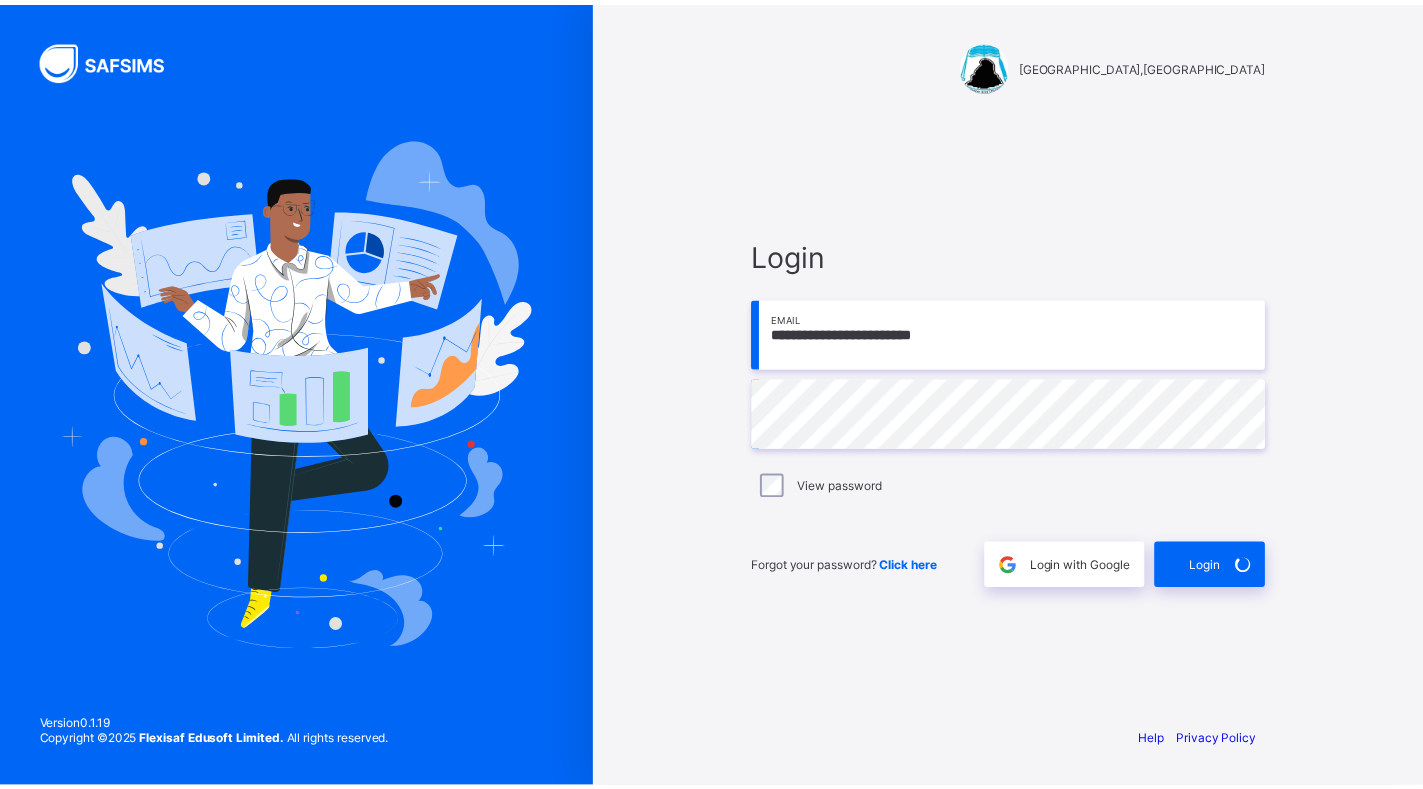 scroll, scrollTop: 0, scrollLeft: 0, axis: both 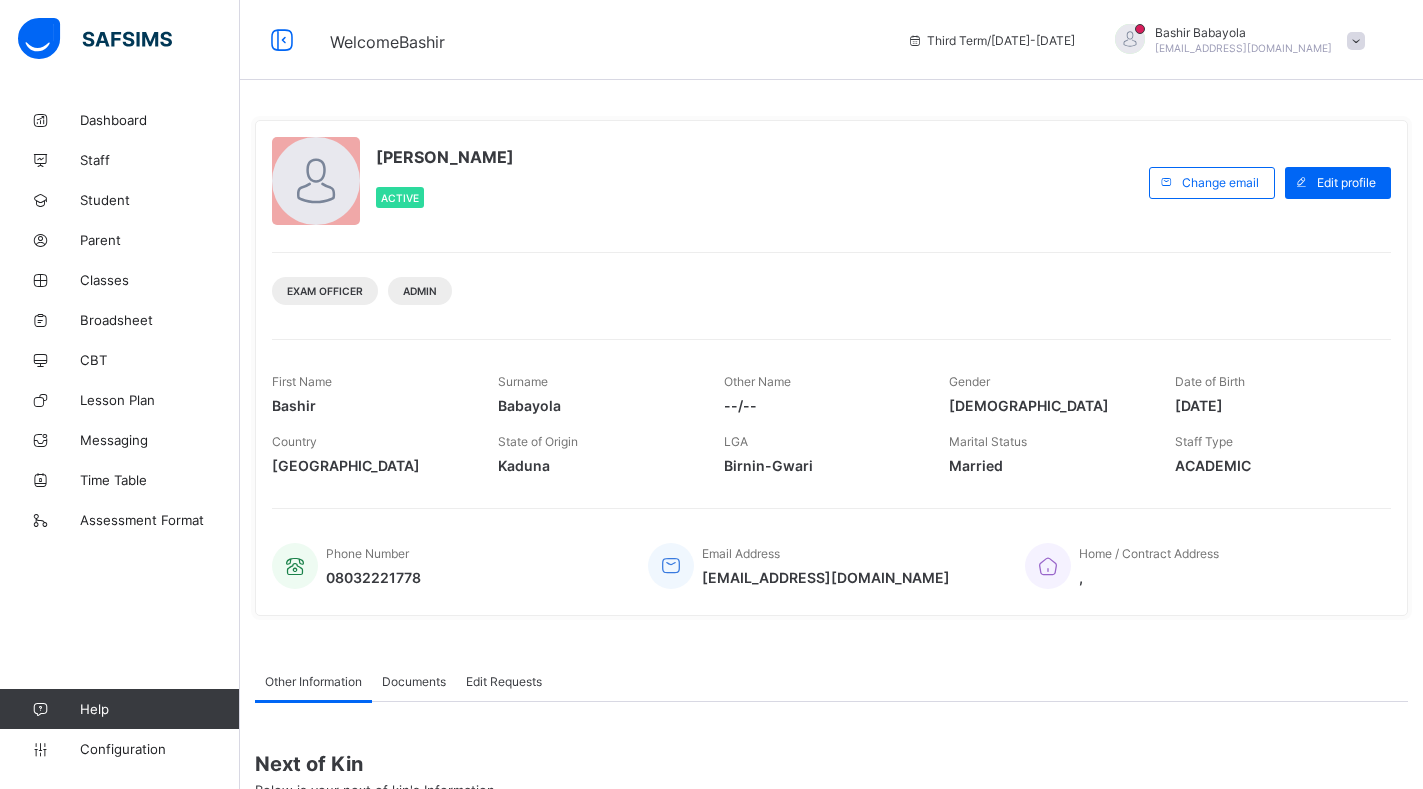 click on "[PERSON_NAME]    Active" at bounding box center [705, 182] 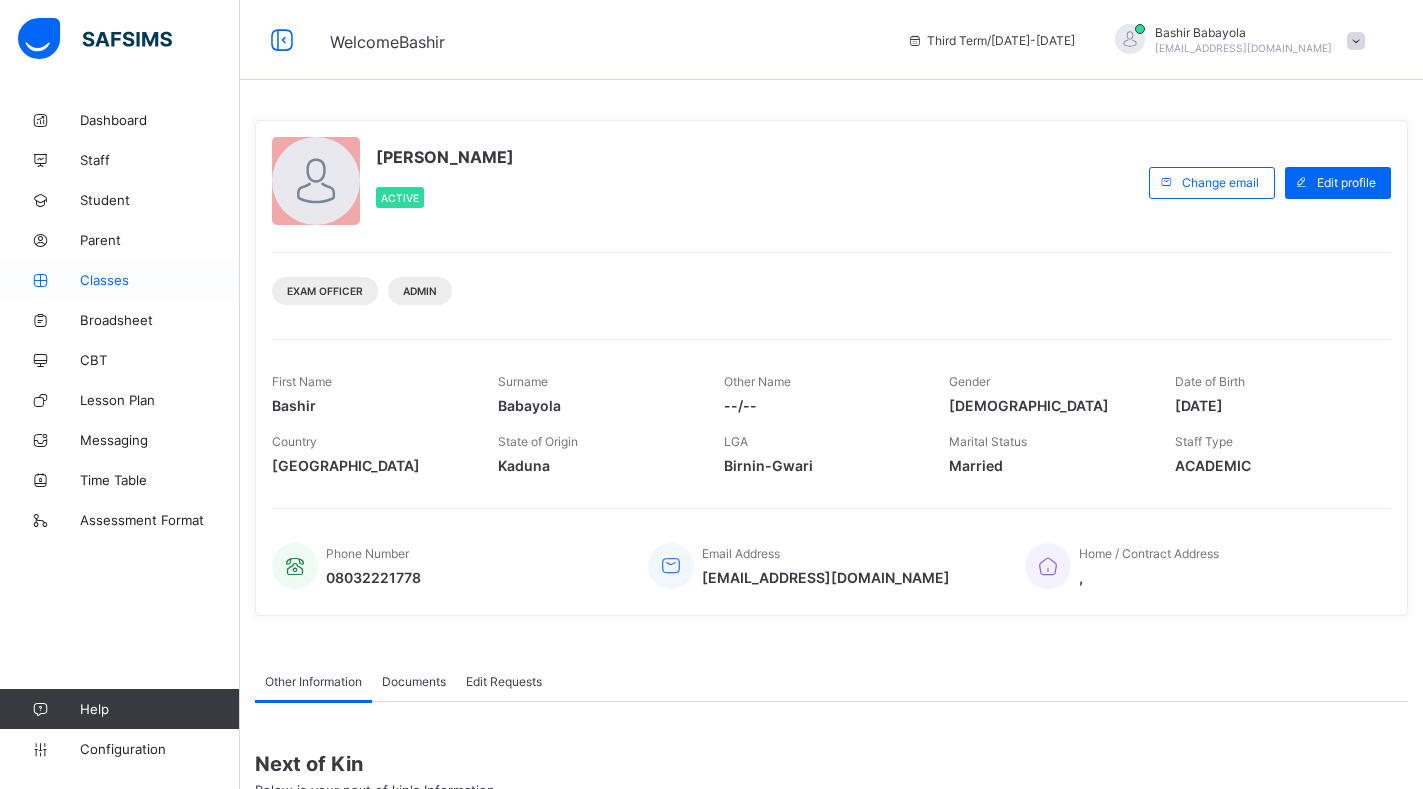 click on "Classes" at bounding box center (160, 280) 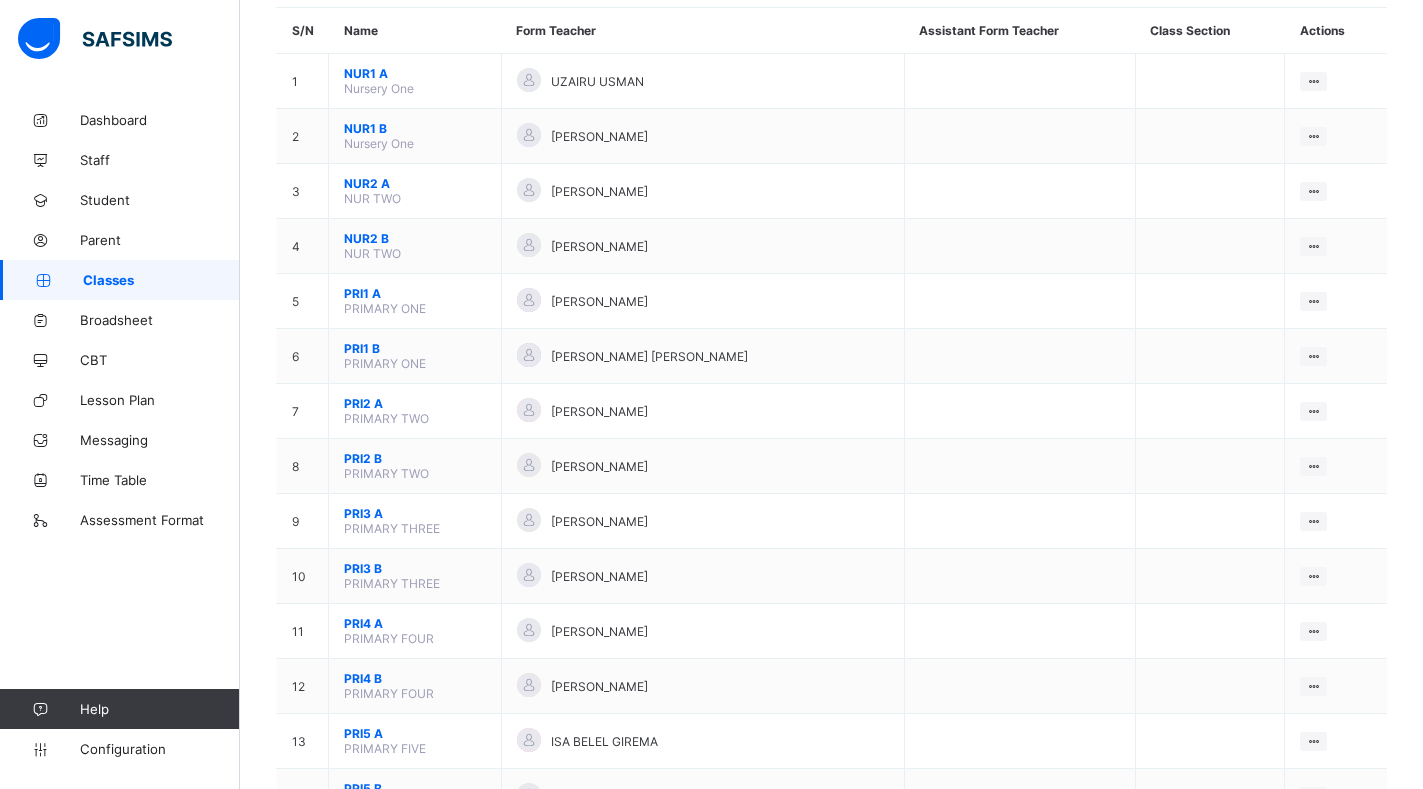 scroll, scrollTop: 200, scrollLeft: 0, axis: vertical 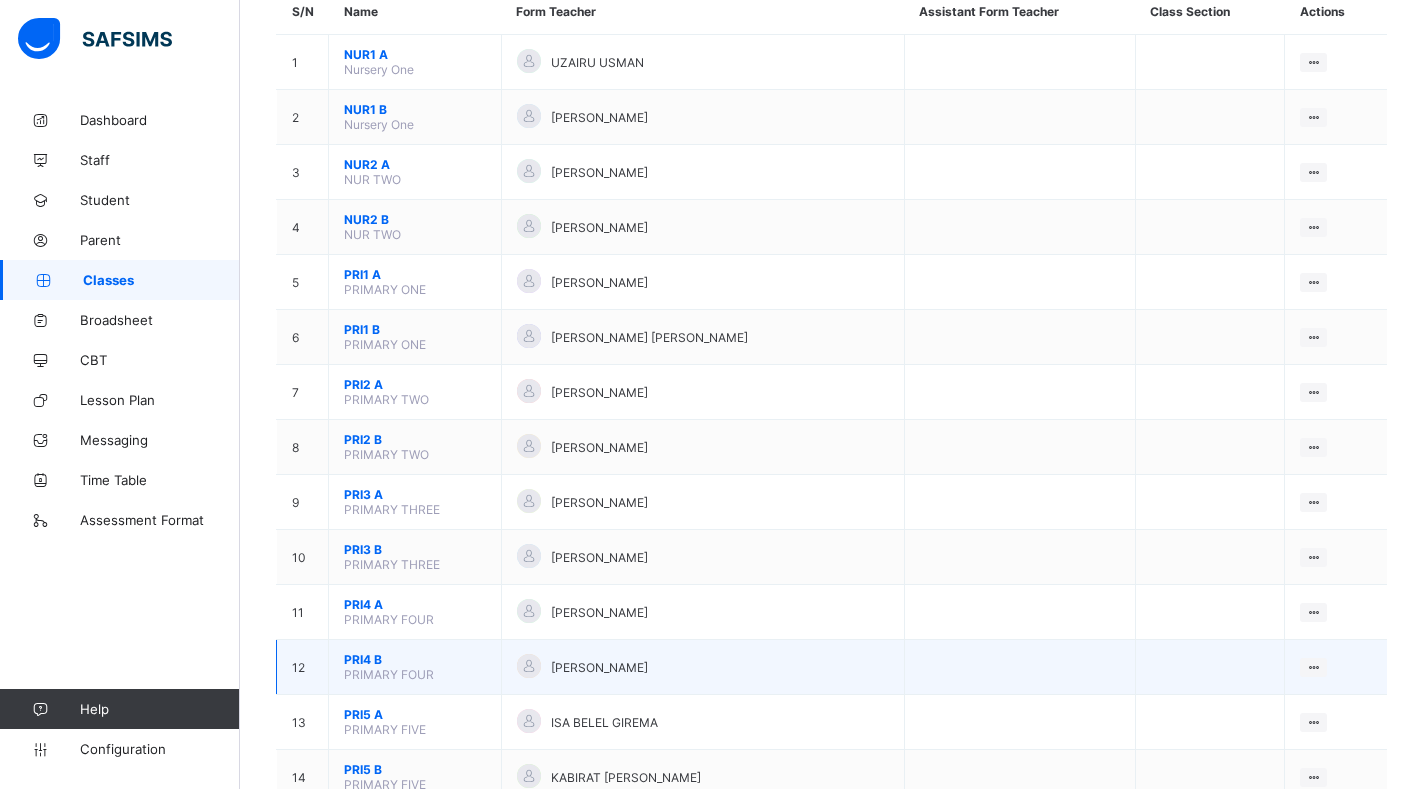 click on "PRI4   B" at bounding box center [415, 659] 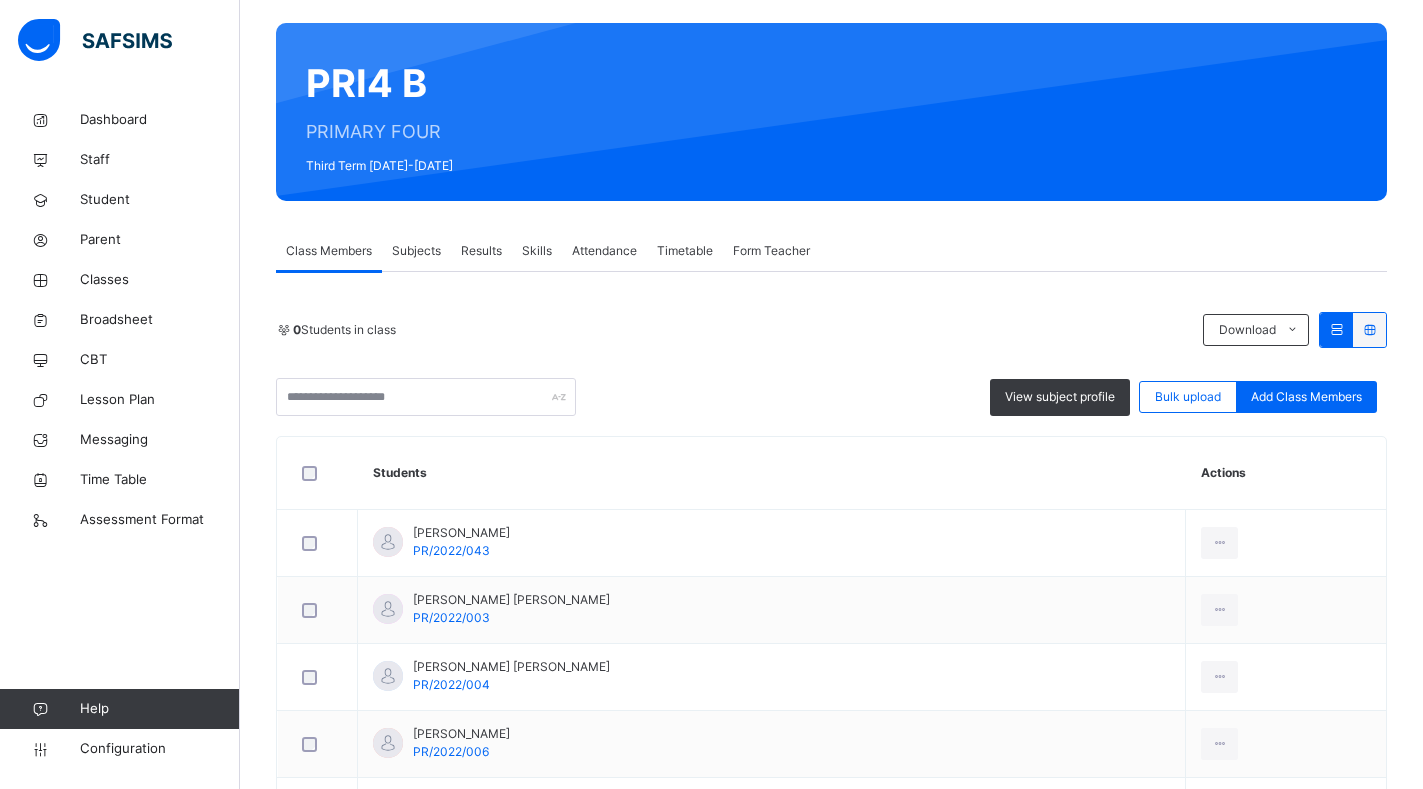 scroll, scrollTop: 200, scrollLeft: 0, axis: vertical 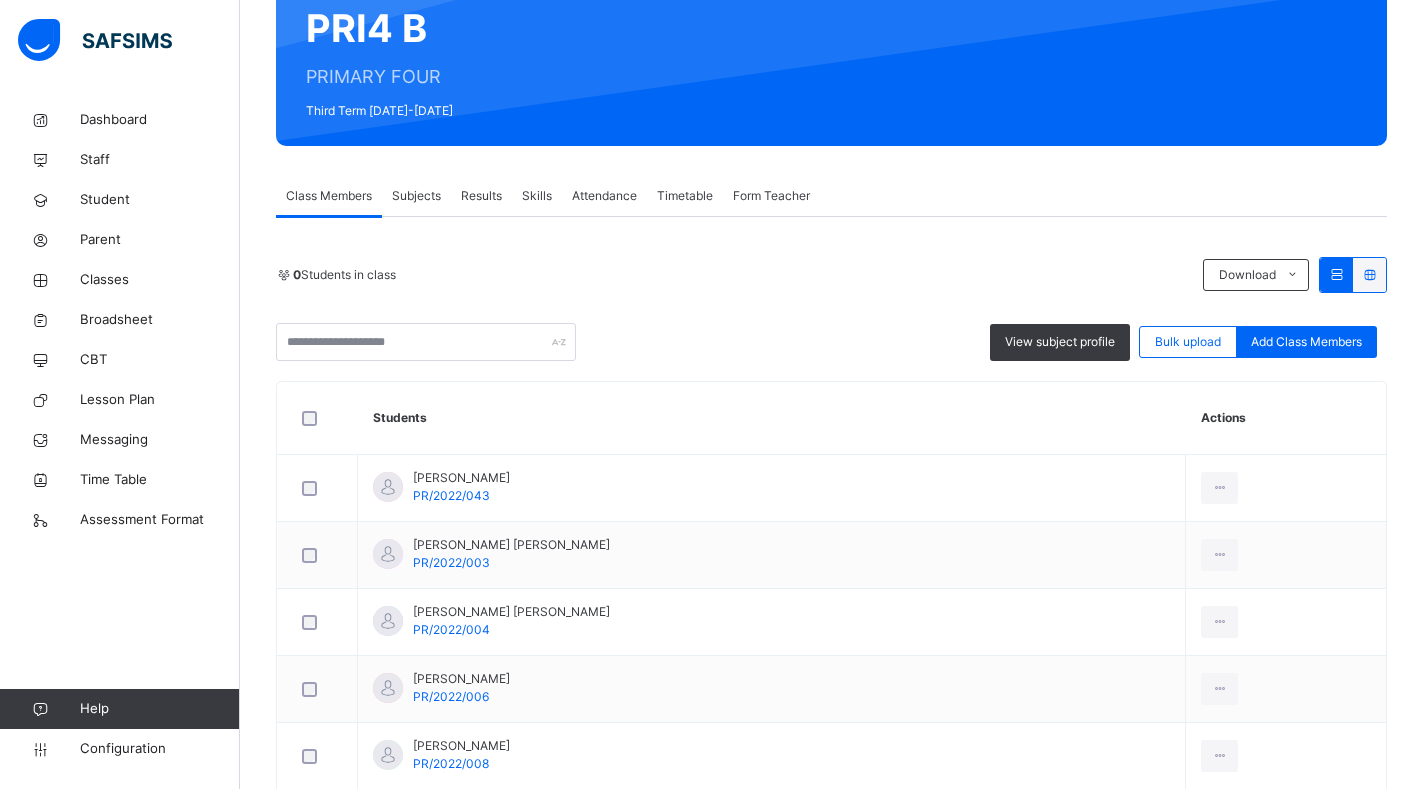 click on "Subjects" at bounding box center [416, 196] 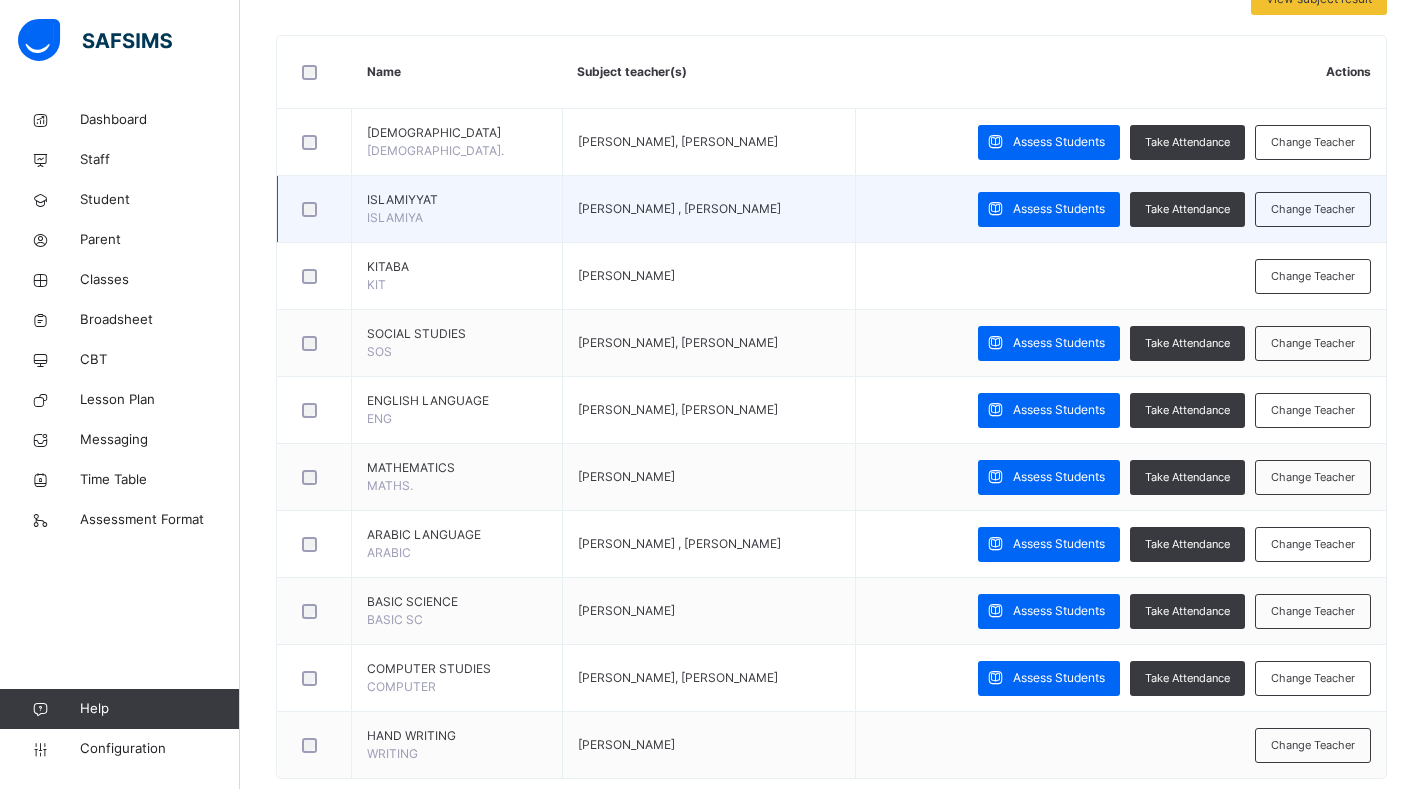 scroll, scrollTop: 500, scrollLeft: 0, axis: vertical 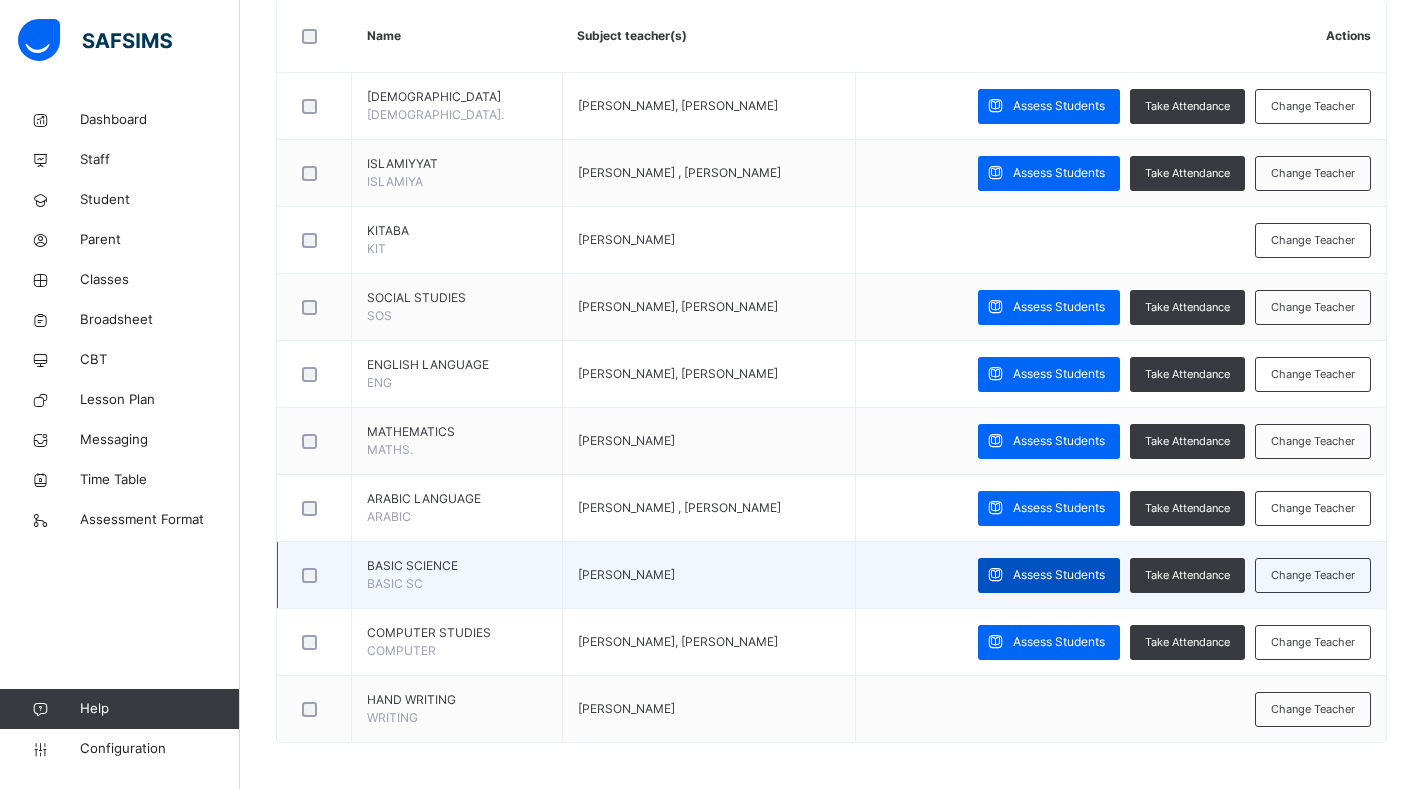 click on "Assess Students" at bounding box center [1059, 575] 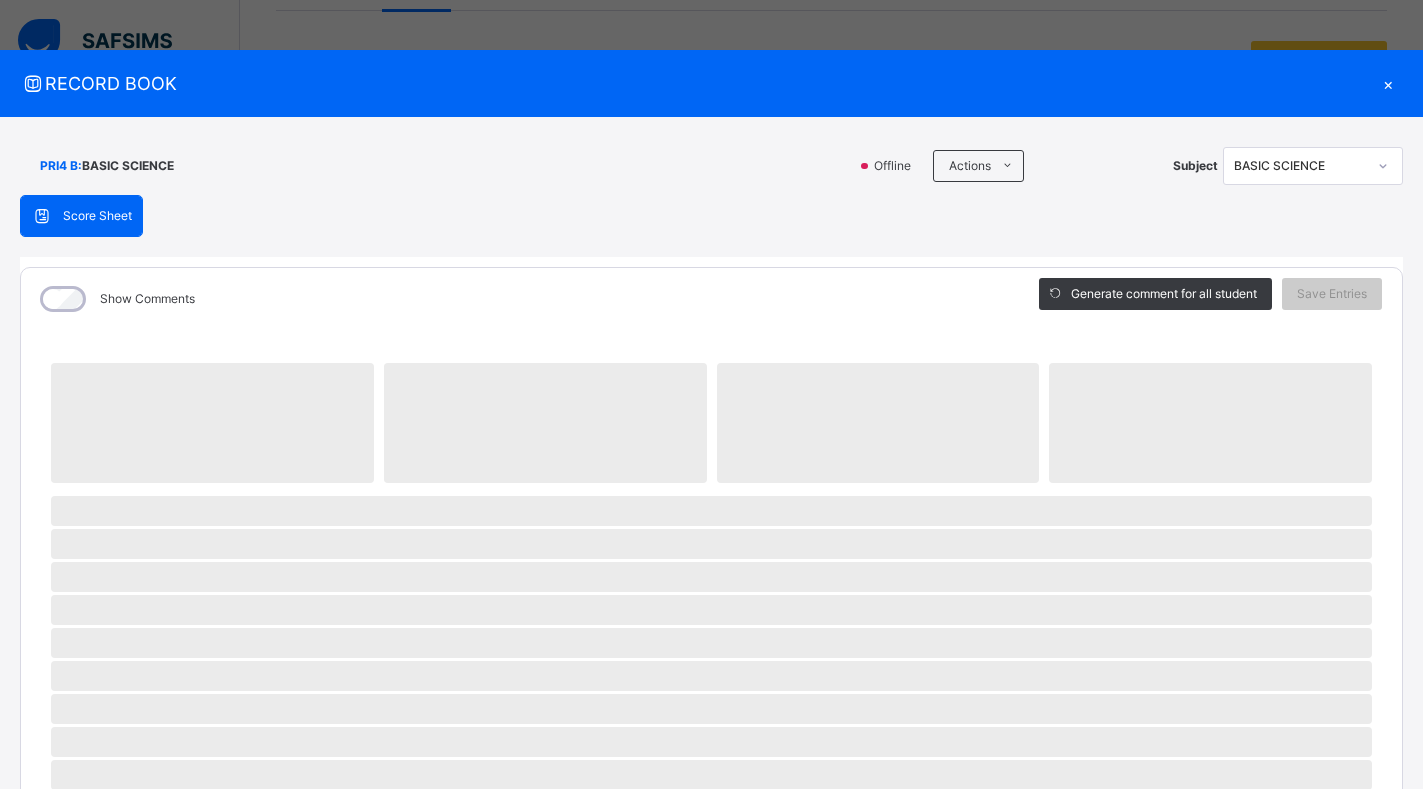 scroll, scrollTop: 300, scrollLeft: 0, axis: vertical 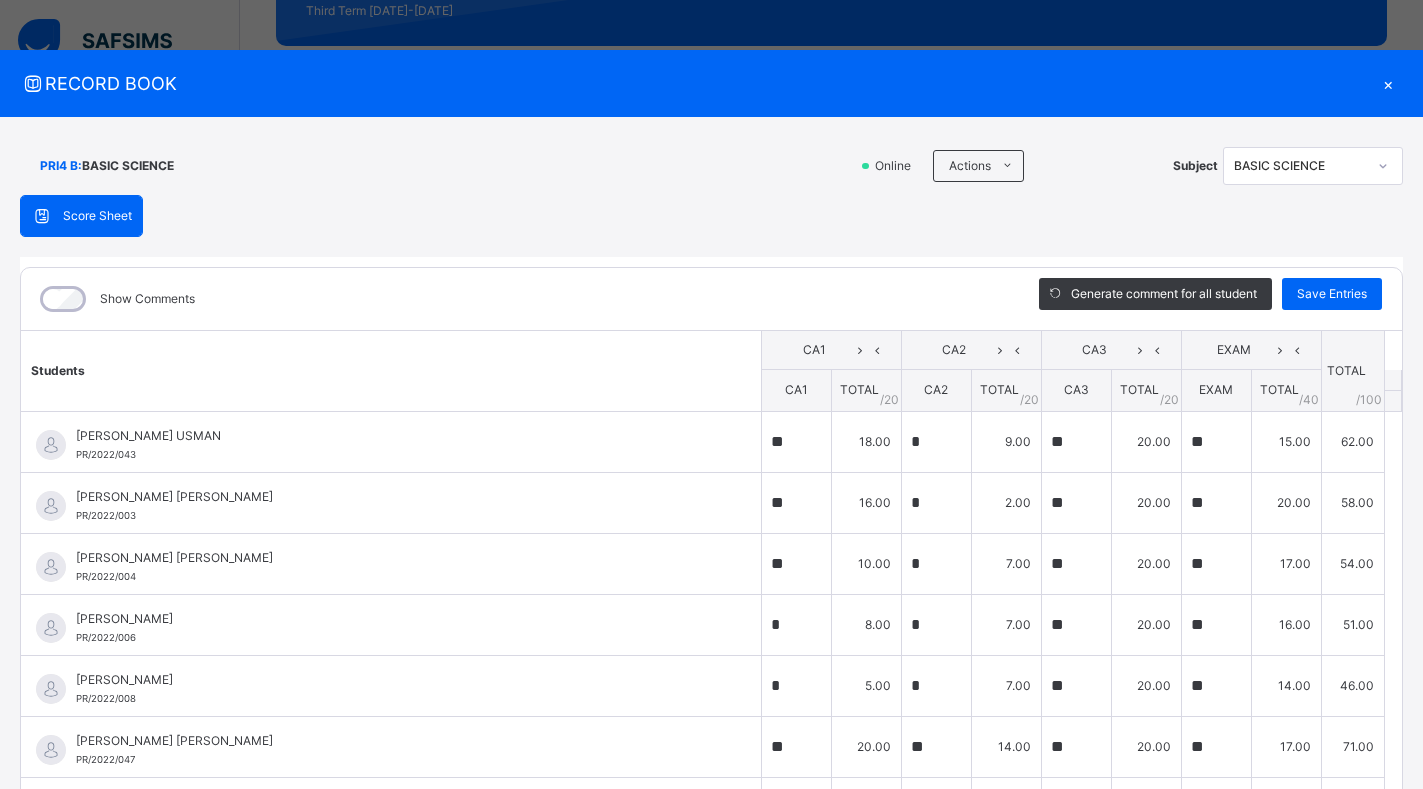 type on "**" 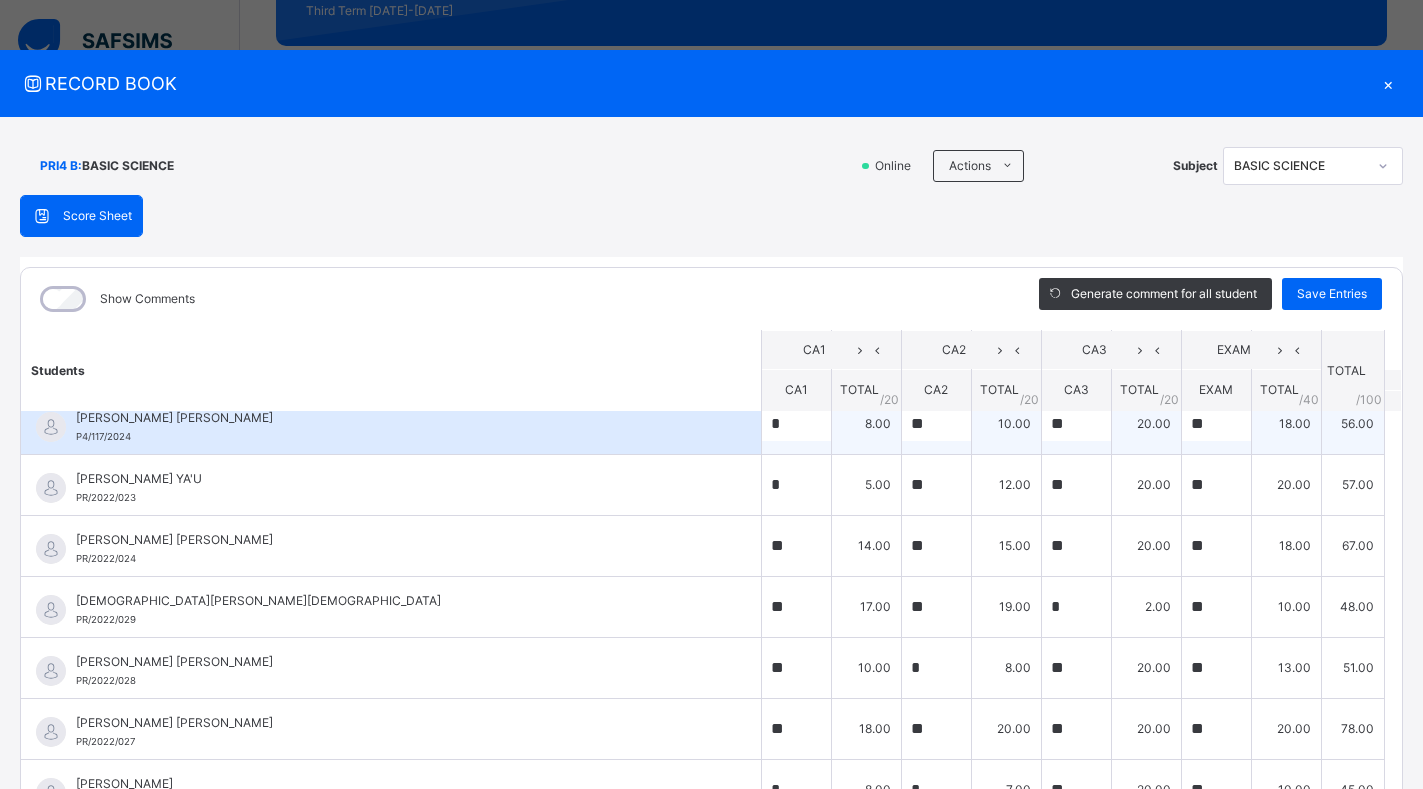 scroll, scrollTop: 1300, scrollLeft: 0, axis: vertical 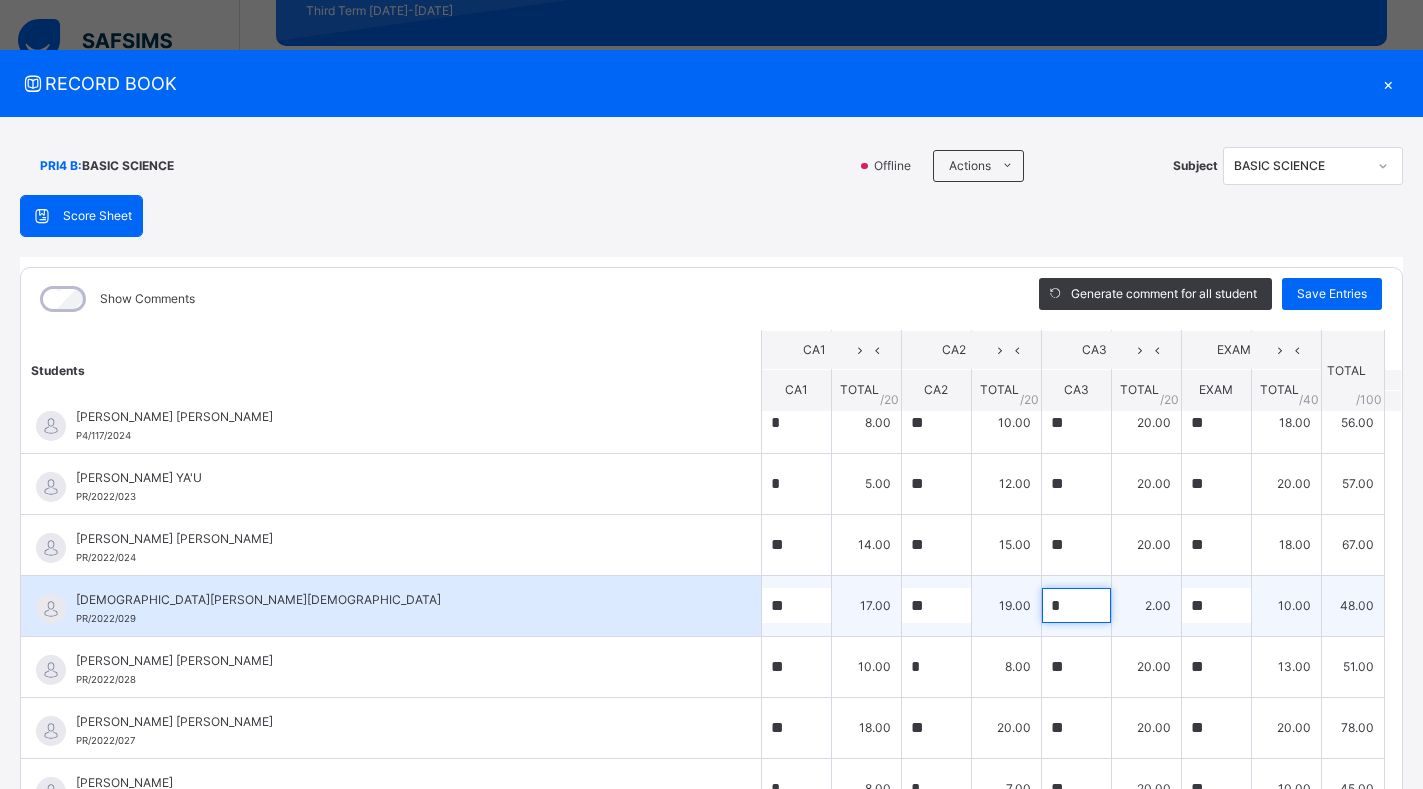 click on "*" at bounding box center [1076, 605] 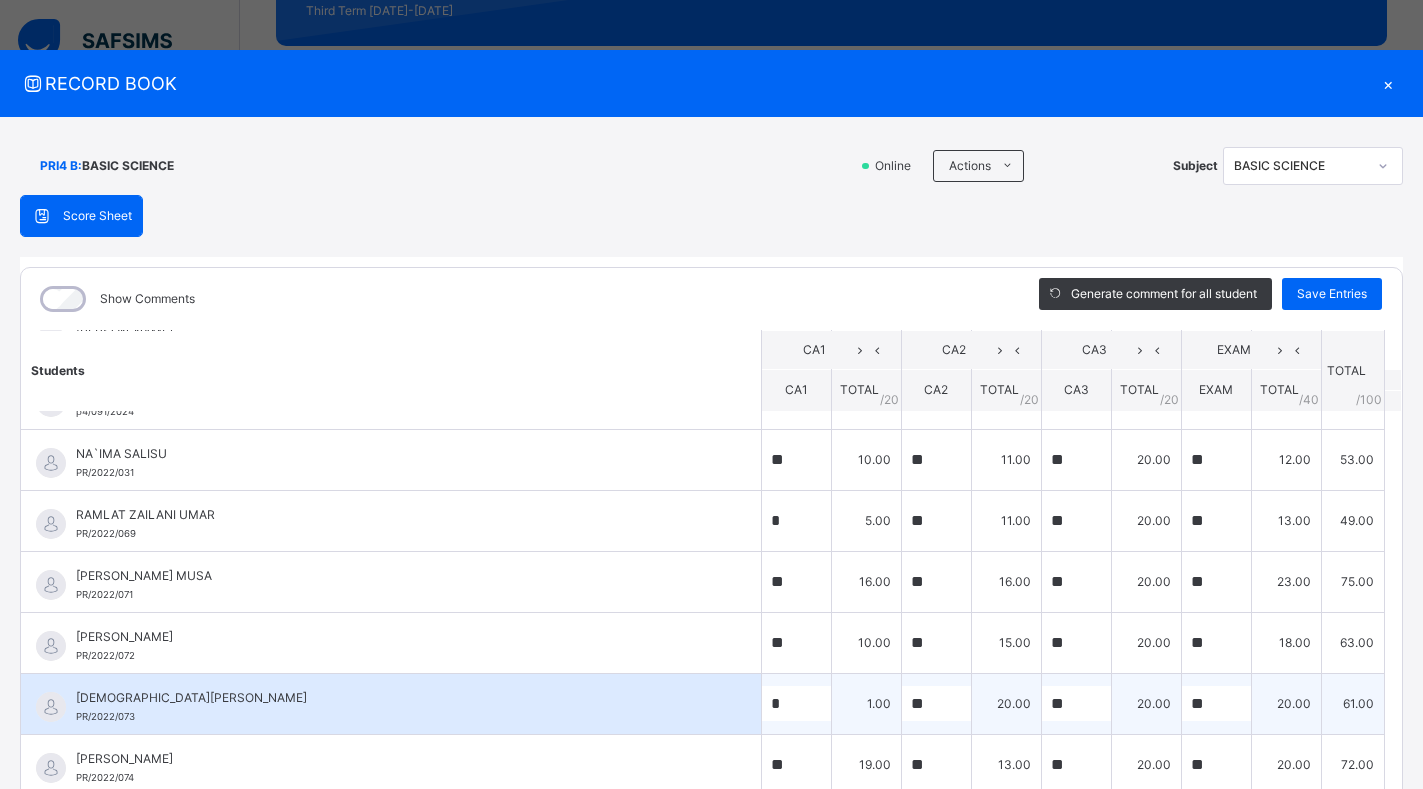 scroll, scrollTop: 1800, scrollLeft: 0, axis: vertical 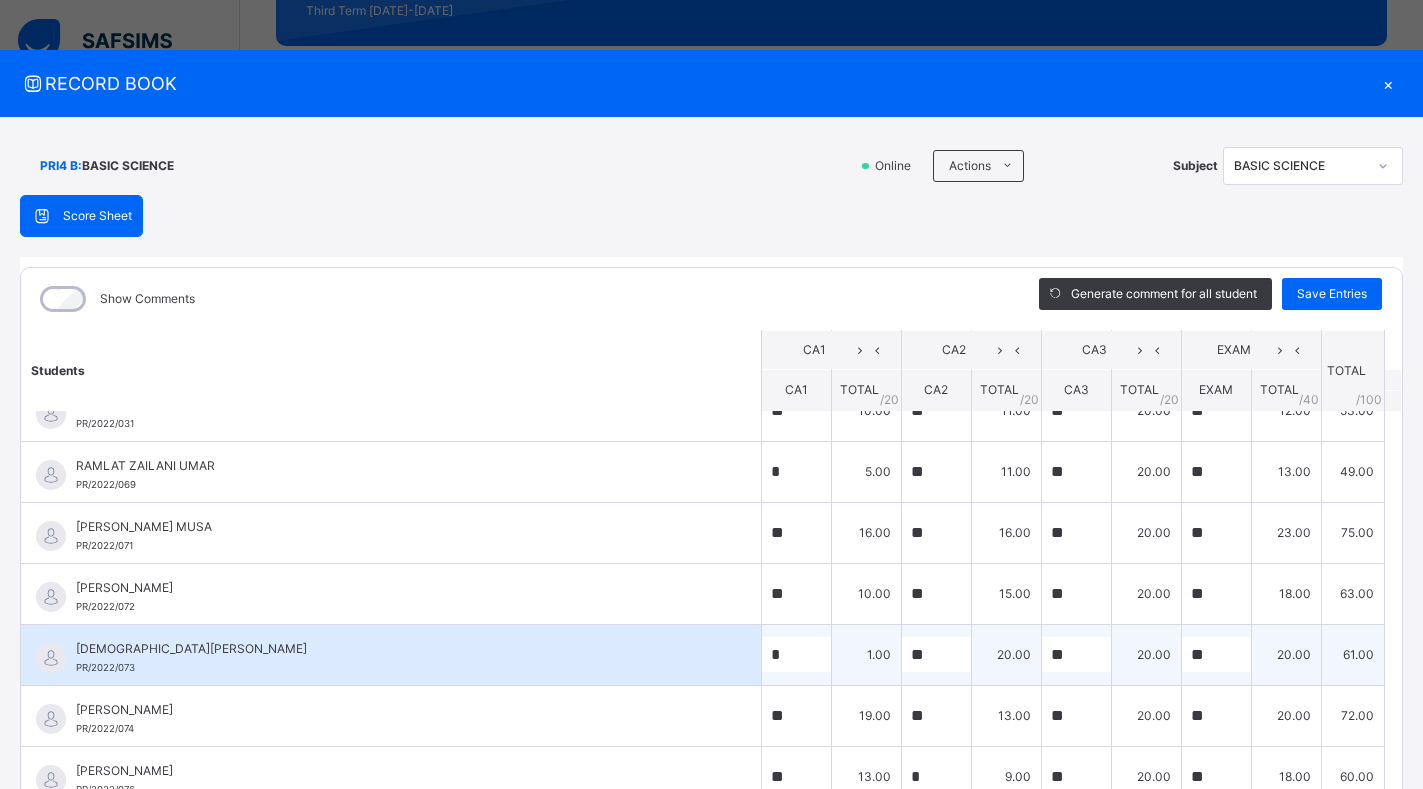 type on "**" 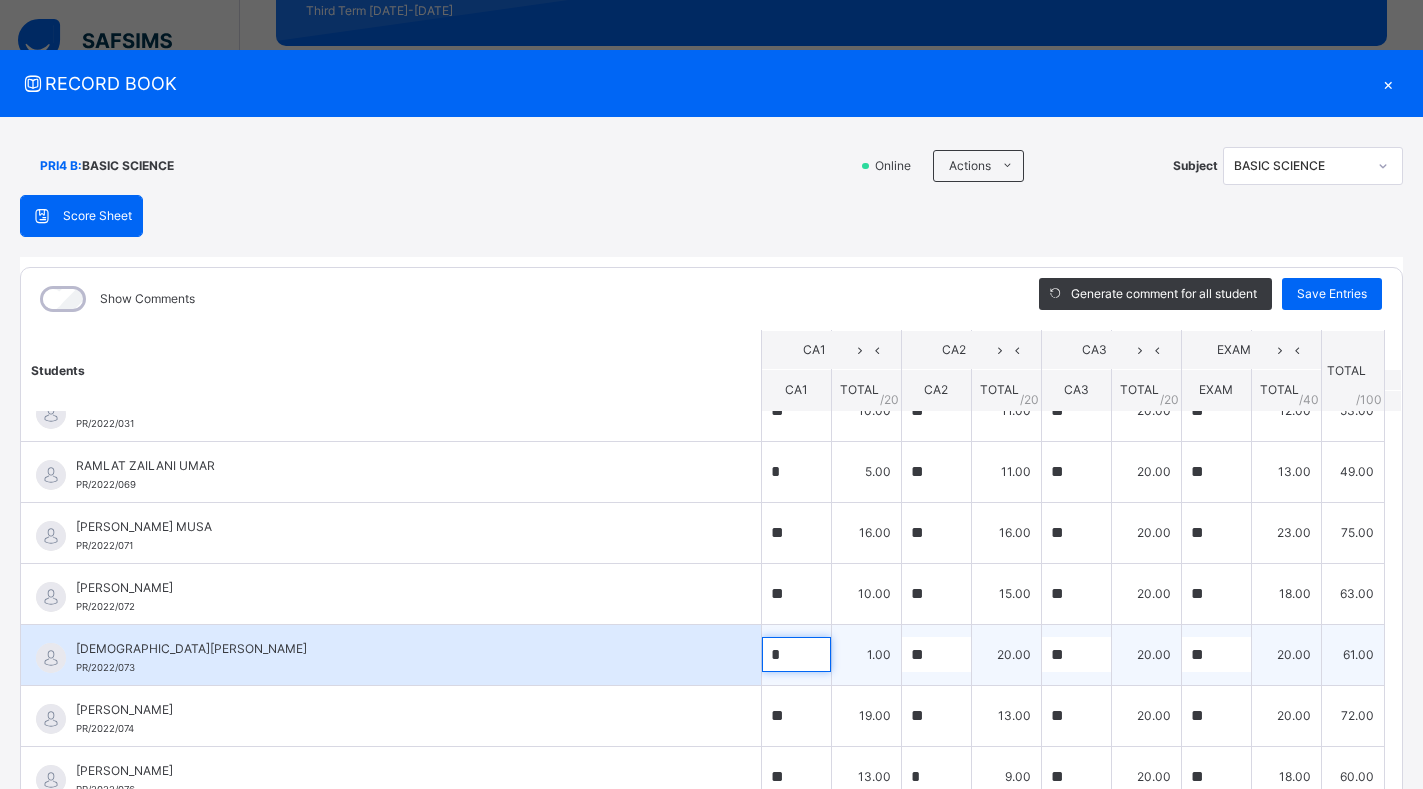 click on "*" at bounding box center (796, 654) 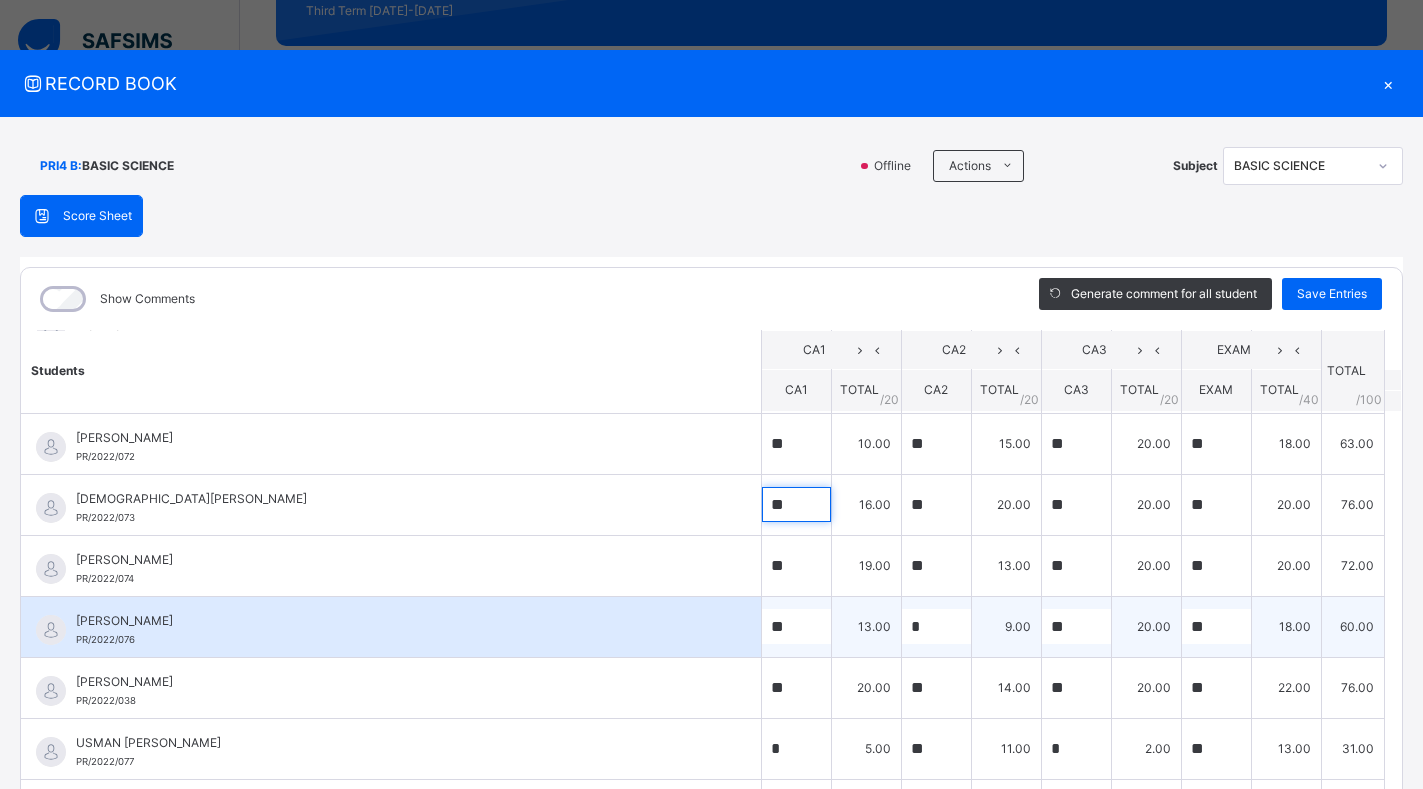 scroll, scrollTop: 2000, scrollLeft: 0, axis: vertical 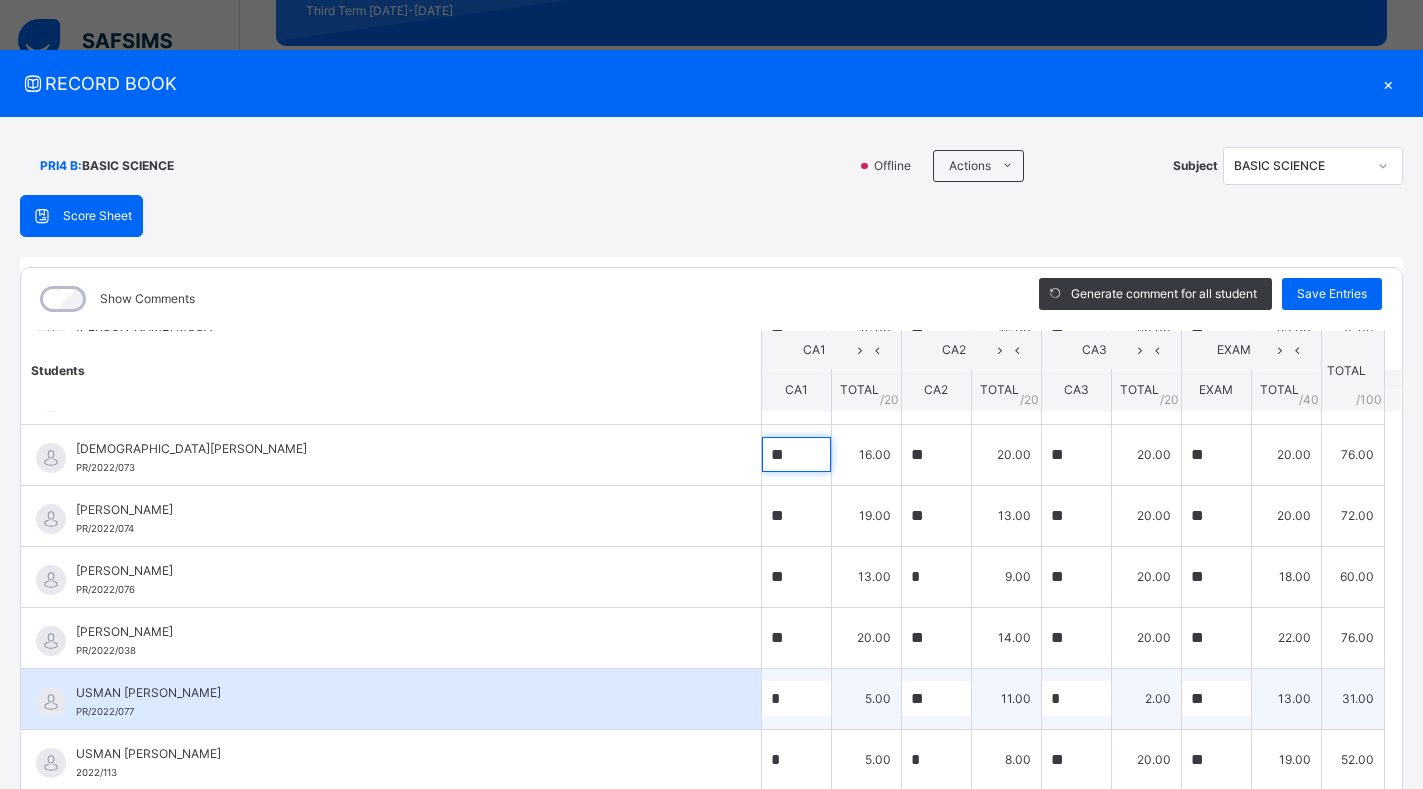 type on "**" 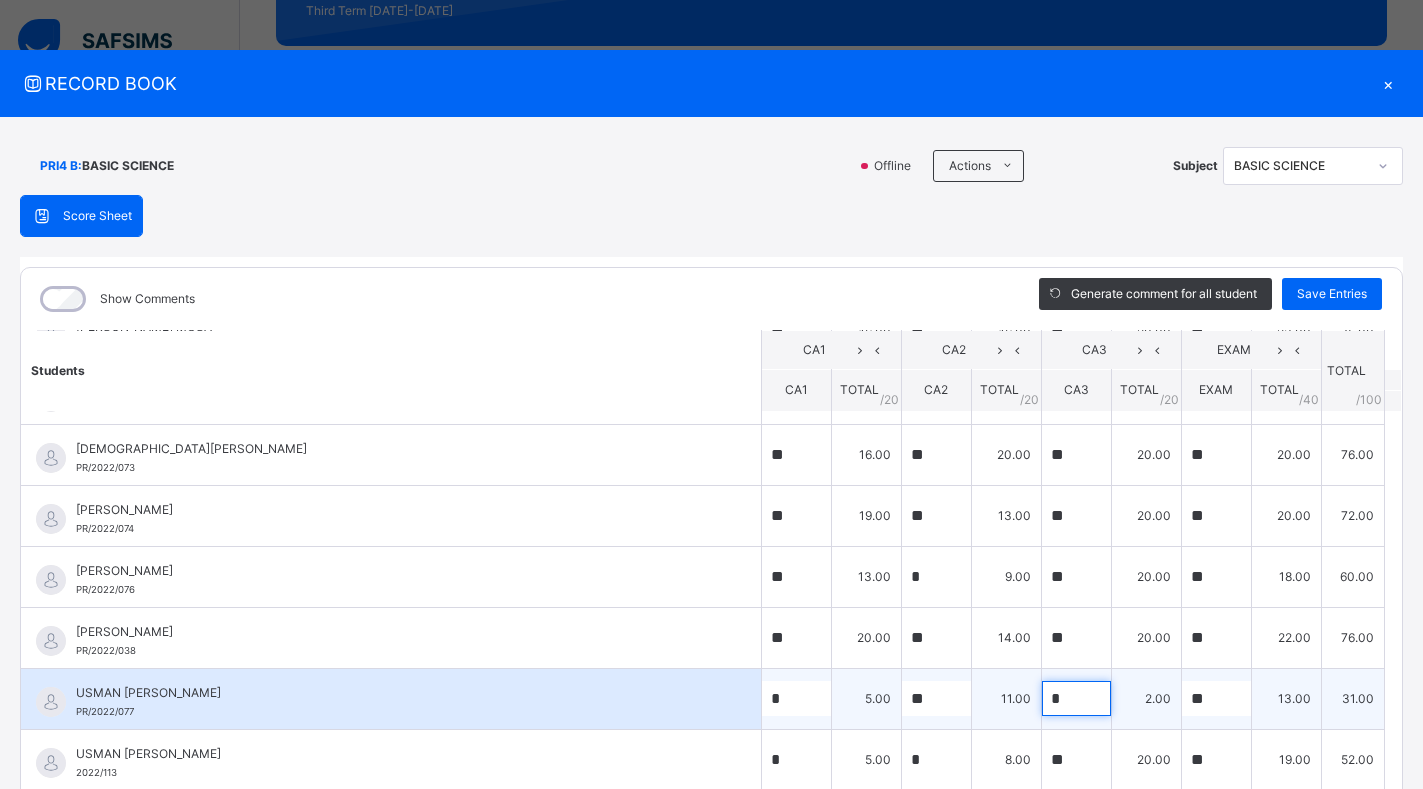 click on "*" at bounding box center (1076, 698) 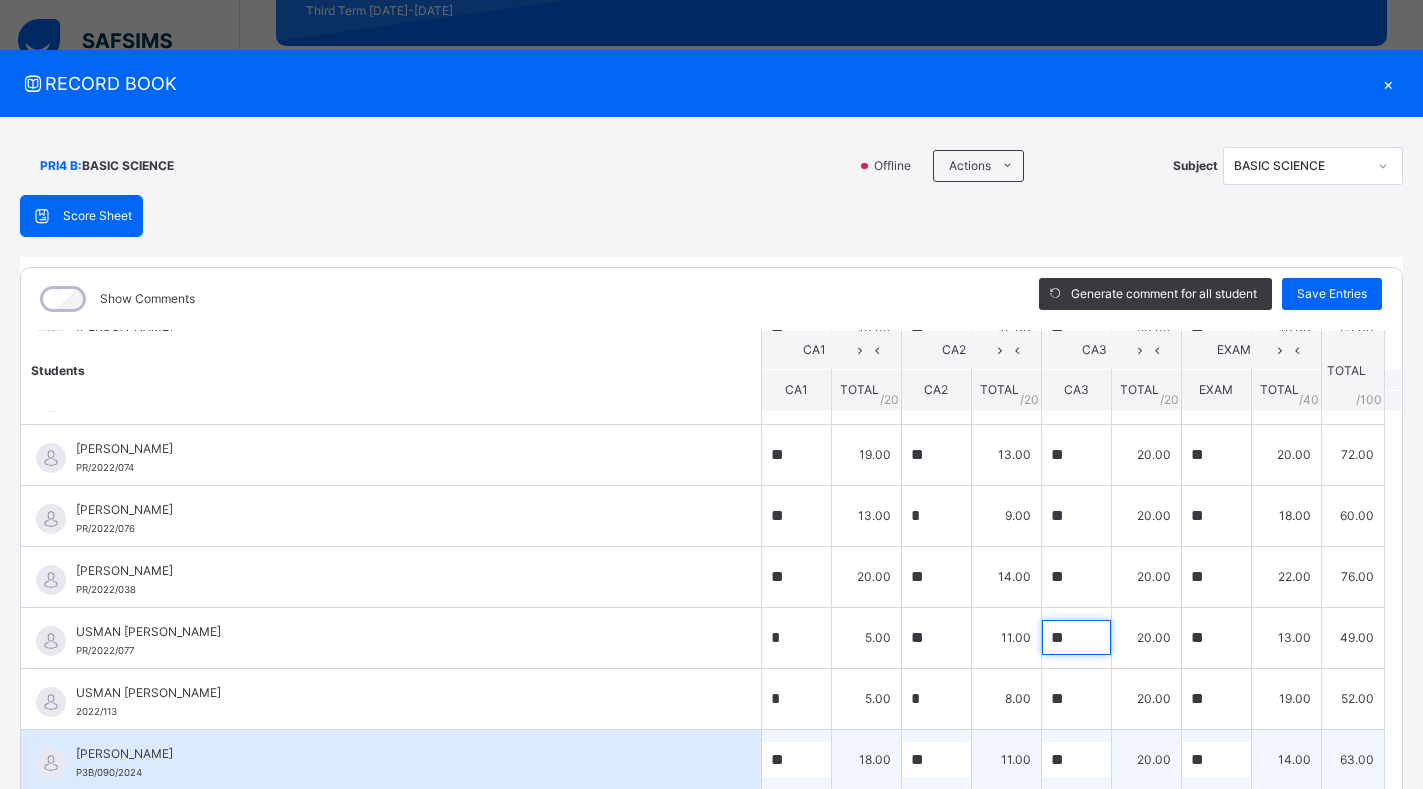 scroll, scrollTop: 2095, scrollLeft: 0, axis: vertical 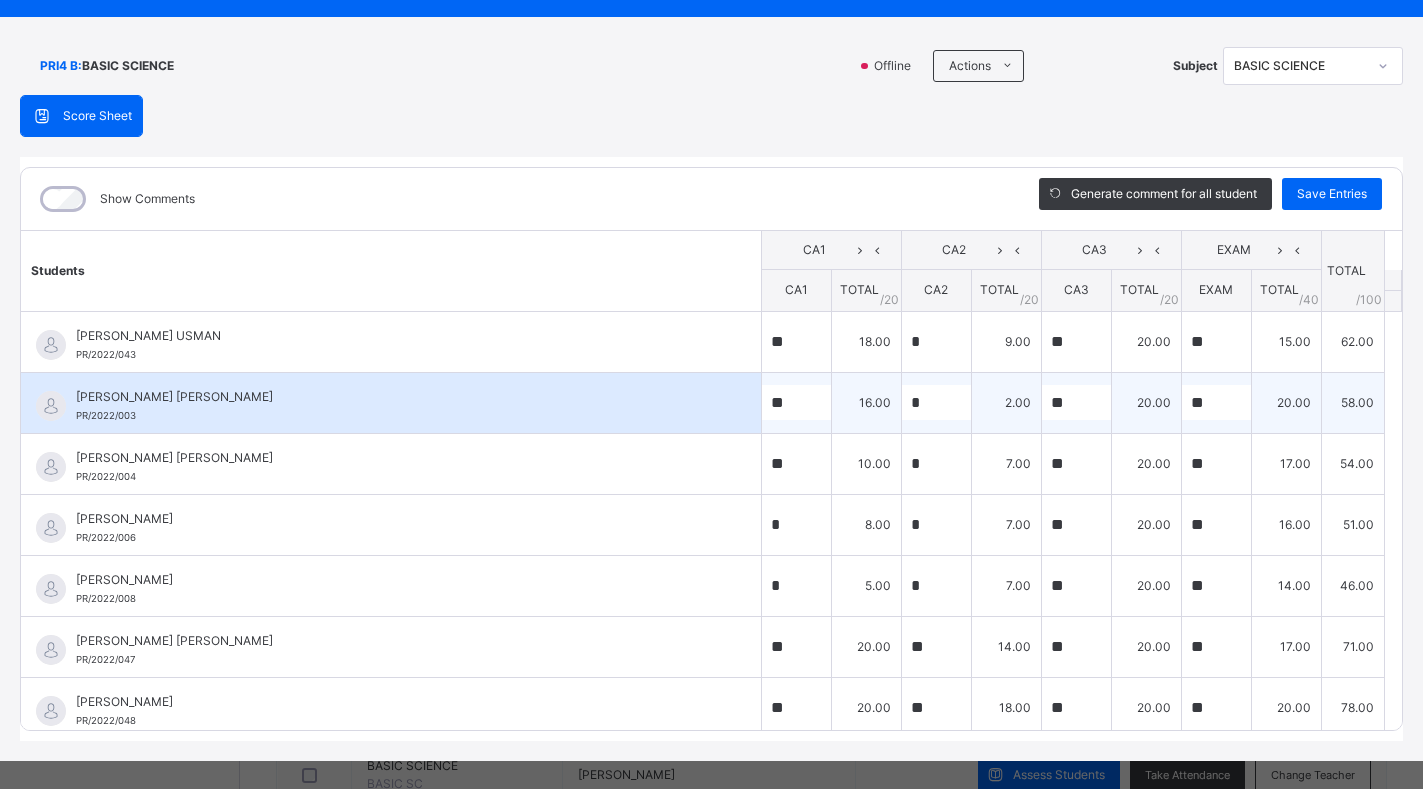 type on "**" 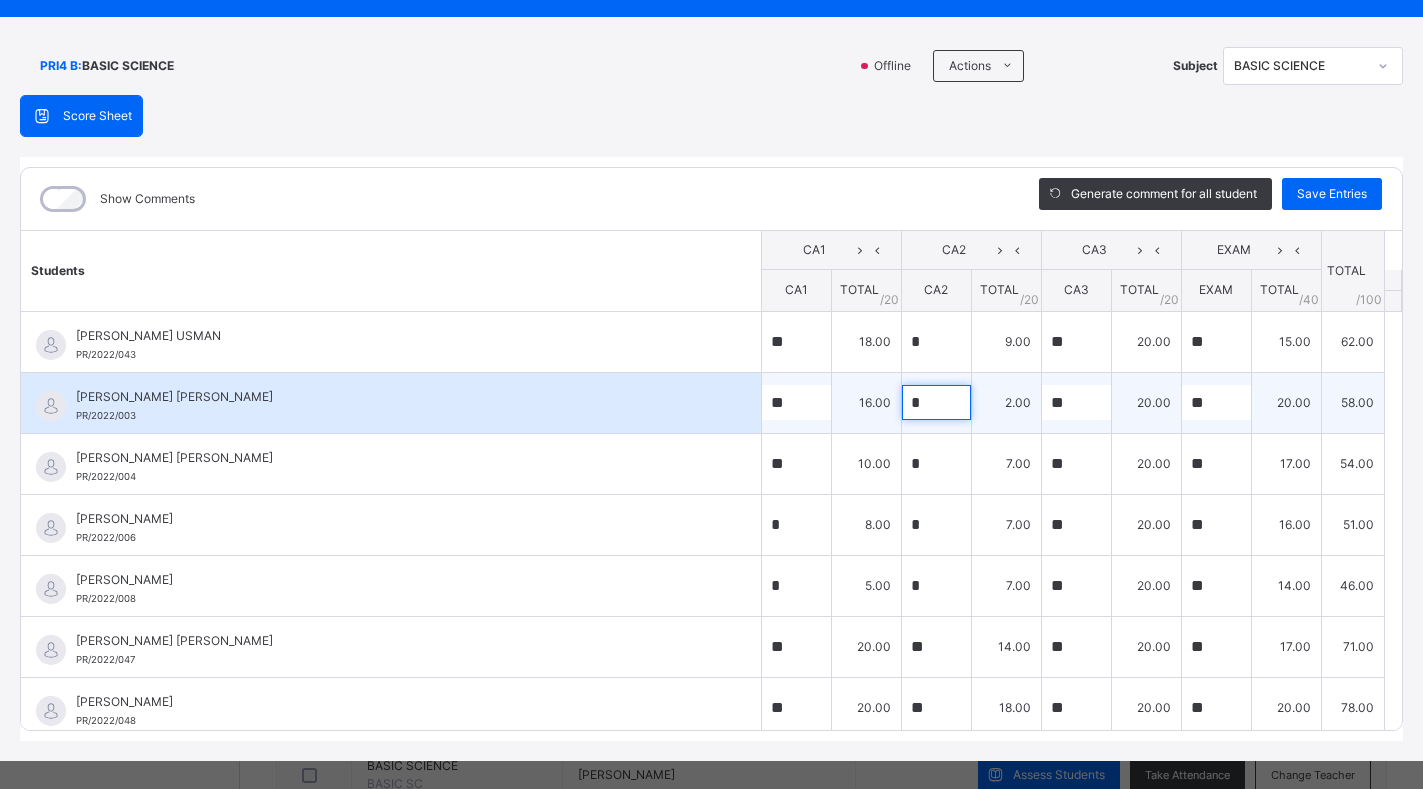 click on "*" at bounding box center [936, 402] 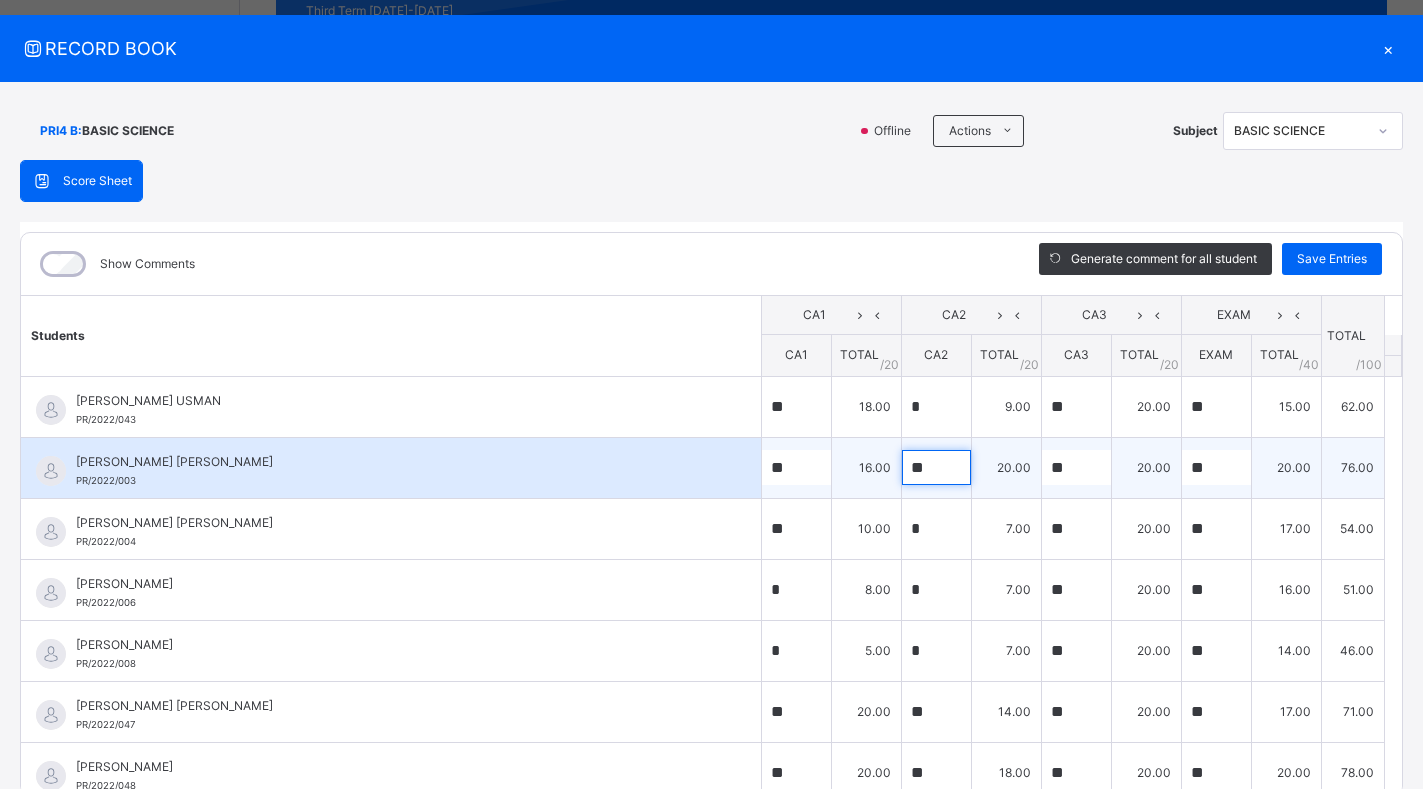scroll, scrollTop: 0, scrollLeft: 0, axis: both 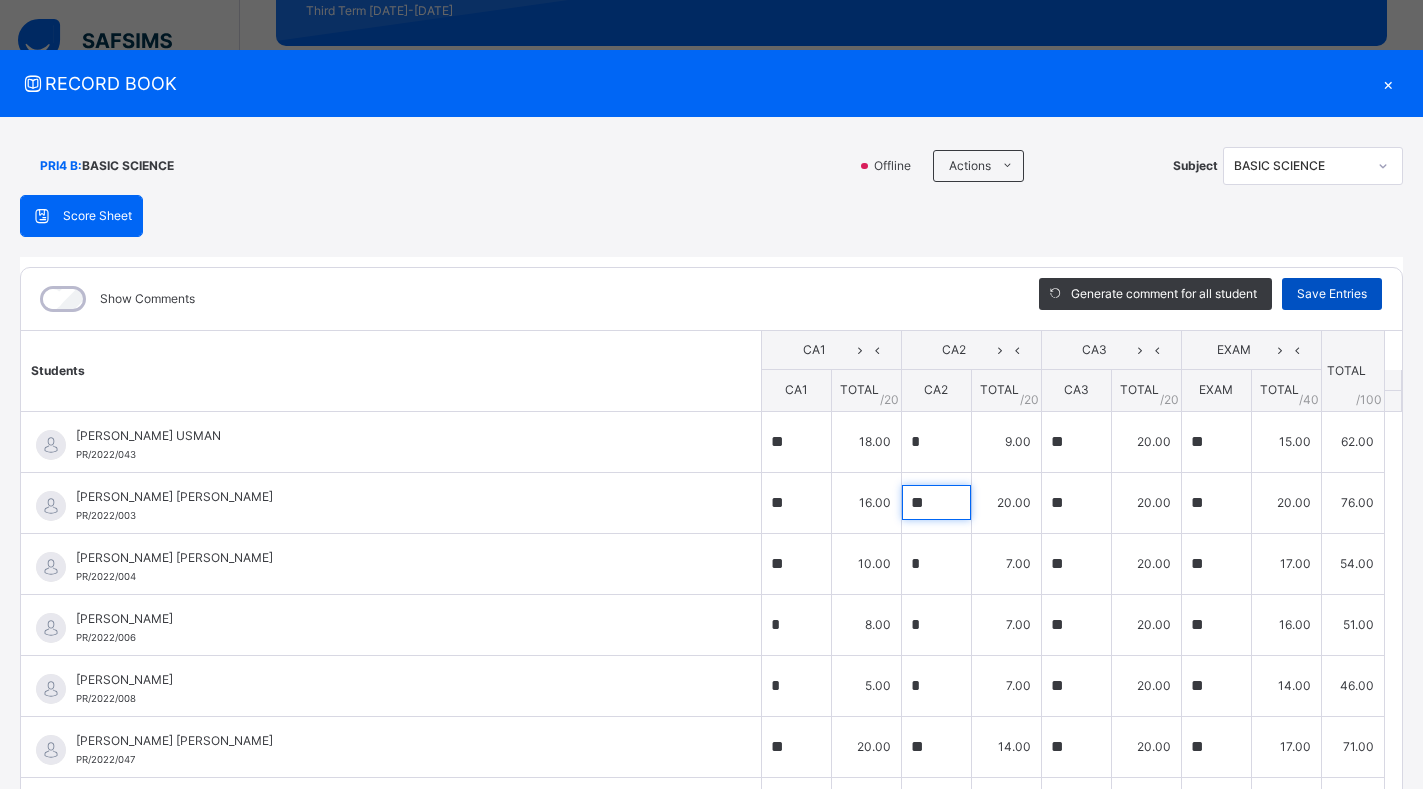 type on "**" 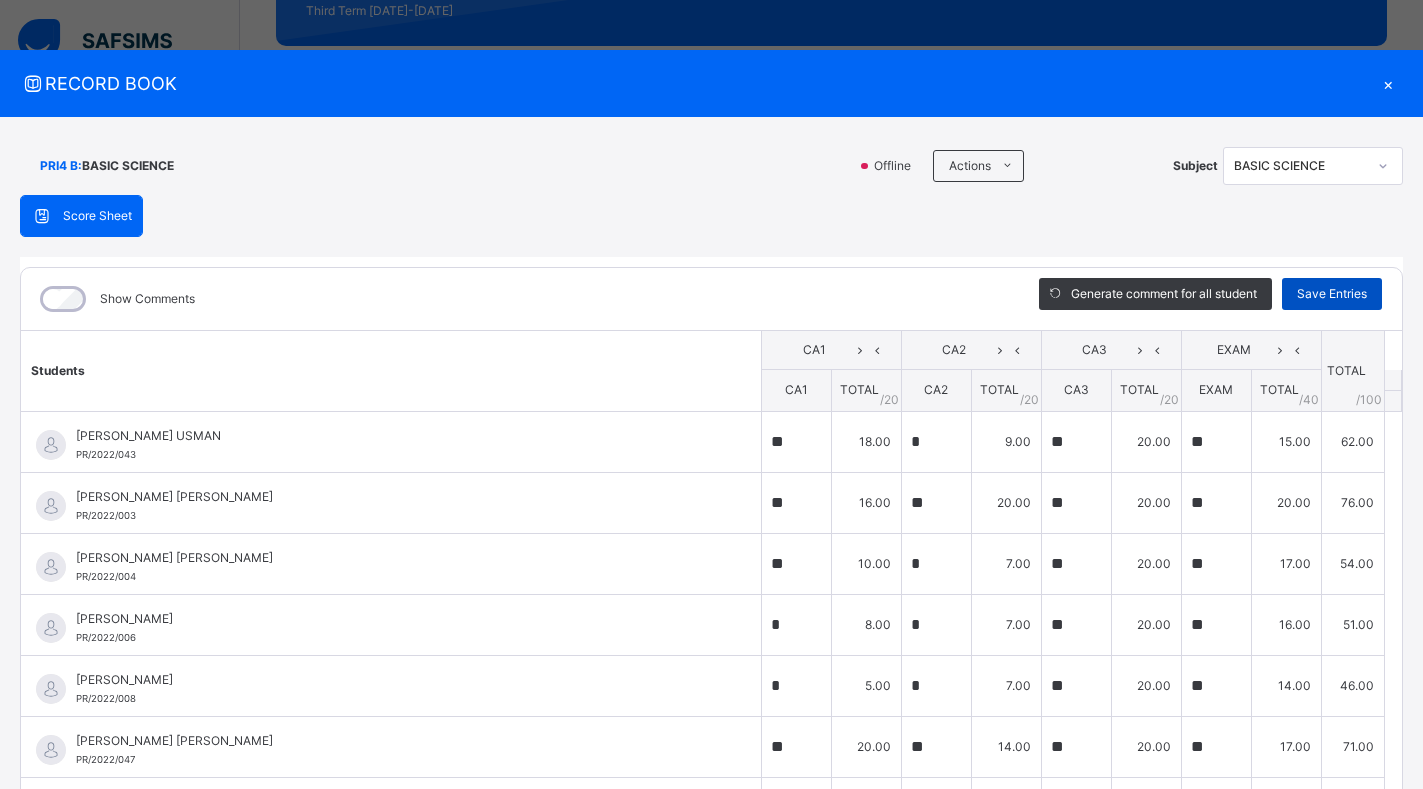 click on "Save Entries" at bounding box center (1332, 294) 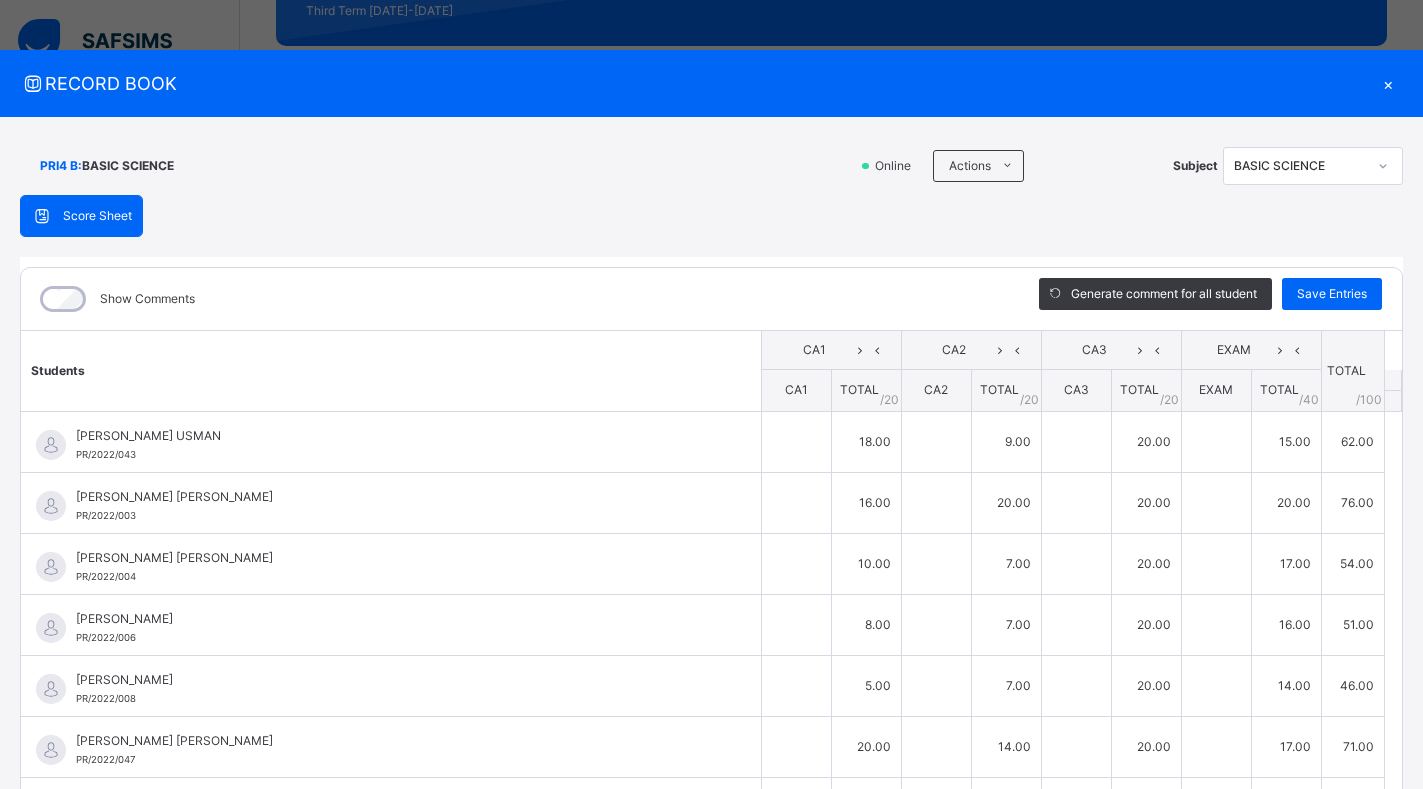 type on "**" 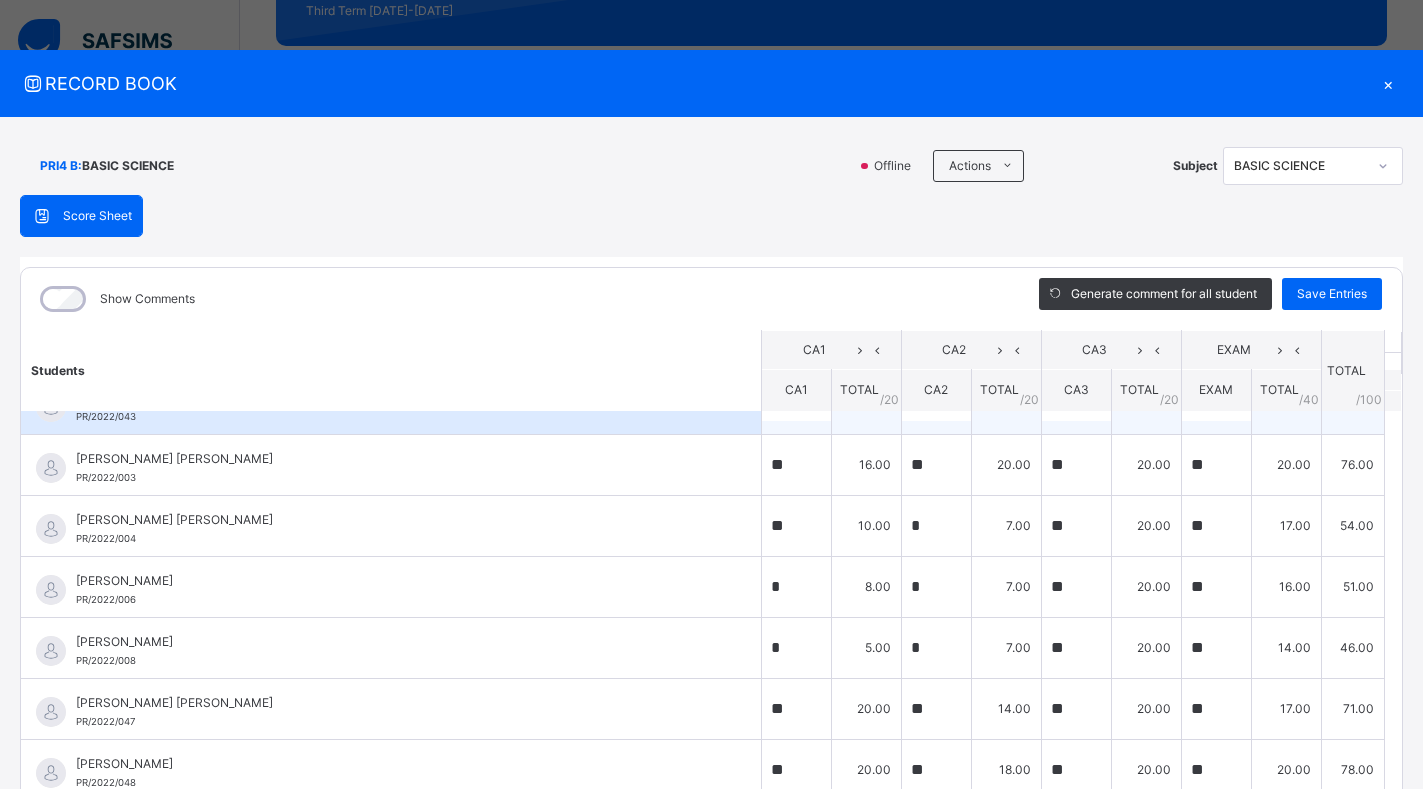 scroll, scrollTop: 0, scrollLeft: 0, axis: both 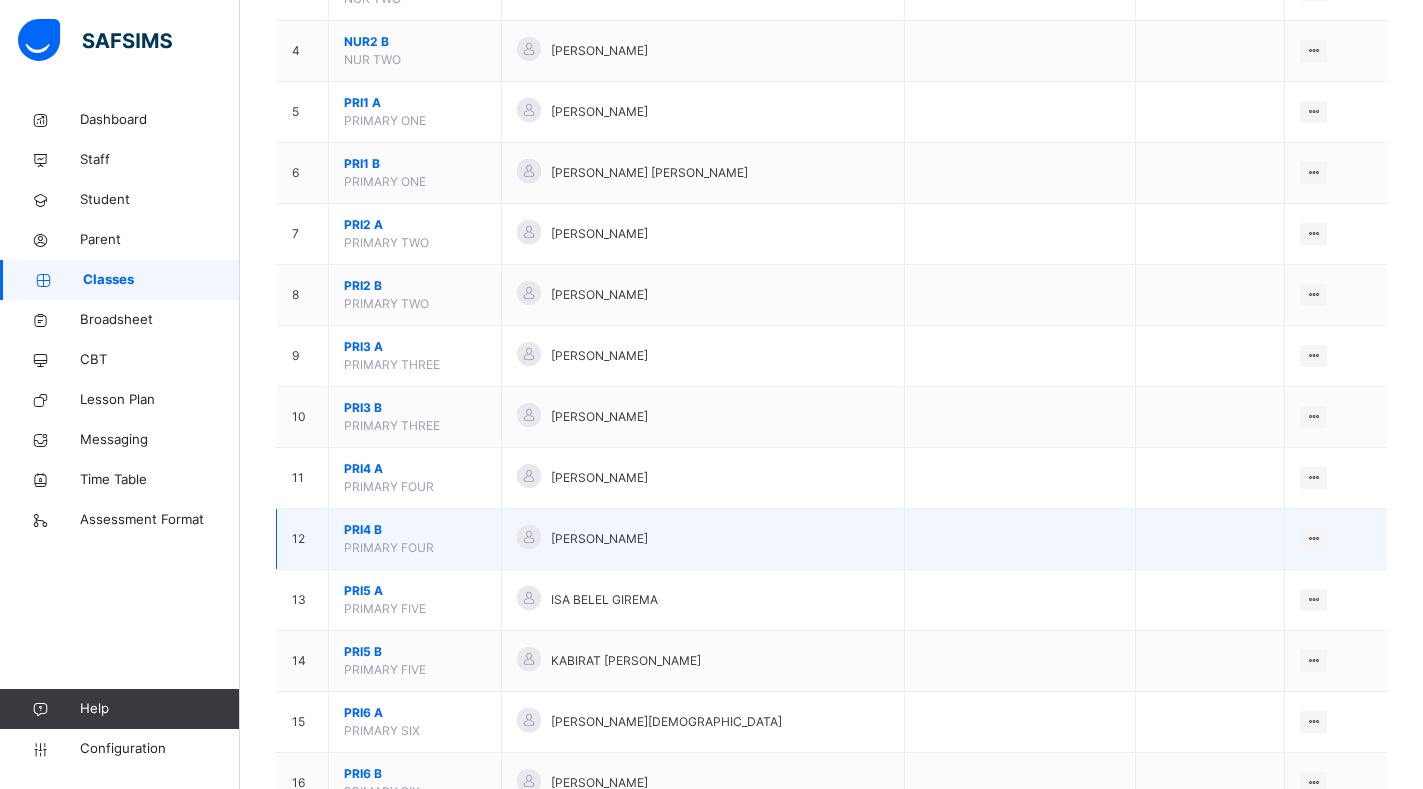 click on "PRI4   B" at bounding box center [415, 530] 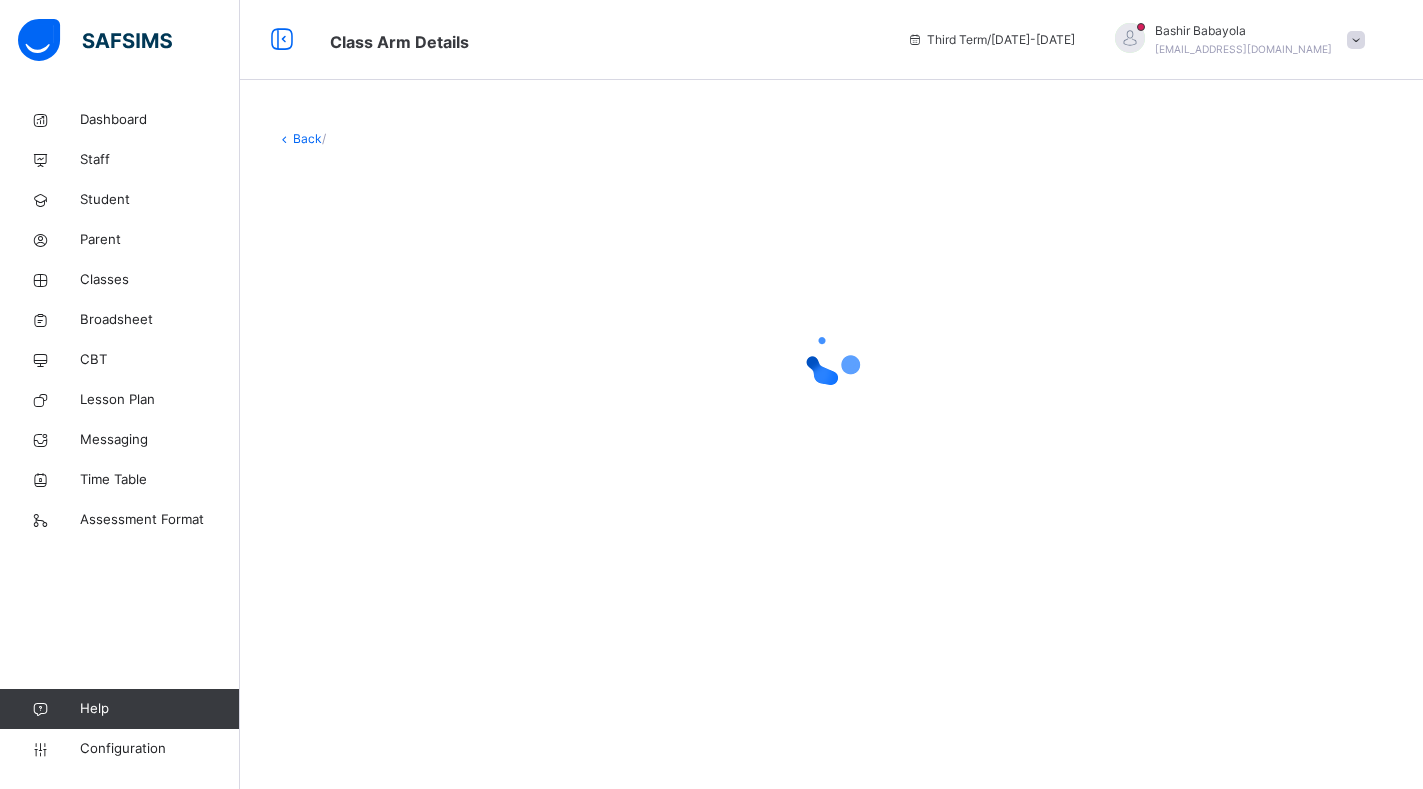 scroll, scrollTop: 0, scrollLeft: 0, axis: both 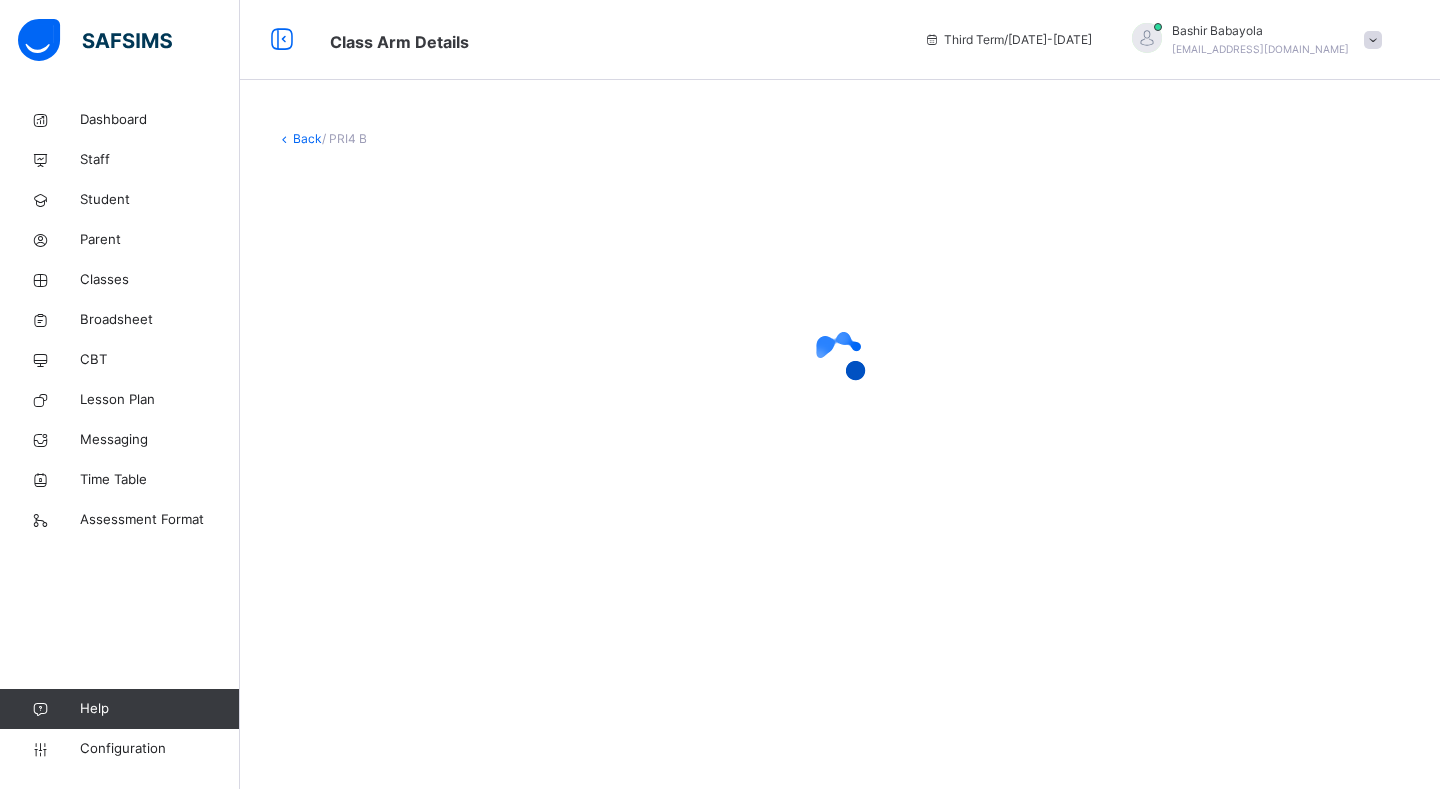 click at bounding box center [840, 358] 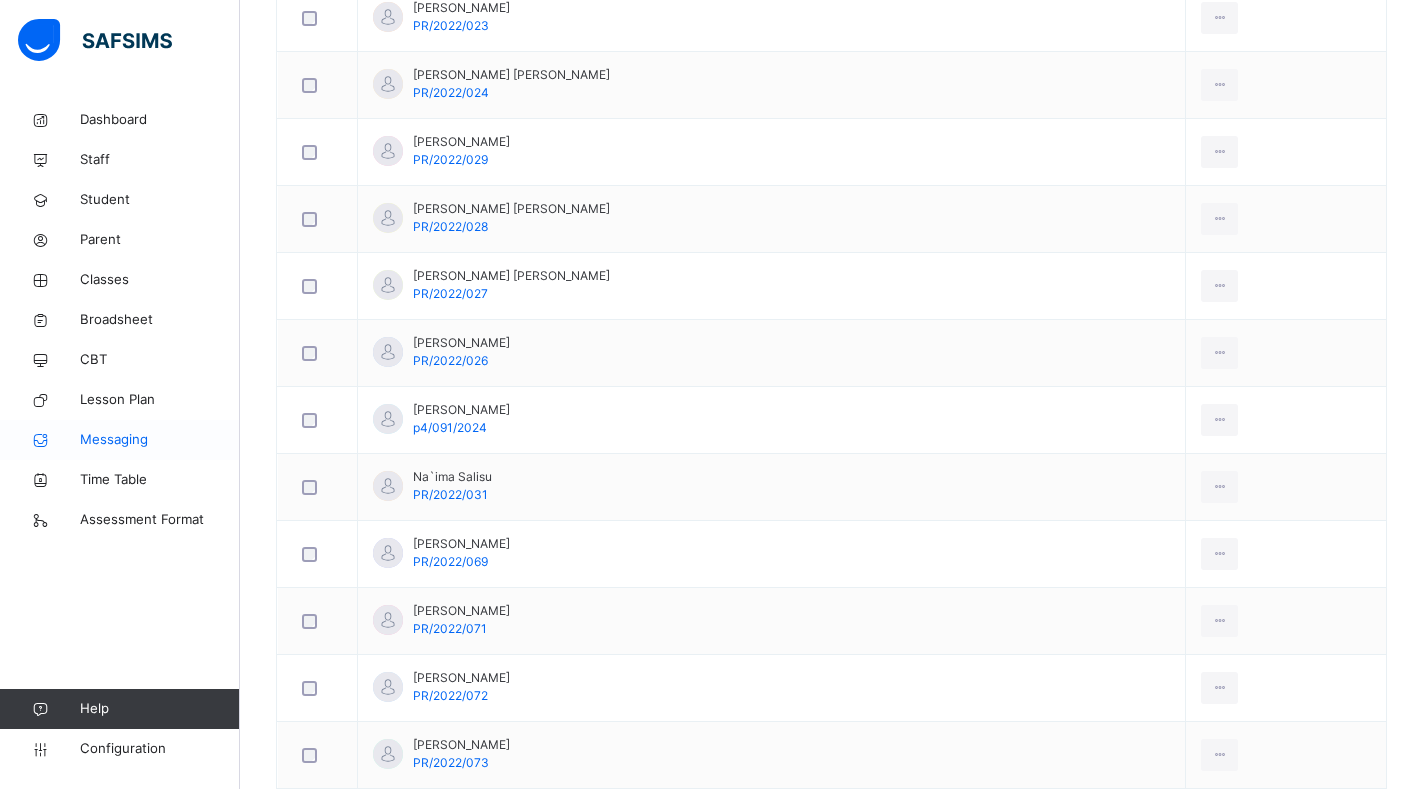 scroll, scrollTop: 2123, scrollLeft: 0, axis: vertical 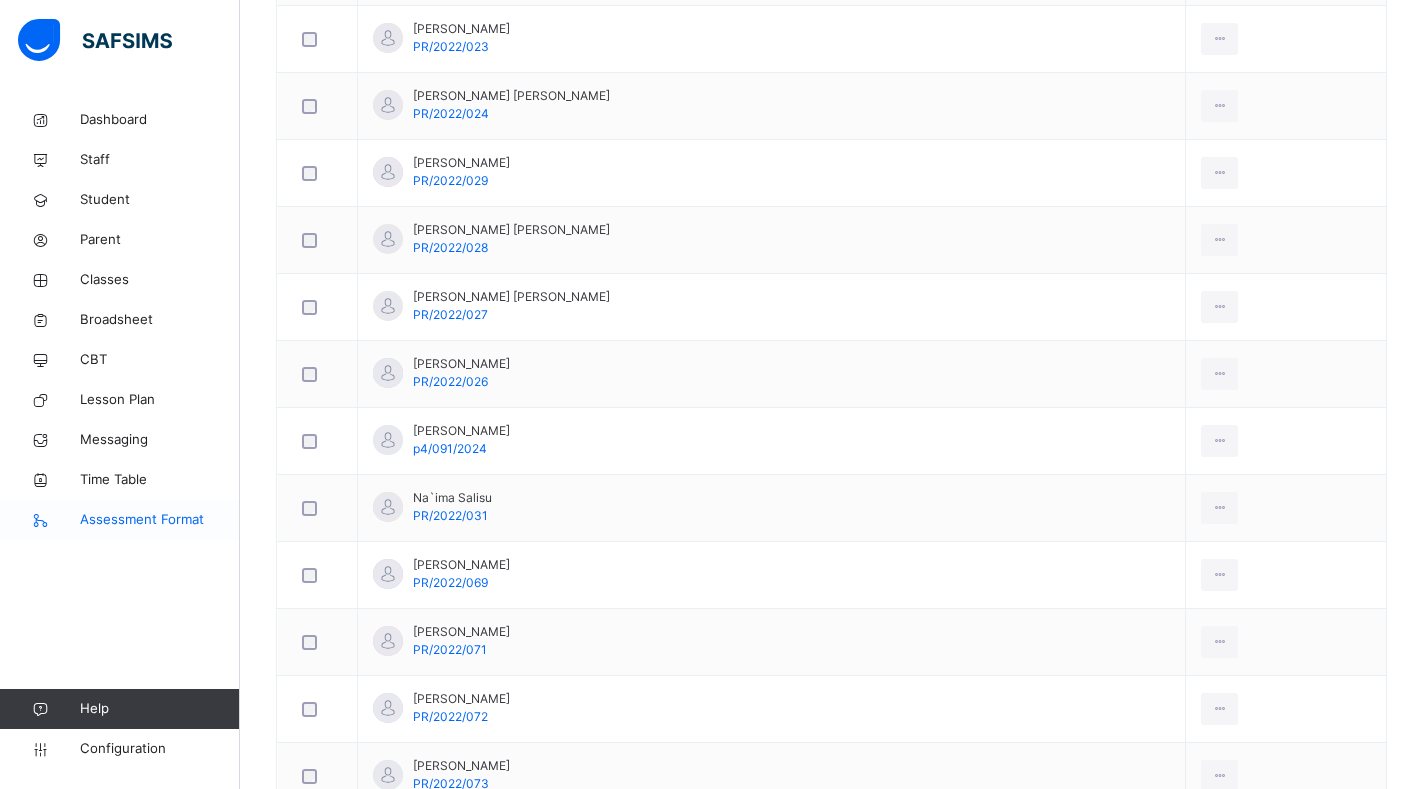 click on "Assessment Format" at bounding box center [160, 520] 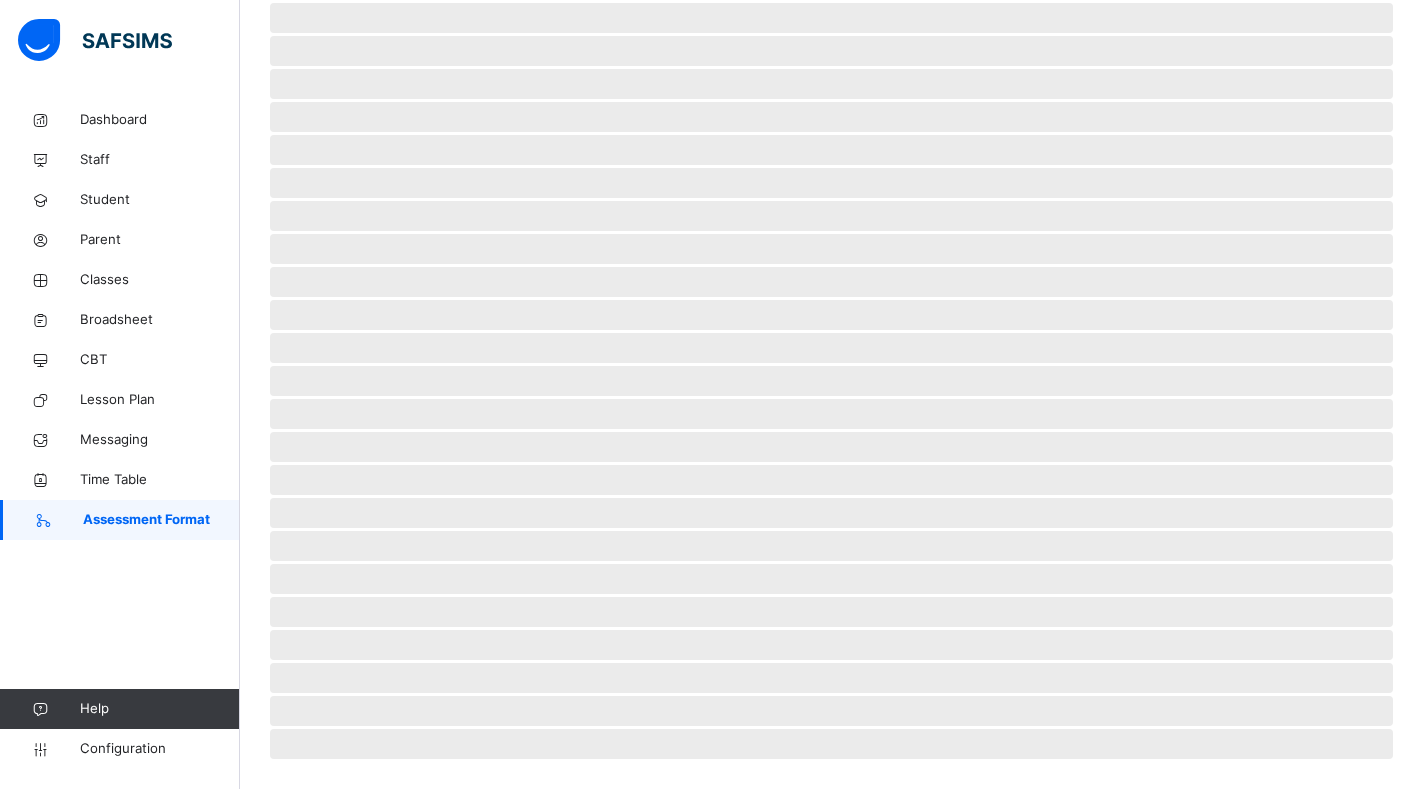 scroll, scrollTop: 329, scrollLeft: 0, axis: vertical 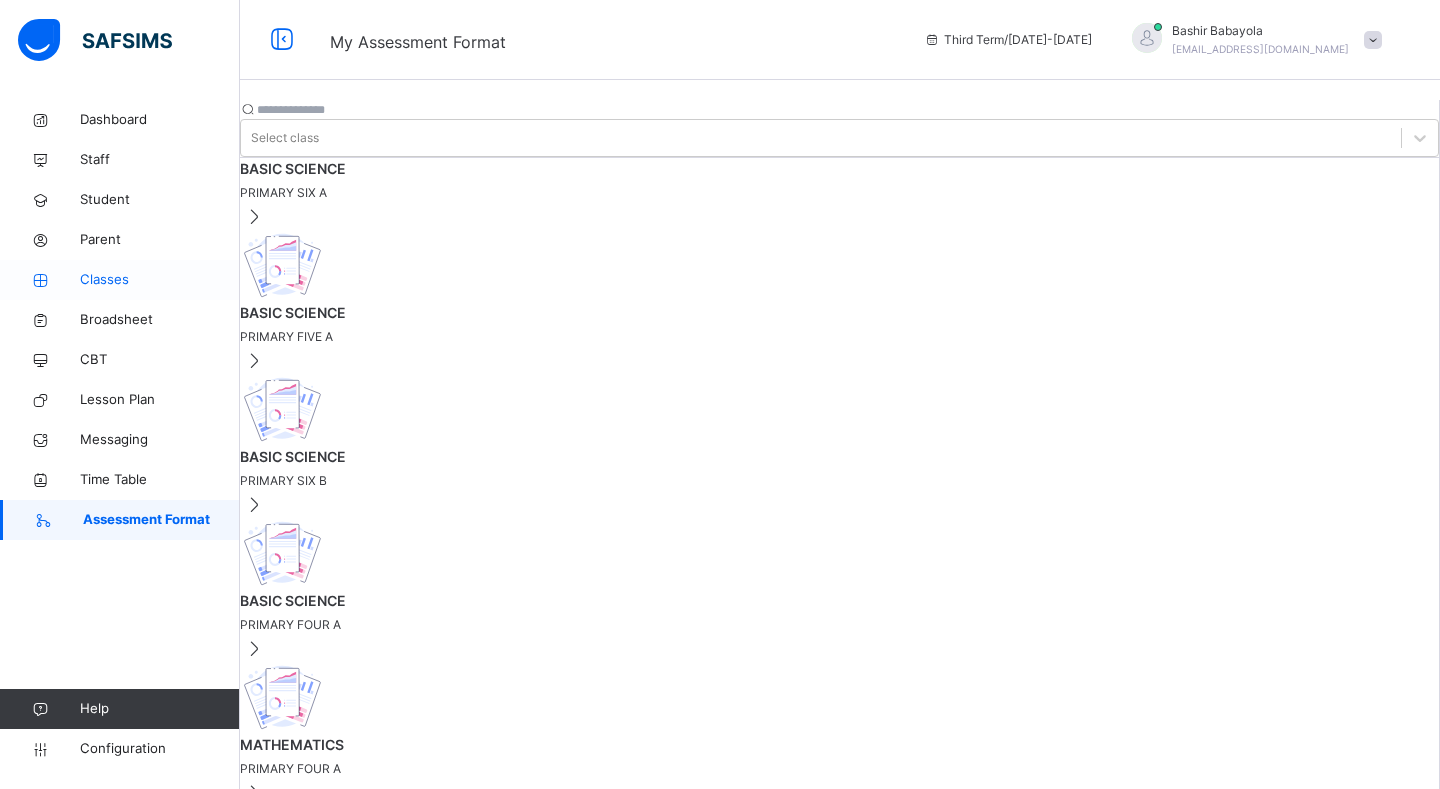 click on "Classes" at bounding box center [160, 280] 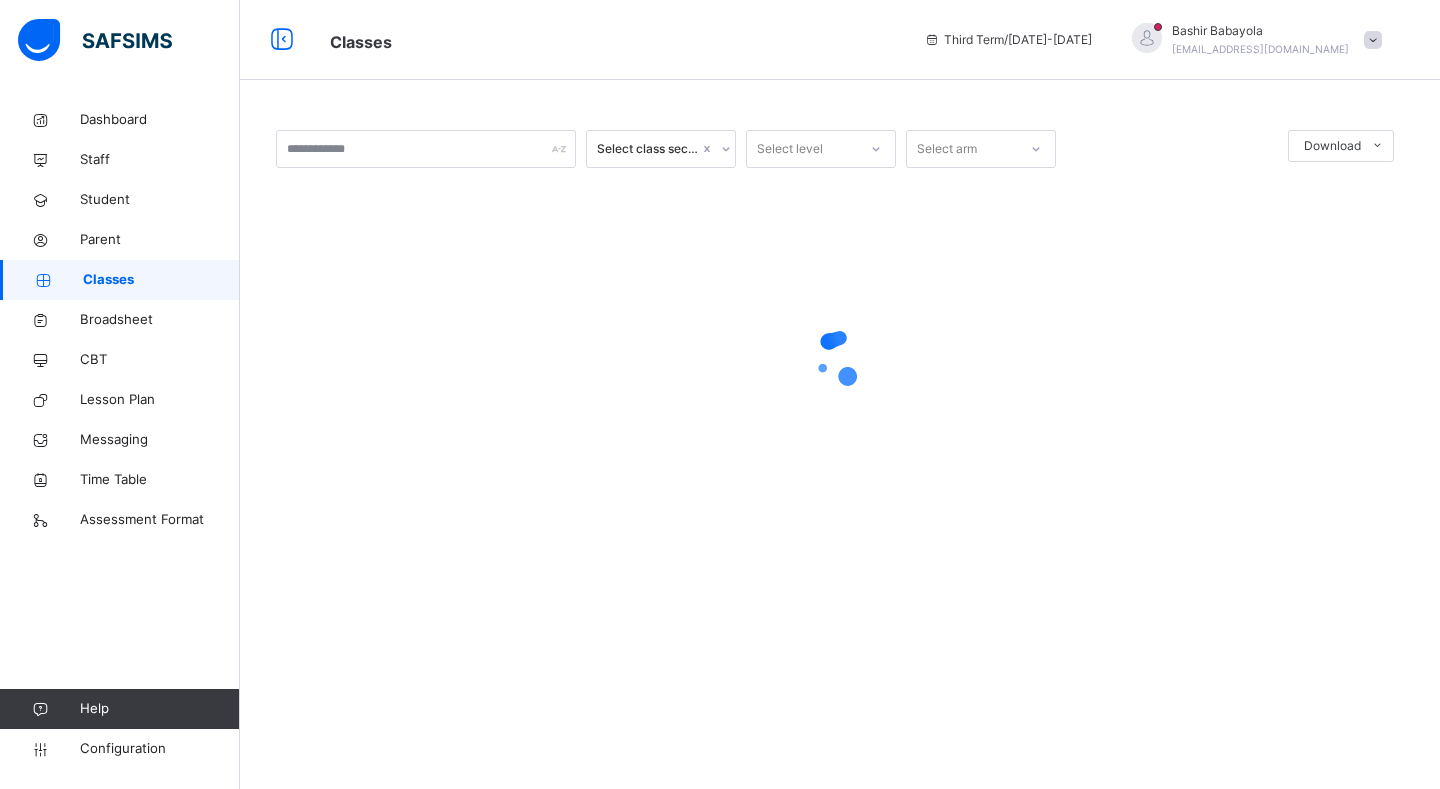 click on "Select class section Select level Select arm Download Pdf Report Excel Report × Form Teacher Select Form Teacher Abbas Usman Umar Select Assistant Form Teacher Cancel Save Darul Arqam Islamic Institute,Yola  Lamido zubairu way,Yola bye pass , Phone:   List of Classes 15th Jul 2025, 2:26:06 pm Total no. of classes:  28 Term:  Session:  S/N Class name Class Arms Form Teacher Supervisor Subject Teachers 1 NUR1 Nursery One A UZAIRU USMAN  No supervisor No class teachers 2 NUR1 Nursery One B MUHAMMAD HAYATU AWWAL No supervisor No class teachers 3 NUR2 NUR TWO A IBRAHIM MUHAMMAD AUWAL No supervisor No class teachers 4 NUR2 NUR TWO B ABDURRAZAQ SADIQ  No supervisor No class teachers 5 PRI1 PRIMARY ONE A UMAR USMAN UMAR No supervisor No class teachers 6 PRI1 PRIMARY ONE B HUSSAINI BELLO  No supervisor No class teachers 7 PRI2 PRIMARY TWO A AISHA USMAN  No supervisor No class teachers 8 PRI2 PRIMARY TWO B YAHYA IBRAHIM  No supervisor No class teachers 9 PRI3 PRIMARY THREE A ADAMU ABUBAKAR MODIBBO No supervisor 10 B A" at bounding box center [840, 394] 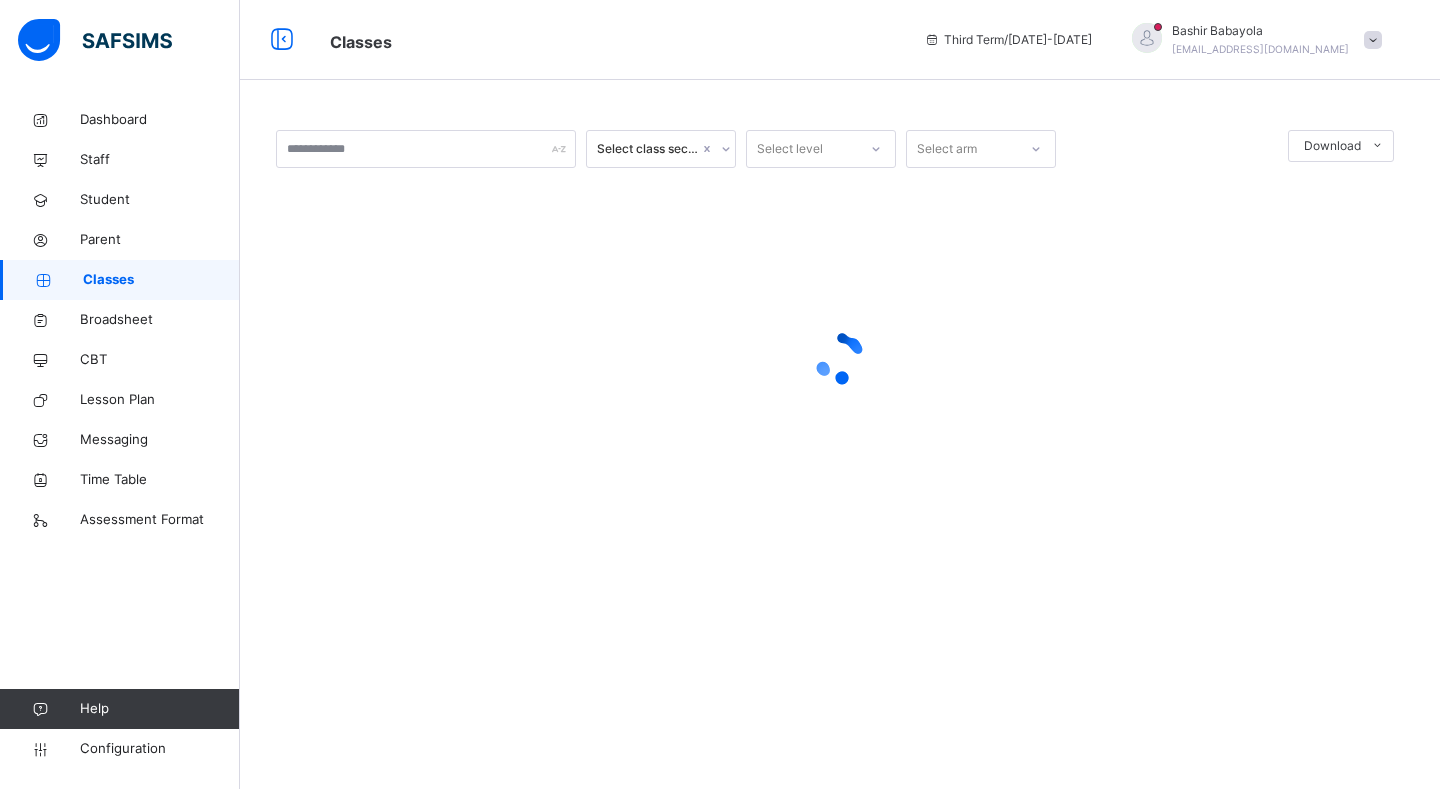 click at bounding box center [840, 358] 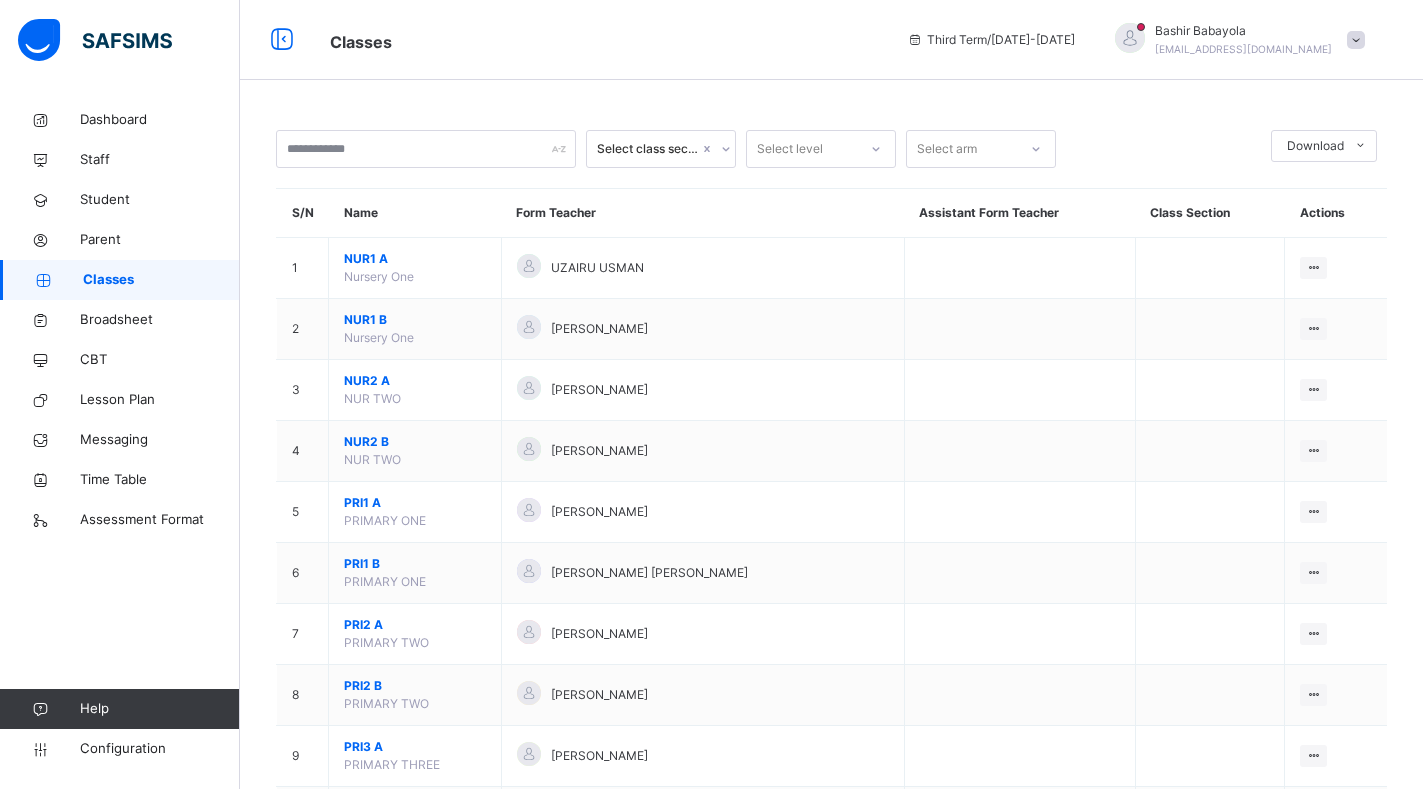 click at bounding box center (1163, 149) 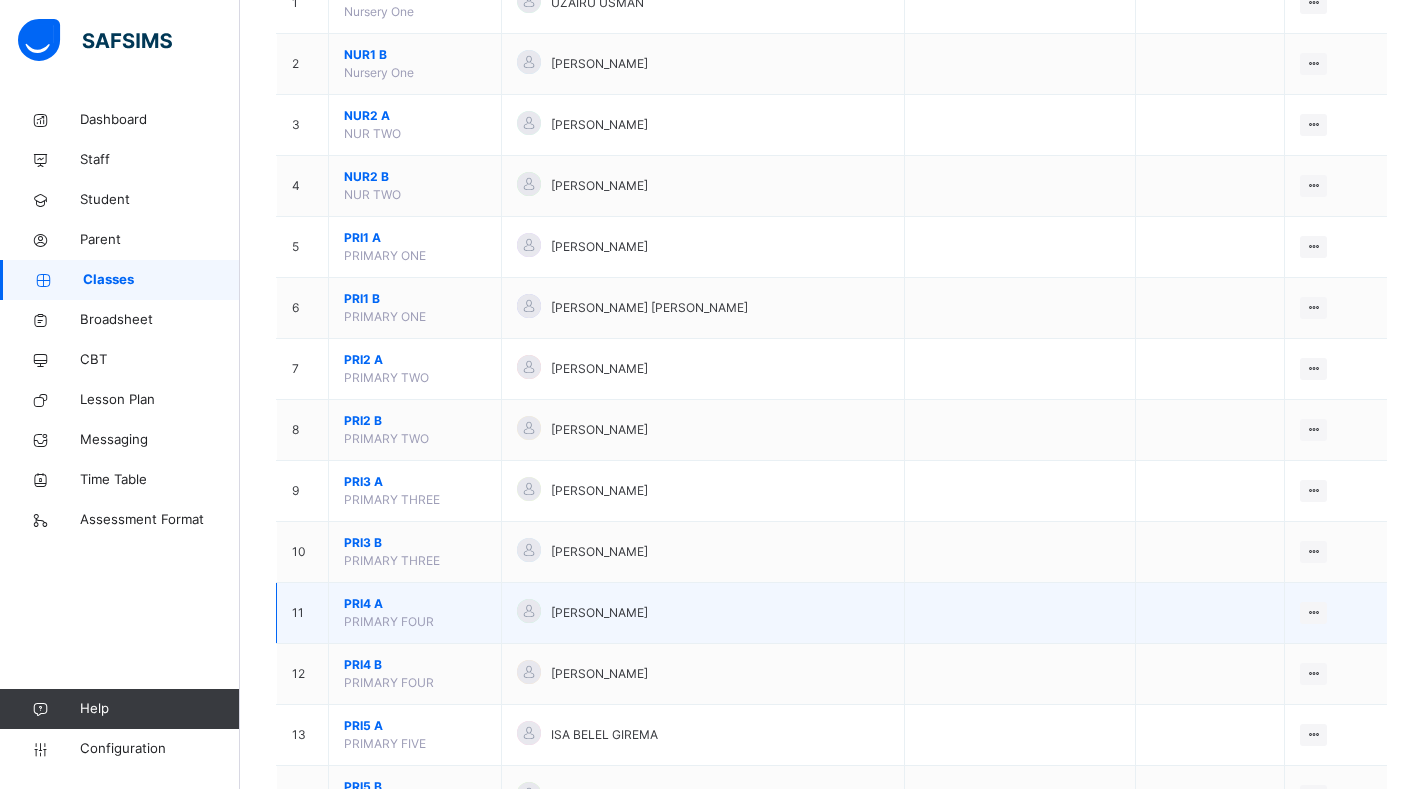 scroll, scrollTop: 300, scrollLeft: 0, axis: vertical 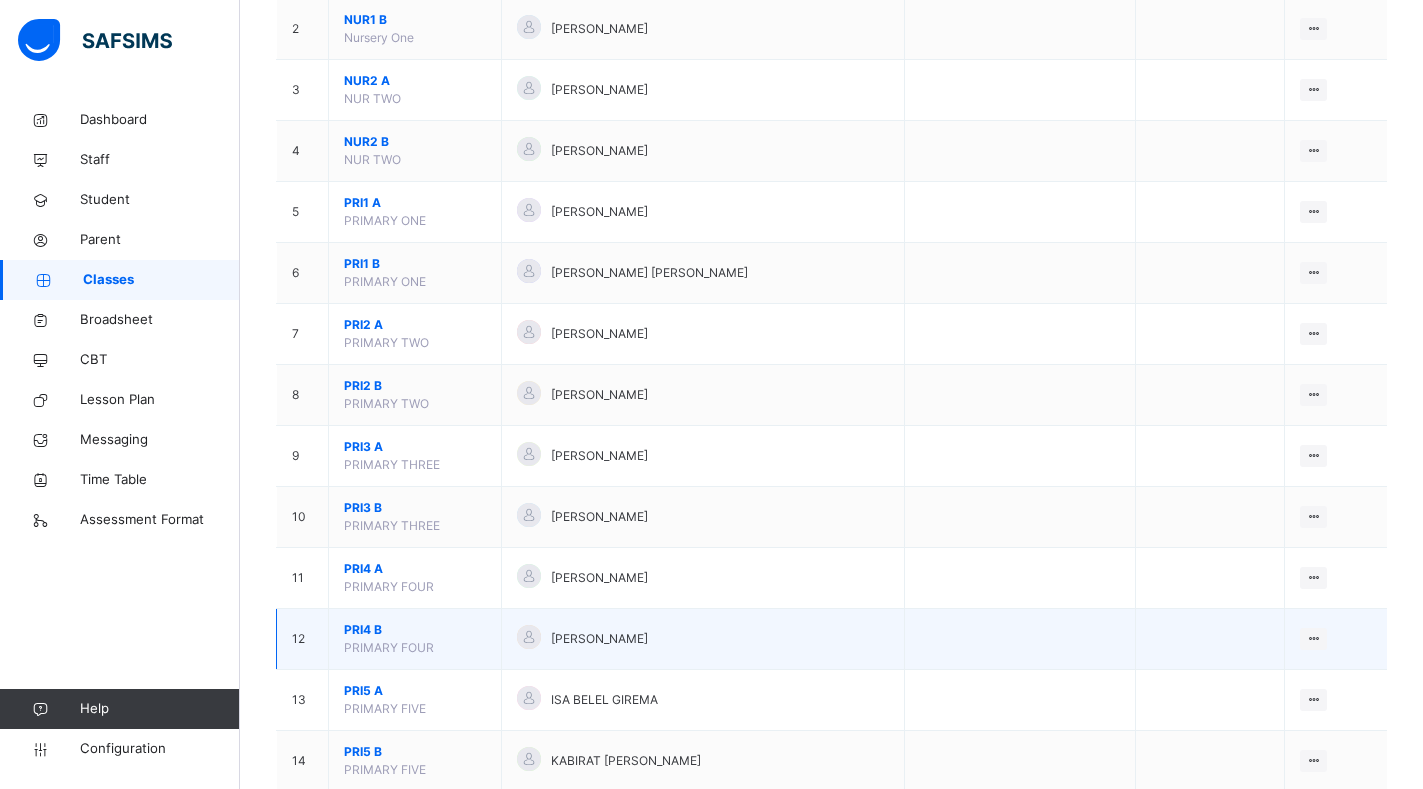 click on "PRI4   B" at bounding box center (415, 630) 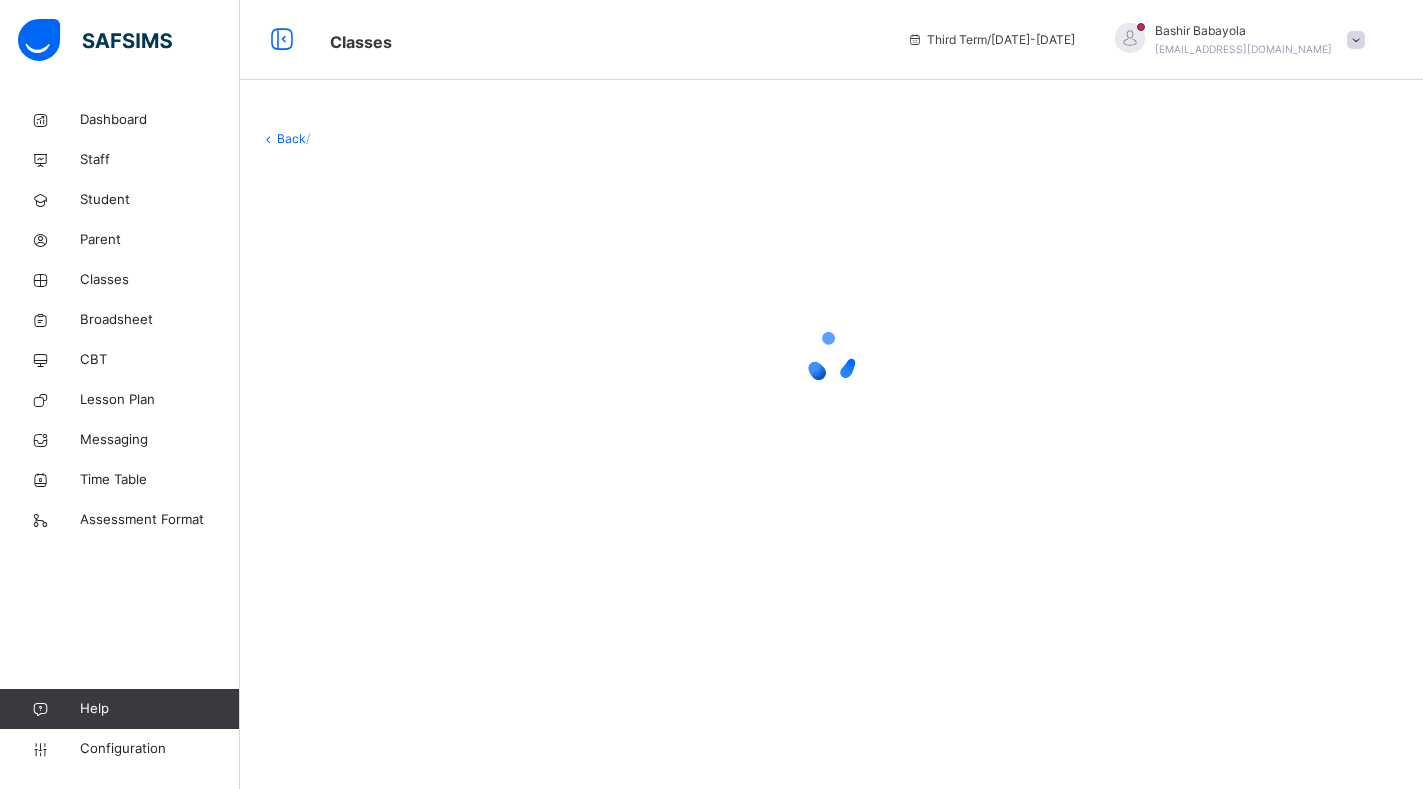 scroll, scrollTop: 0, scrollLeft: 0, axis: both 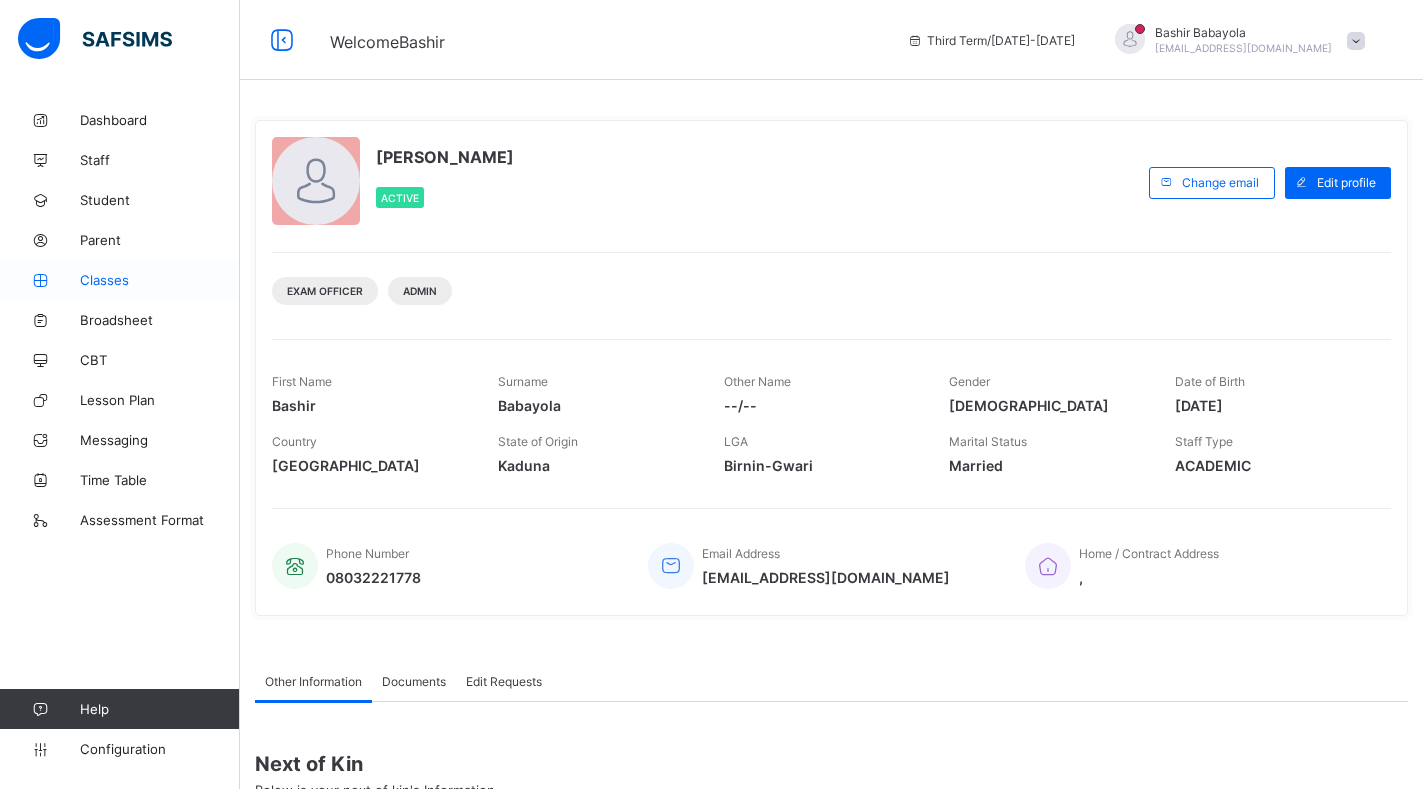 click on "Classes" at bounding box center [160, 280] 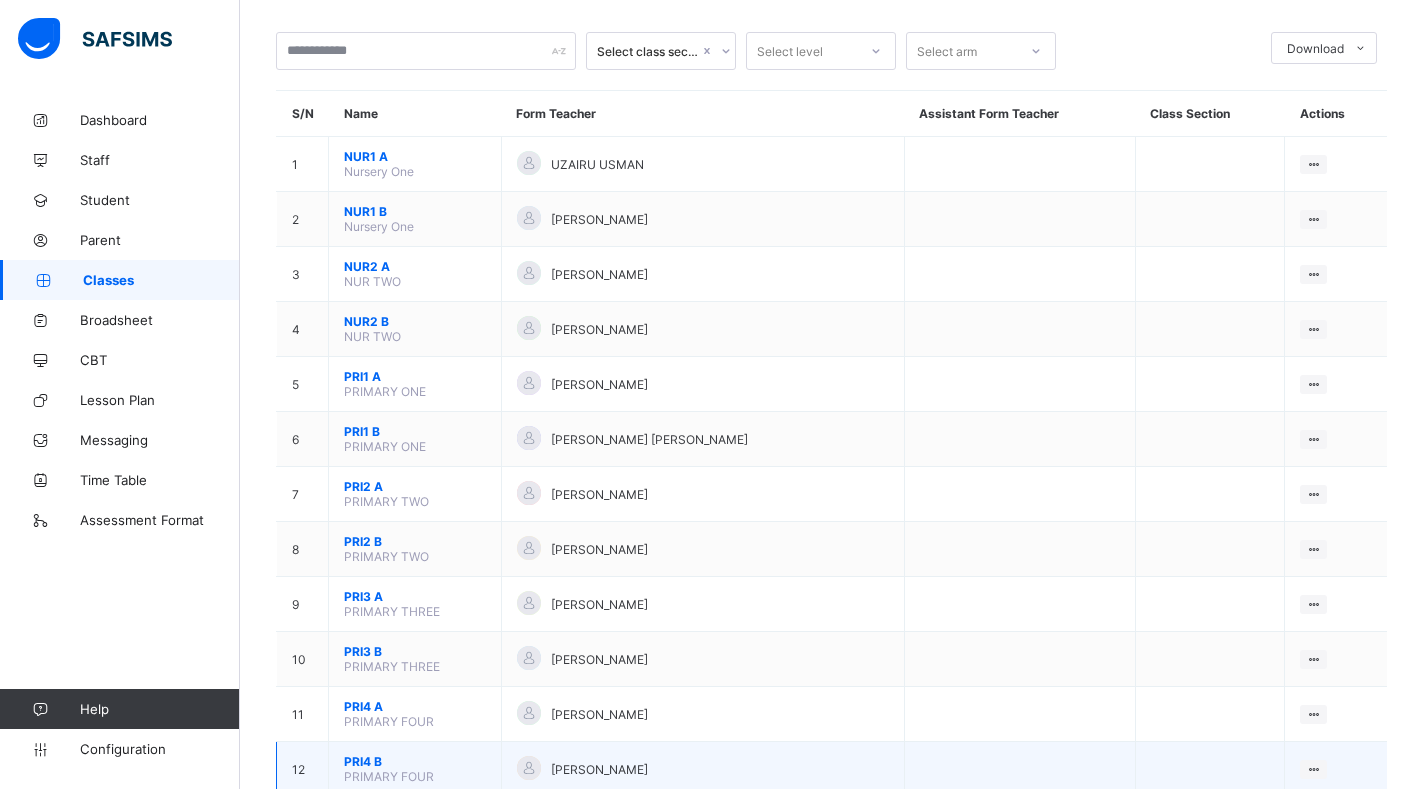 scroll, scrollTop: 300, scrollLeft: 0, axis: vertical 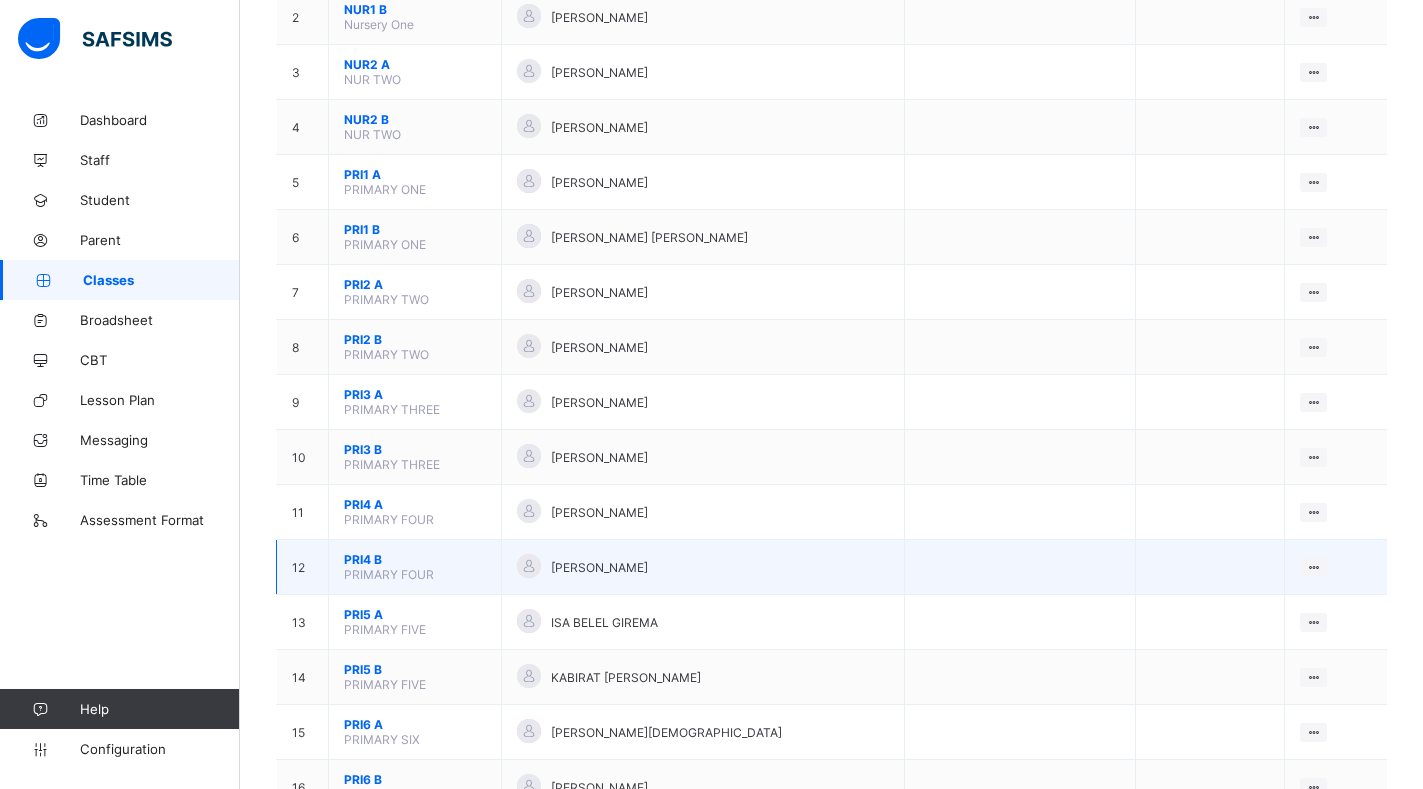 click on "PRI4   B" at bounding box center [415, 559] 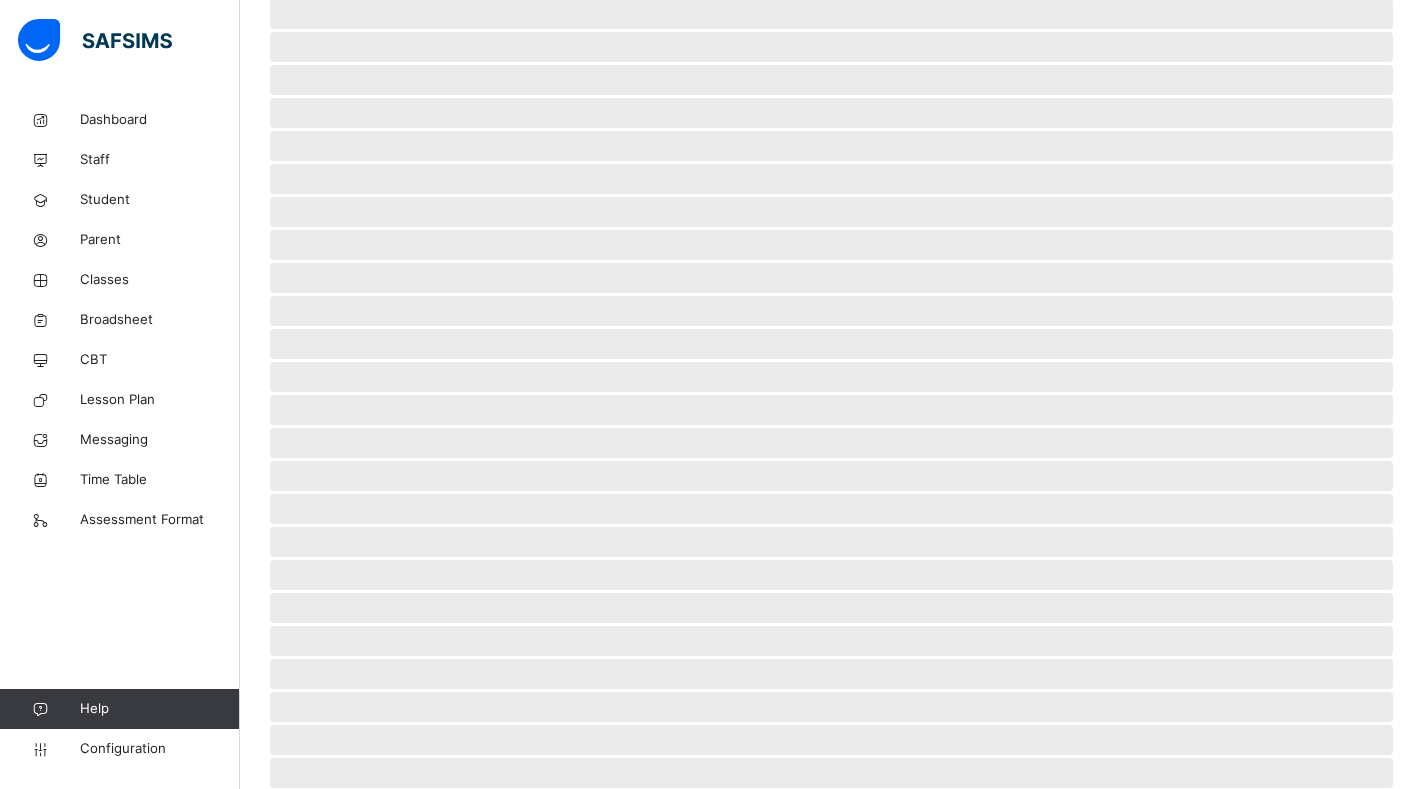 scroll, scrollTop: 0, scrollLeft: 0, axis: both 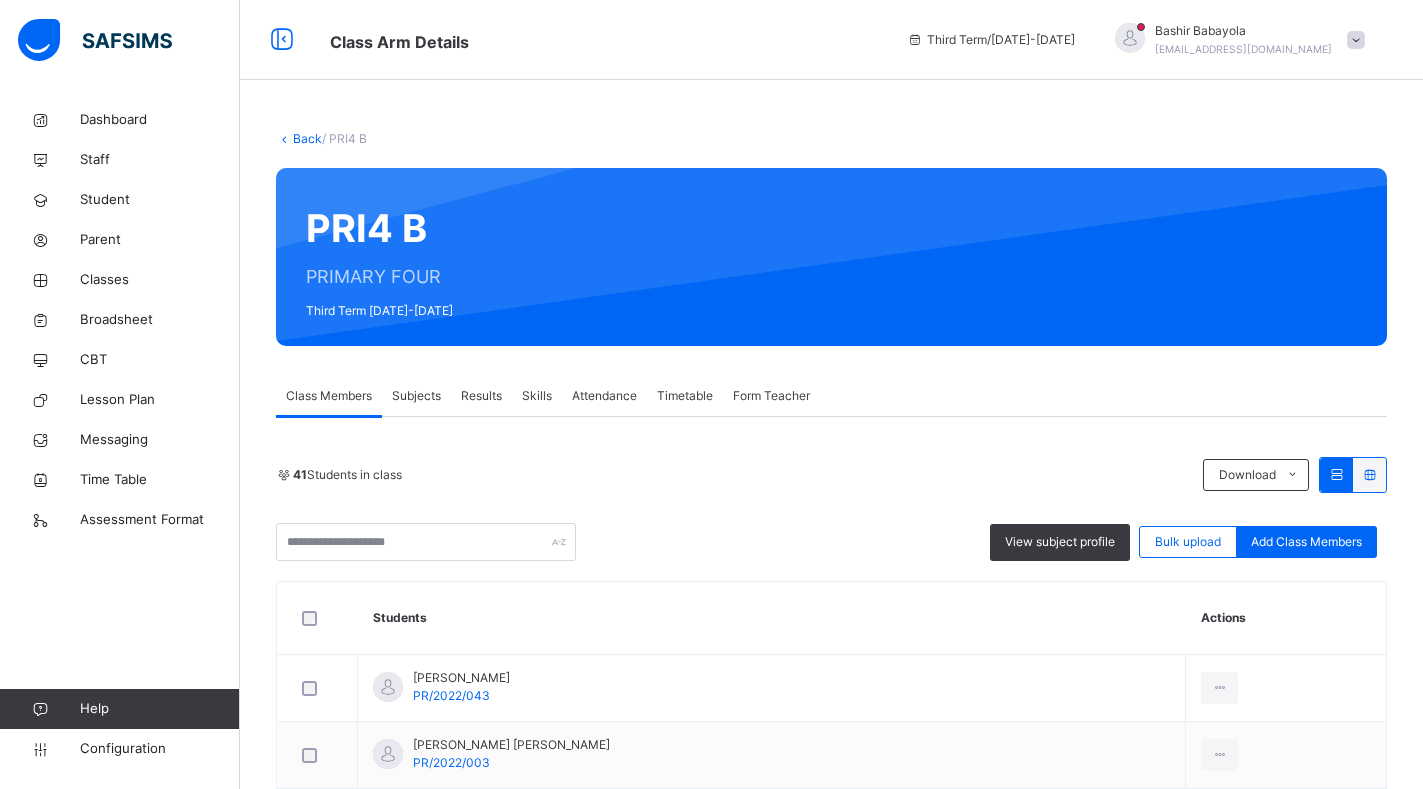 click on "Subjects" at bounding box center [416, 396] 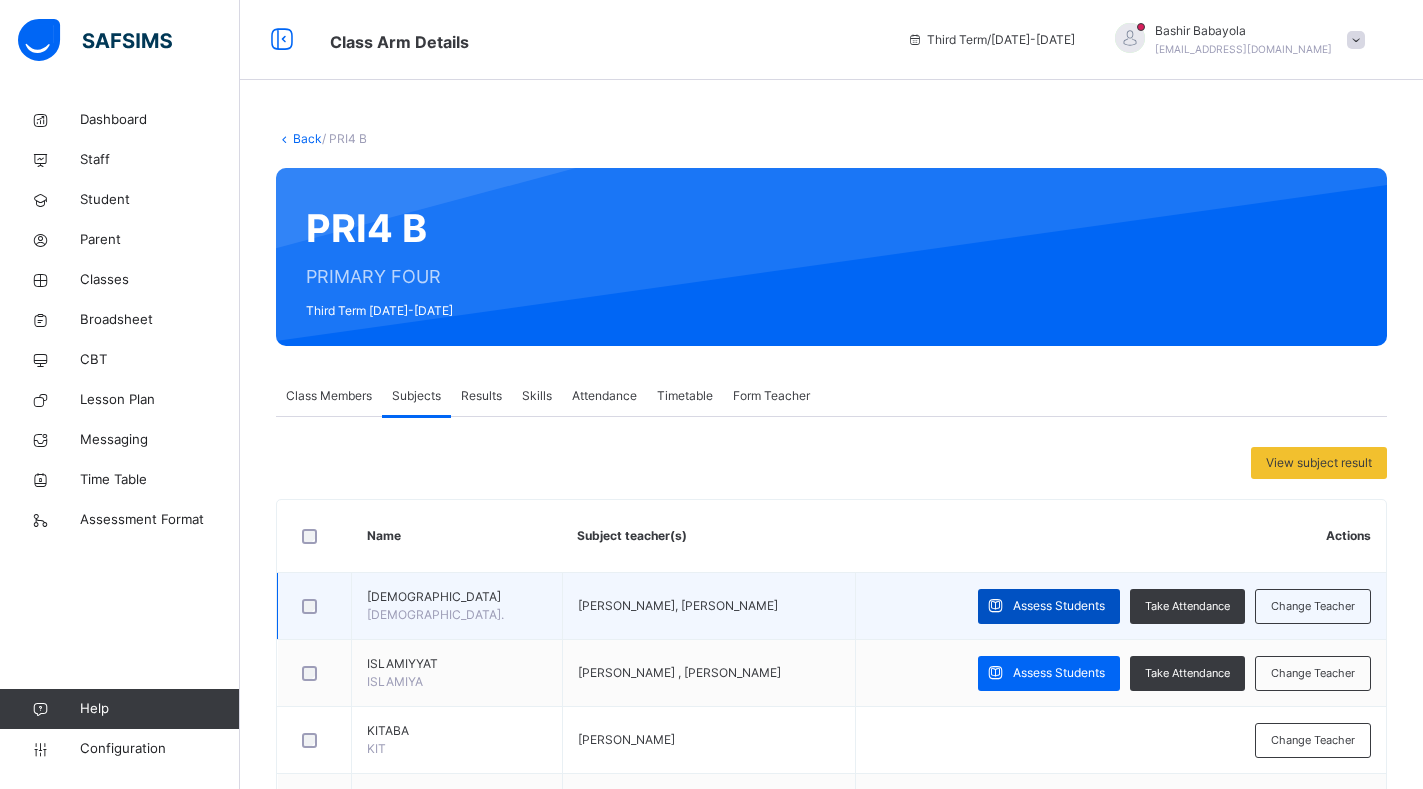click at bounding box center [995, 606] 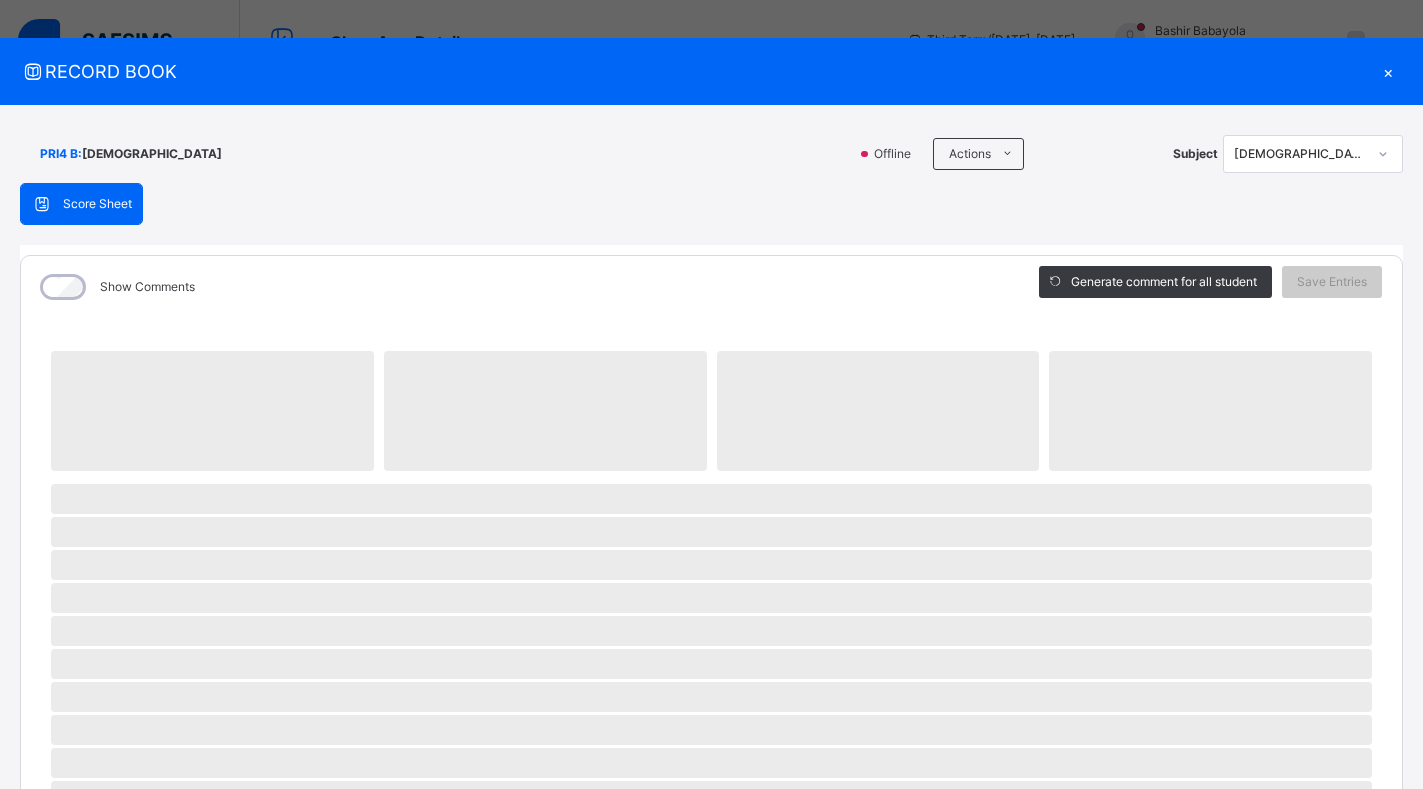 scroll, scrollTop: 0, scrollLeft: 0, axis: both 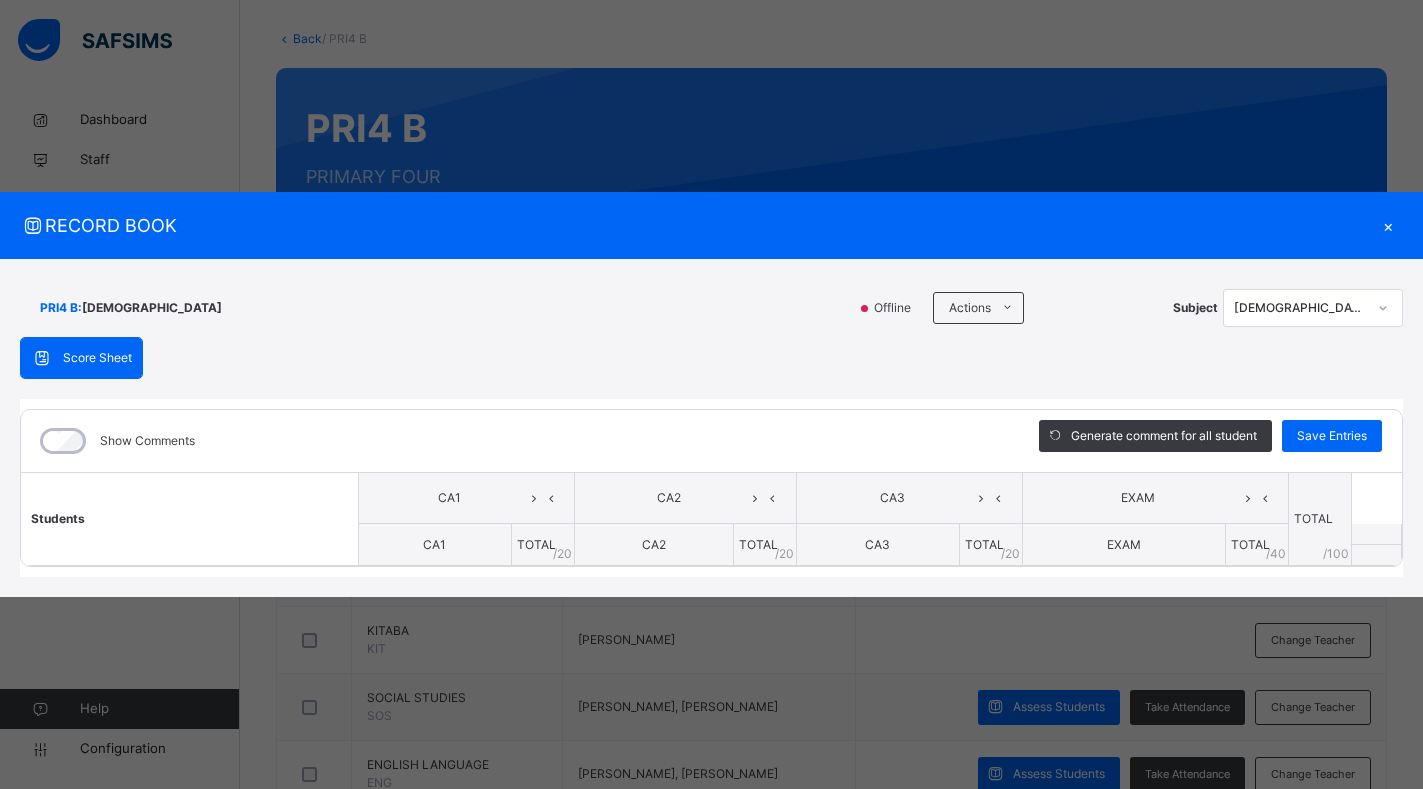 click on "×" at bounding box center (1388, 225) 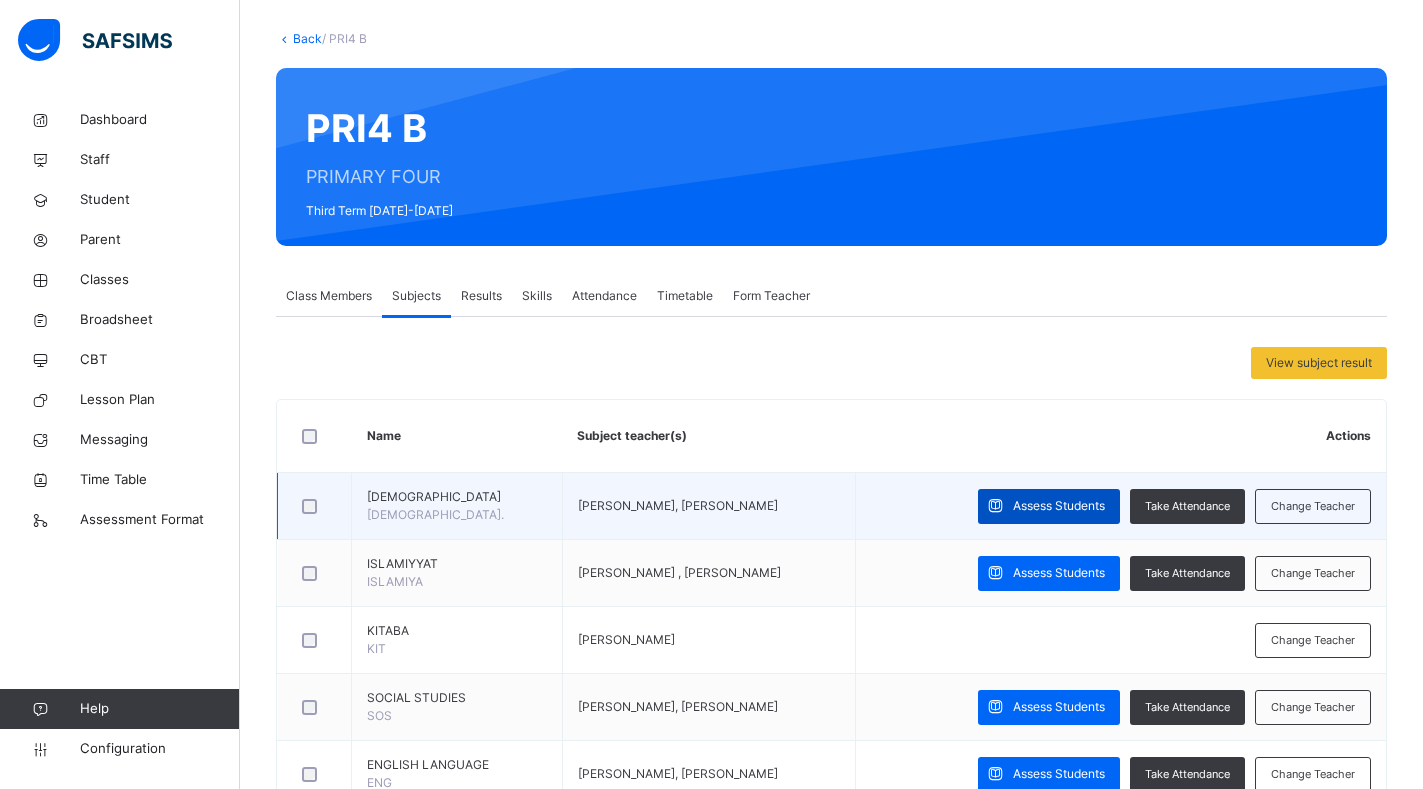 click on "Assess Students" at bounding box center [1059, 506] 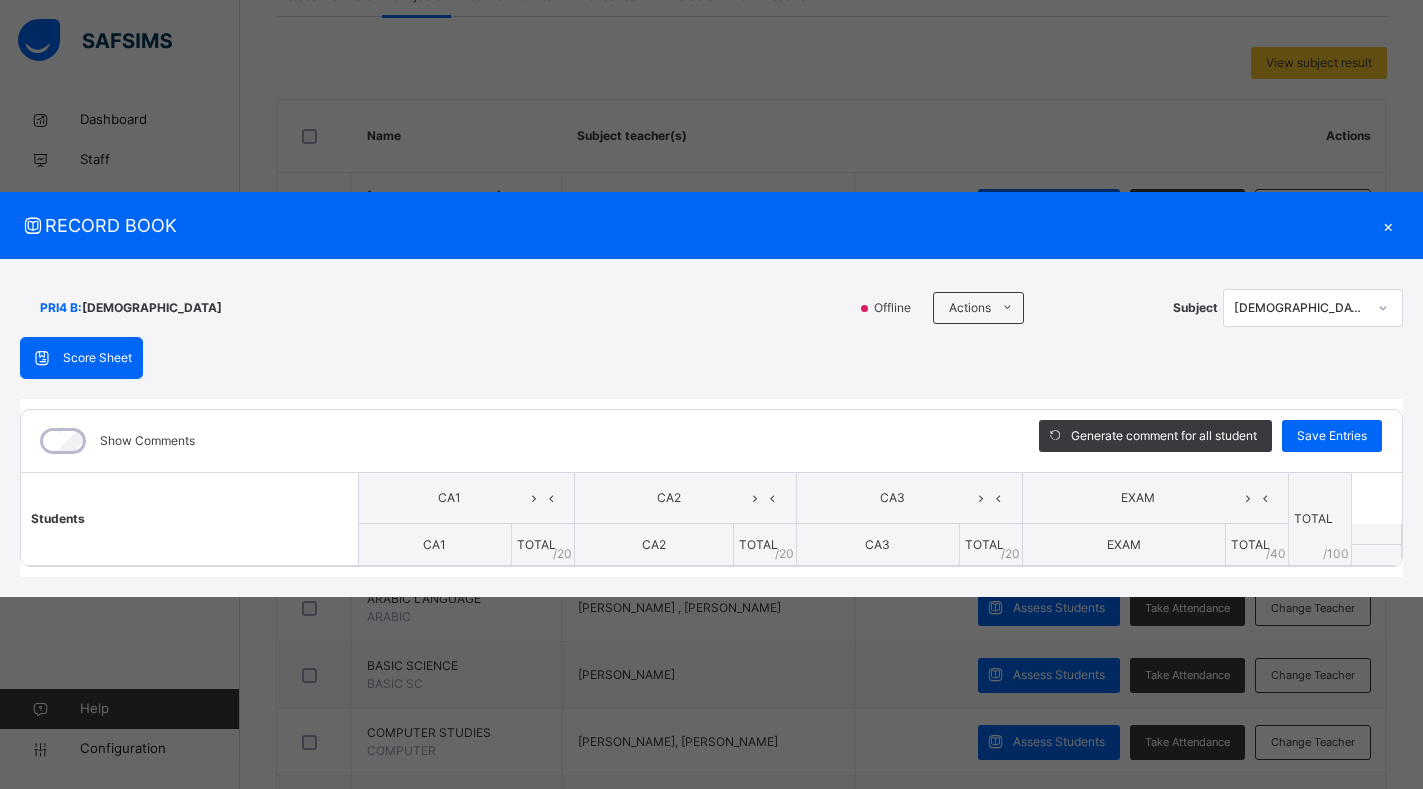 scroll, scrollTop: 500, scrollLeft: 0, axis: vertical 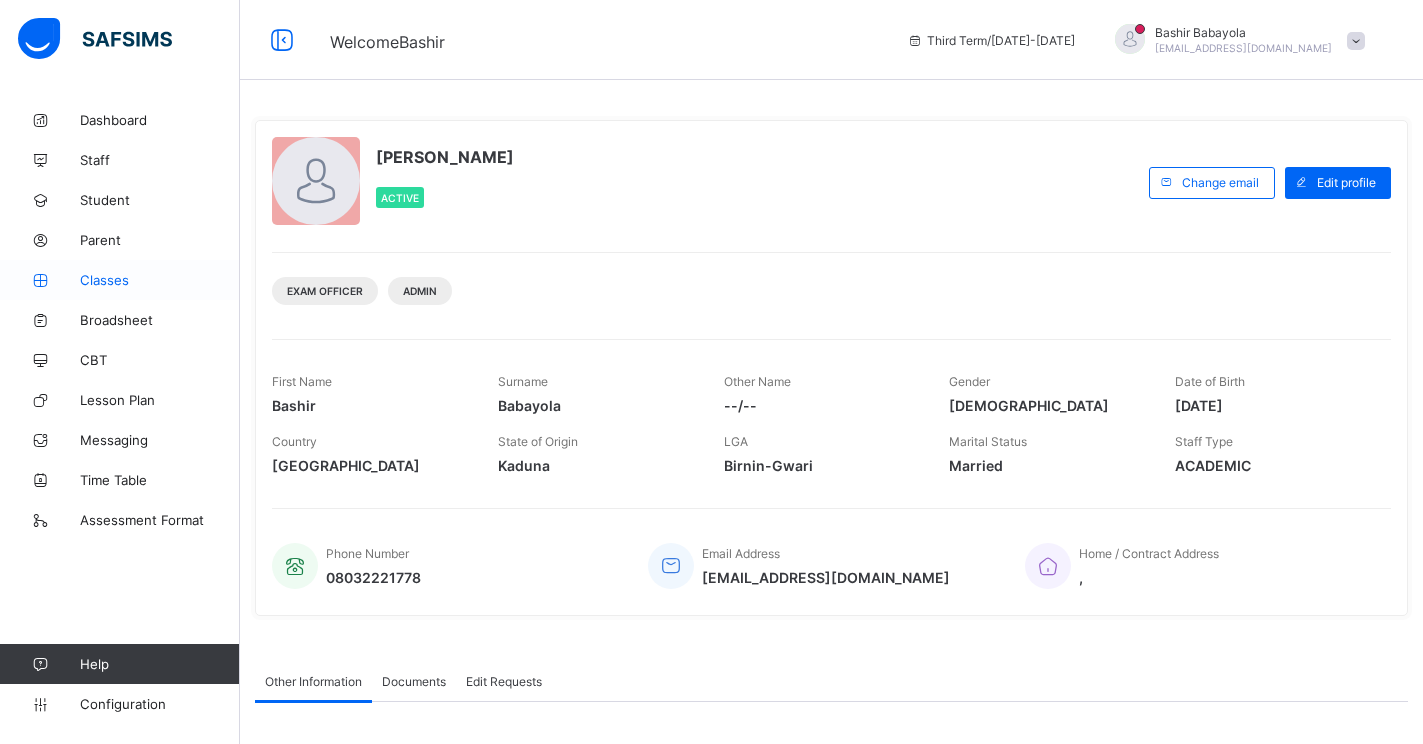 click on "Classes" at bounding box center (160, 280) 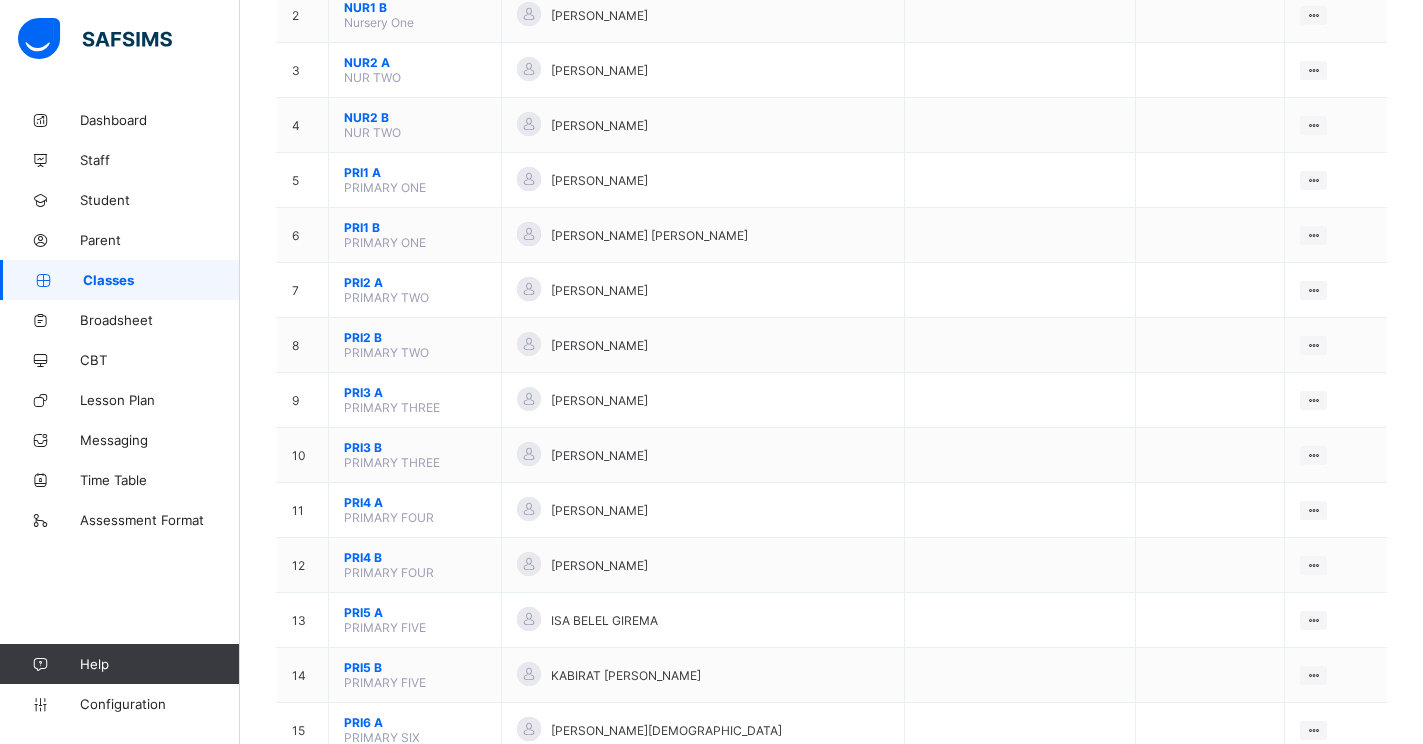 scroll, scrollTop: 400, scrollLeft: 0, axis: vertical 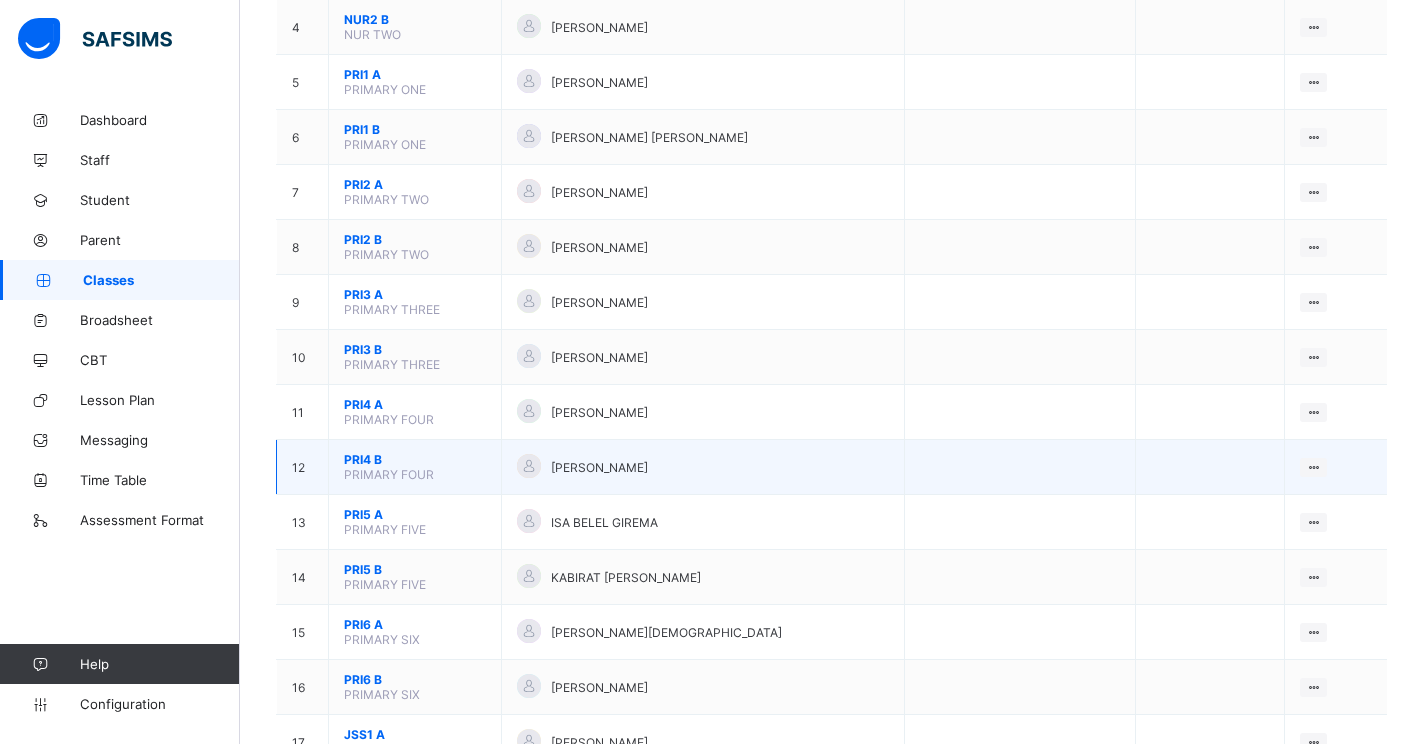 click on "PRI4   B" at bounding box center (415, 459) 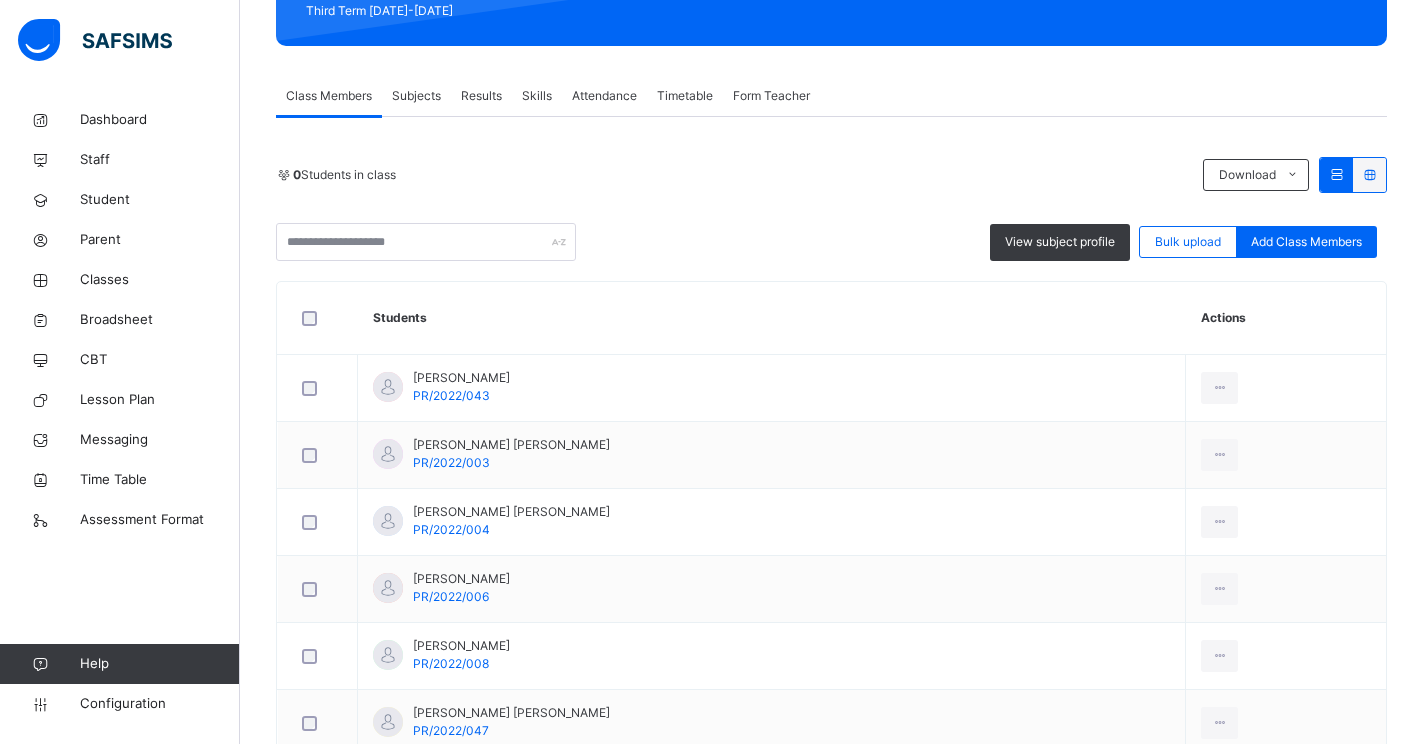 scroll, scrollTop: 200, scrollLeft: 0, axis: vertical 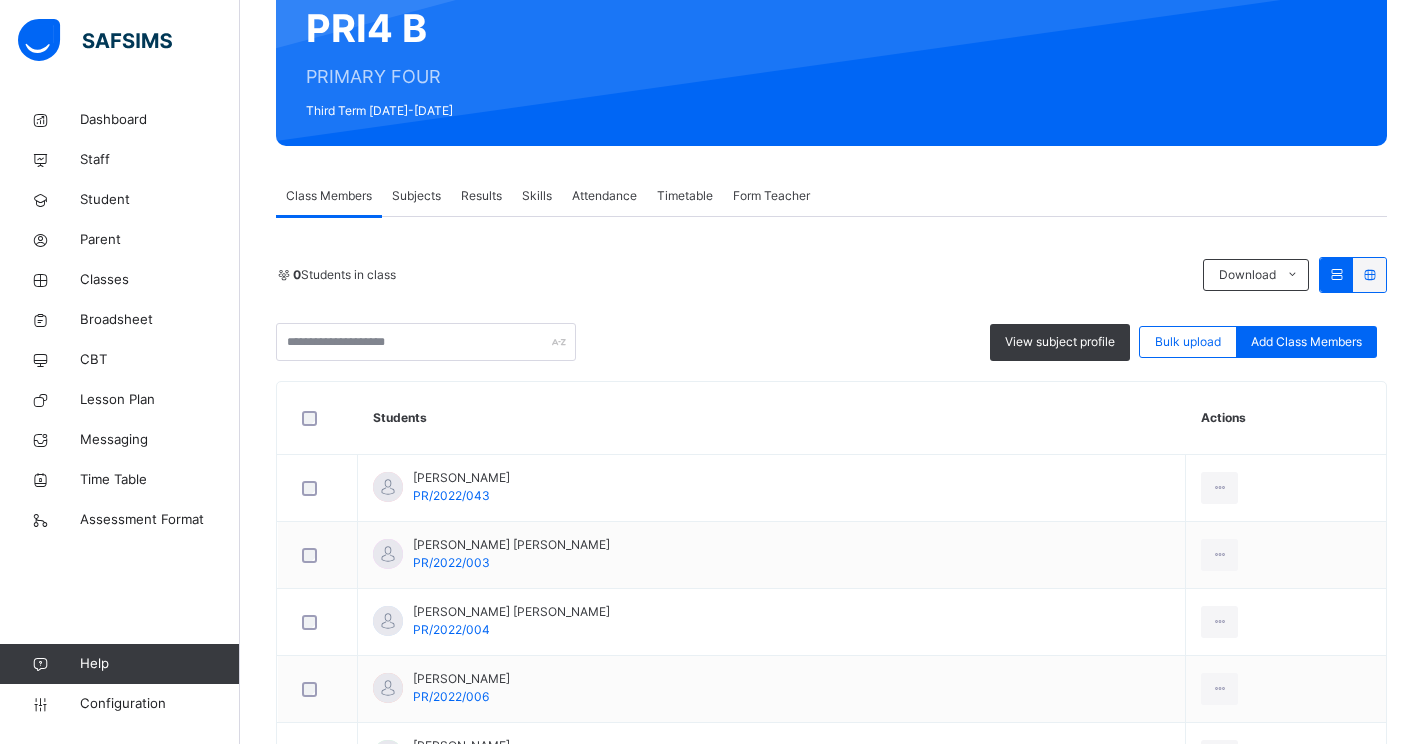 click on "Subjects" at bounding box center [416, 196] 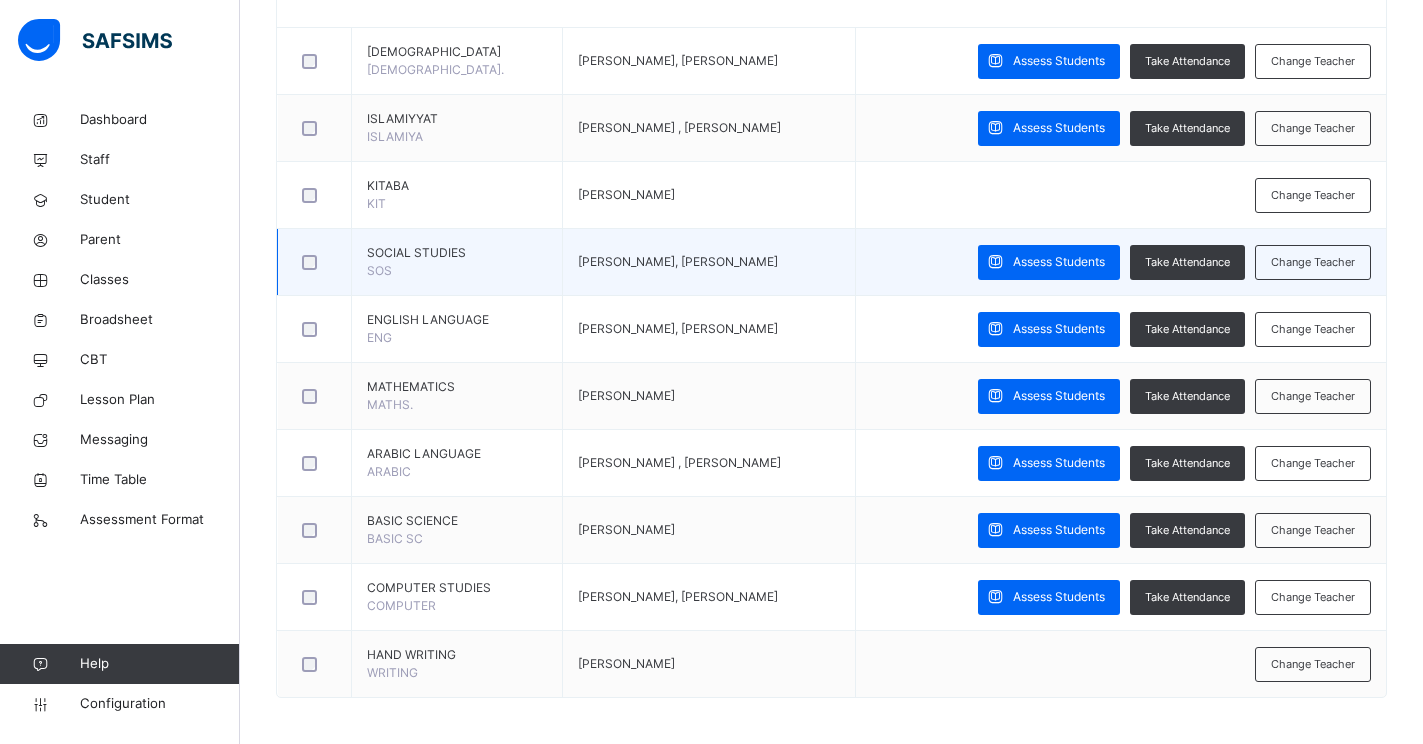 scroll, scrollTop: 549, scrollLeft: 0, axis: vertical 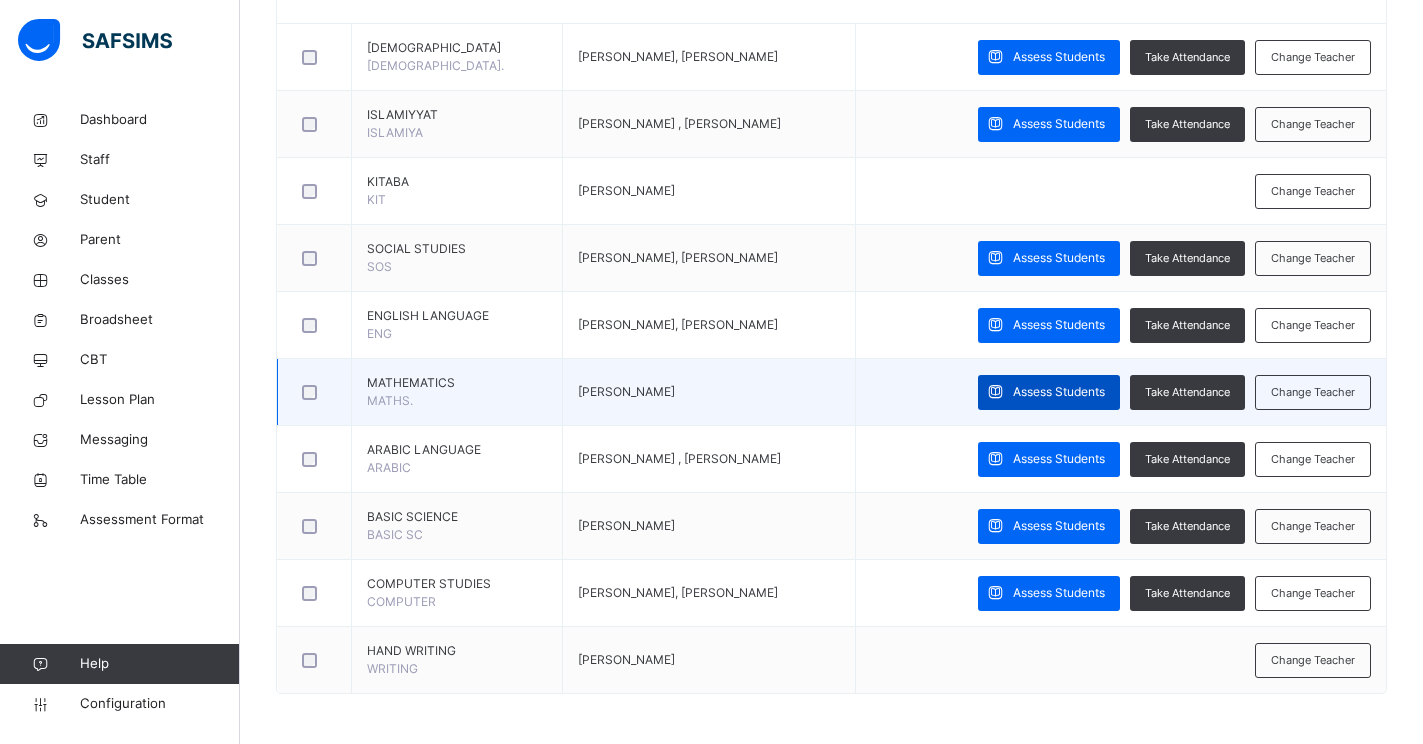 click on "Assess Students" at bounding box center [1049, 392] 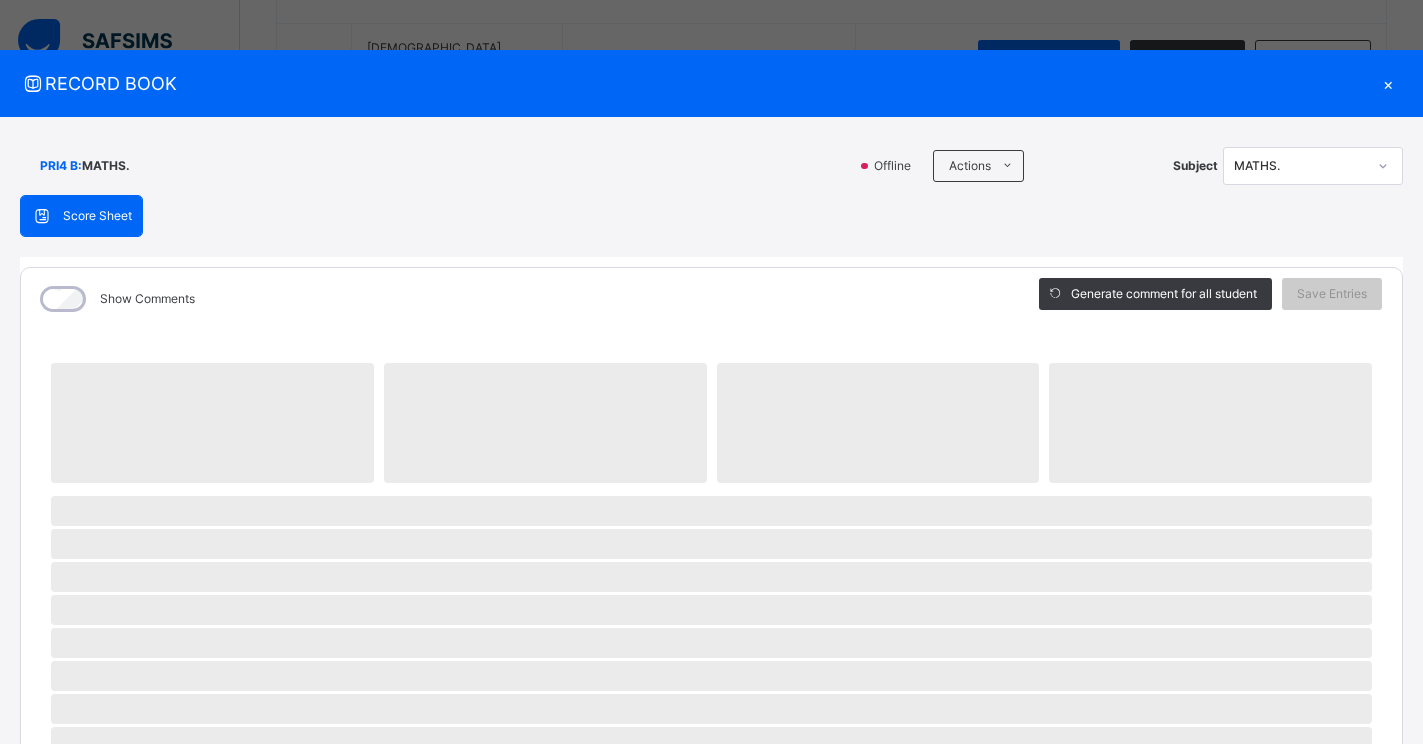 click on "×" at bounding box center (1388, 83) 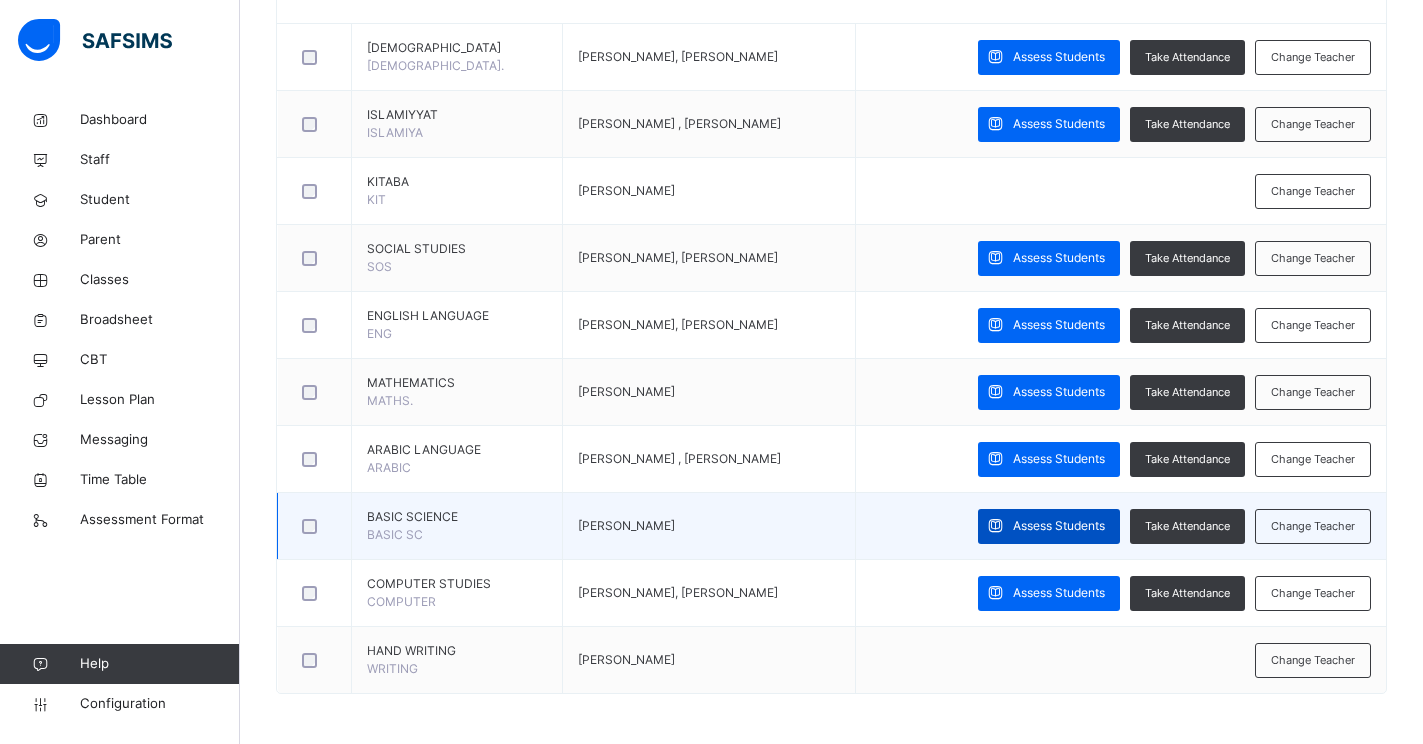 click on "Assess Students" at bounding box center [1059, 526] 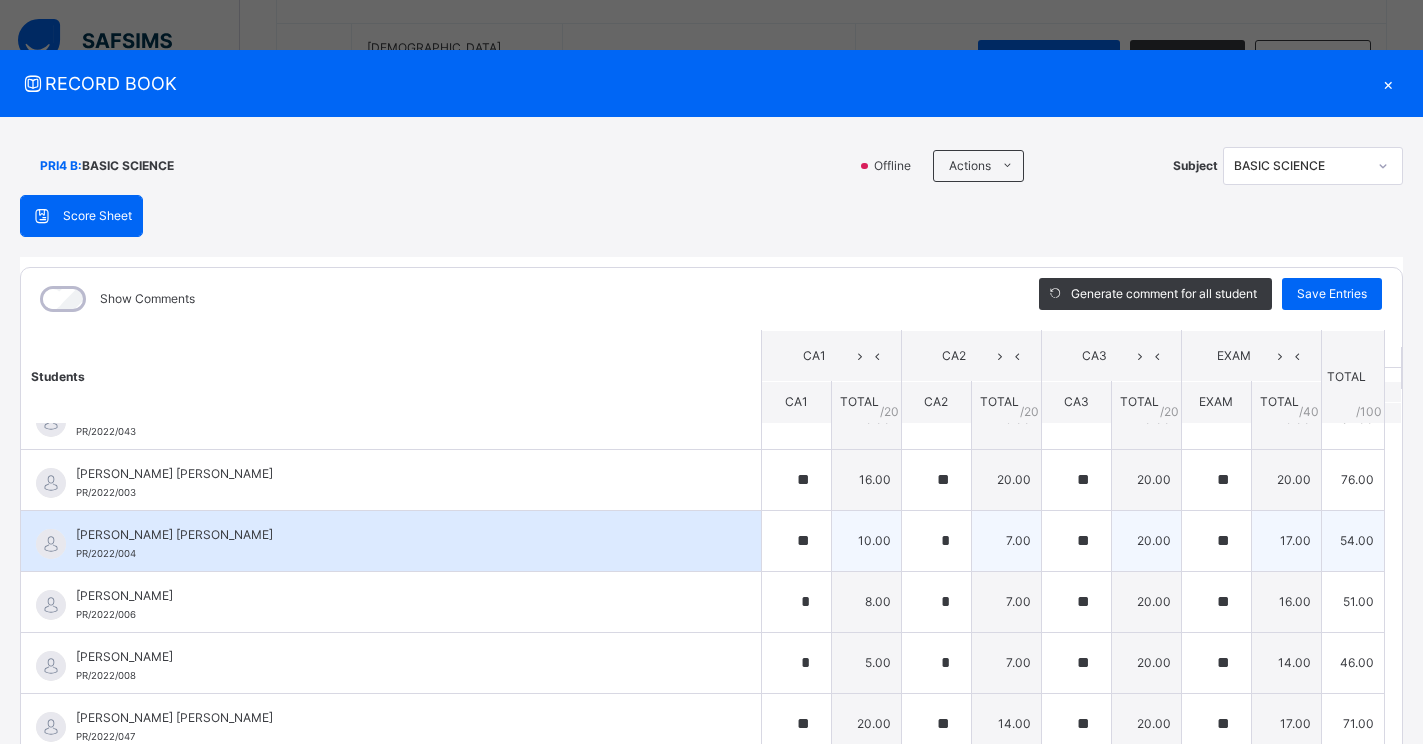 scroll, scrollTop: 0, scrollLeft: 0, axis: both 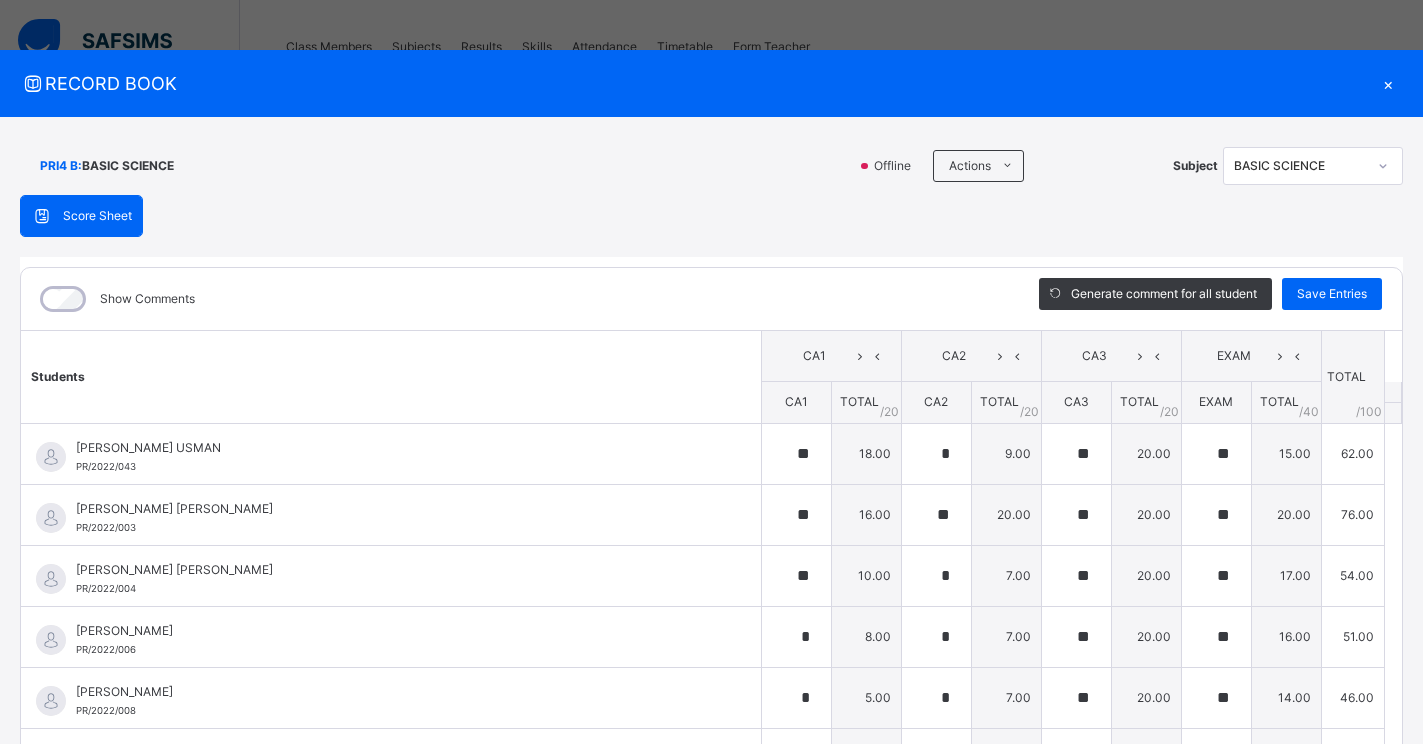 click 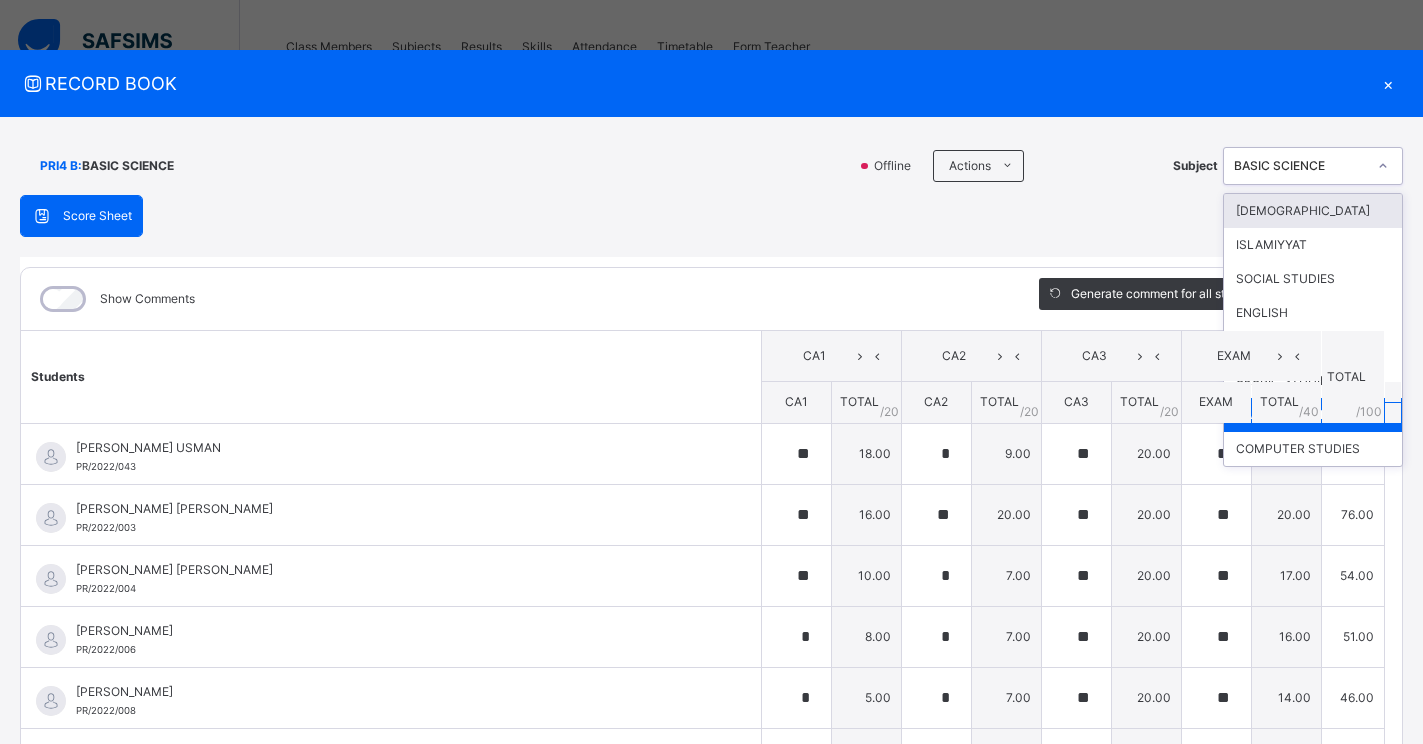 click on "[DEMOGRAPHIC_DATA]" at bounding box center [1313, 211] 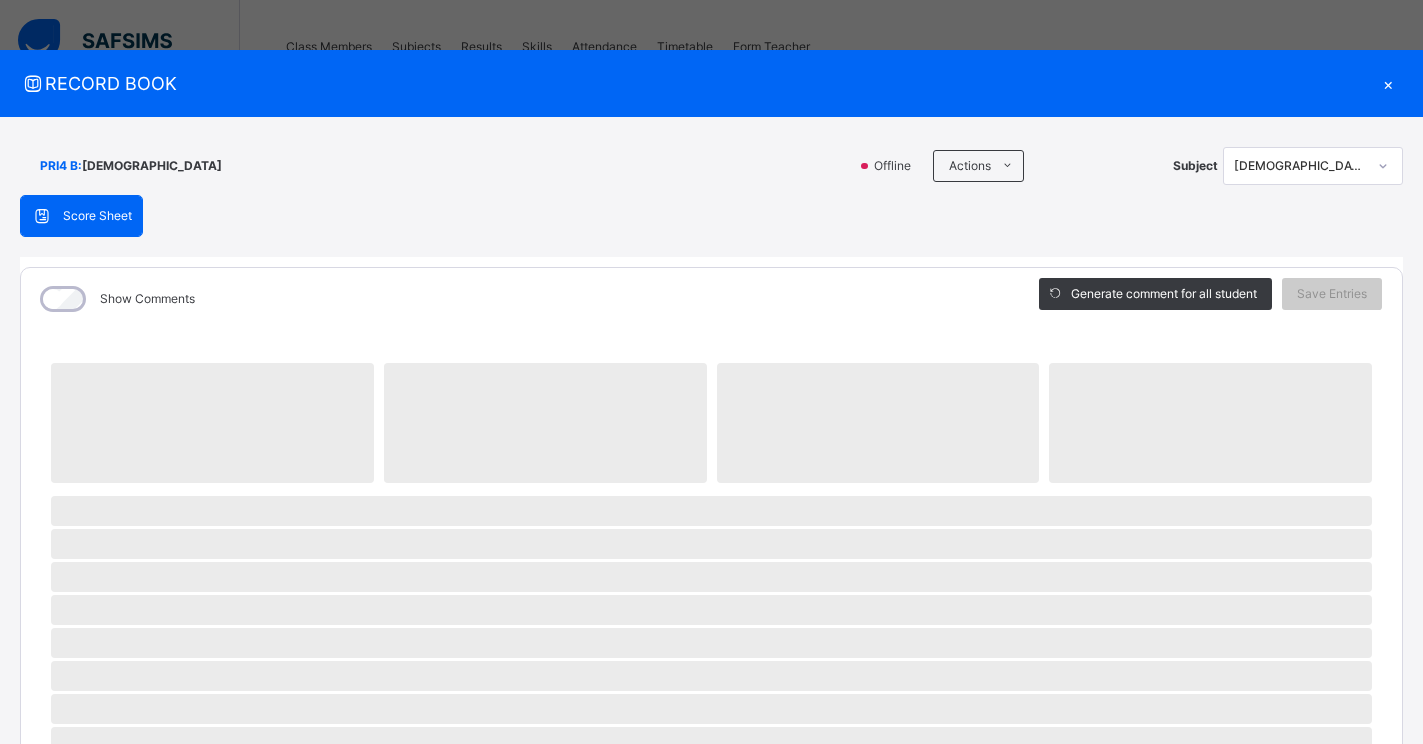 click on "PRI4   B :   AL-QUR'AN Offline Actions  Download Empty Score Sheet  Upload/map score sheet Subject  AL-QUR'AN" at bounding box center [711, 166] 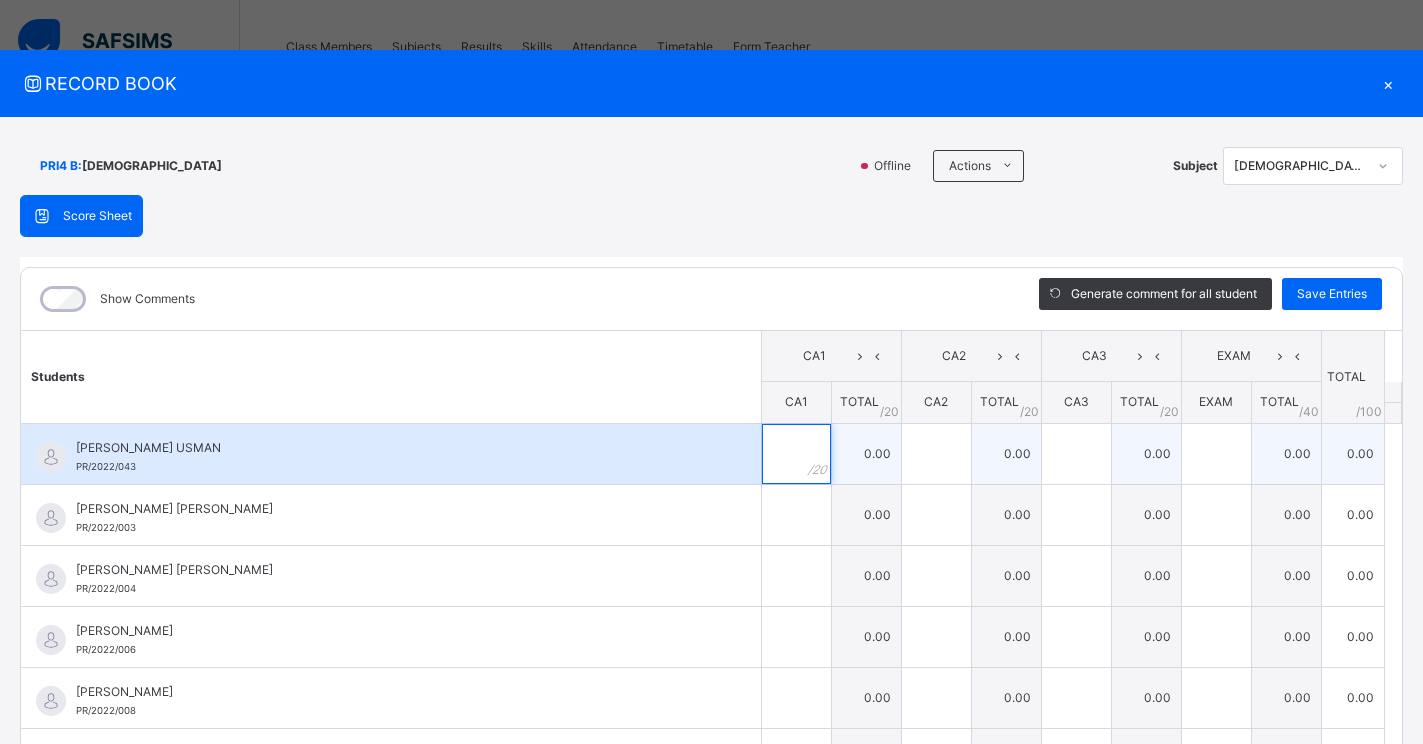 click at bounding box center (796, 454) 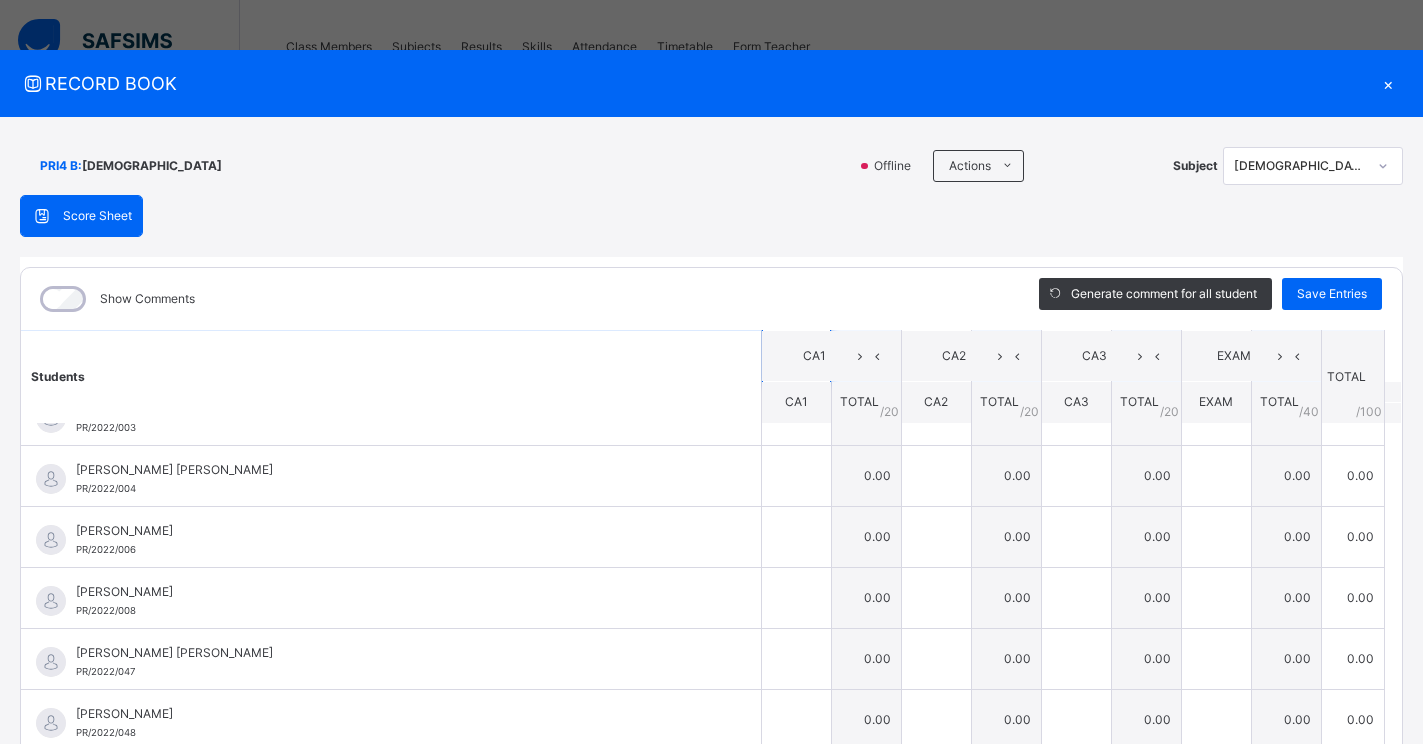 scroll, scrollTop: 0, scrollLeft: 0, axis: both 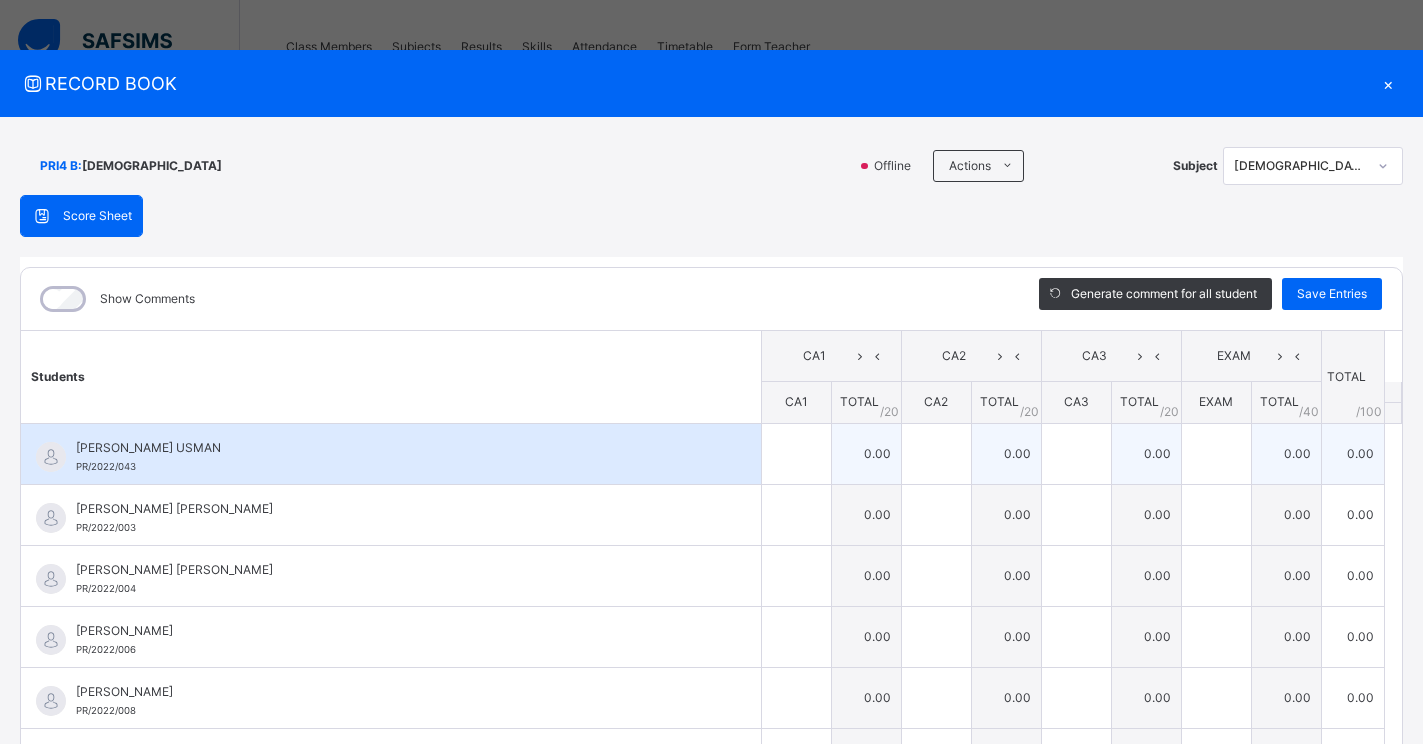 click at bounding box center [796, 454] 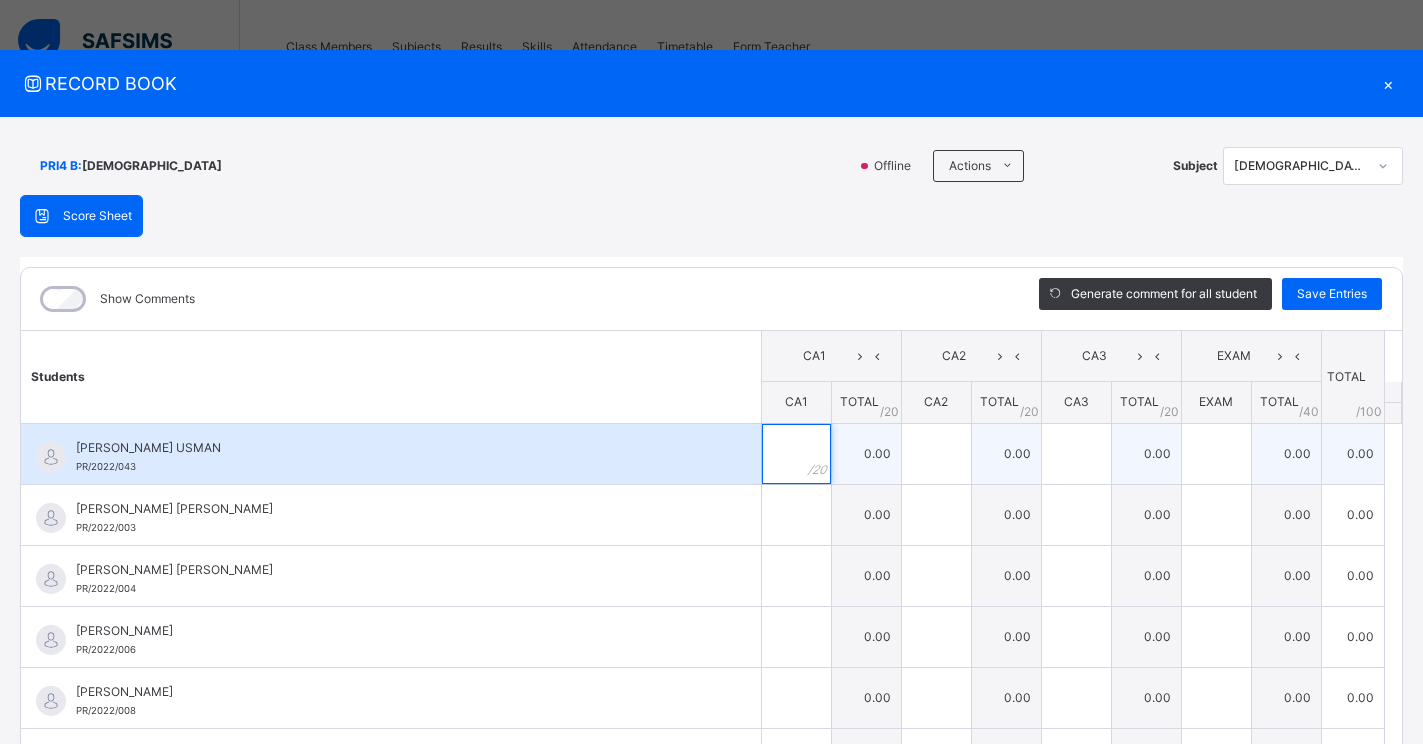 click at bounding box center [796, 454] 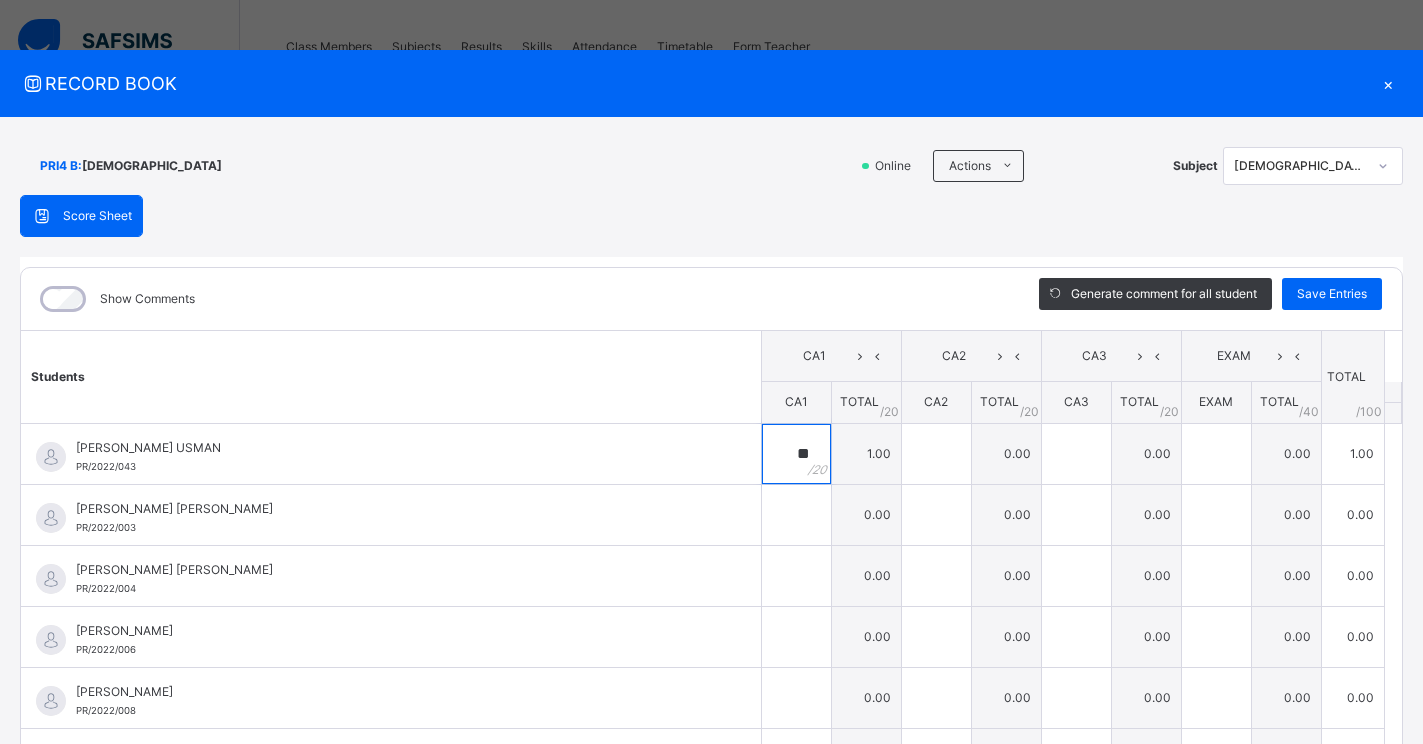 type on "**" 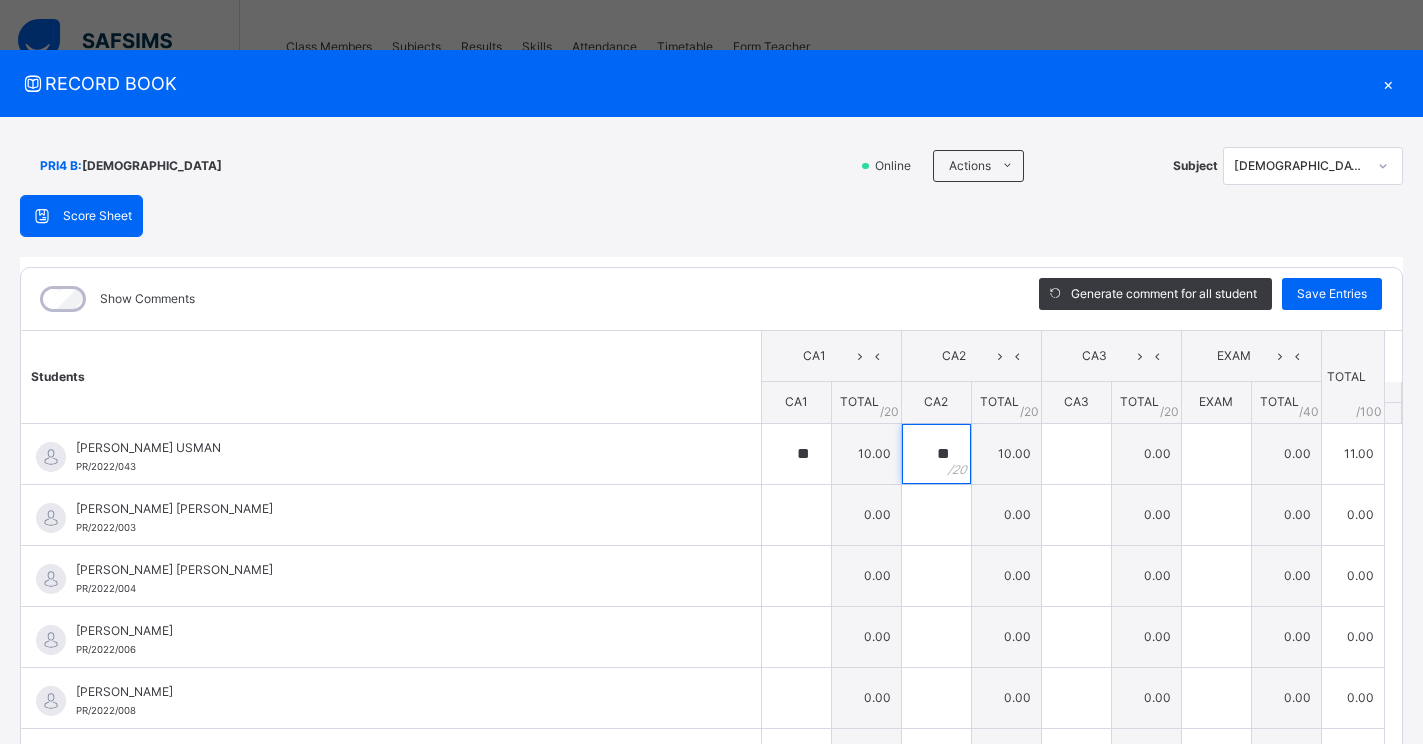 type on "**" 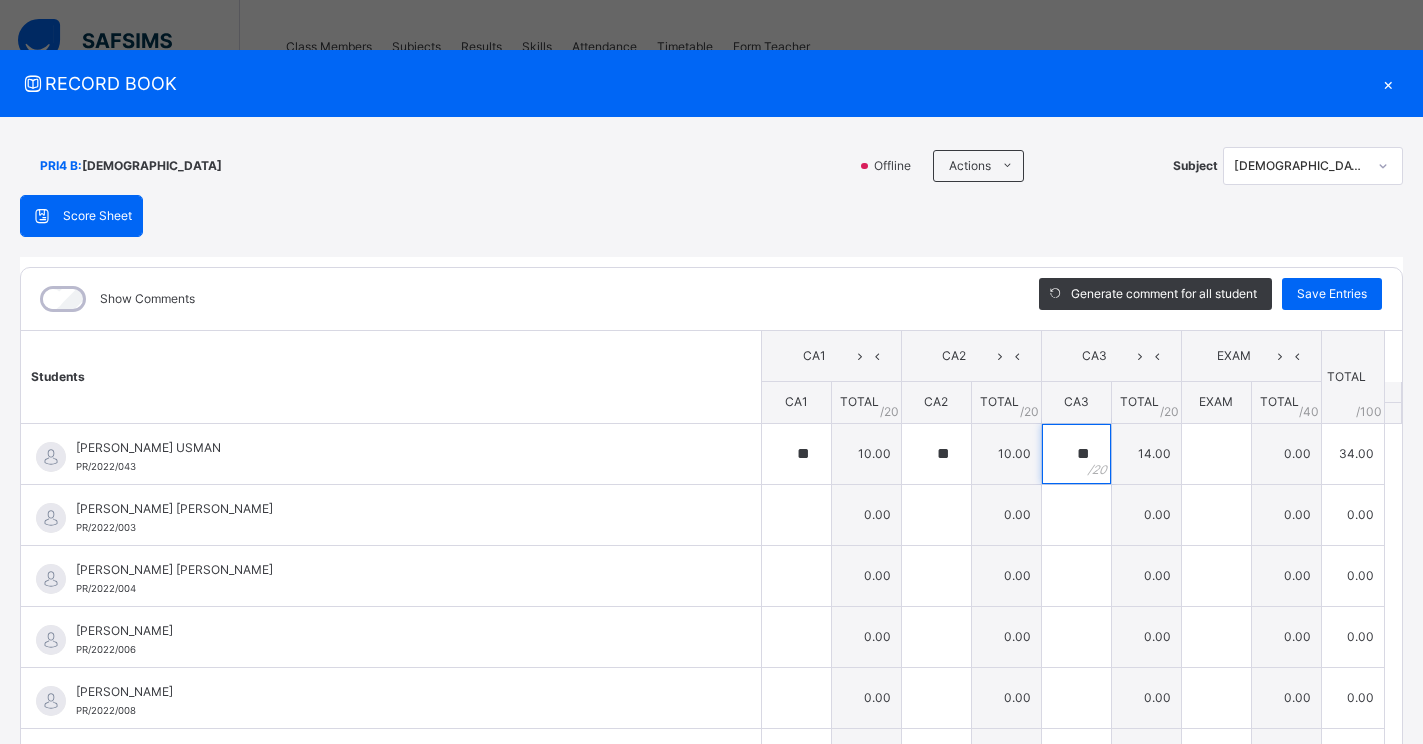 type on "**" 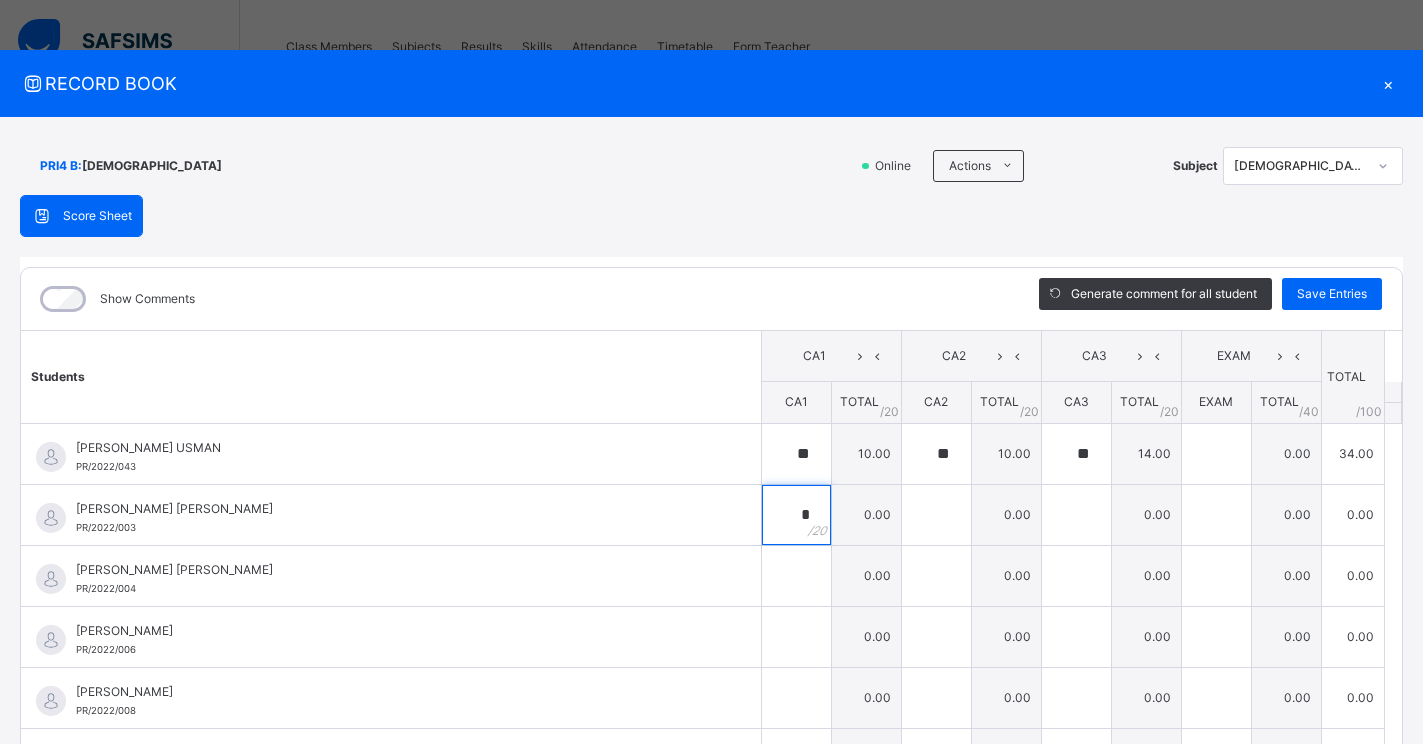 type on "**" 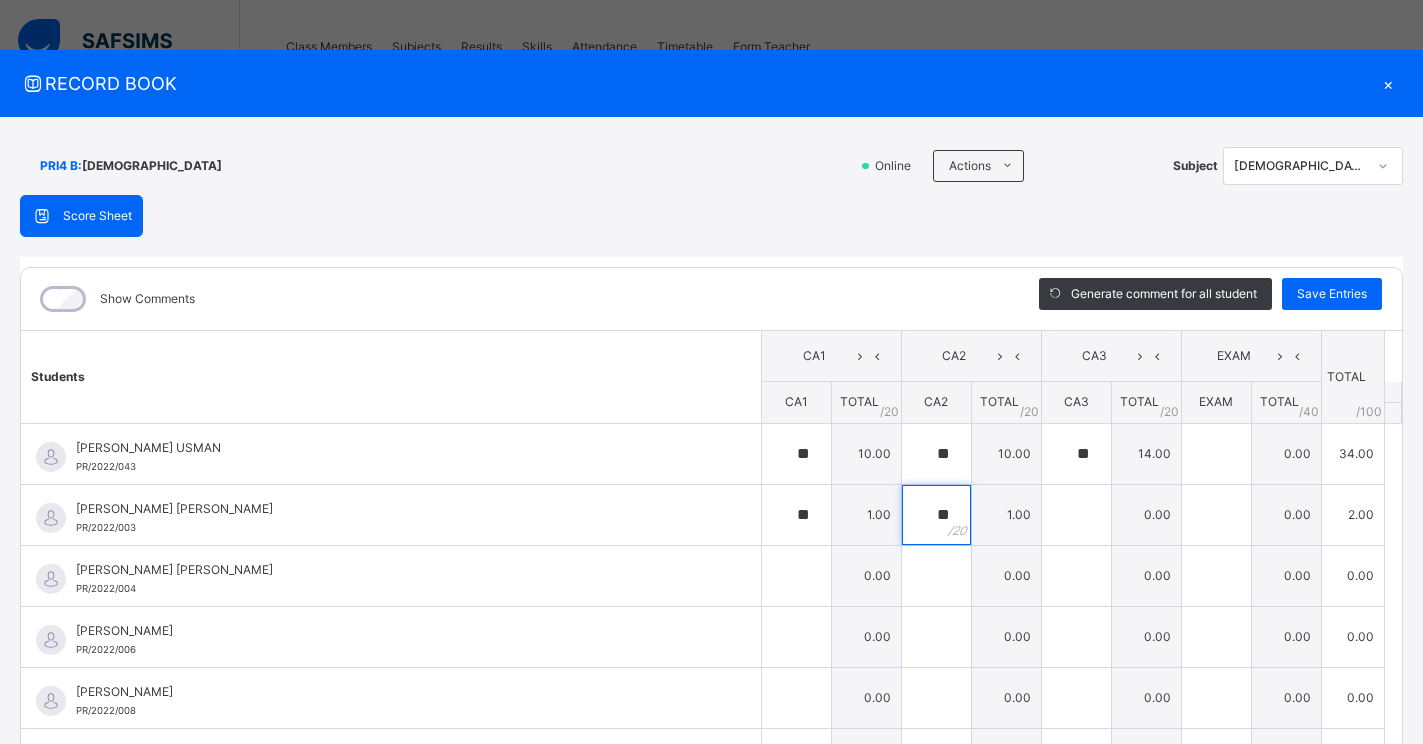 type on "**" 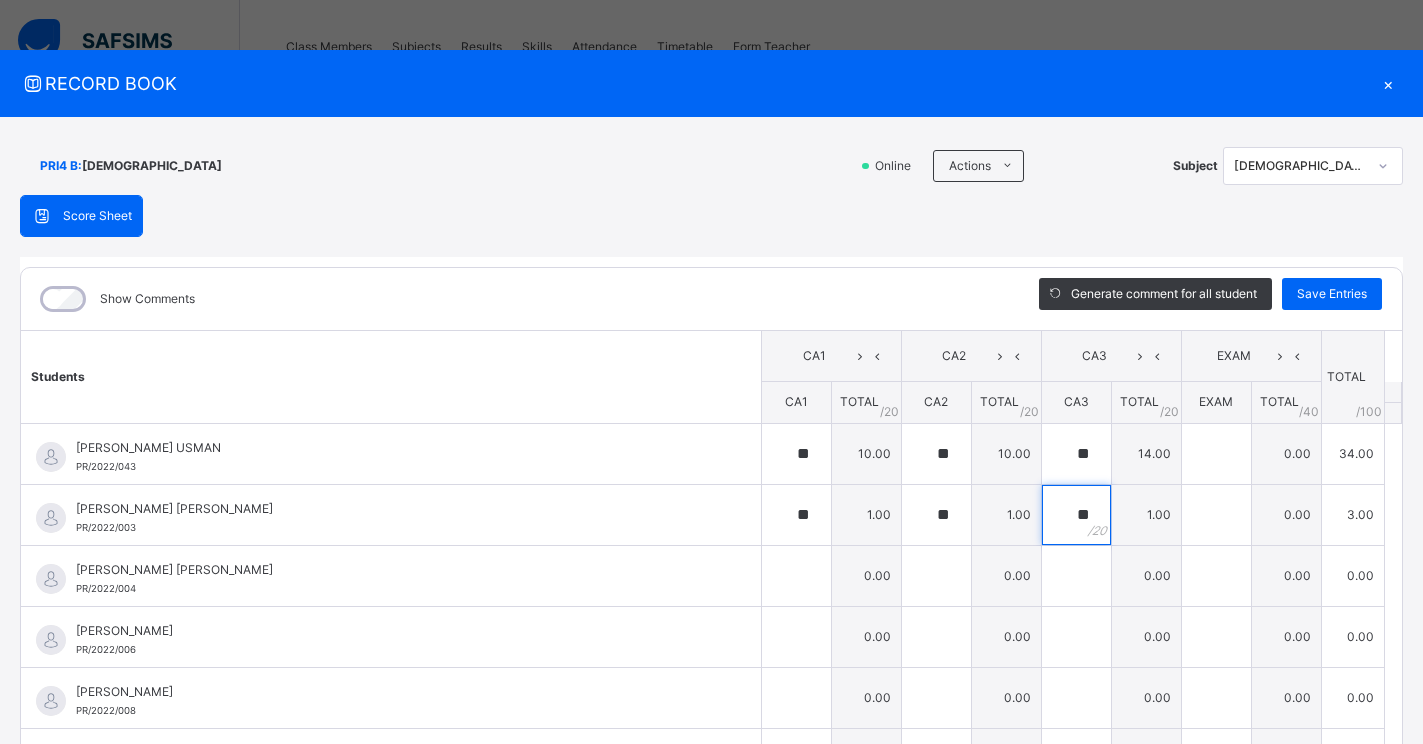 type on "**" 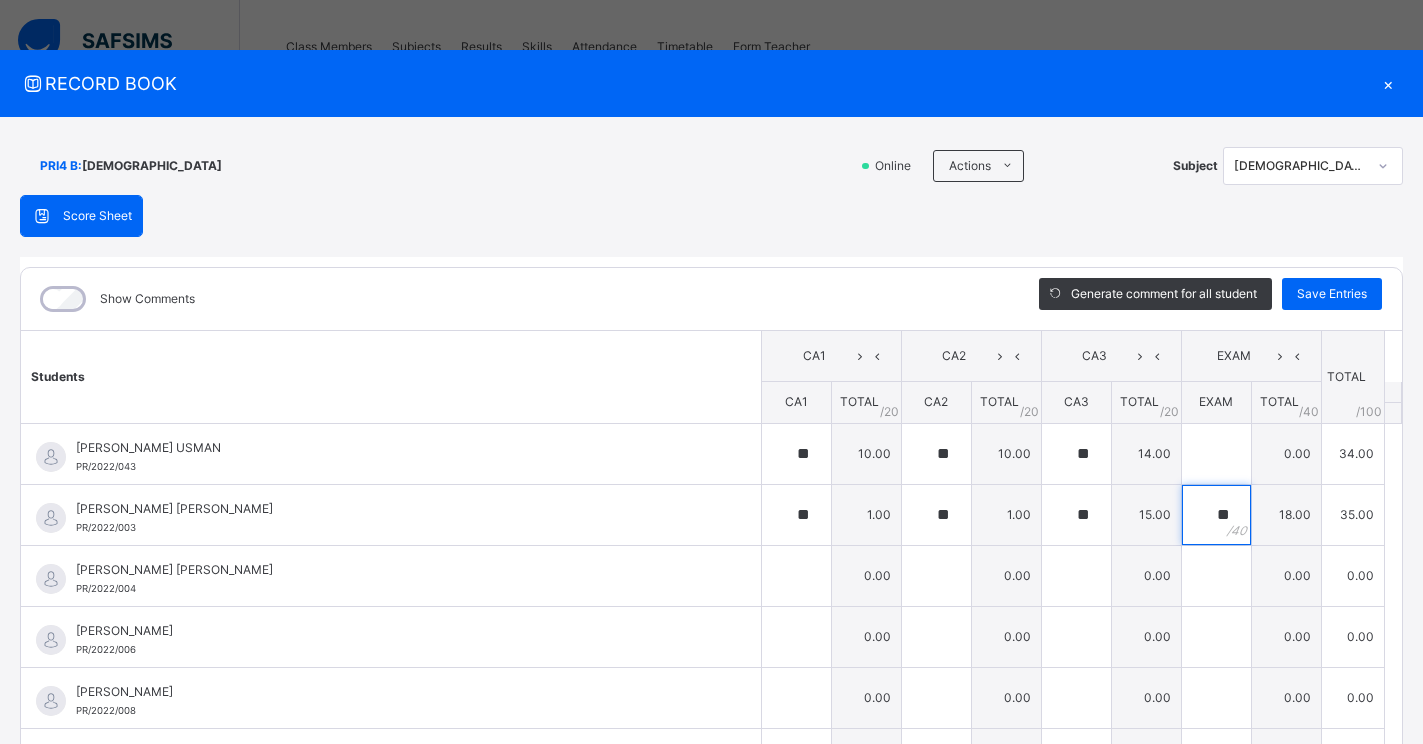 type on "**" 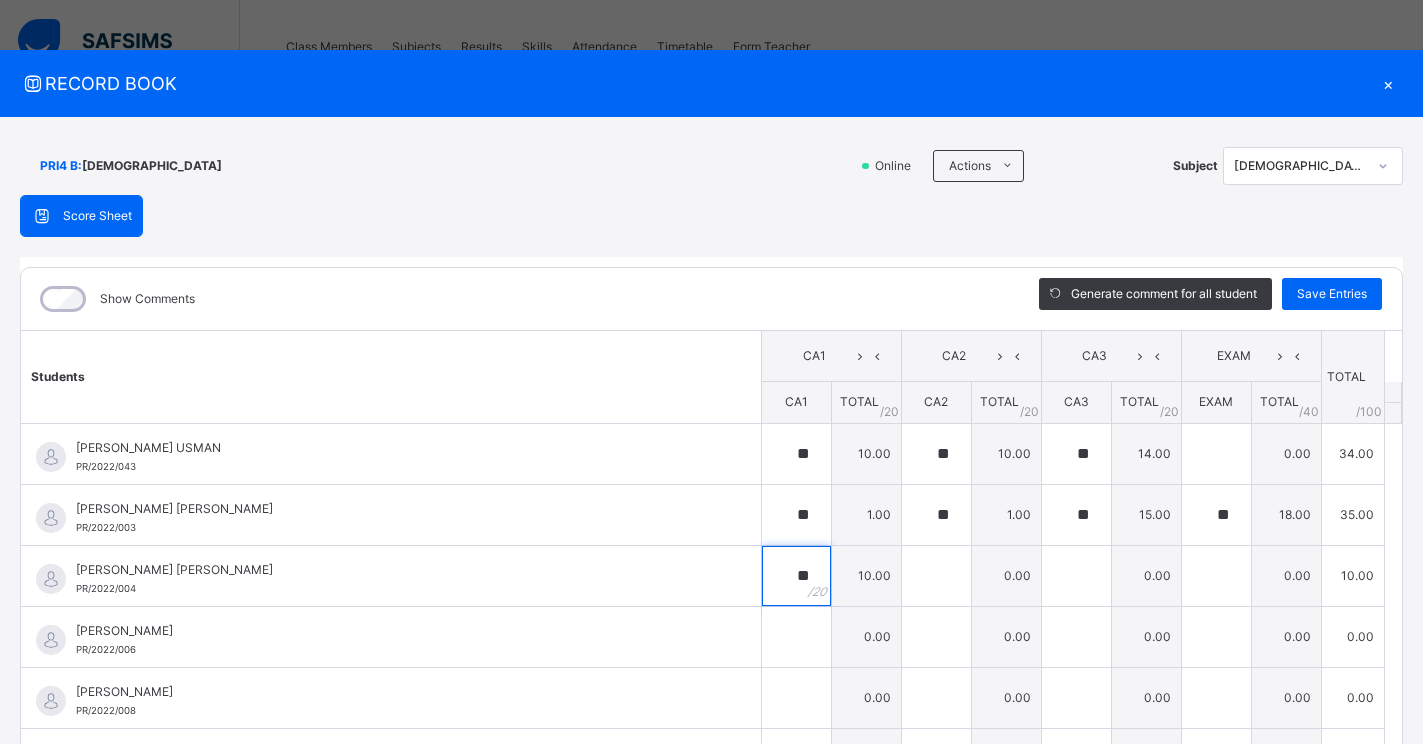 type on "**" 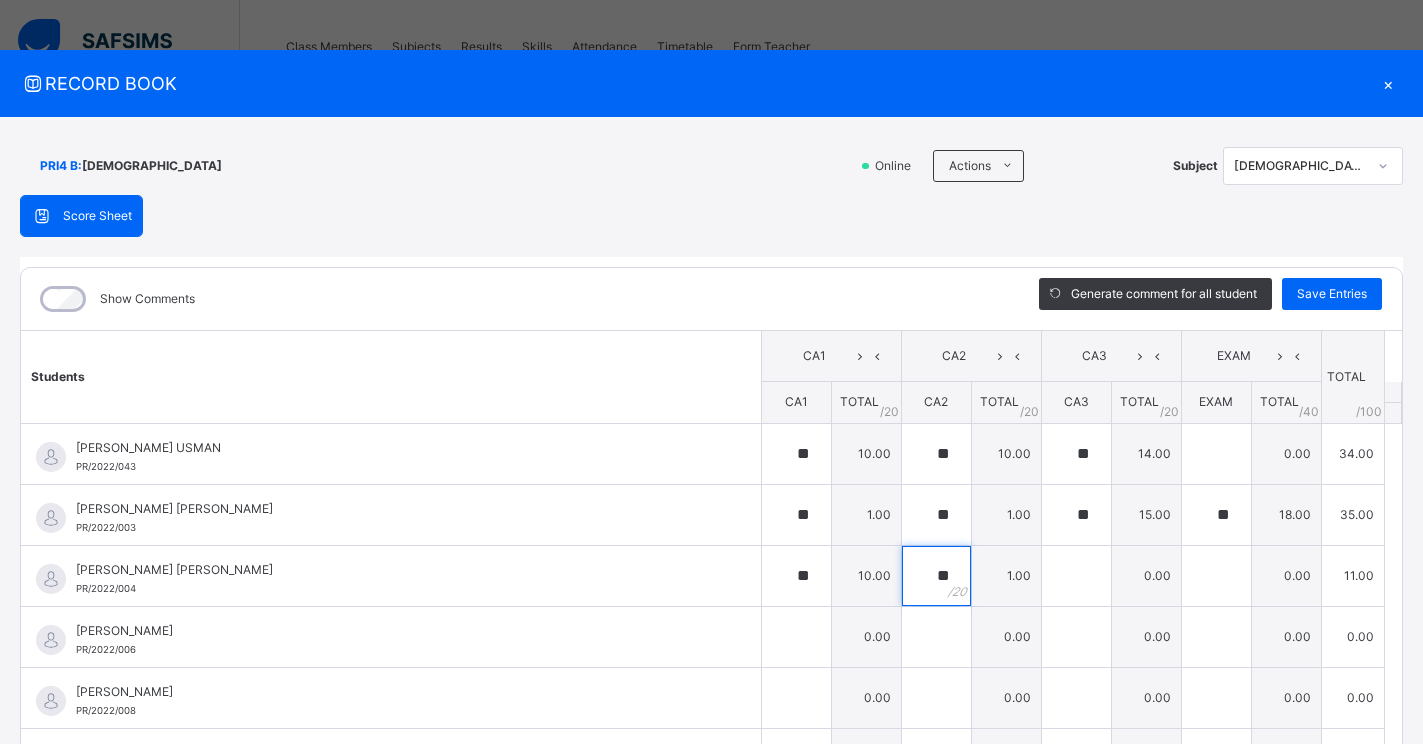 type on "**" 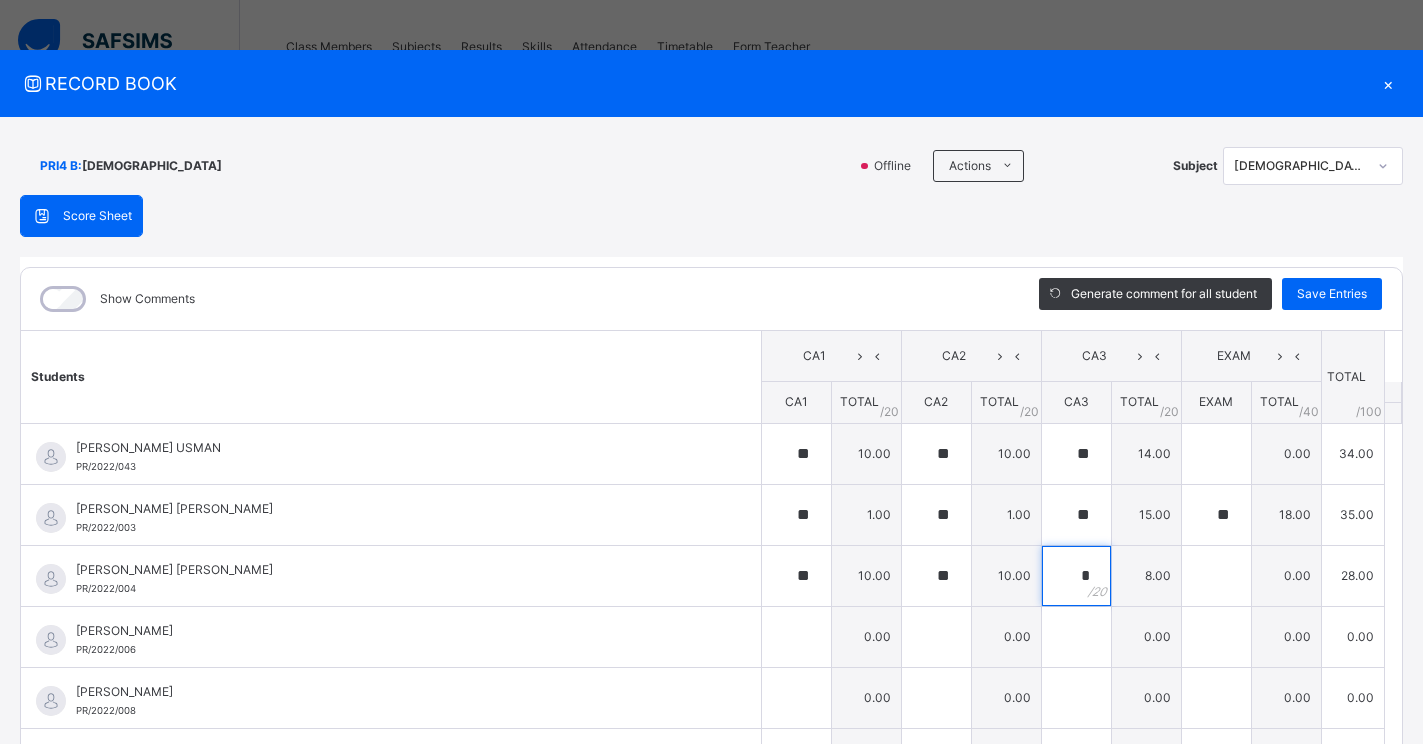 type on "*" 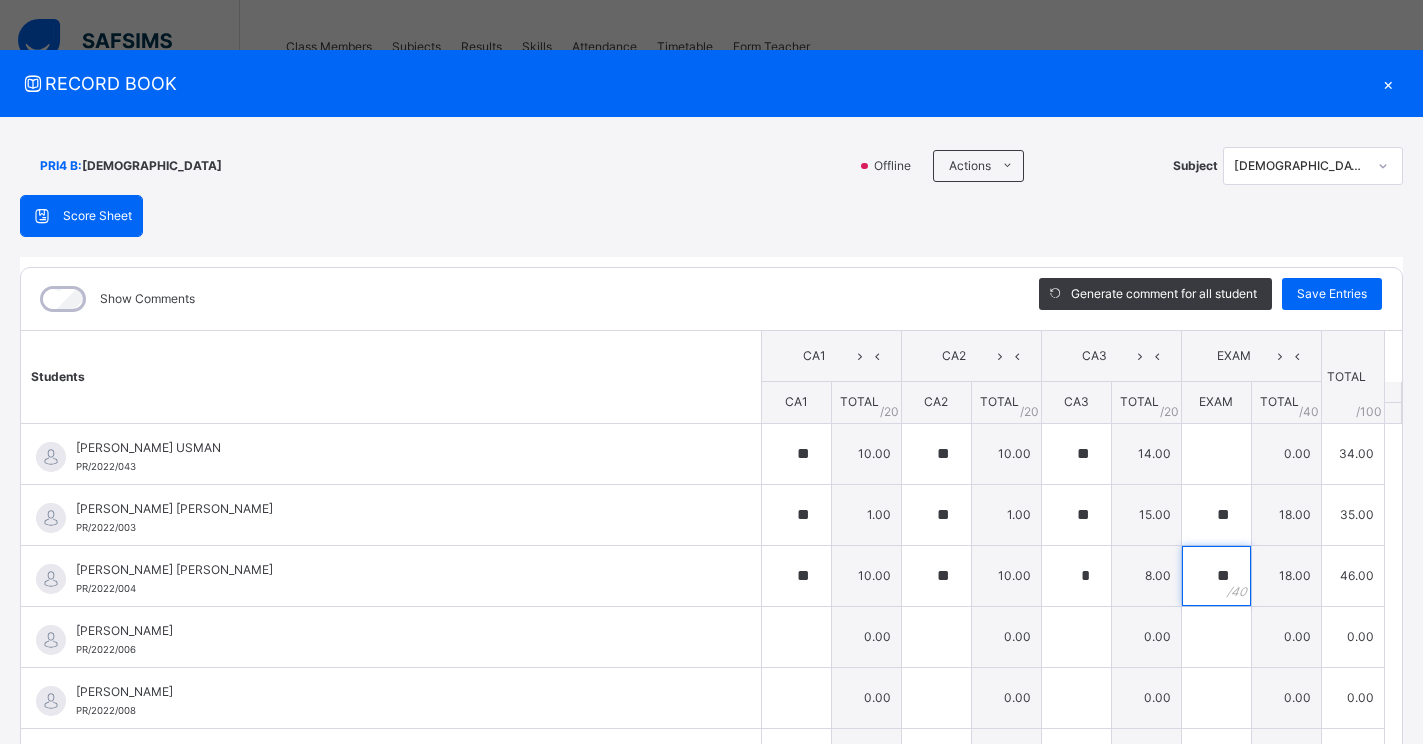 type on "**" 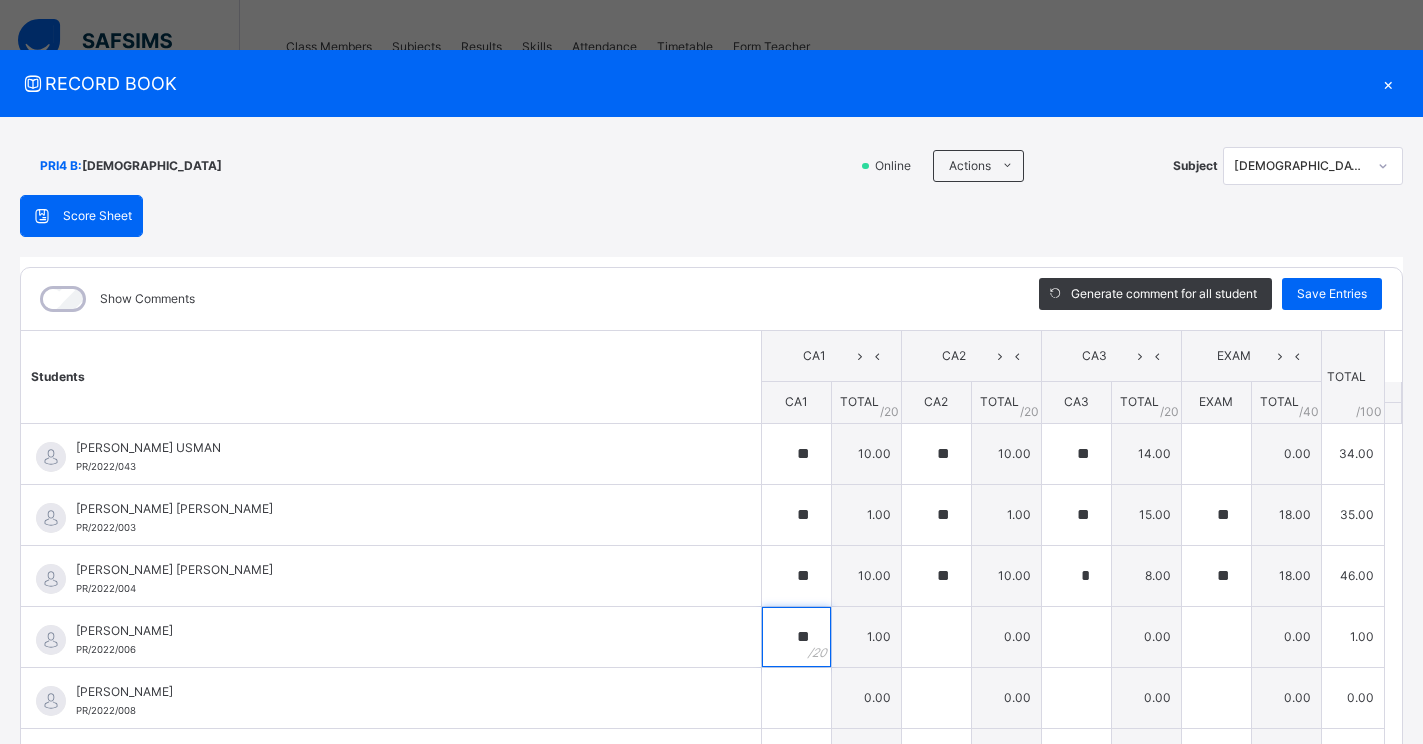 type on "**" 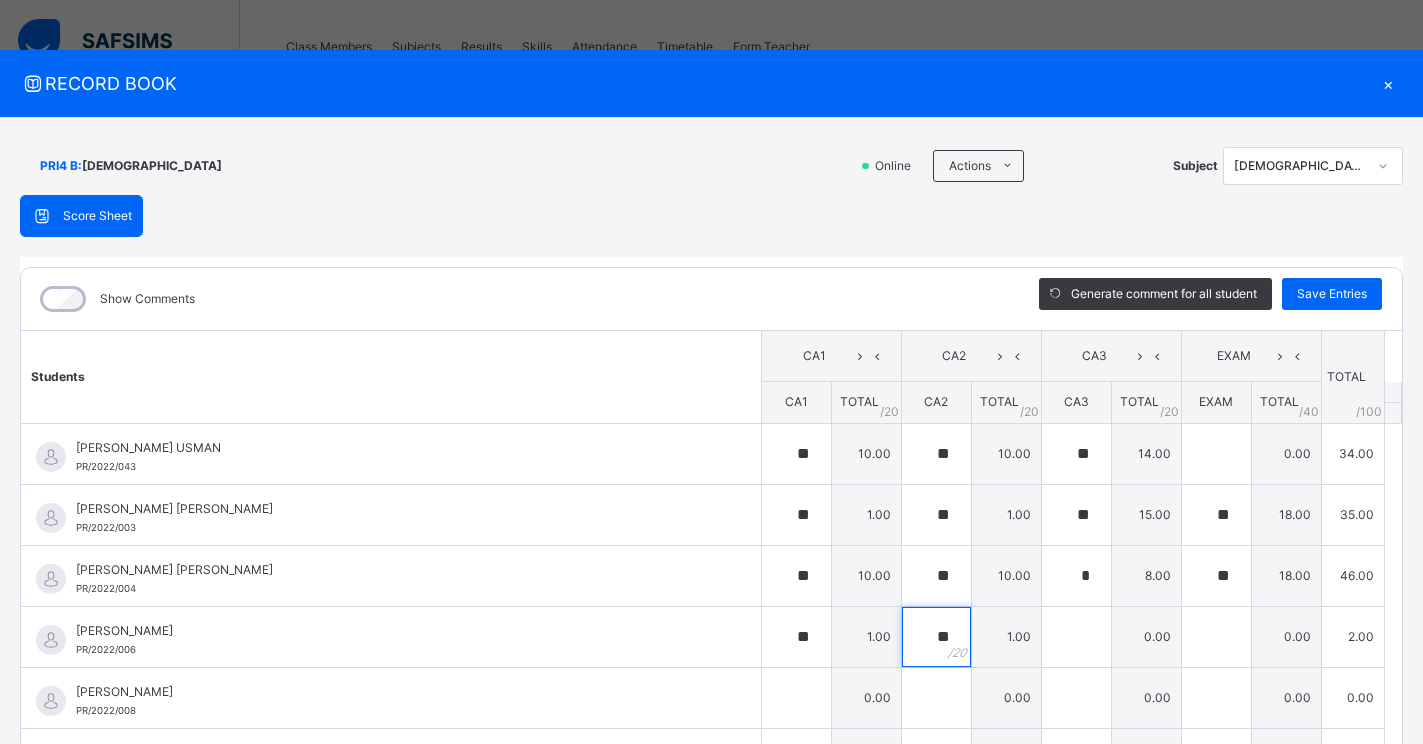 type on "**" 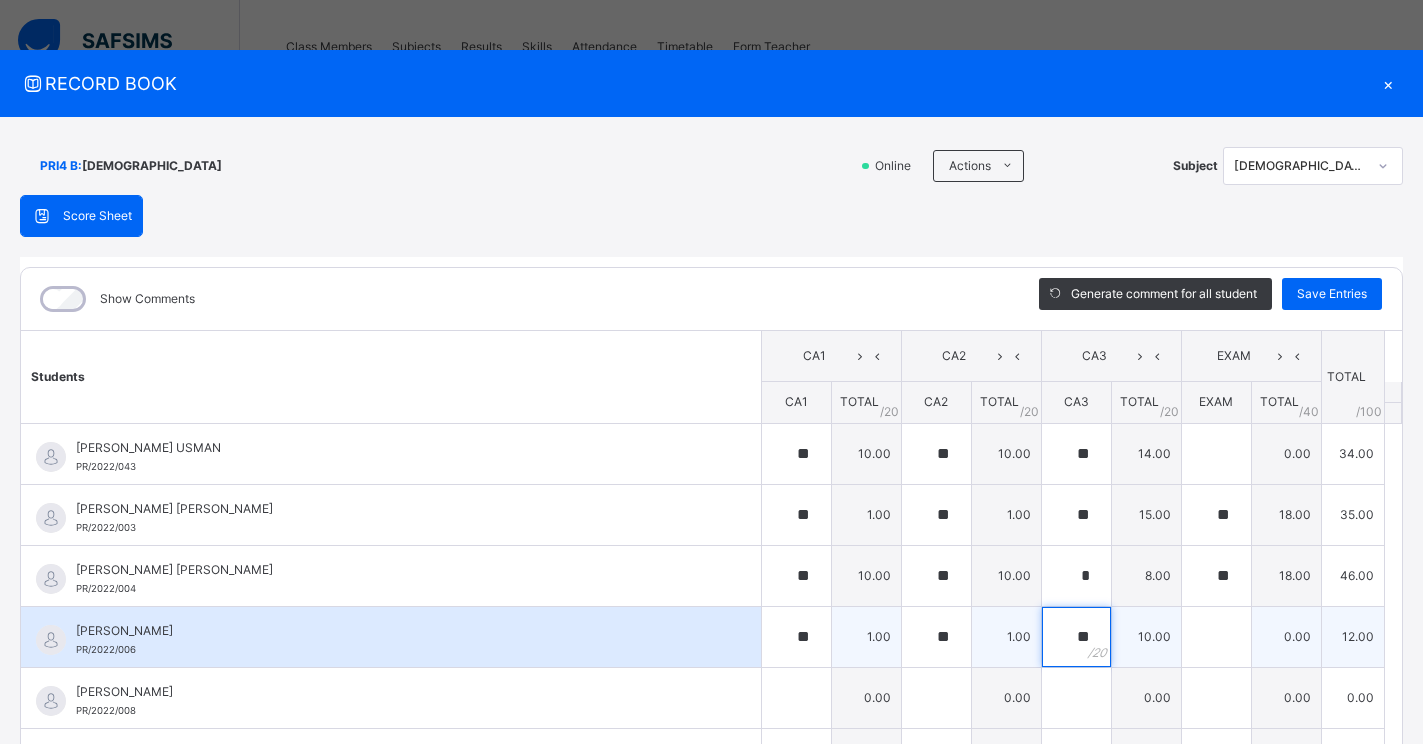 type on "**" 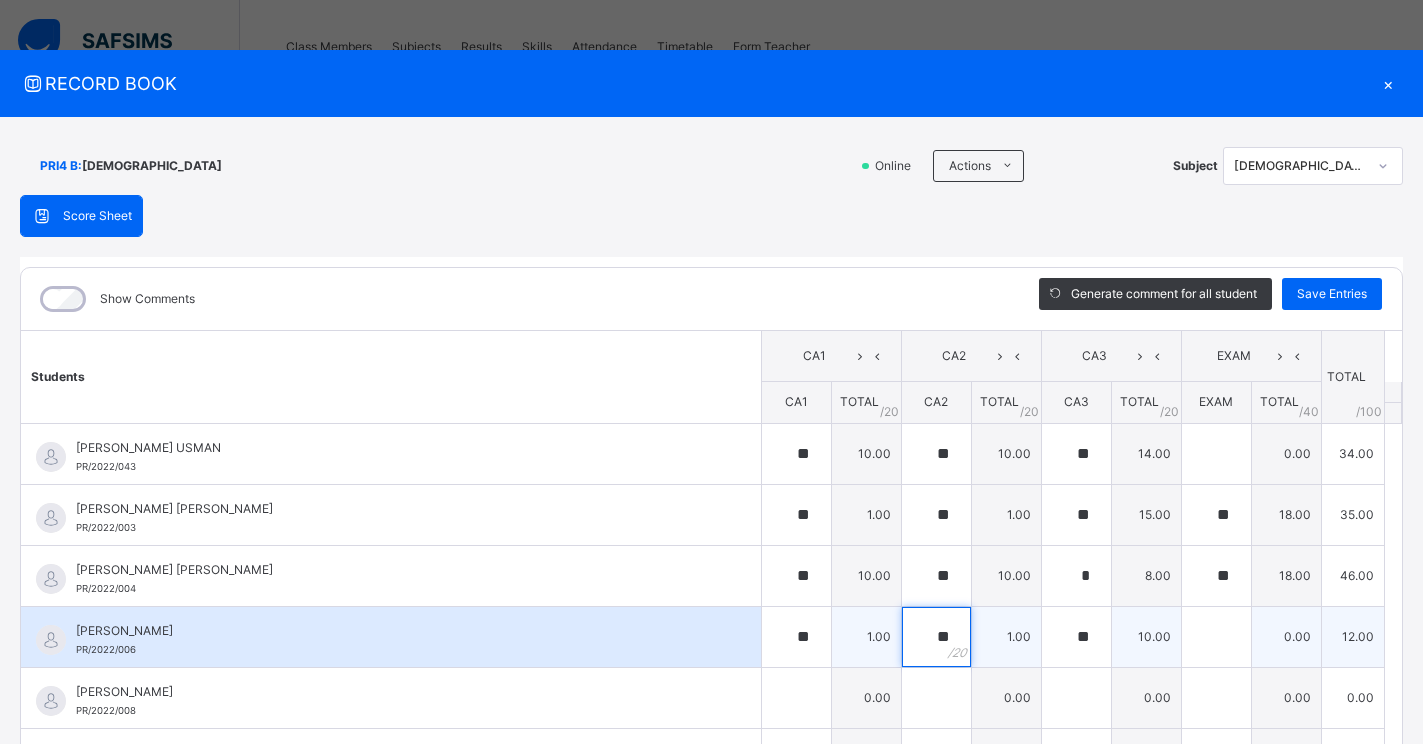 click on "**" at bounding box center (936, 637) 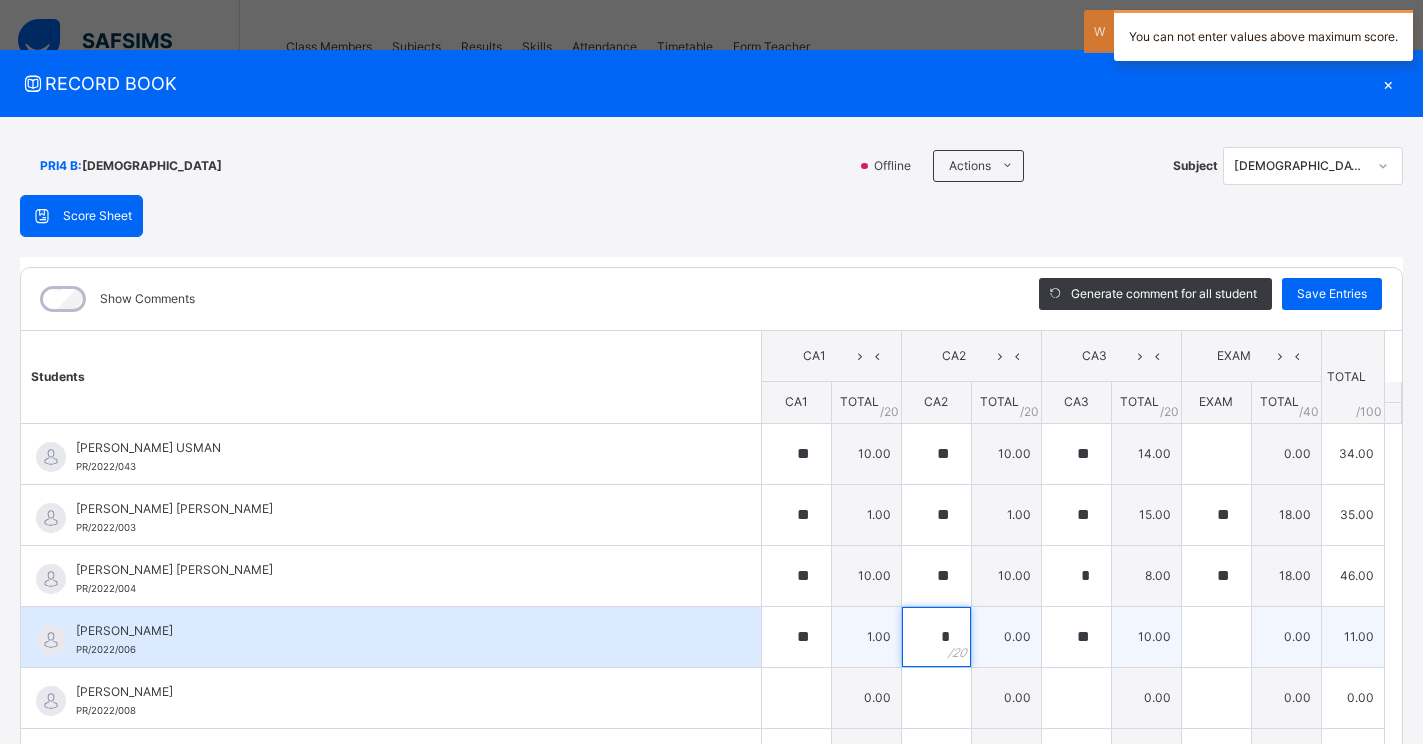 type on "**" 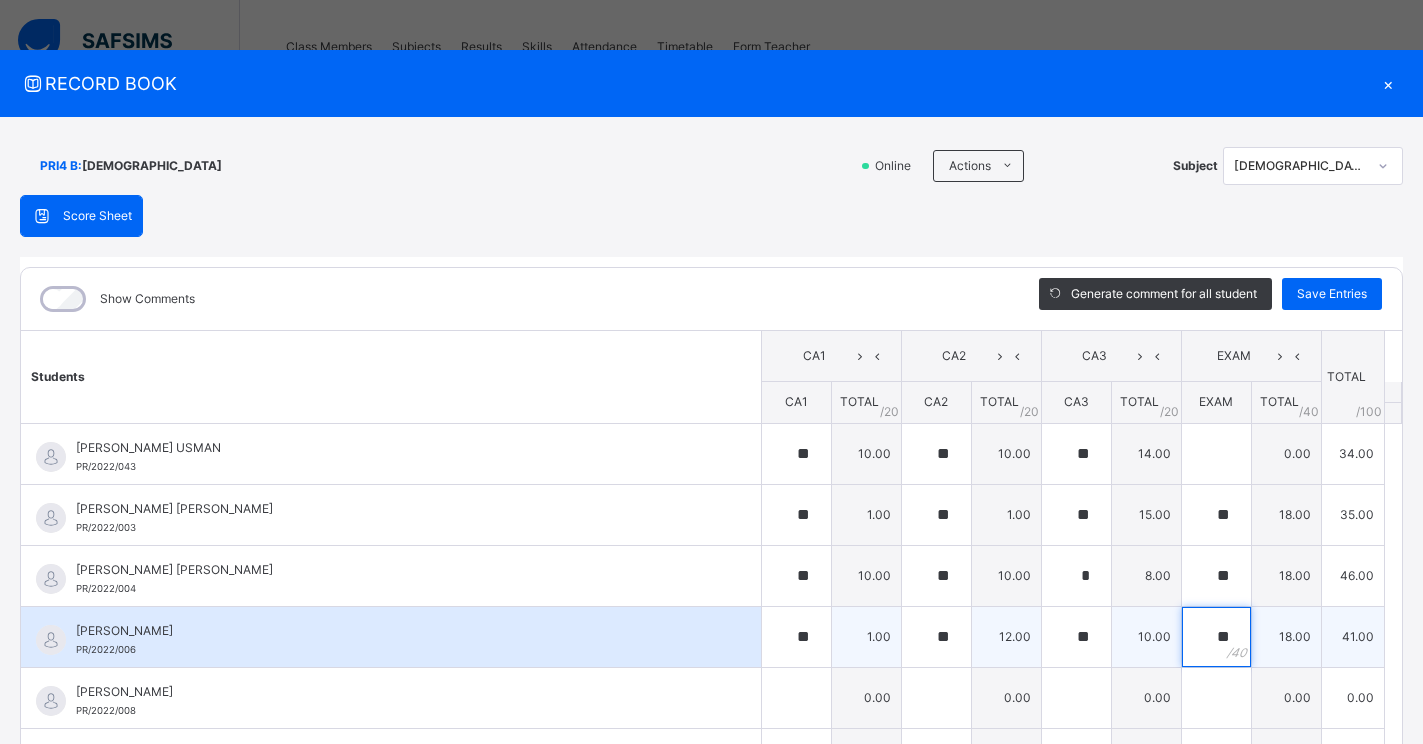 type on "**" 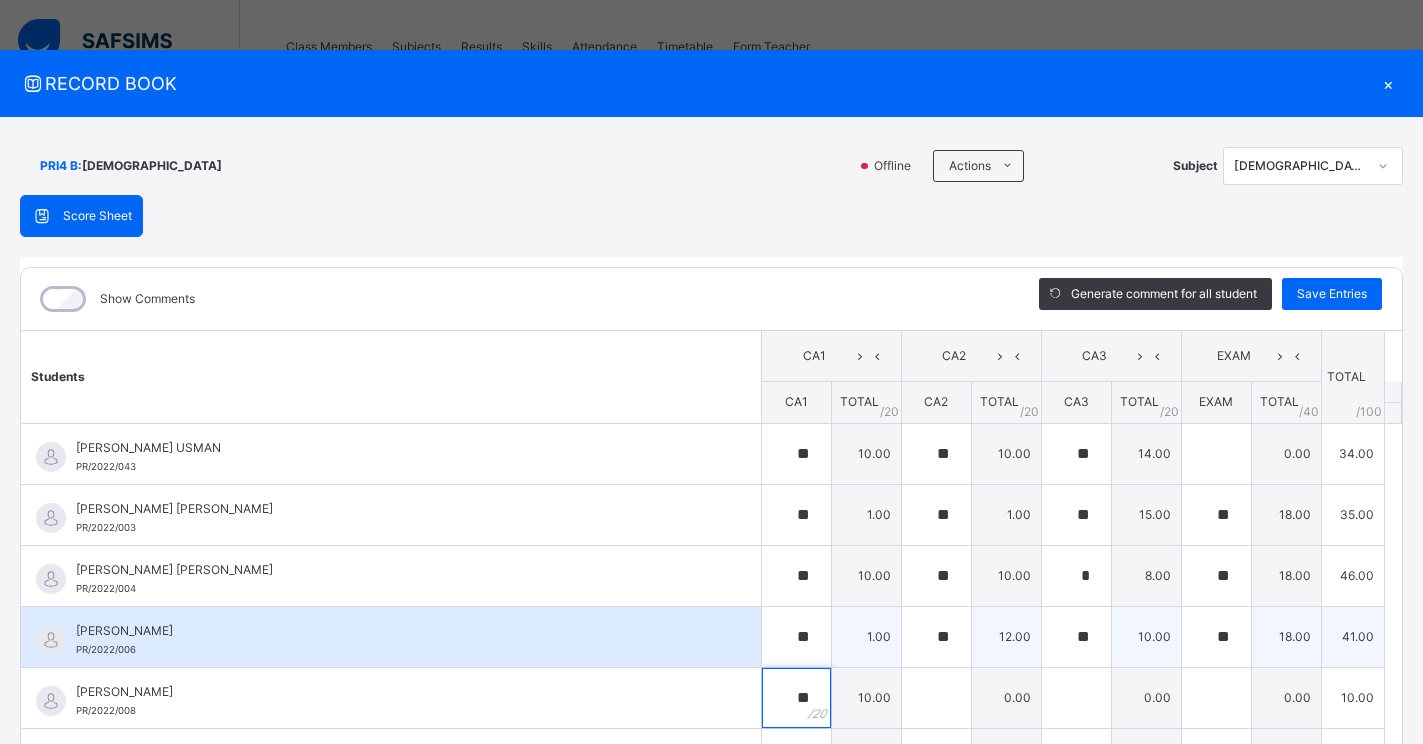 type on "**" 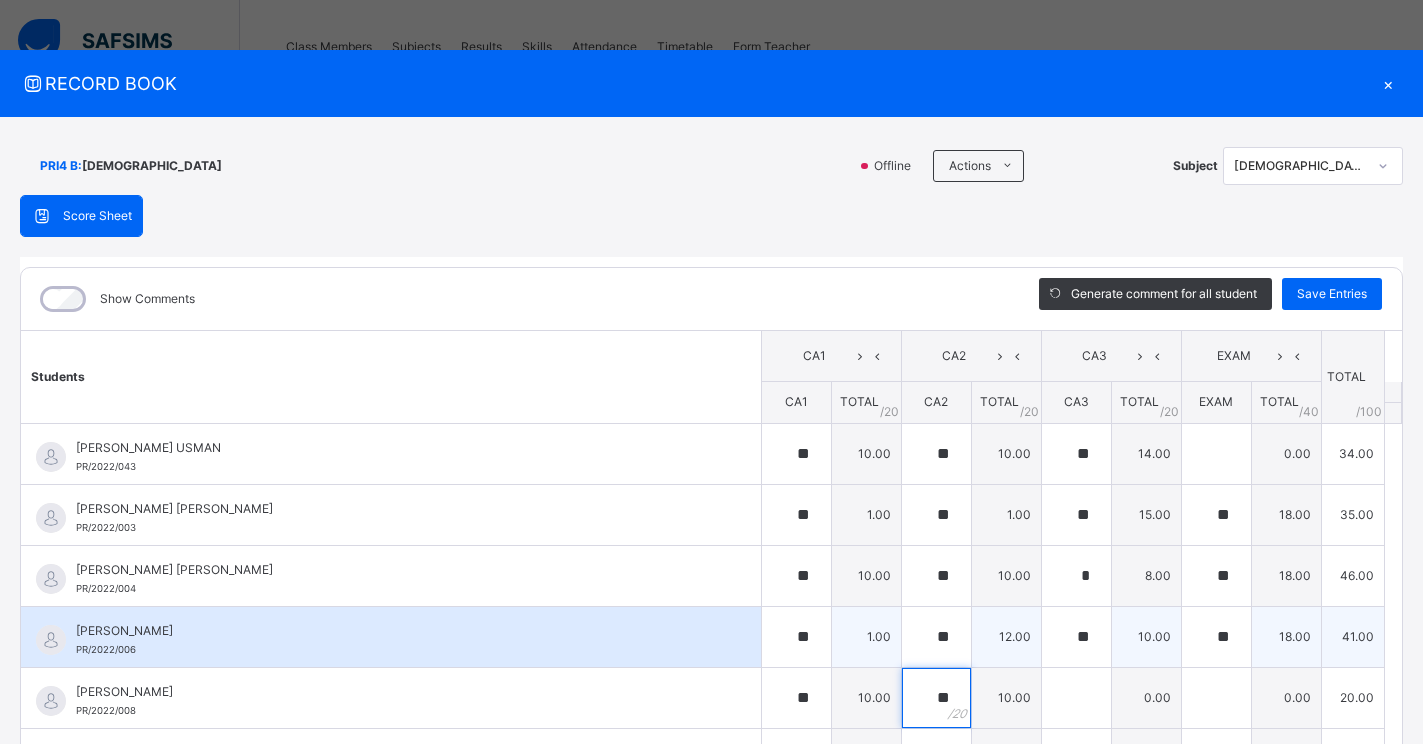 type on "**" 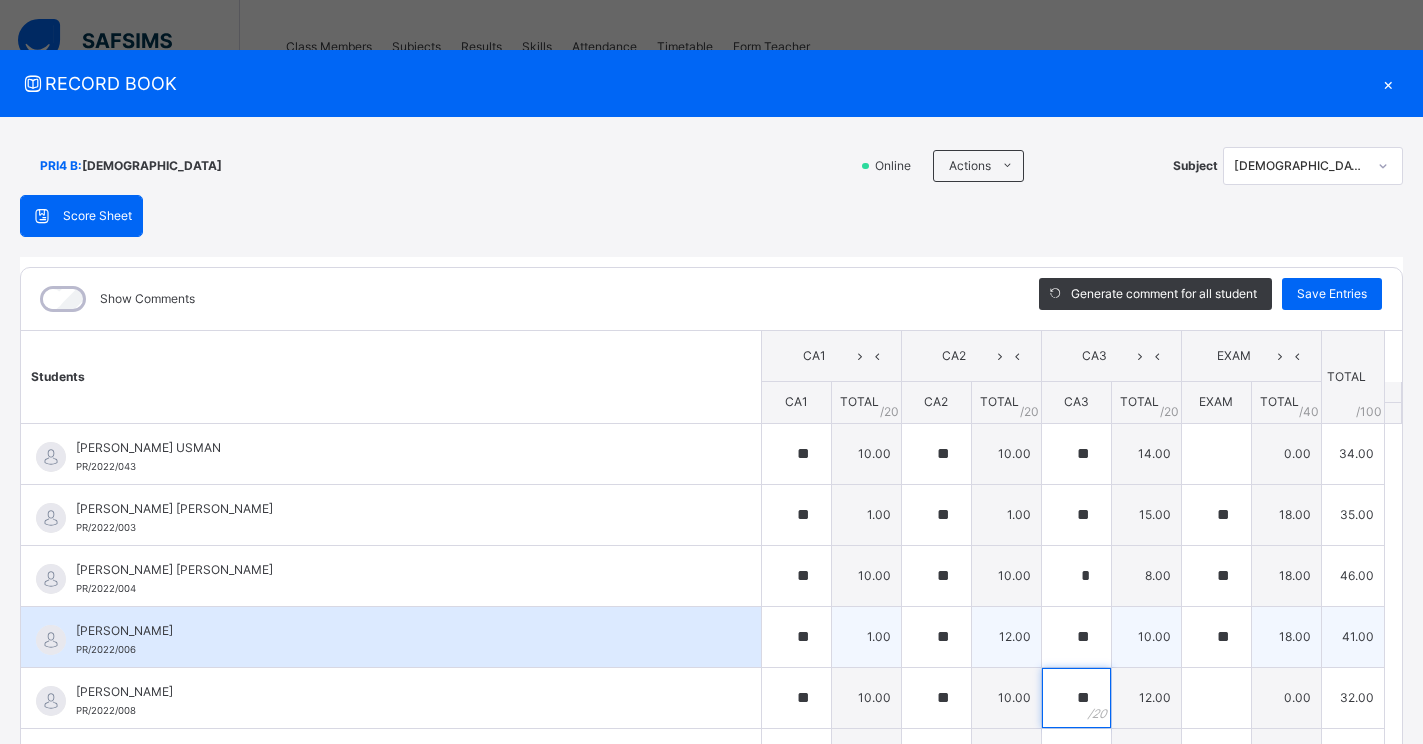 type on "**" 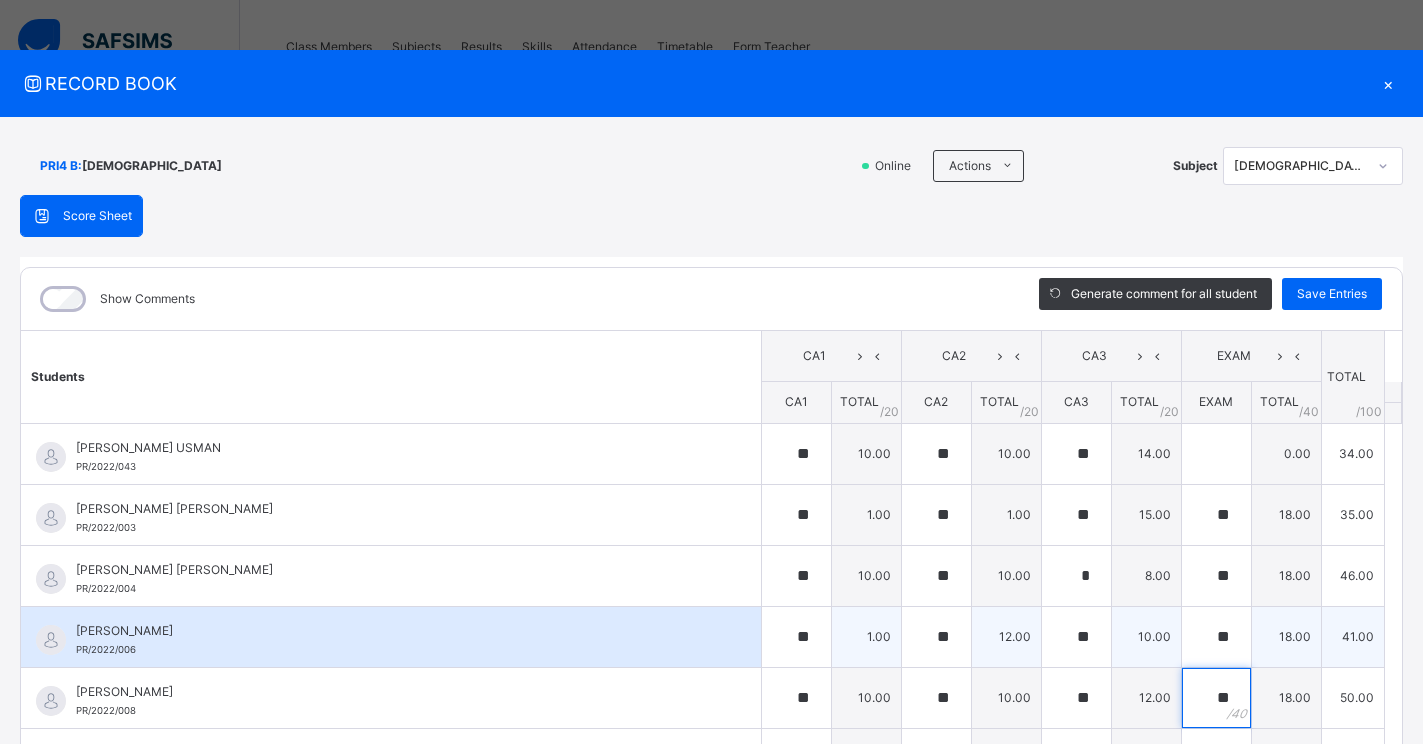 type on "**" 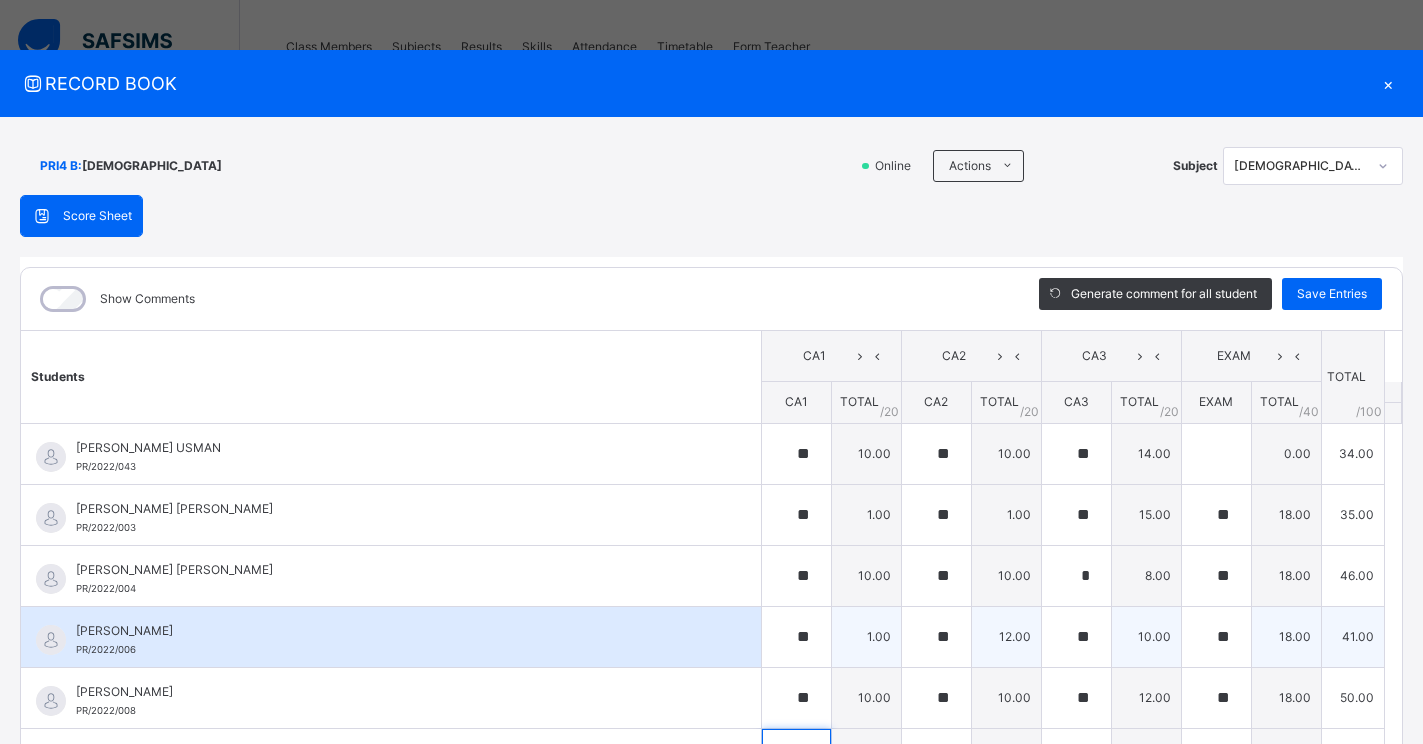 scroll, scrollTop: 45, scrollLeft: 0, axis: vertical 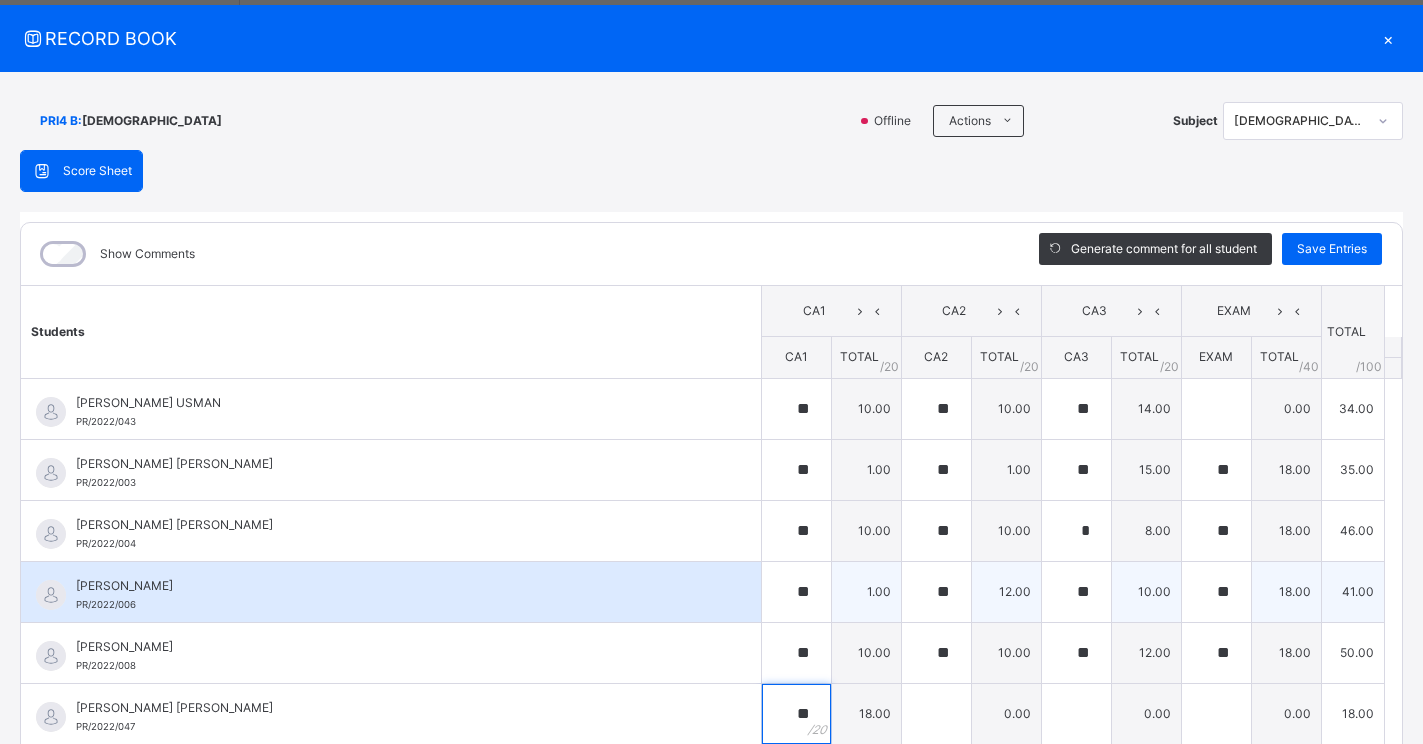 type on "**" 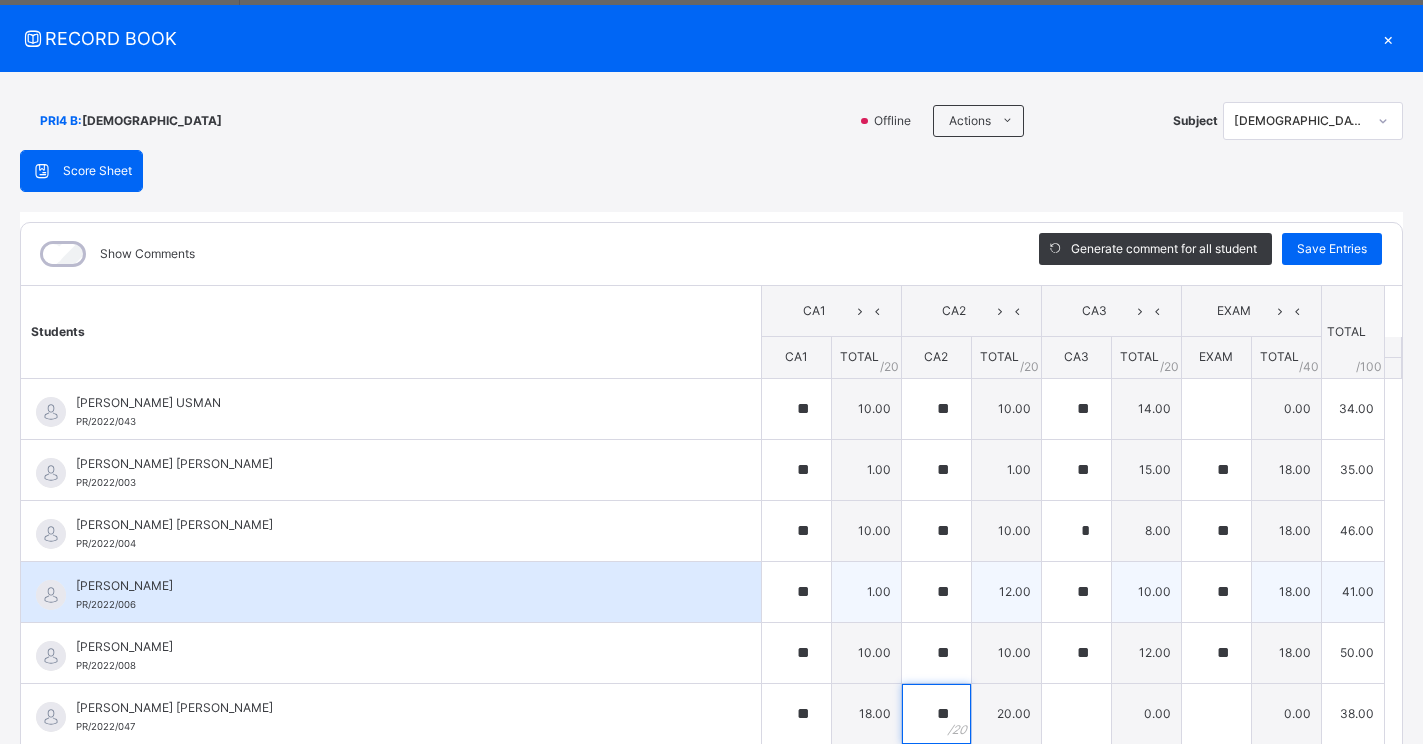 type on "*" 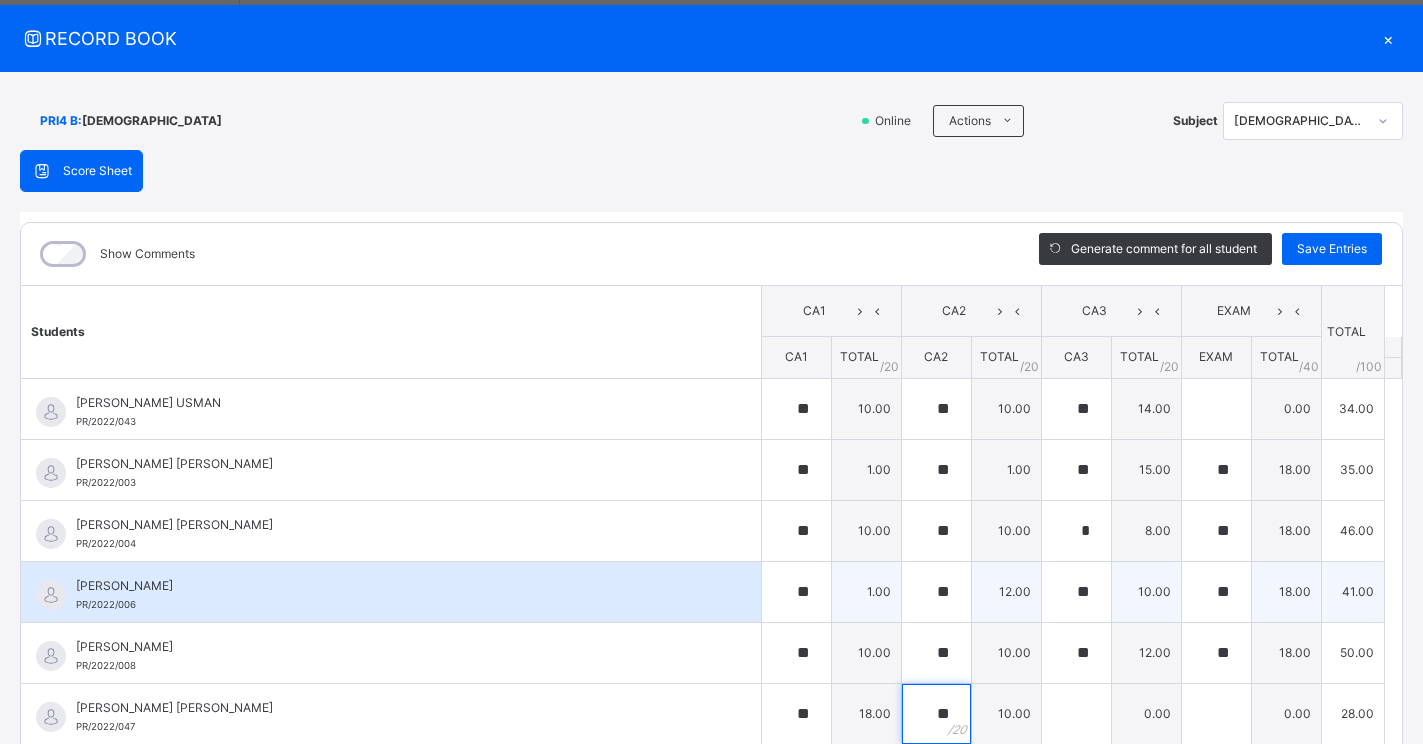 type on "**" 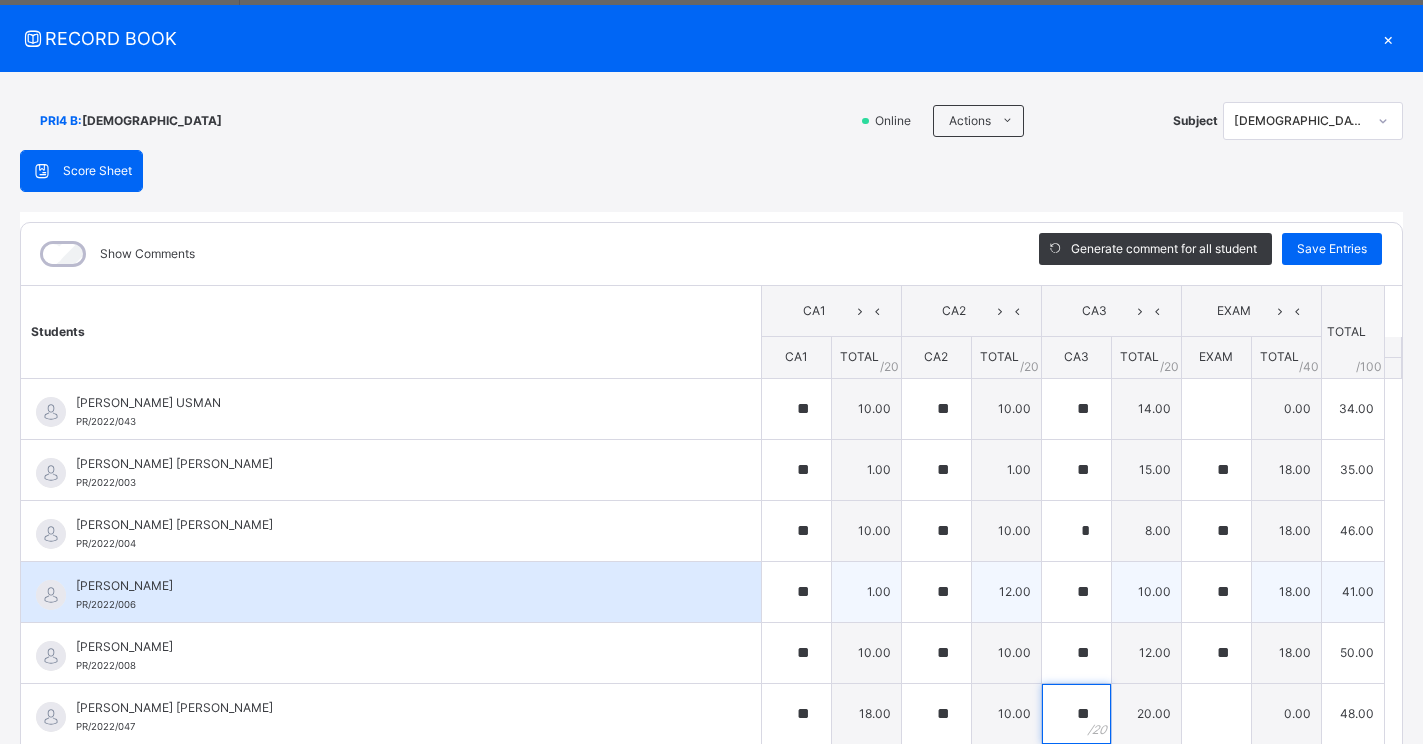 type on "**" 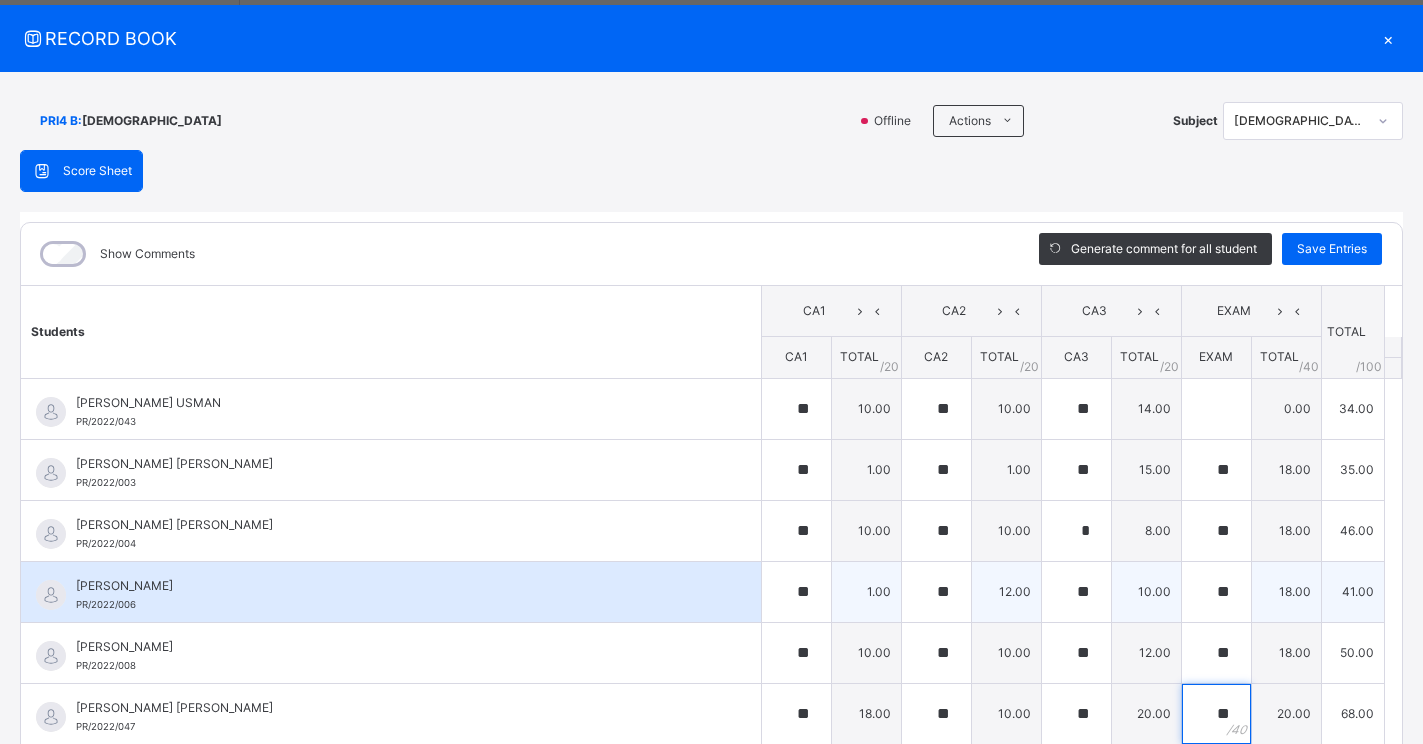 type on "**" 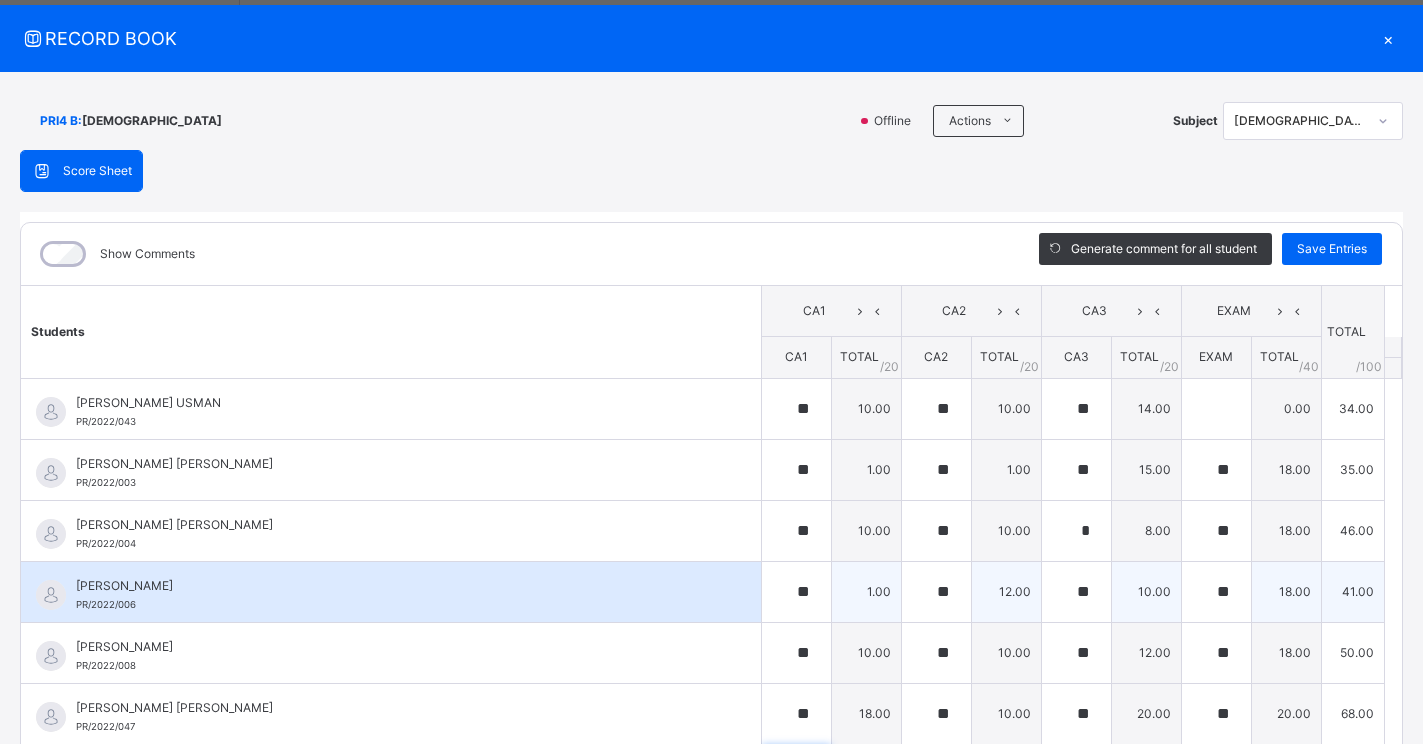 scroll, scrollTop: 86, scrollLeft: 0, axis: vertical 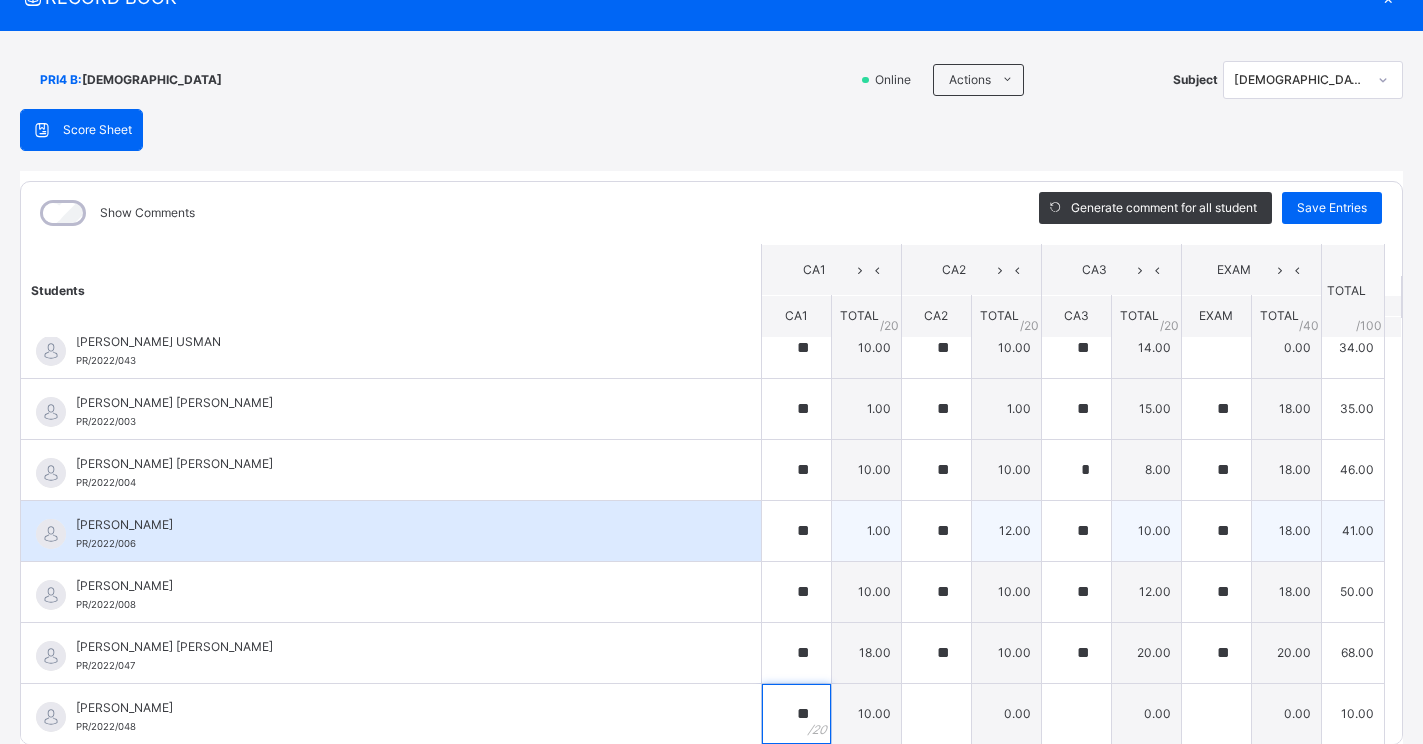 type on "**" 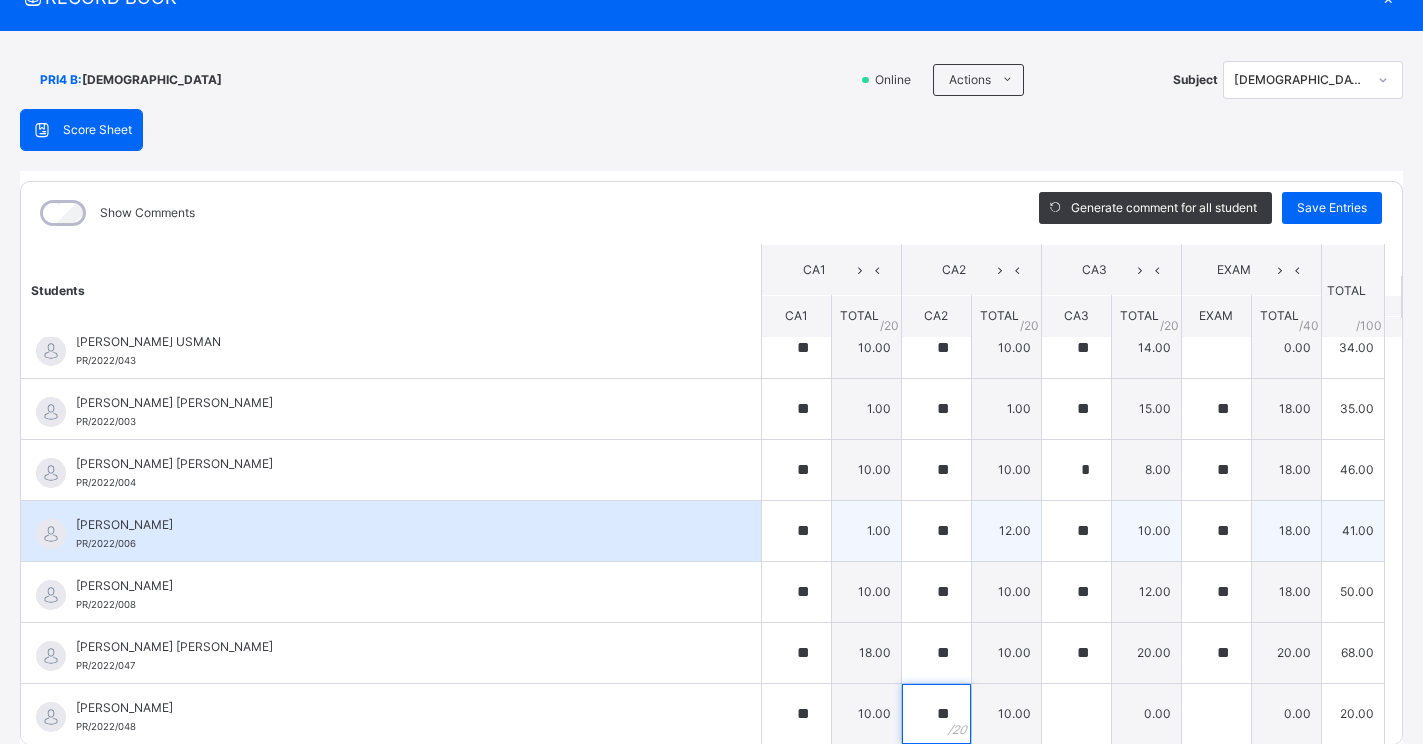 type on "**" 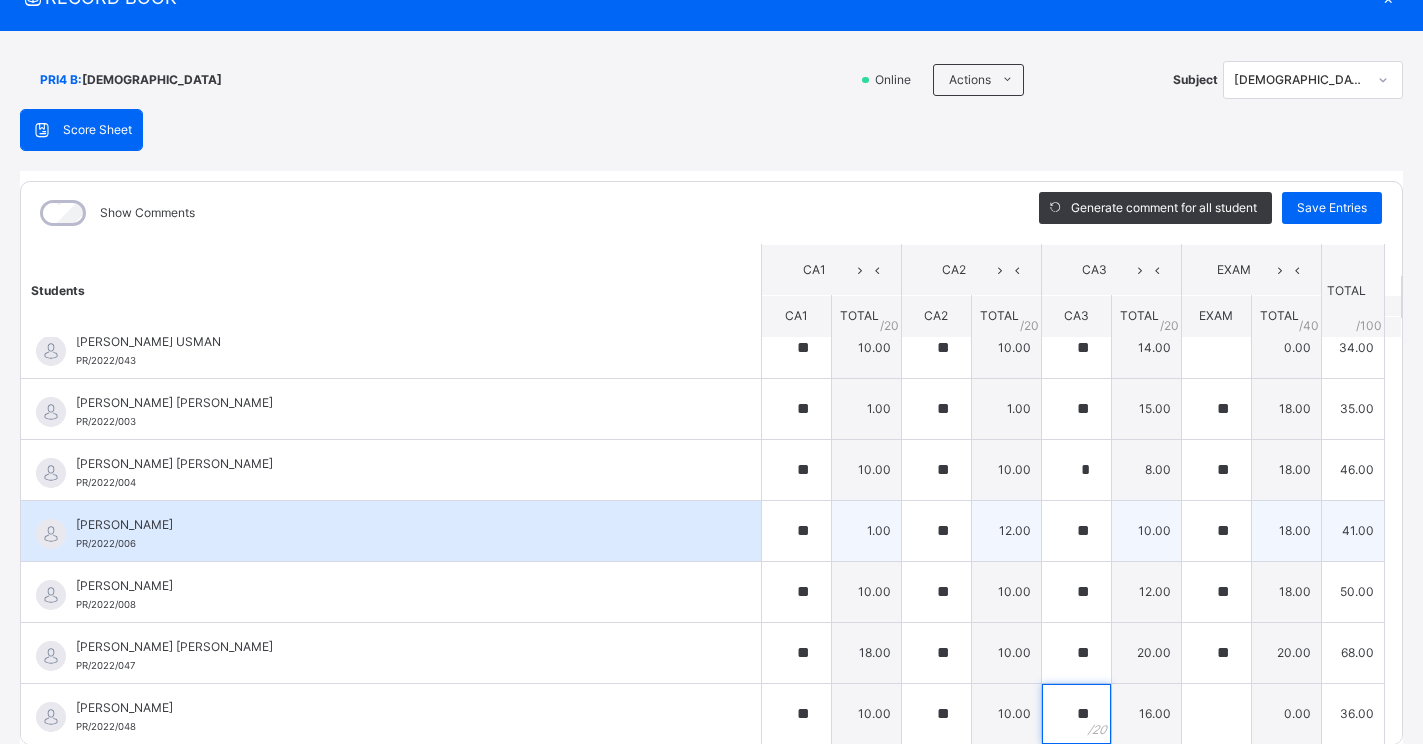 type on "**" 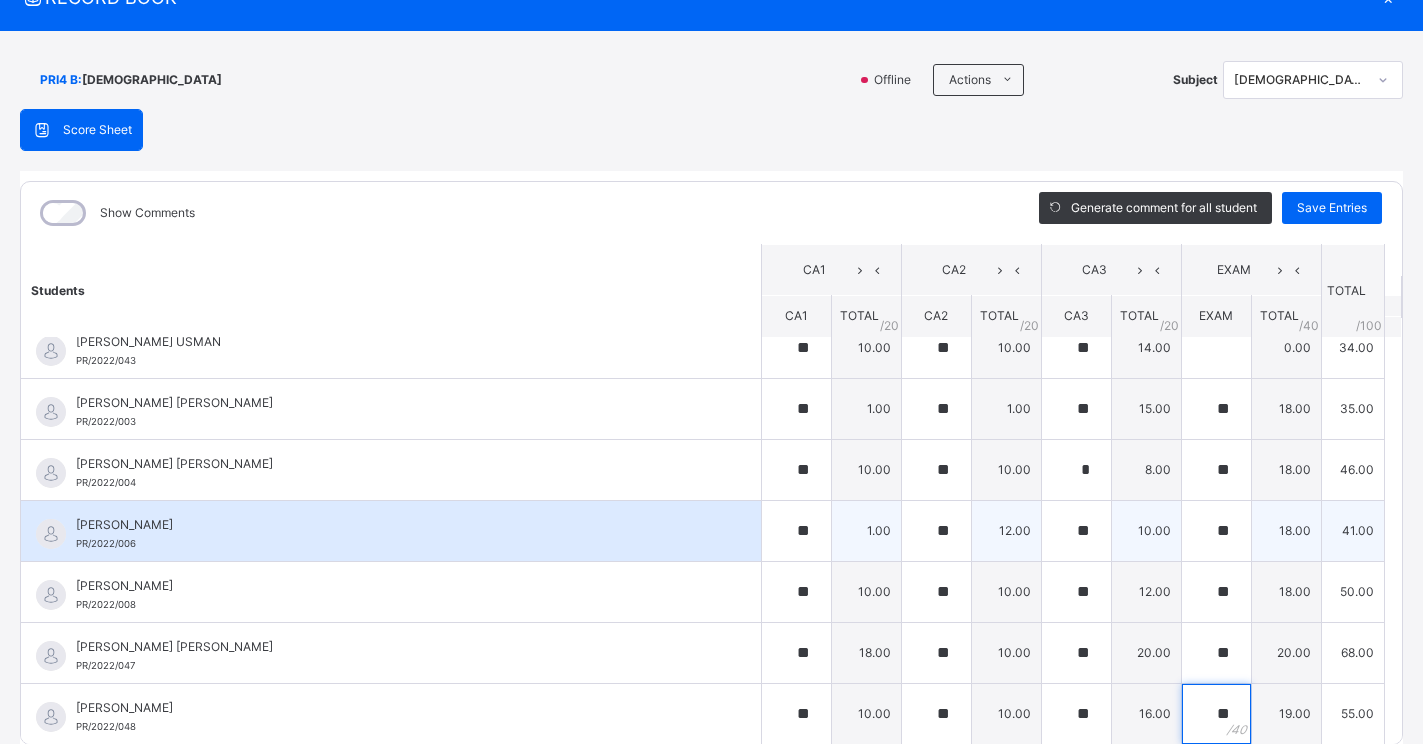 type on "**" 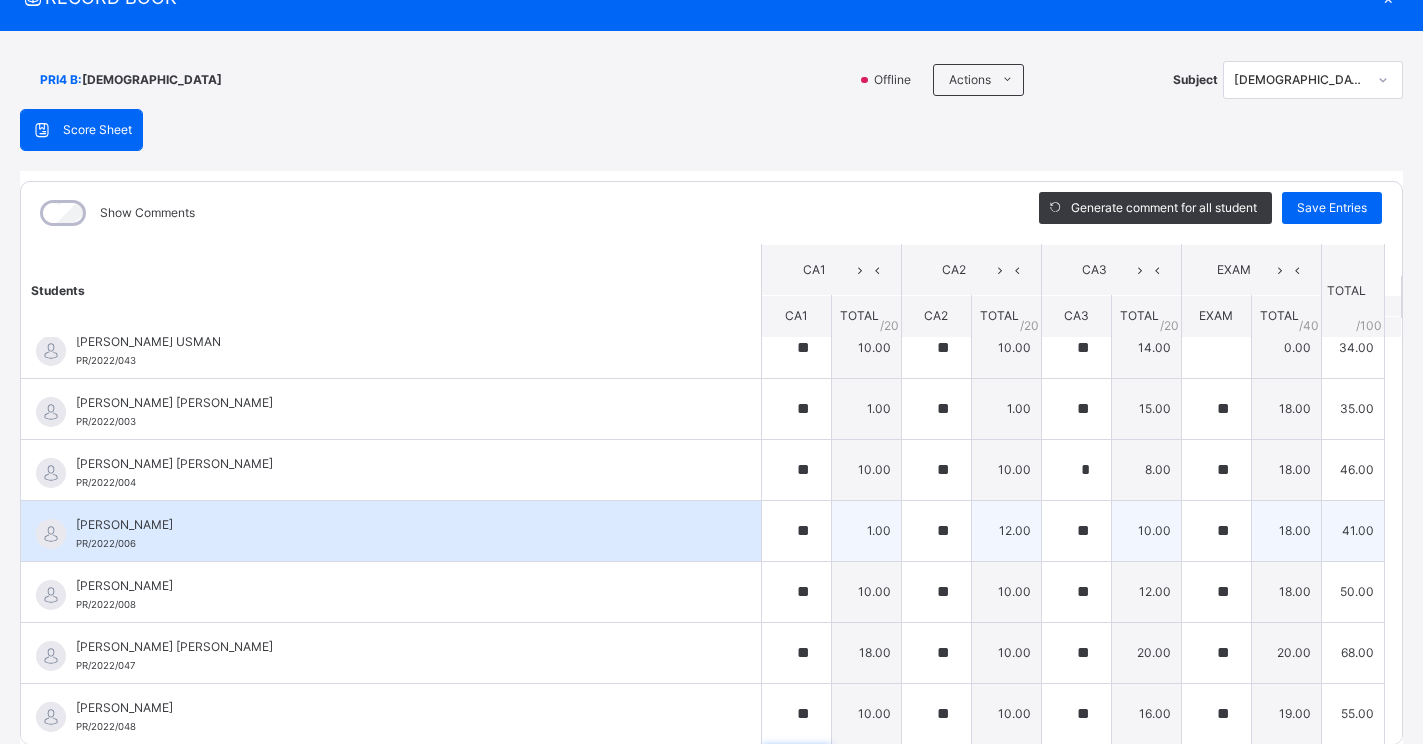 scroll, scrollTop: 301, scrollLeft: 0, axis: vertical 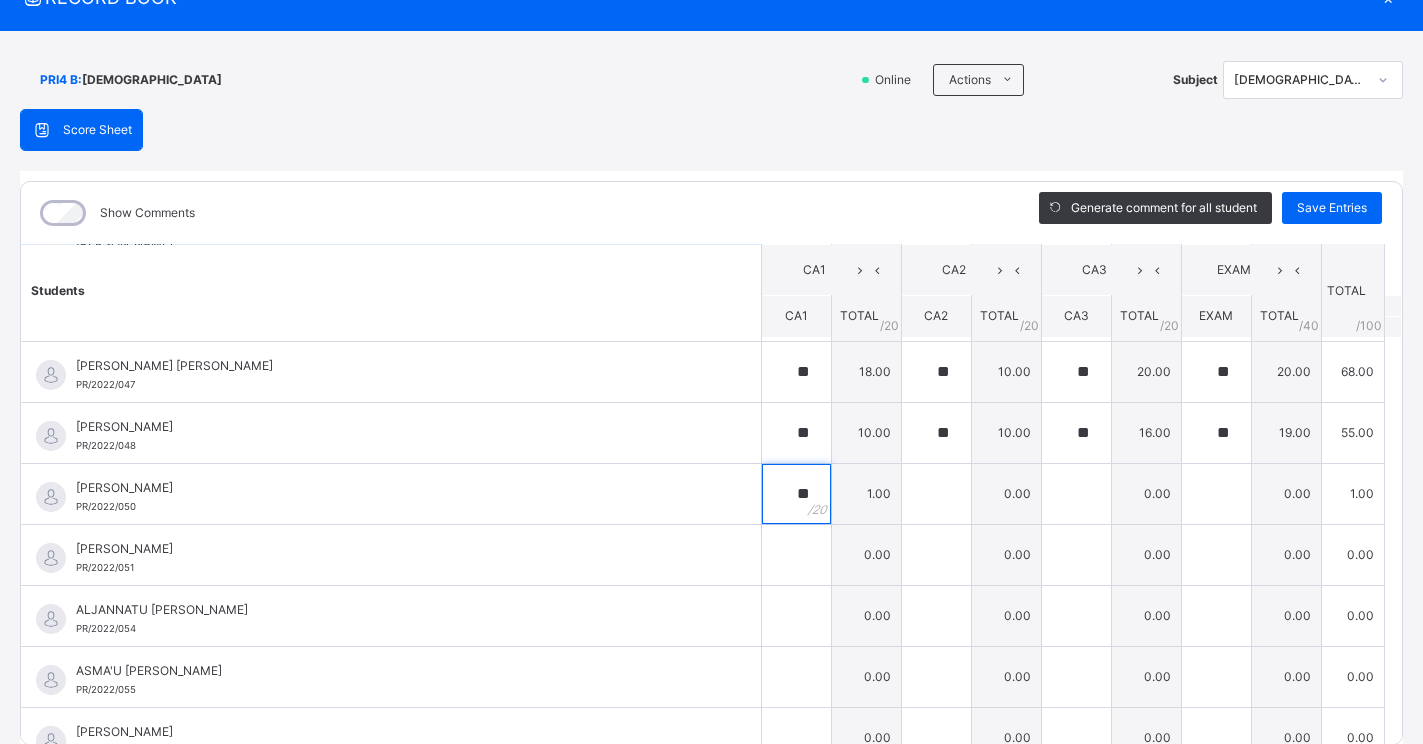 type on "**" 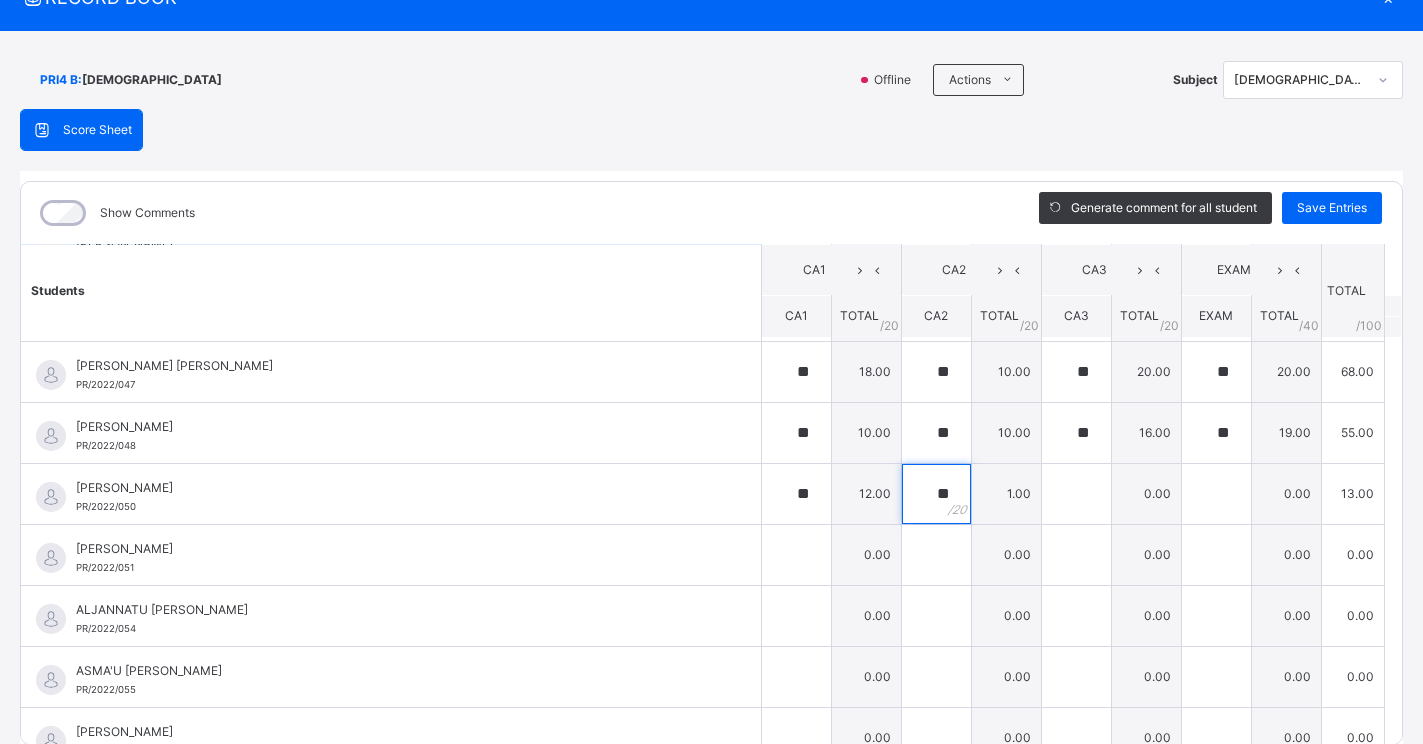 type on "**" 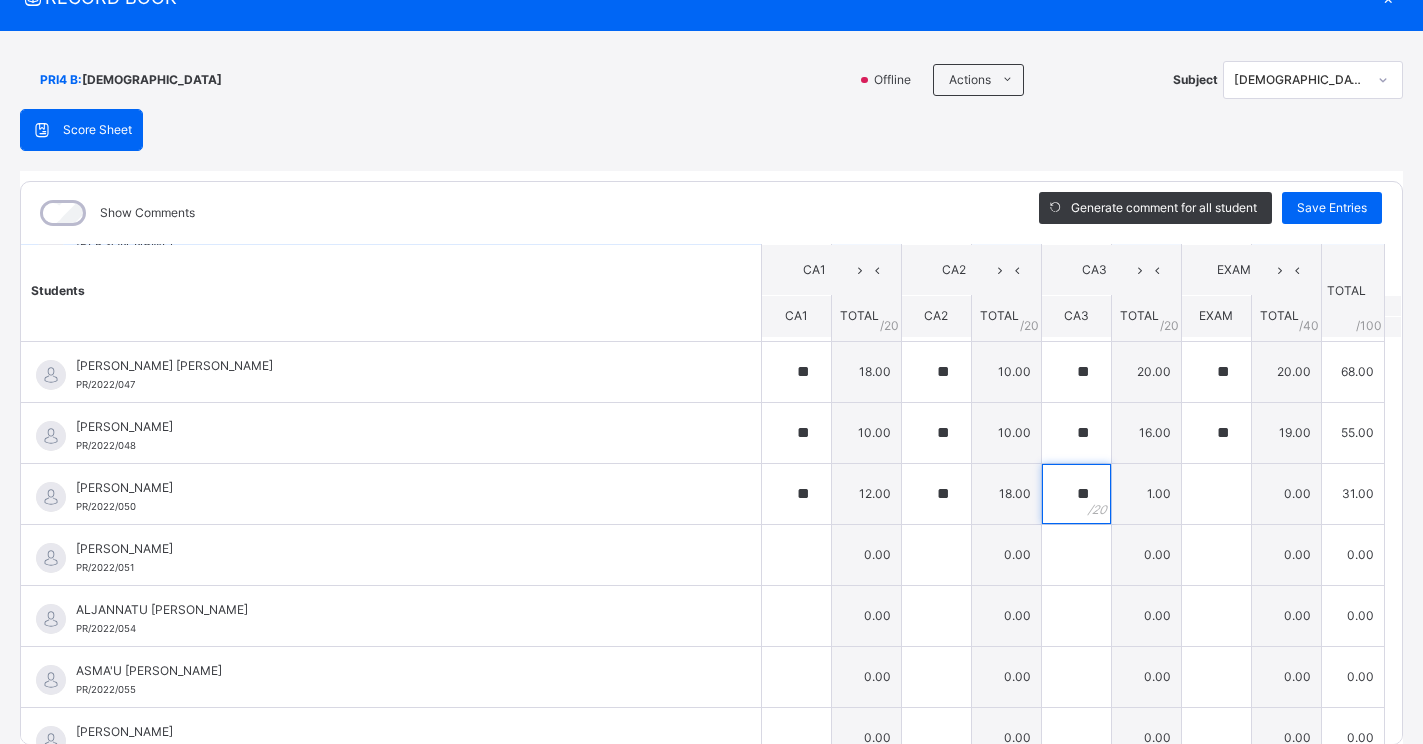 type on "**" 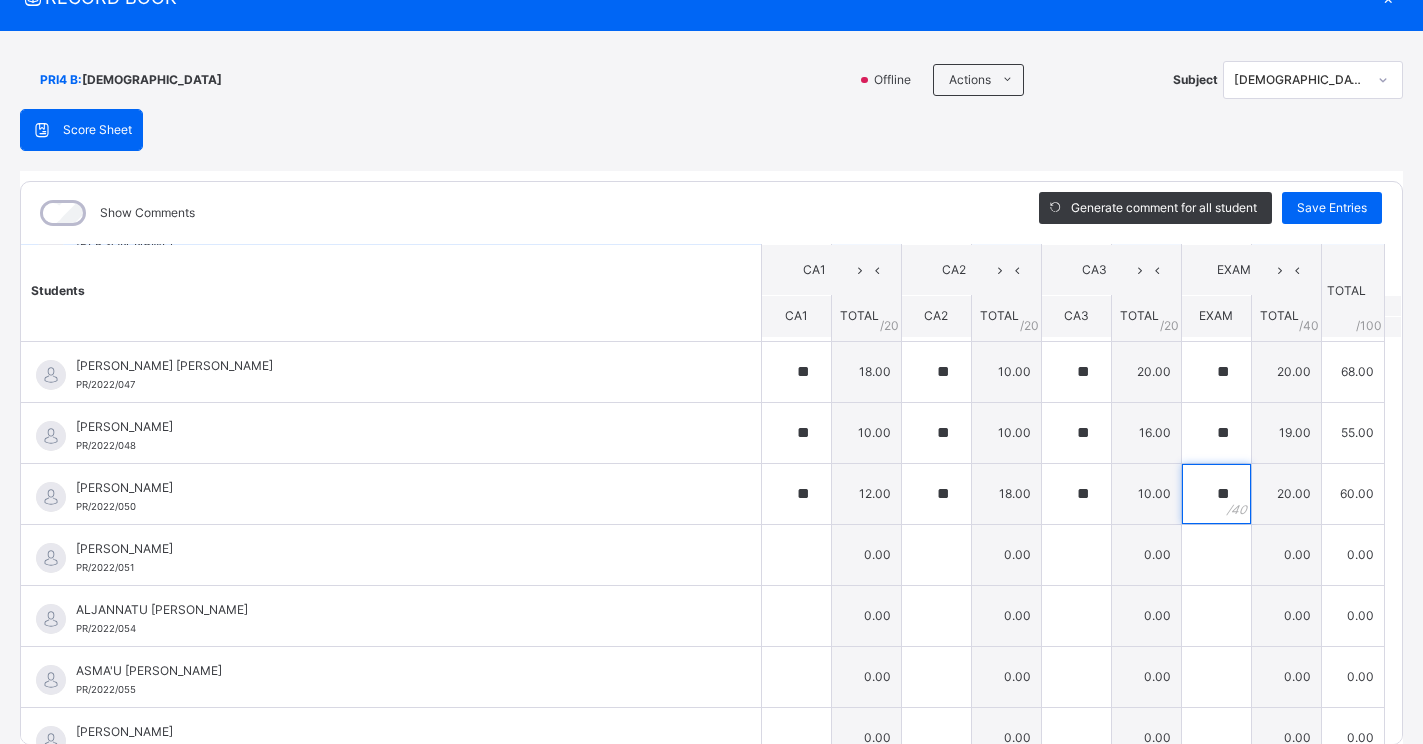 type on "**" 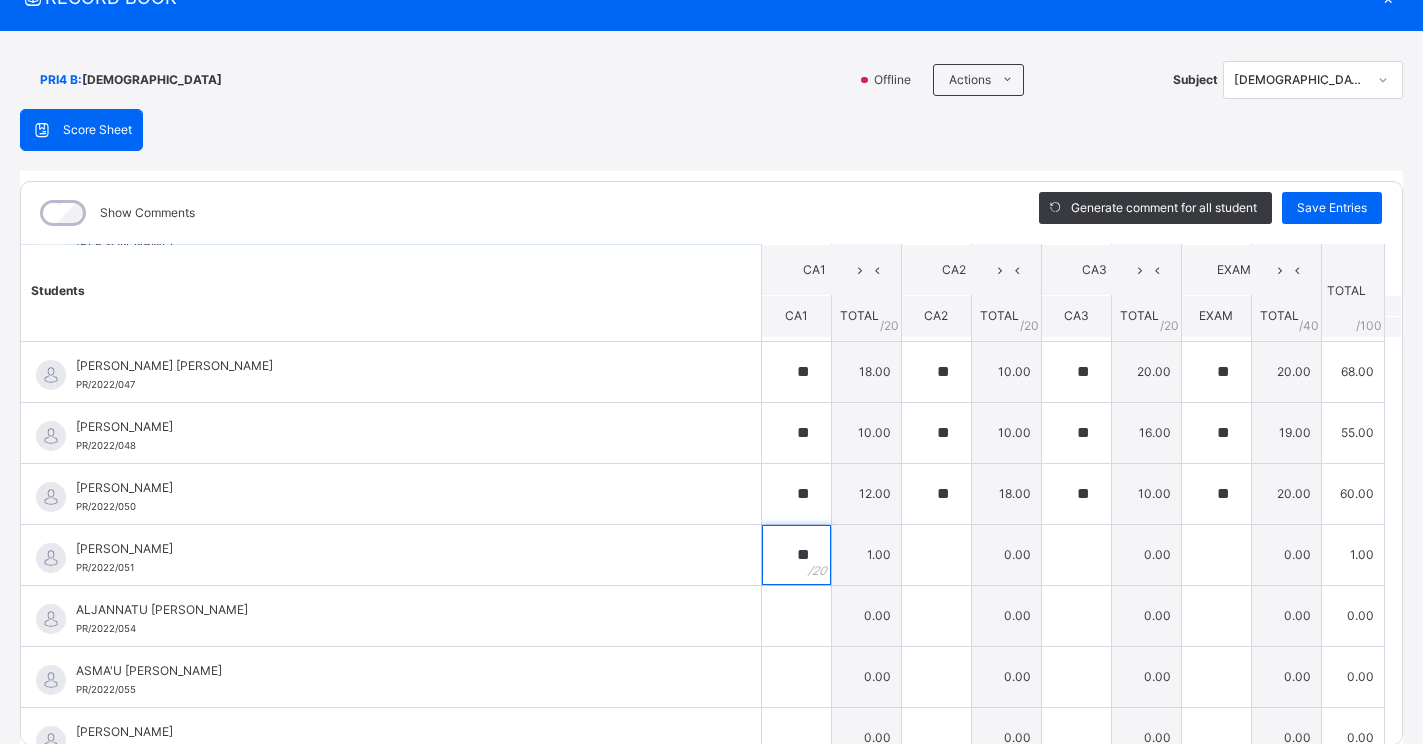 type on "**" 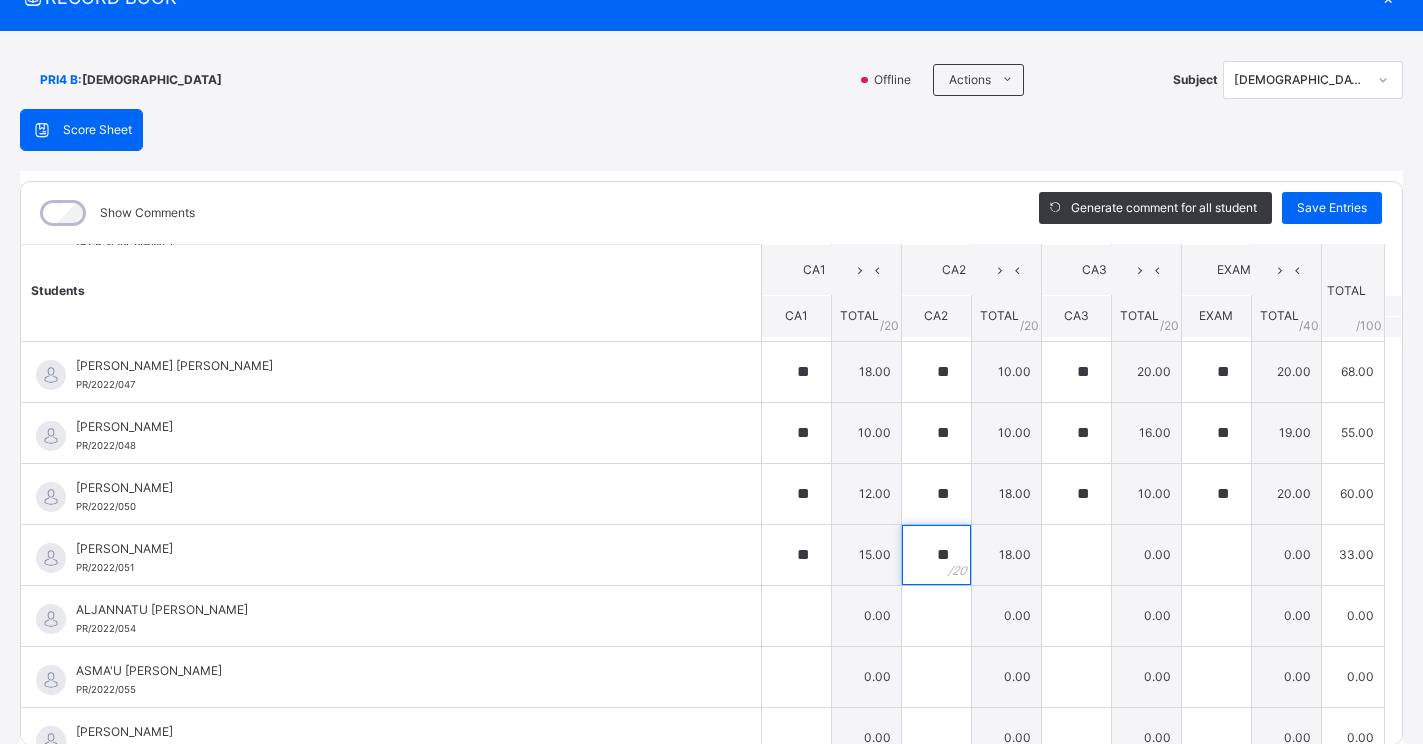 type on "**" 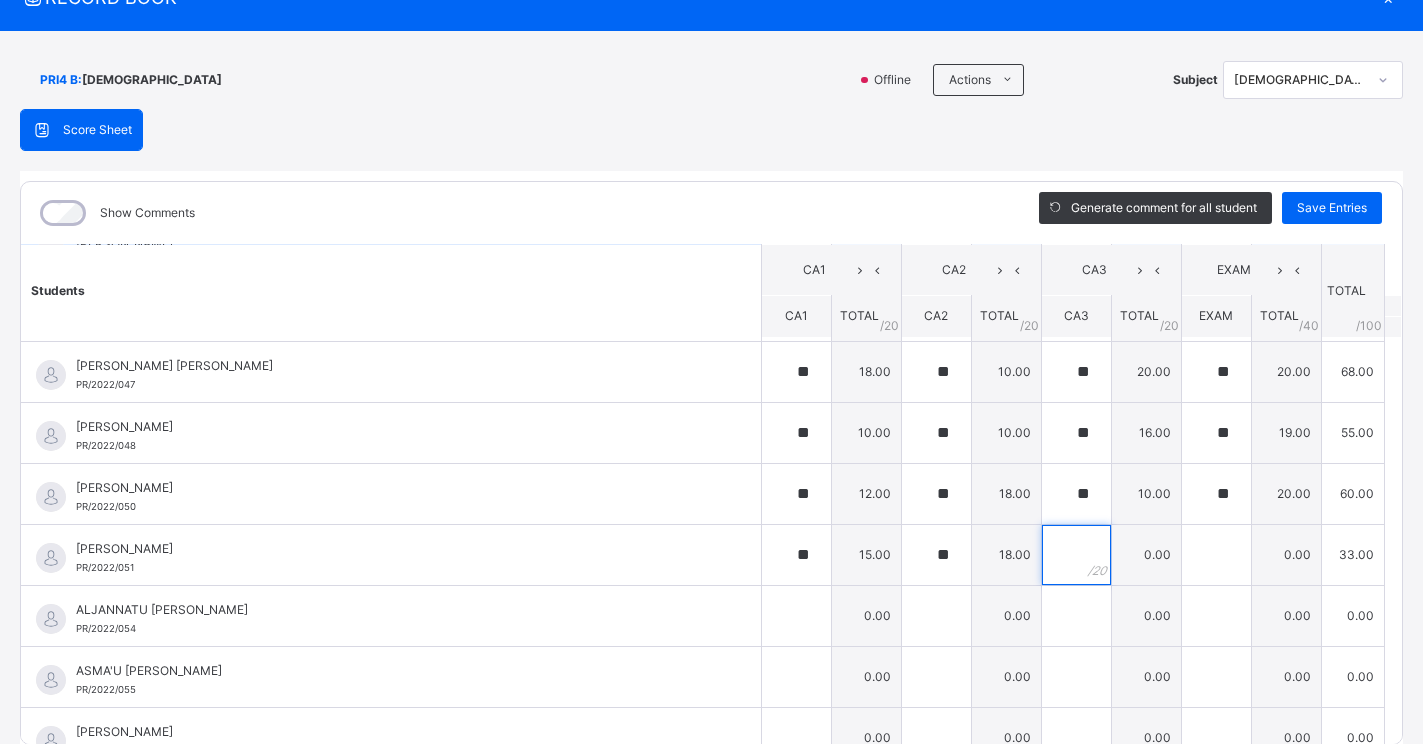 type on "*" 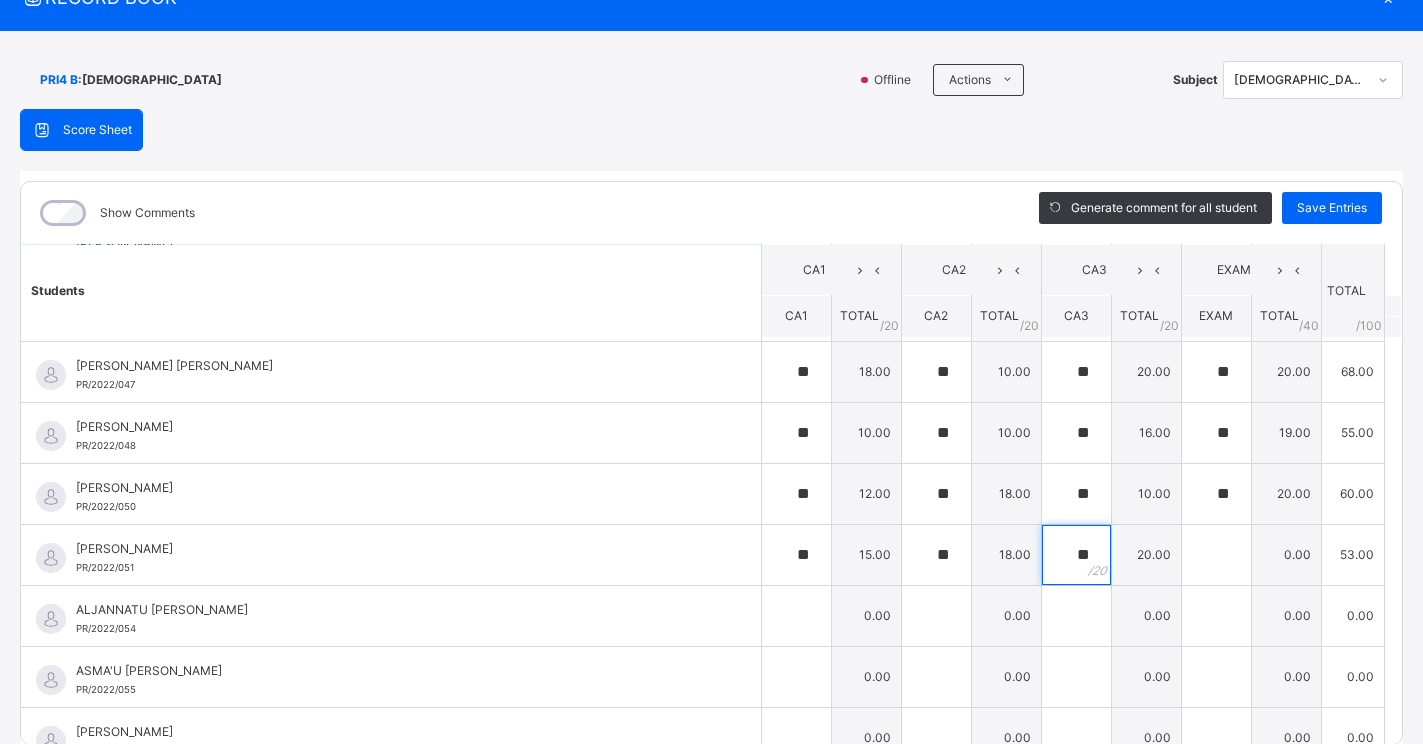 type on "**" 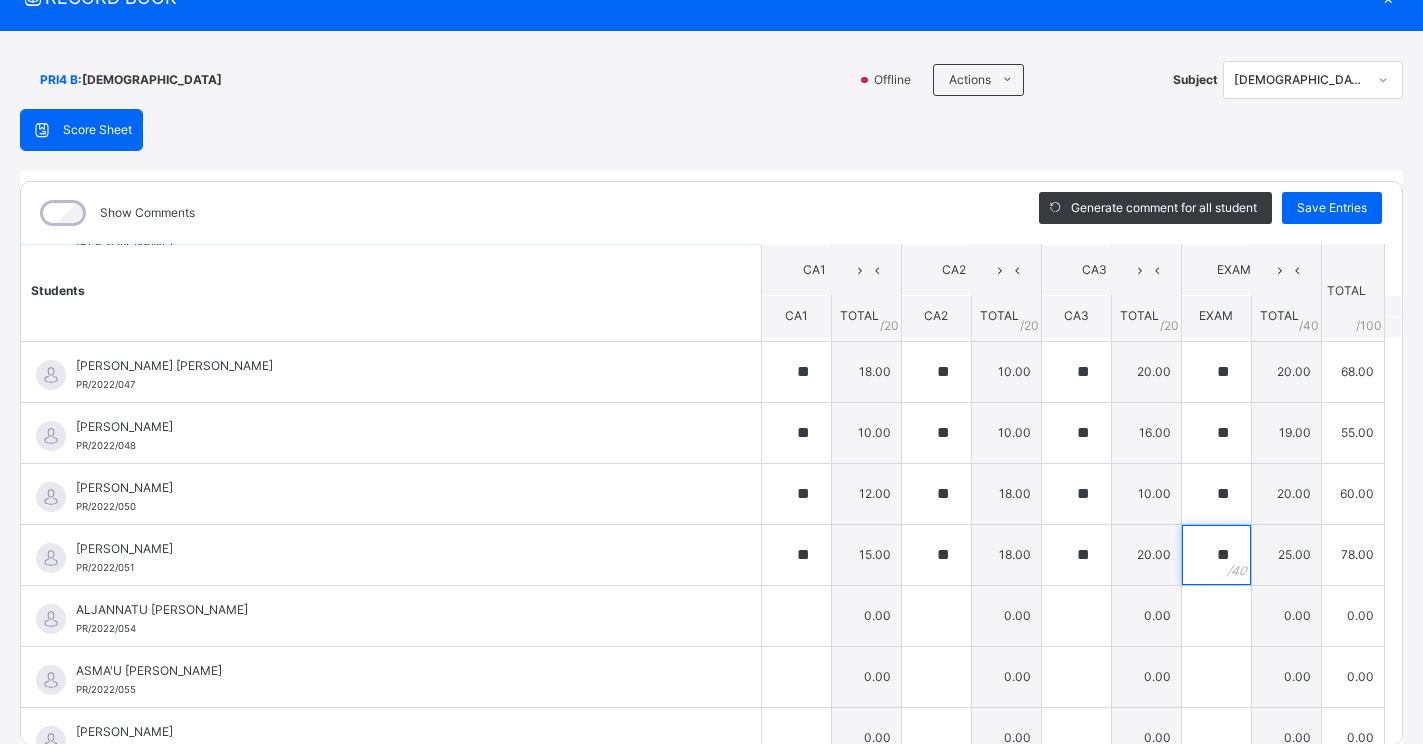 type on "**" 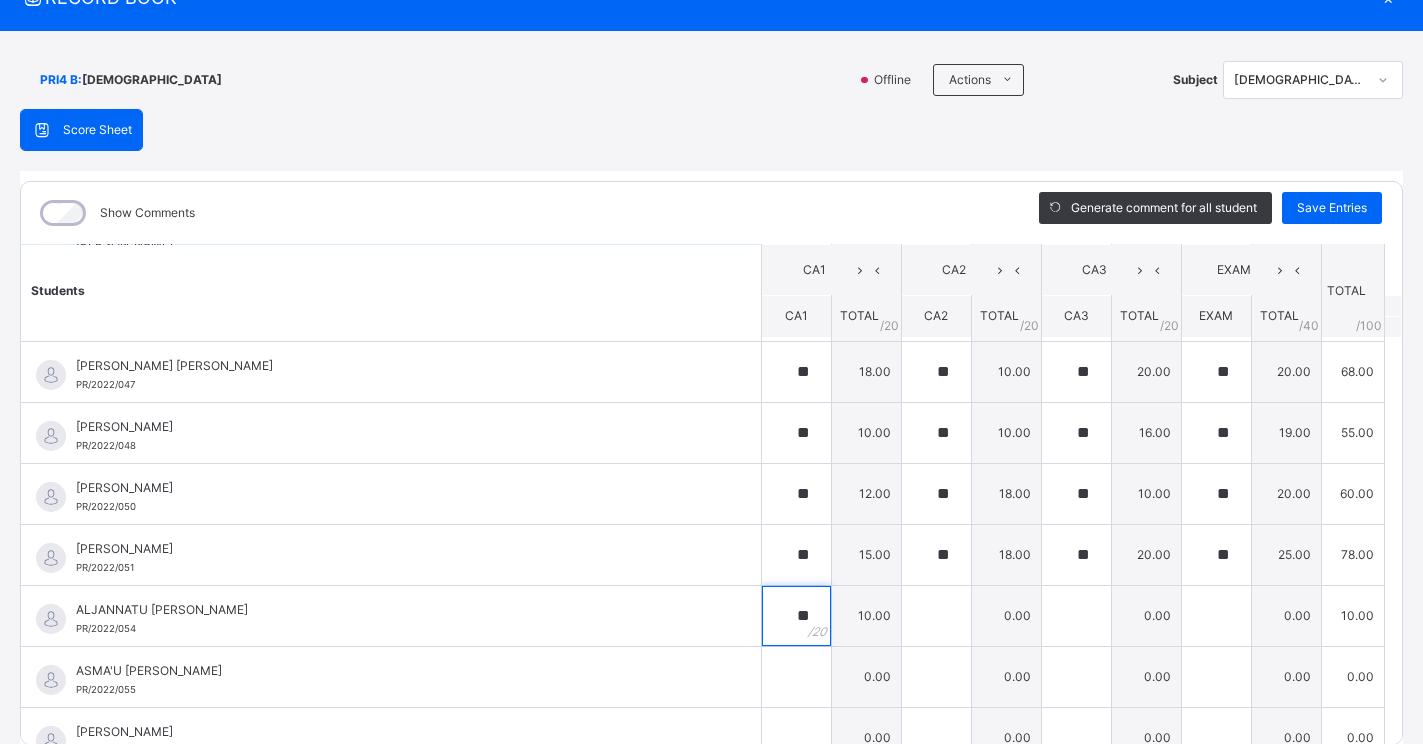 type on "**" 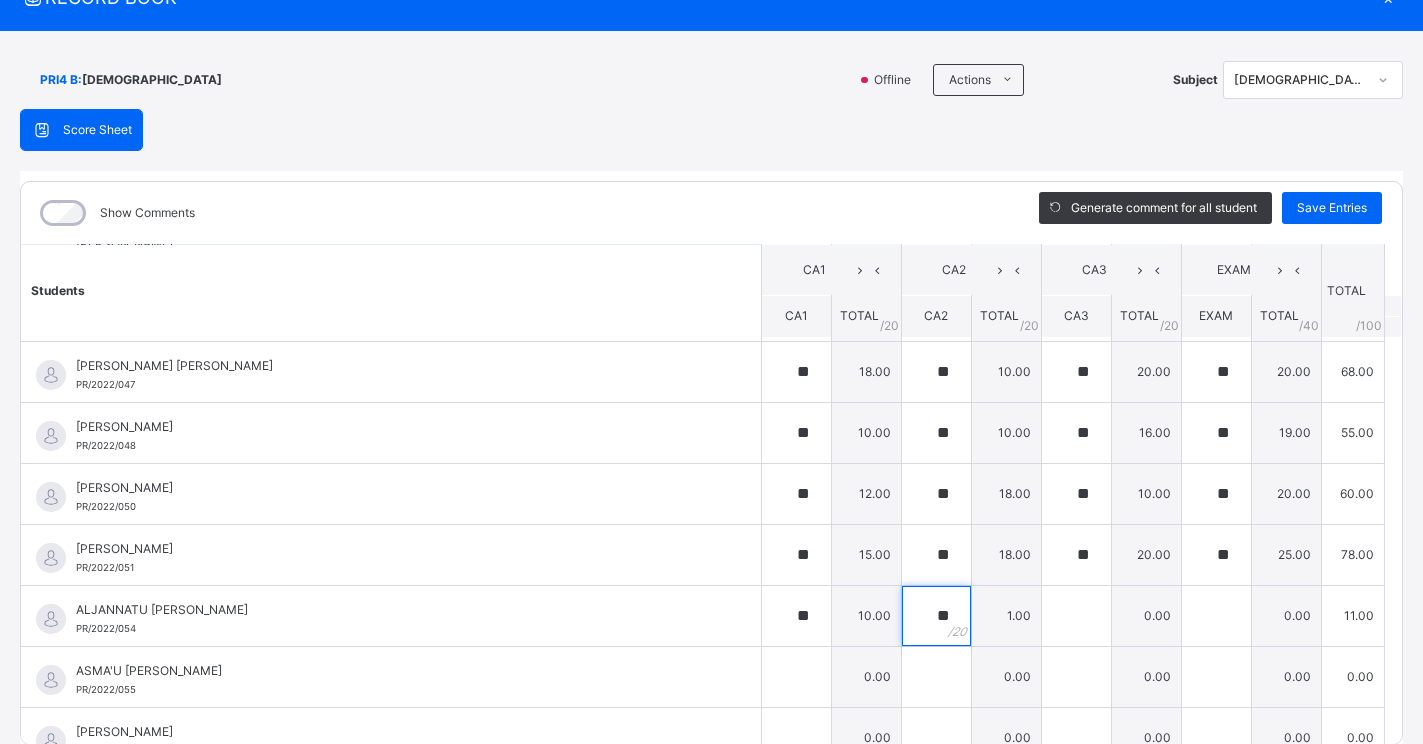 type on "**" 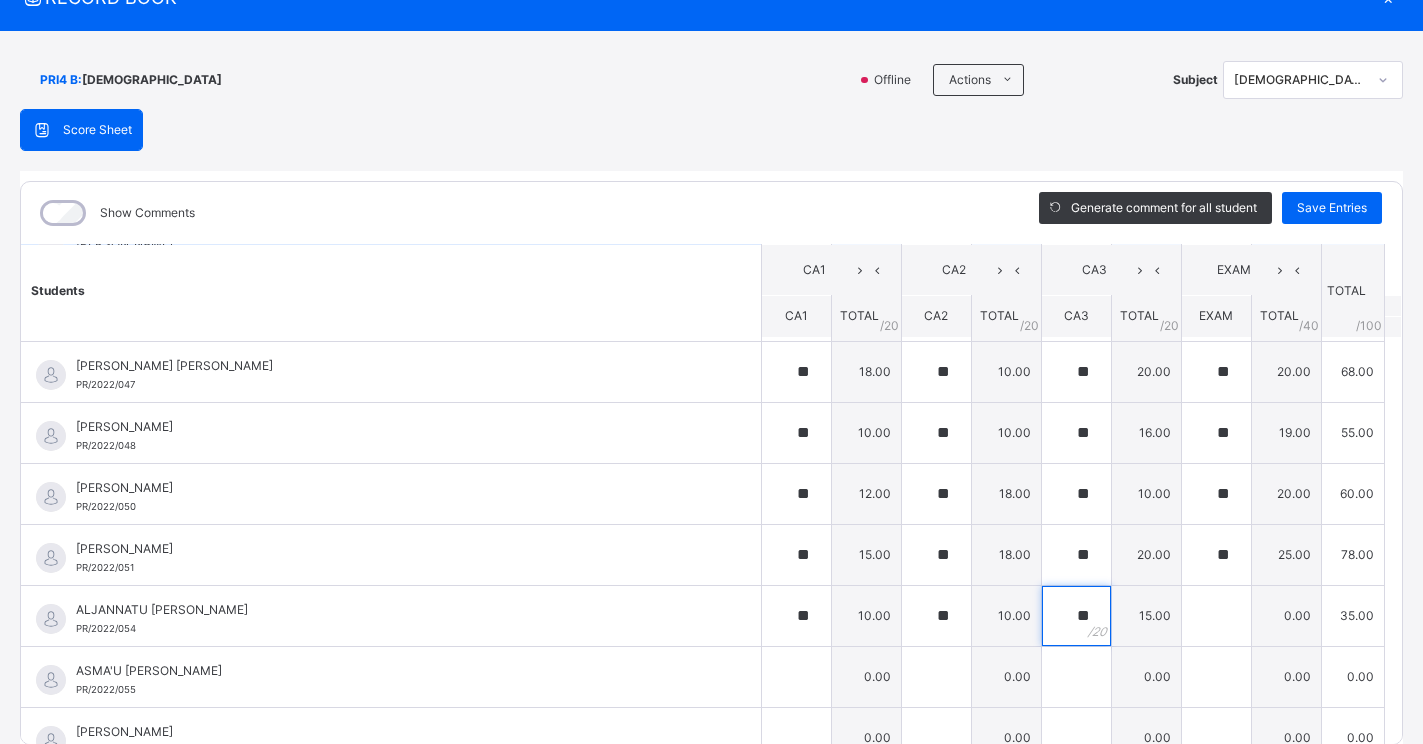 type on "**" 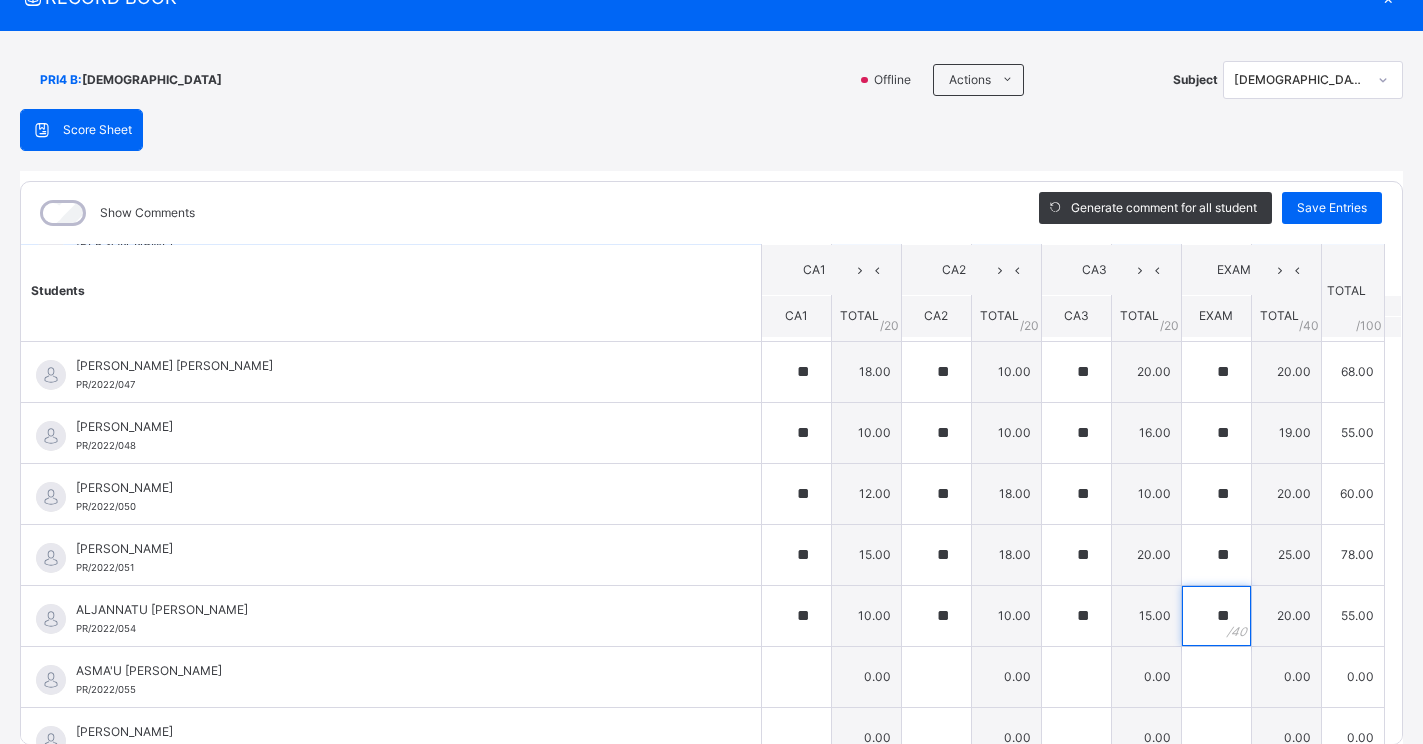 type on "**" 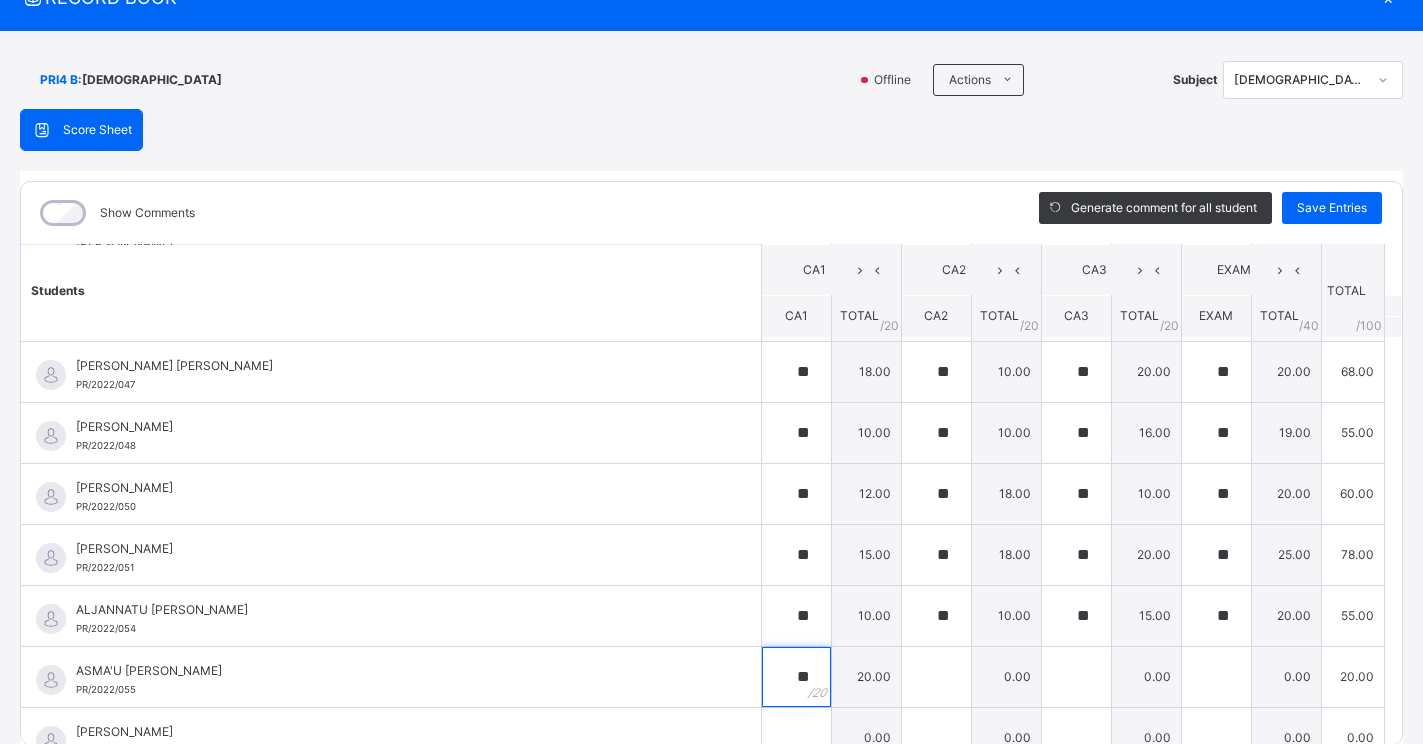 type on "**" 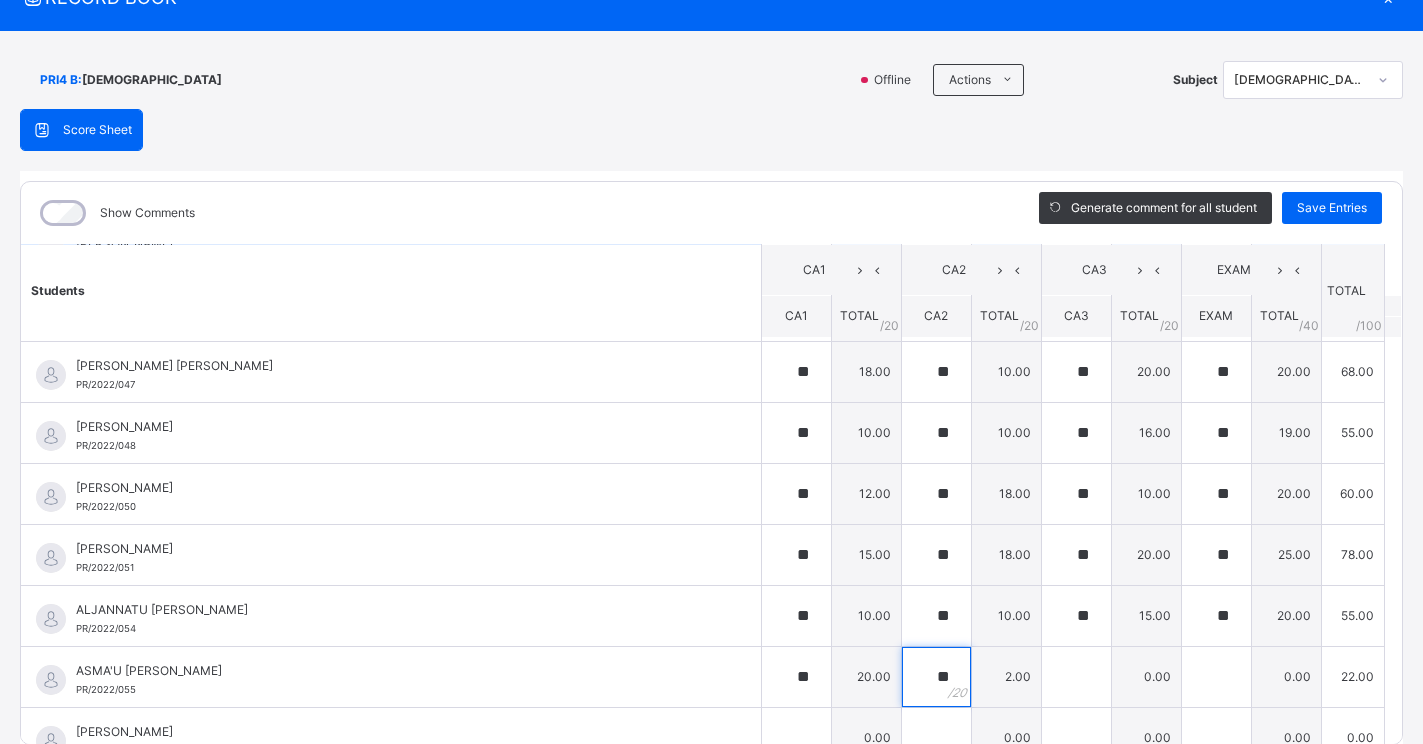 type on "**" 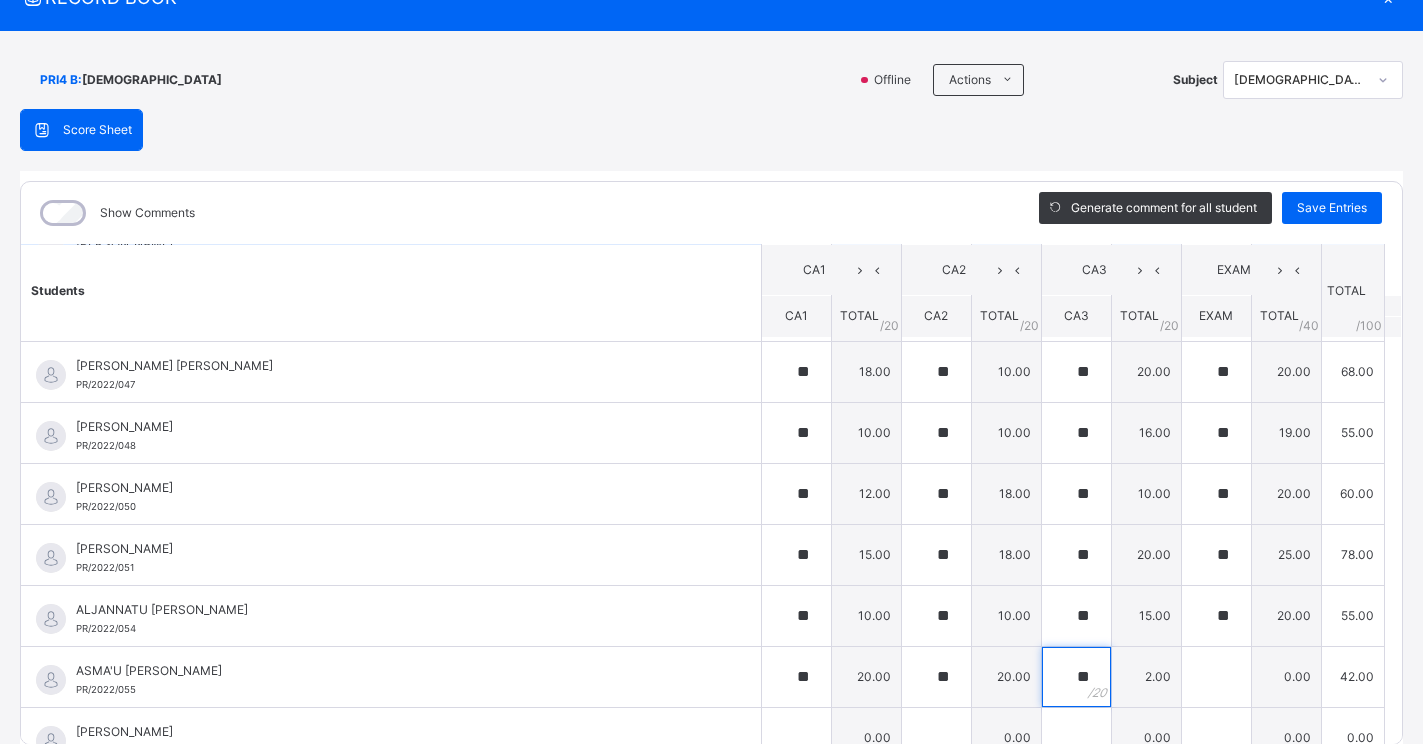 type on "**" 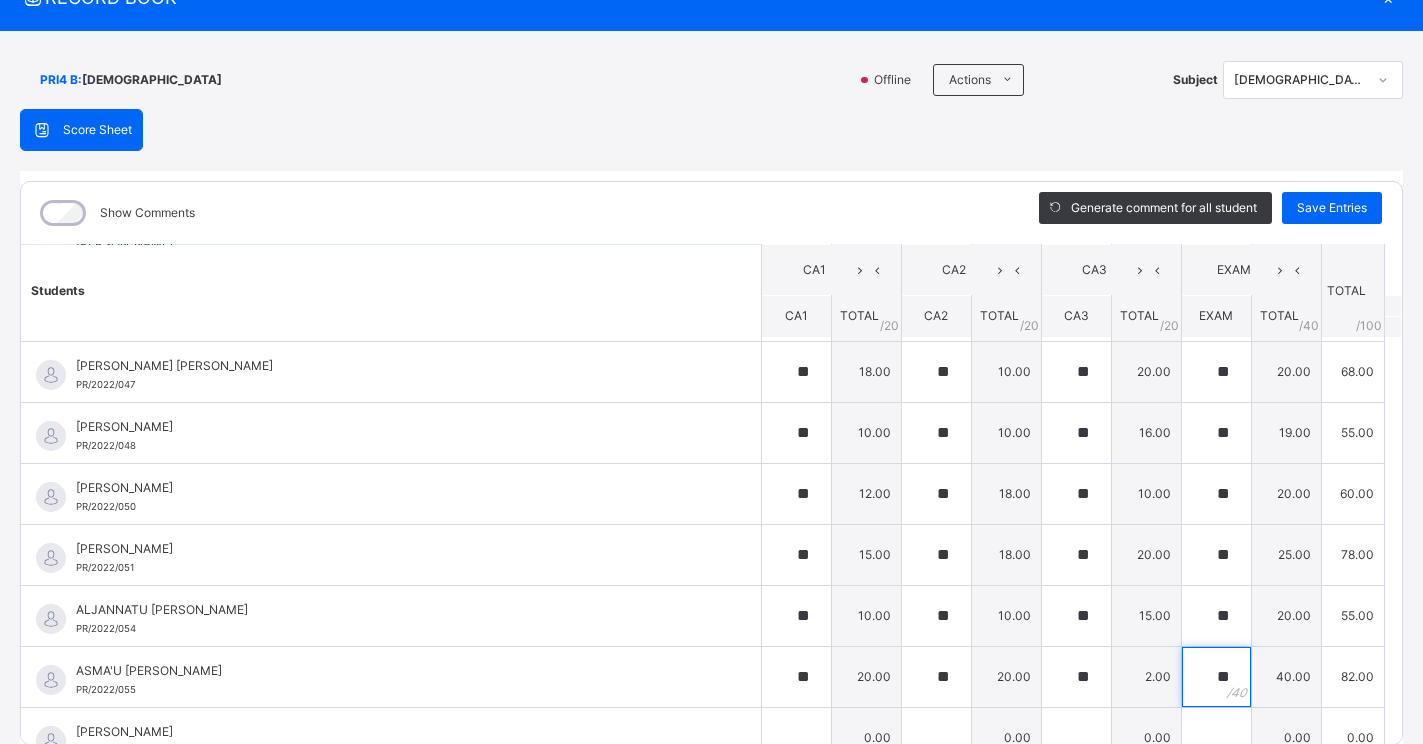 type on "**" 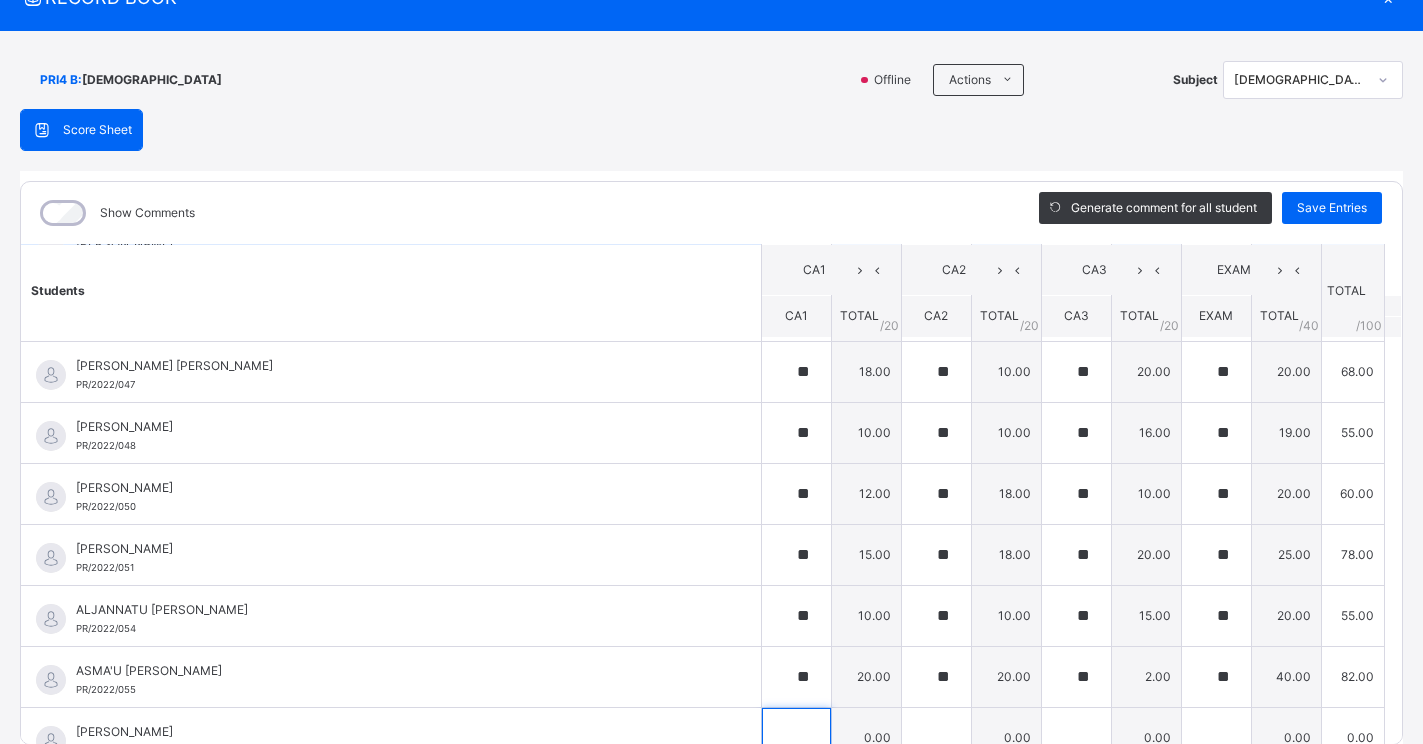 scroll, scrollTop: 325, scrollLeft: 0, axis: vertical 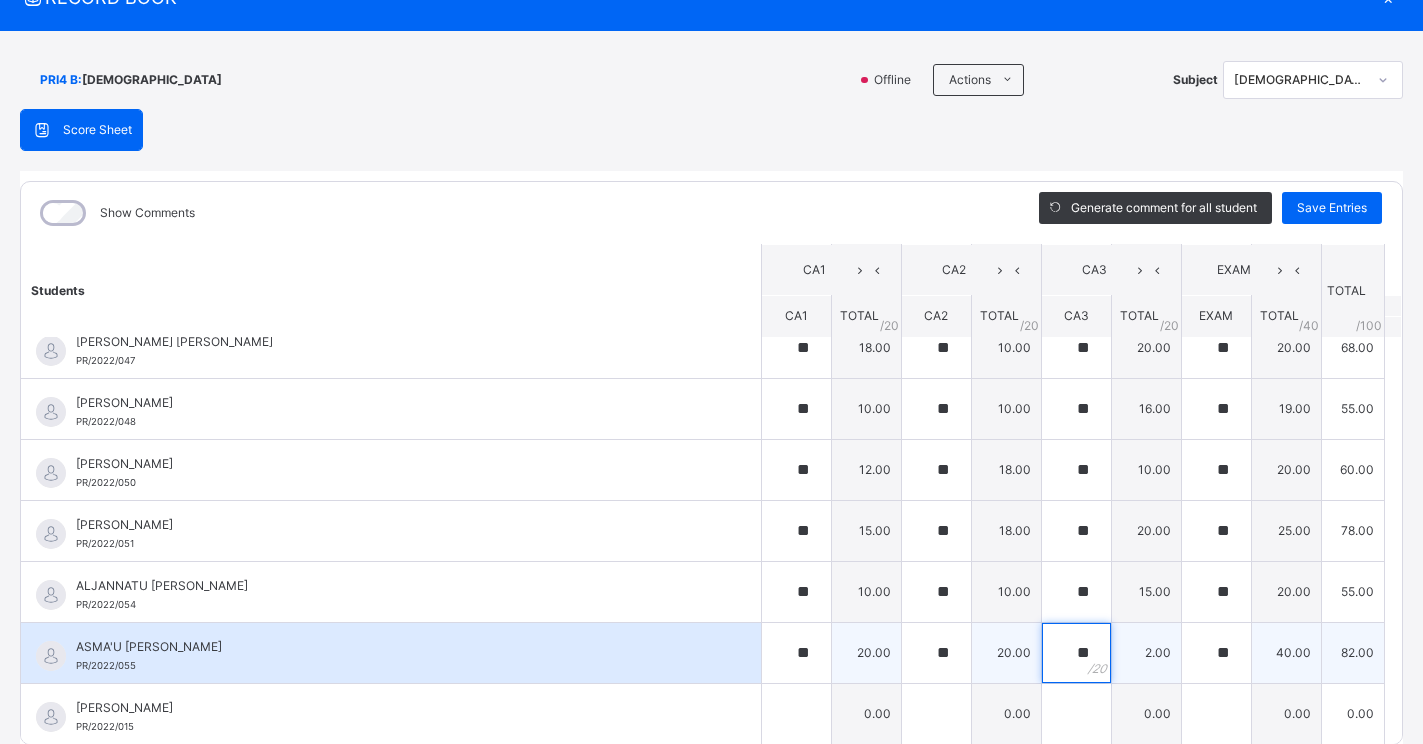 click on "**" at bounding box center (1076, 653) 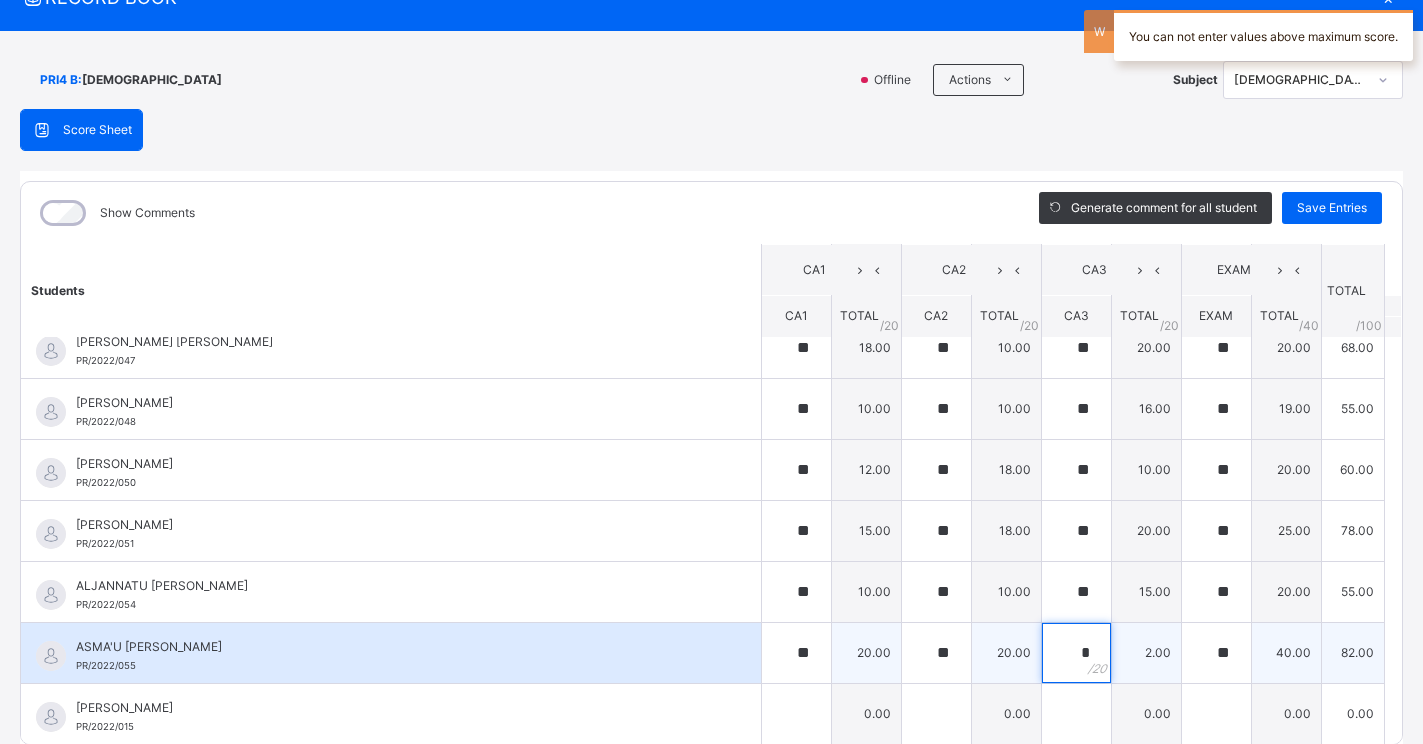 type on "**" 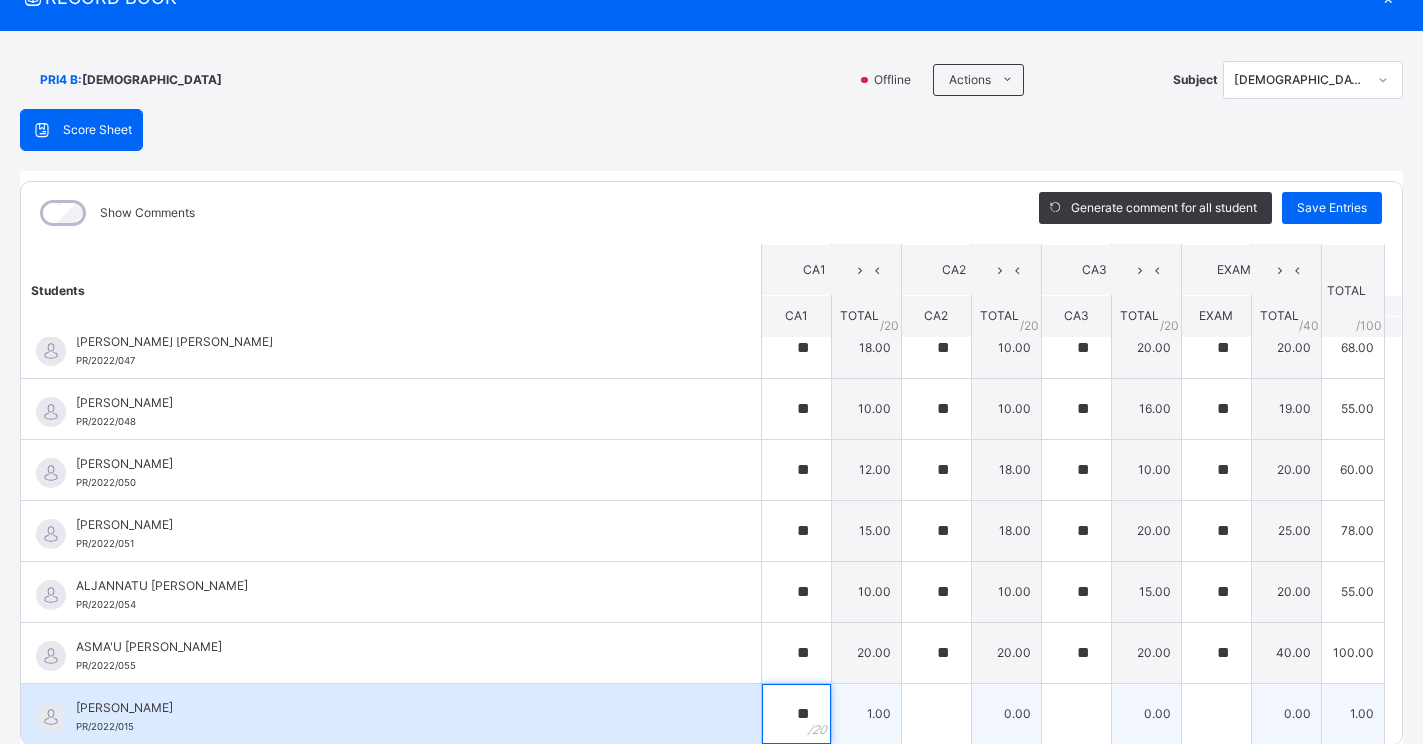 type on "**" 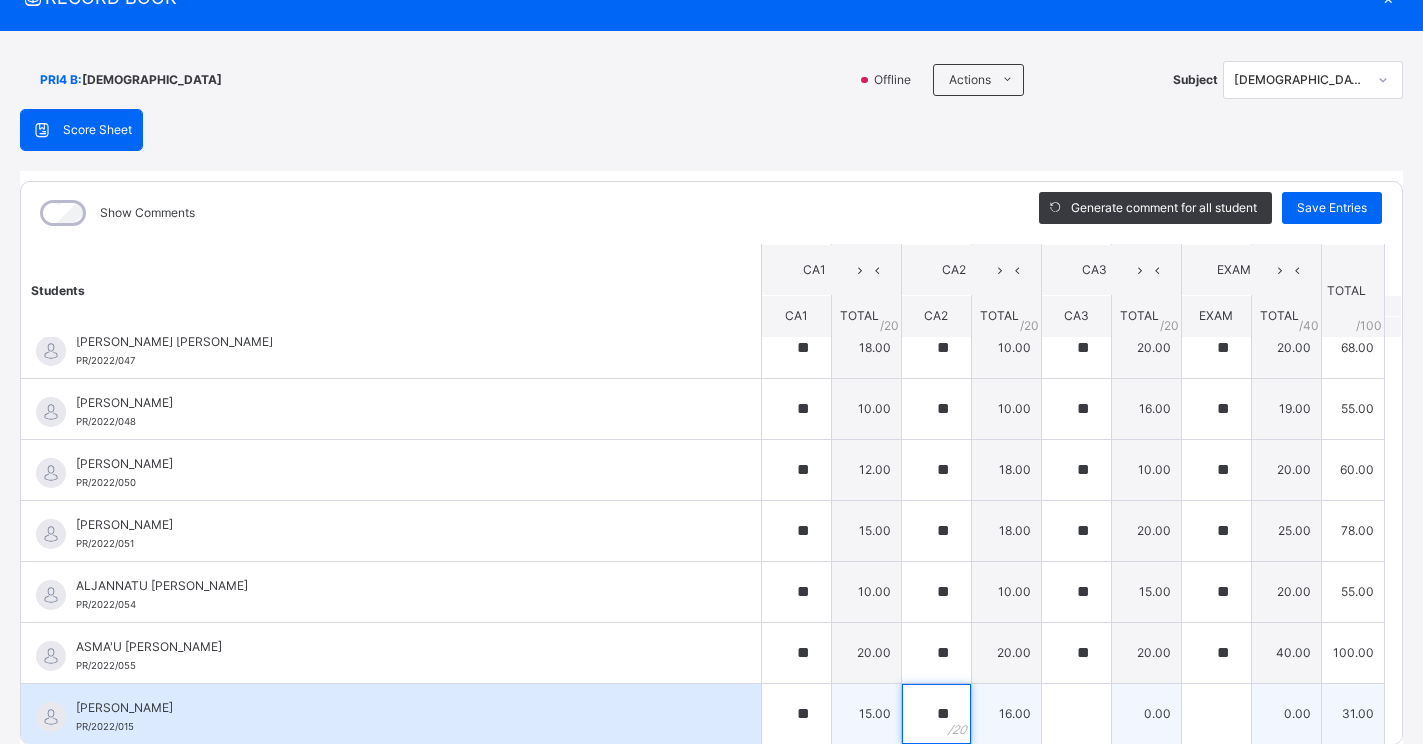 type on "**" 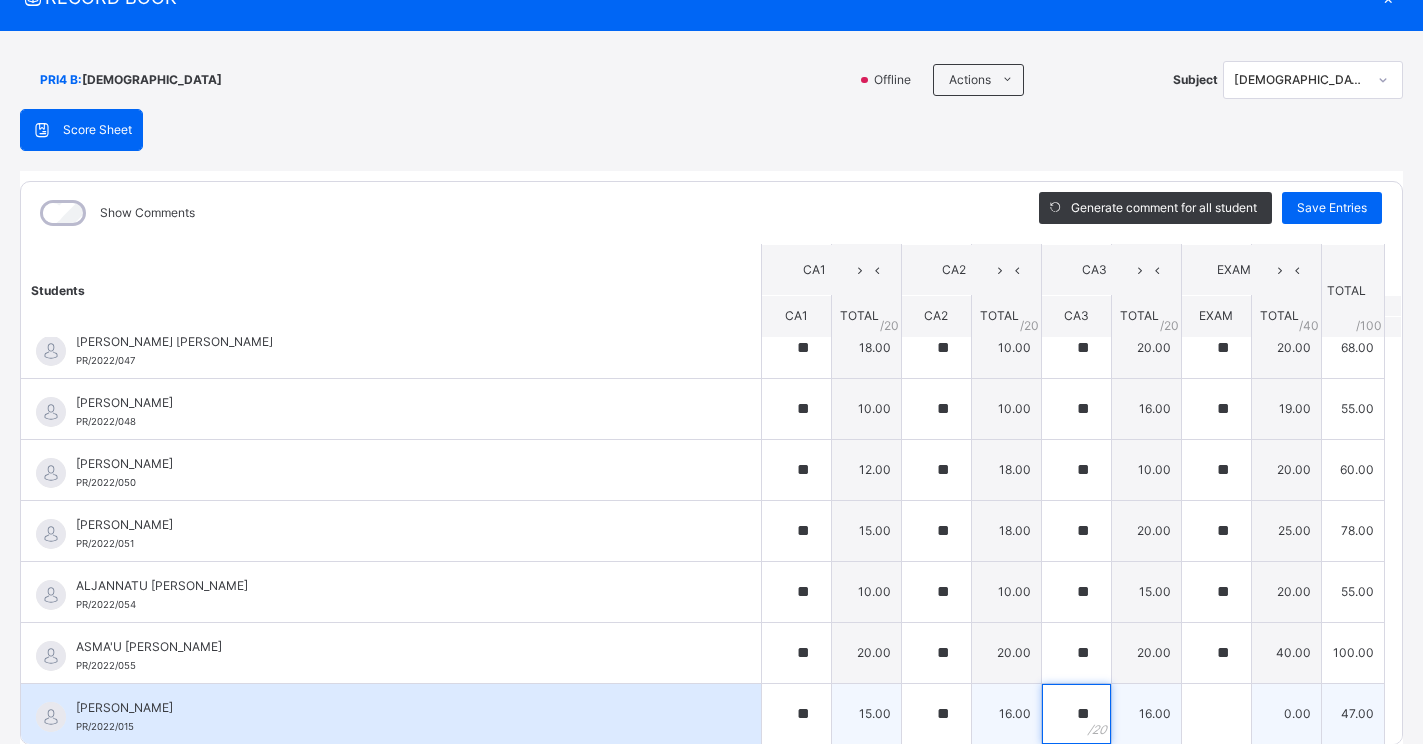 type on "**" 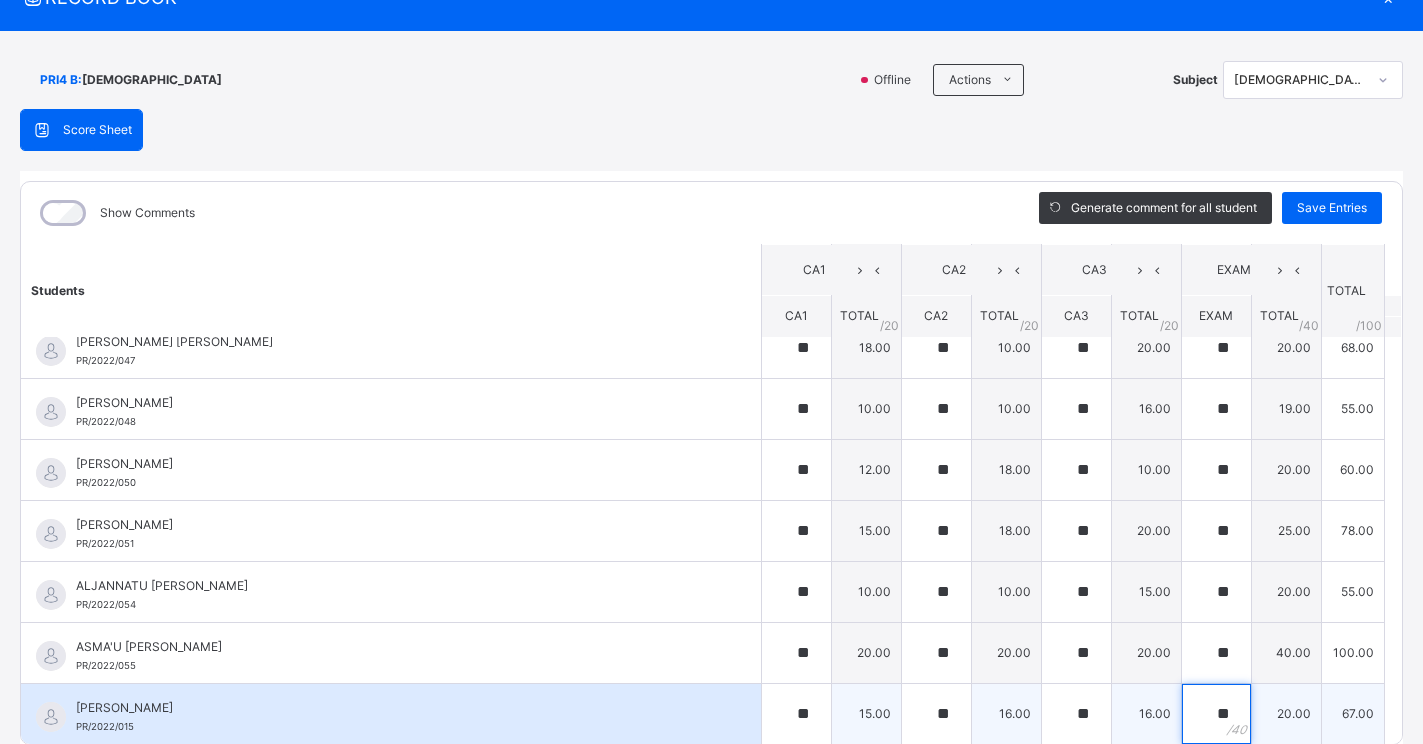 type on "**" 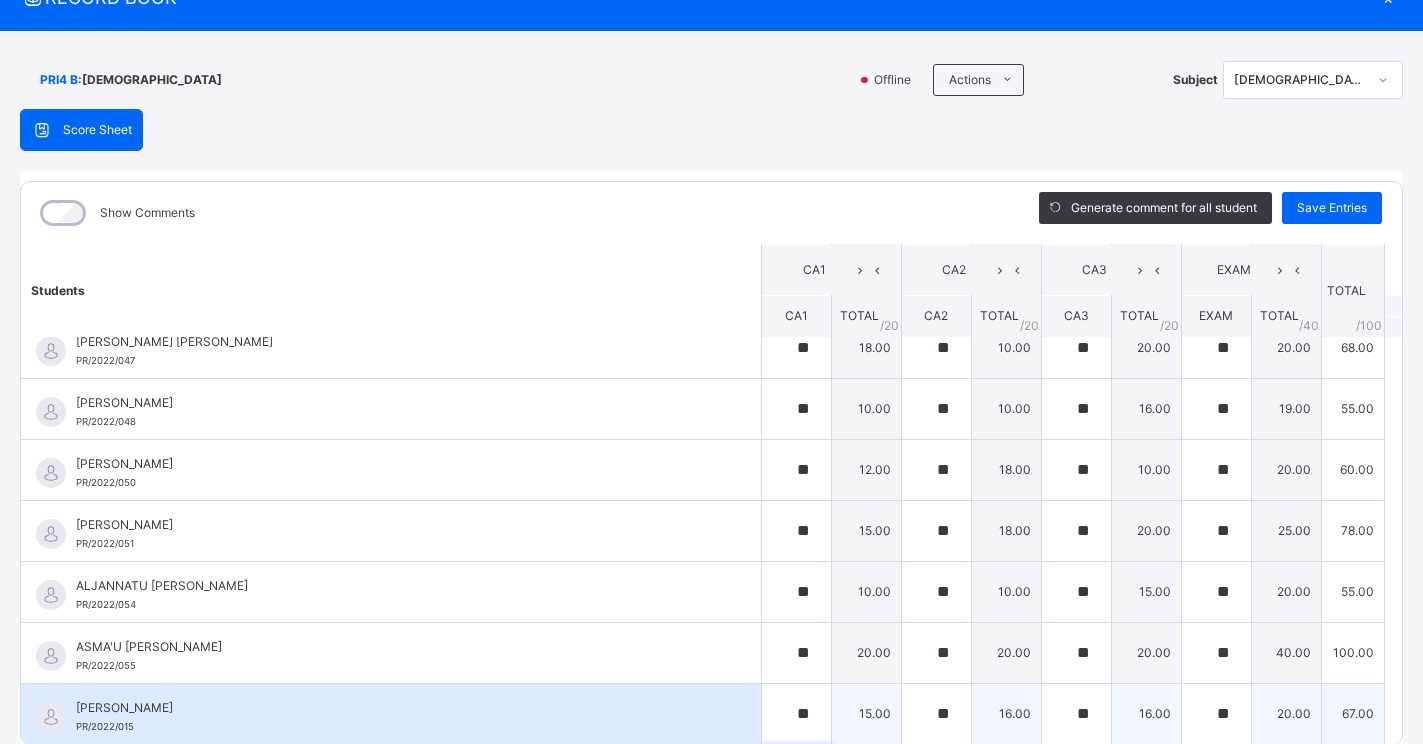 scroll, scrollTop: 606, scrollLeft: 0, axis: vertical 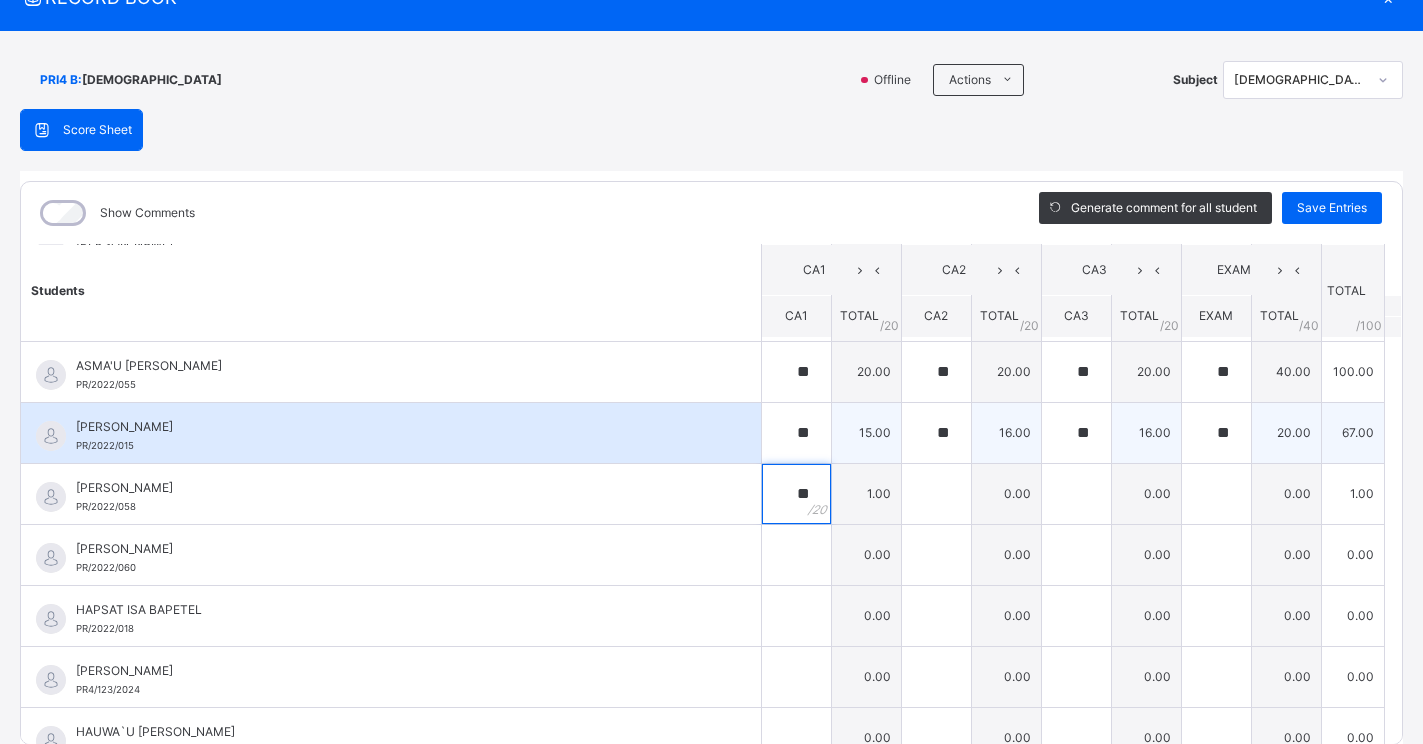 type on "**" 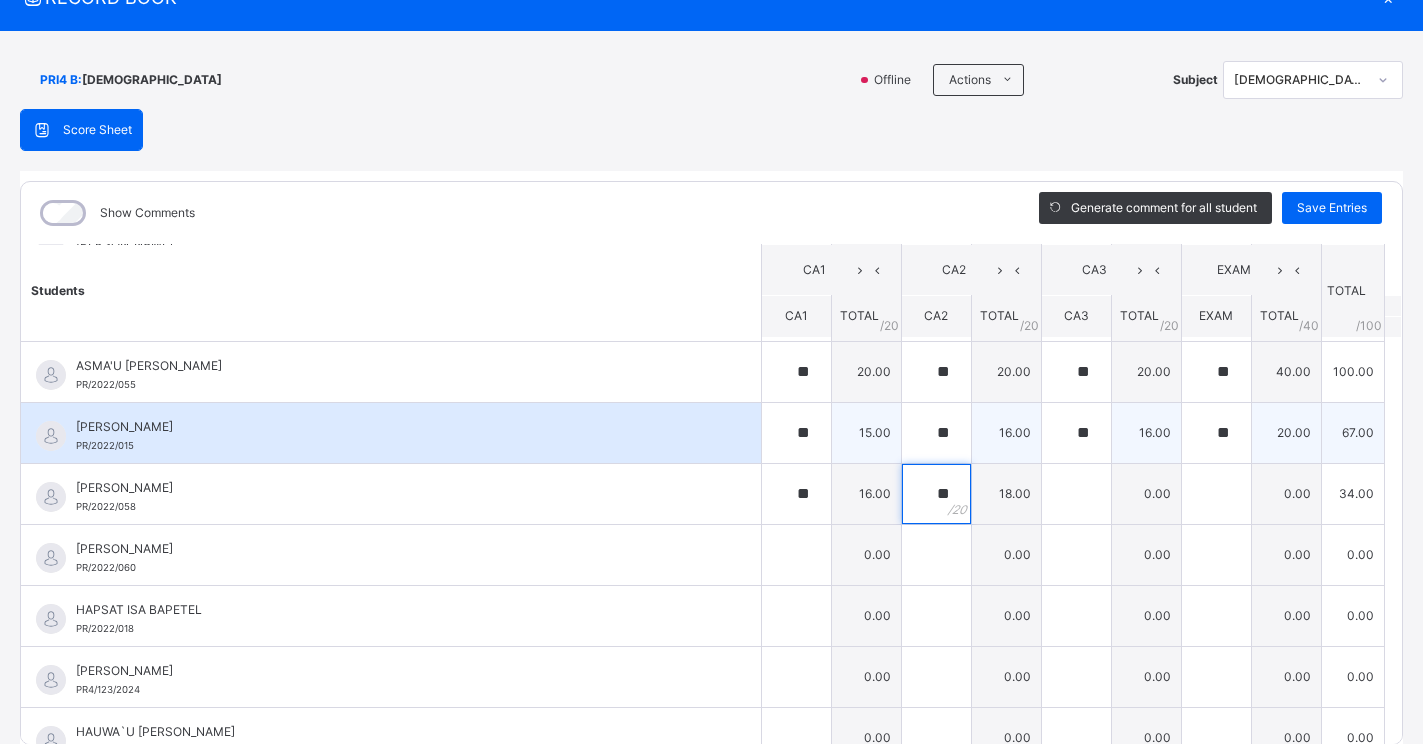 type on "**" 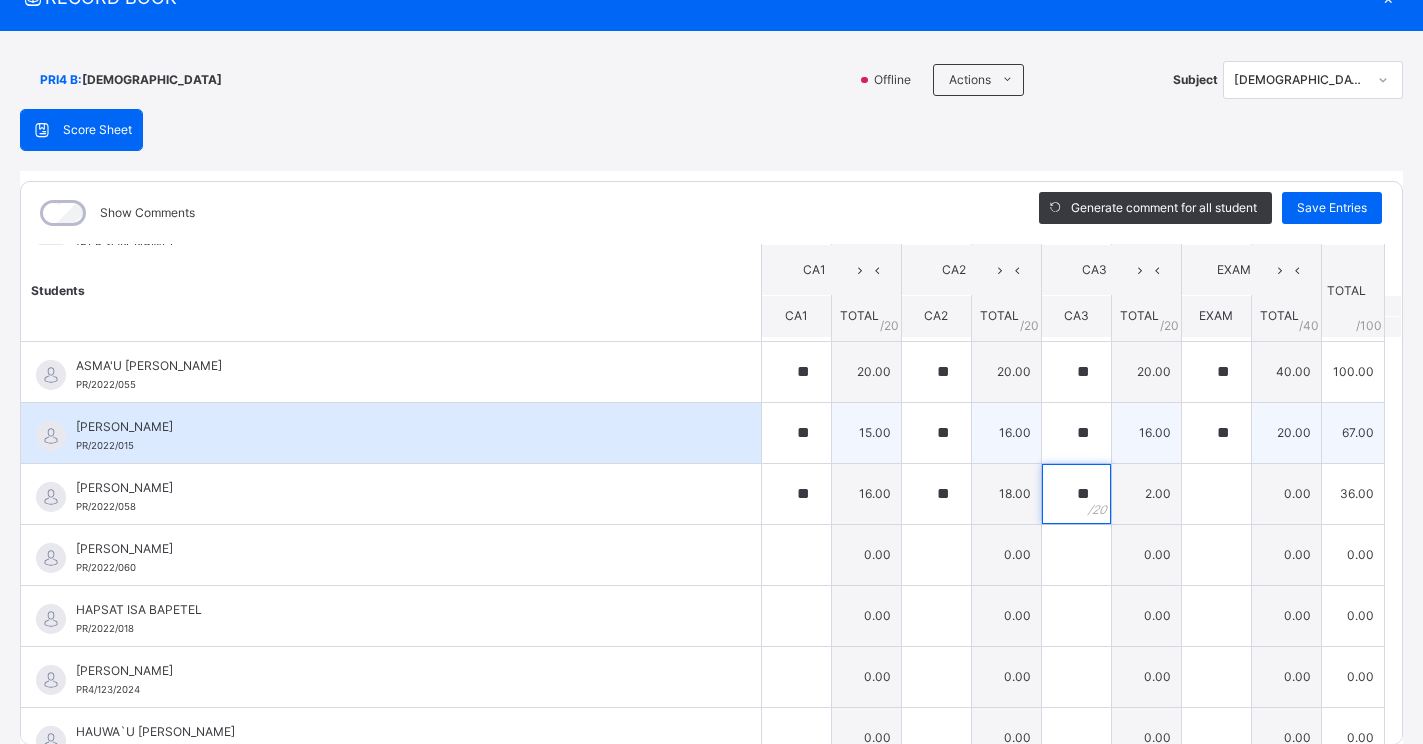 type on "**" 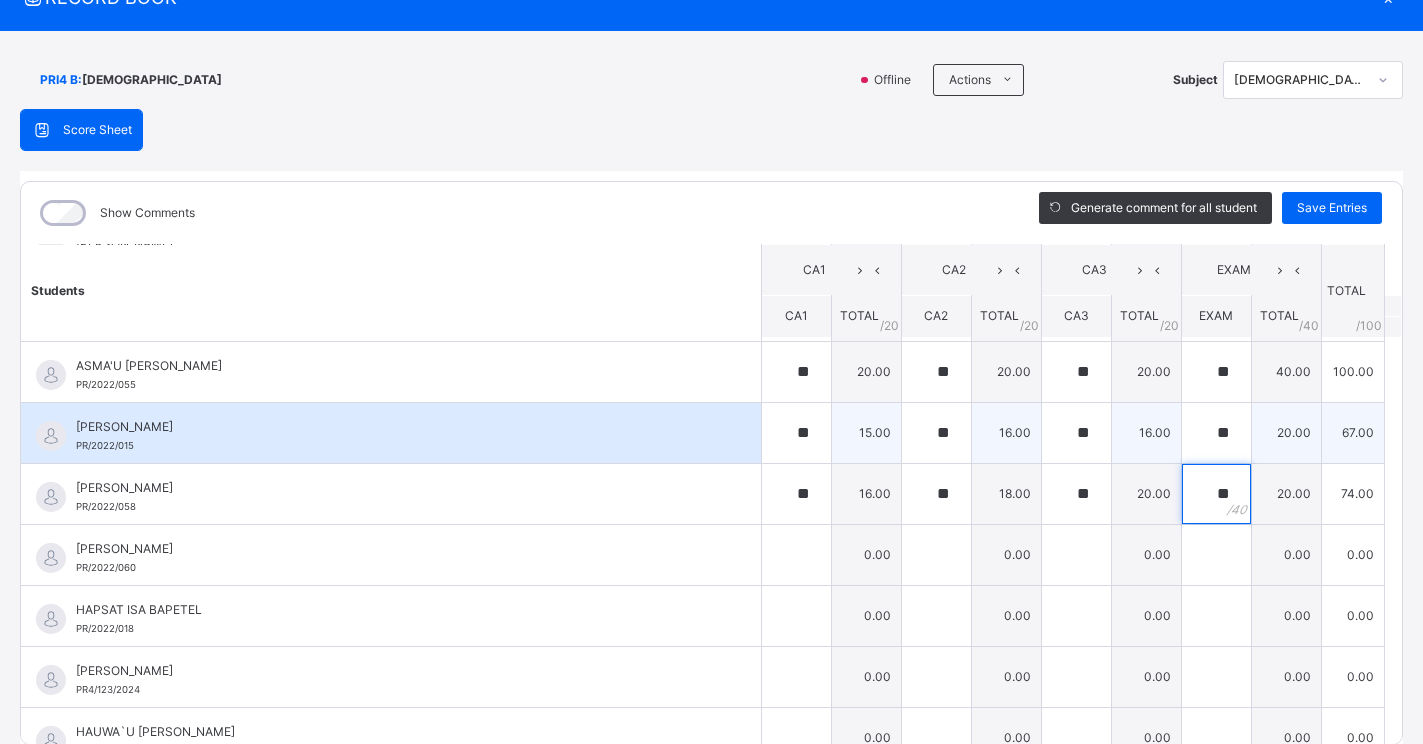 type on "**" 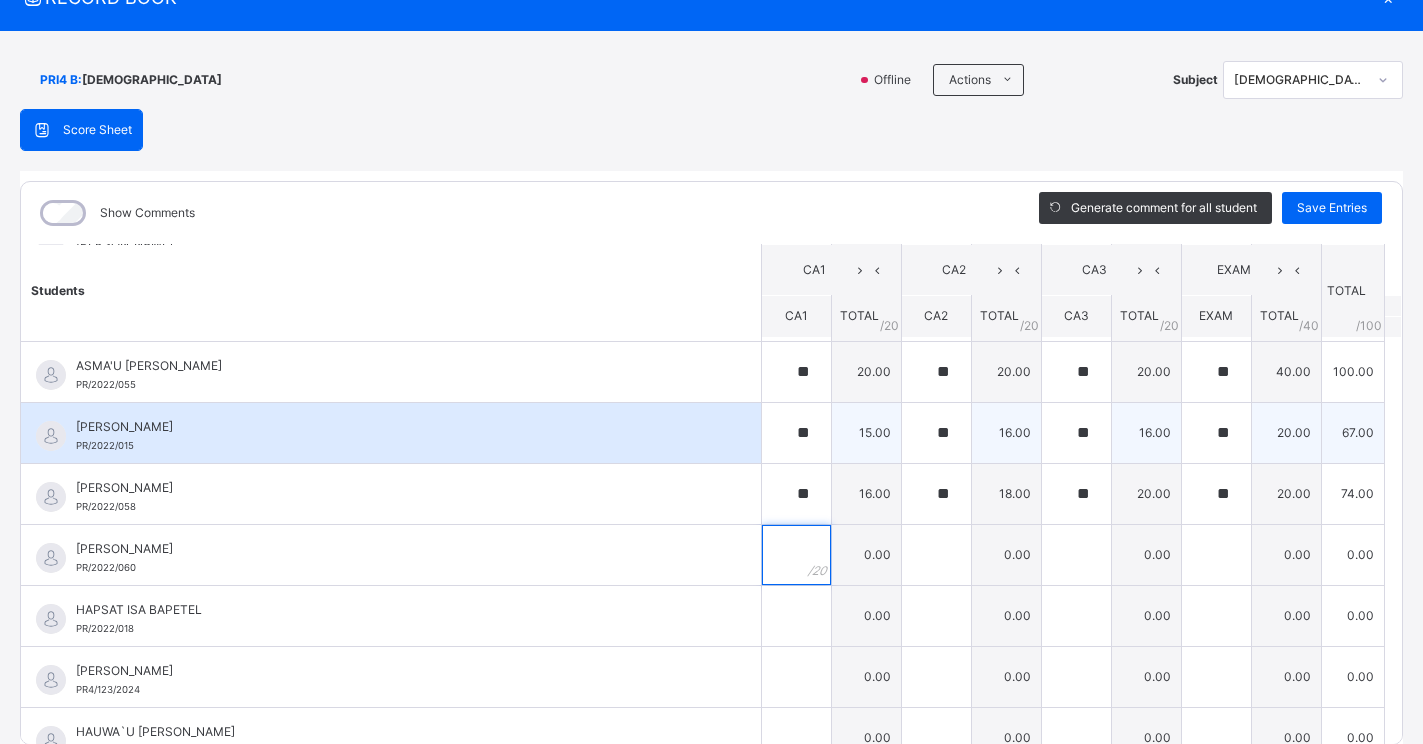 type on "*" 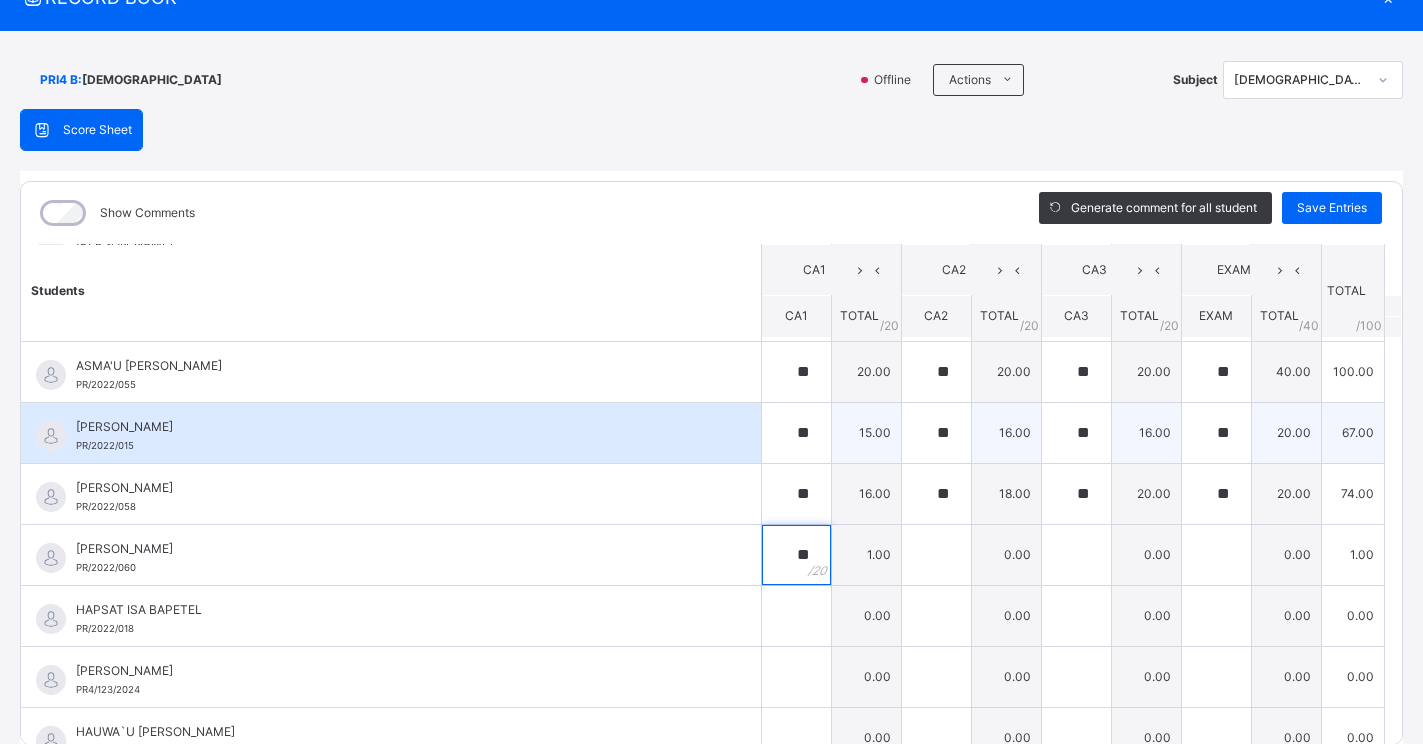 type on "**" 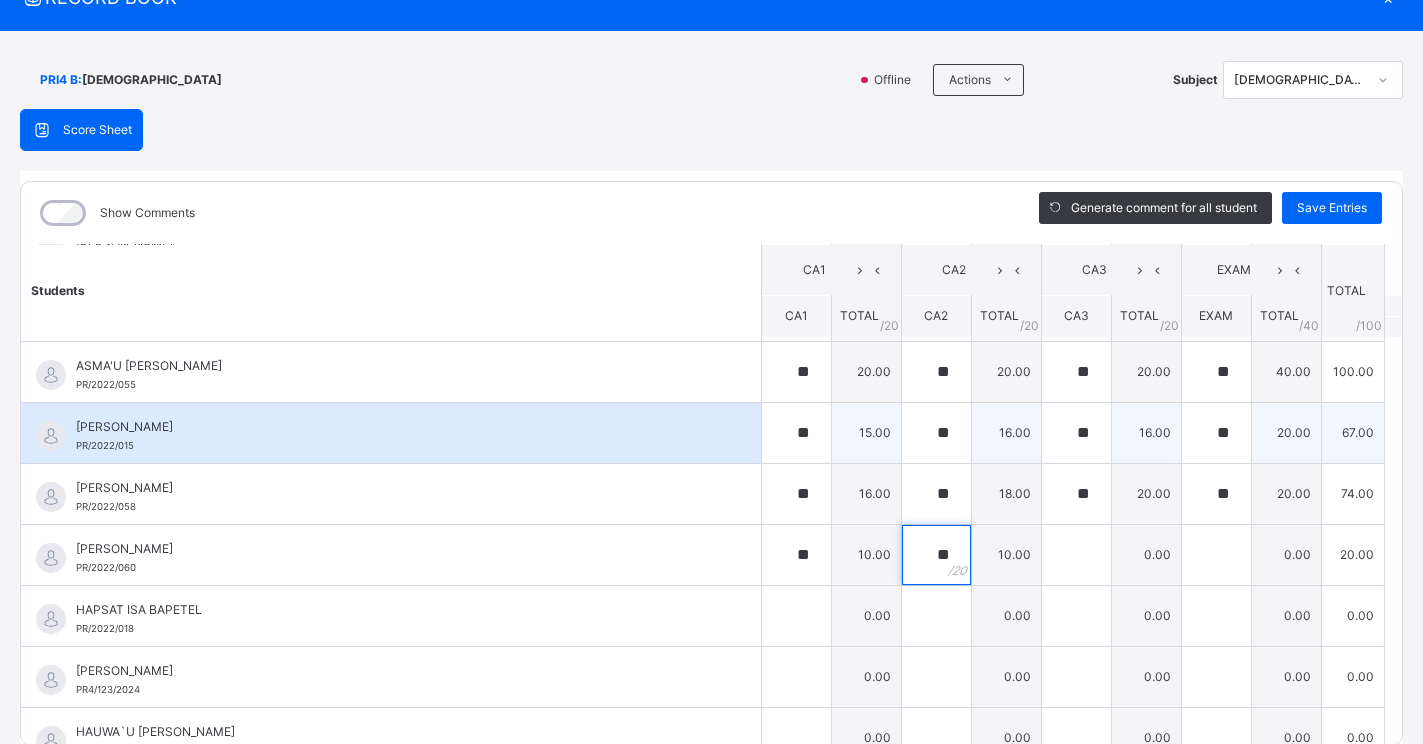 type on "**" 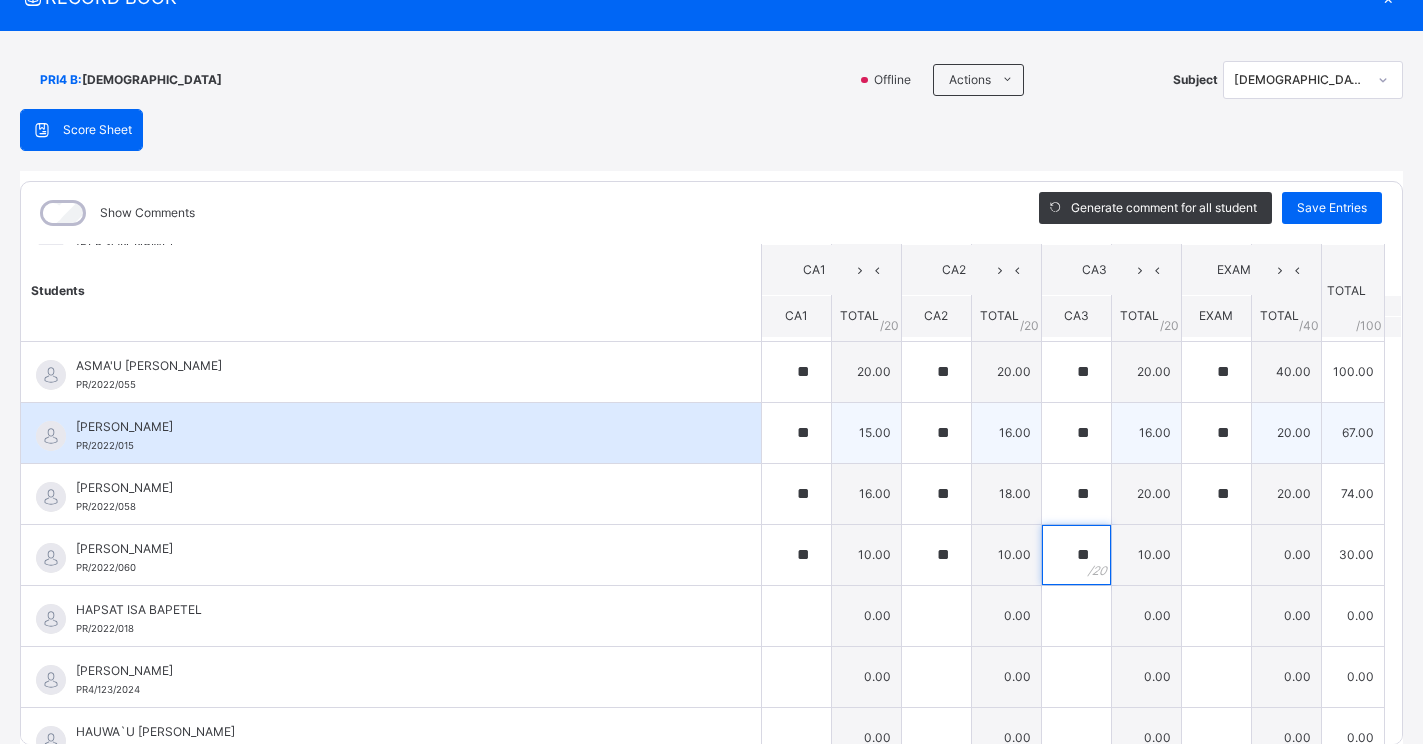 type on "**" 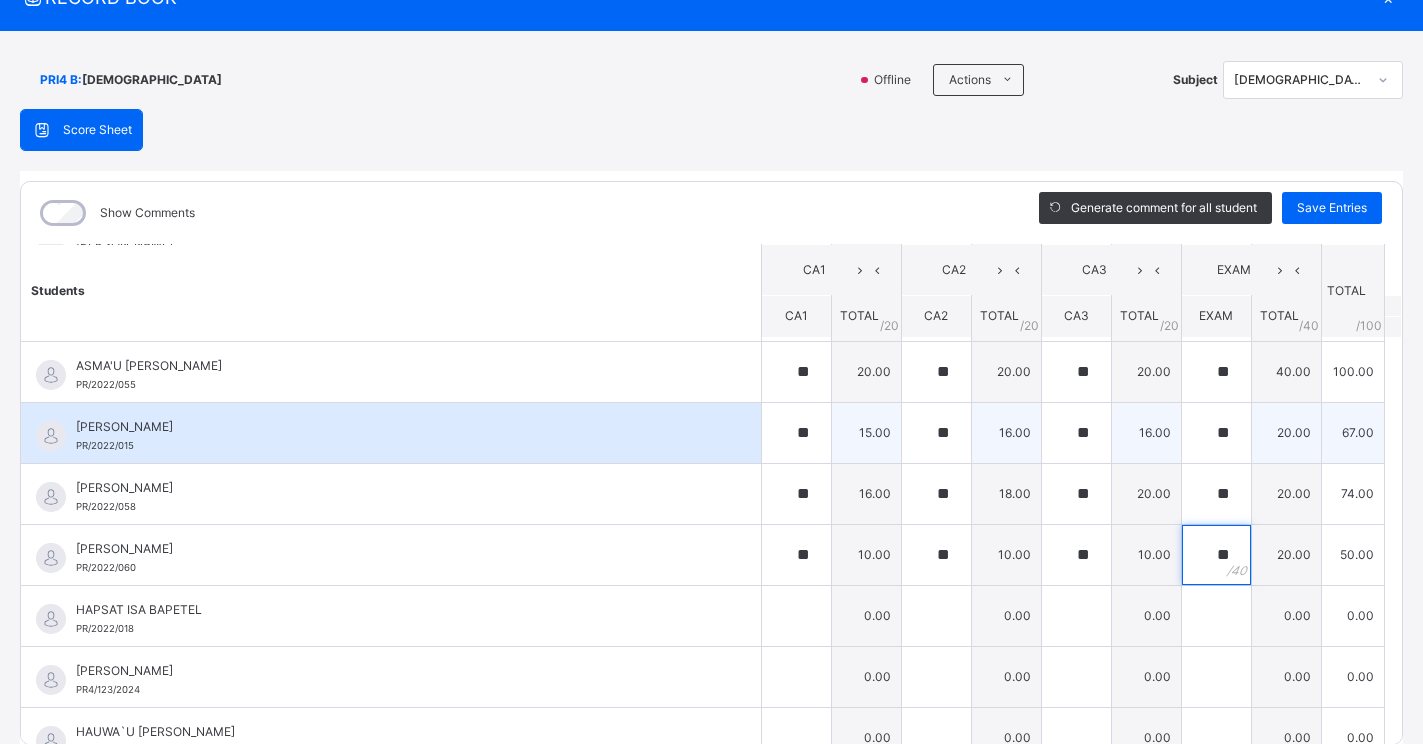 type on "**" 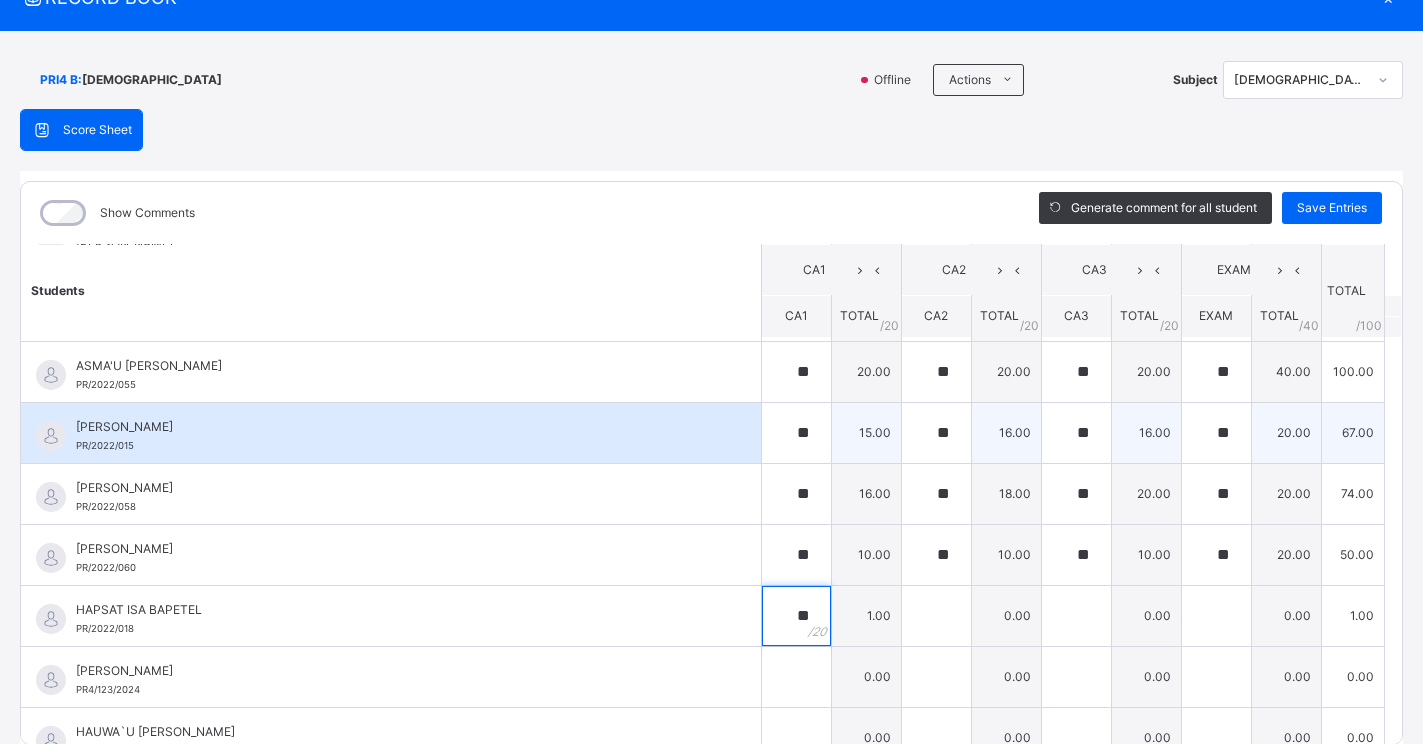 type on "**" 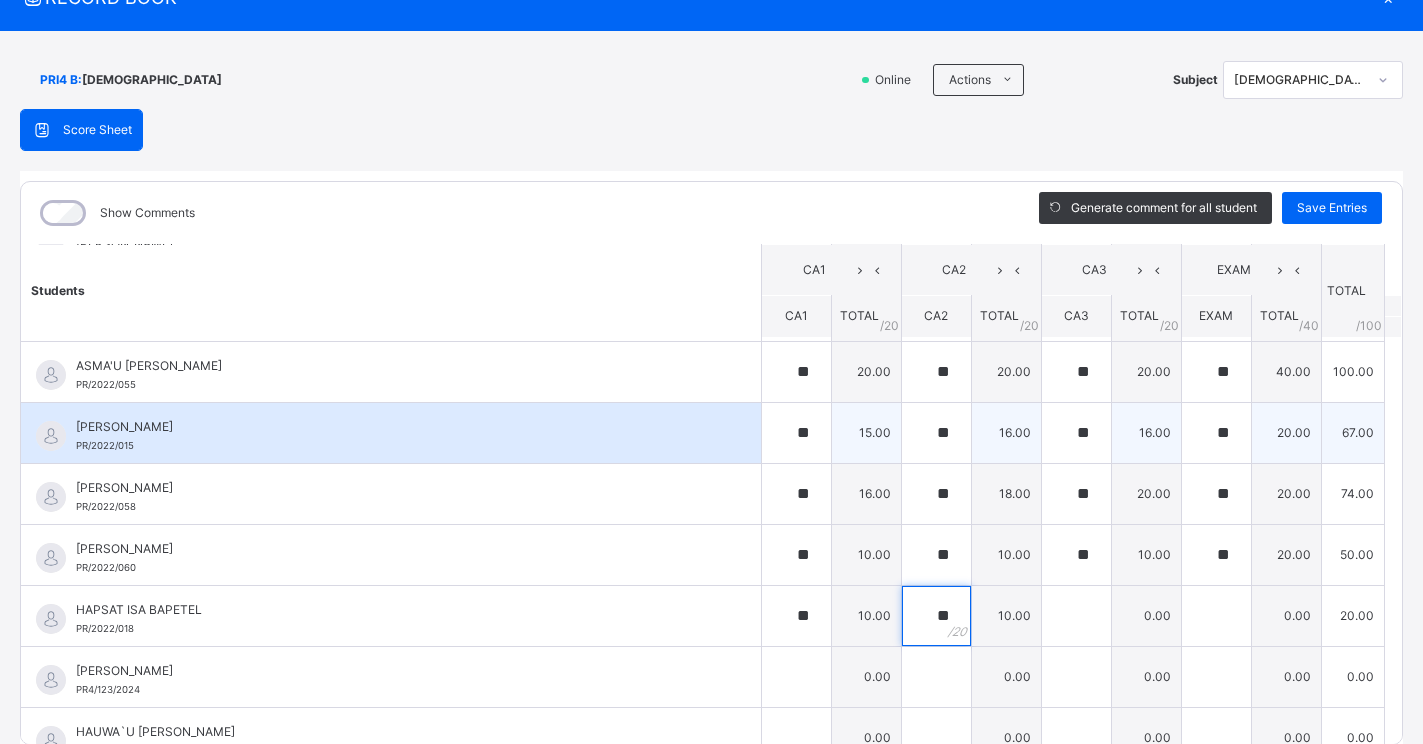 type on "**" 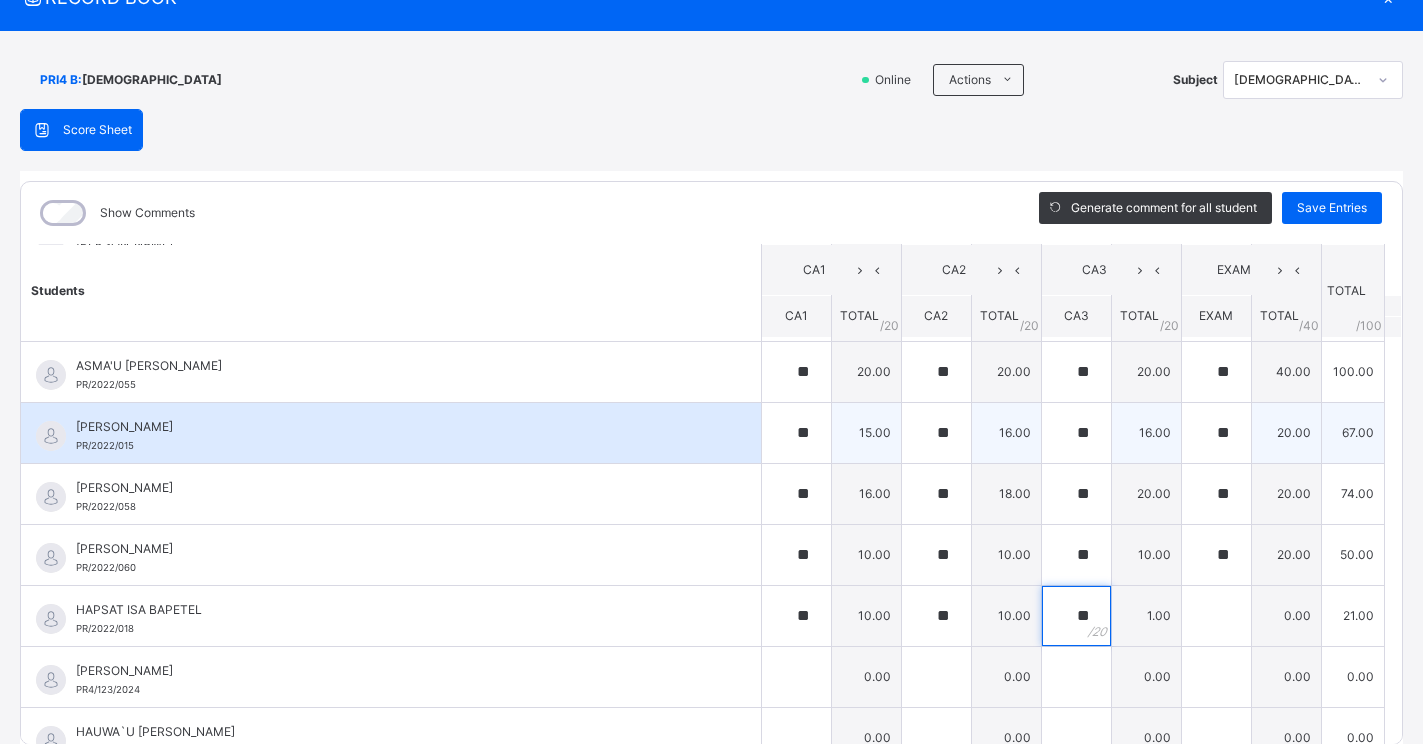 type on "**" 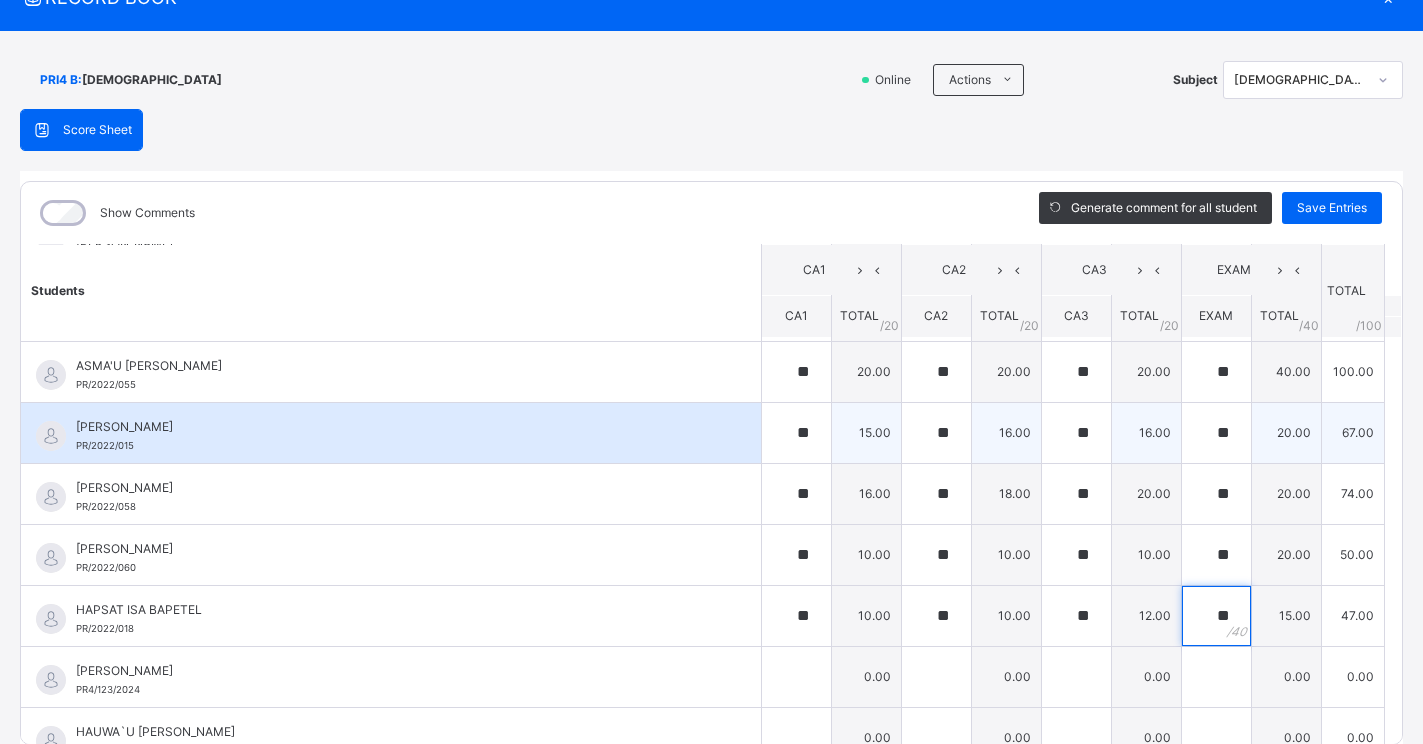 type on "**" 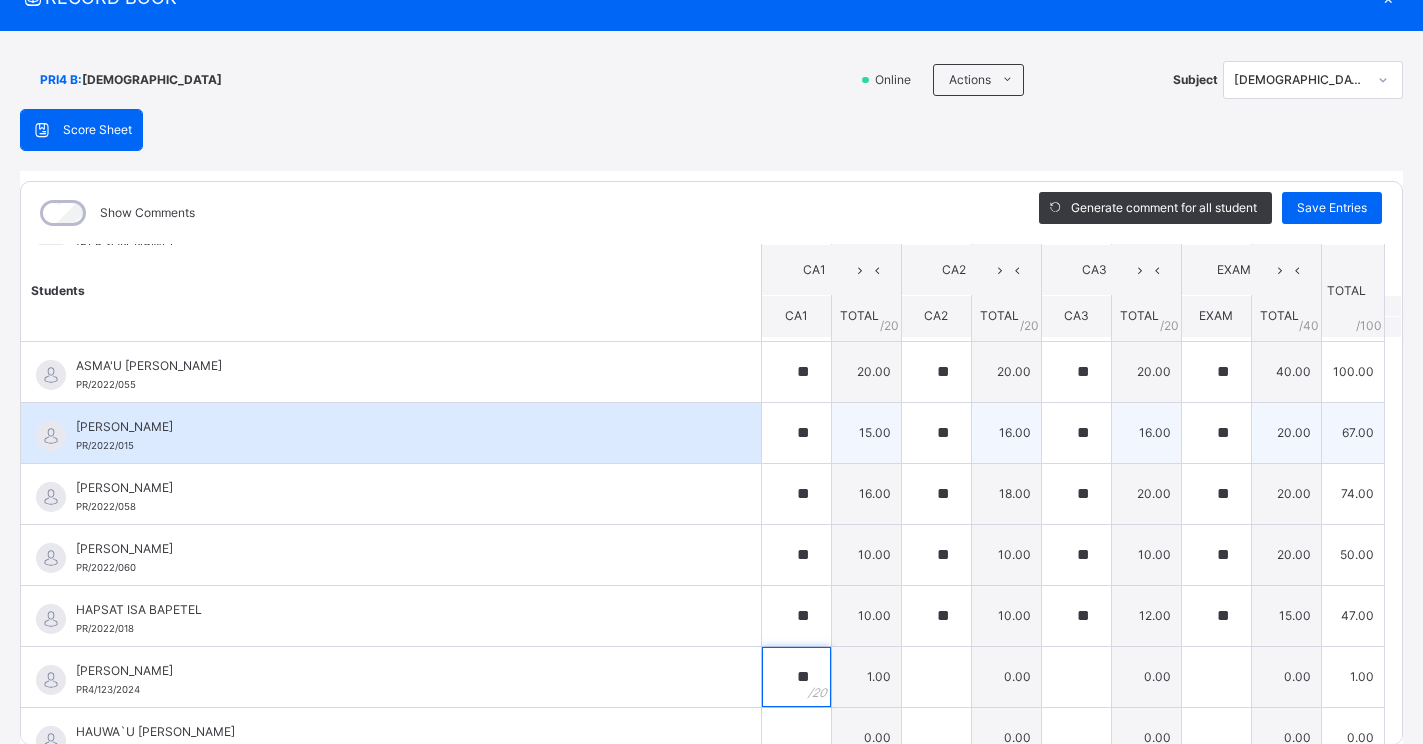 type on "**" 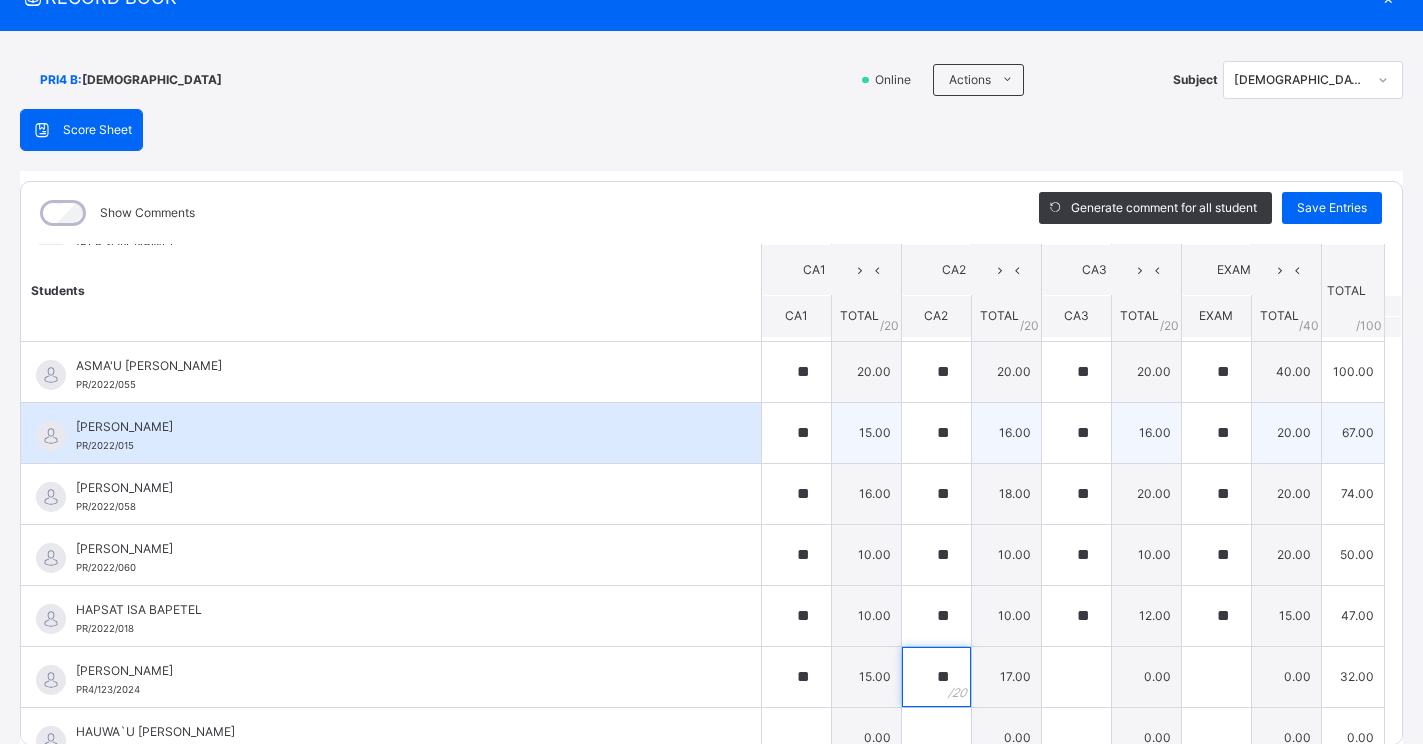 type on "**" 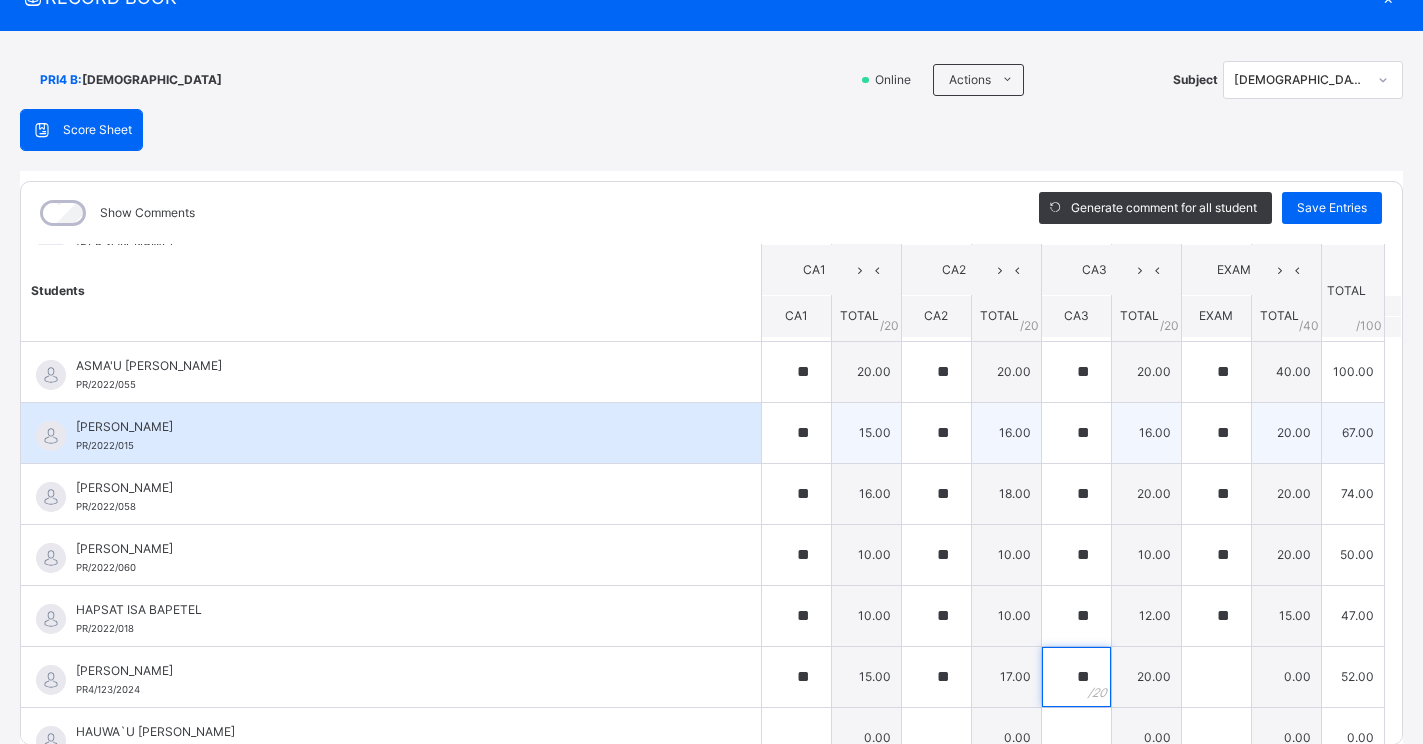 type on "**" 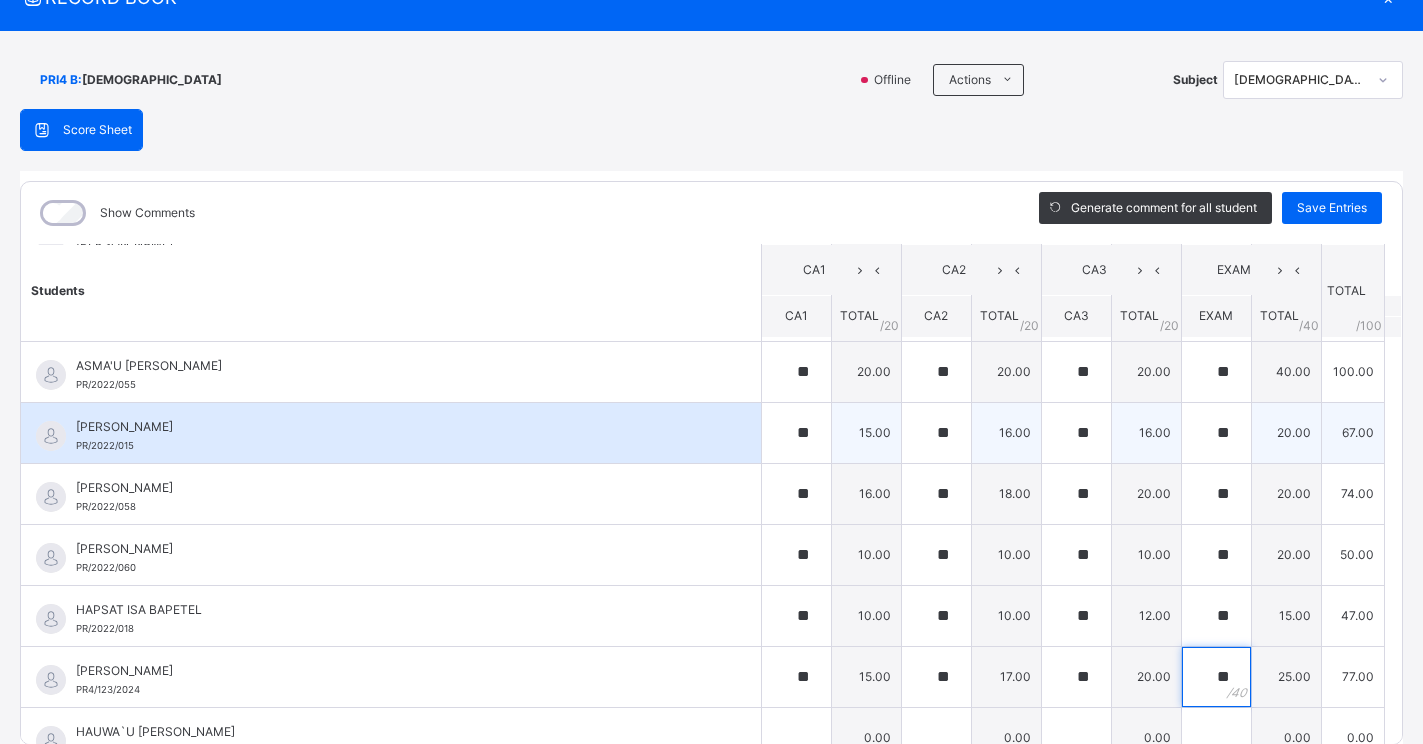 type on "**" 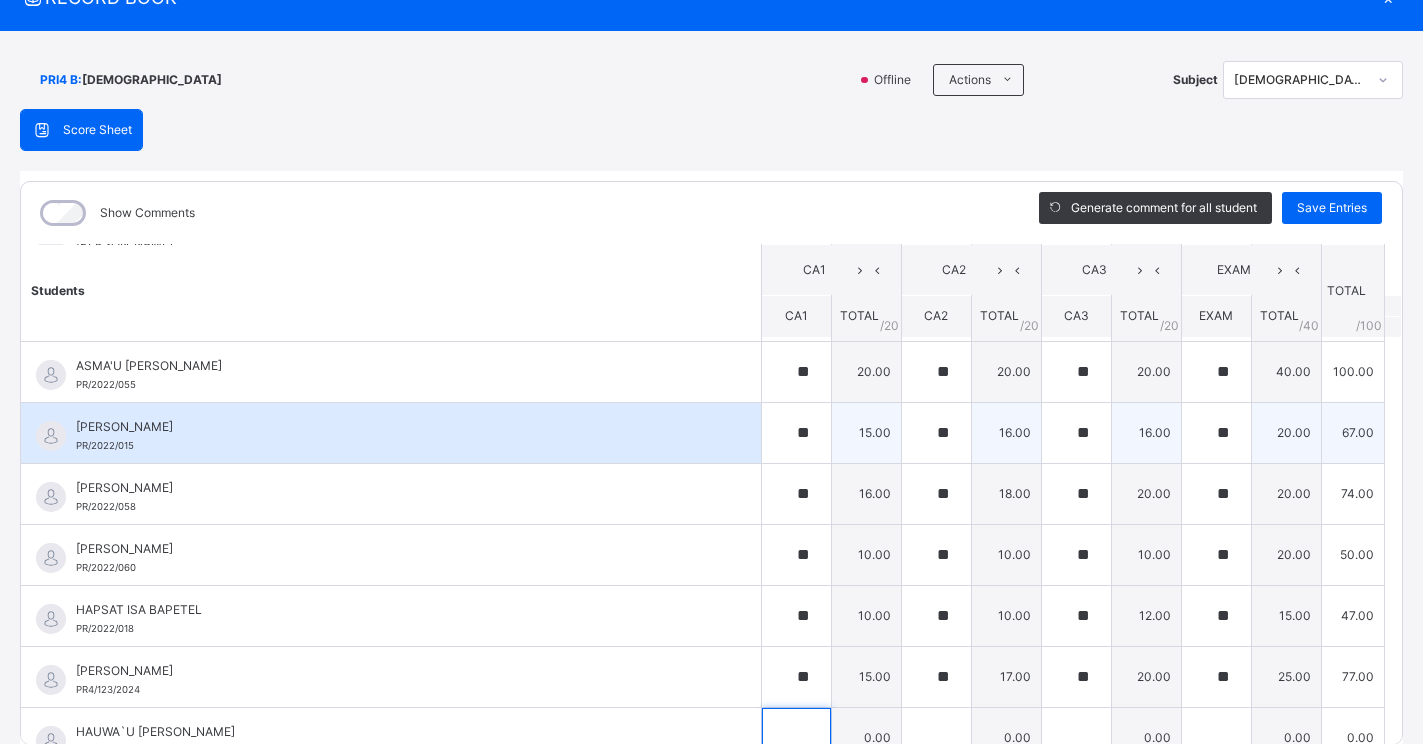 scroll, scrollTop: 630, scrollLeft: 0, axis: vertical 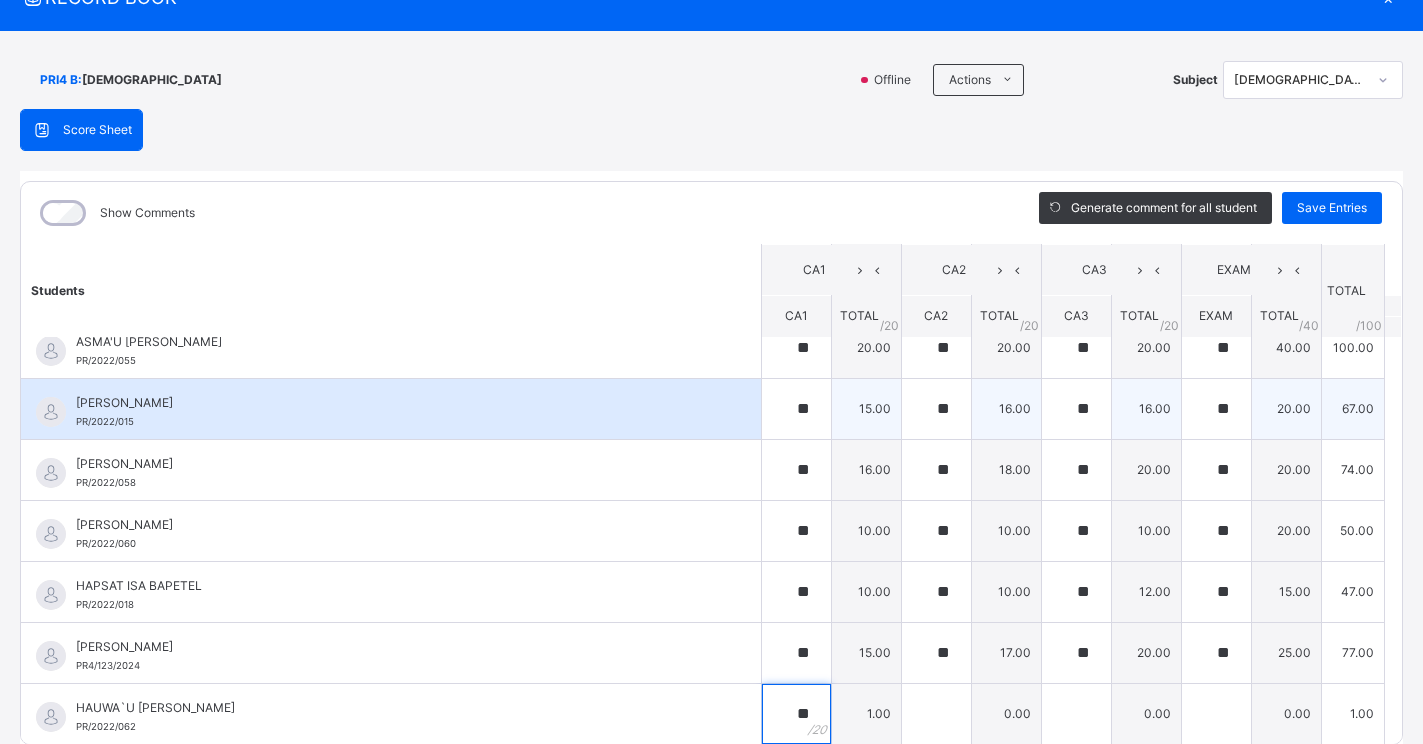 type on "**" 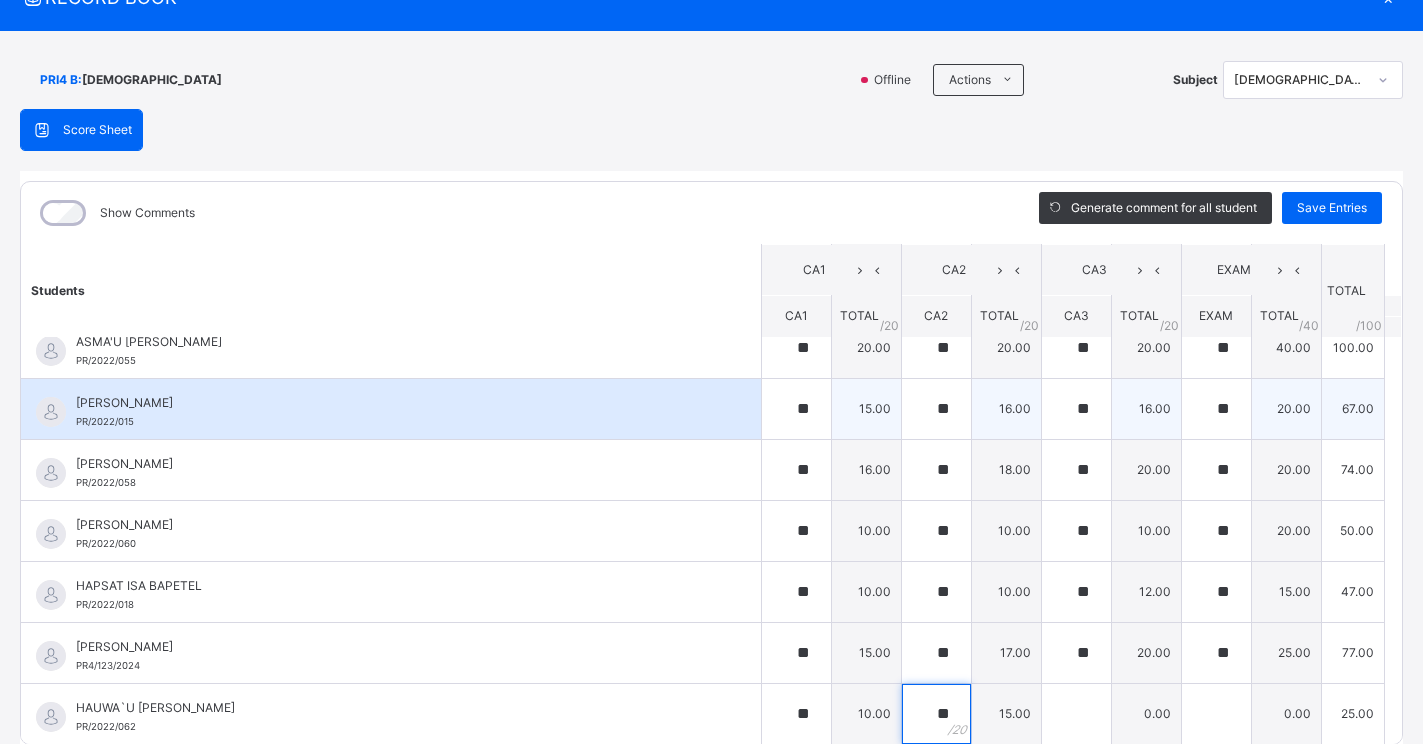 type on "**" 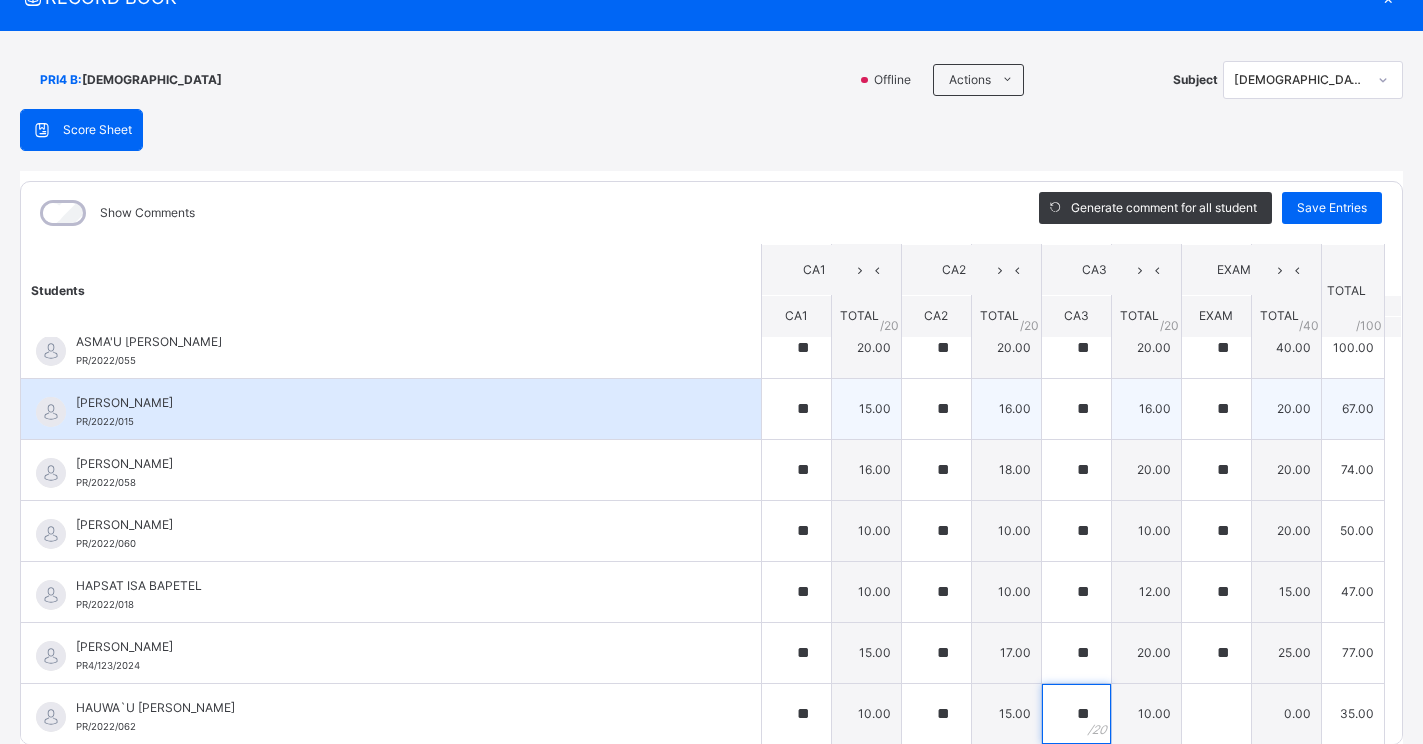 type on "**" 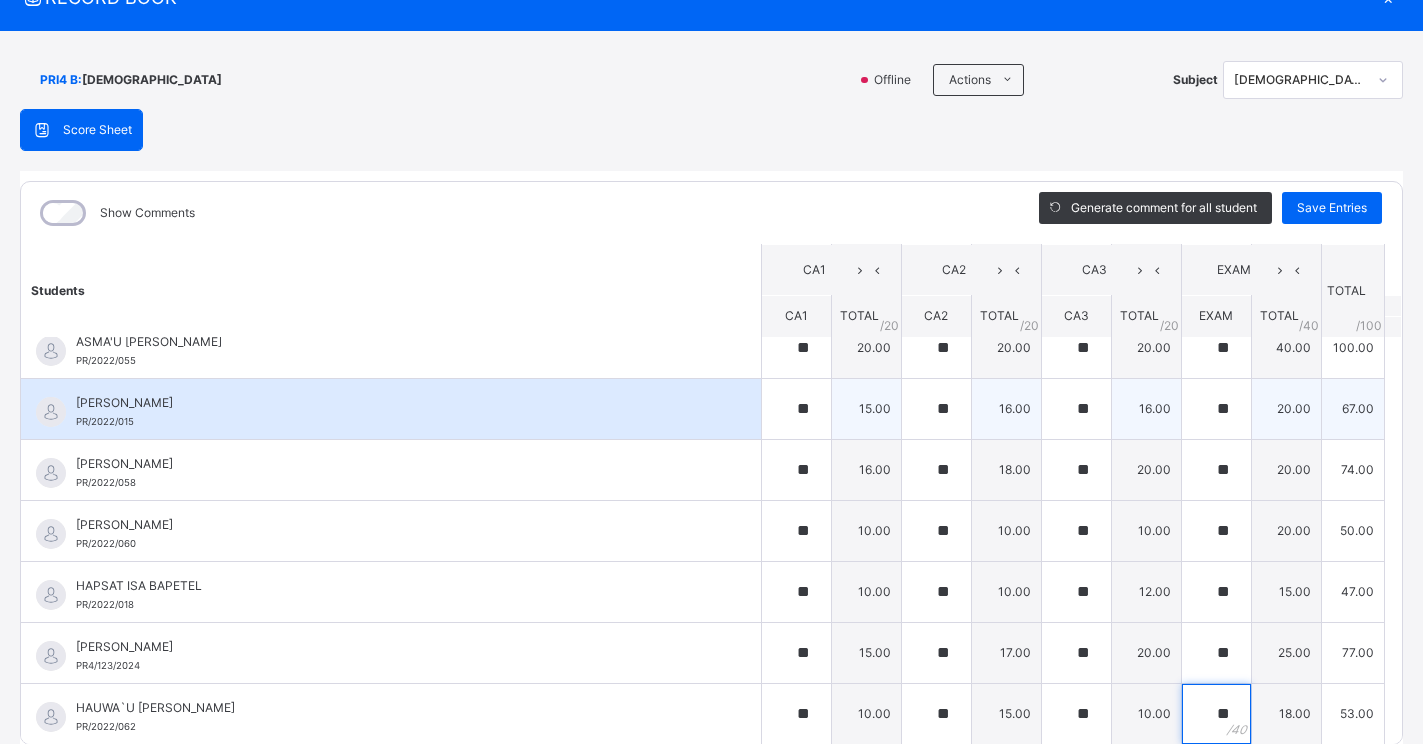 type on "**" 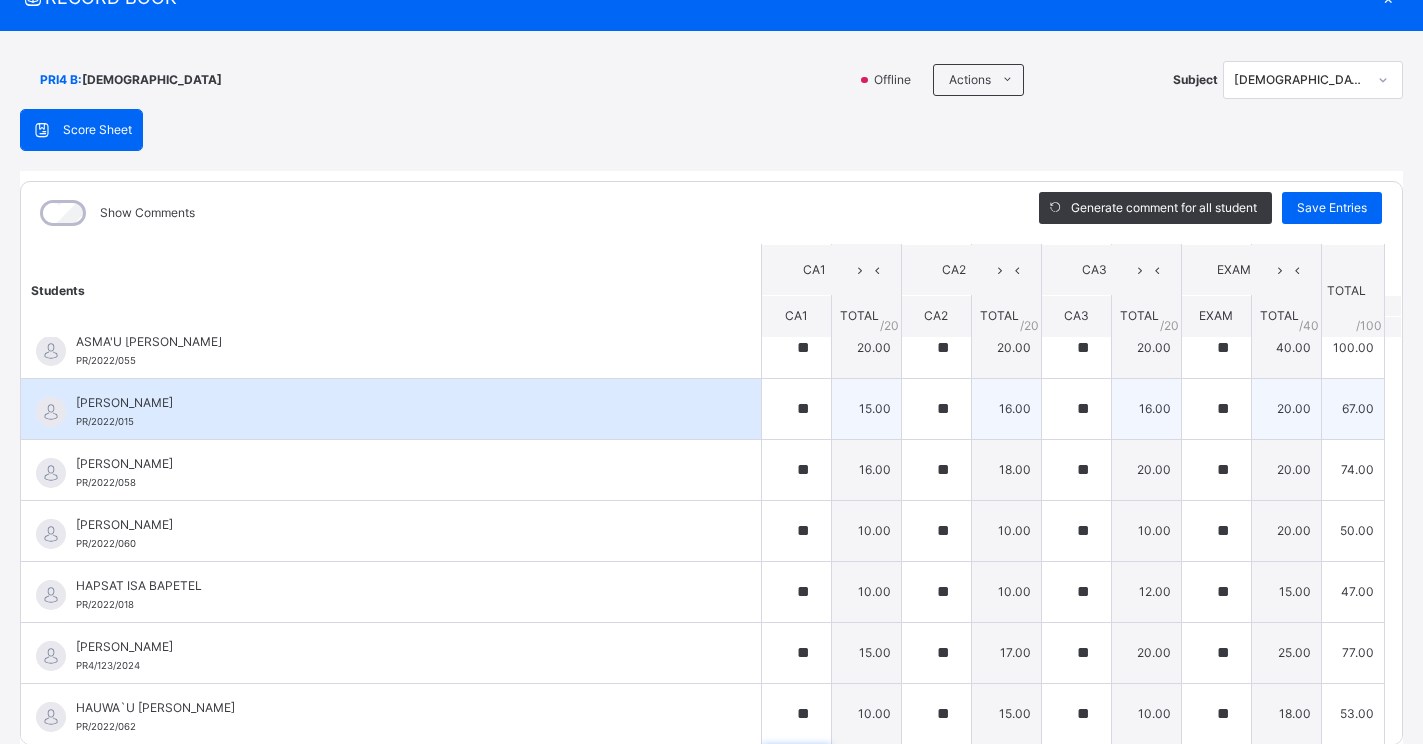 scroll, scrollTop: 911, scrollLeft: 0, axis: vertical 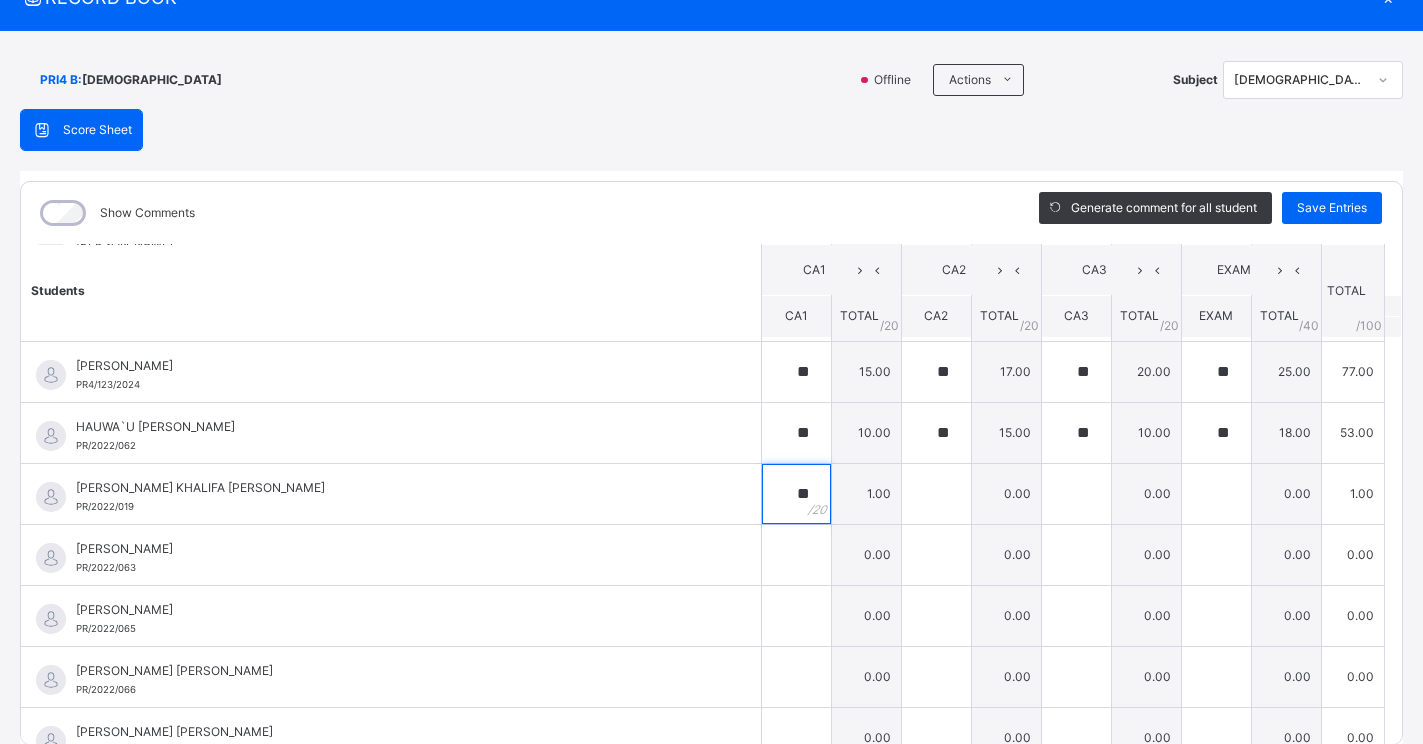 type on "**" 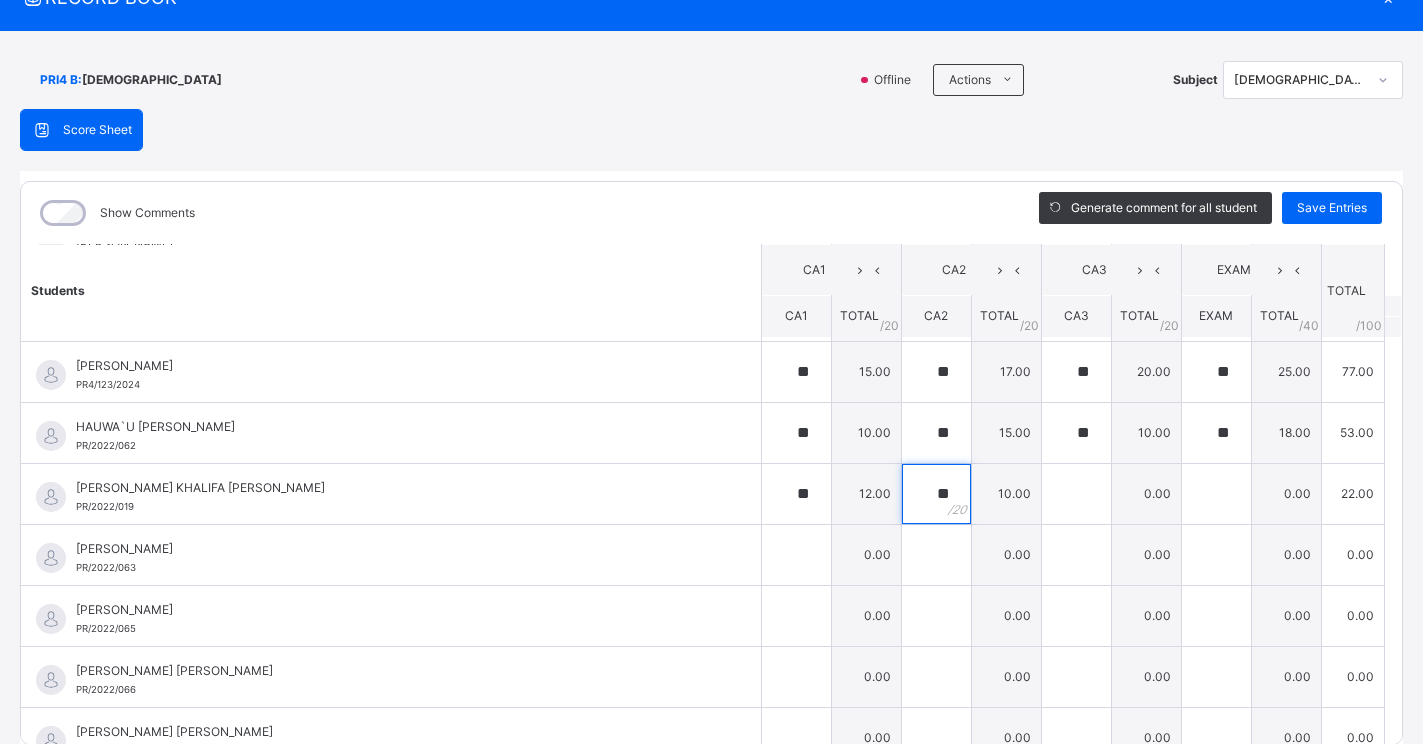 type on "**" 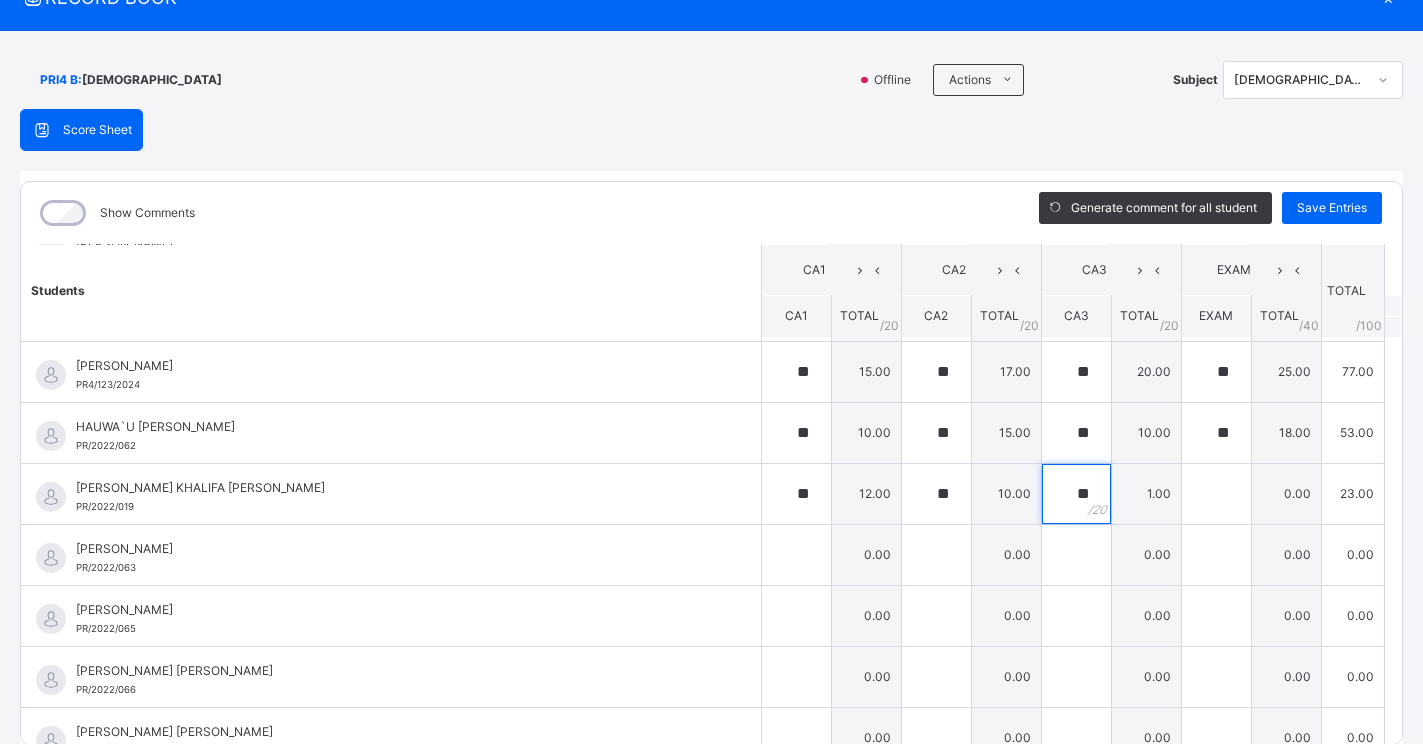 type on "**" 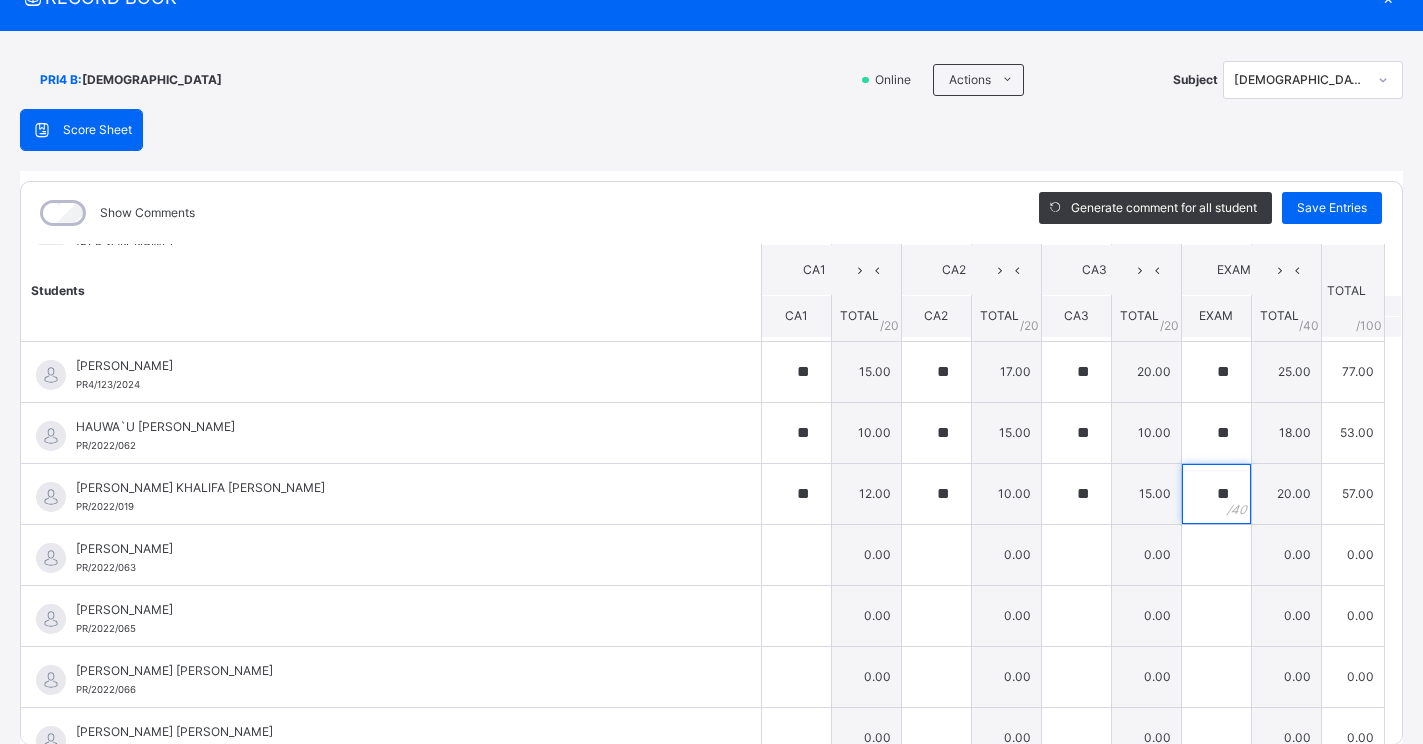 type on "**" 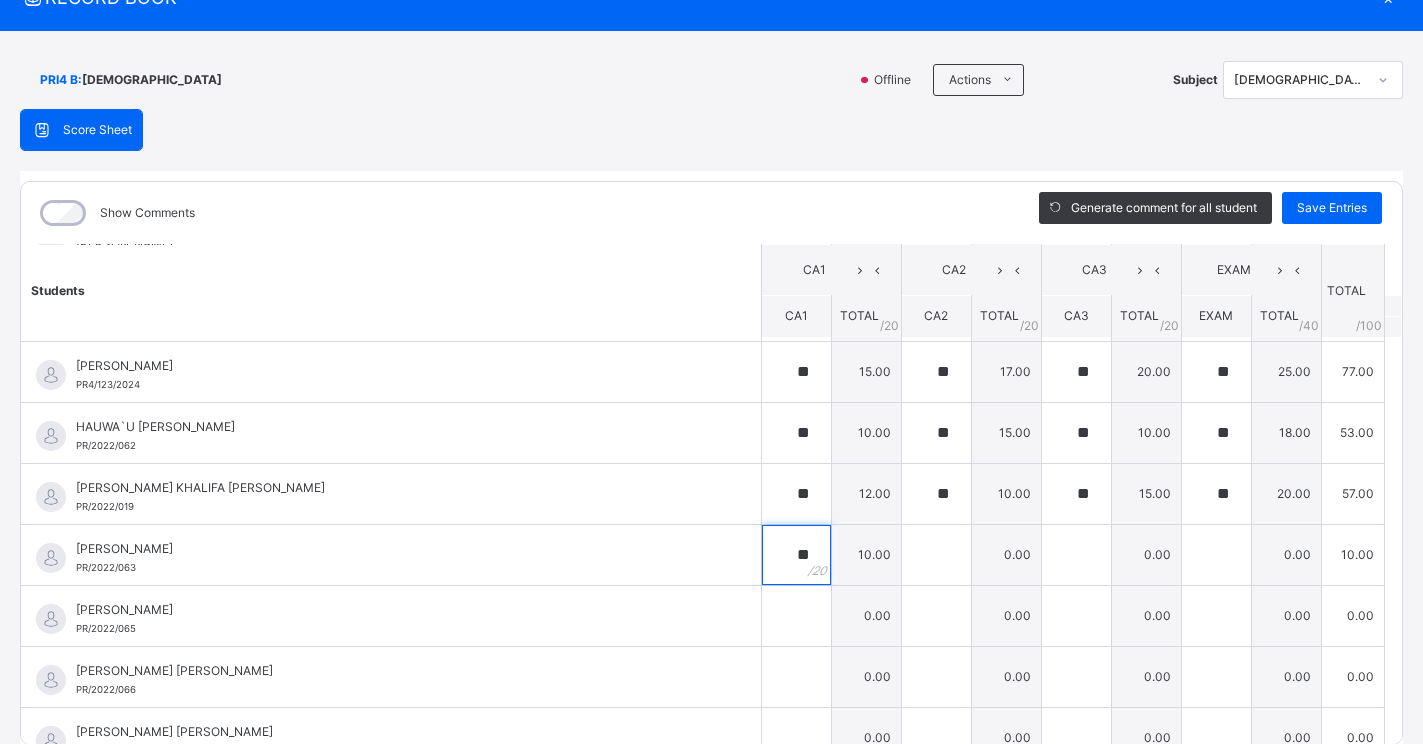 type on "**" 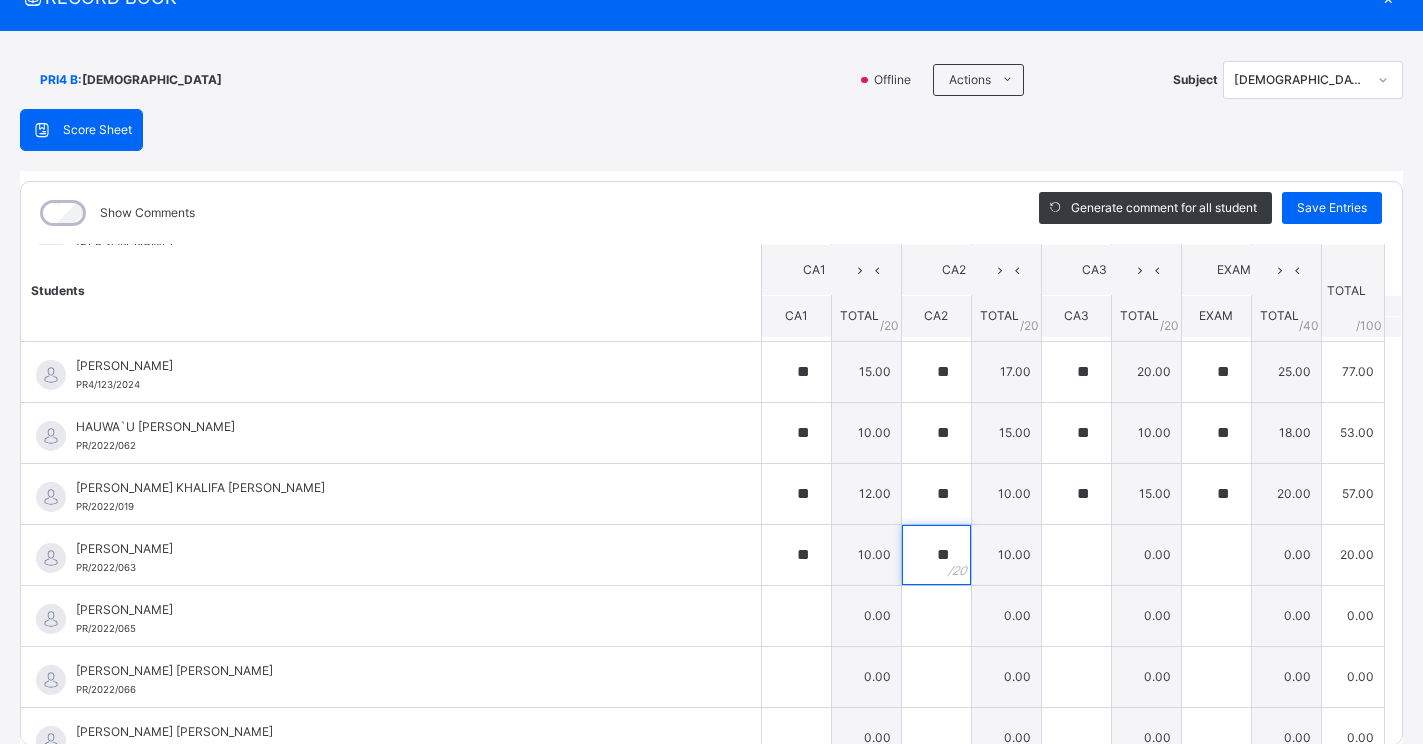 type on "**" 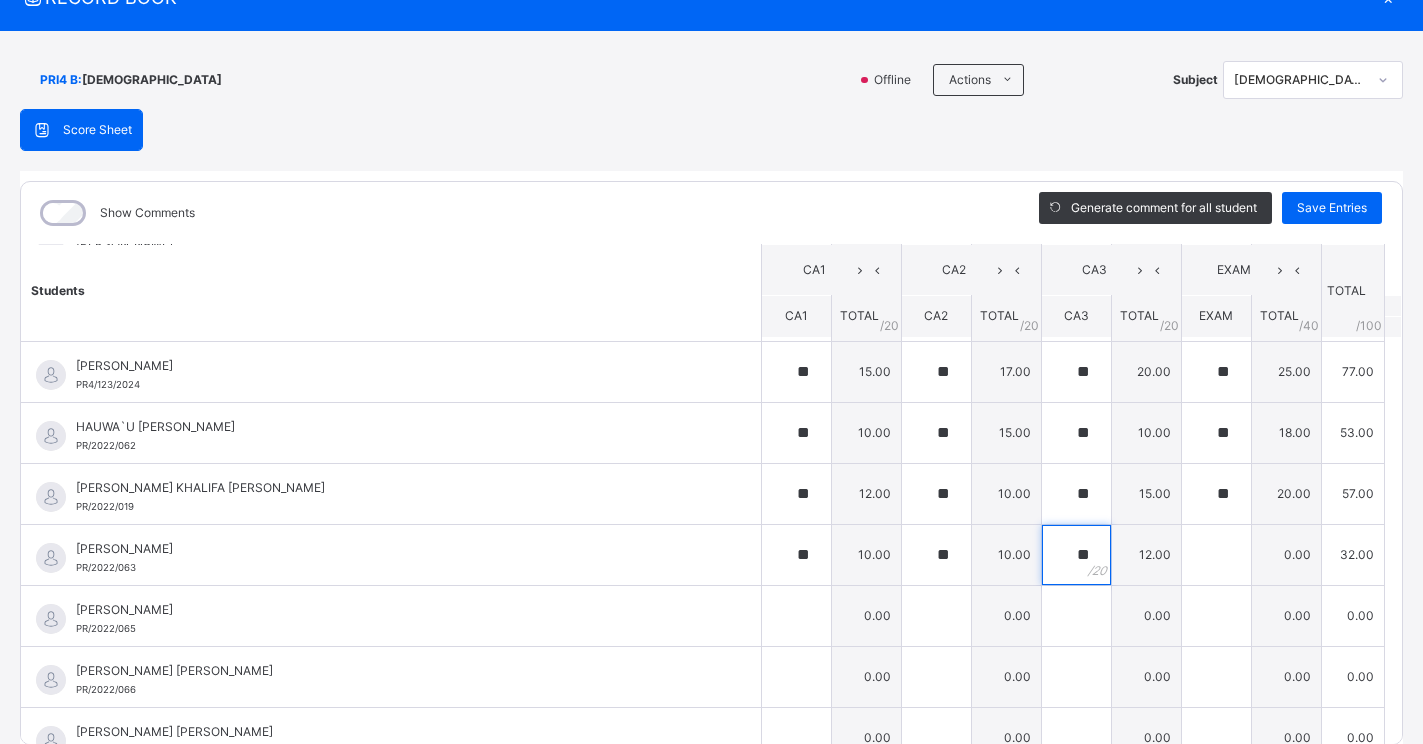 type on "**" 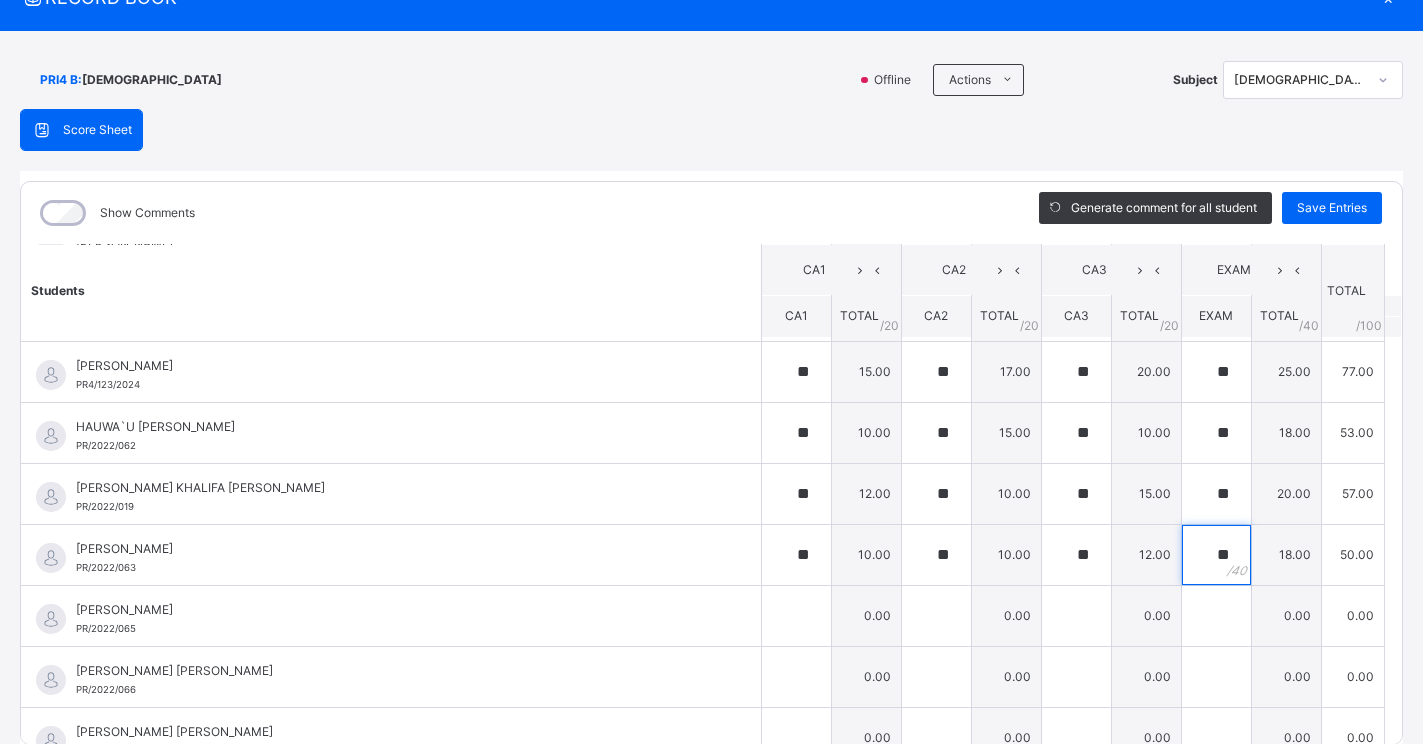 type on "**" 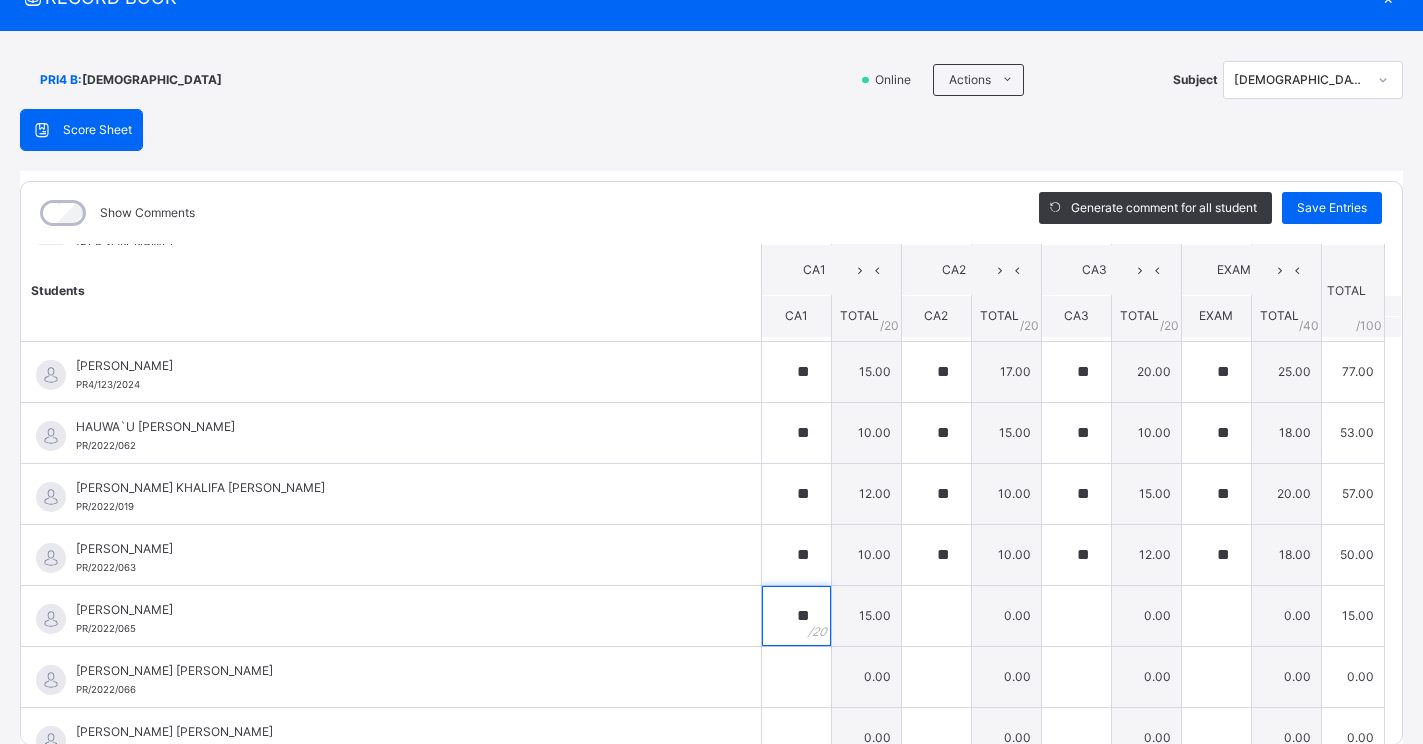 type on "**" 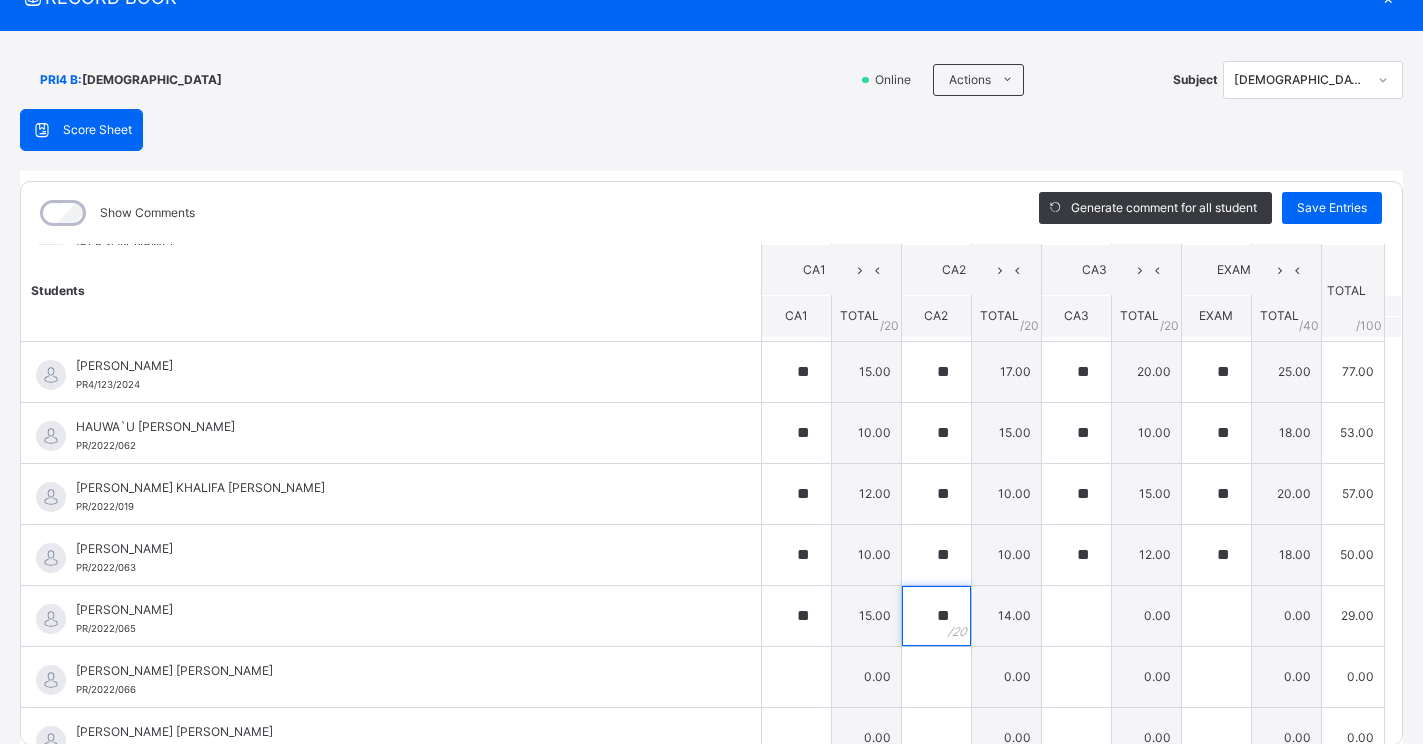 type on "**" 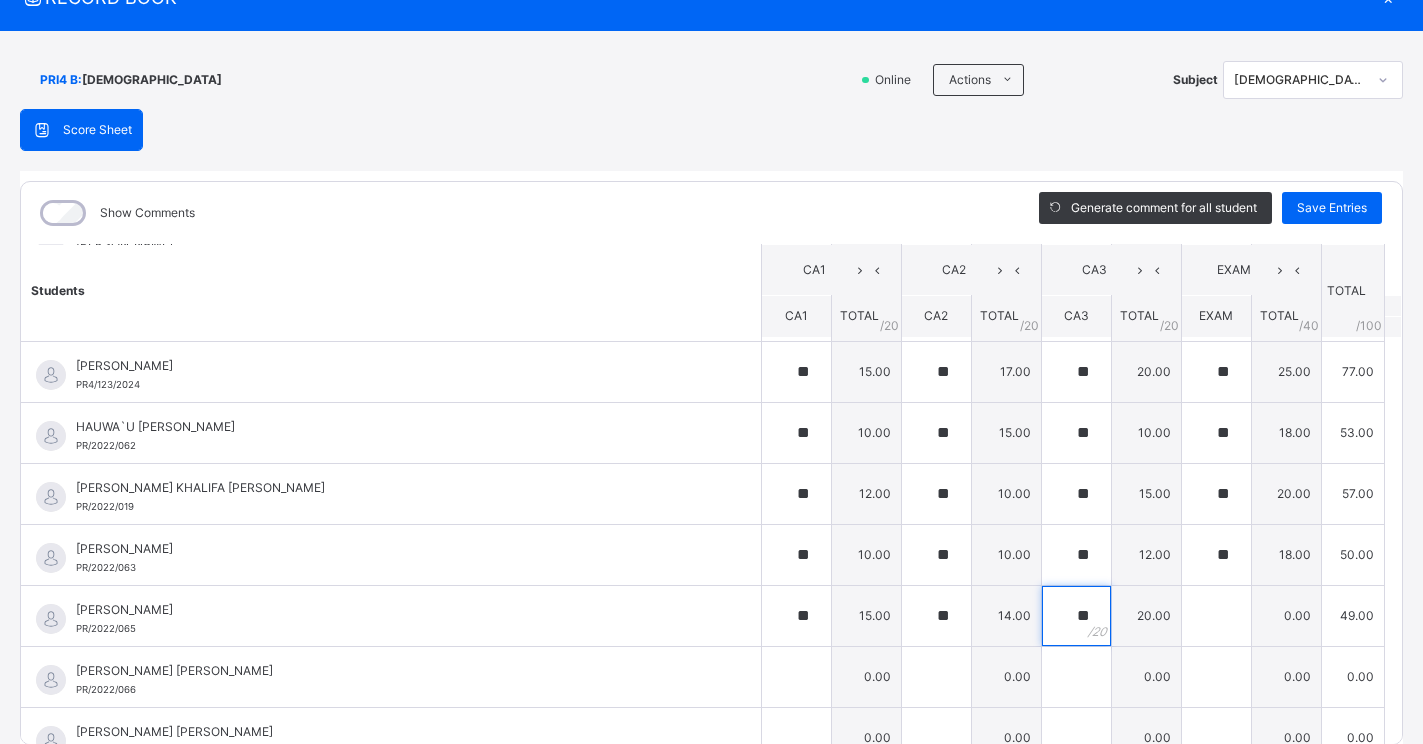 type on "**" 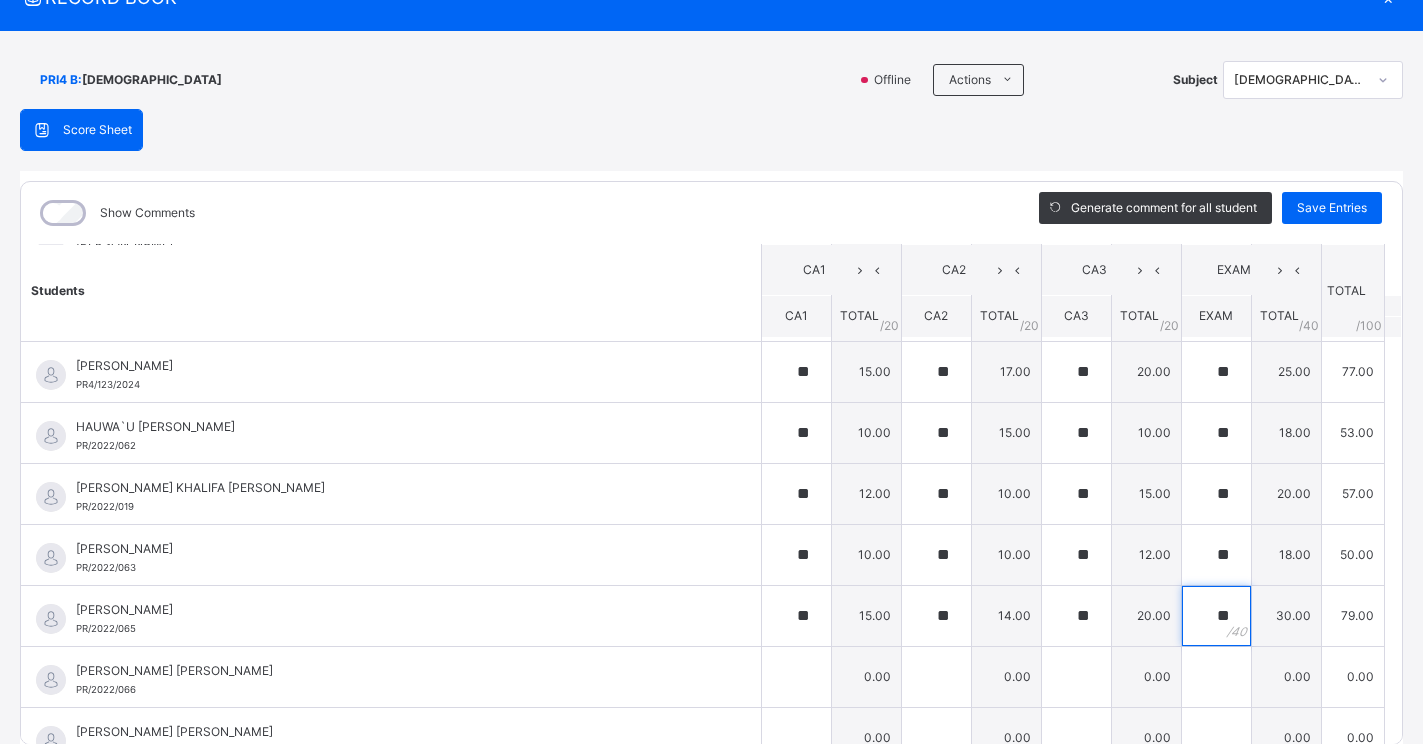 type on "**" 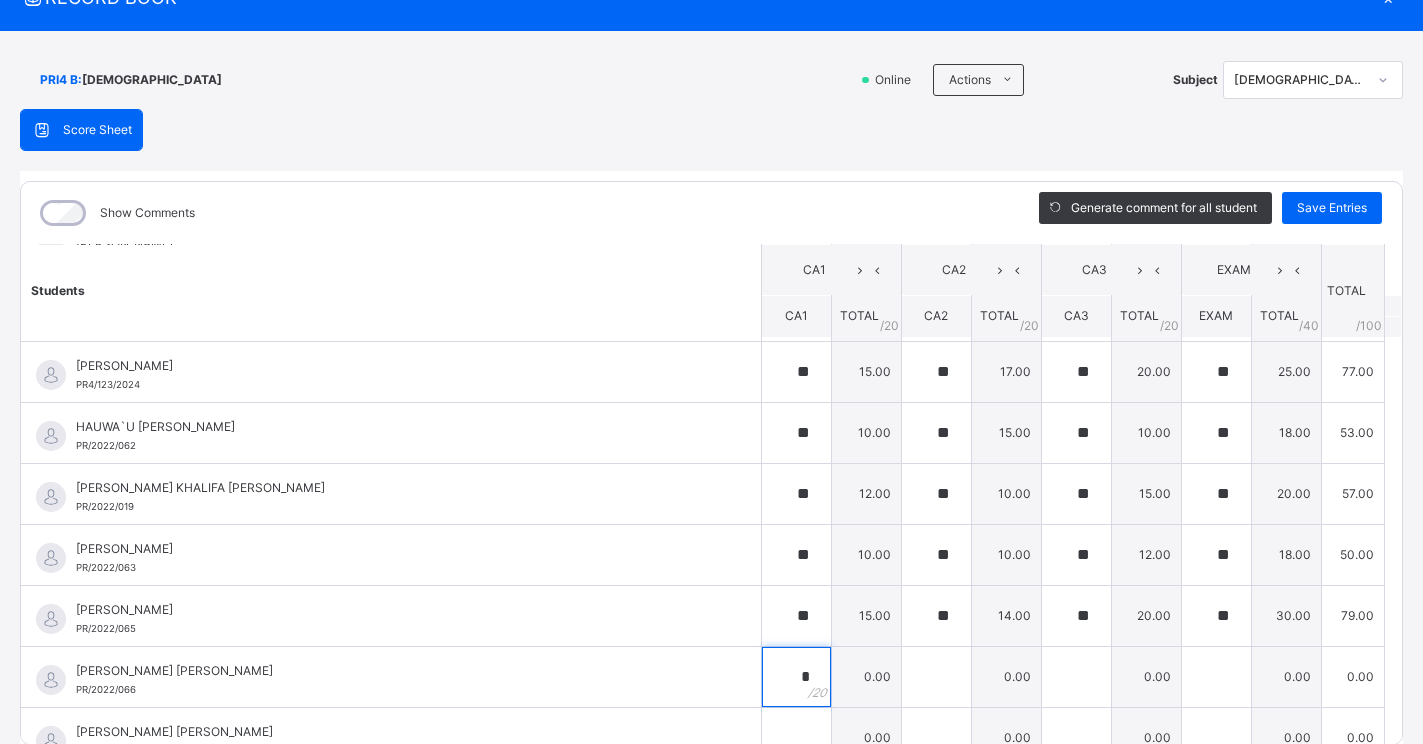 type on "*" 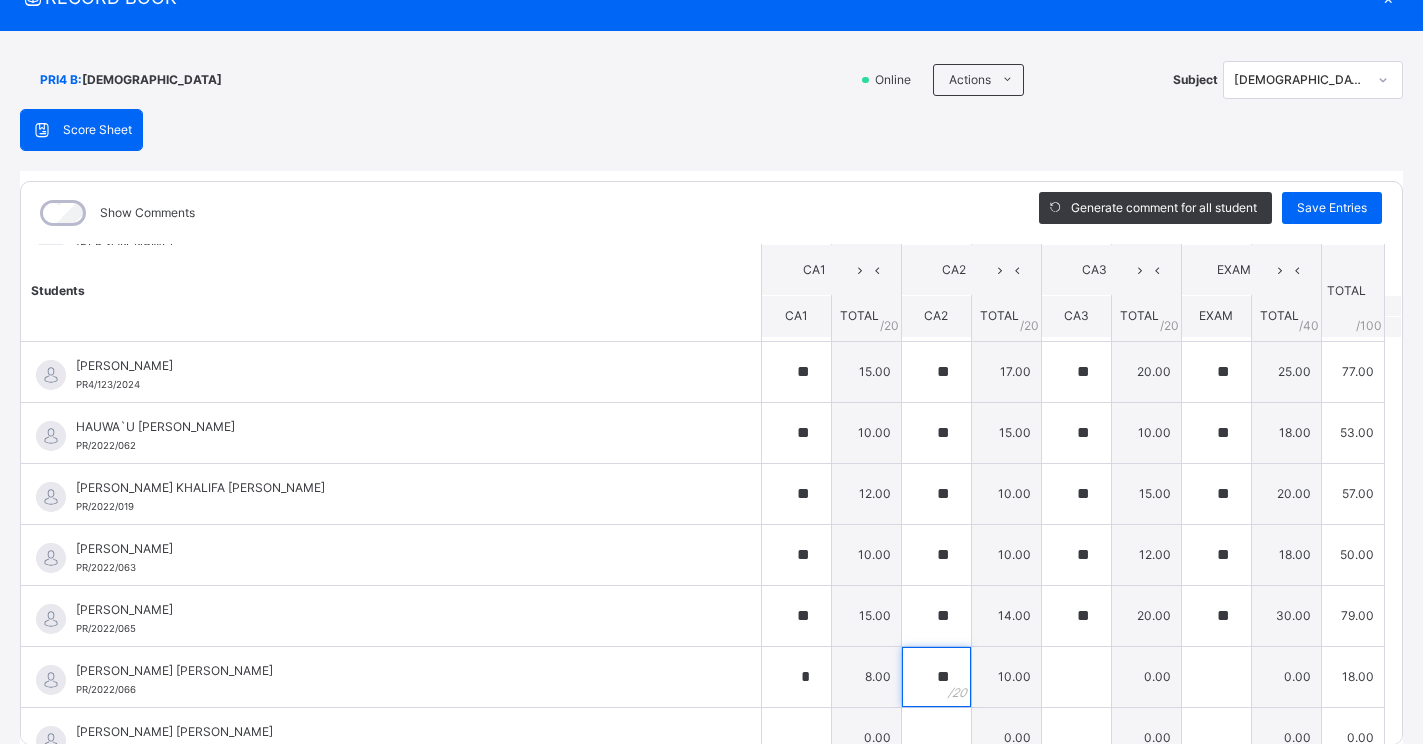 type on "**" 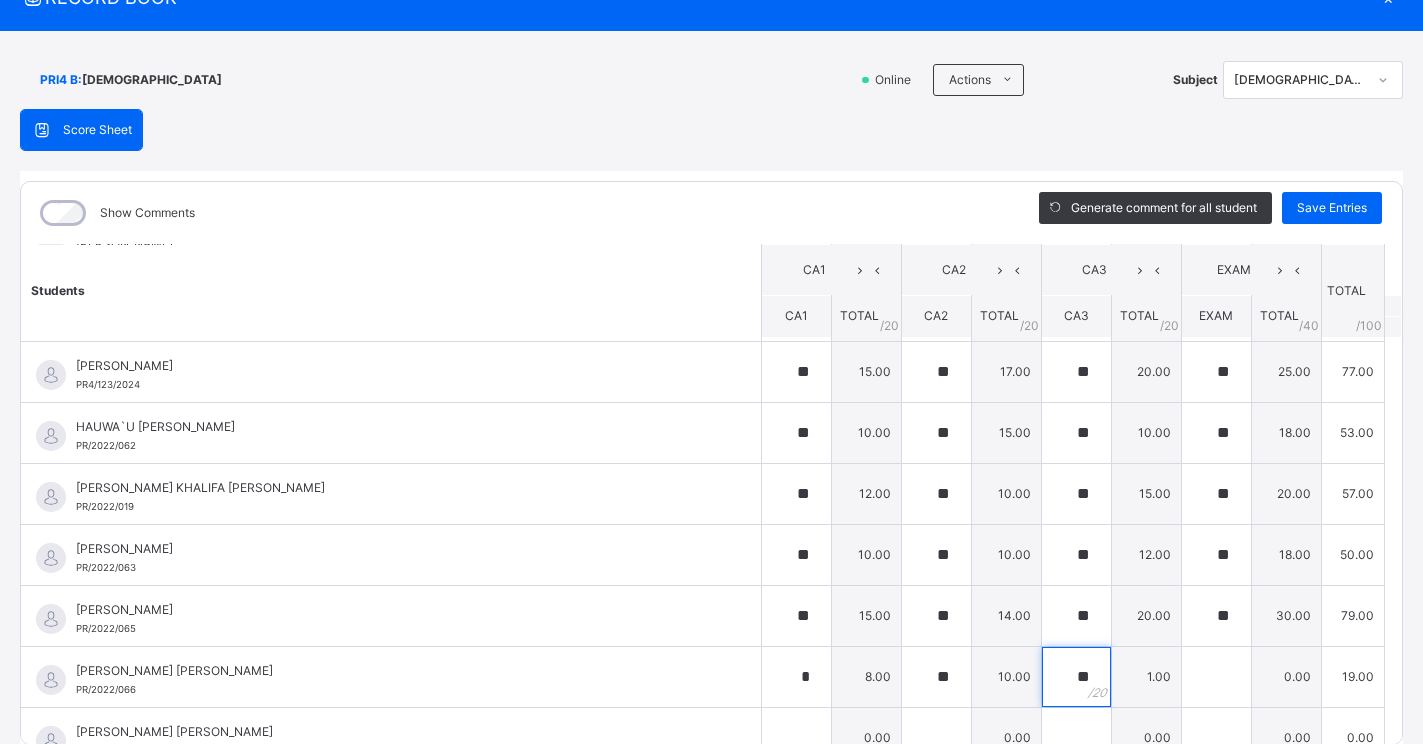 type on "**" 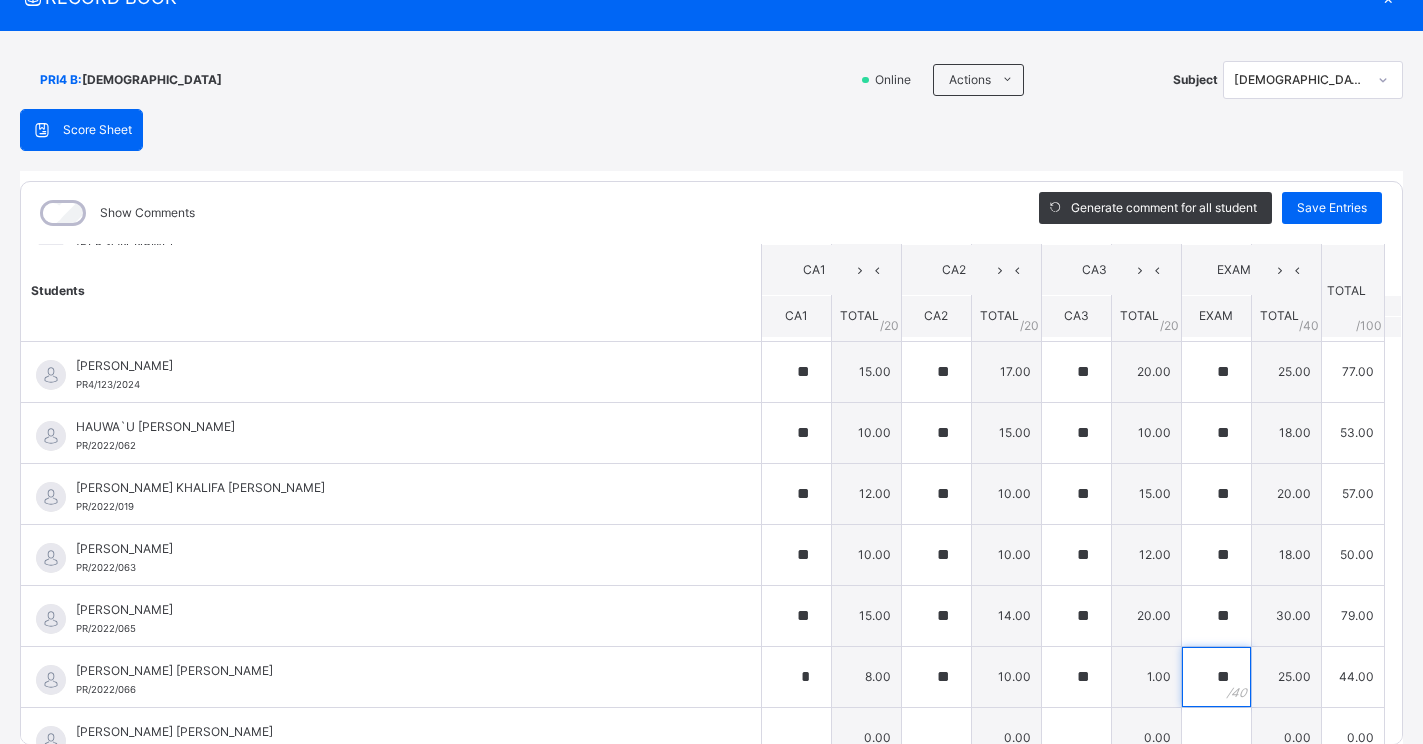 type on "**" 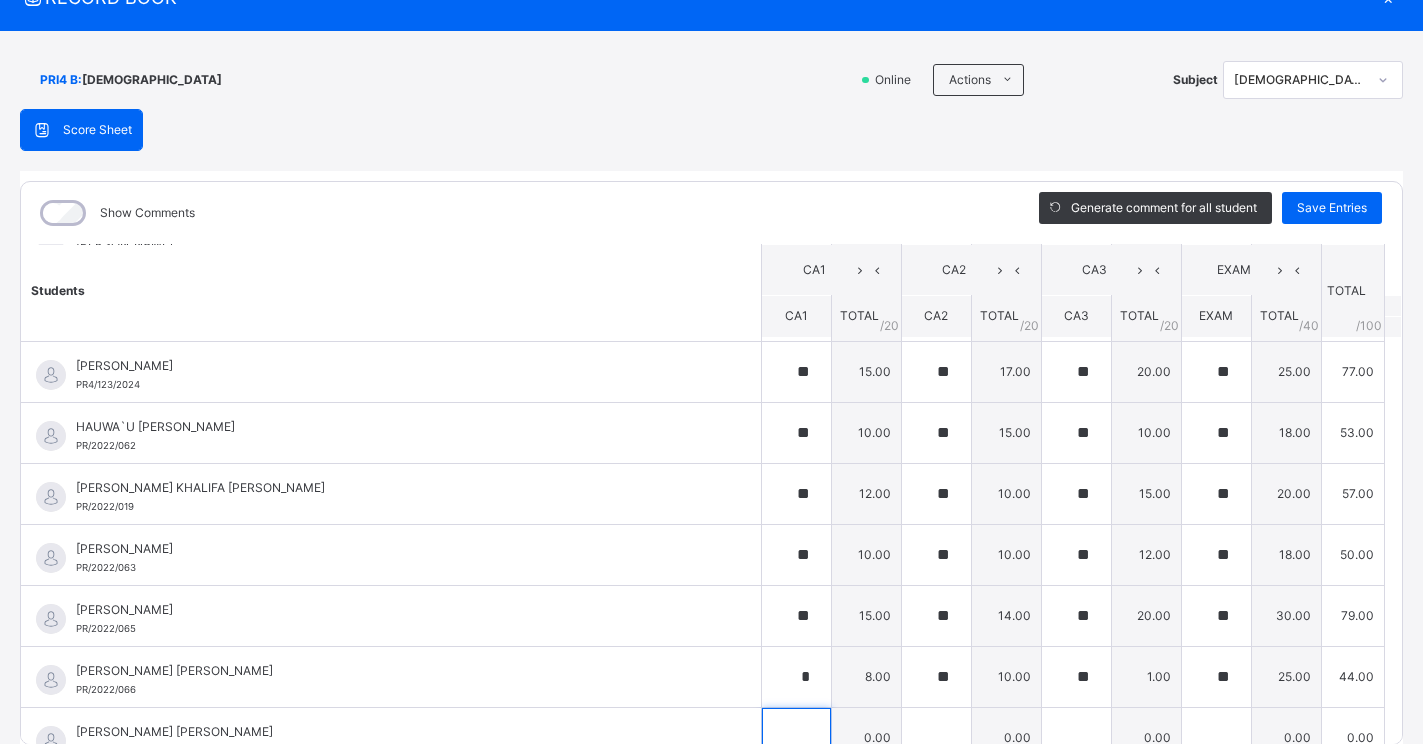 scroll, scrollTop: 935, scrollLeft: 0, axis: vertical 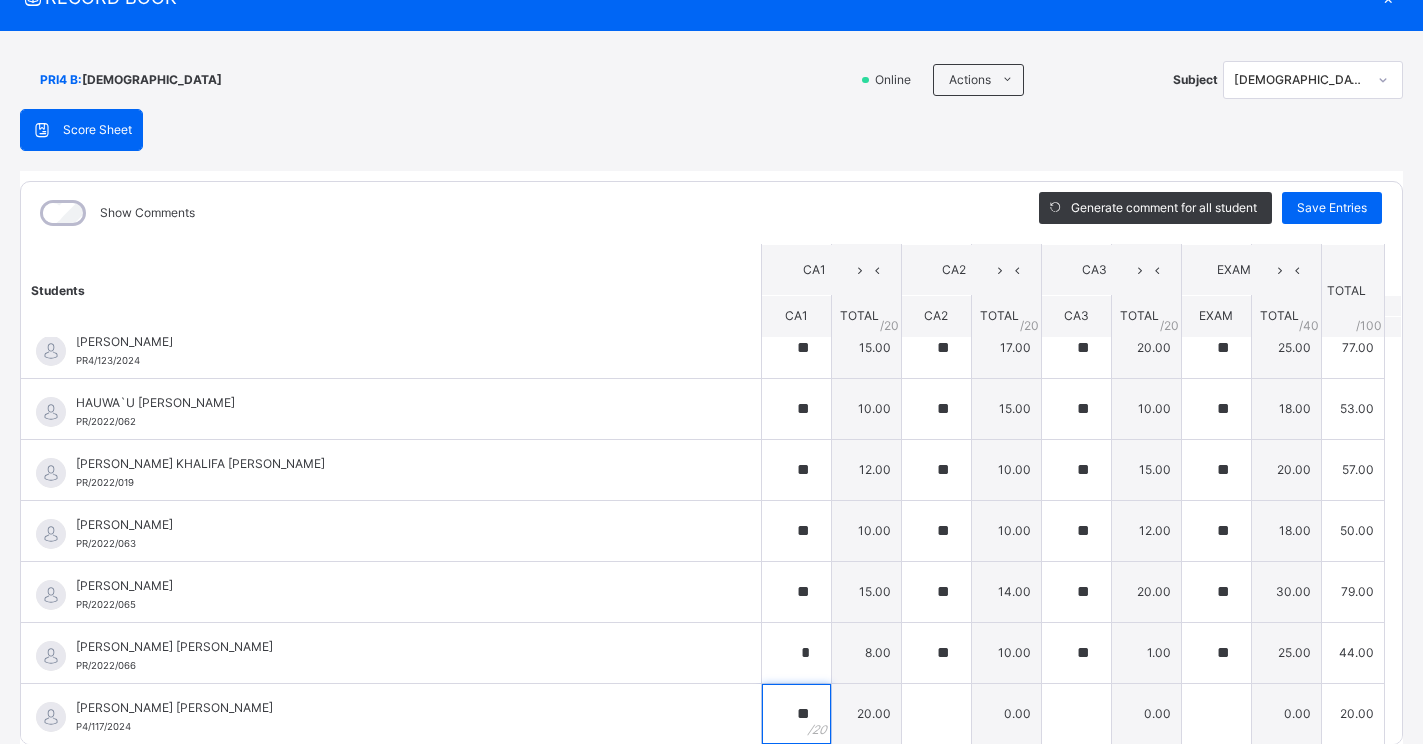 type on "**" 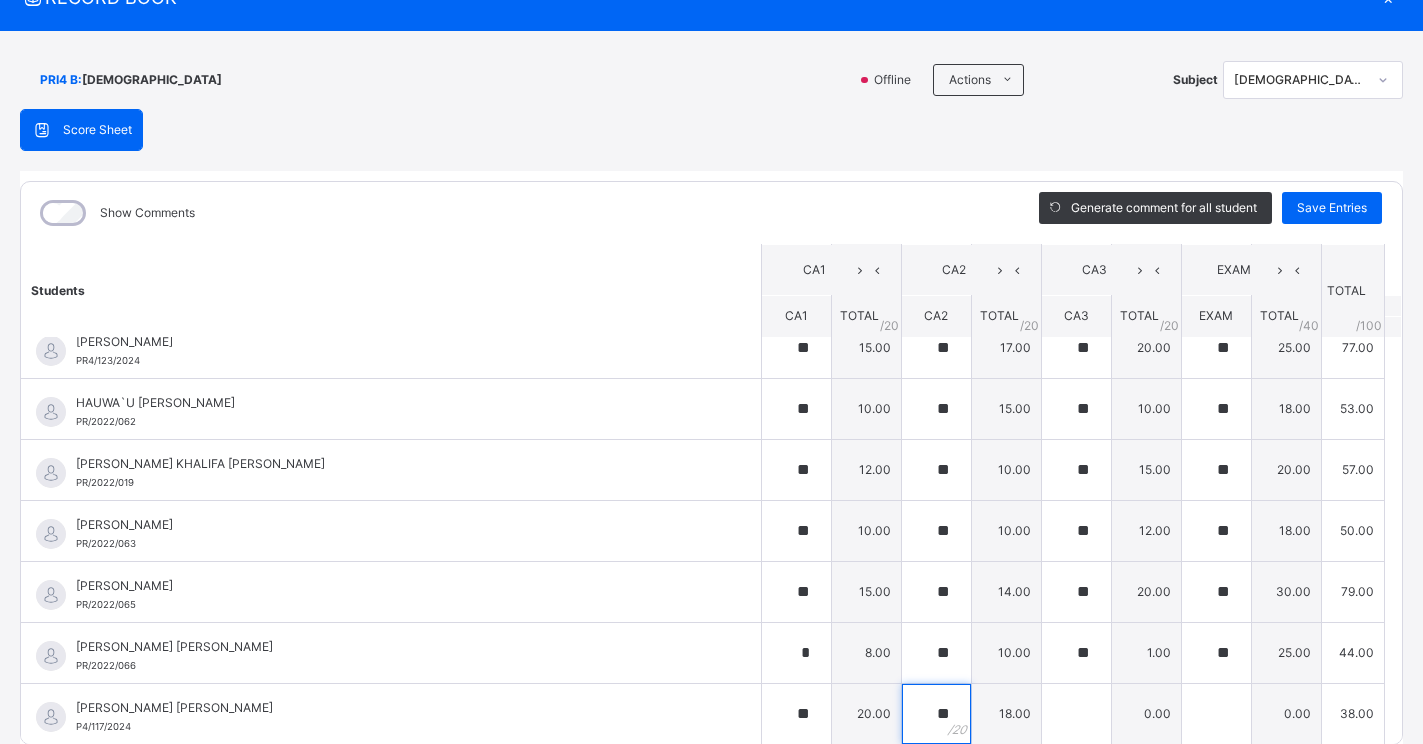 type on "**" 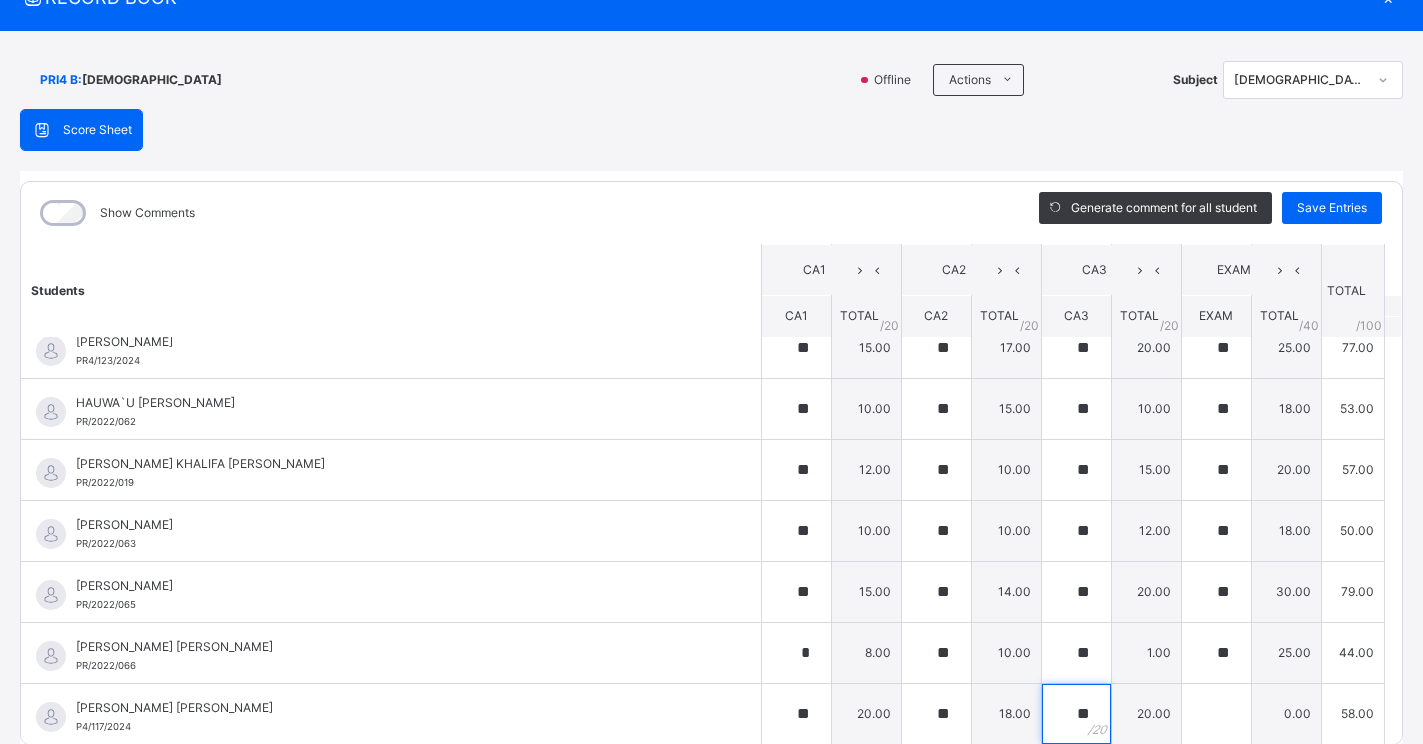 type on "**" 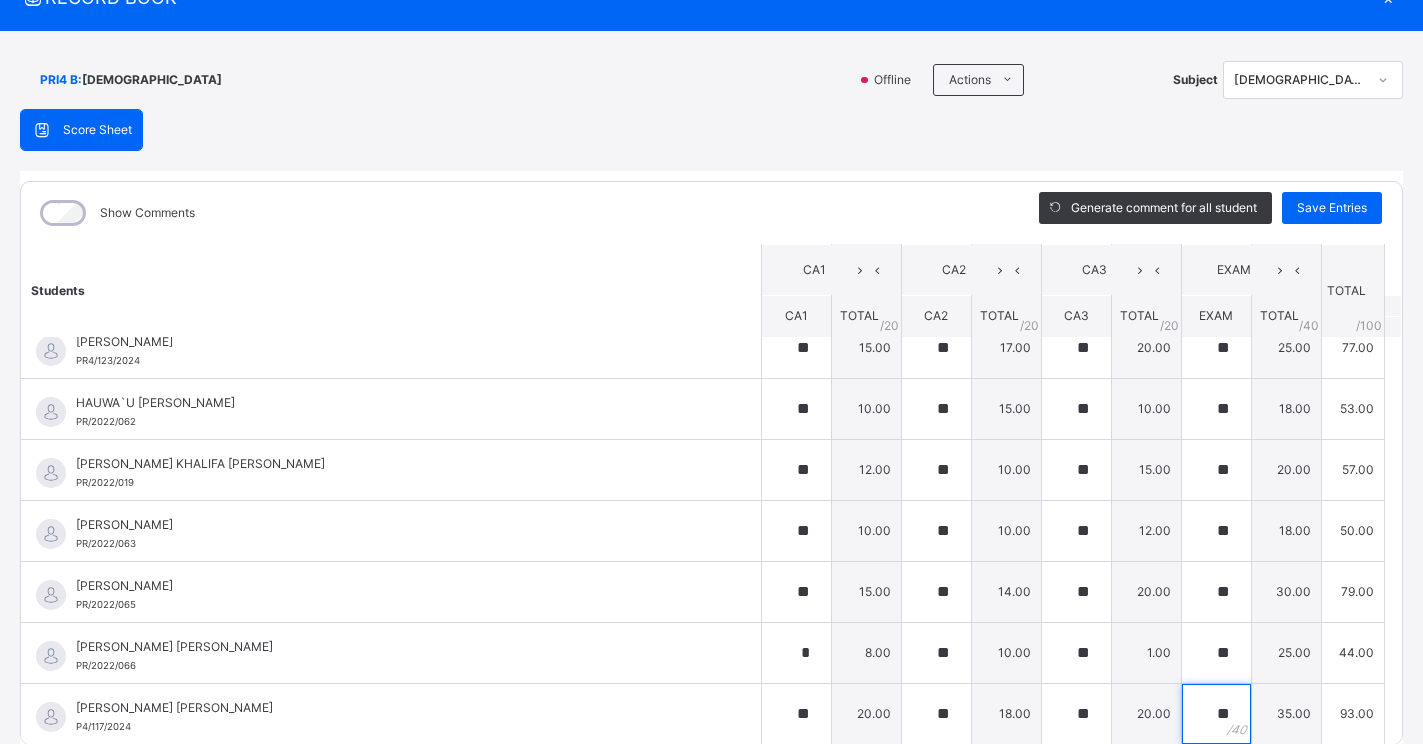 type on "**" 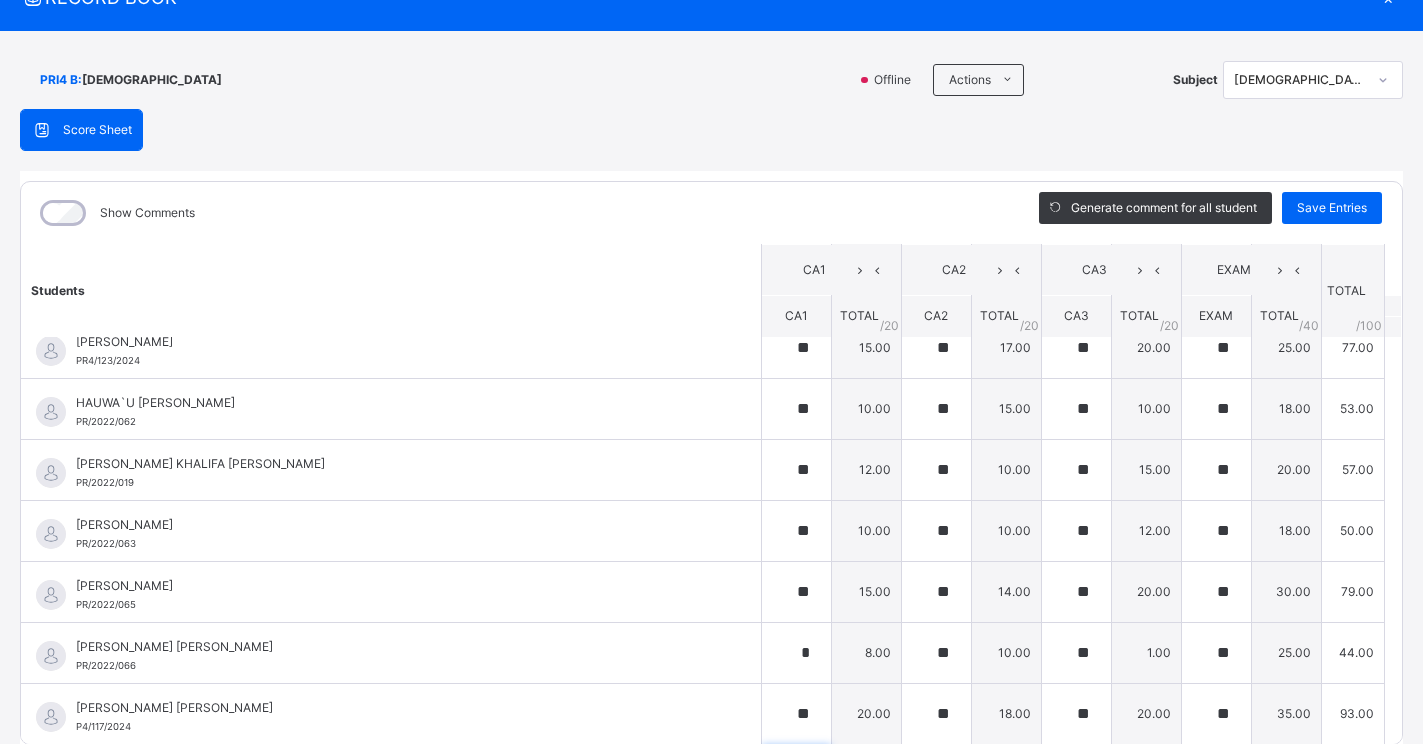 scroll, scrollTop: 1216, scrollLeft: 0, axis: vertical 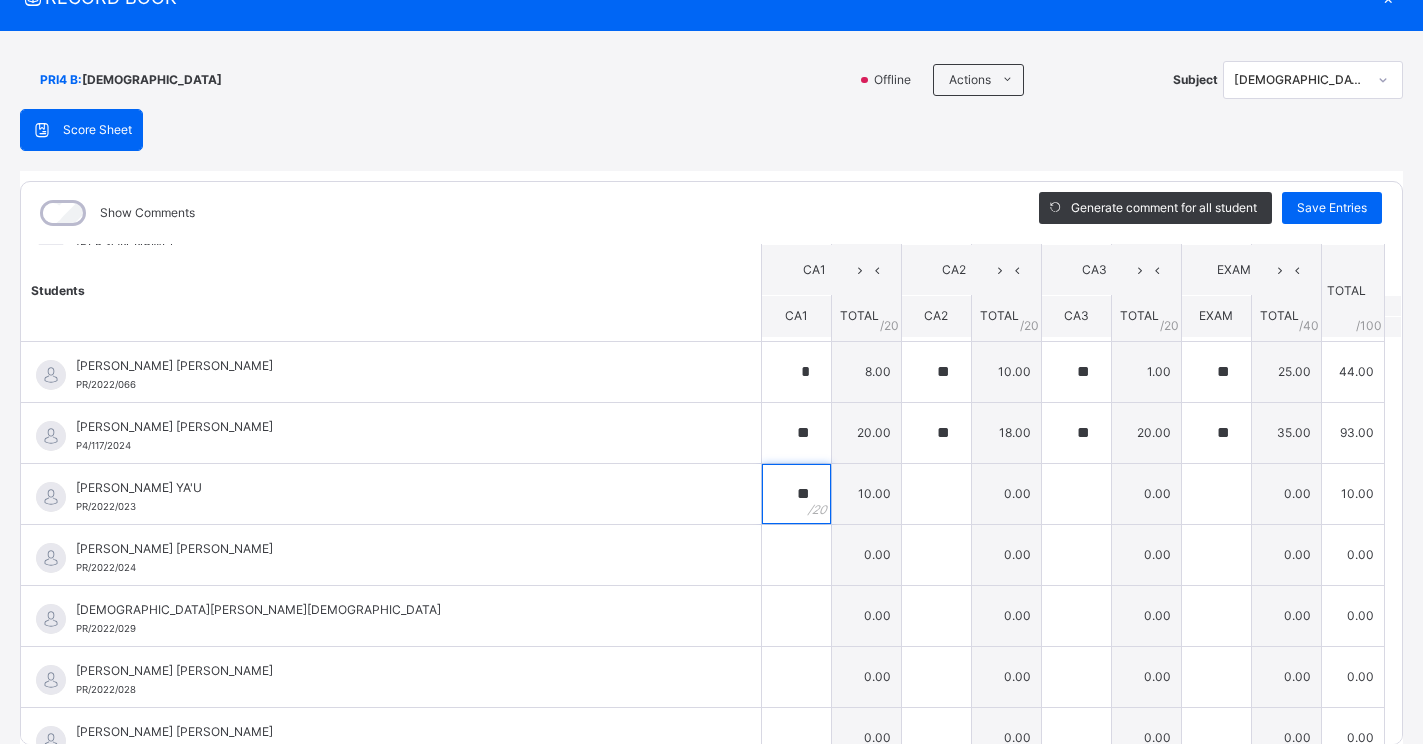 type on "**" 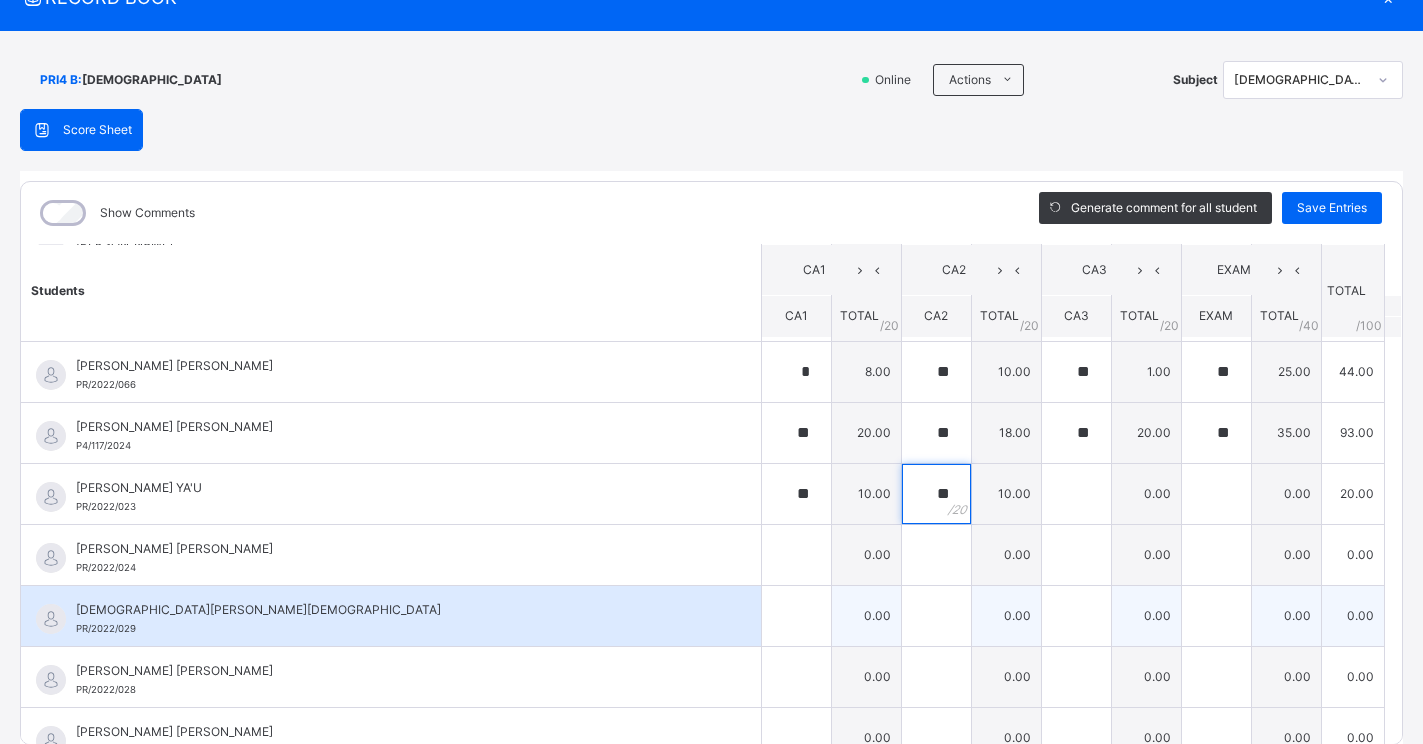 type on "**" 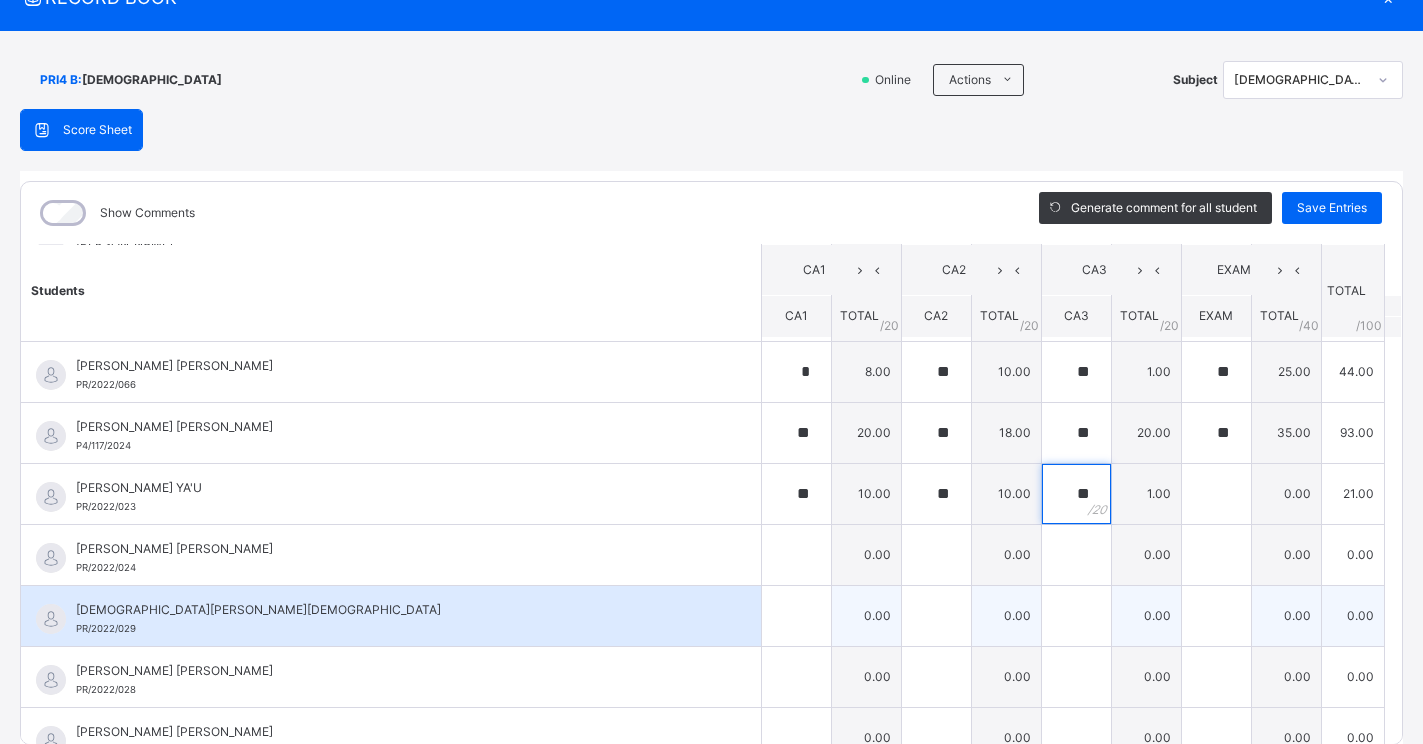 type on "**" 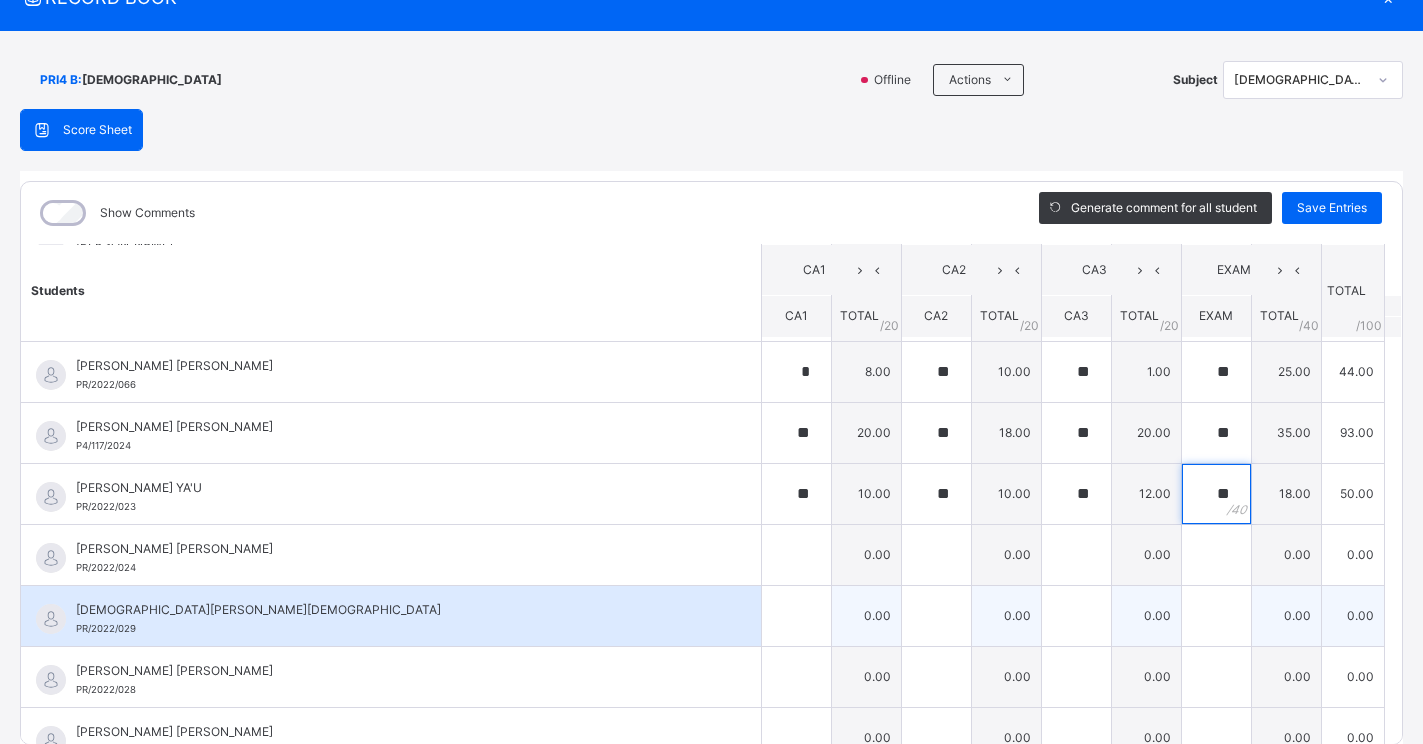 type on "**" 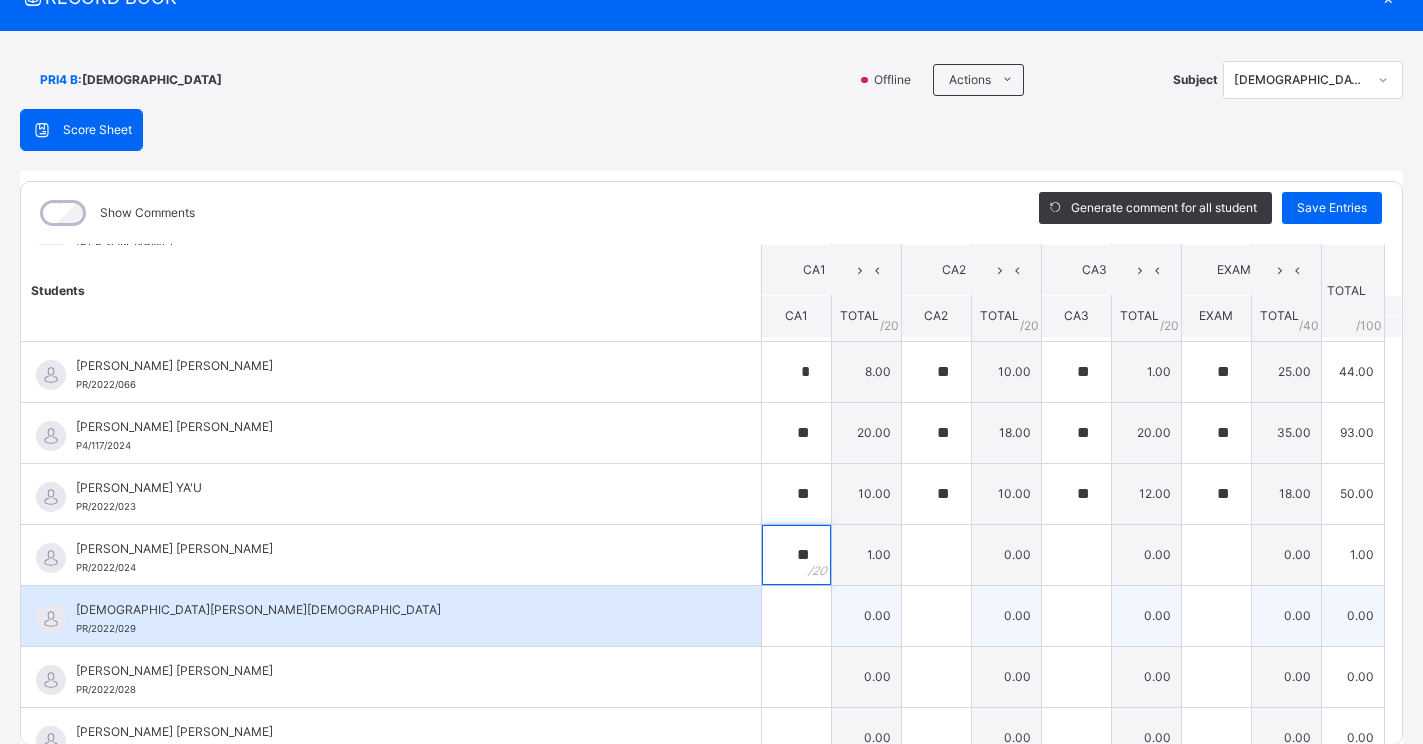 type on "**" 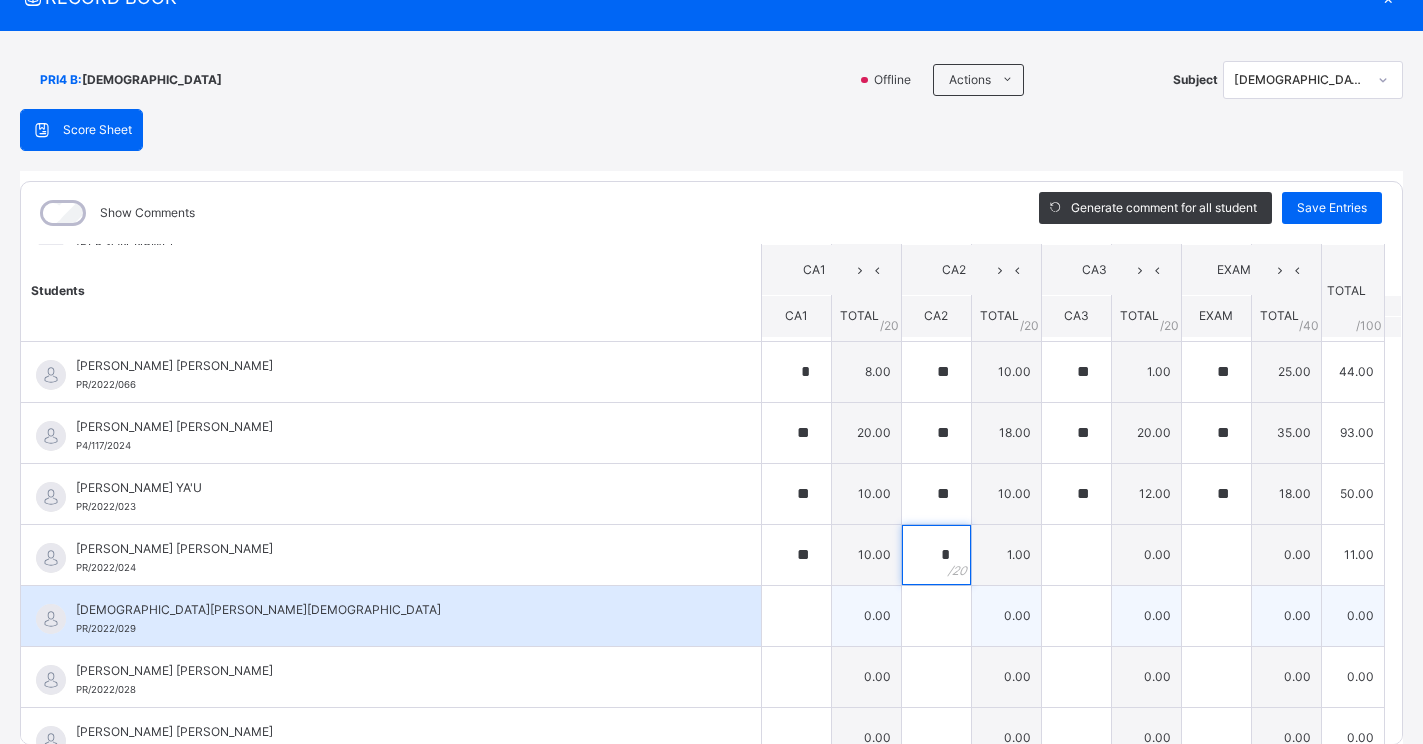 type on "**" 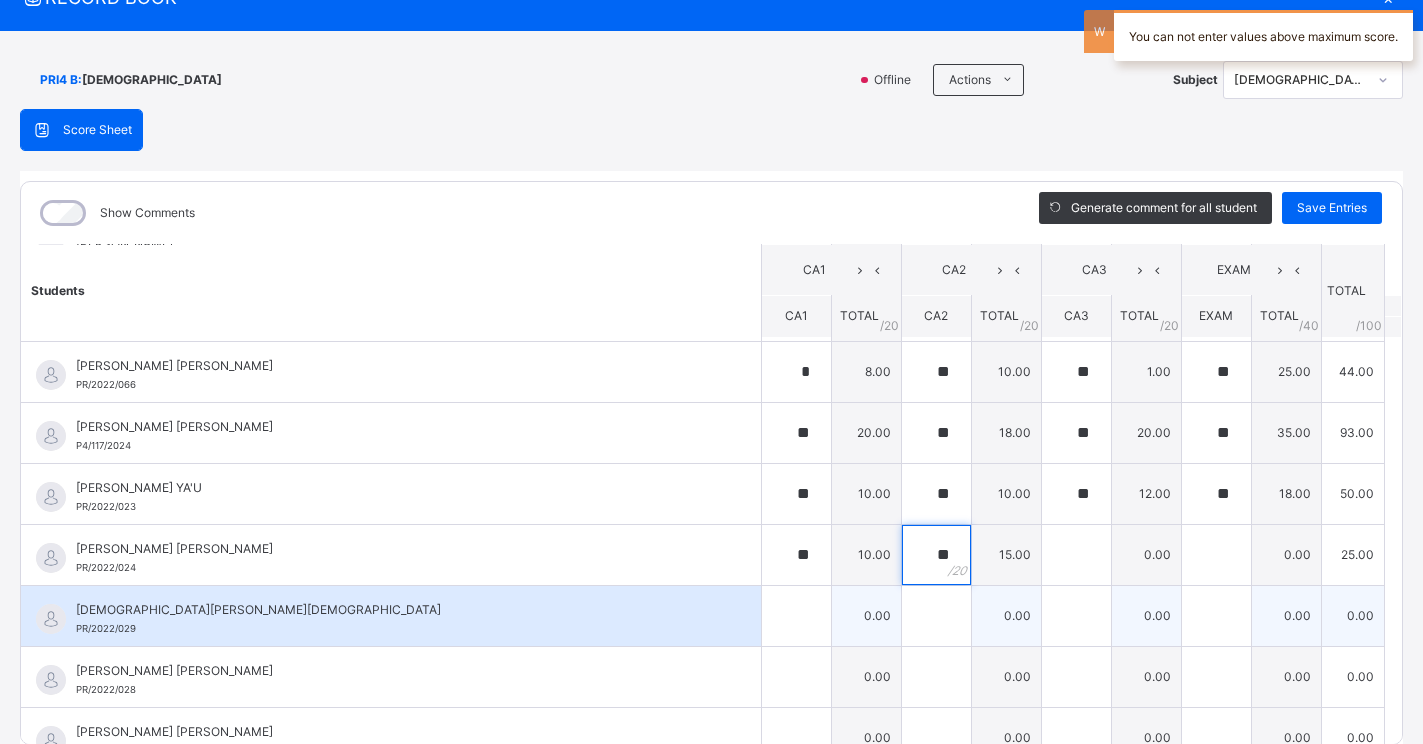 type on "**" 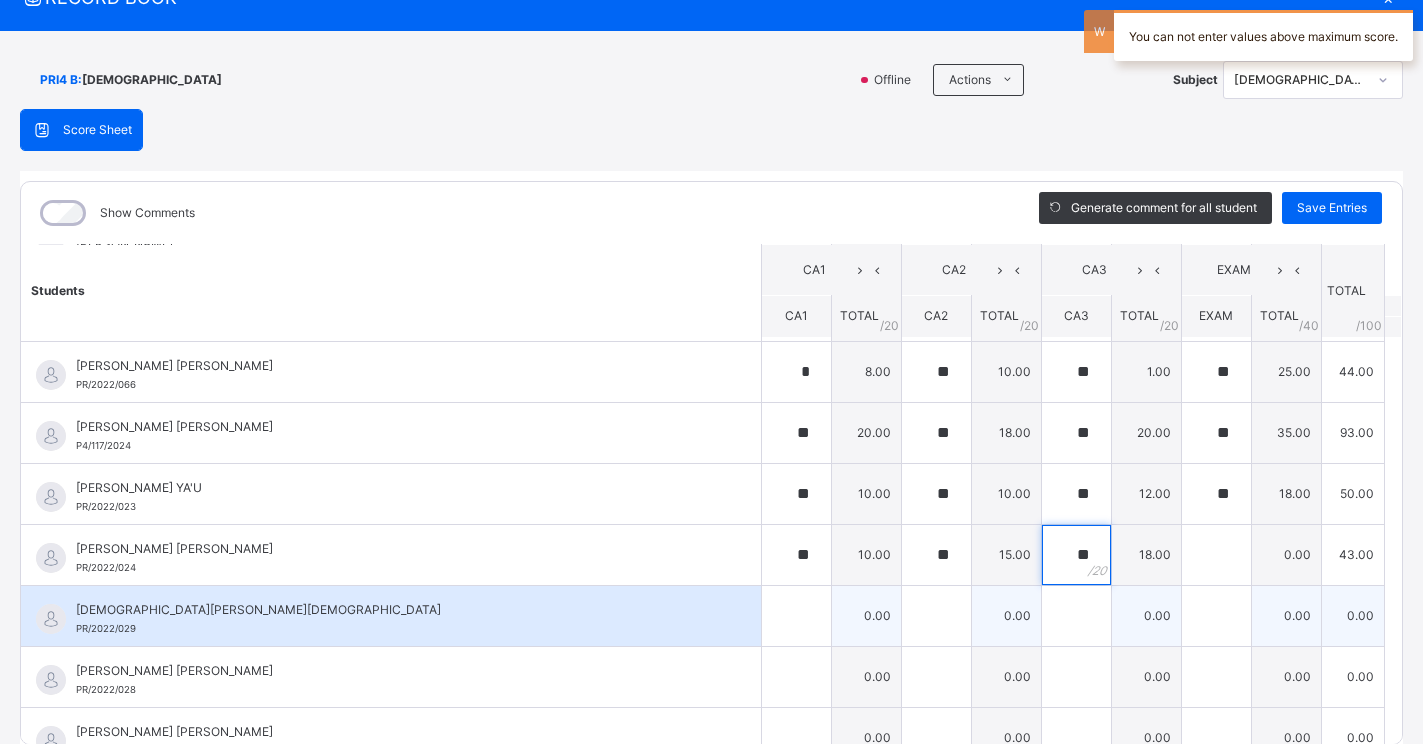 type on "**" 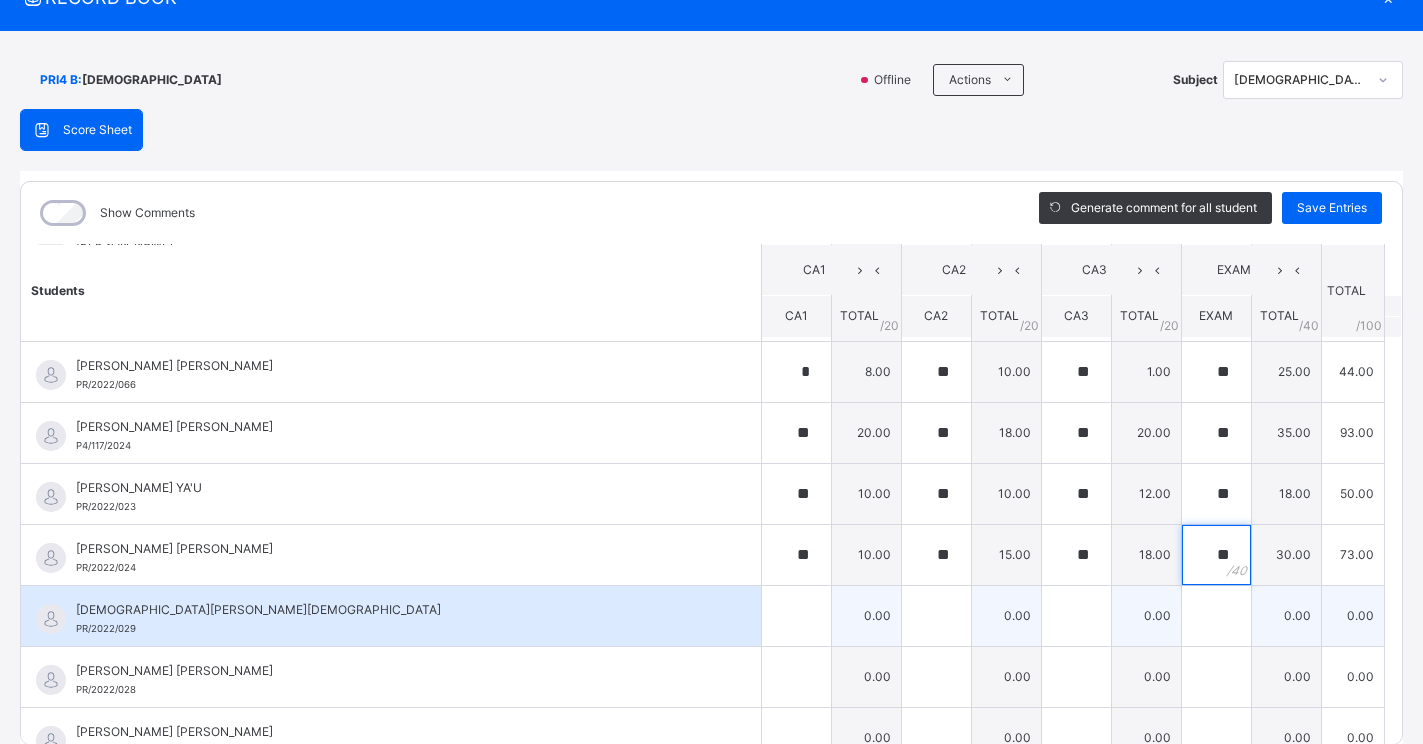 type on "**" 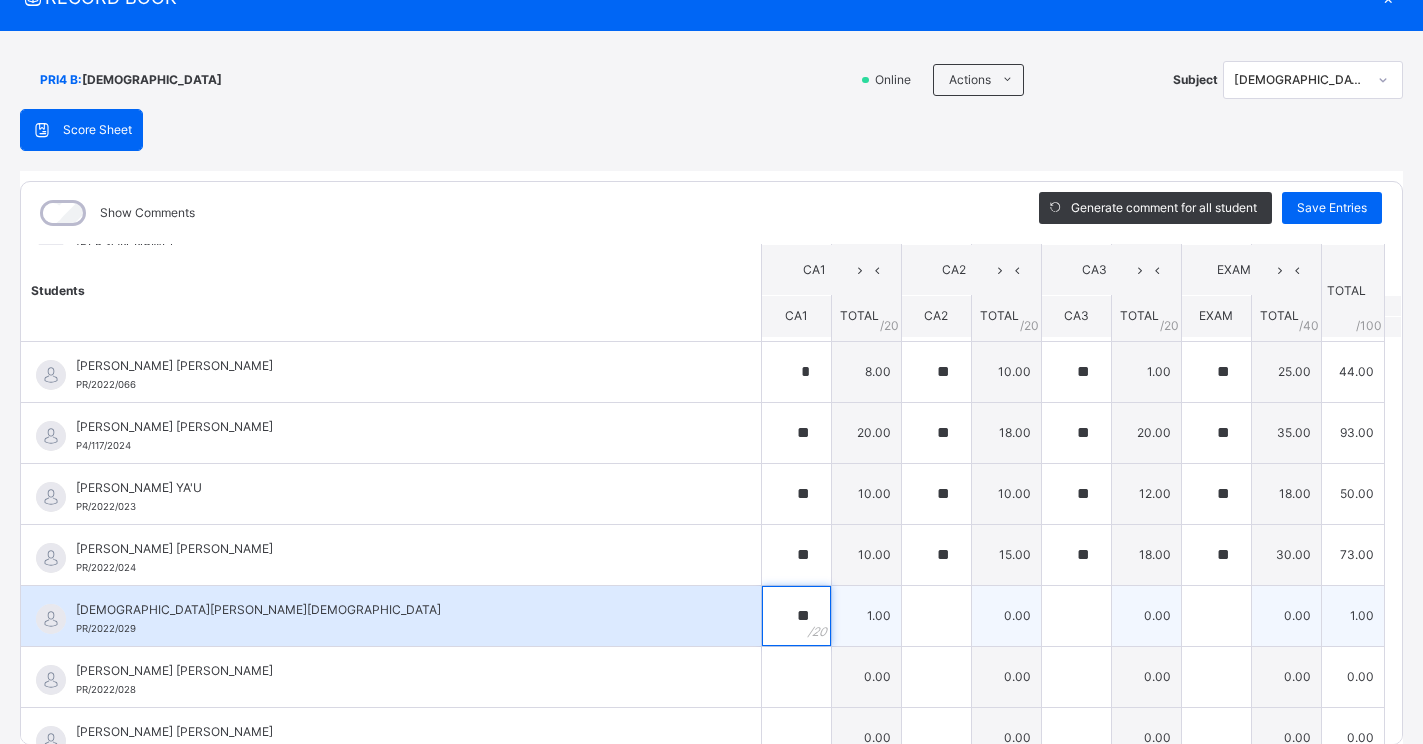 type on "**" 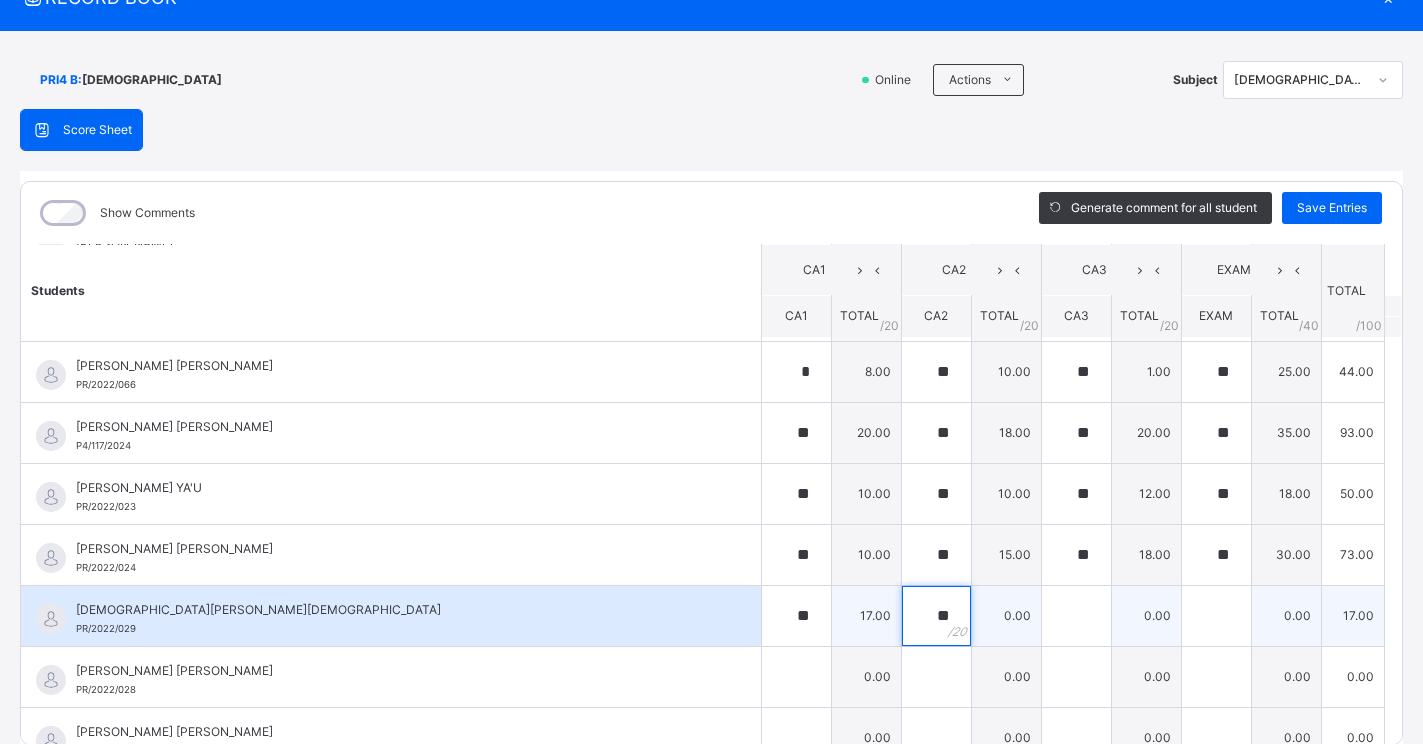 type on "**" 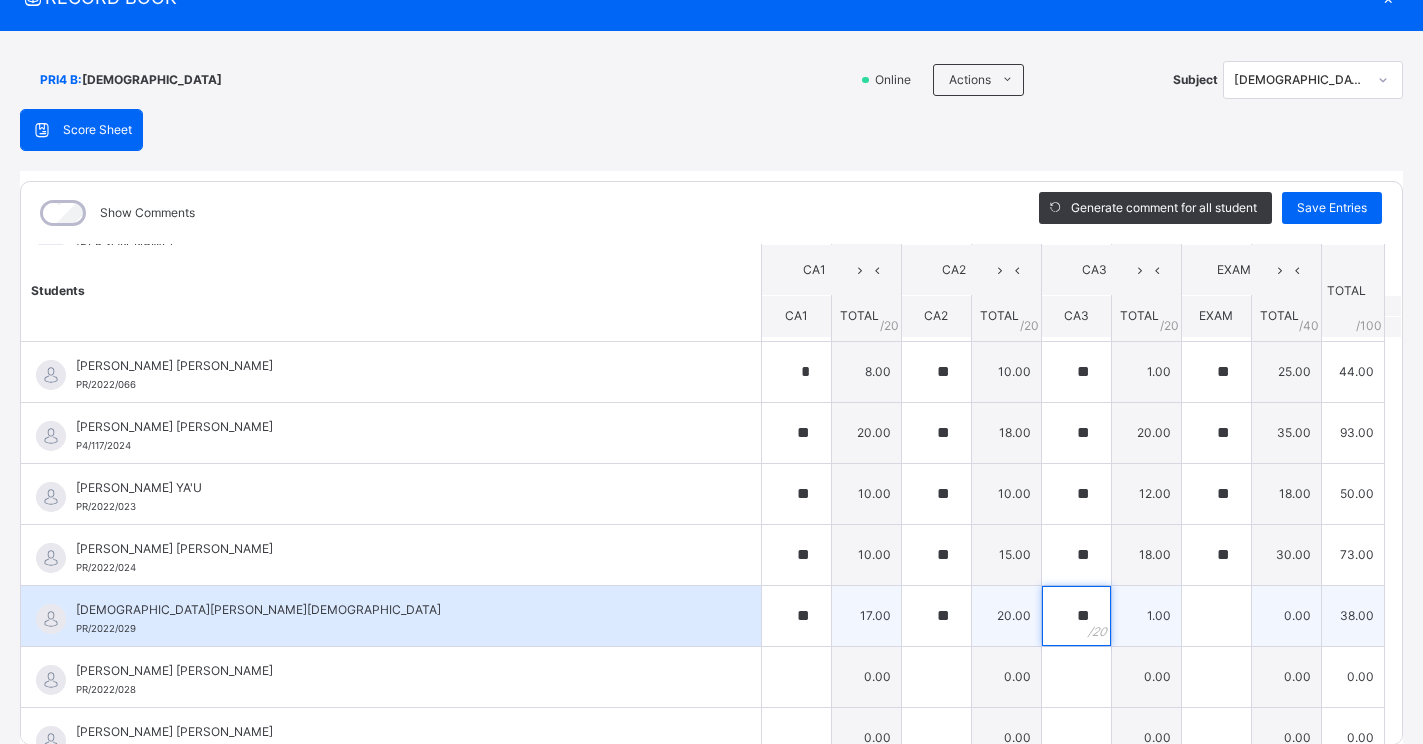 type on "**" 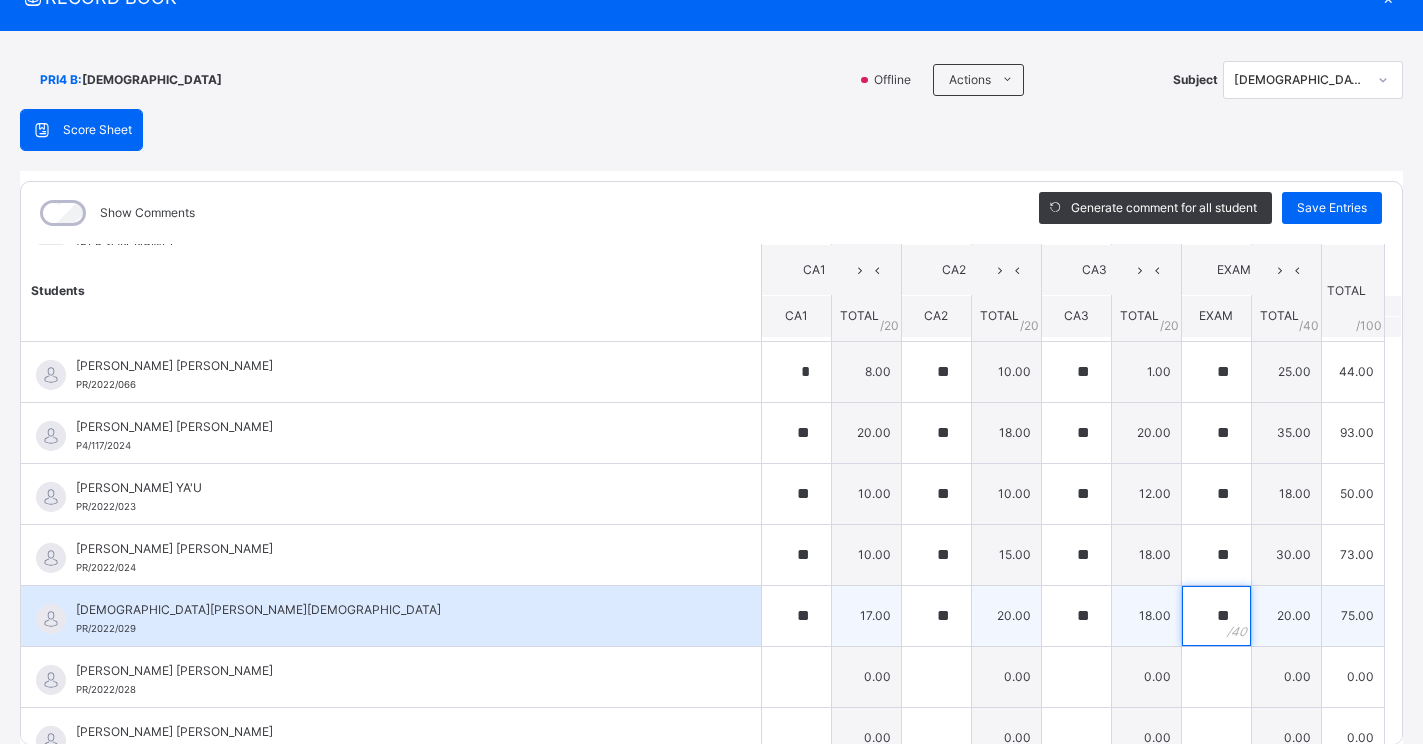 type on "**" 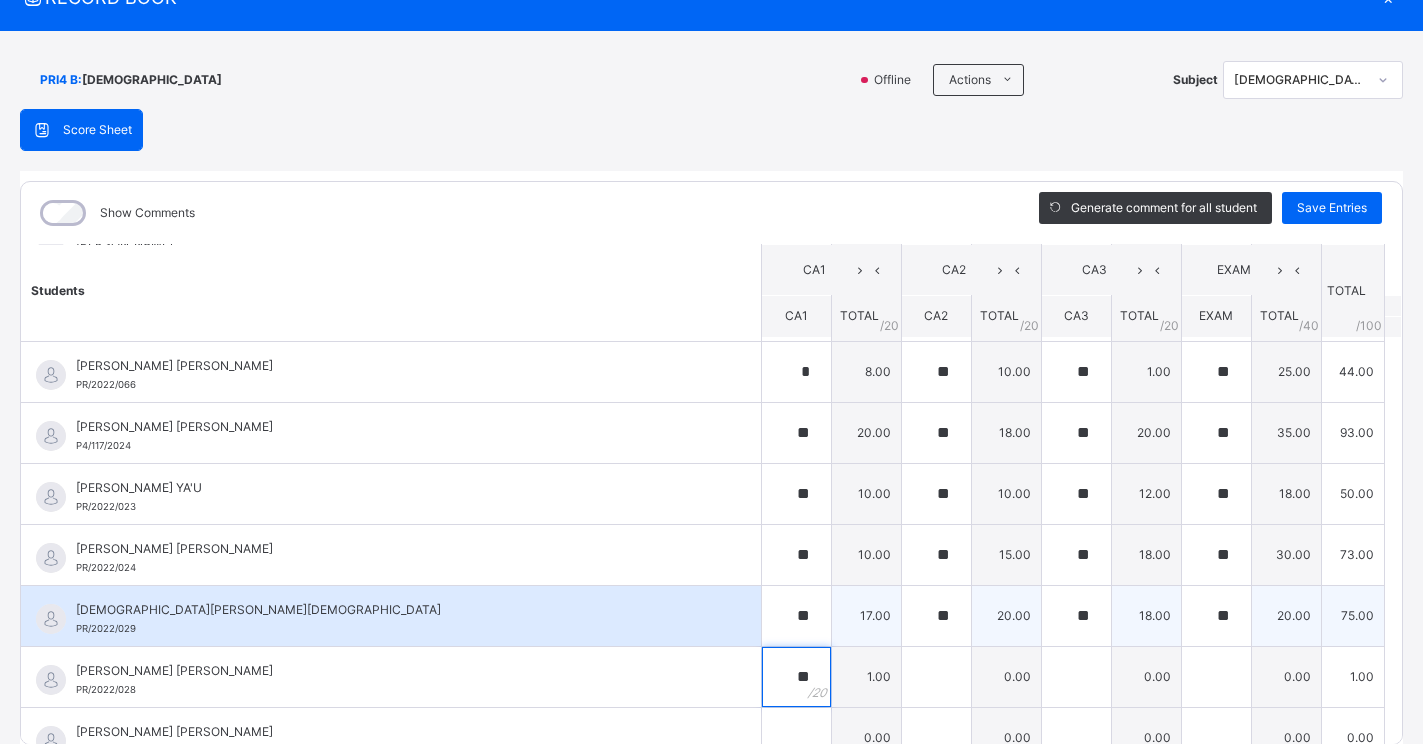 type on "**" 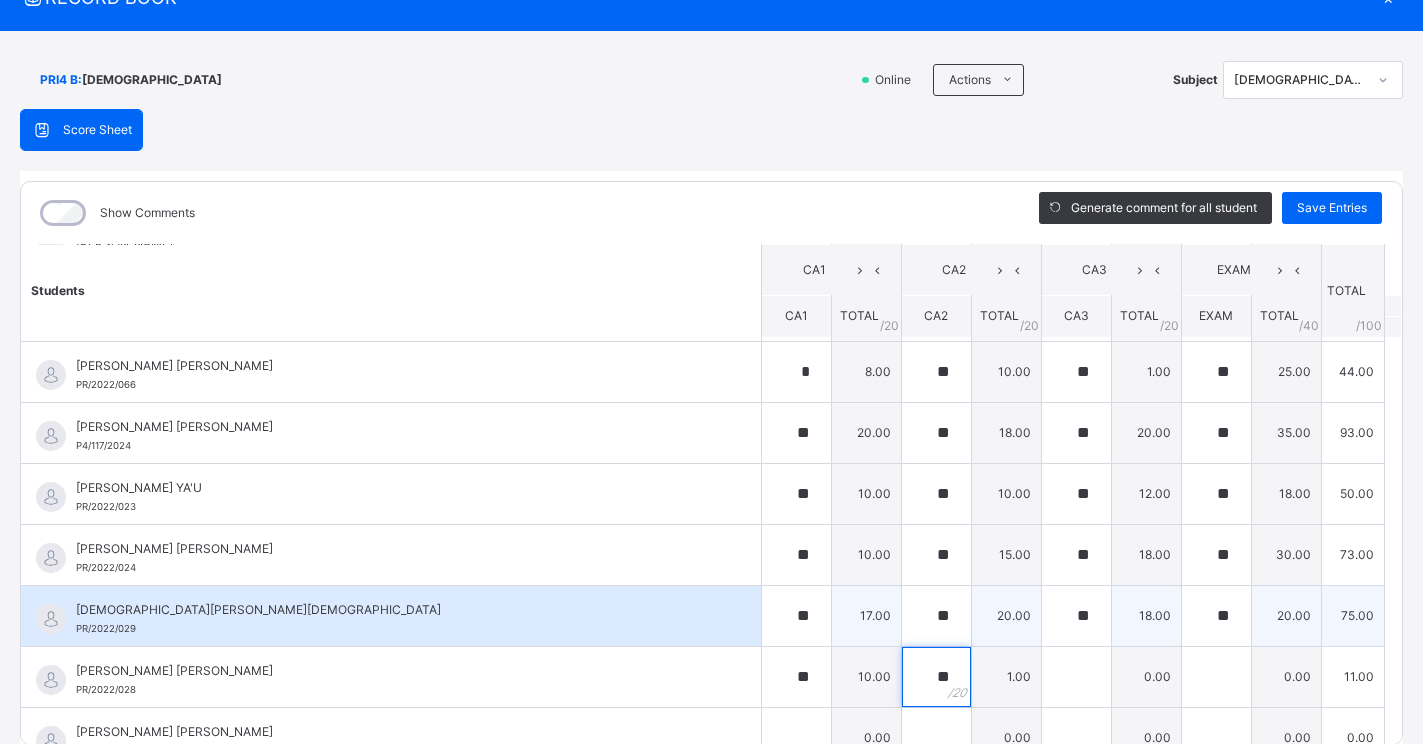 type on "**" 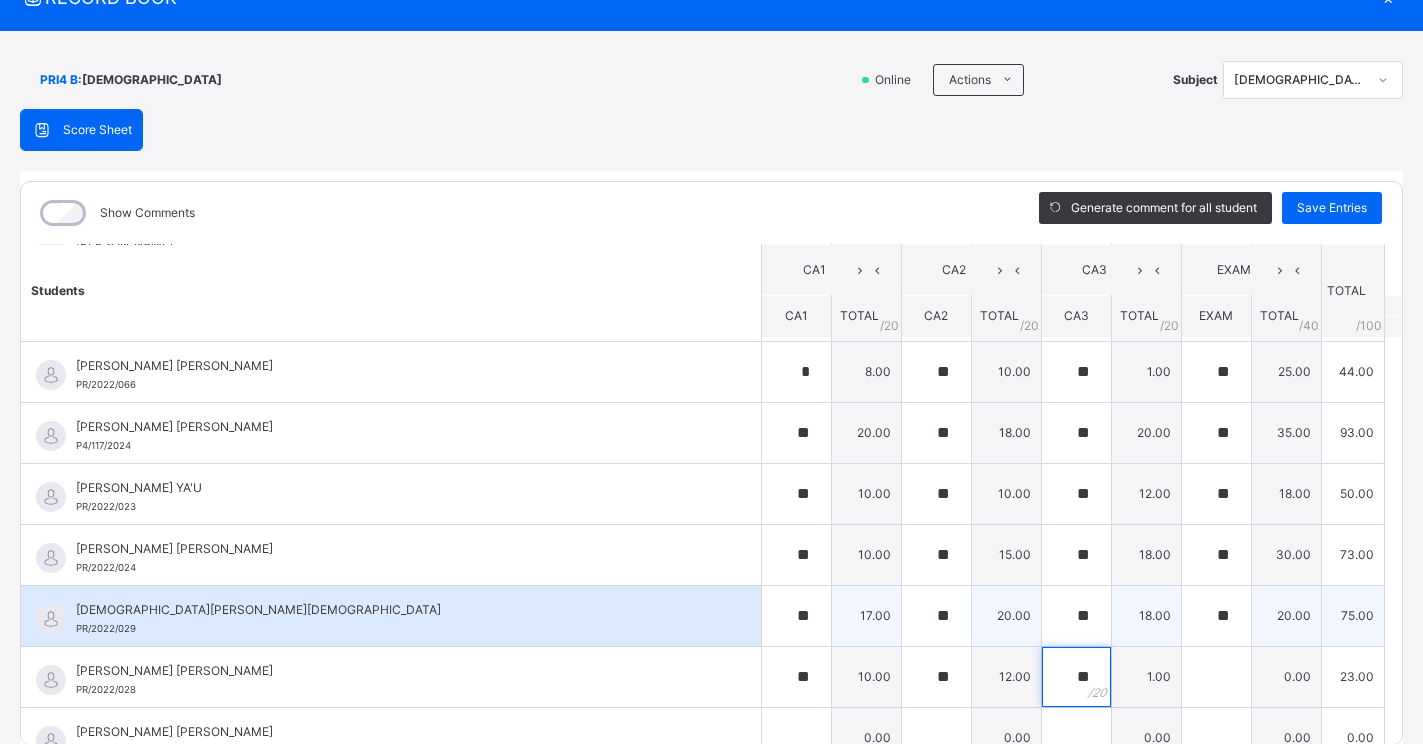 type on "**" 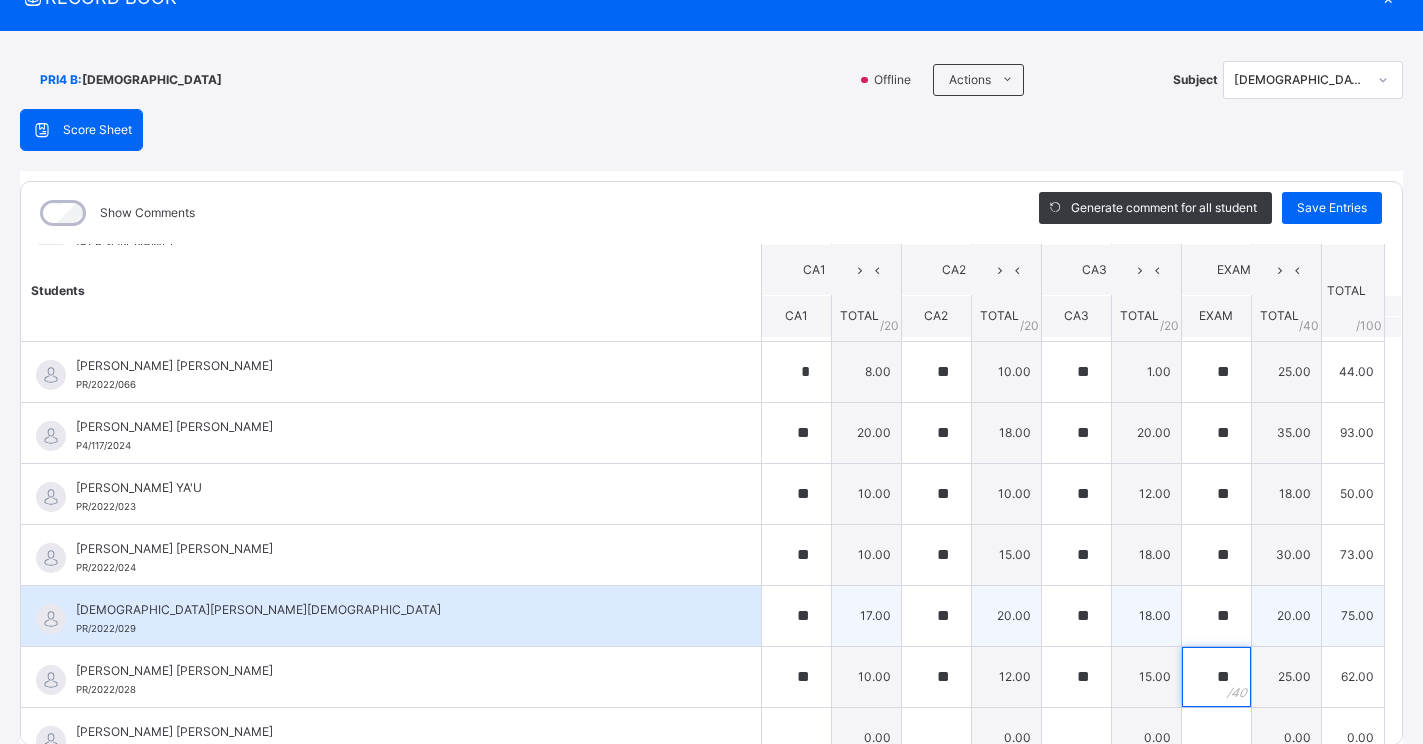 type on "**" 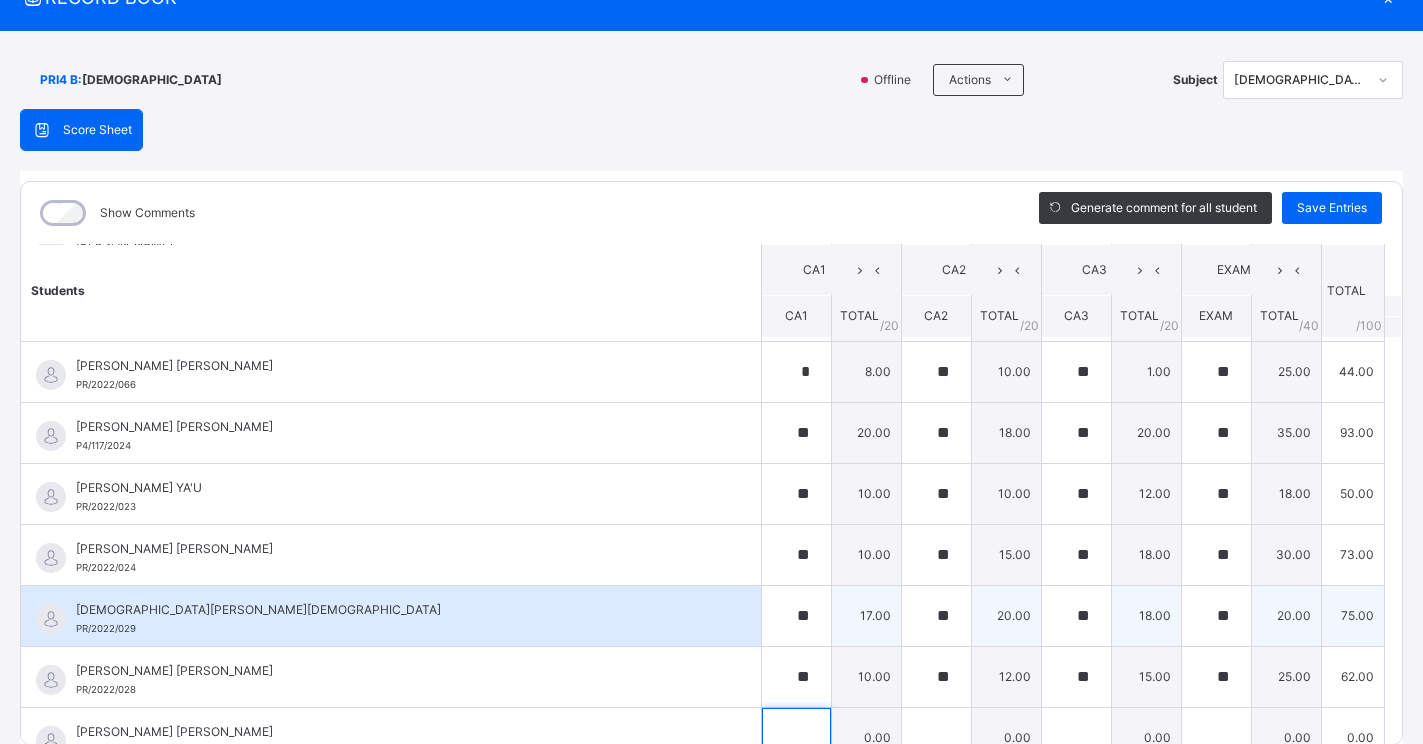 scroll, scrollTop: 1240, scrollLeft: 0, axis: vertical 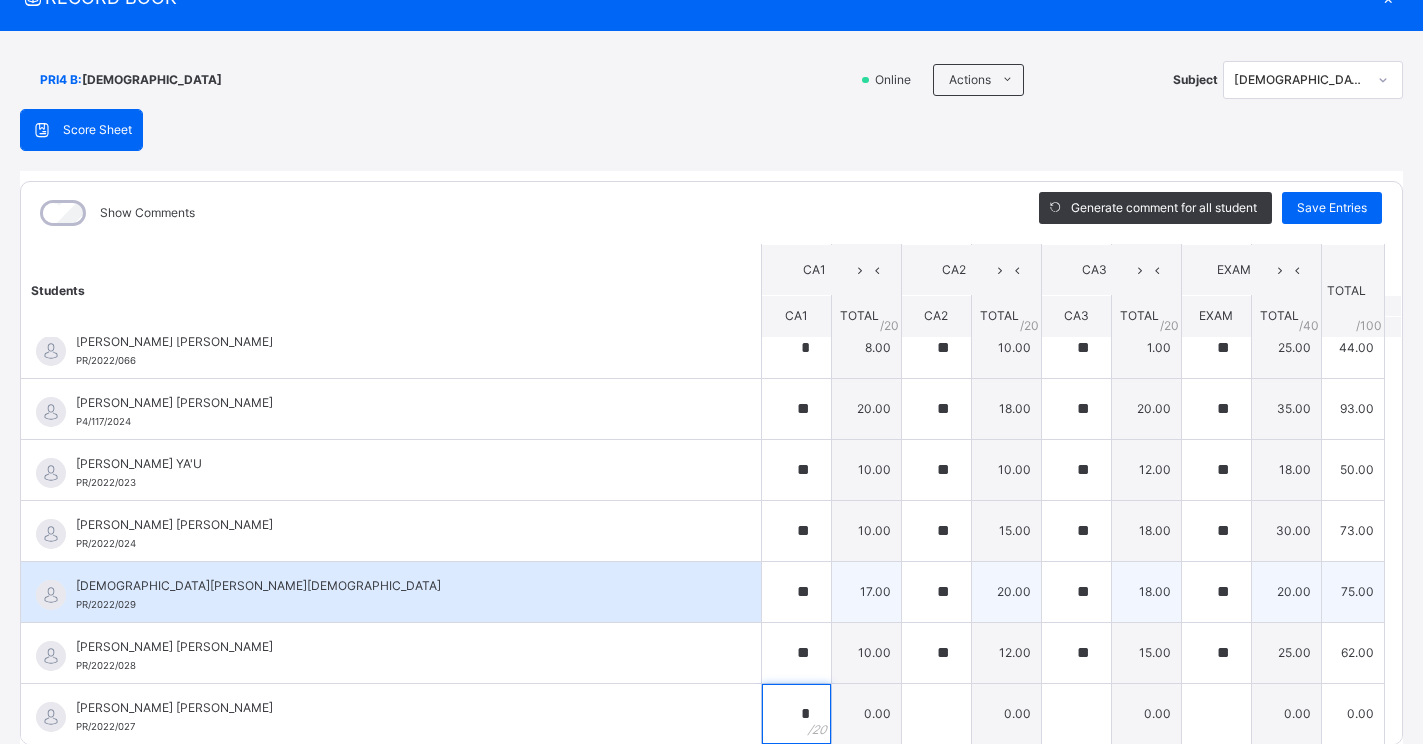 type on "*" 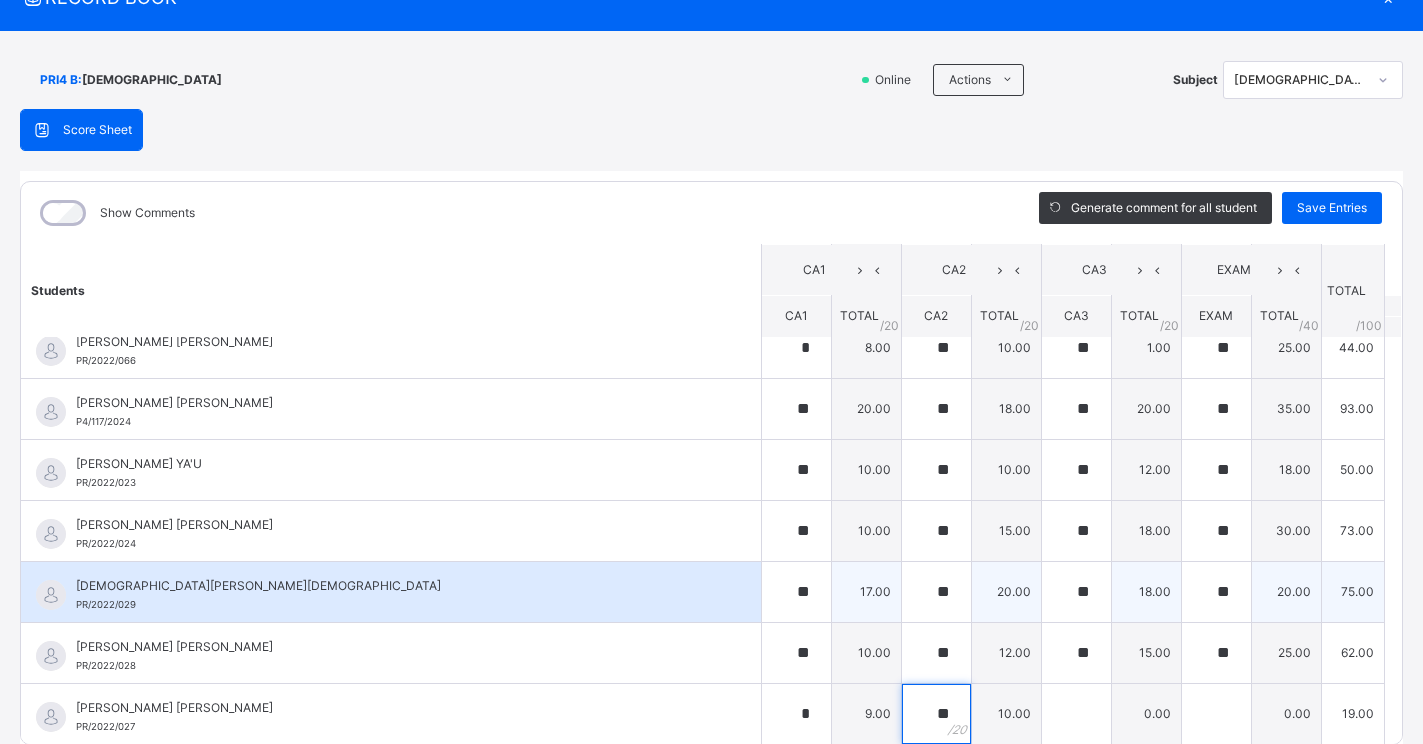 type on "**" 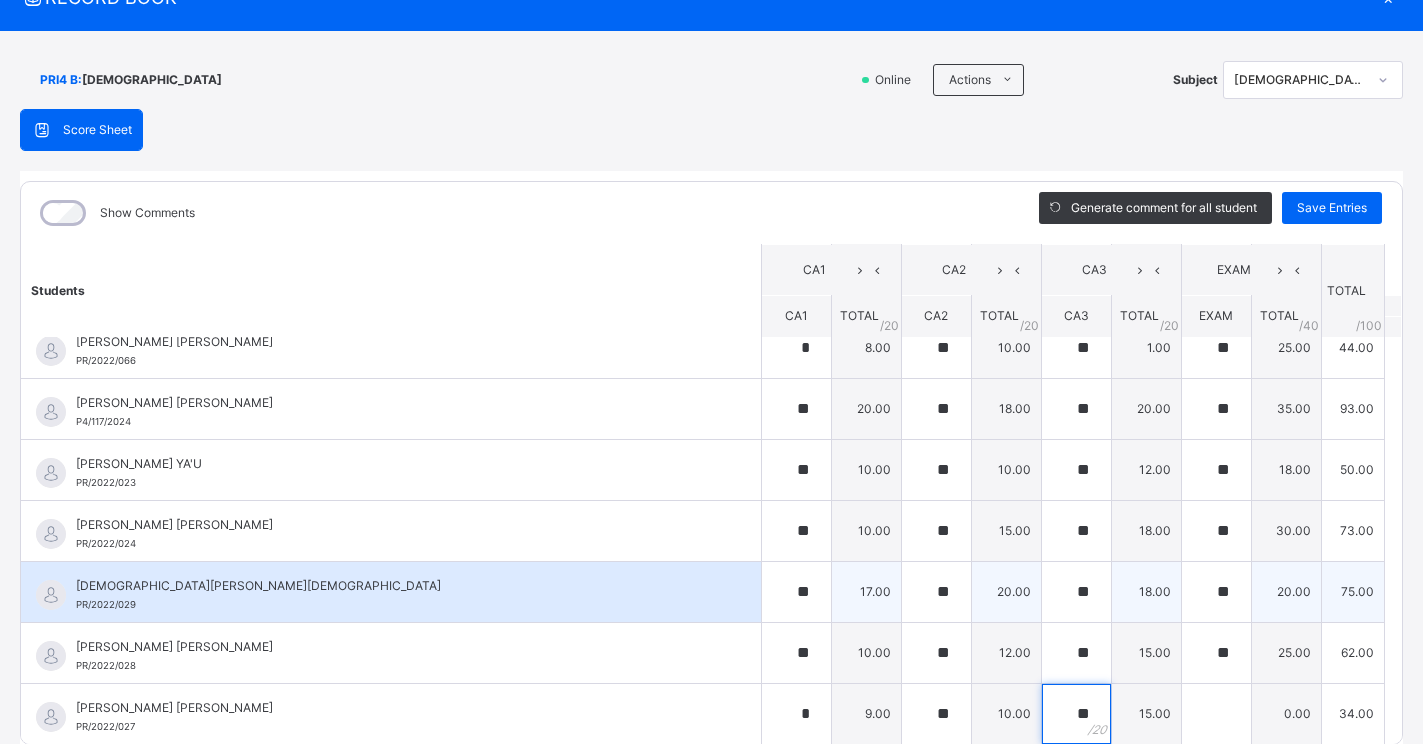 type on "**" 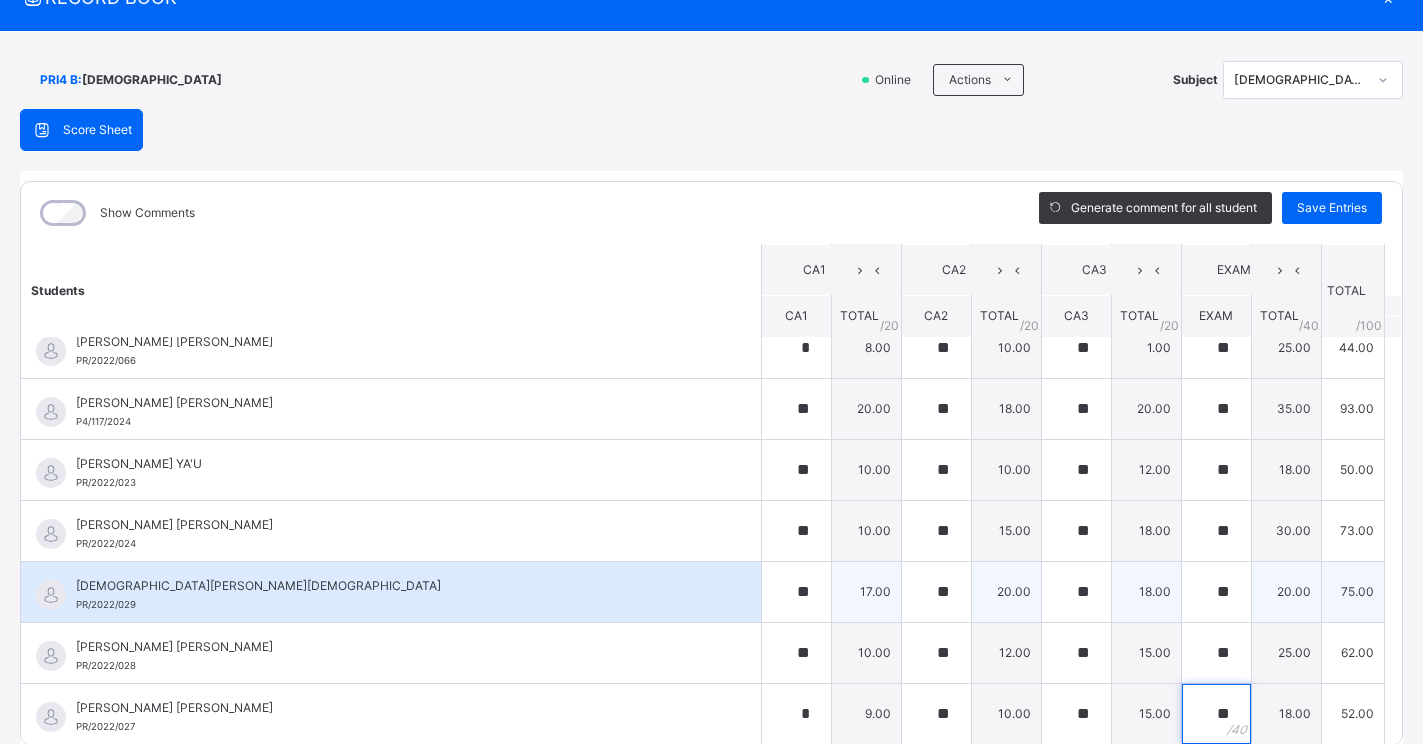 type on "**" 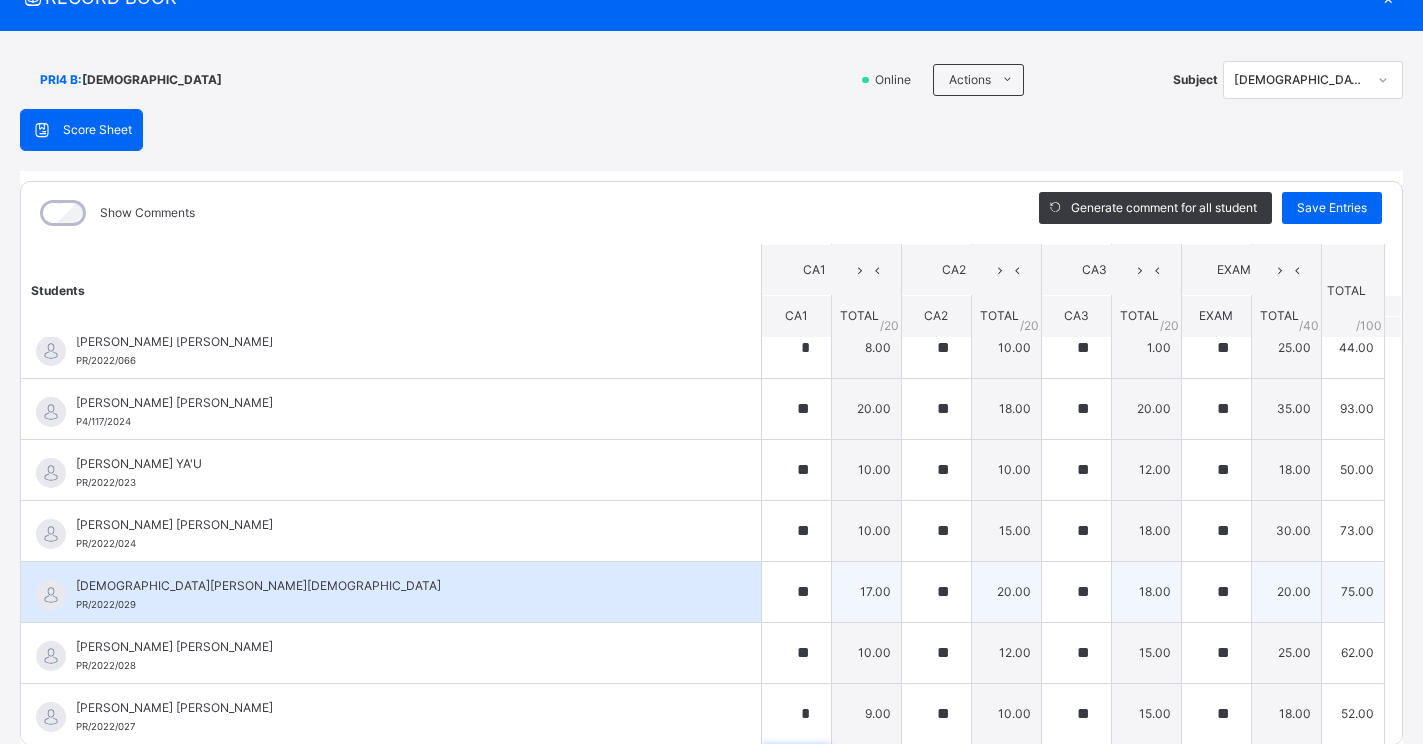 scroll, scrollTop: 1521, scrollLeft: 0, axis: vertical 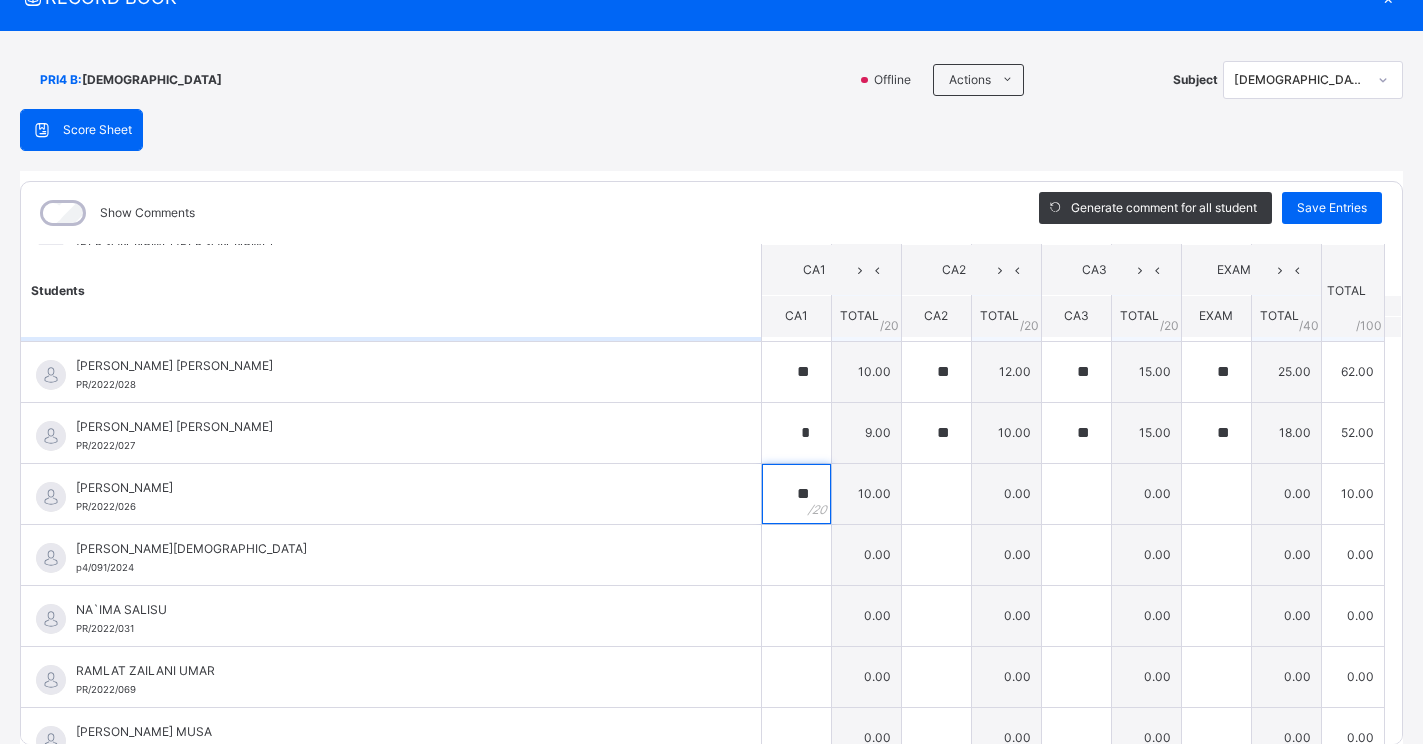 type on "**" 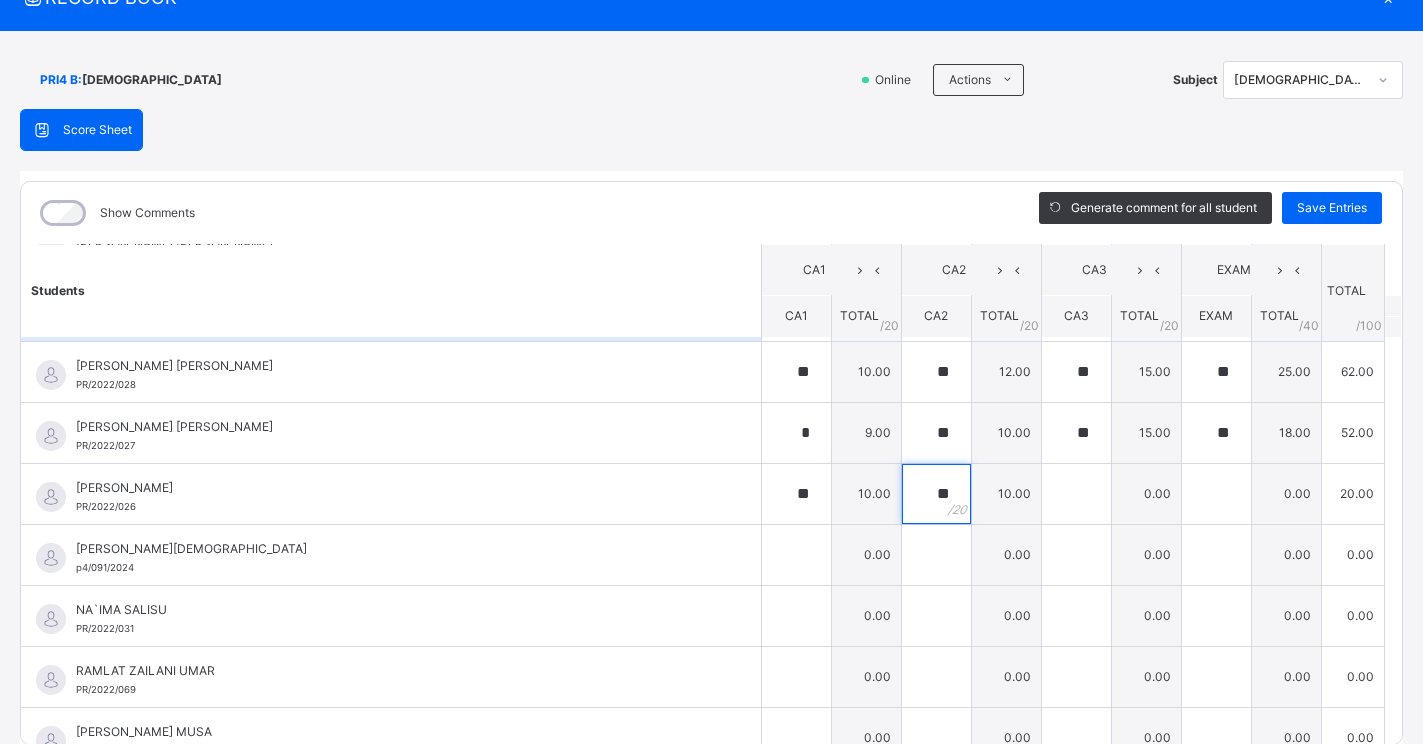 type on "**" 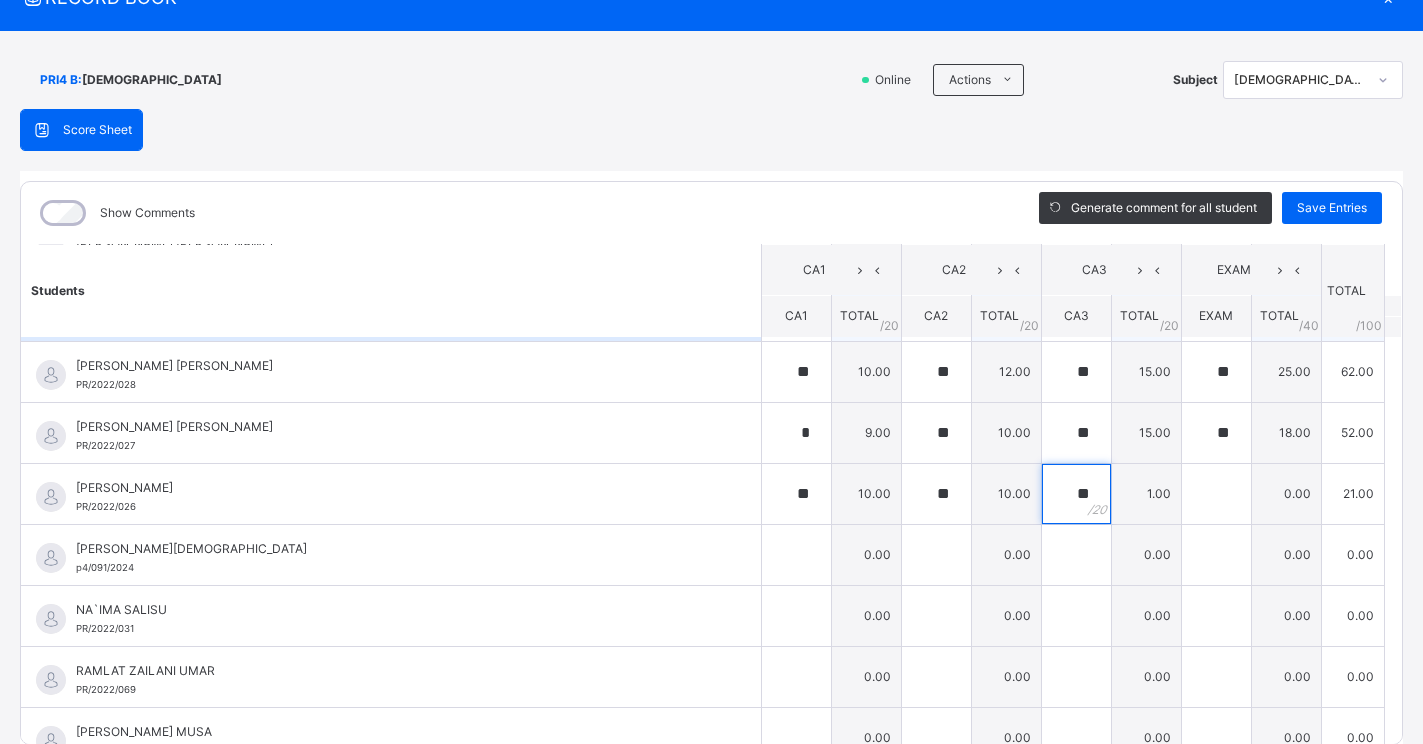 type on "**" 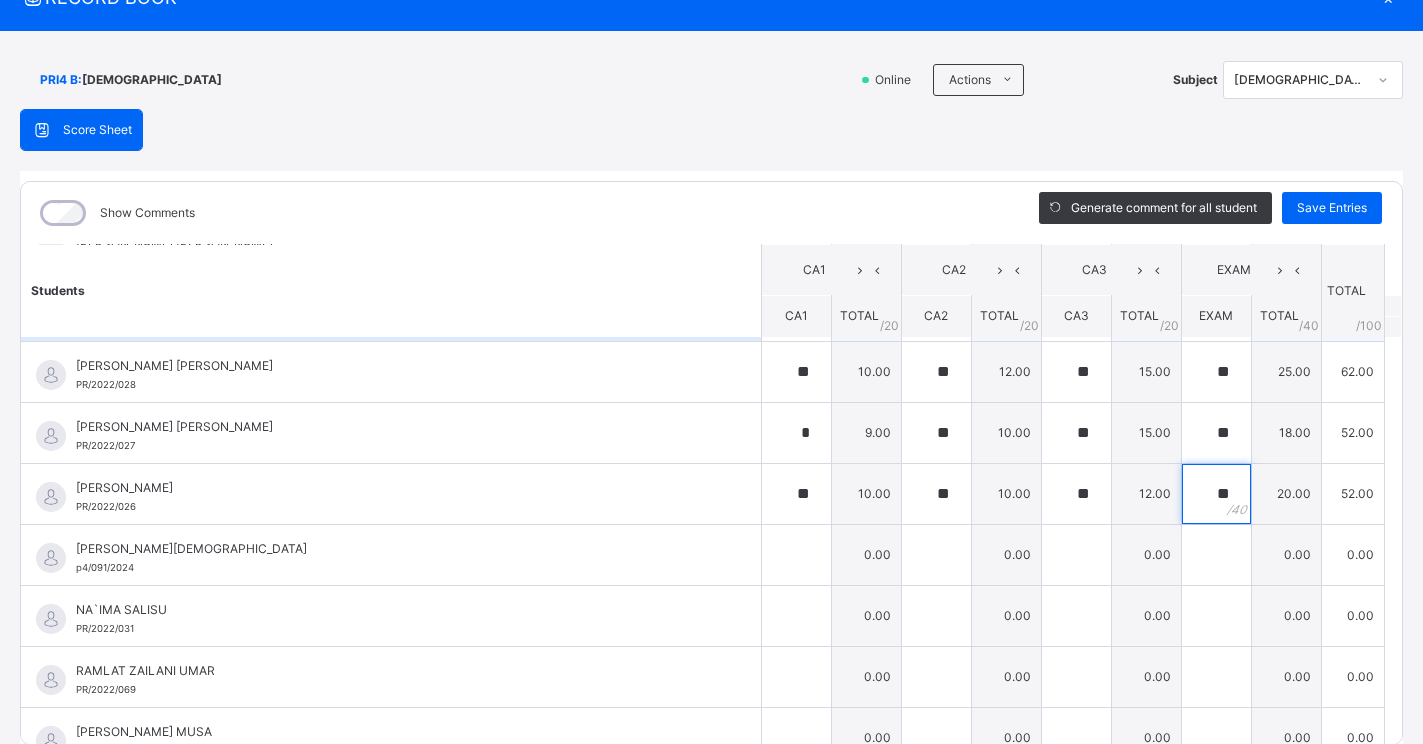 type on "**" 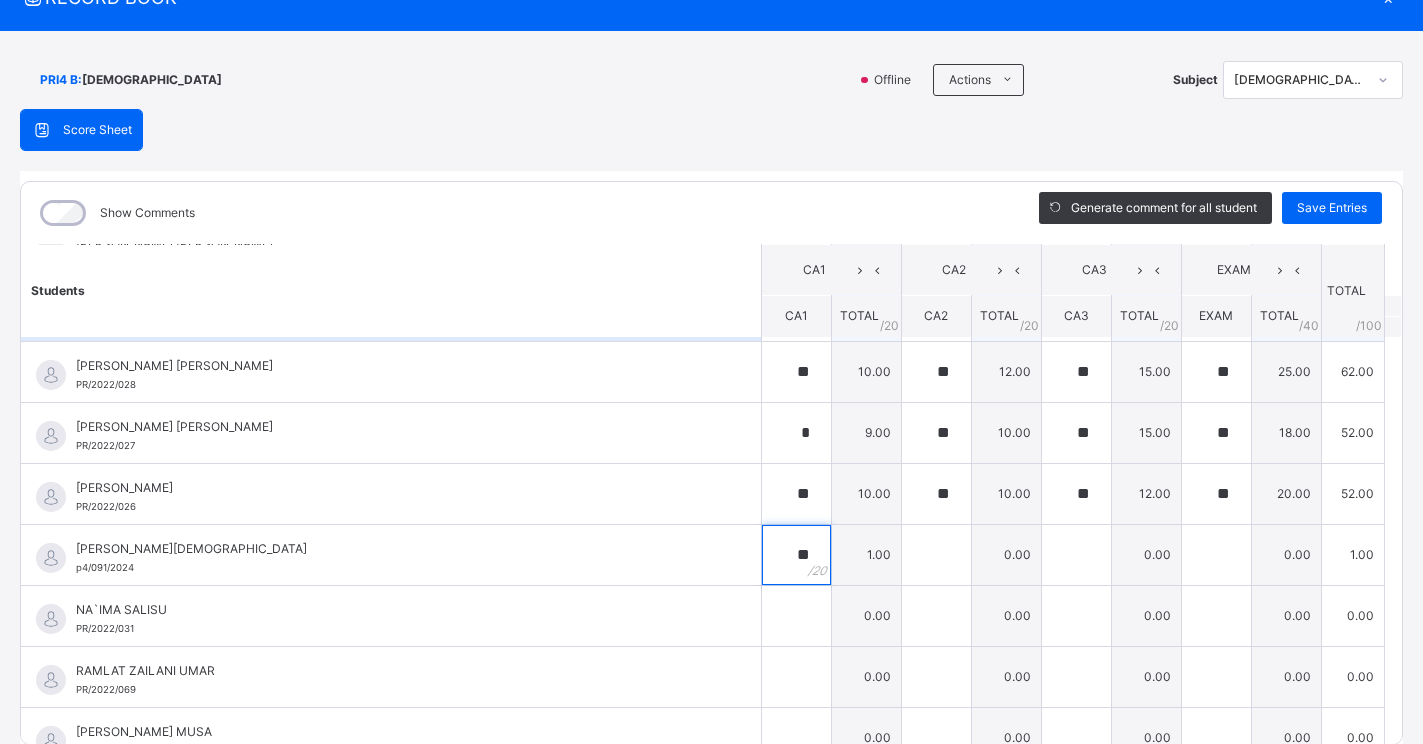 type on "**" 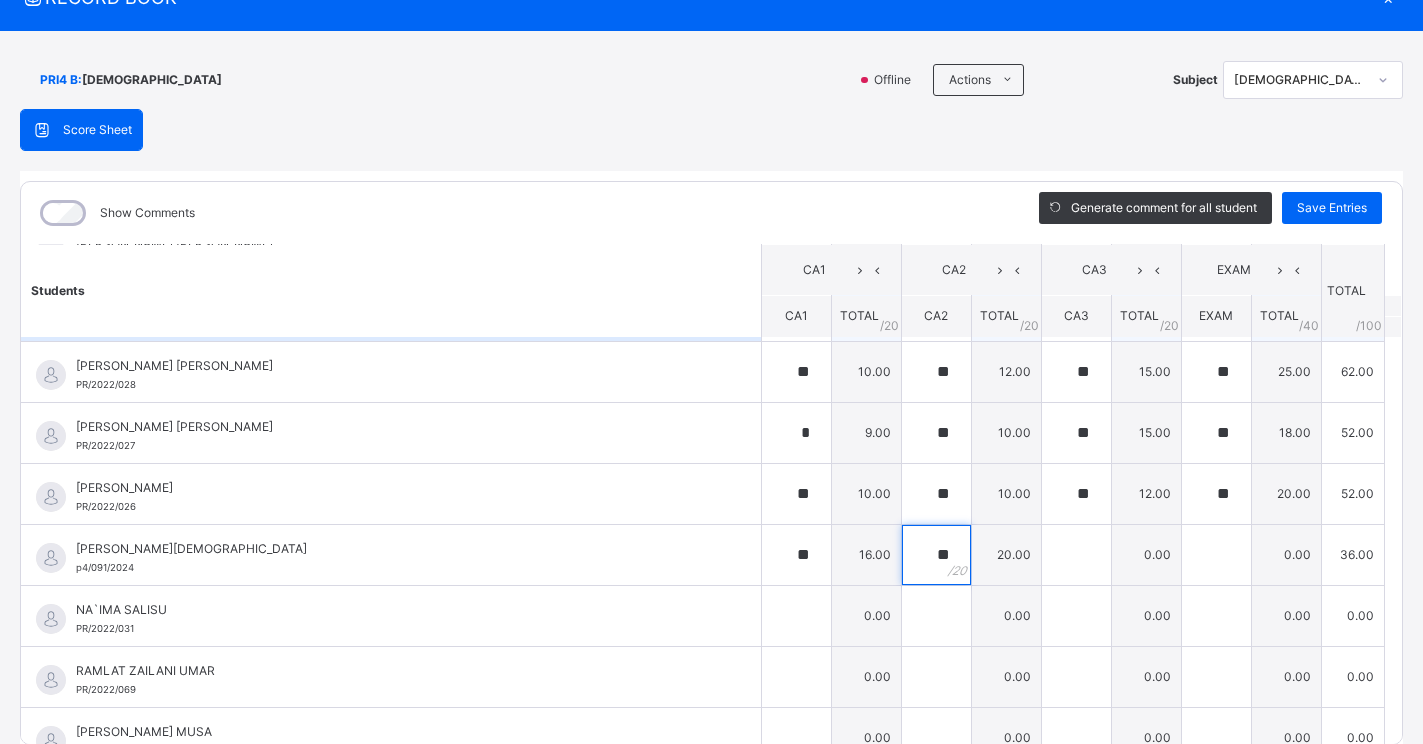 type on "**" 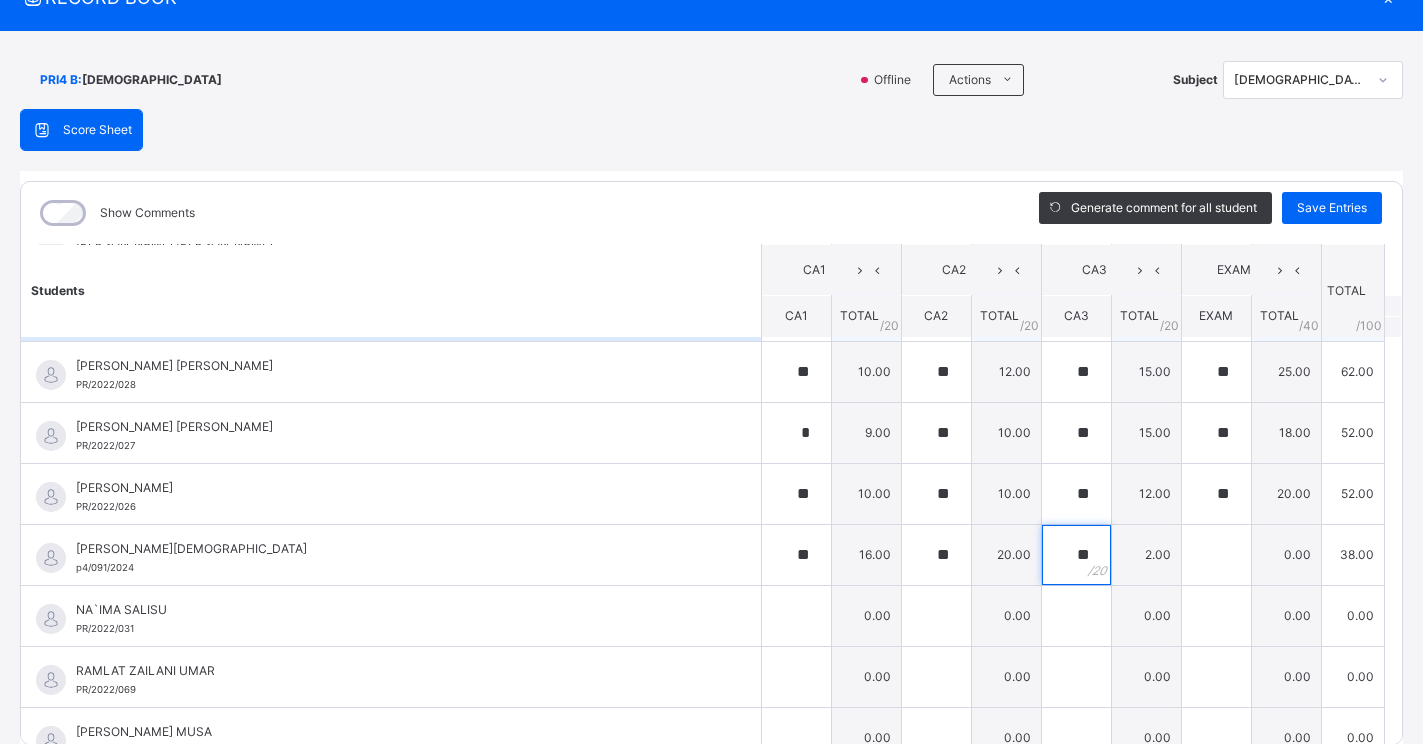 type on "**" 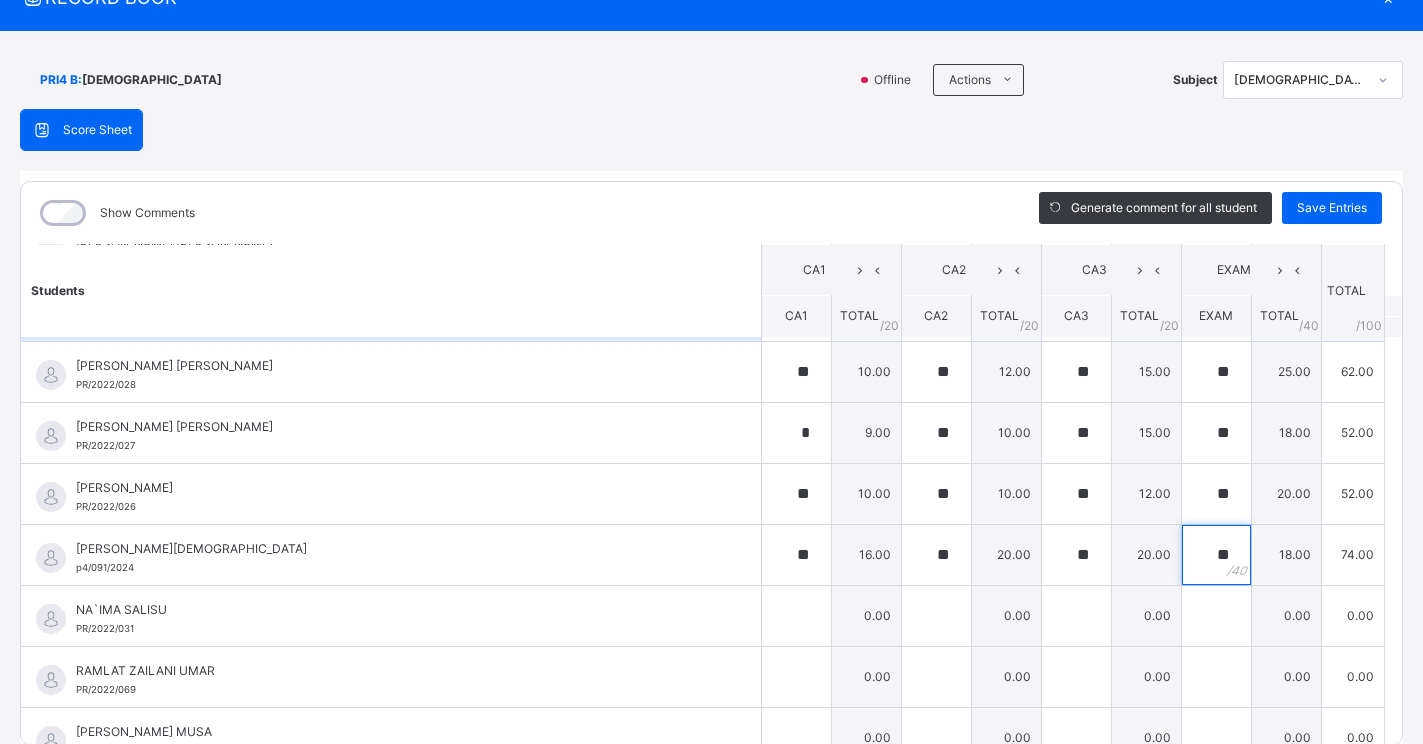 type on "**" 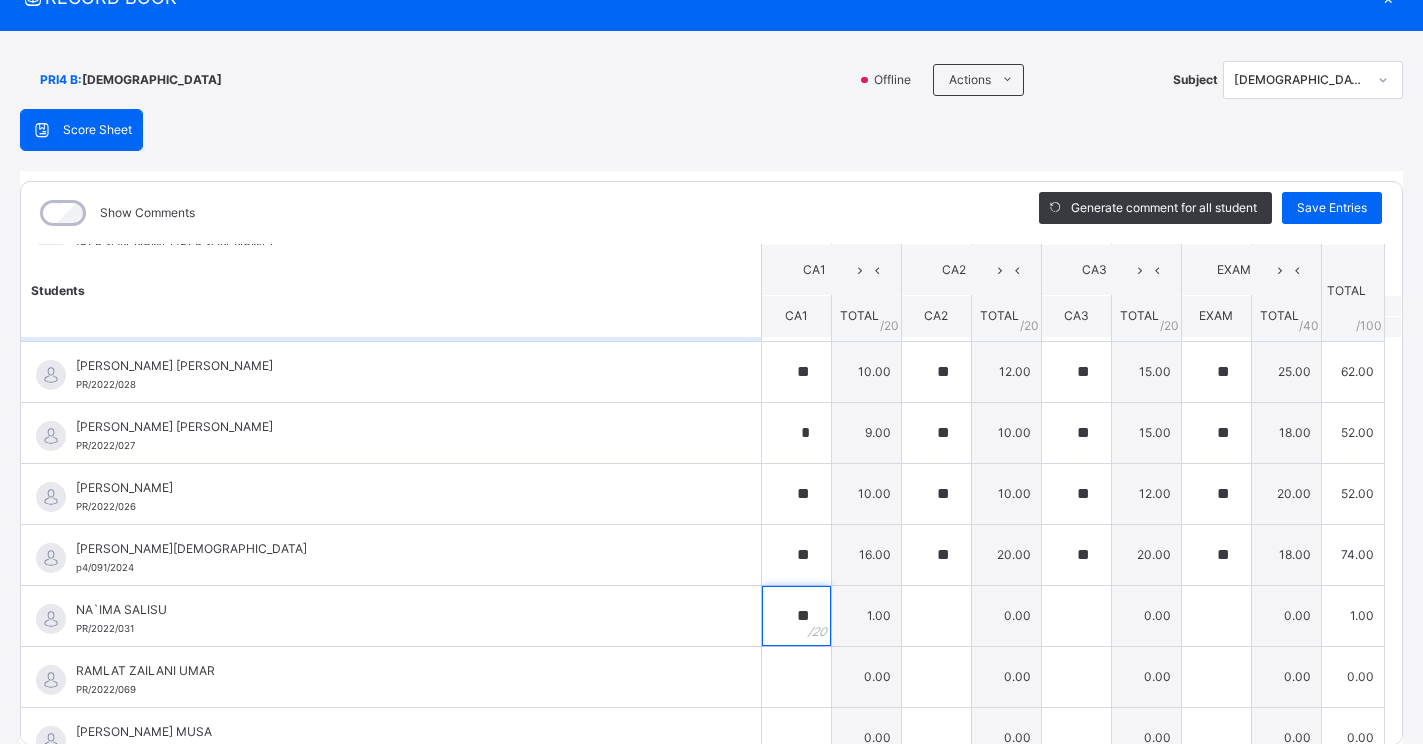 type on "**" 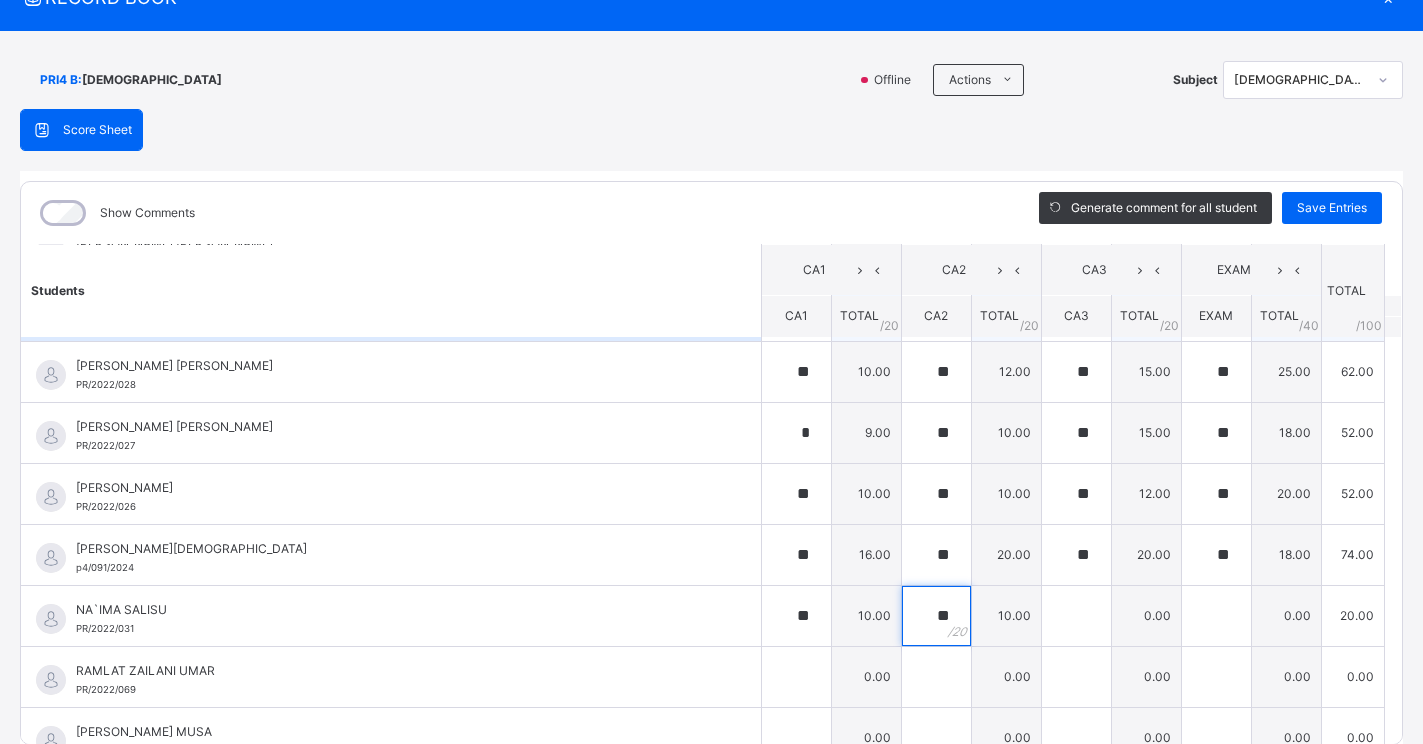 type on "**" 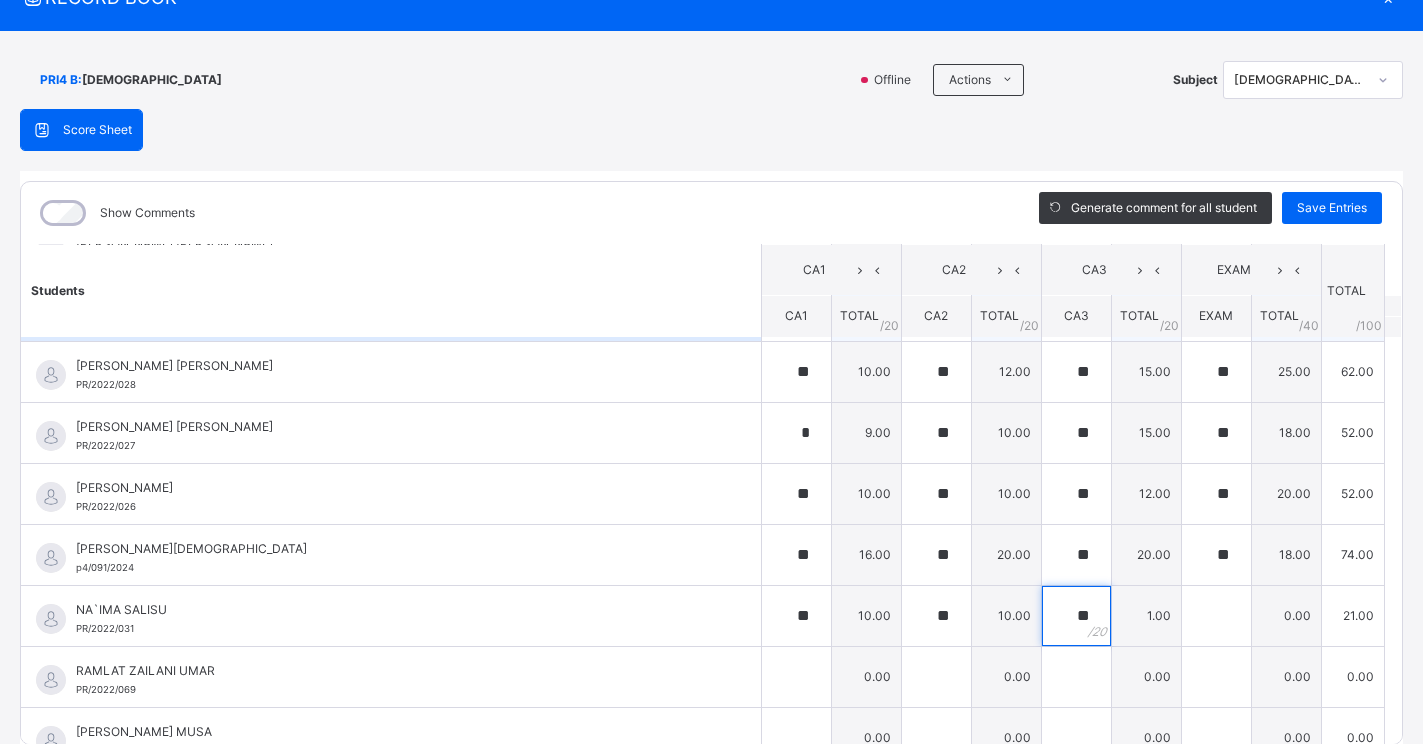 type on "**" 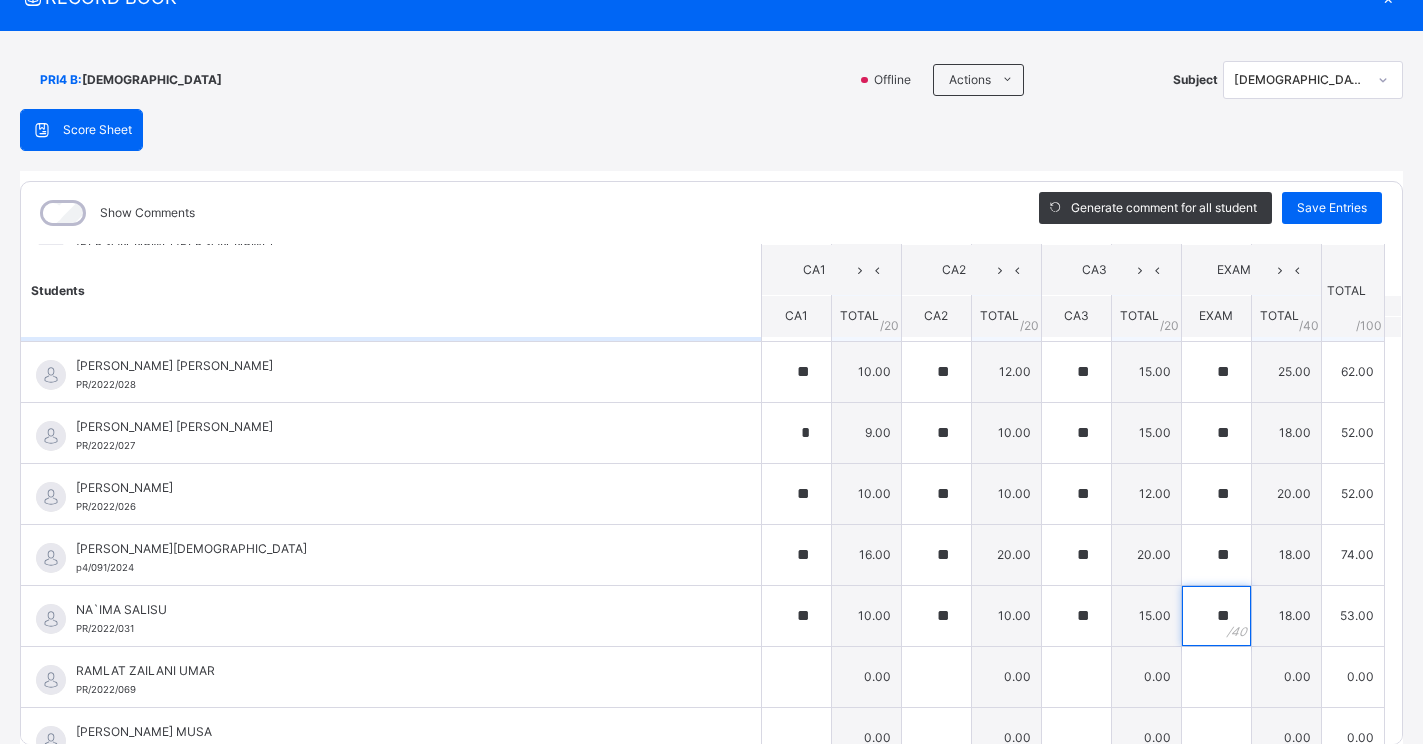 type on "**" 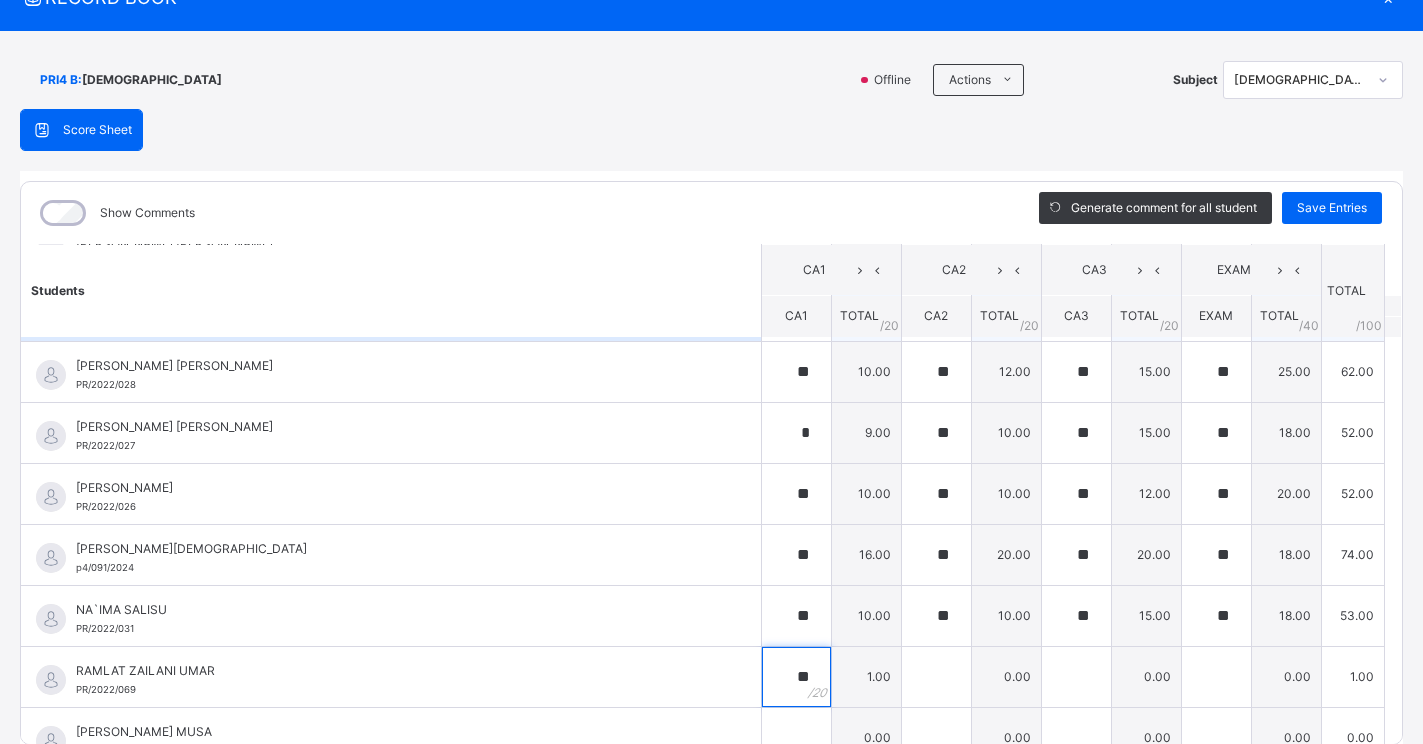 type on "**" 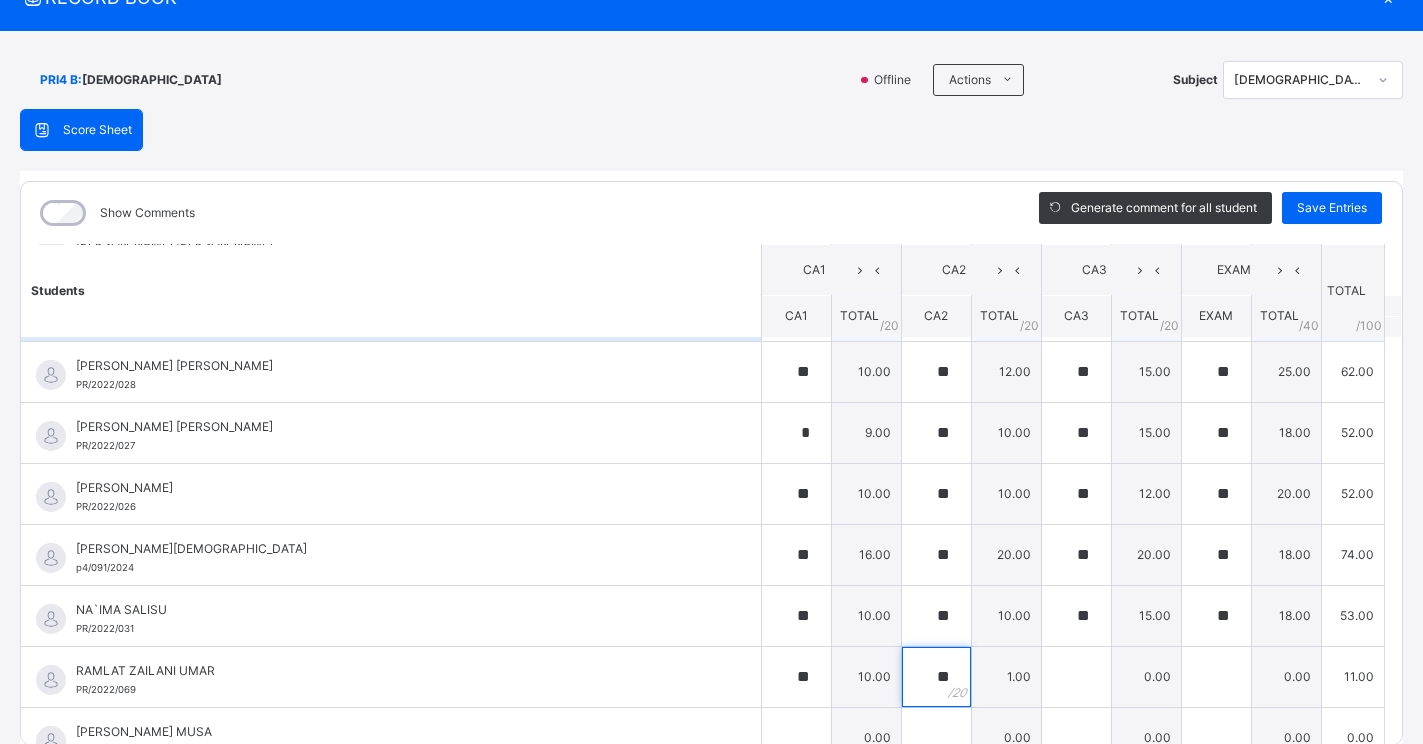 type on "**" 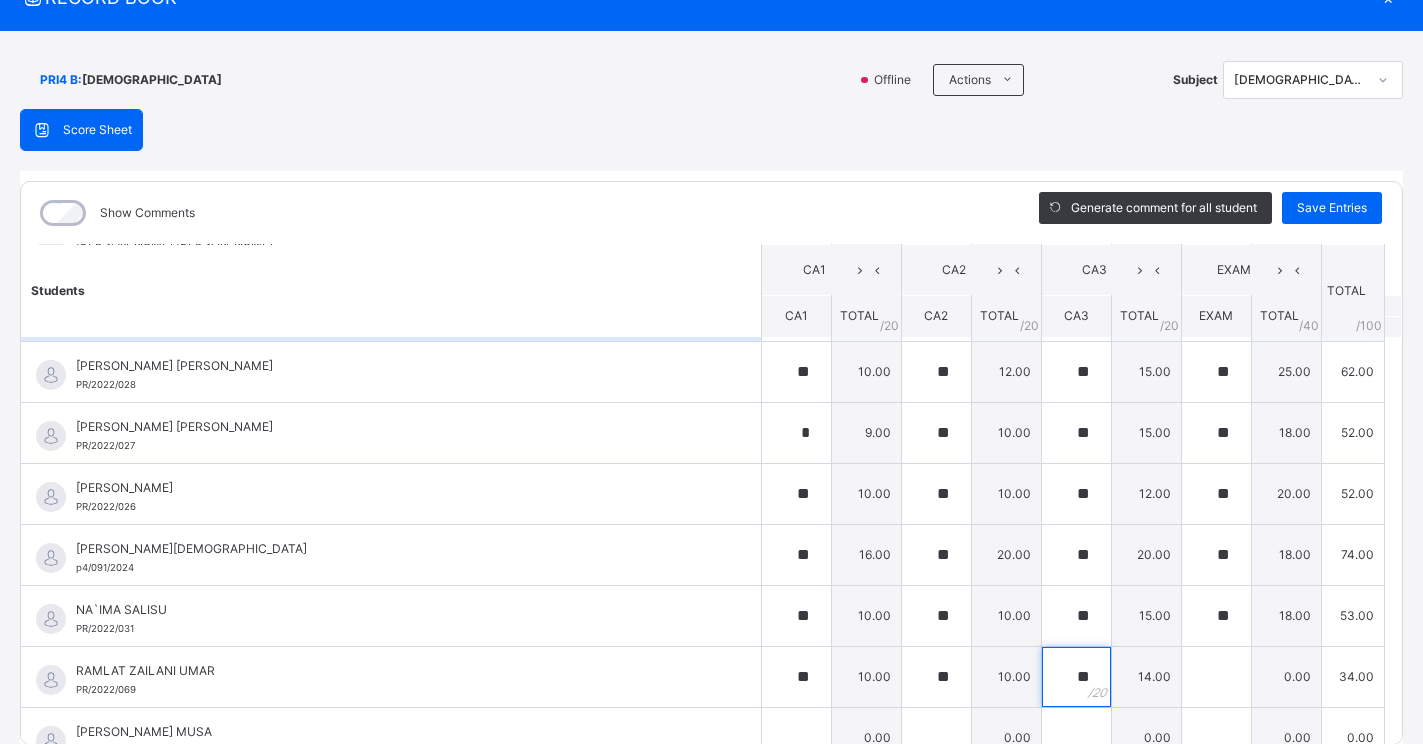 type on "**" 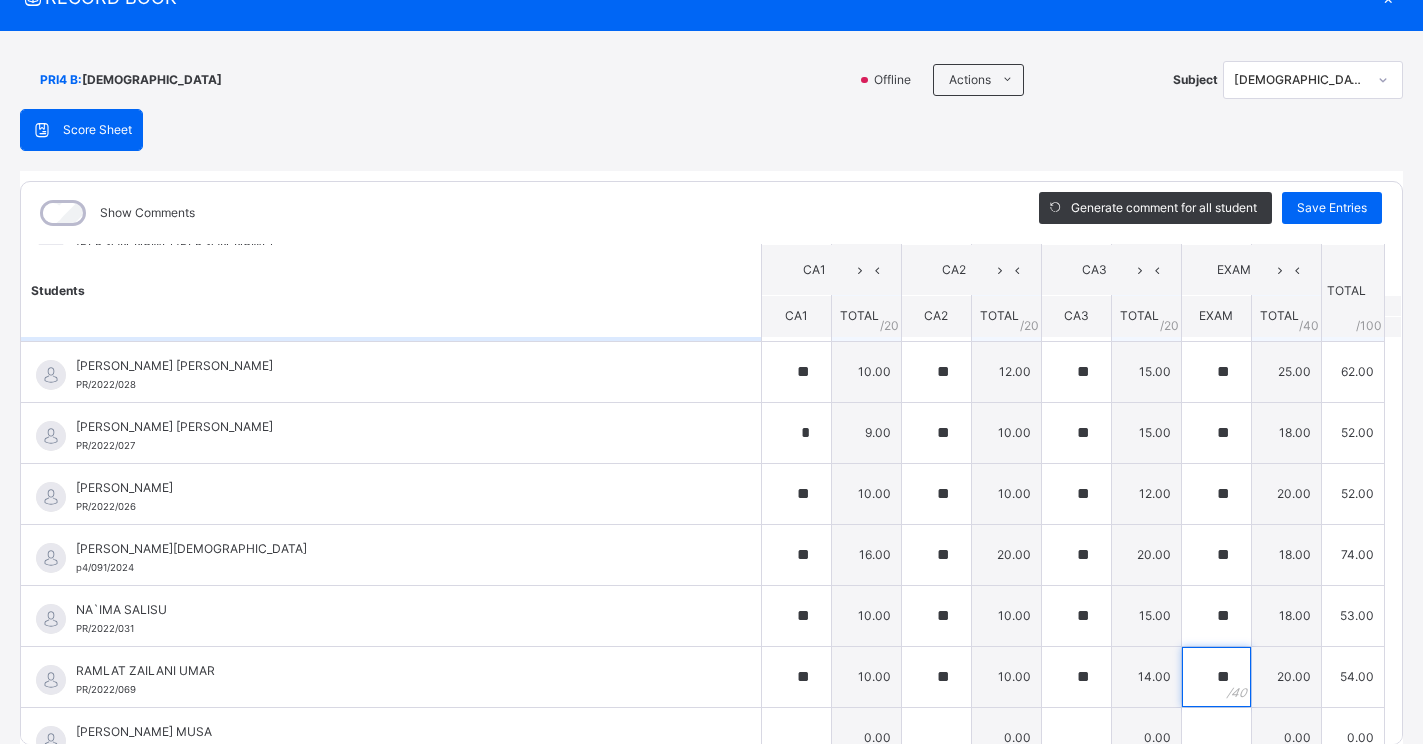 type on "**" 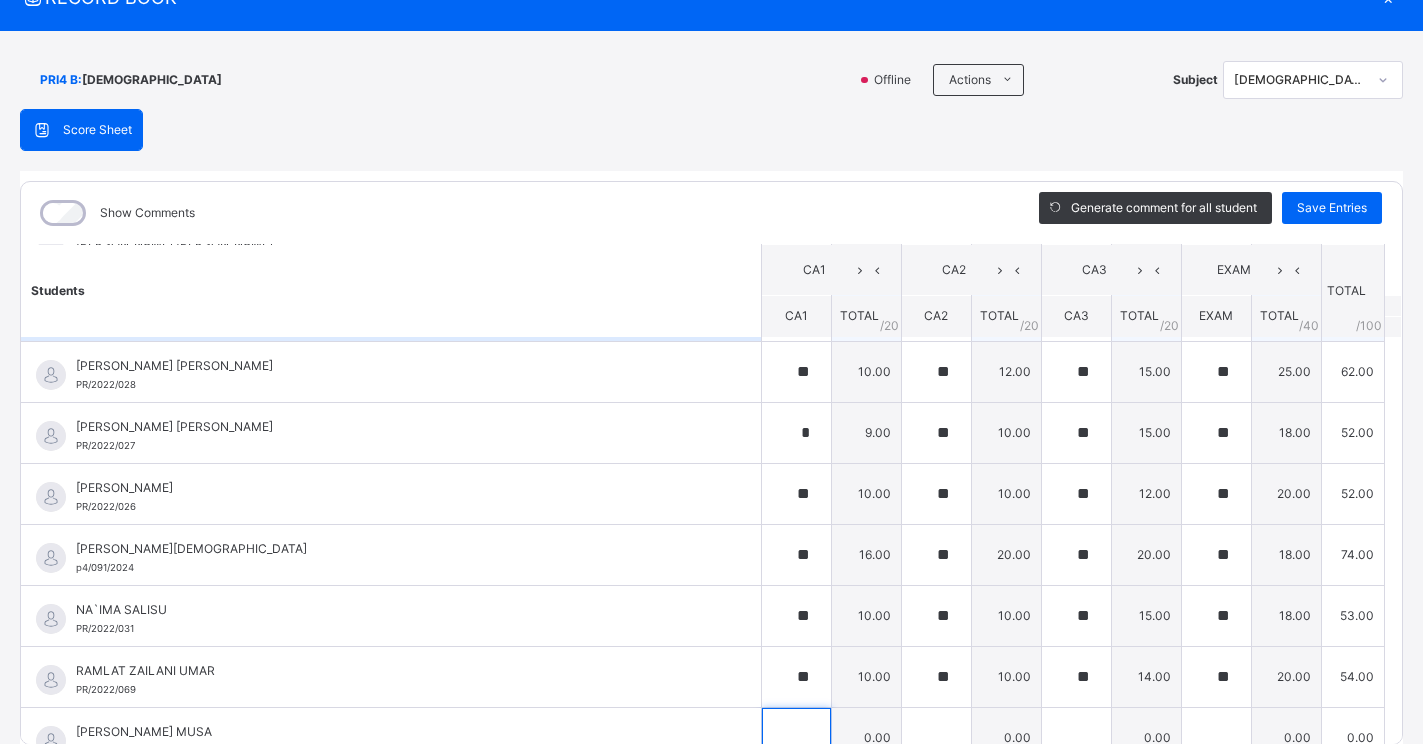 scroll, scrollTop: 1545, scrollLeft: 0, axis: vertical 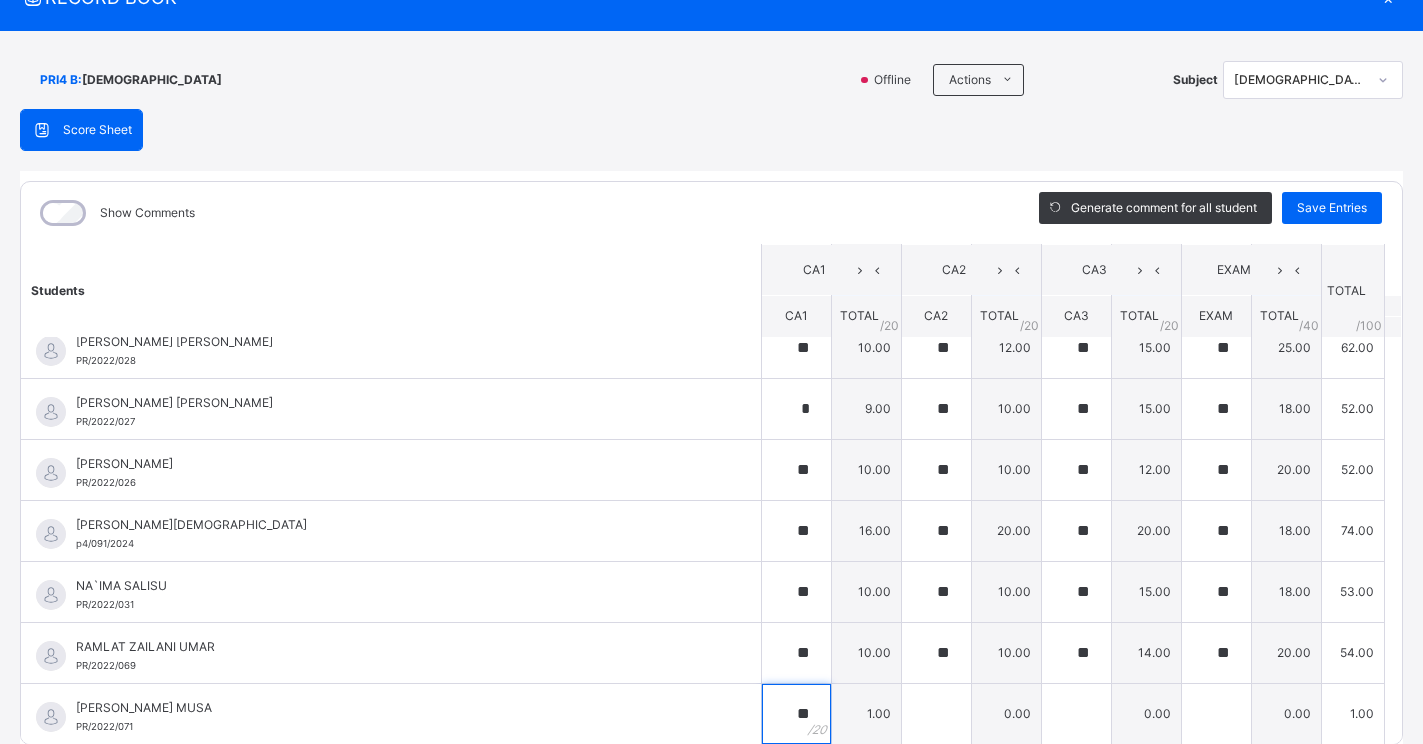 type on "**" 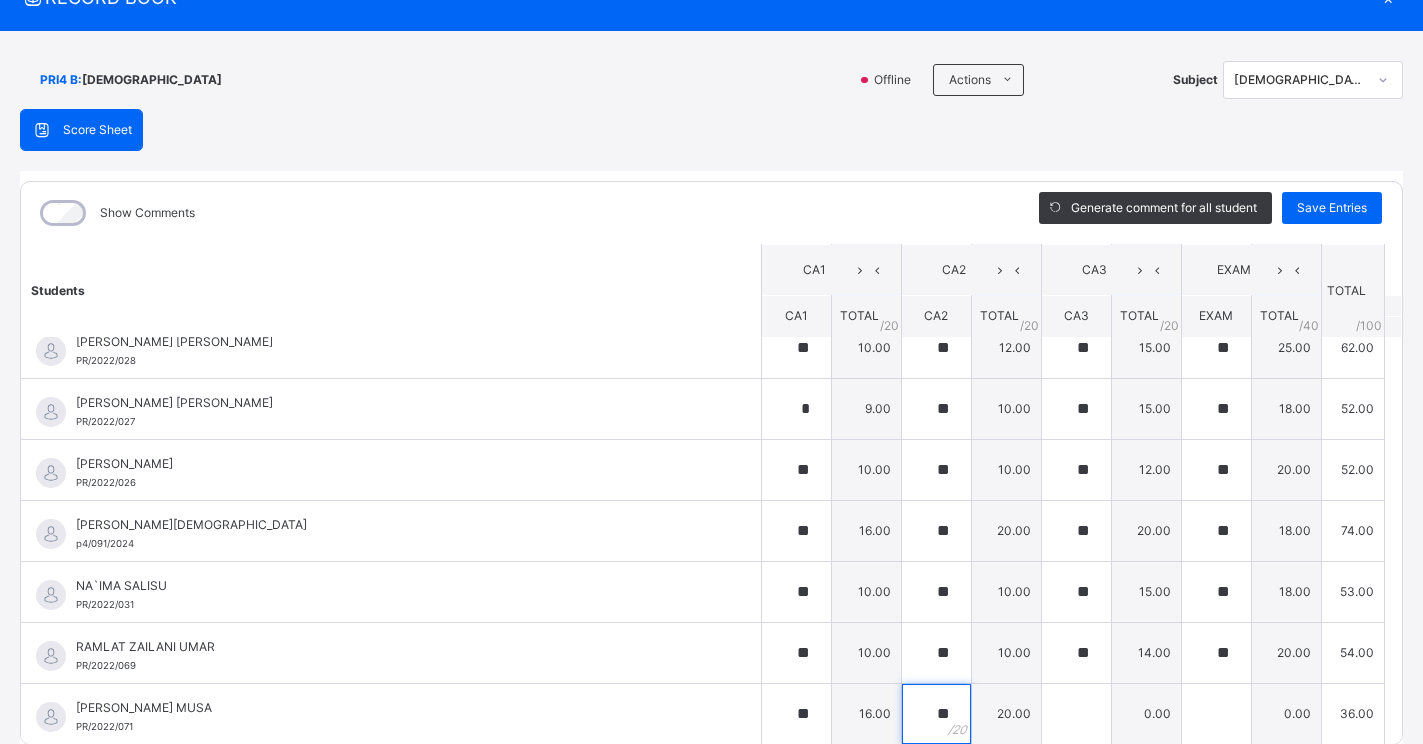 type on "**" 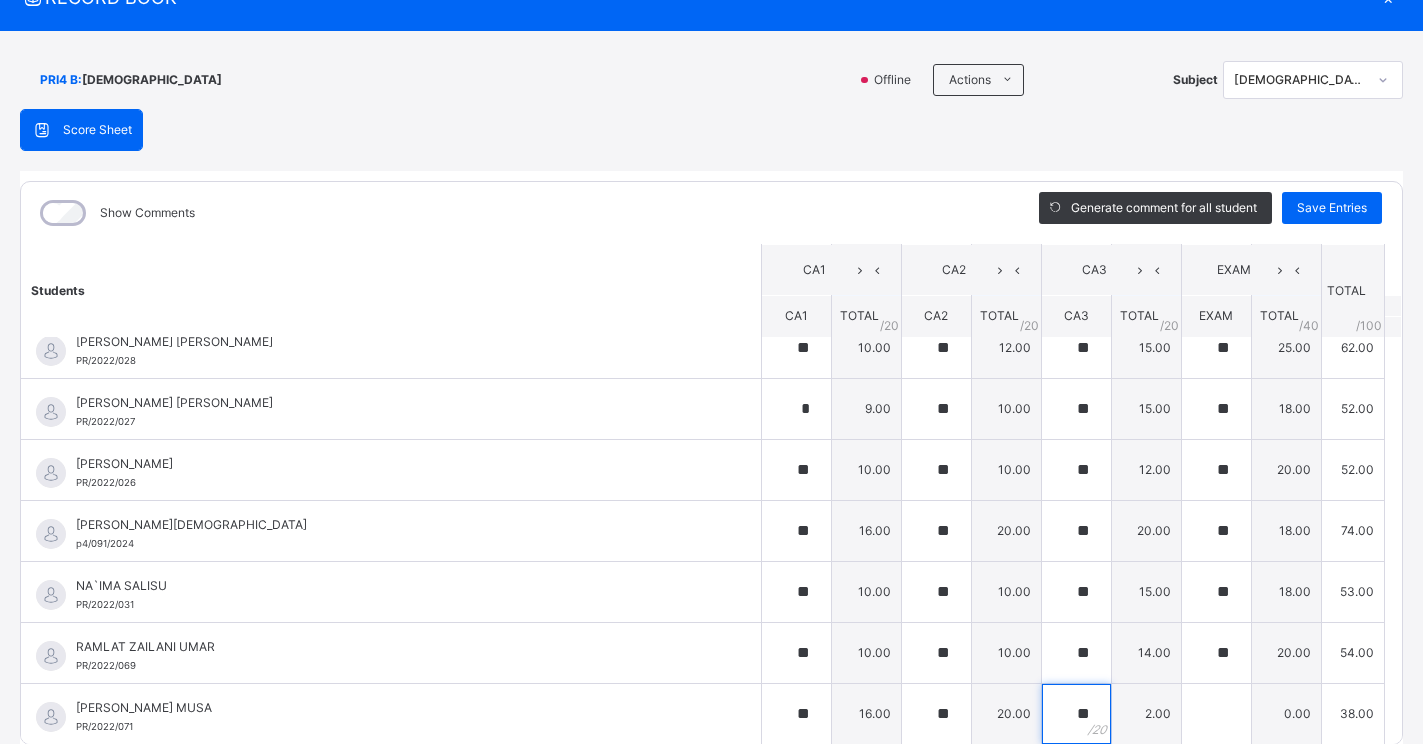 type on "**" 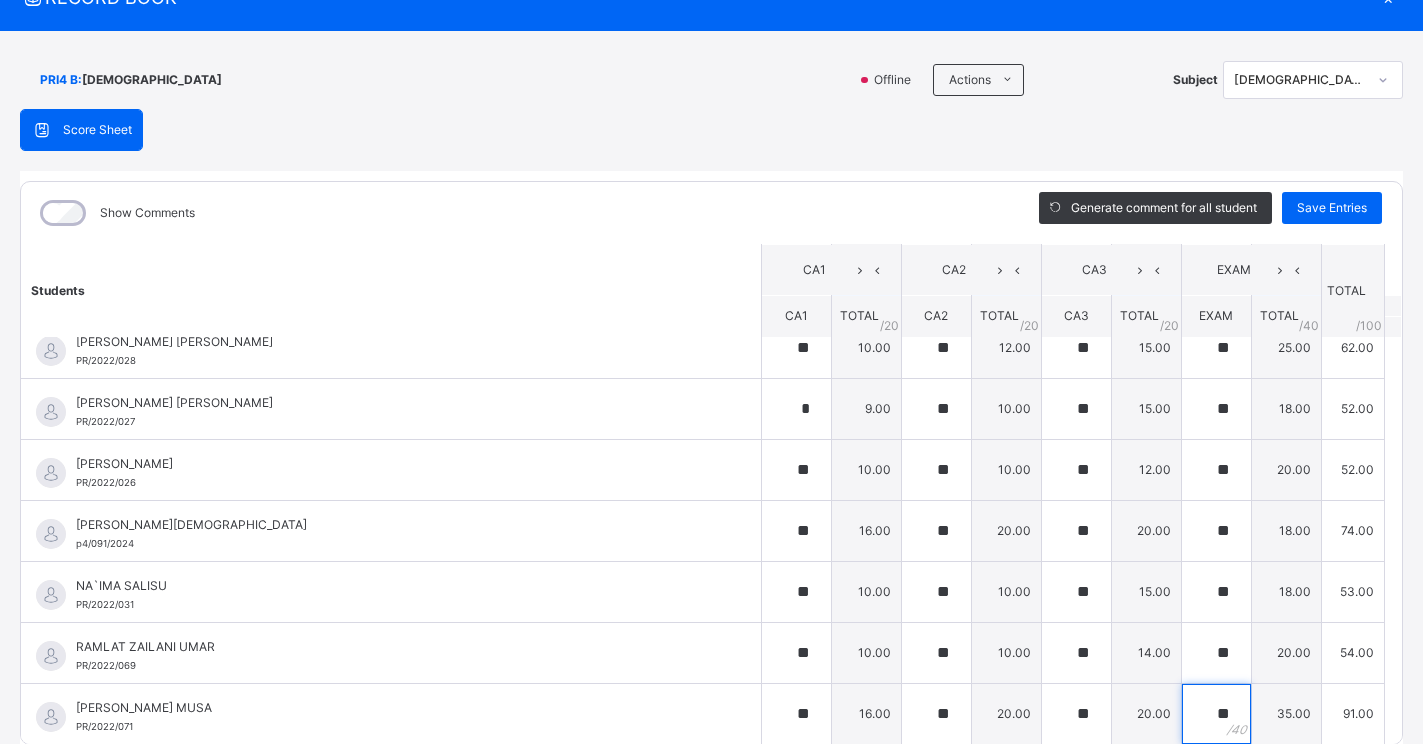 type on "**" 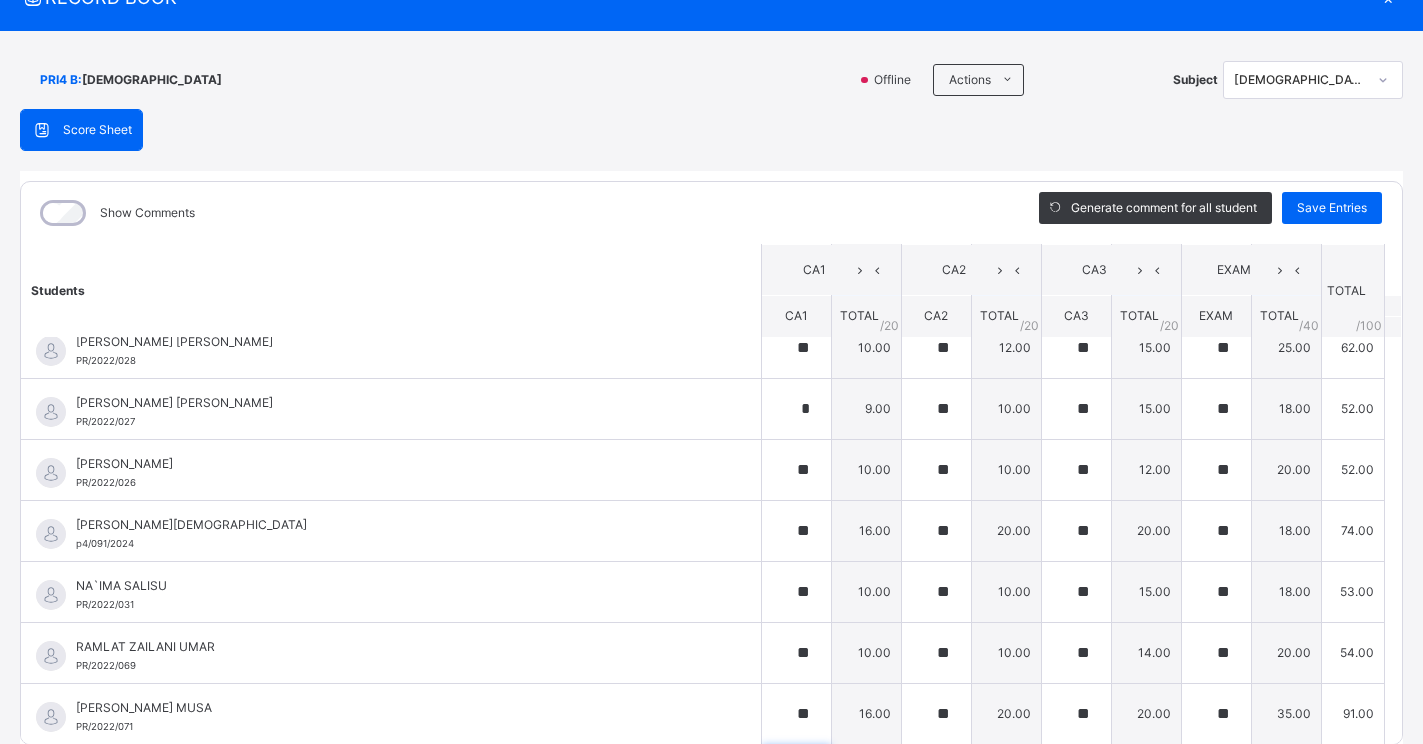 scroll, scrollTop: 1826, scrollLeft: 0, axis: vertical 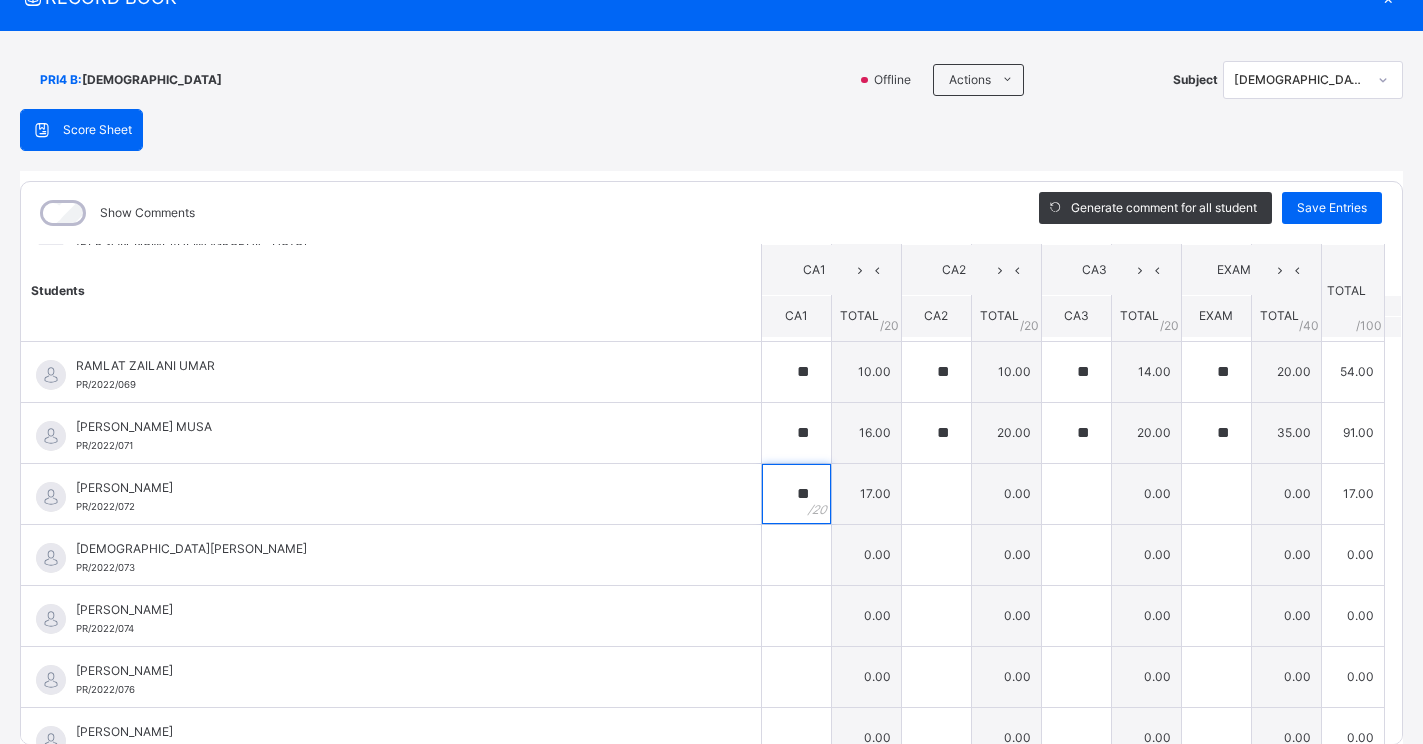 type on "**" 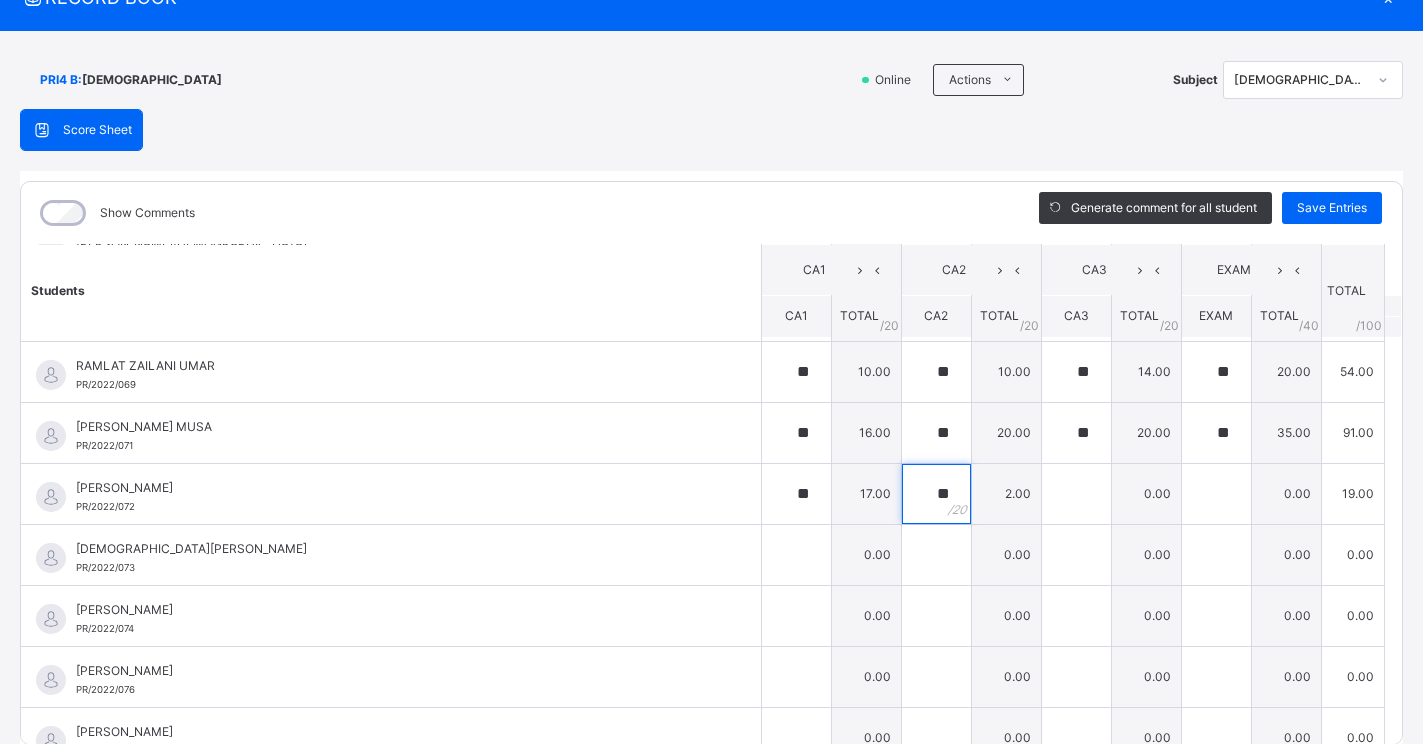 type on "**" 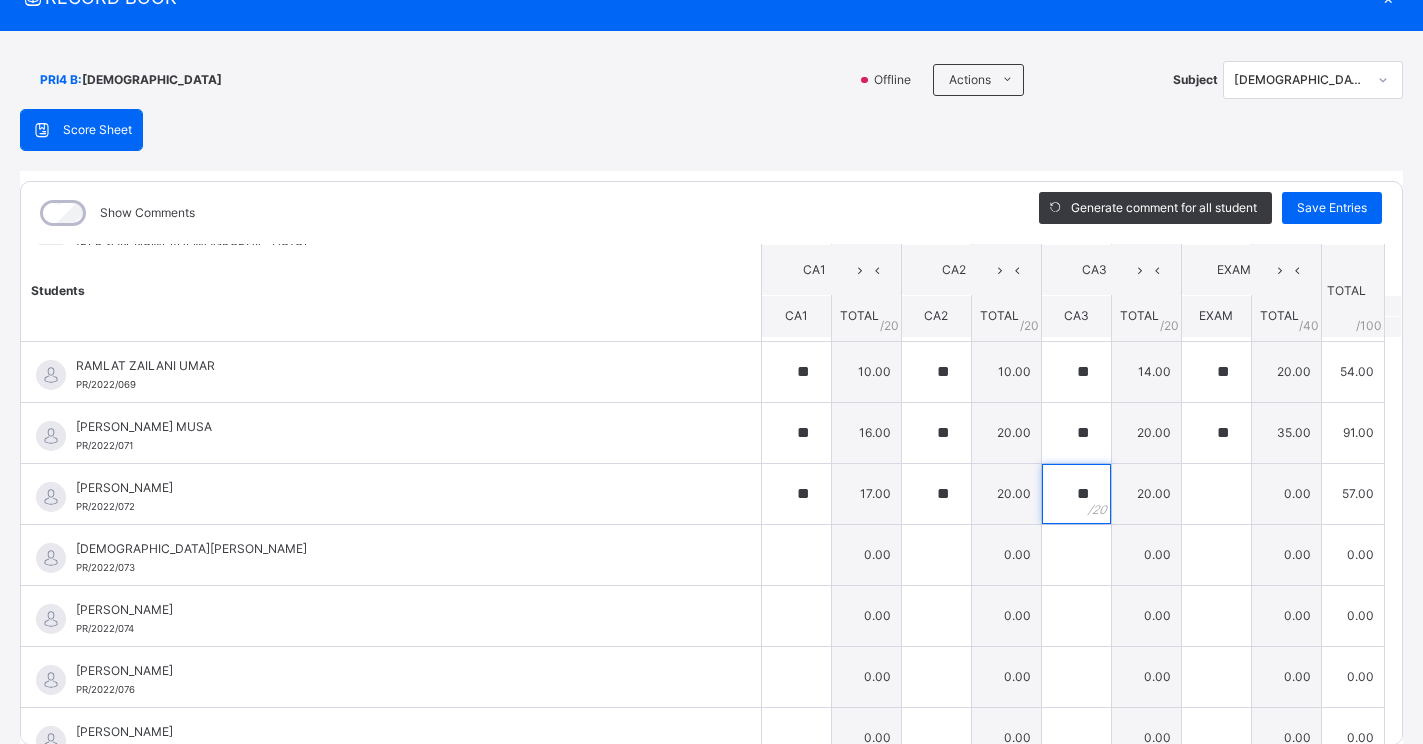 type on "**" 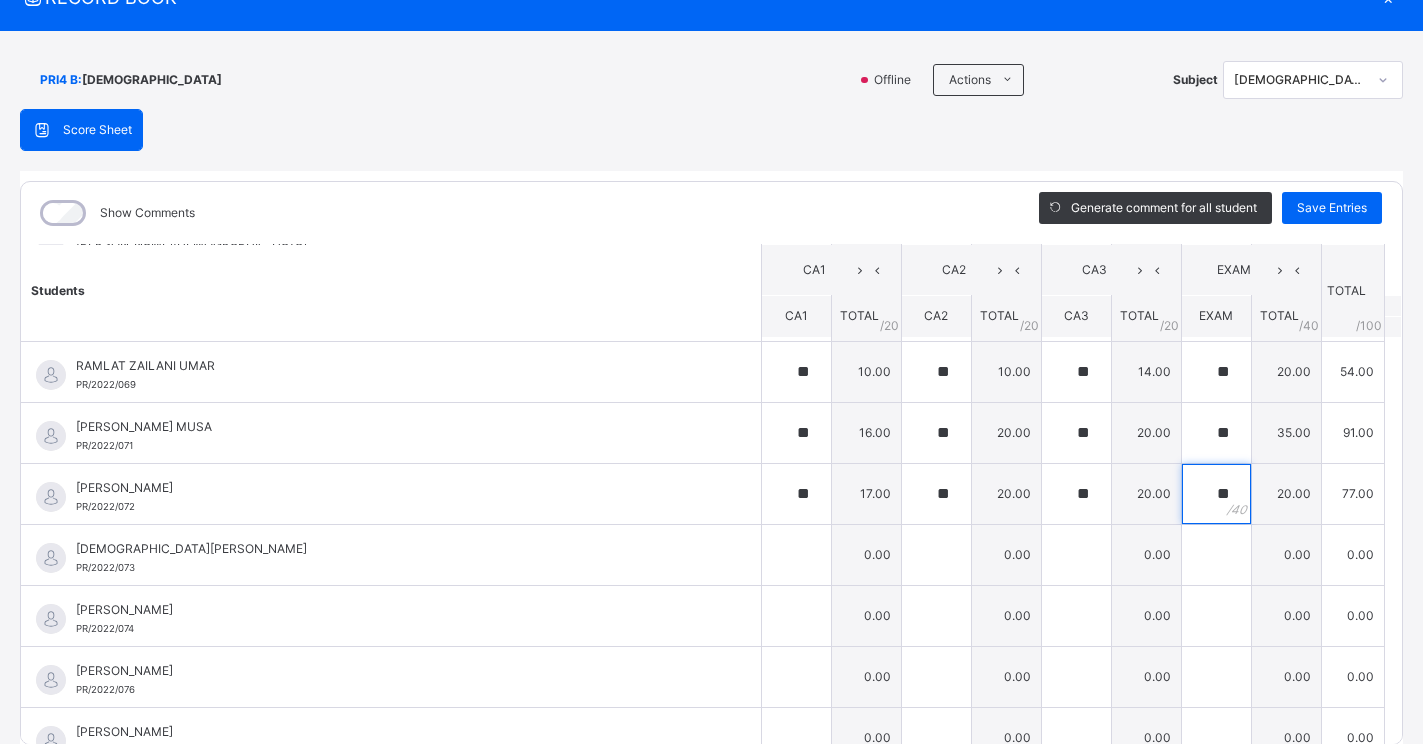 type on "**" 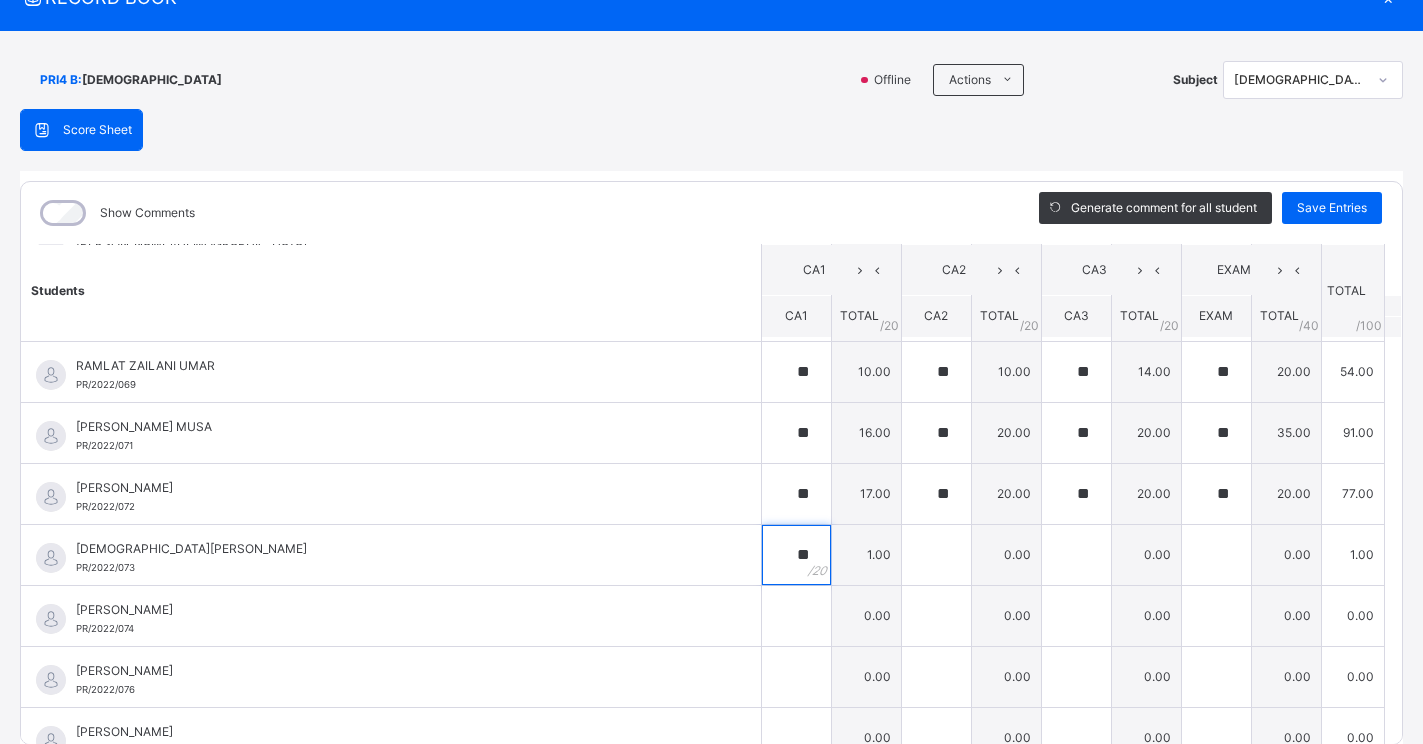 type on "**" 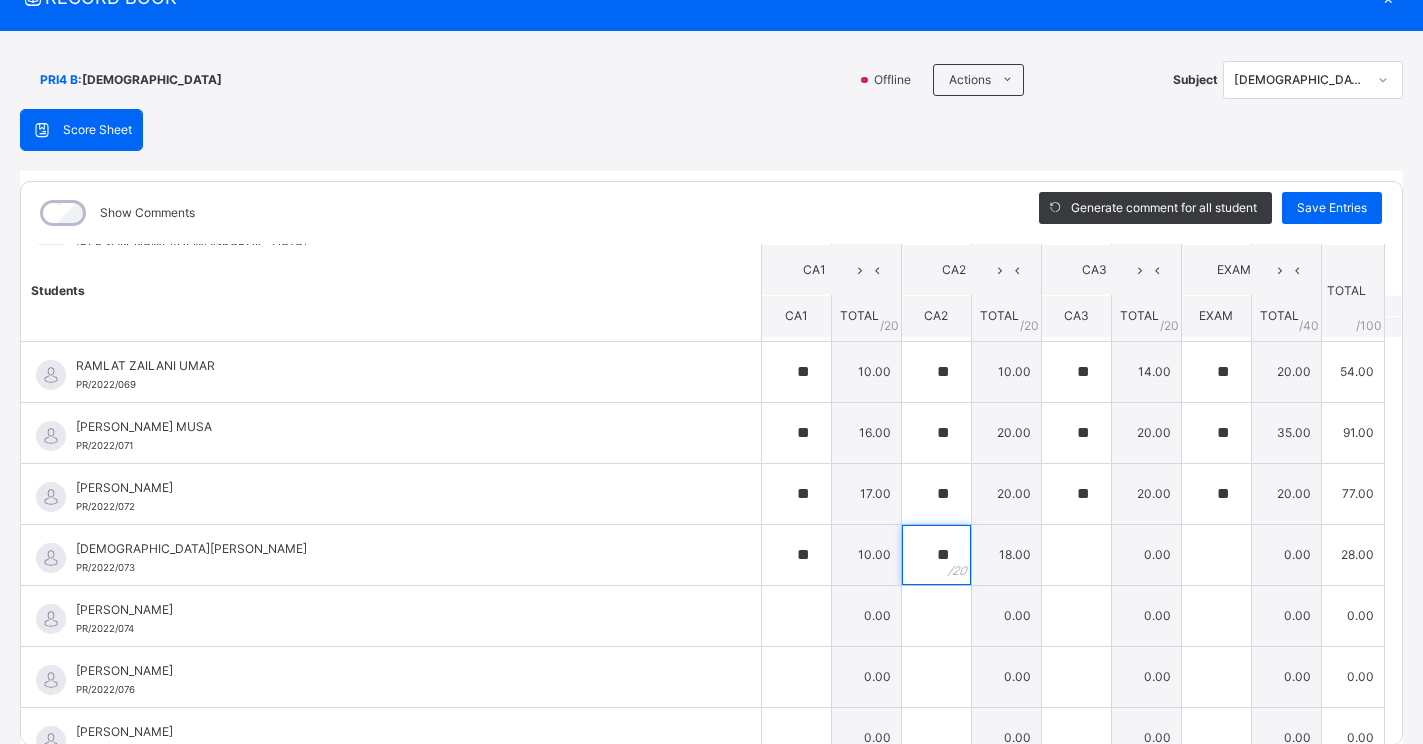 type on "**" 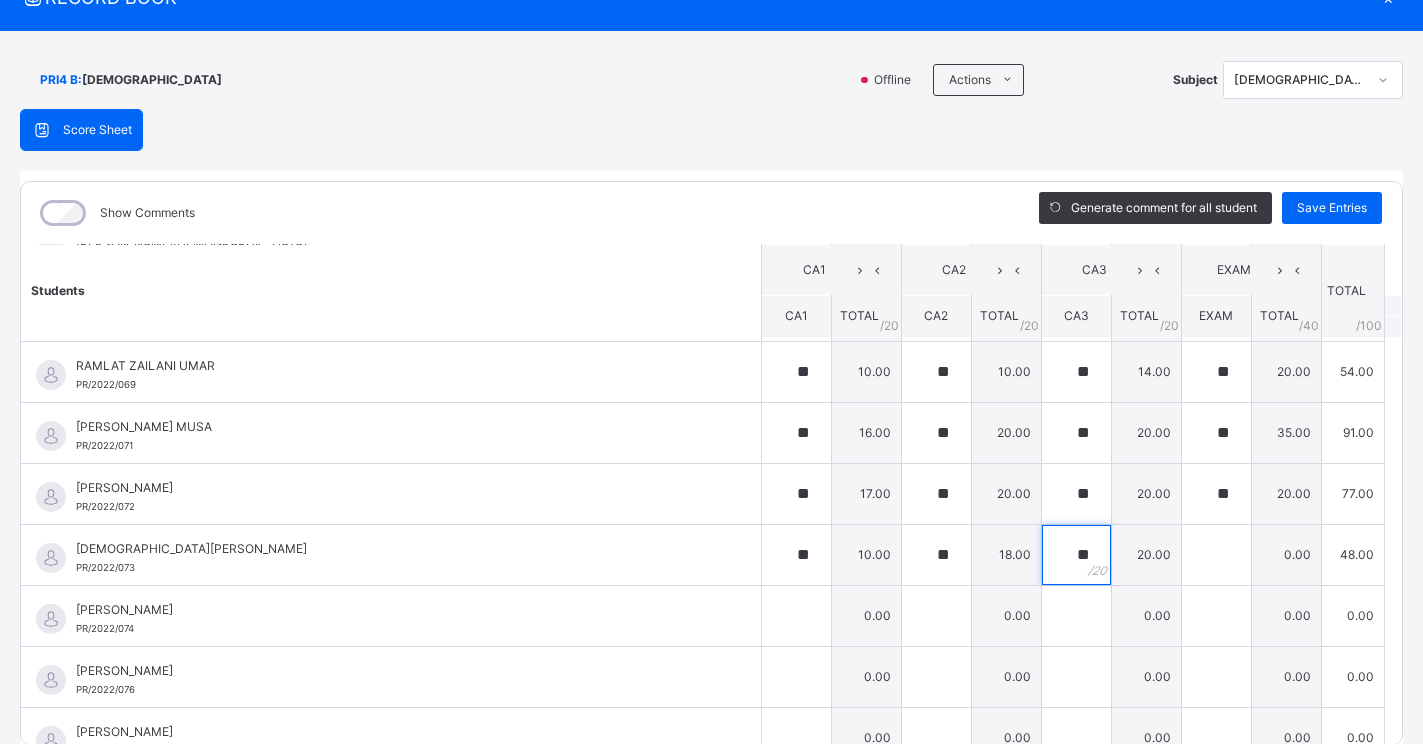 type on "**" 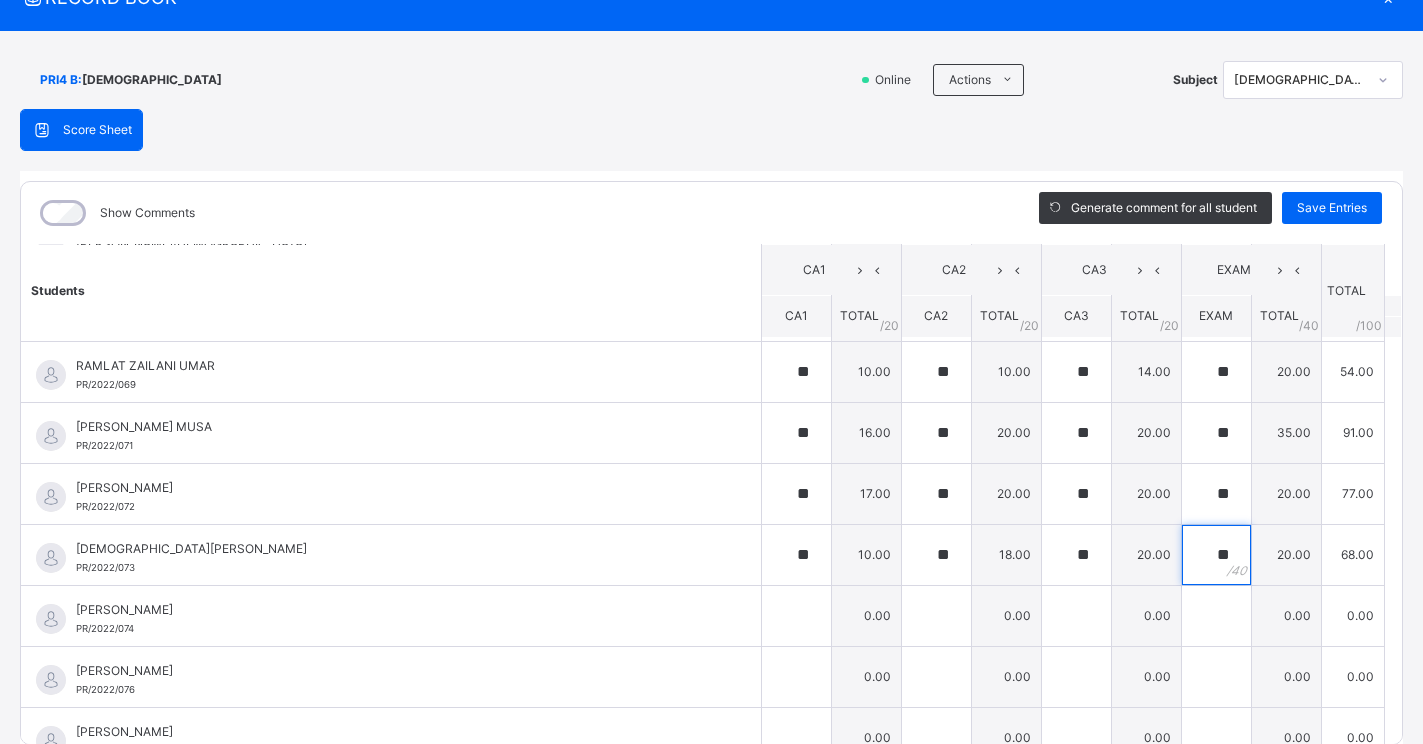 type on "**" 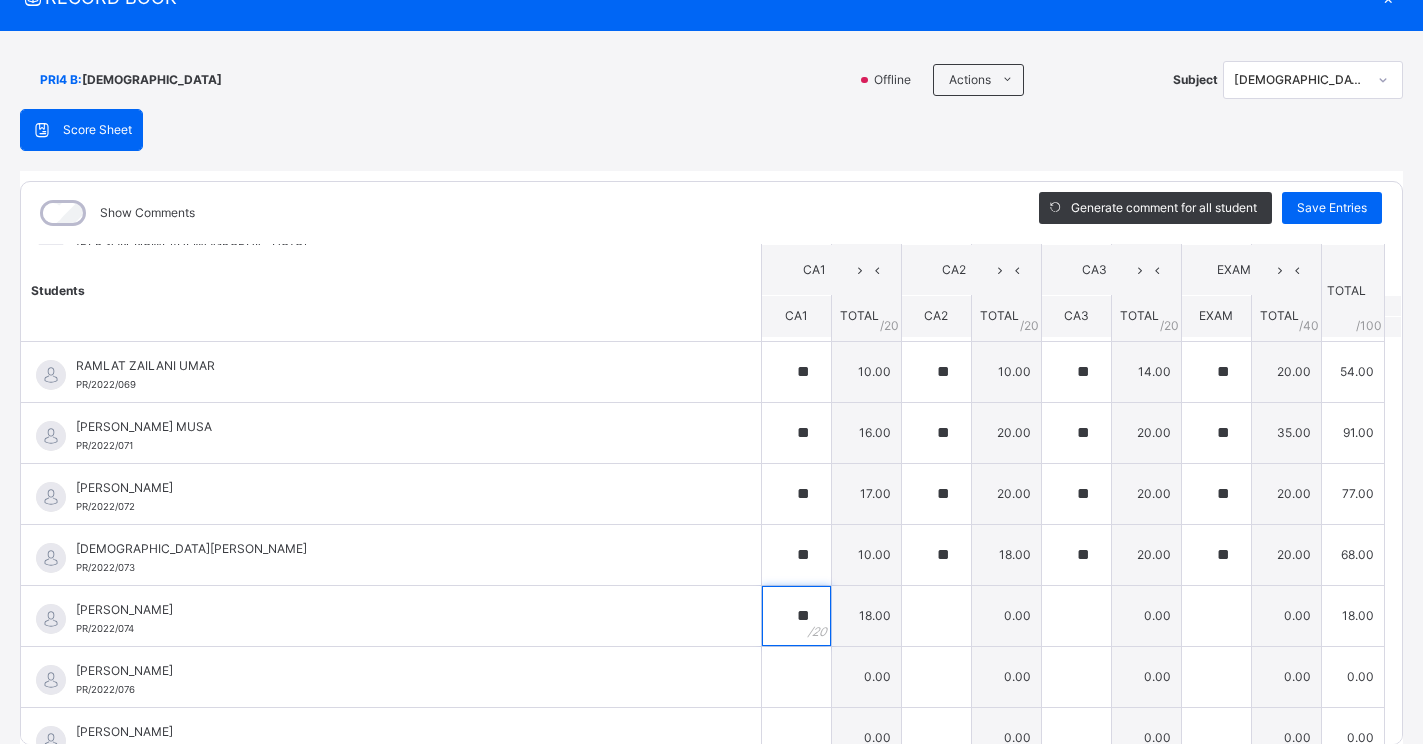 type on "**" 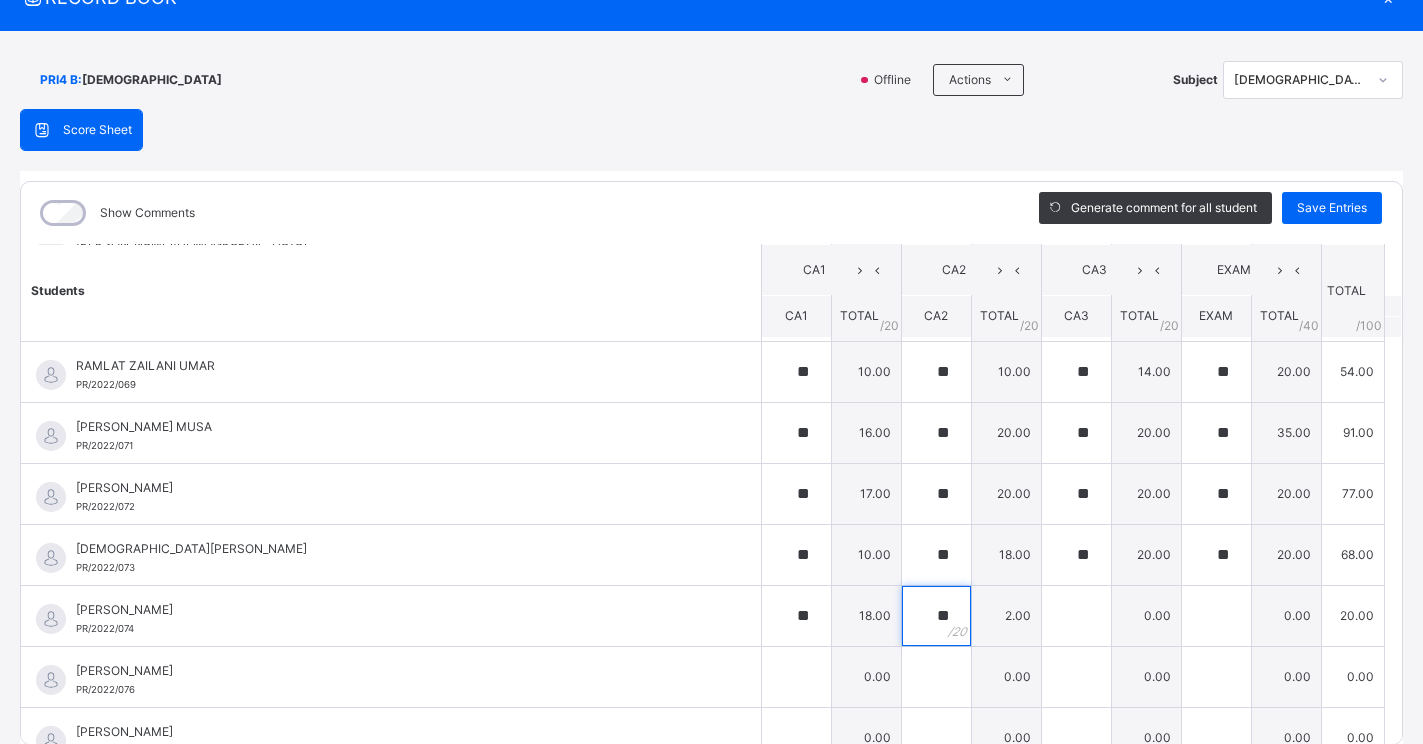 type on "**" 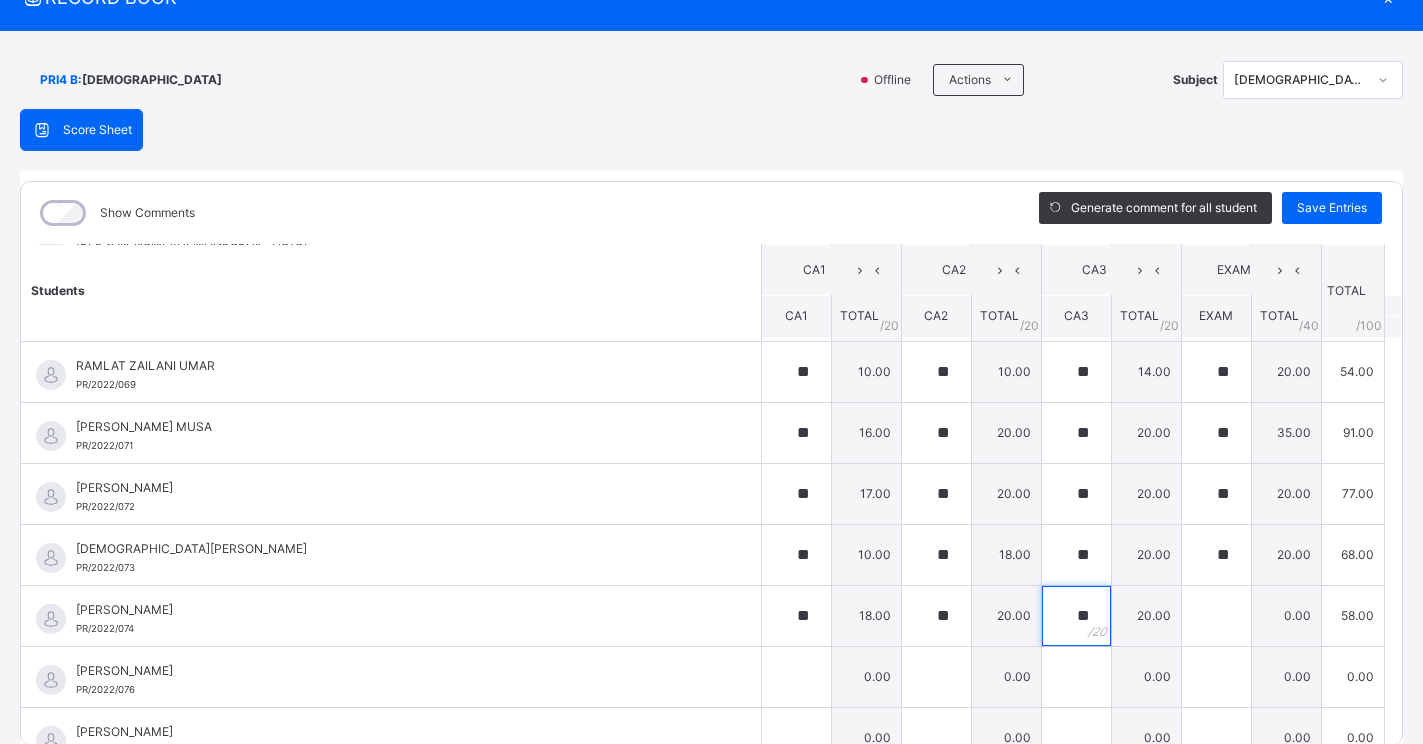 type on "**" 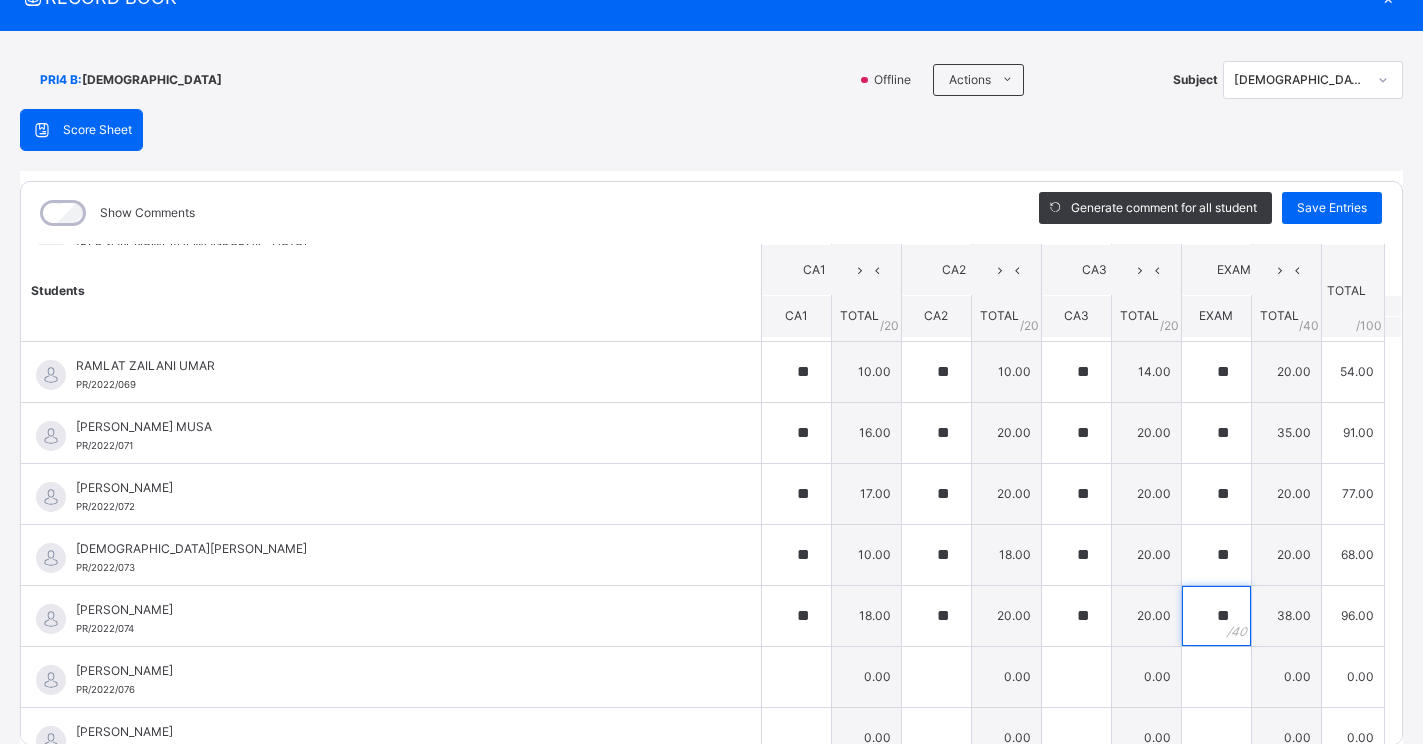 type on "**" 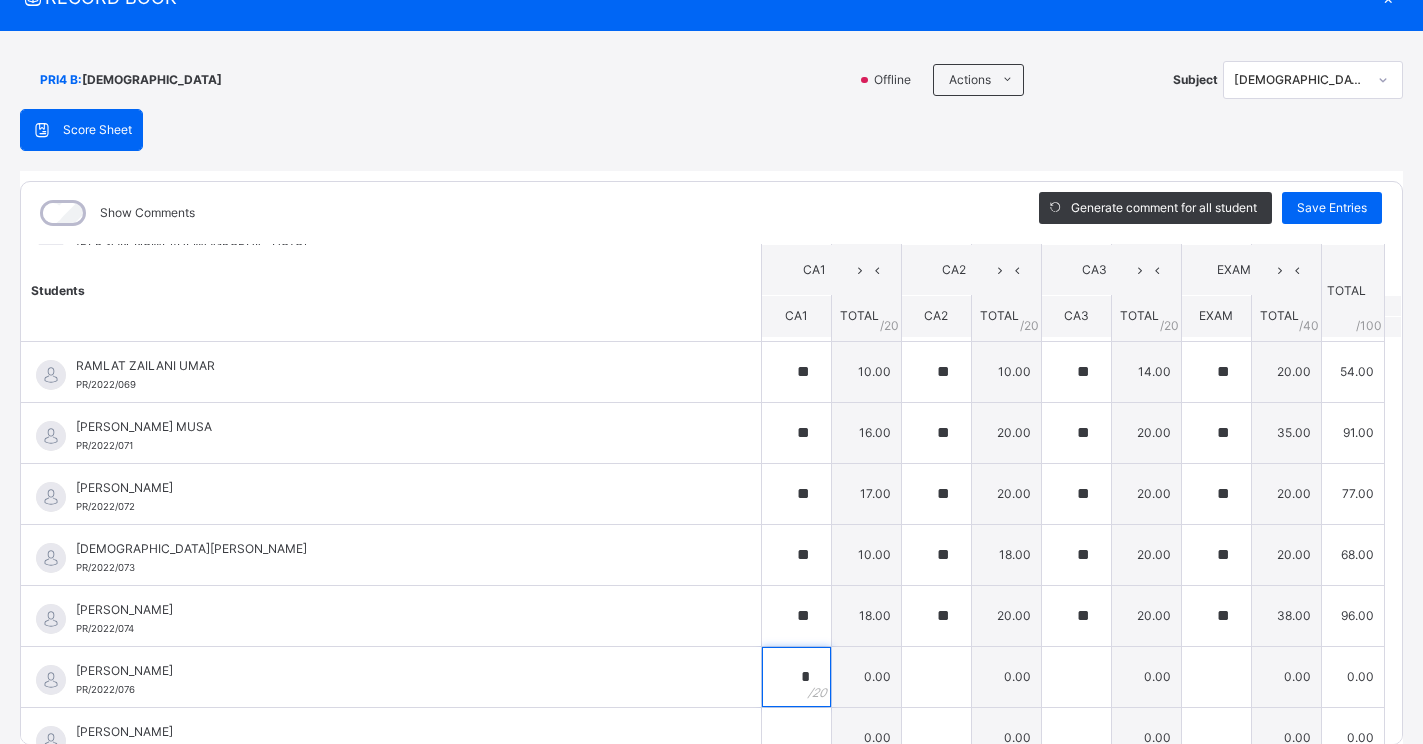 type on "*" 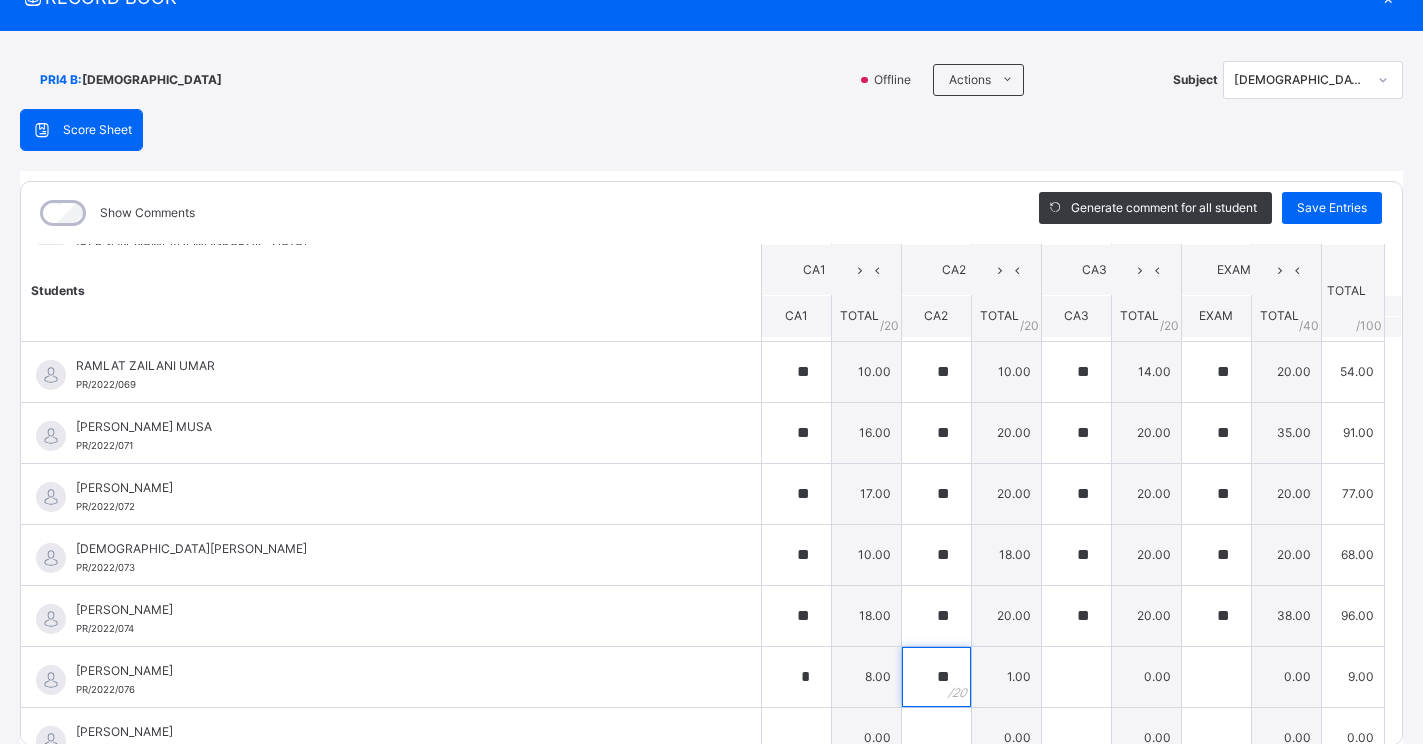 type on "**" 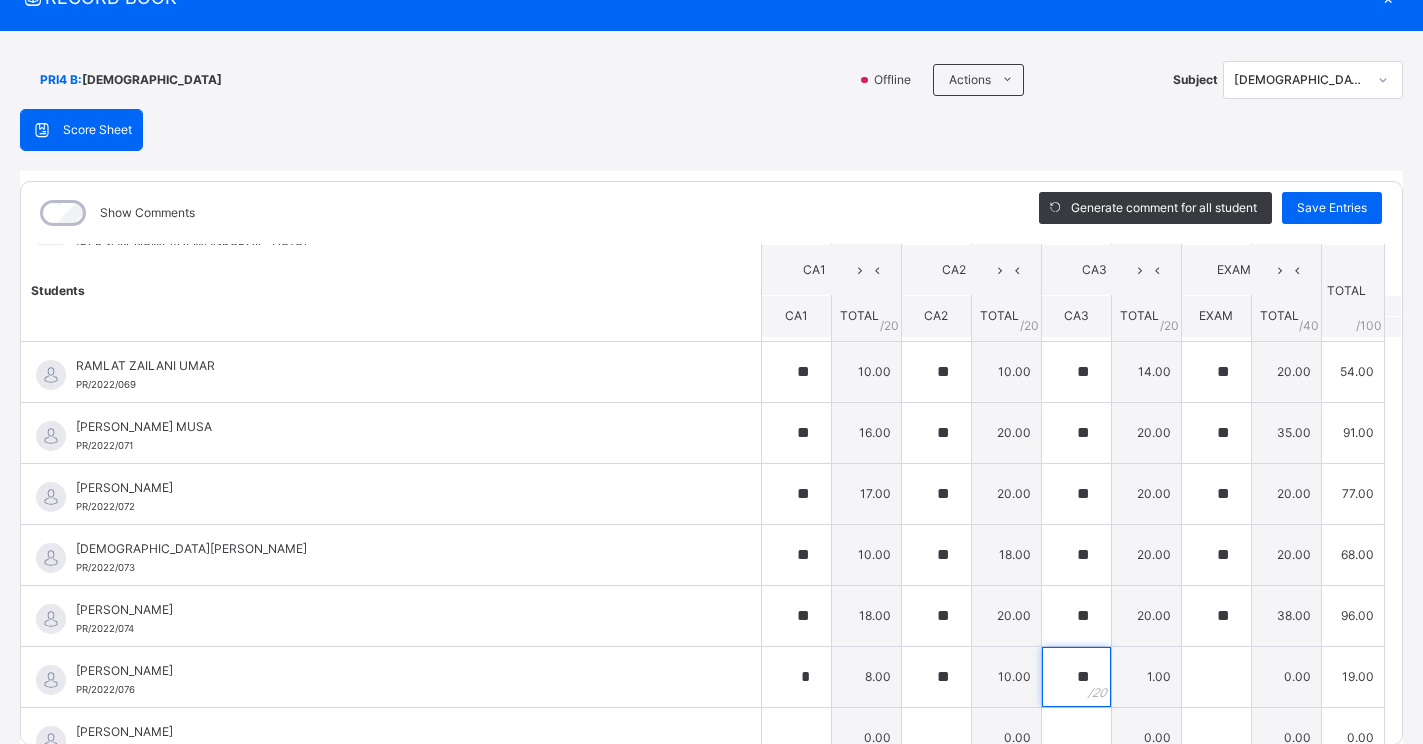 type on "**" 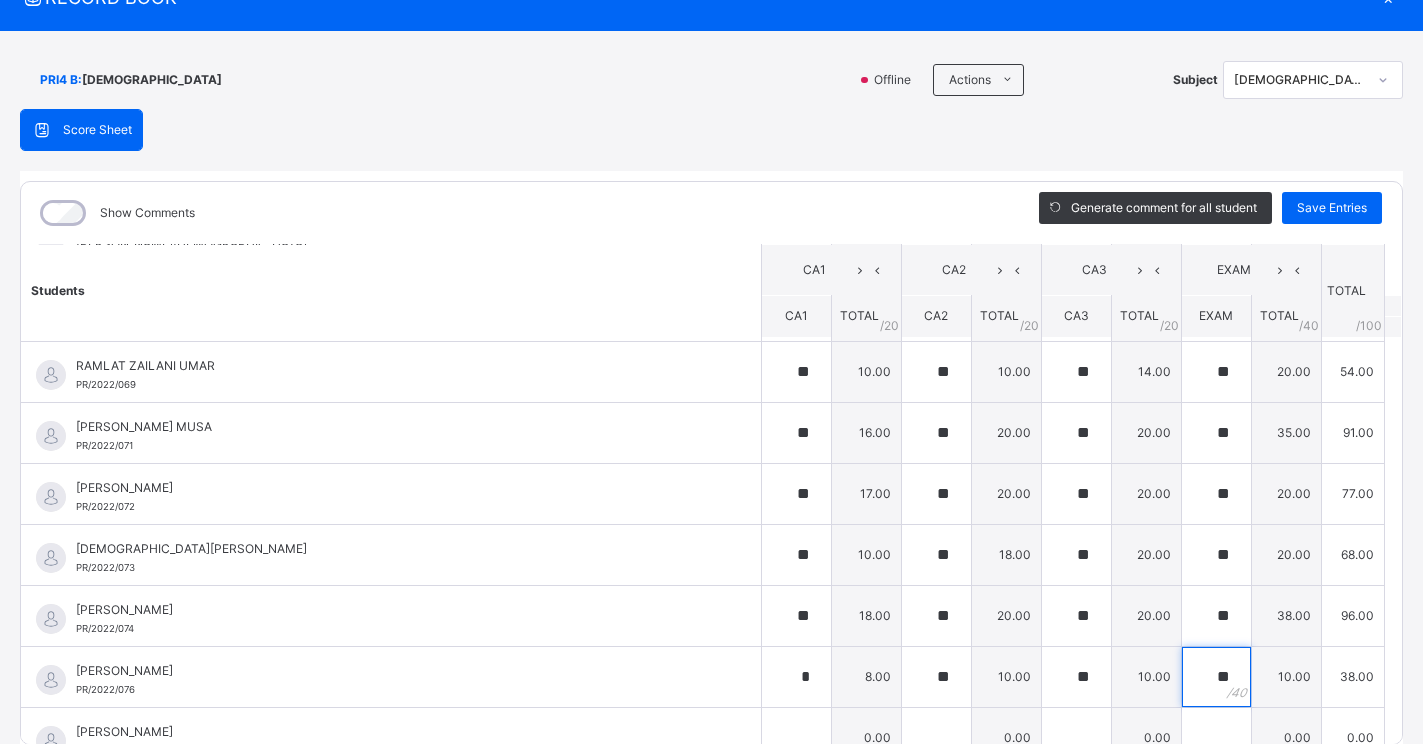 type on "**" 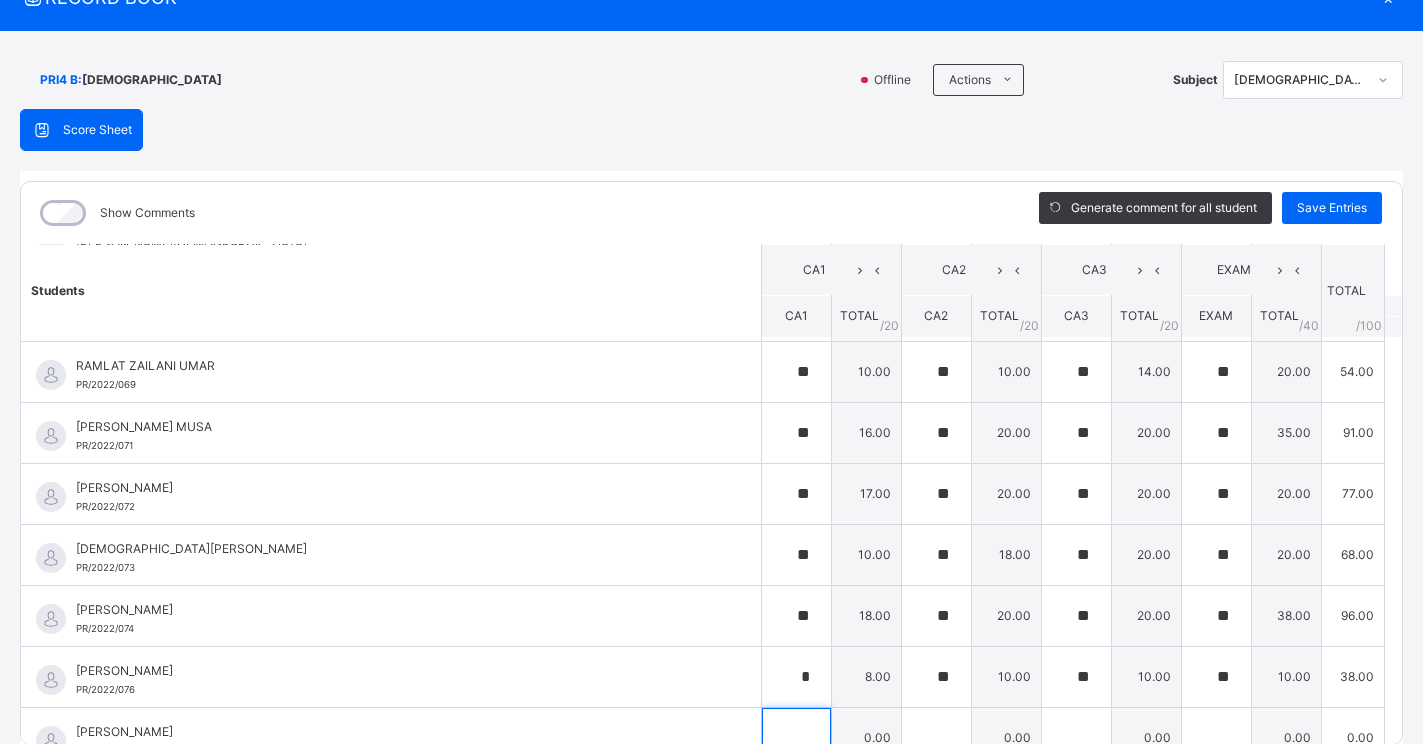 scroll, scrollTop: 1850, scrollLeft: 0, axis: vertical 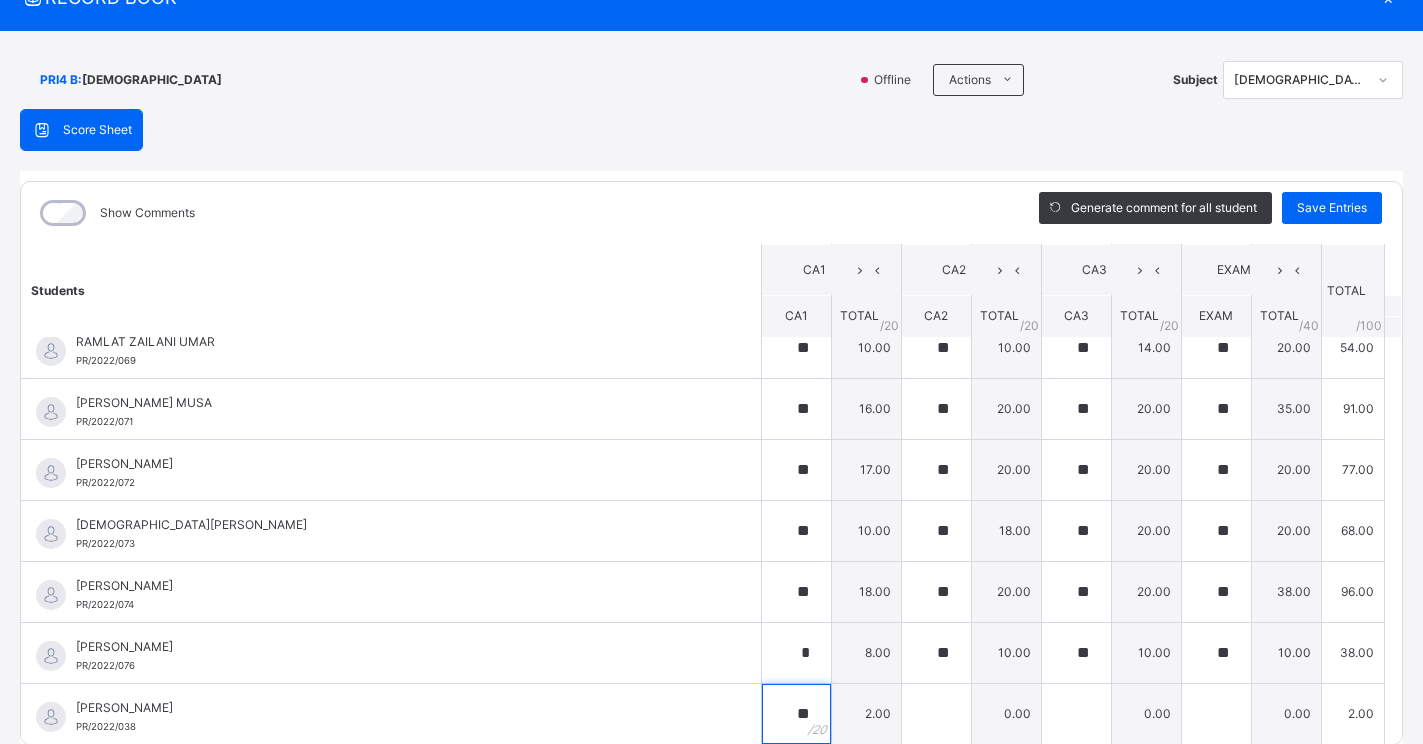 type on "**" 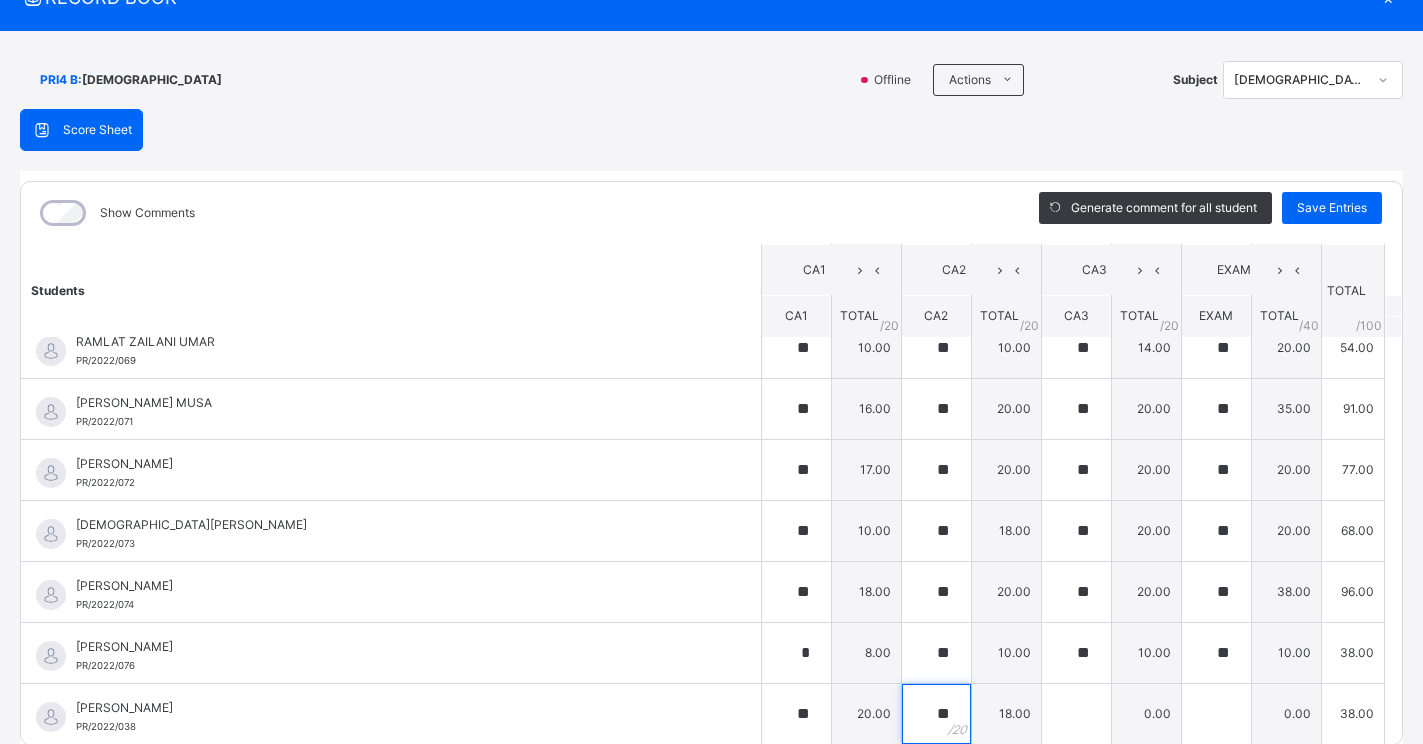 type on "**" 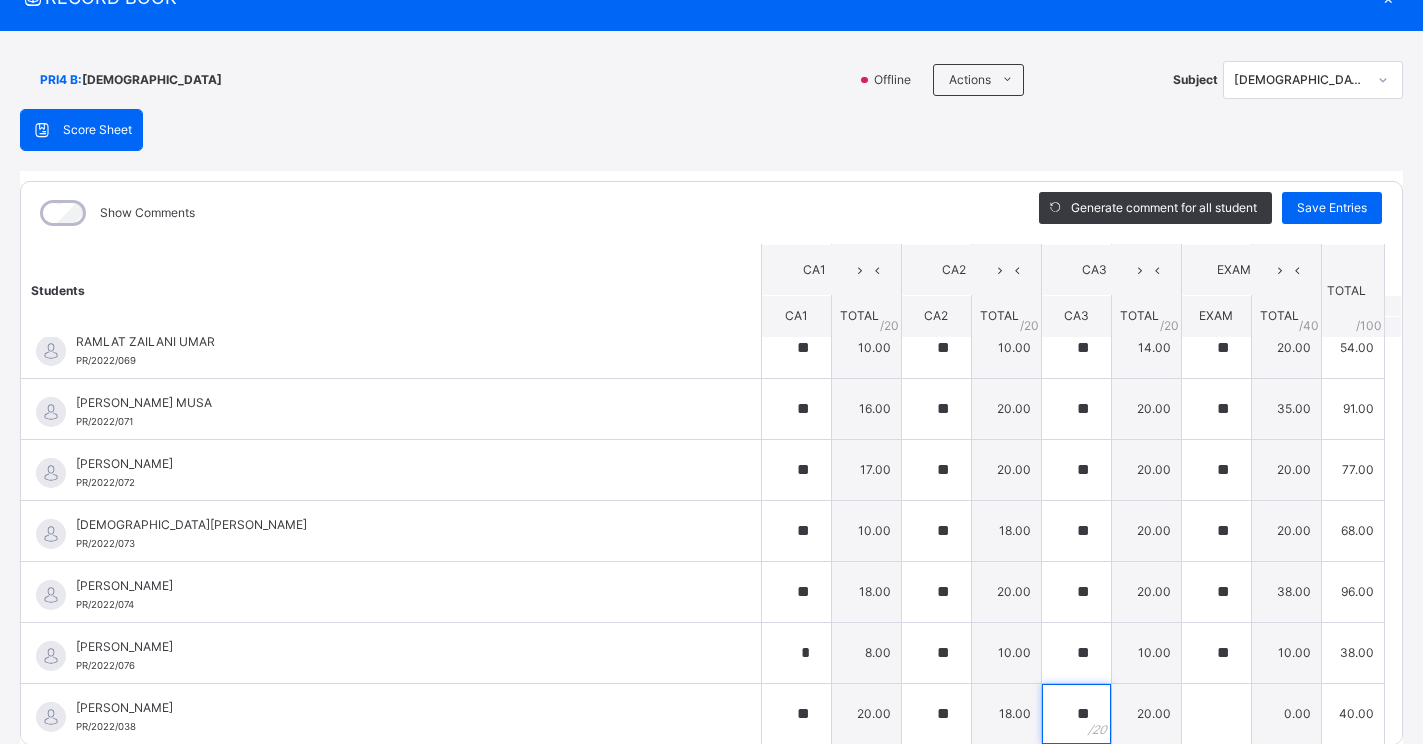 type on "**" 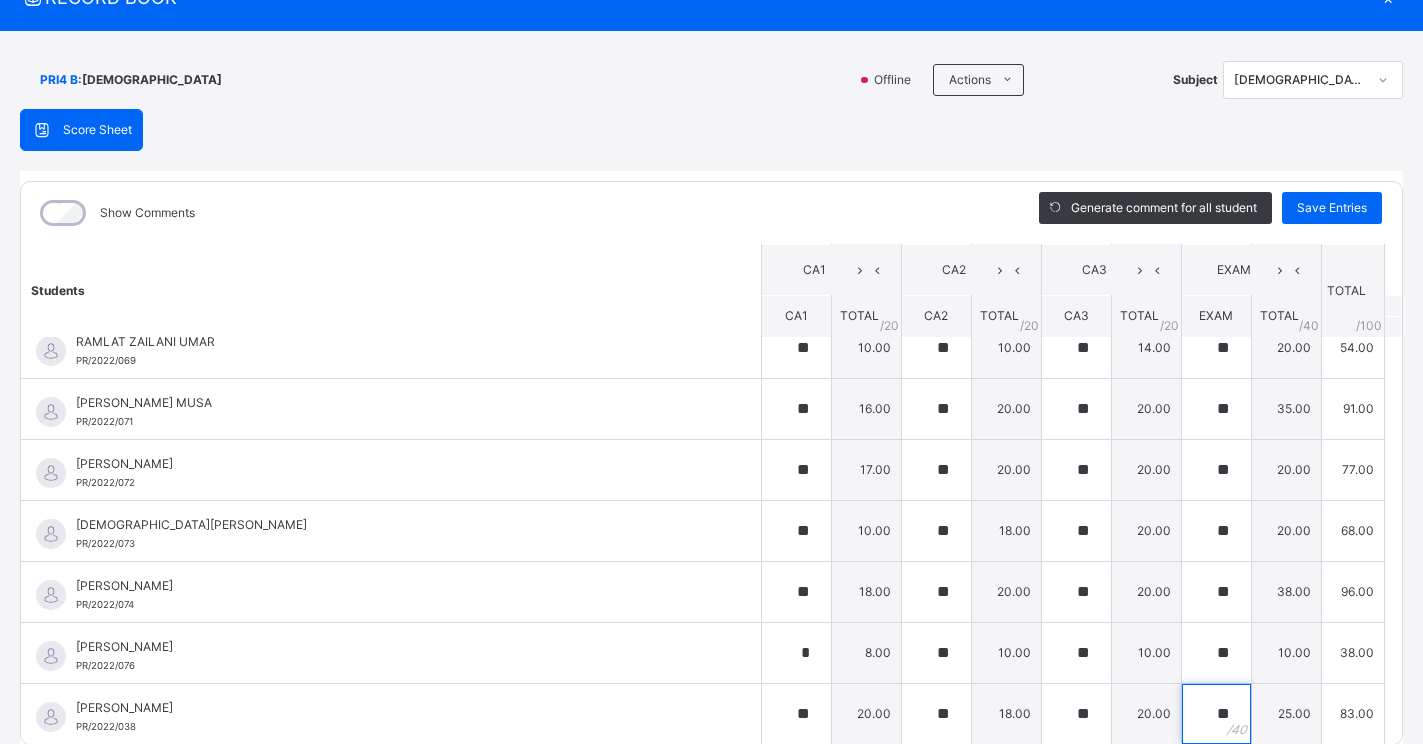 type on "**" 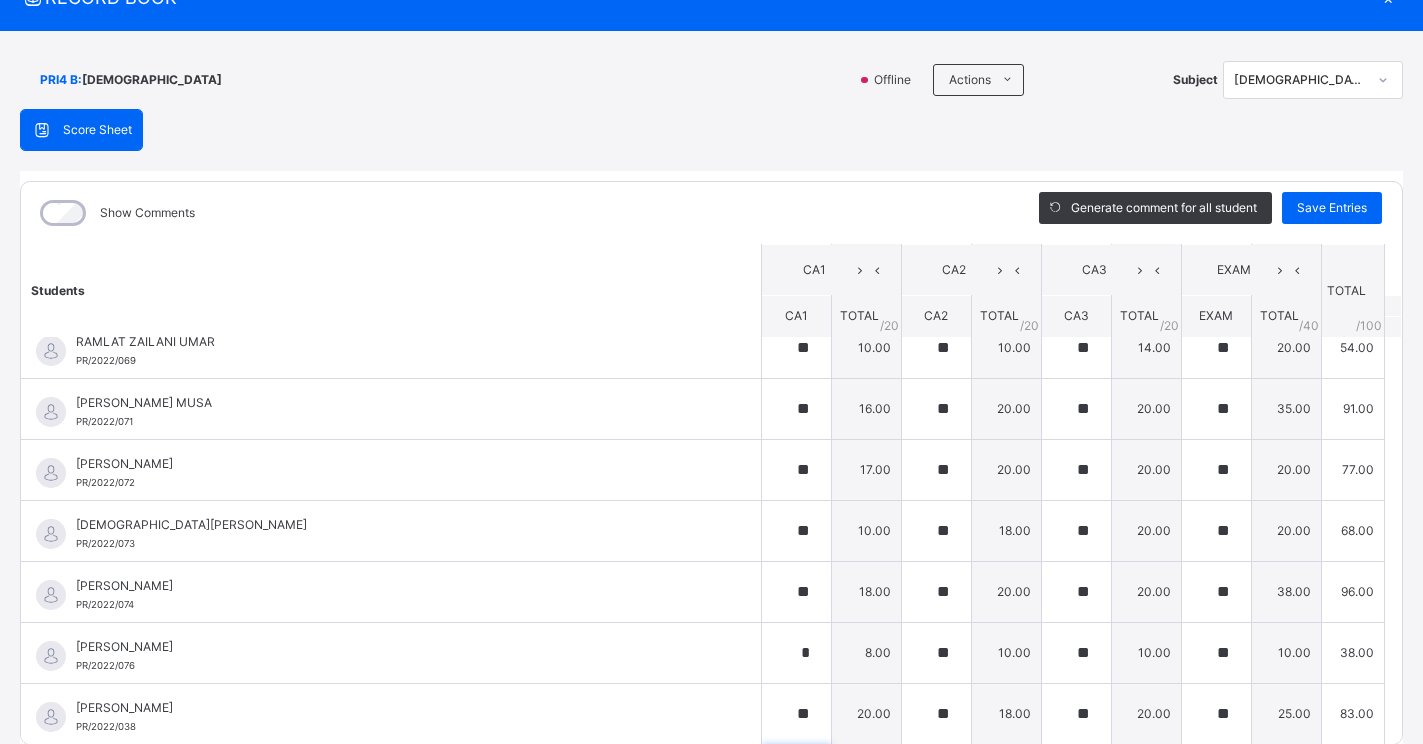 scroll, scrollTop: 2095, scrollLeft: 0, axis: vertical 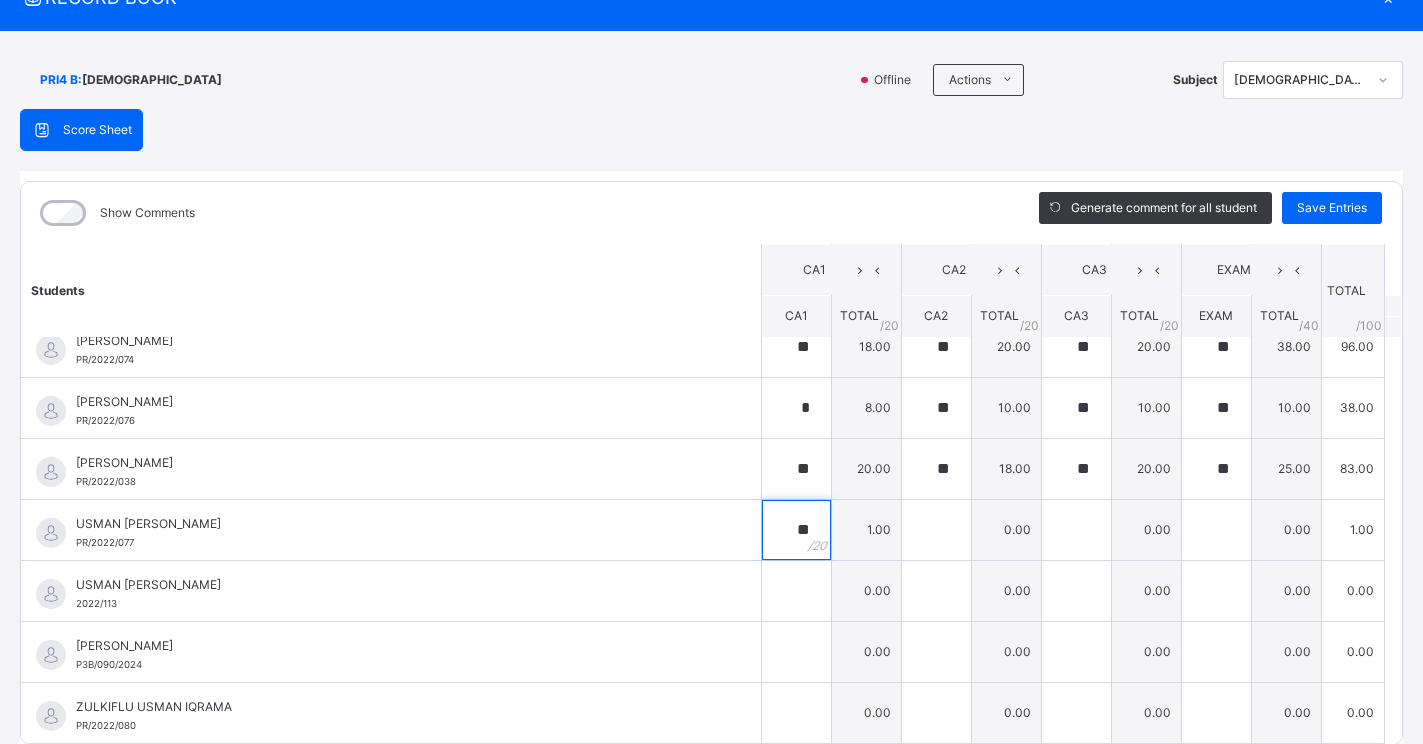 type on "**" 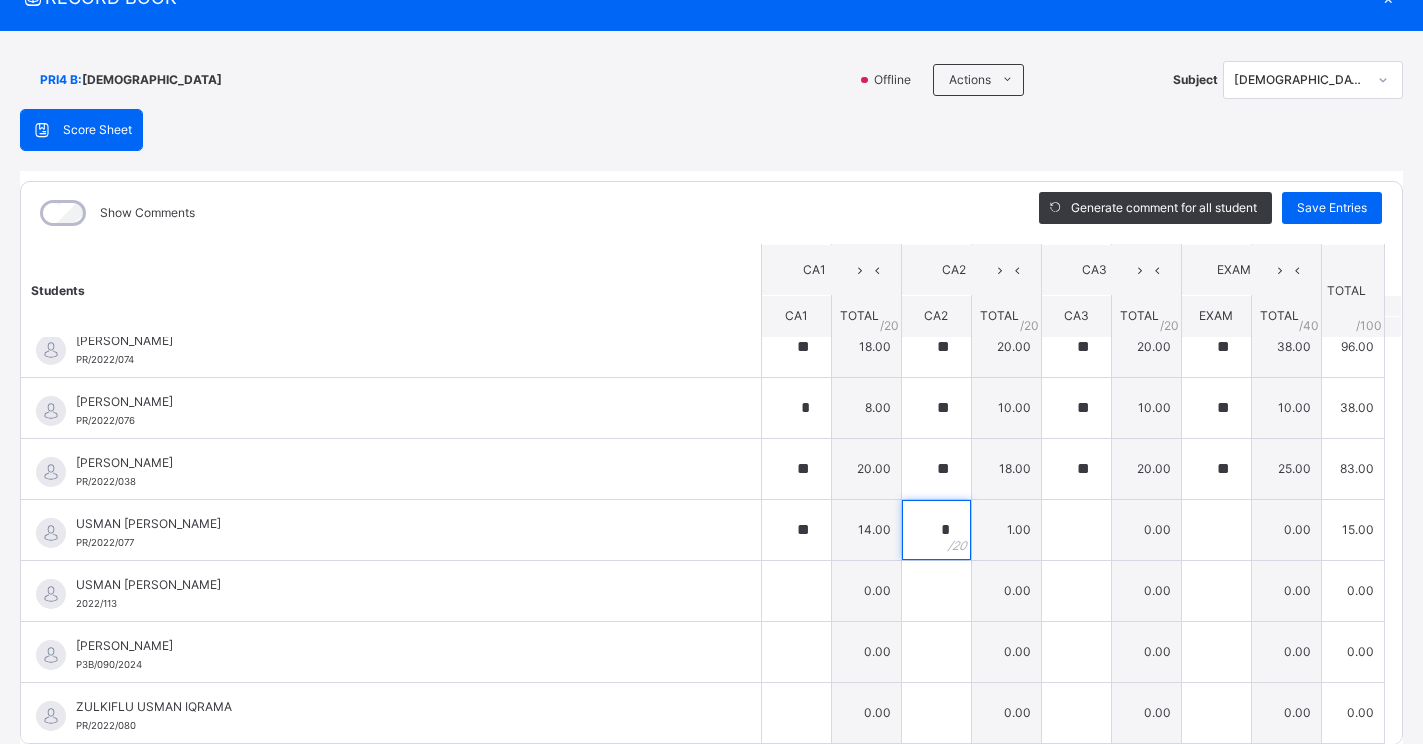 type on "**" 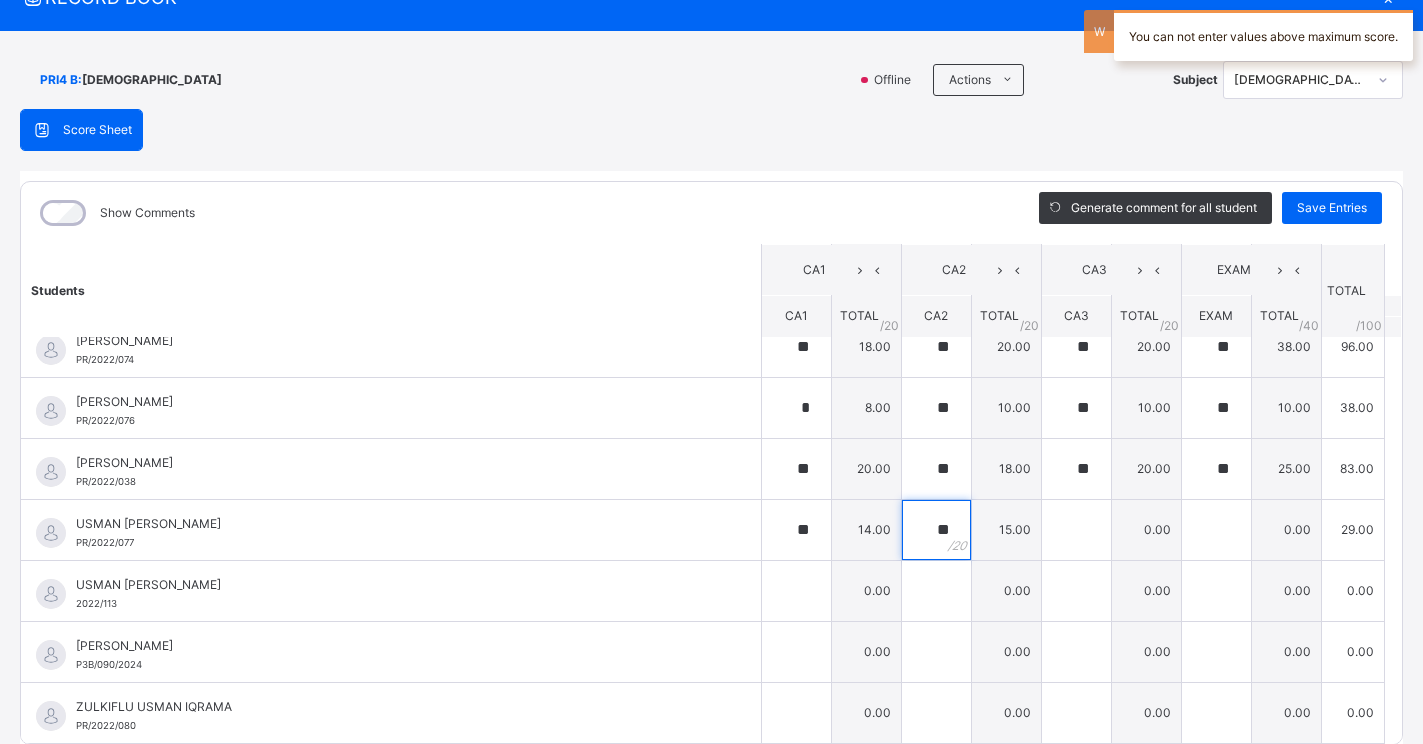 type on "**" 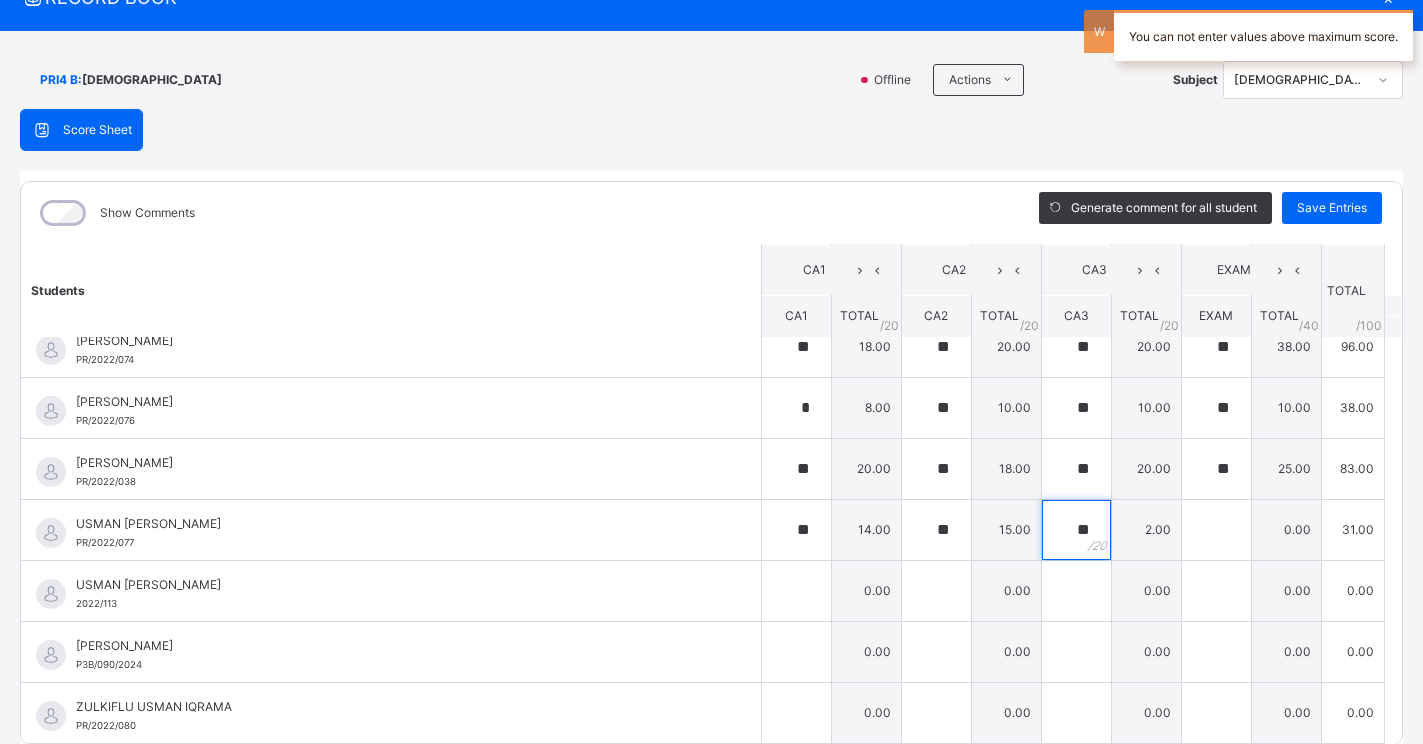 type on "**" 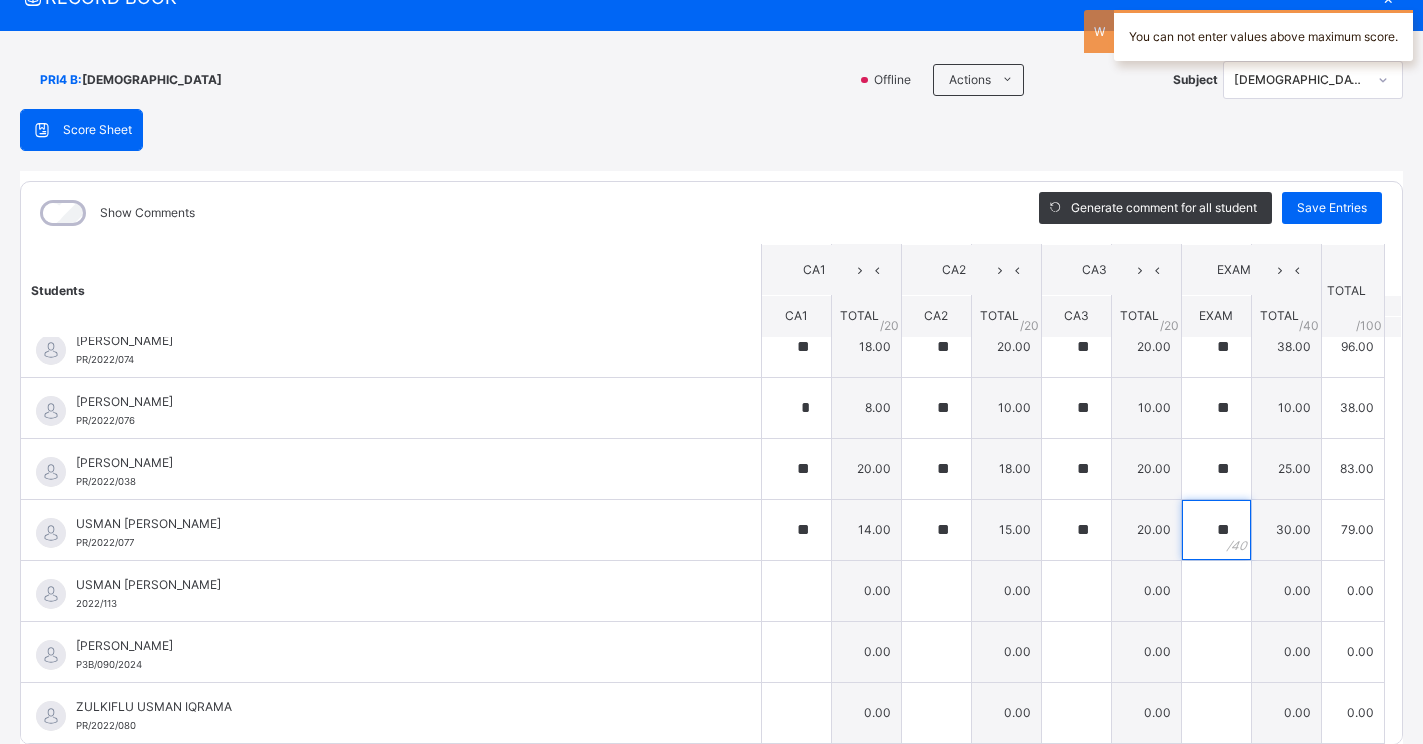 type on "**" 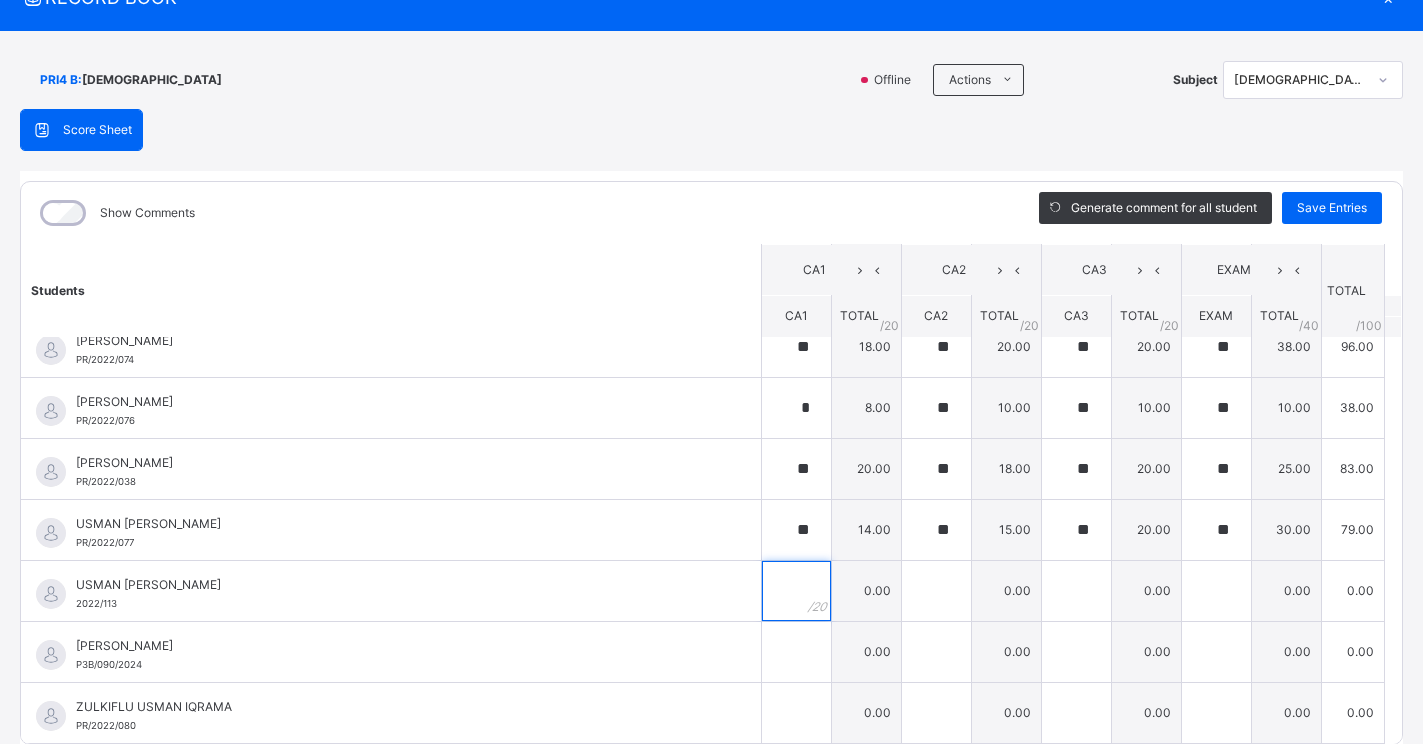 type on "*" 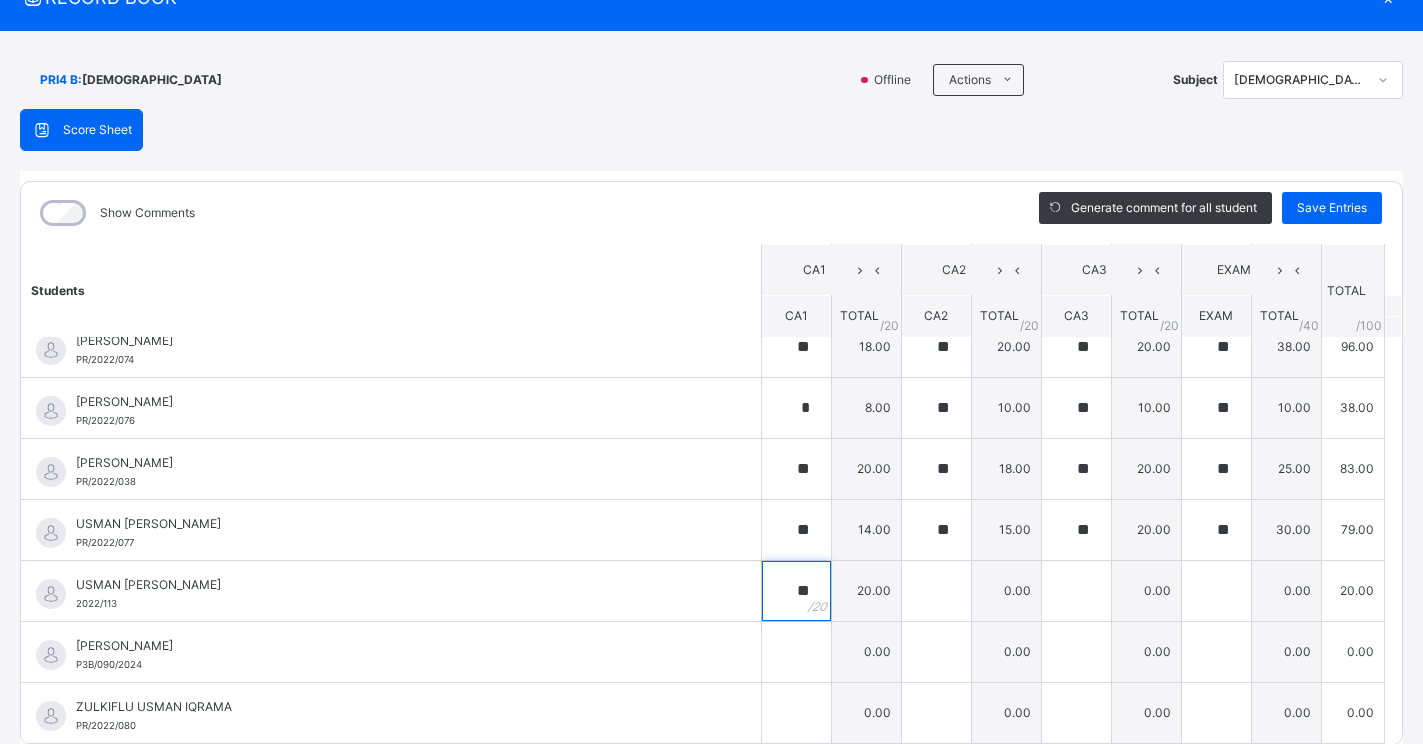 type on "**" 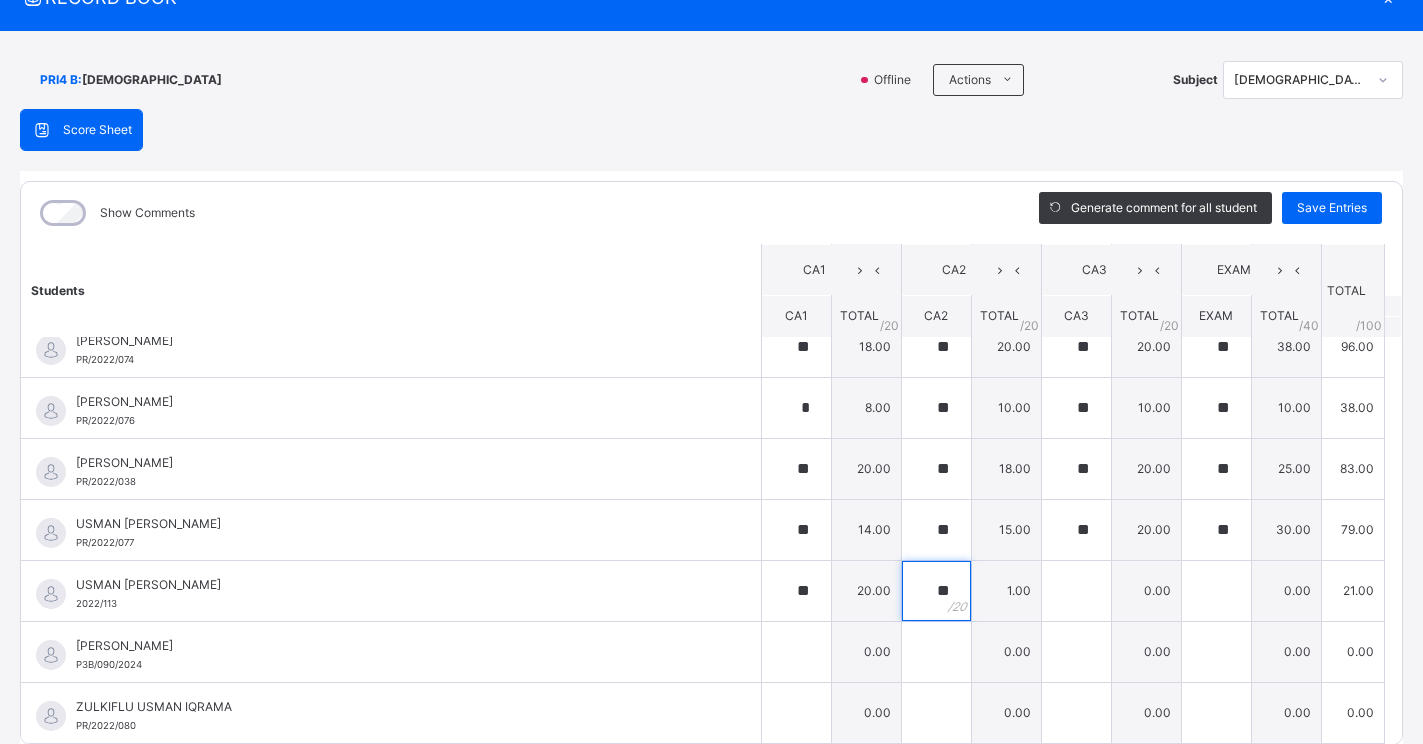 type on "**" 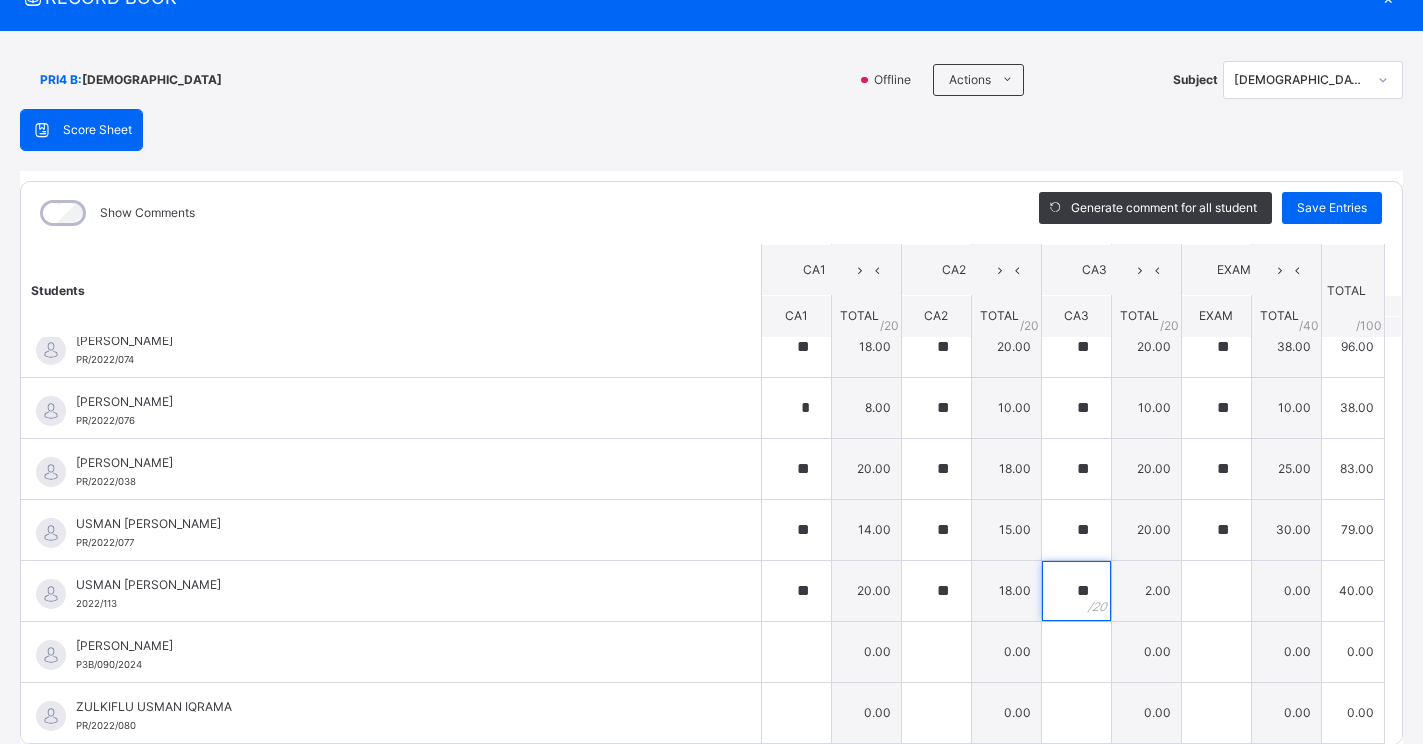 type on "**" 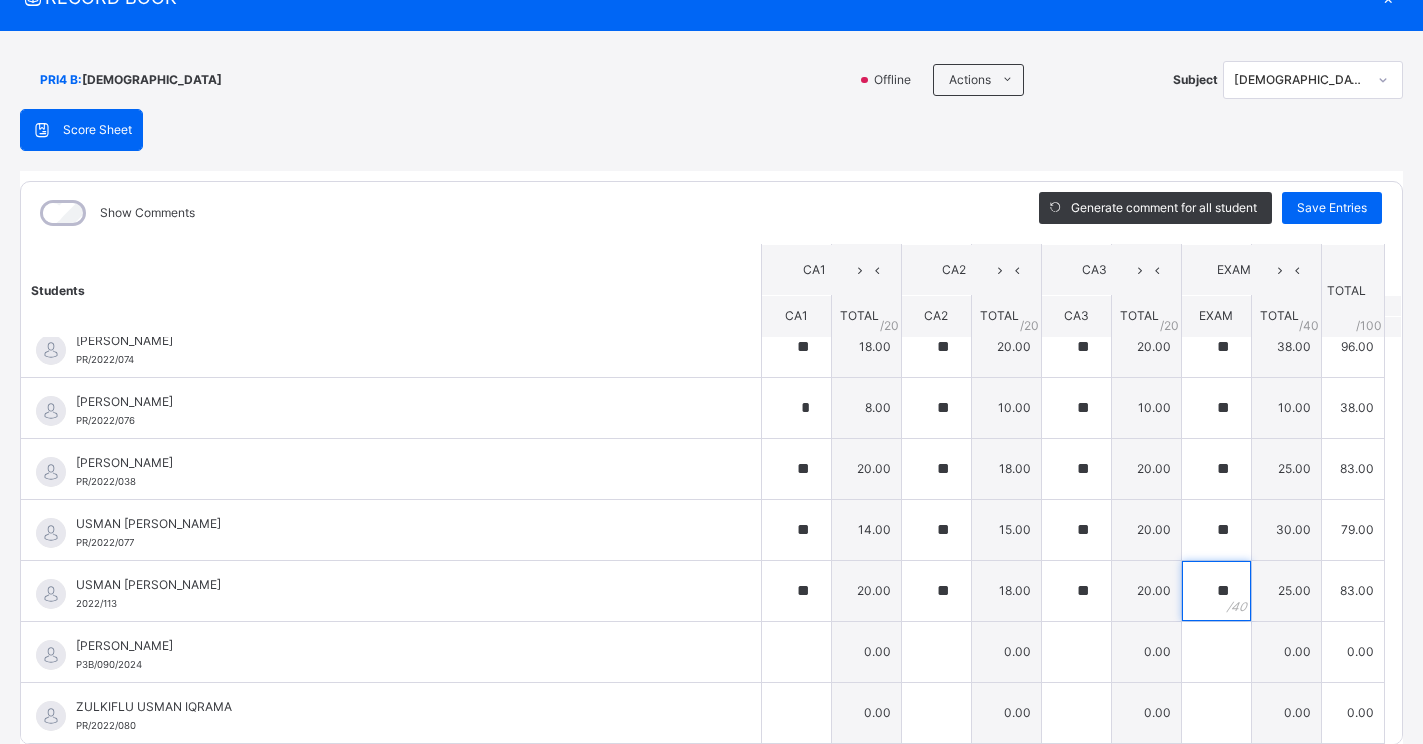type on "**" 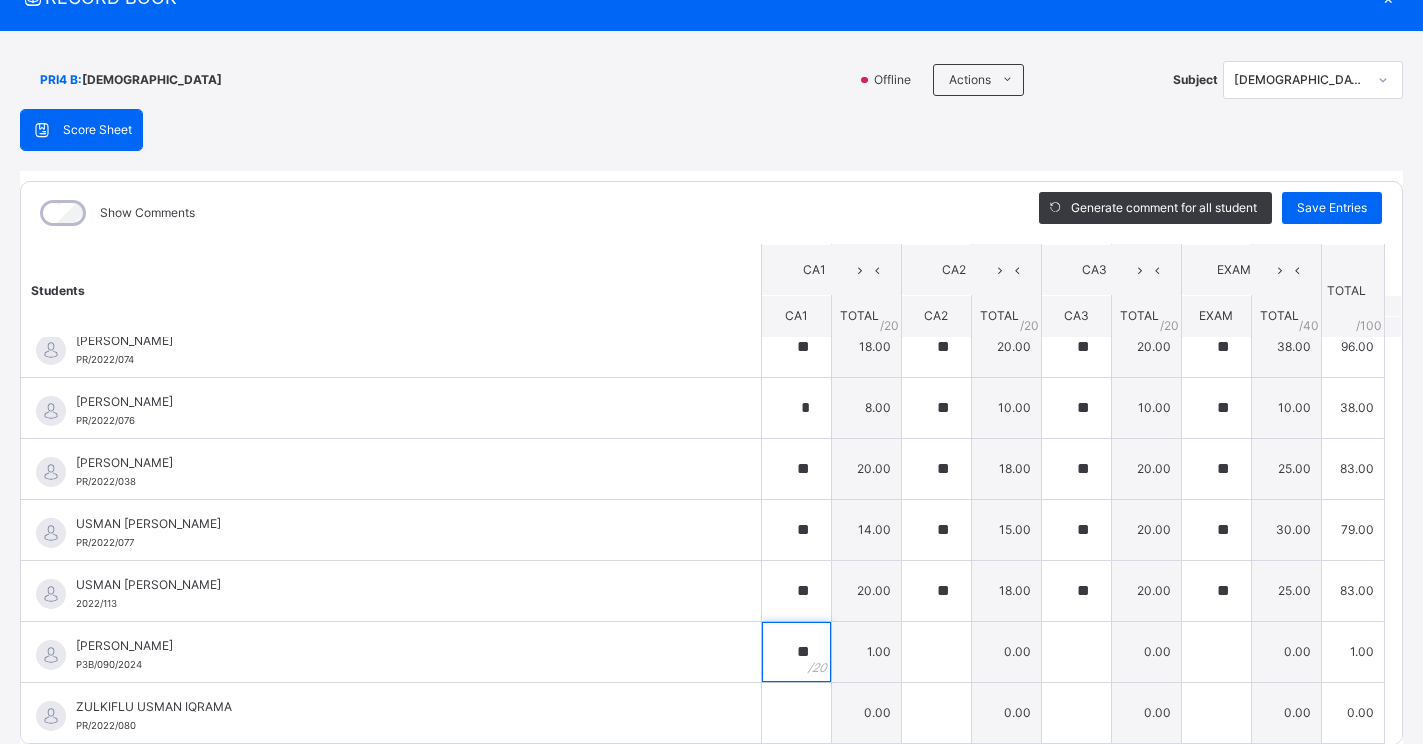 type on "**" 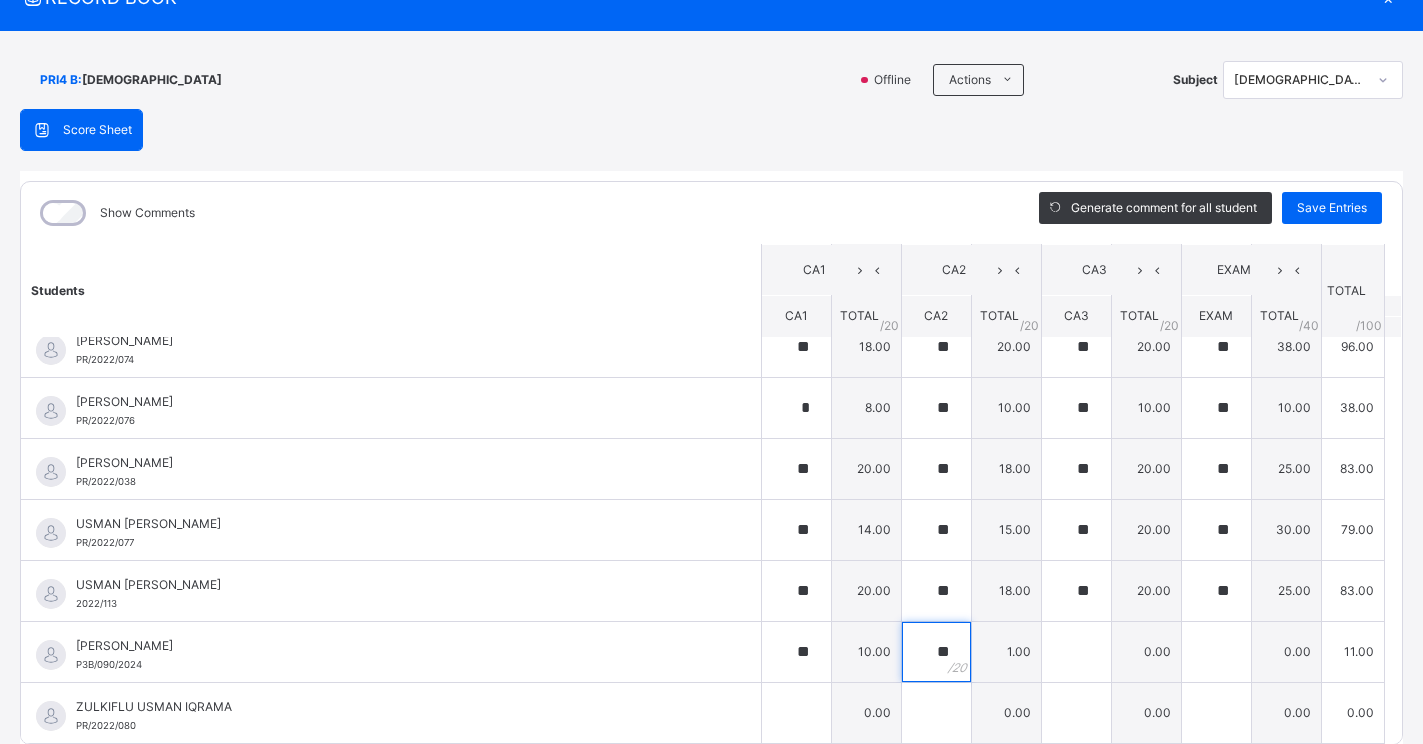 type on "**" 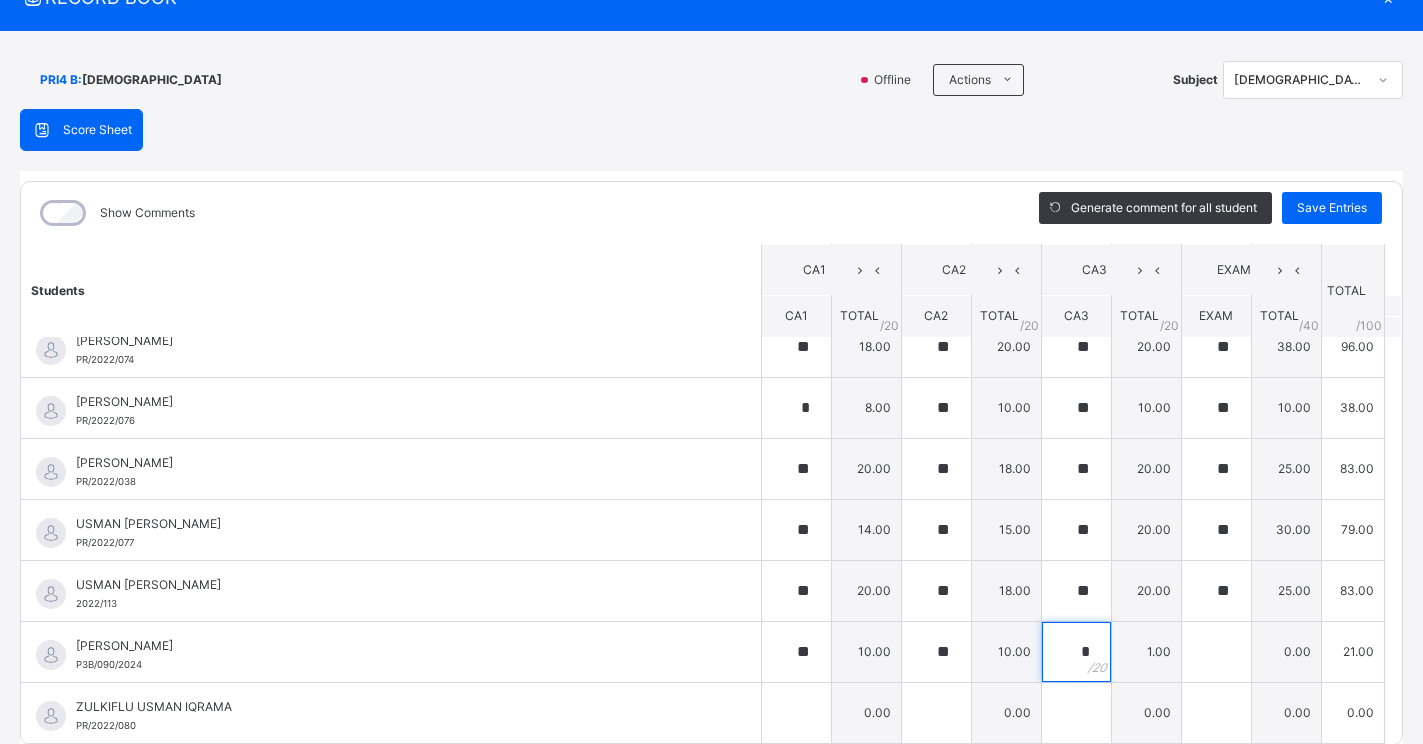 type on "**" 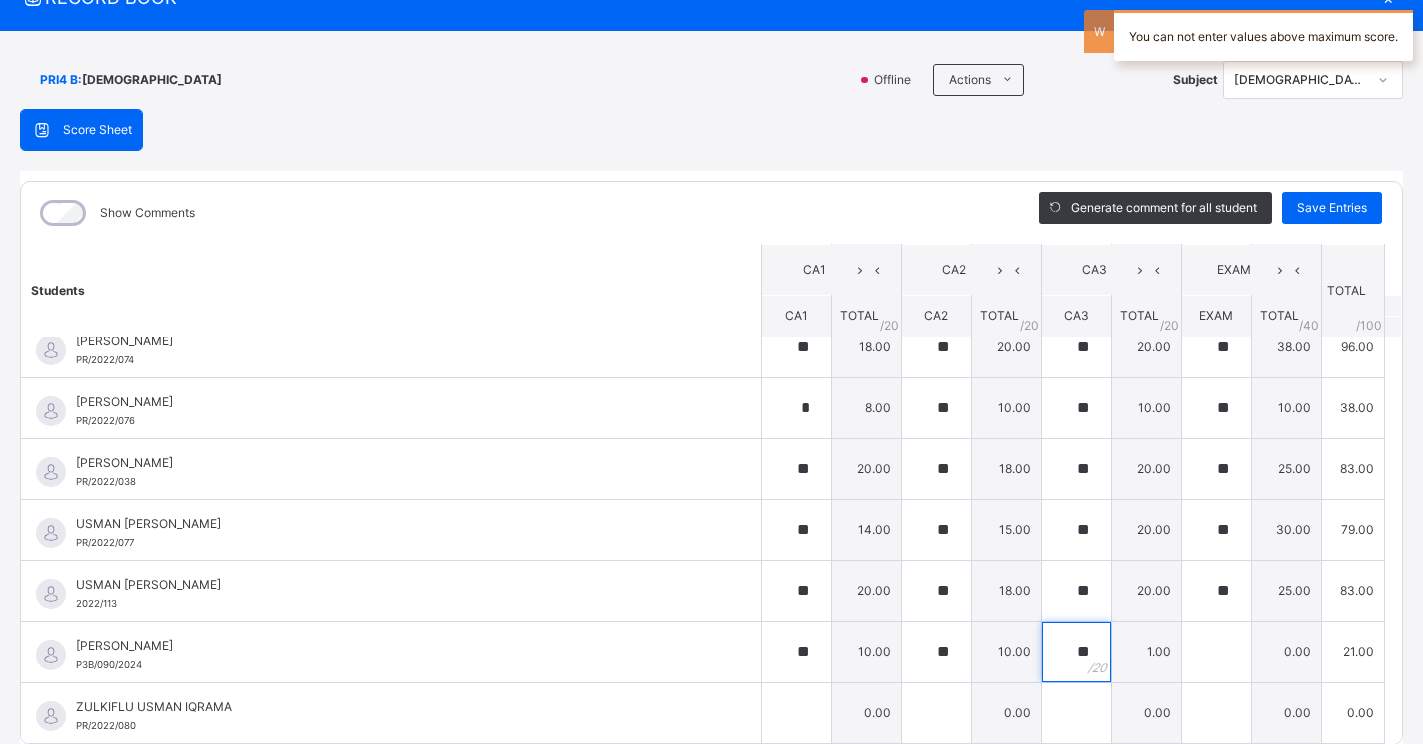 type on "**" 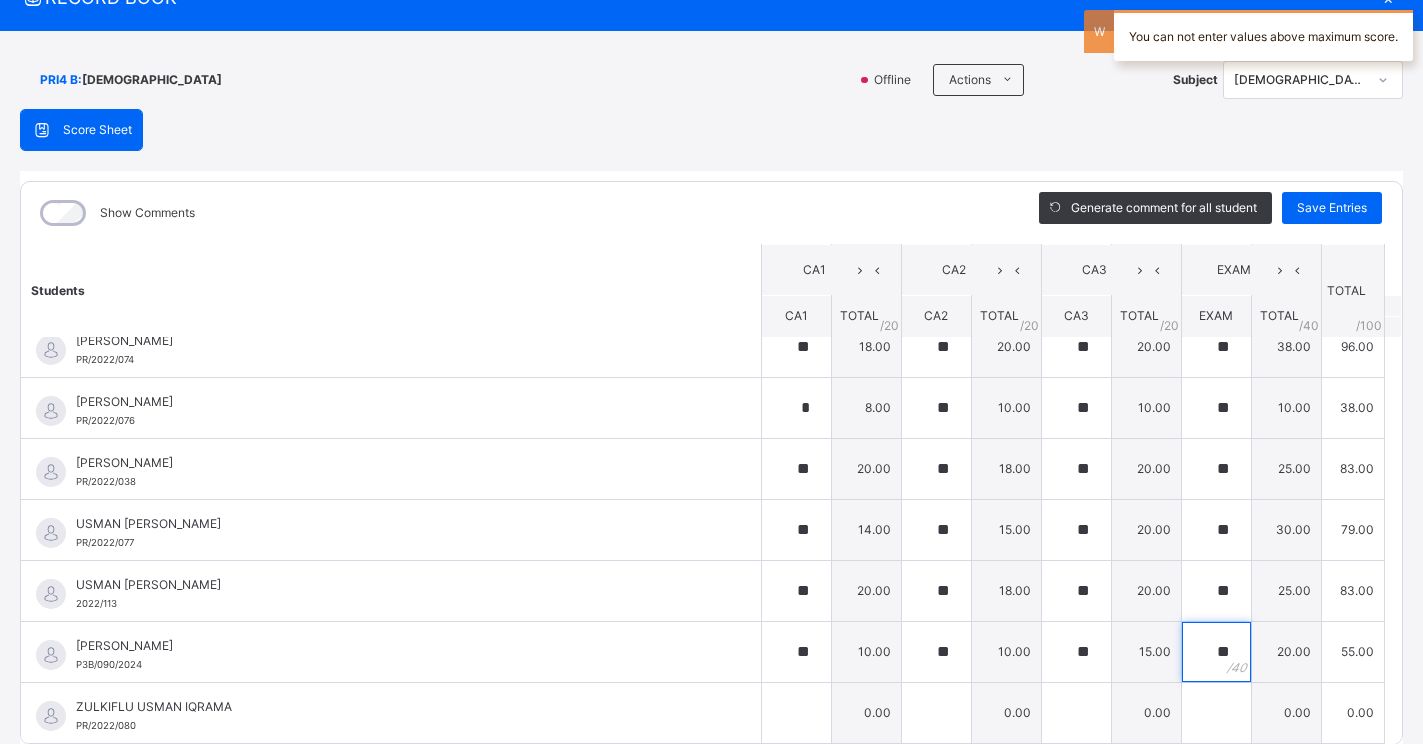 type on "**" 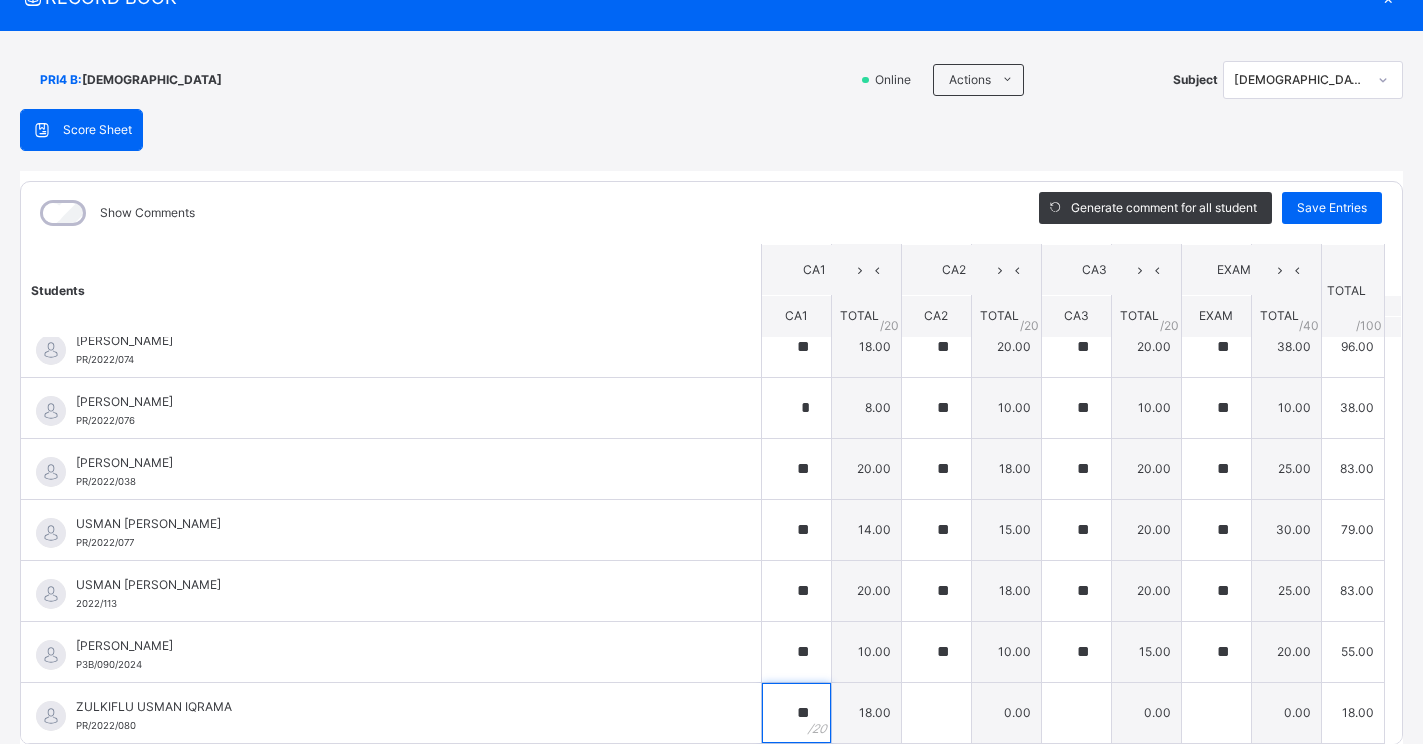 type on "**" 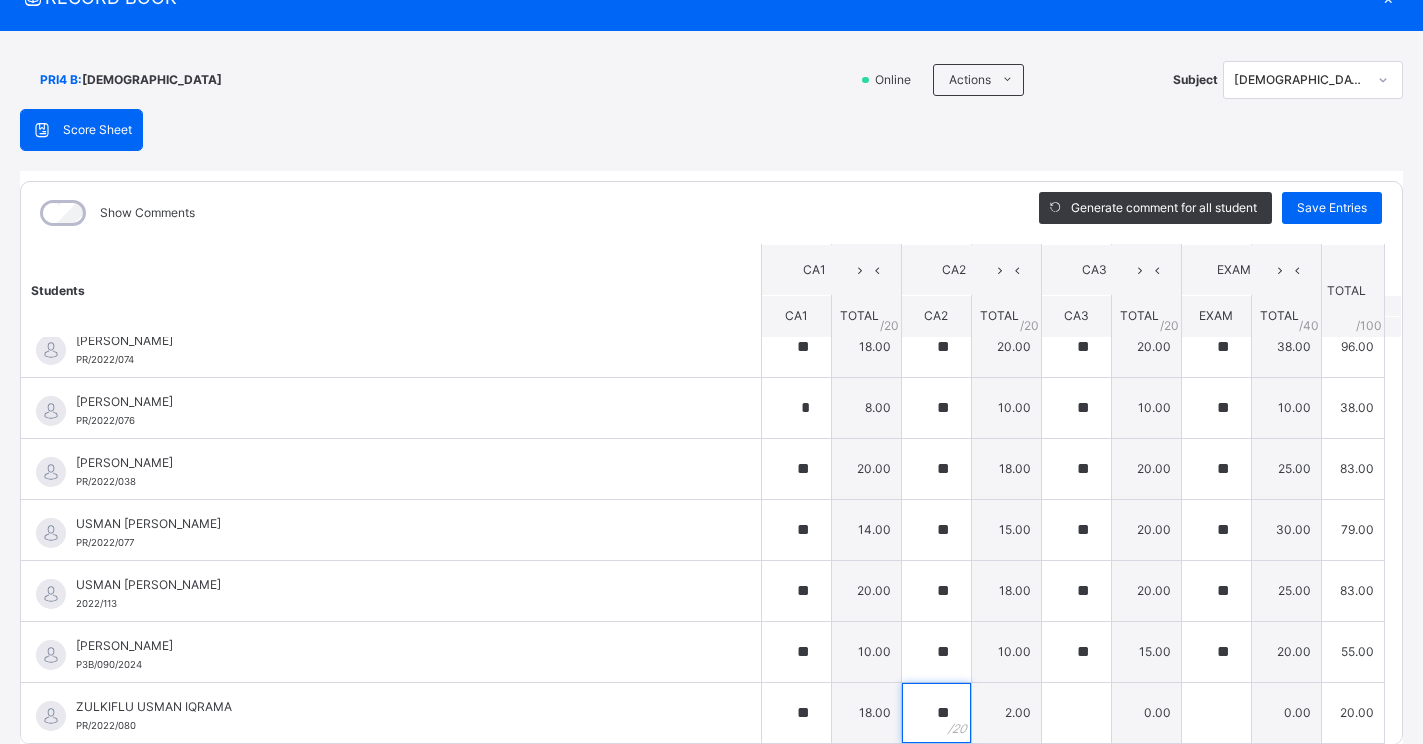 type on "**" 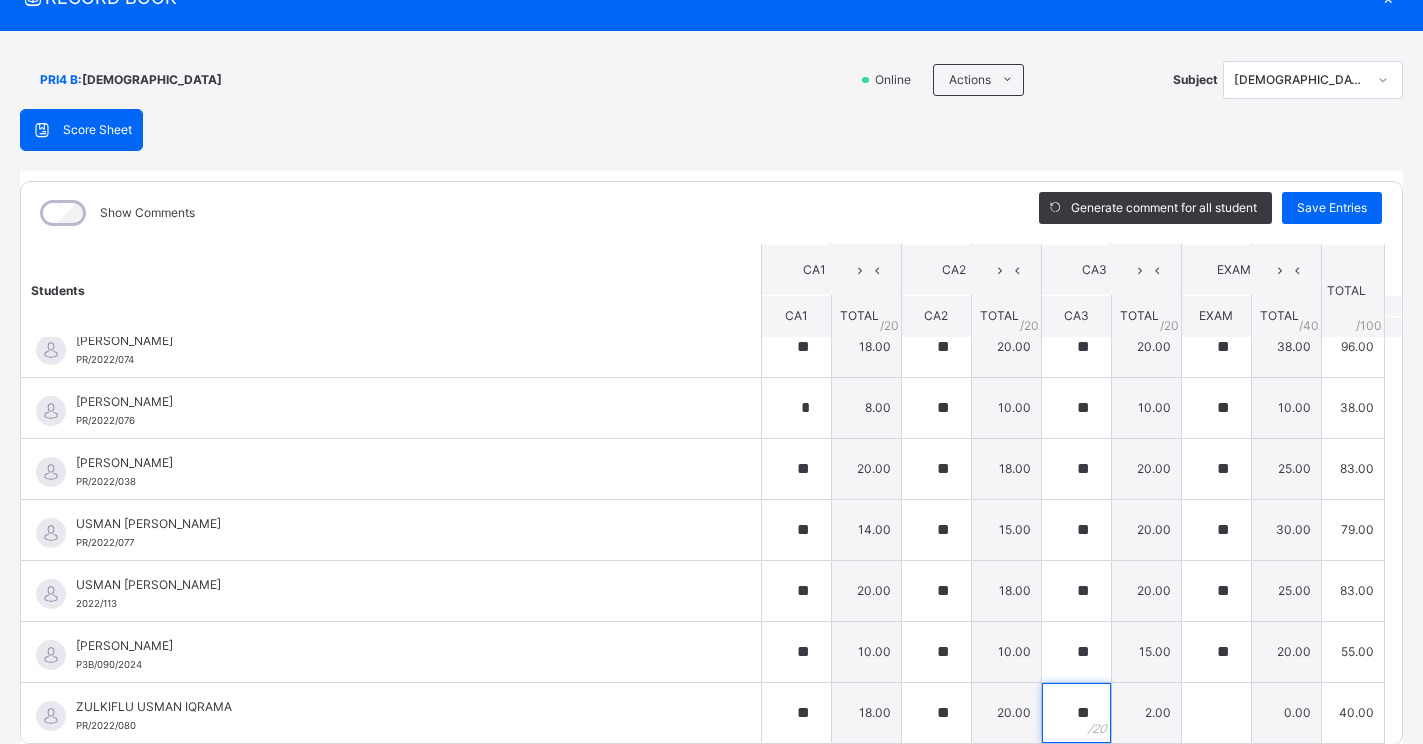 type on "**" 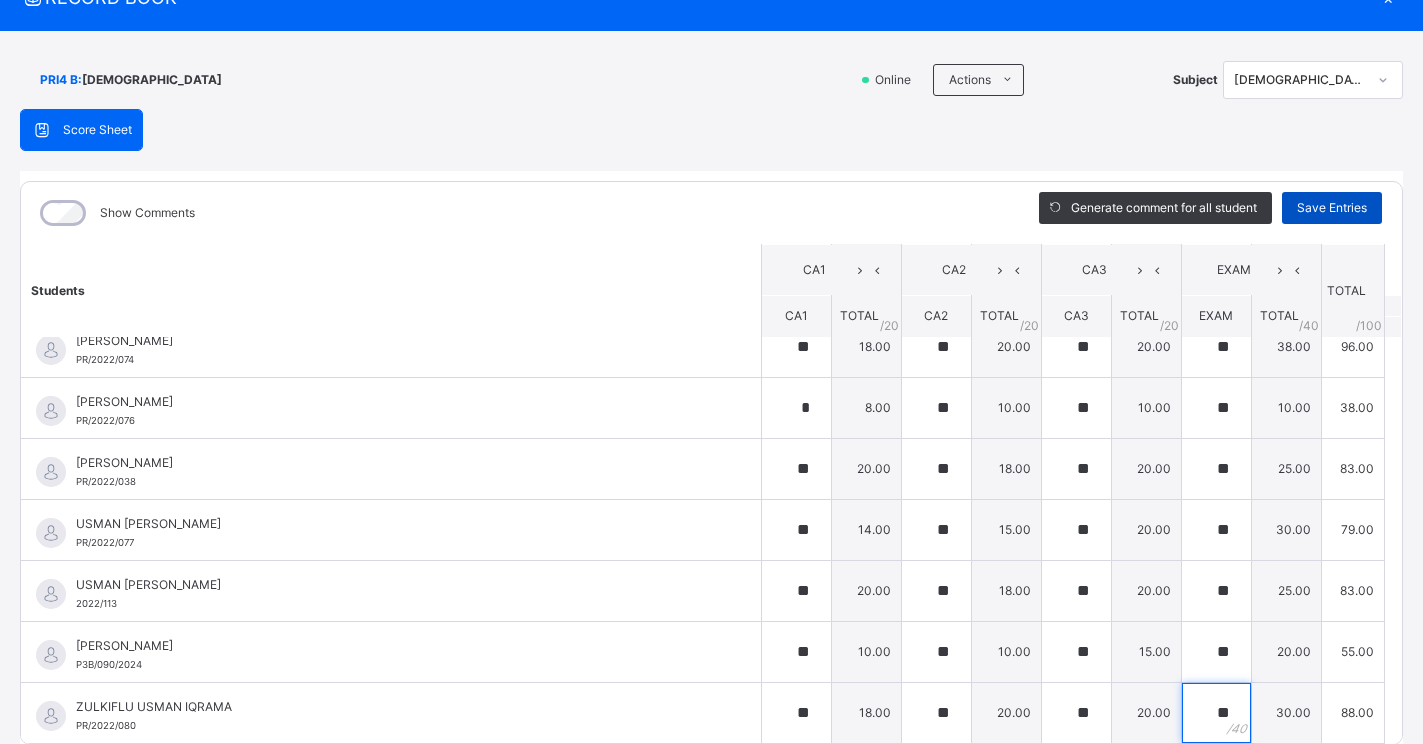type on "**" 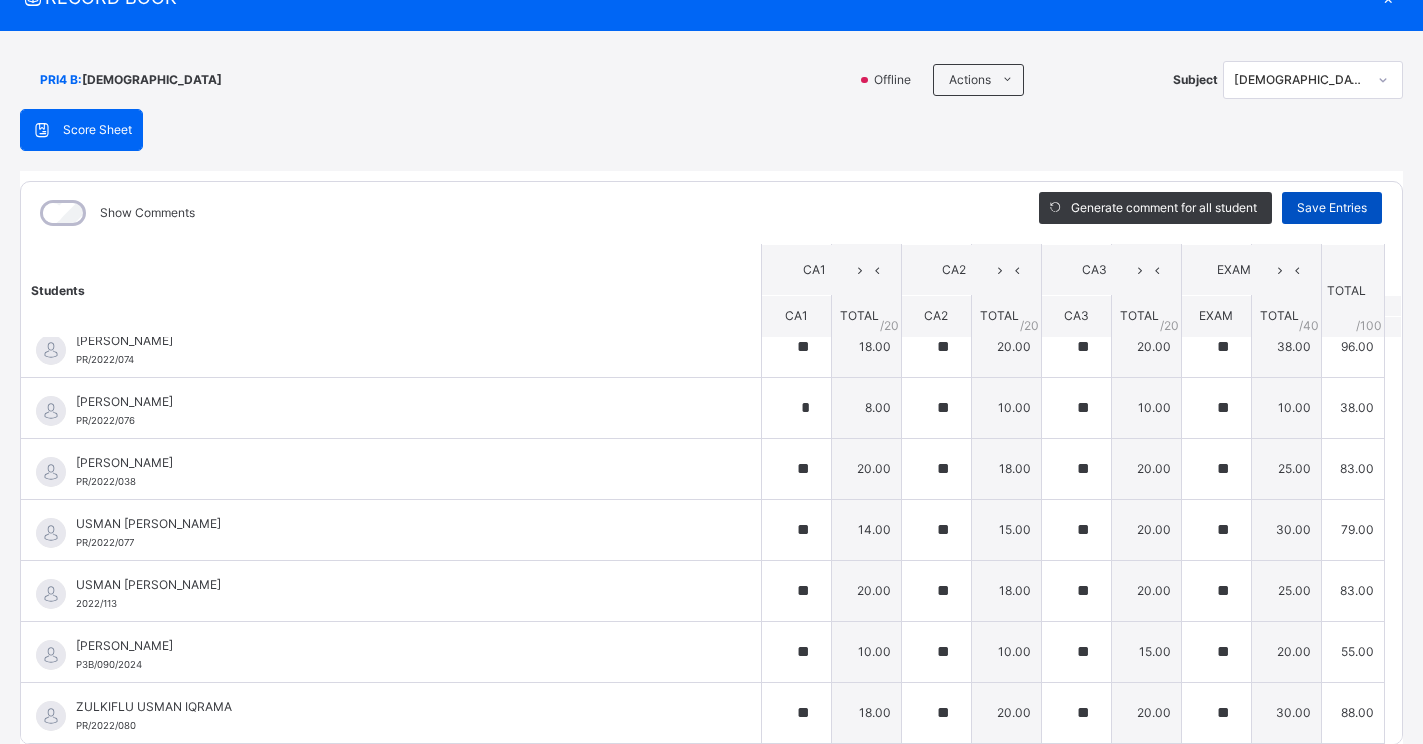 click on "Save Entries" at bounding box center [1332, 208] 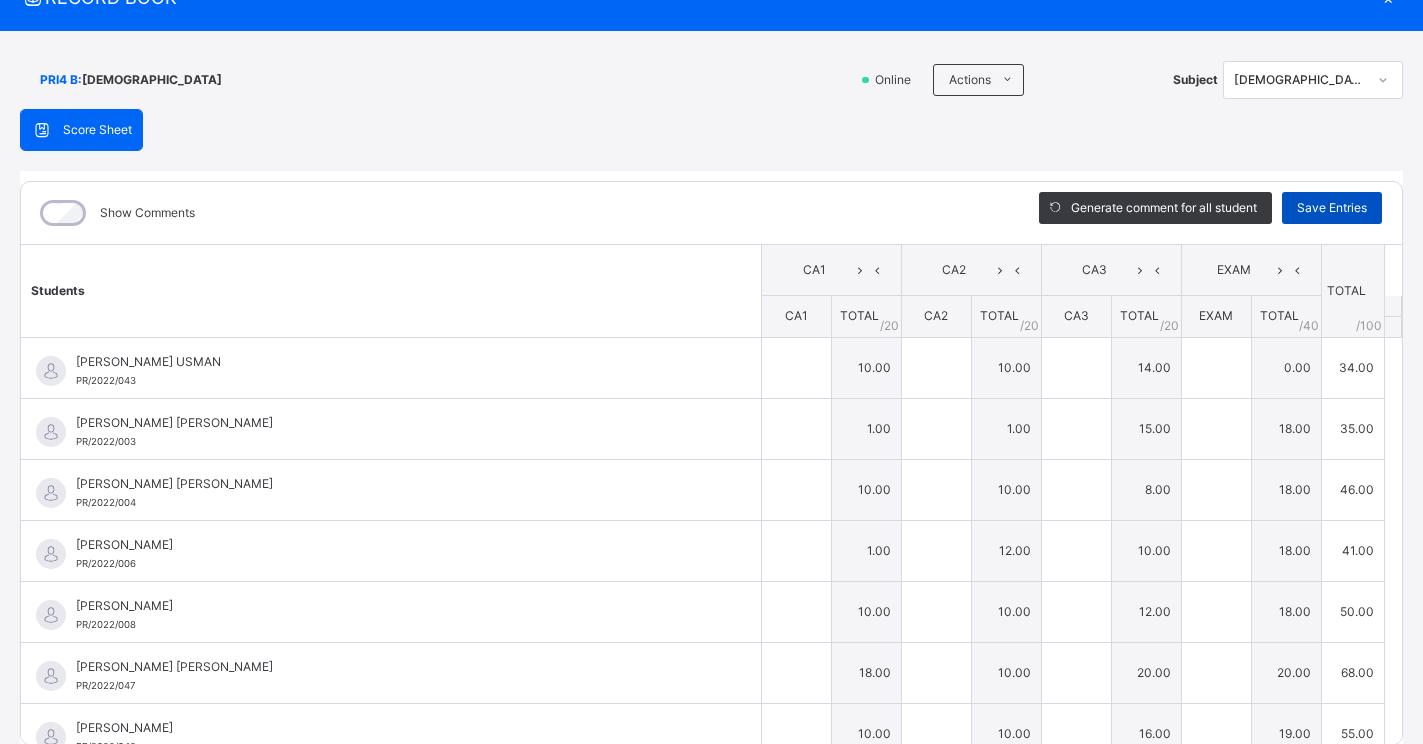 type on "**" 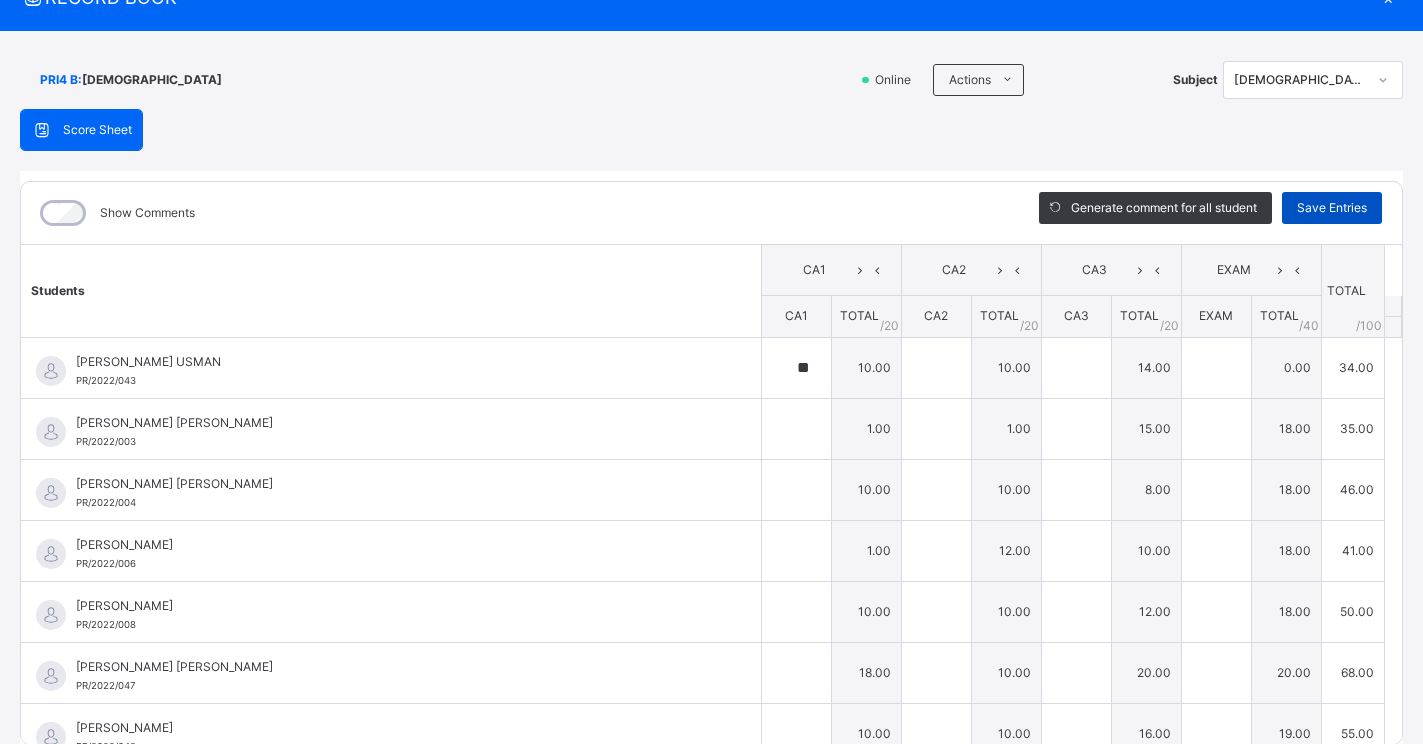 type on "**" 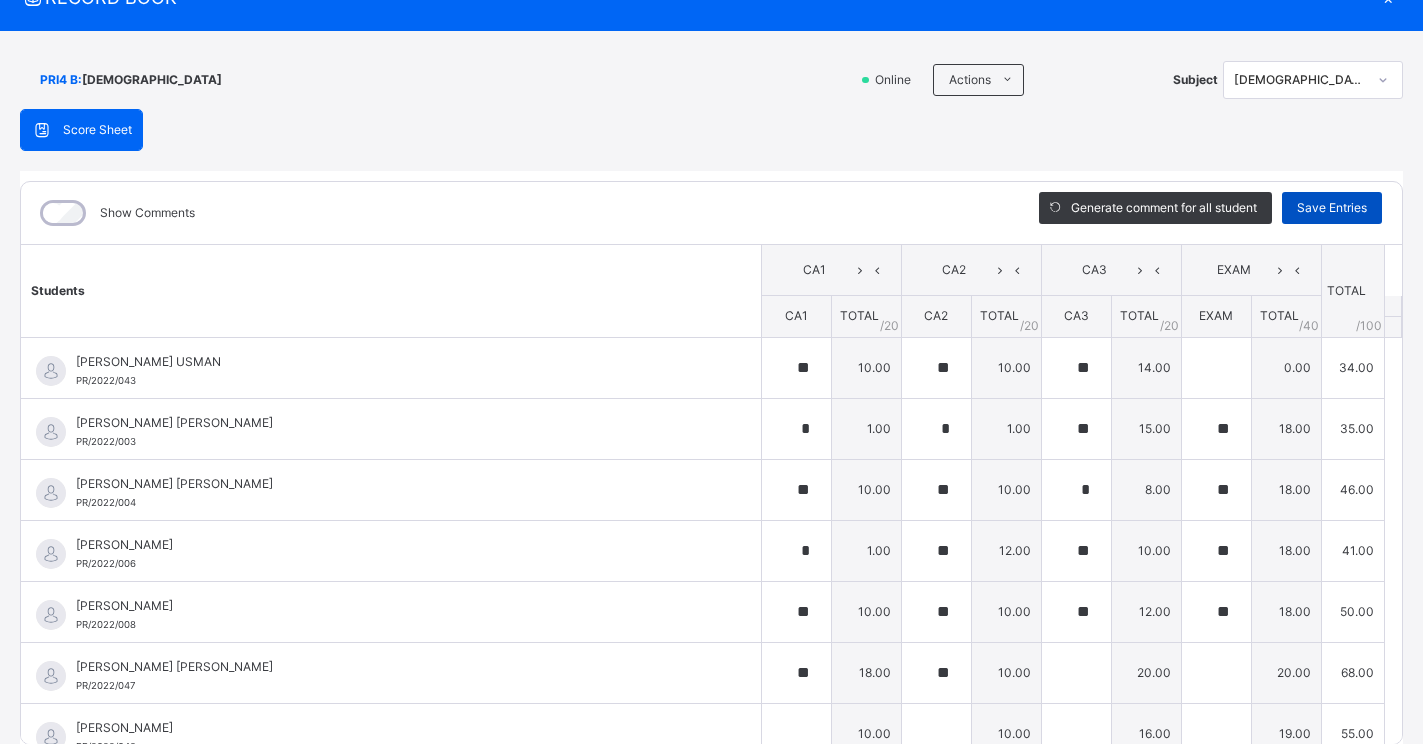 type on "**" 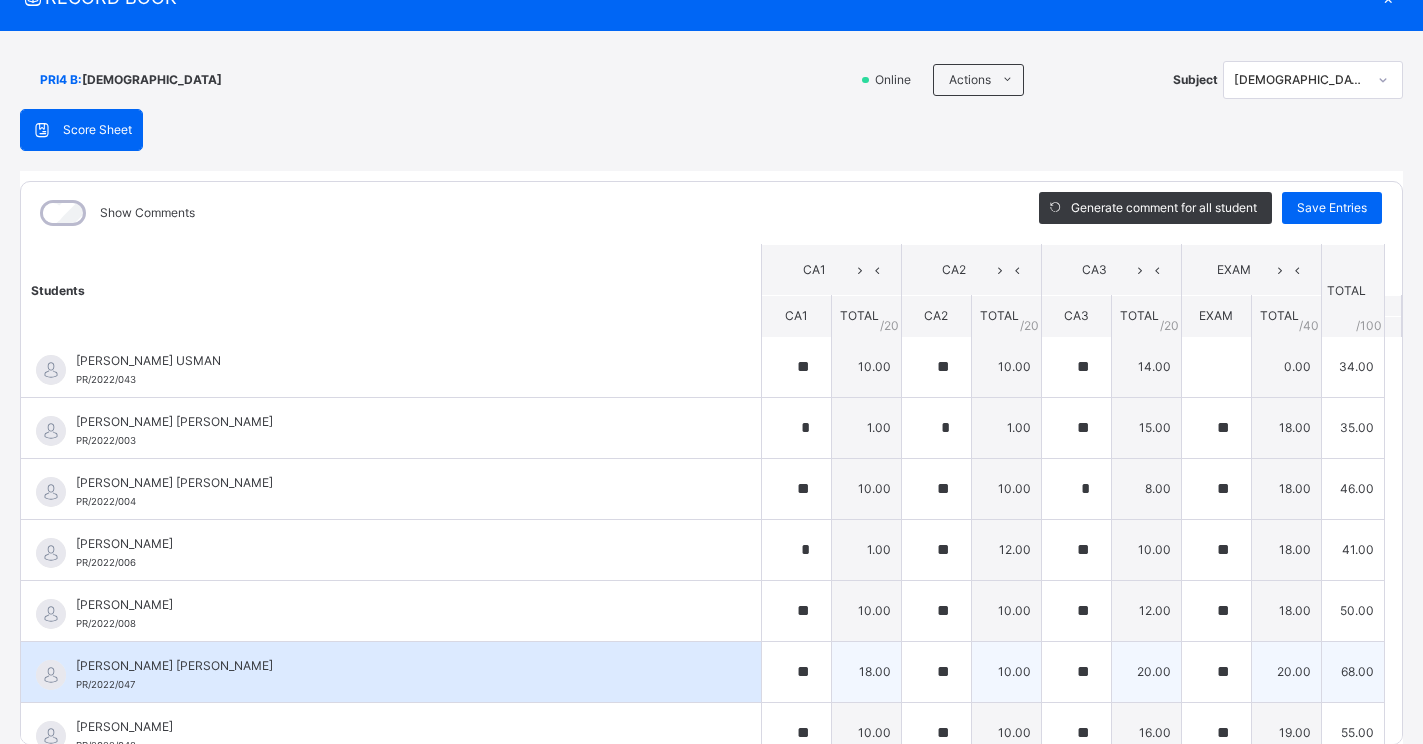 scroll, scrollTop: 0, scrollLeft: 0, axis: both 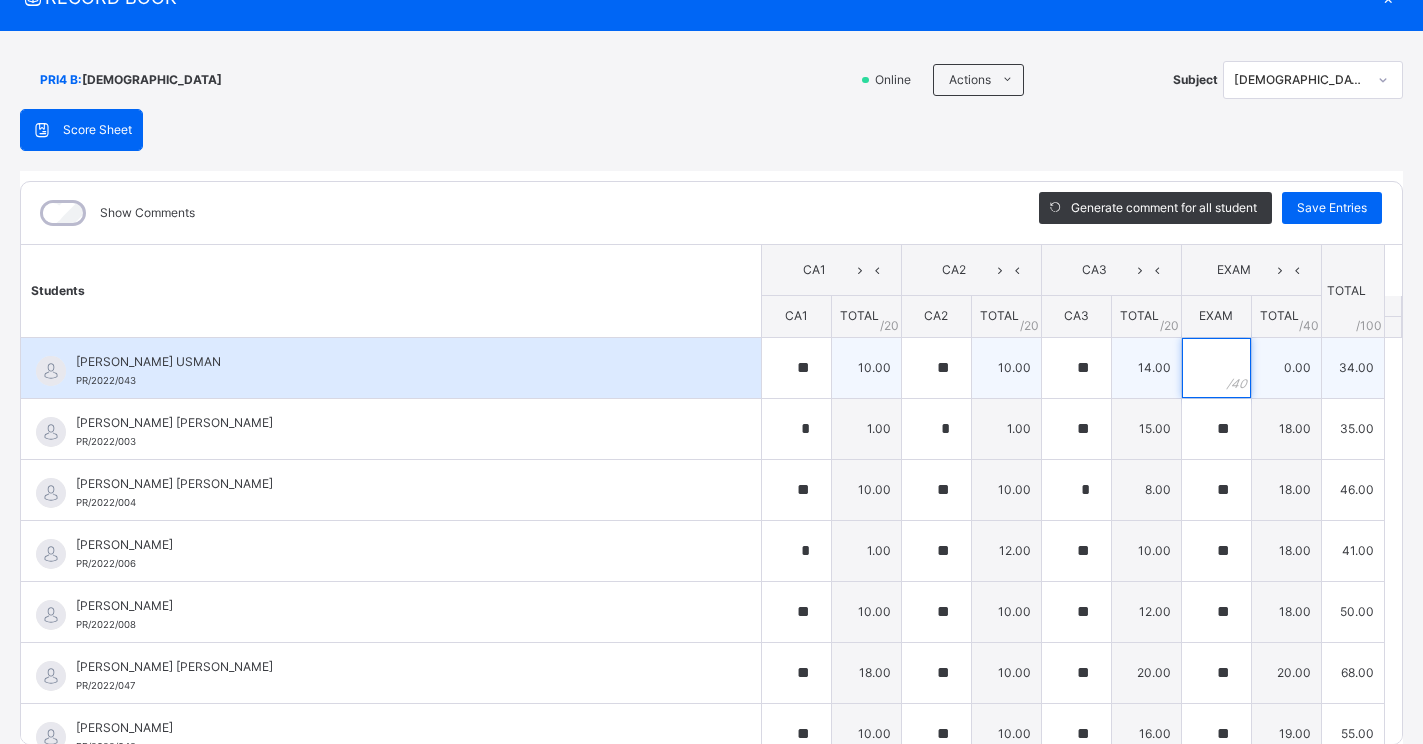 click at bounding box center (1216, 368) 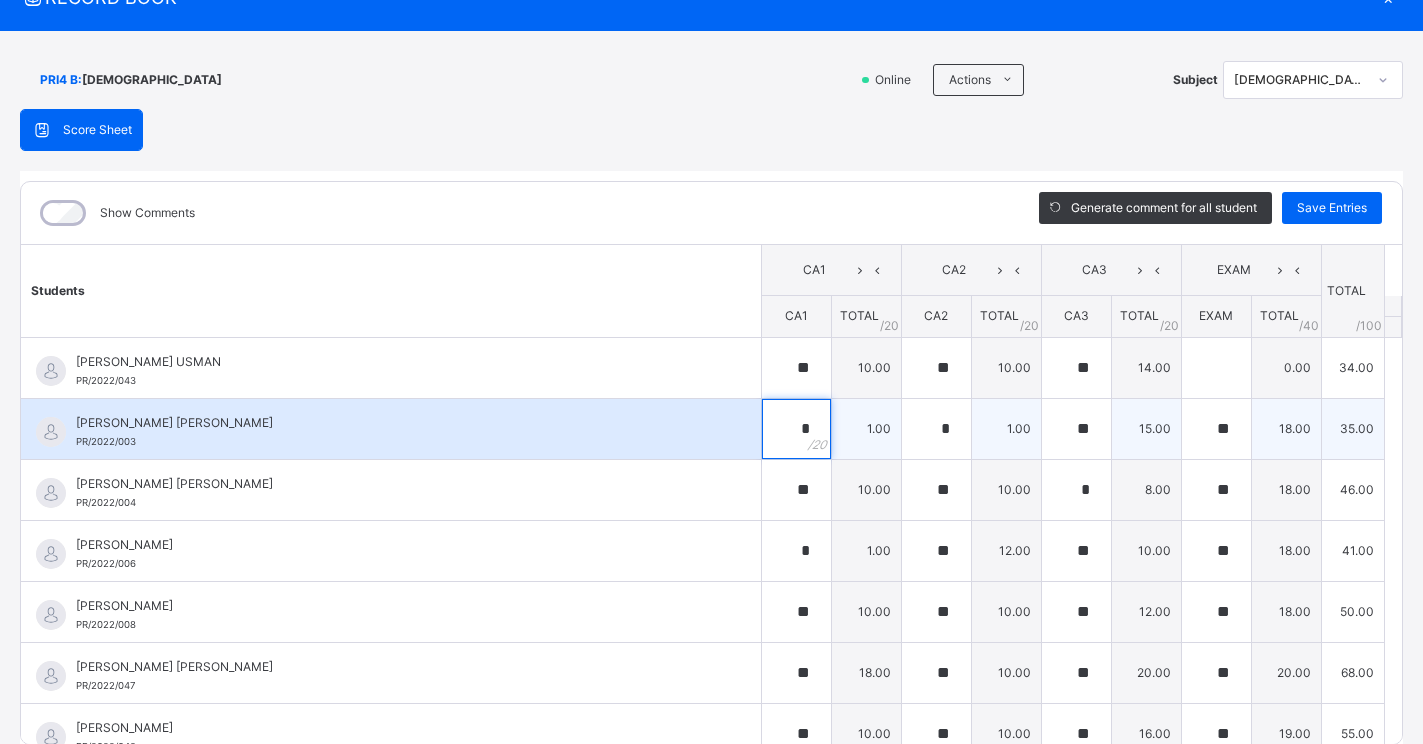 click on "*" at bounding box center (796, 429) 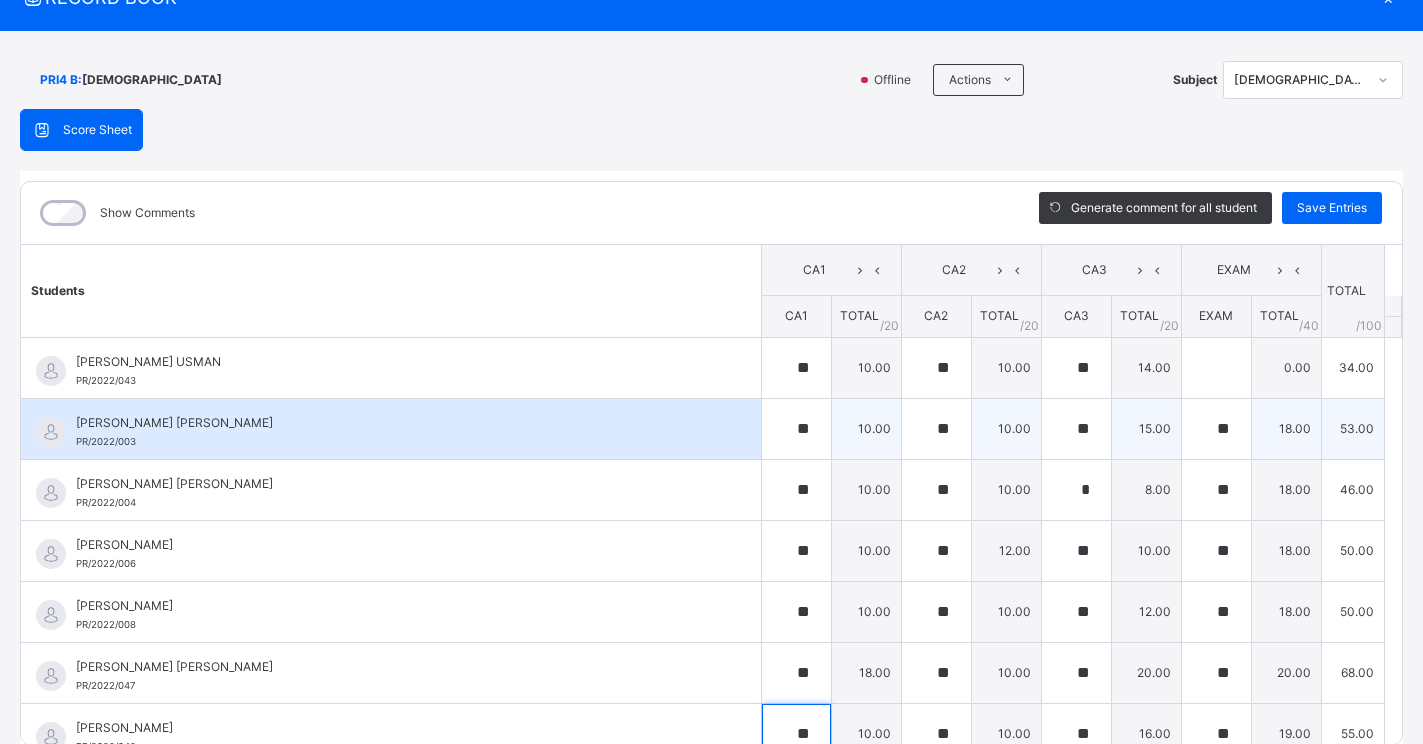 scroll, scrollTop: 20, scrollLeft: 0, axis: vertical 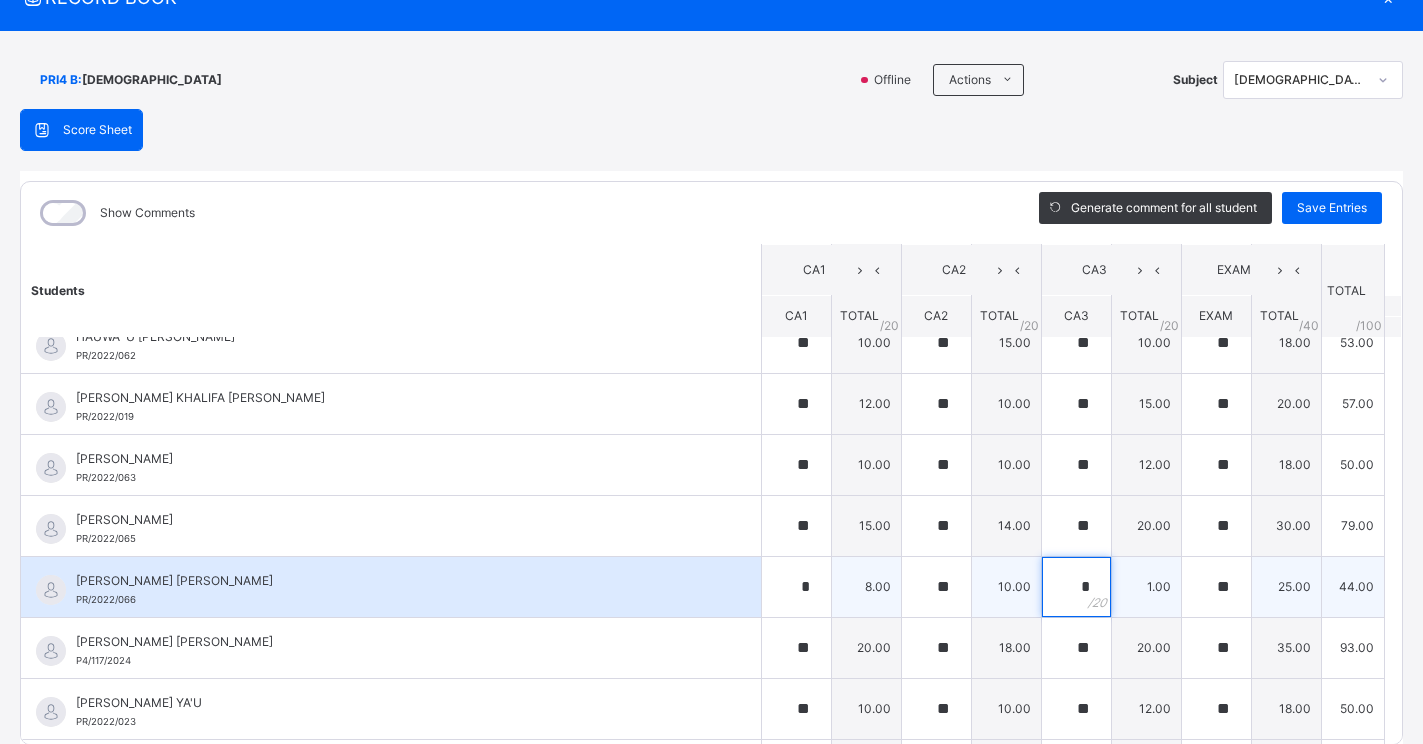 click on "*" at bounding box center (1076, 587) 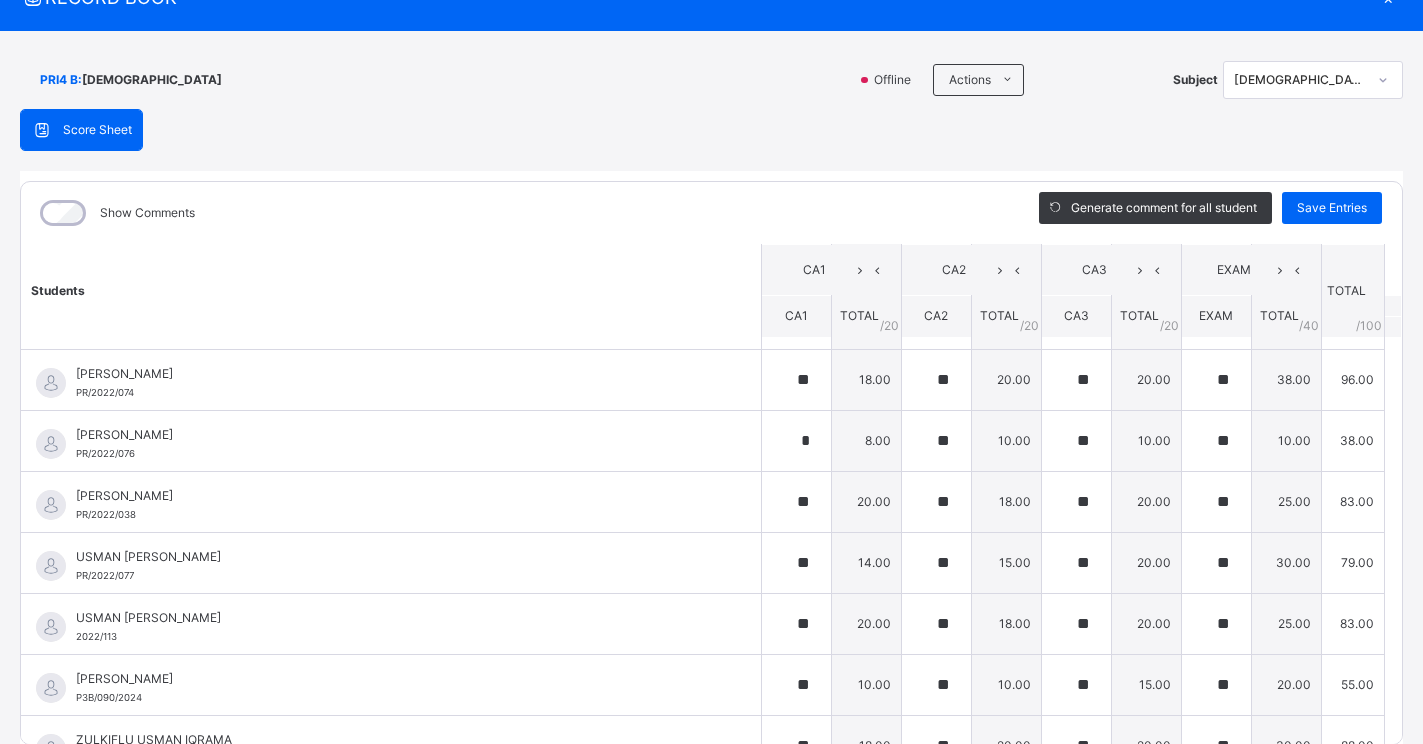 scroll, scrollTop: 2095, scrollLeft: 0, axis: vertical 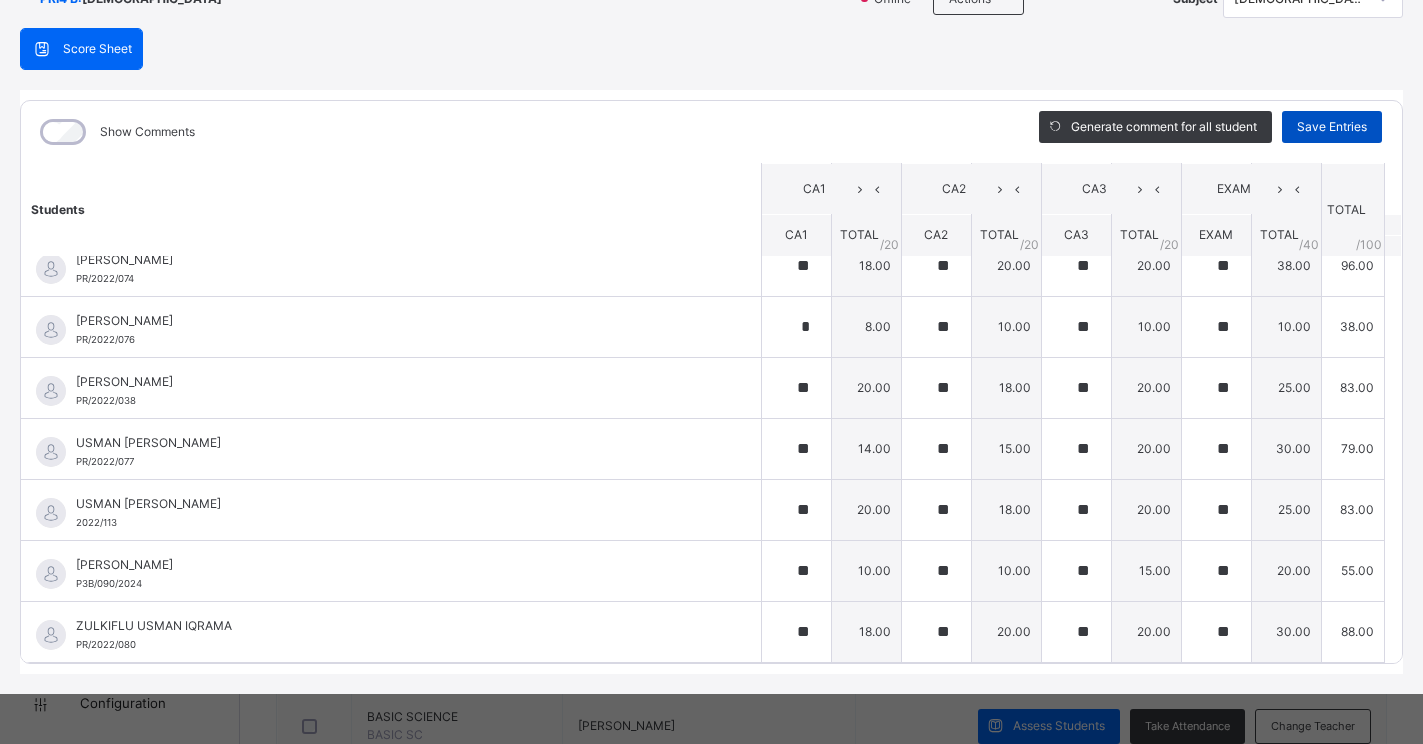 click on "Save Entries" at bounding box center (1332, 127) 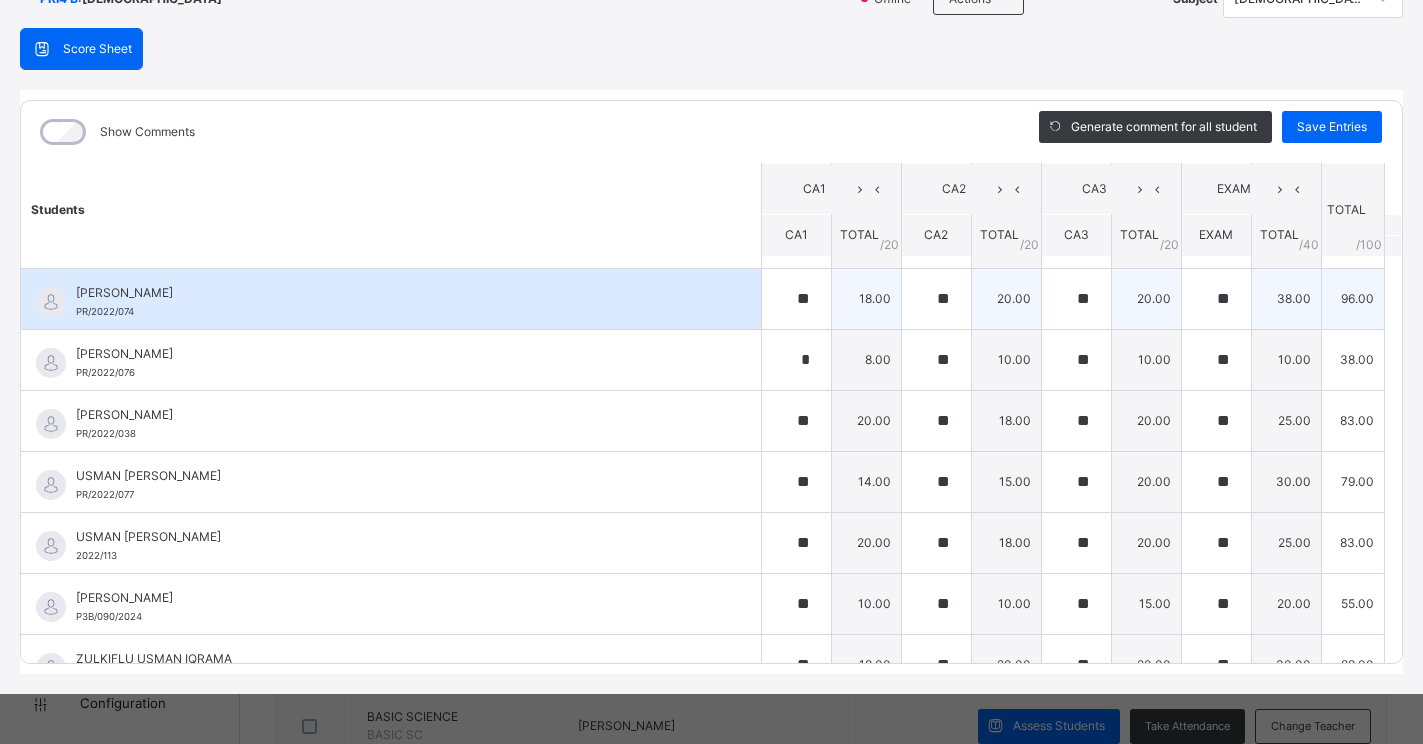 scroll, scrollTop: 2095, scrollLeft: 0, axis: vertical 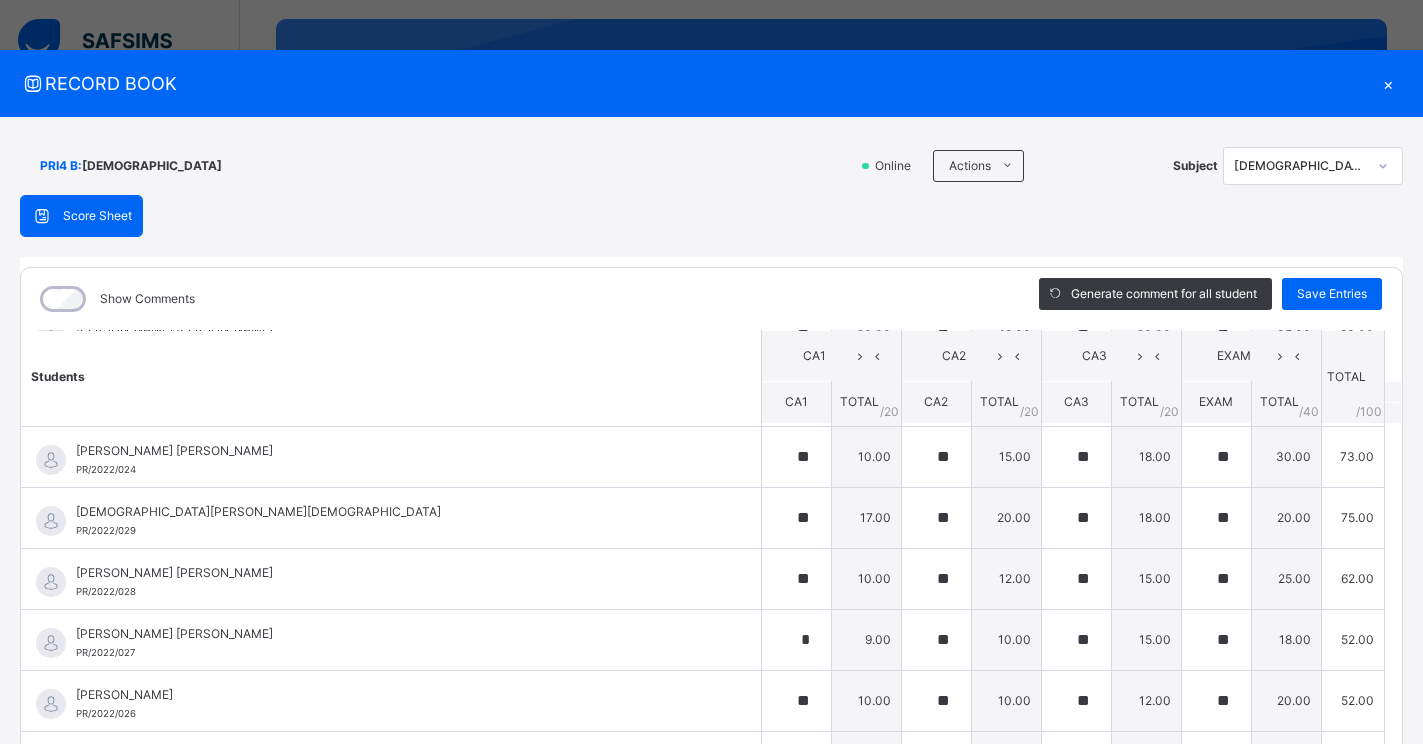 click on "×" at bounding box center (1388, 83) 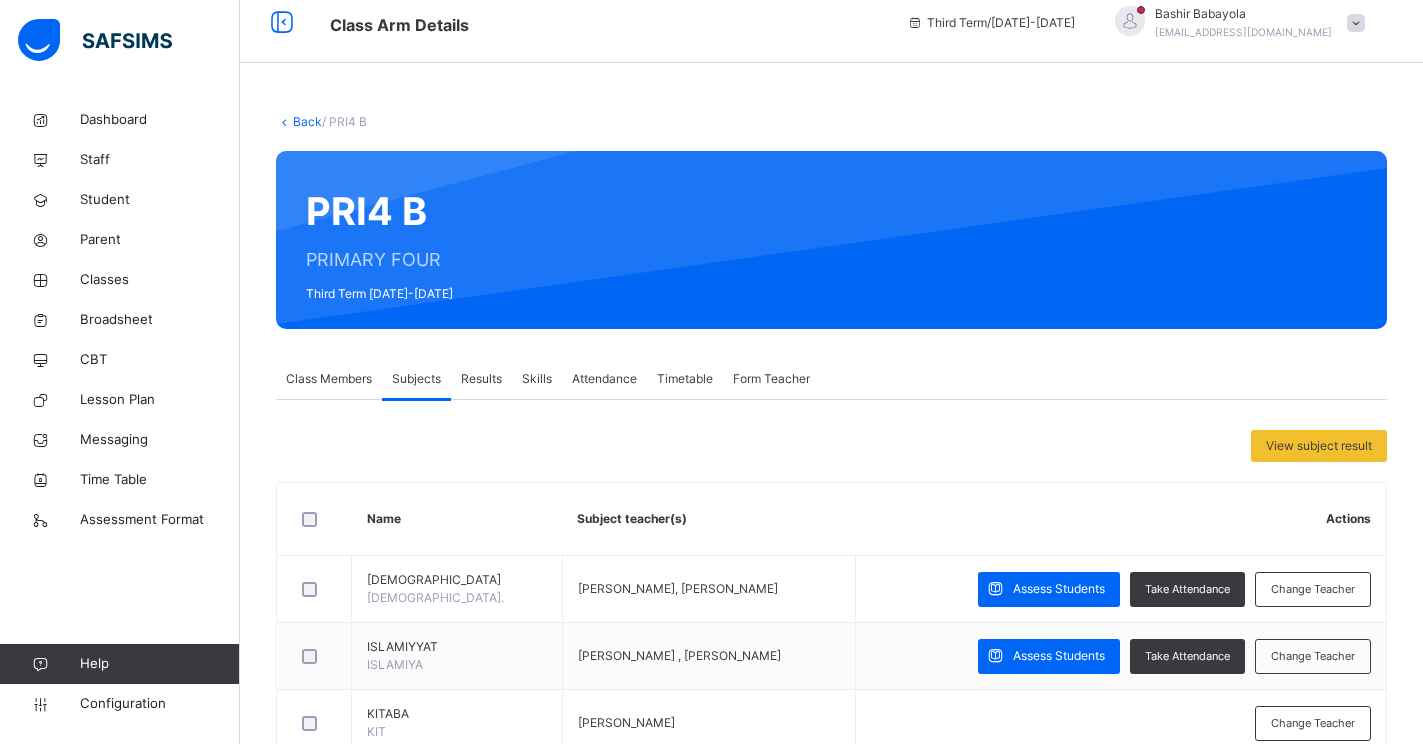 scroll, scrollTop: 0, scrollLeft: 0, axis: both 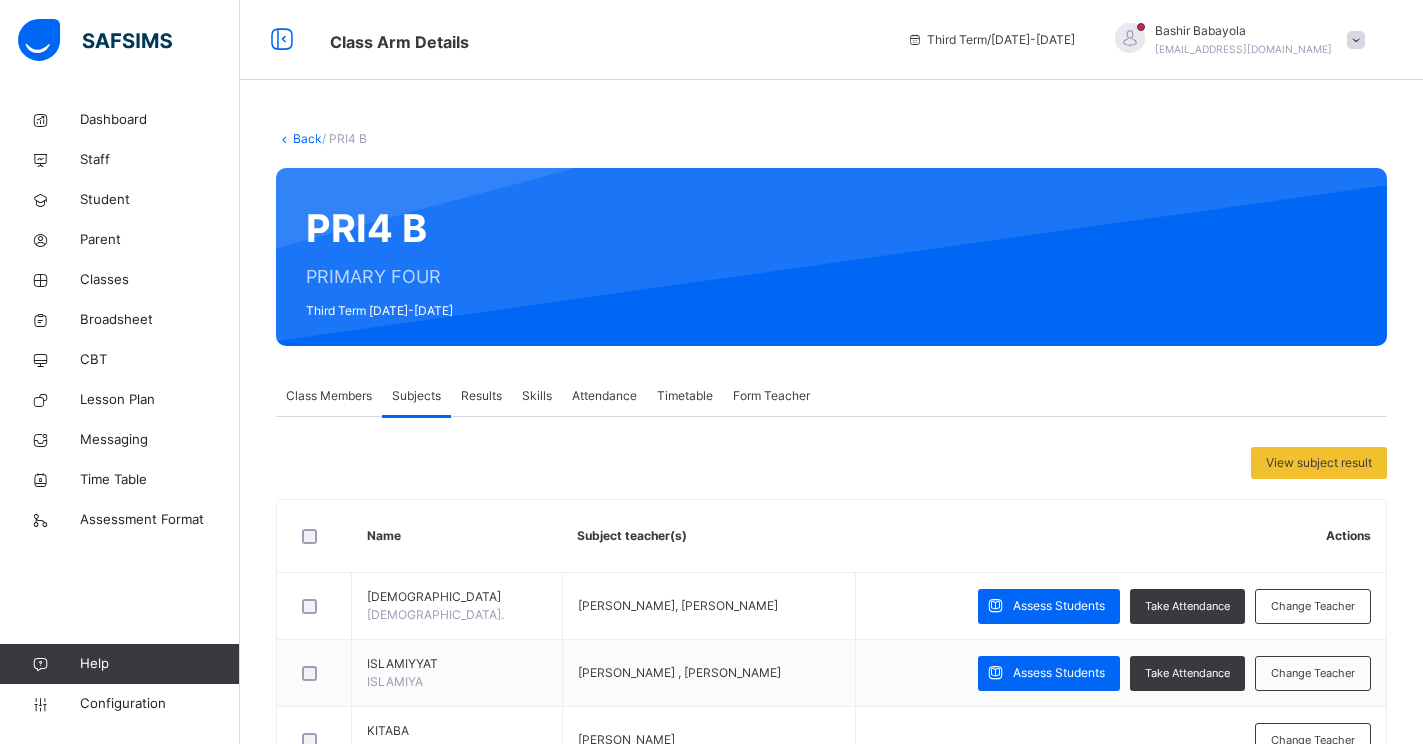 click on "Back" at bounding box center (307, 138) 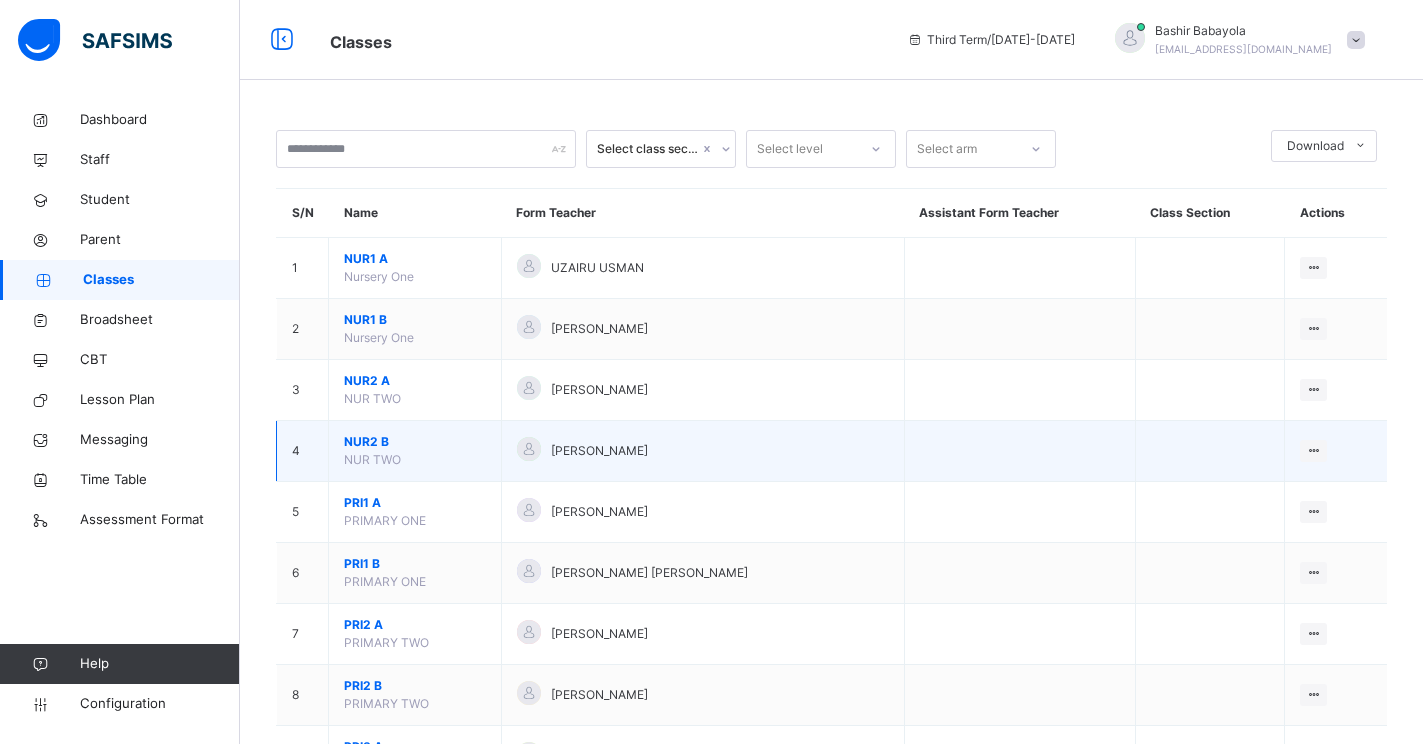 click on "NUR2   B" at bounding box center [415, 442] 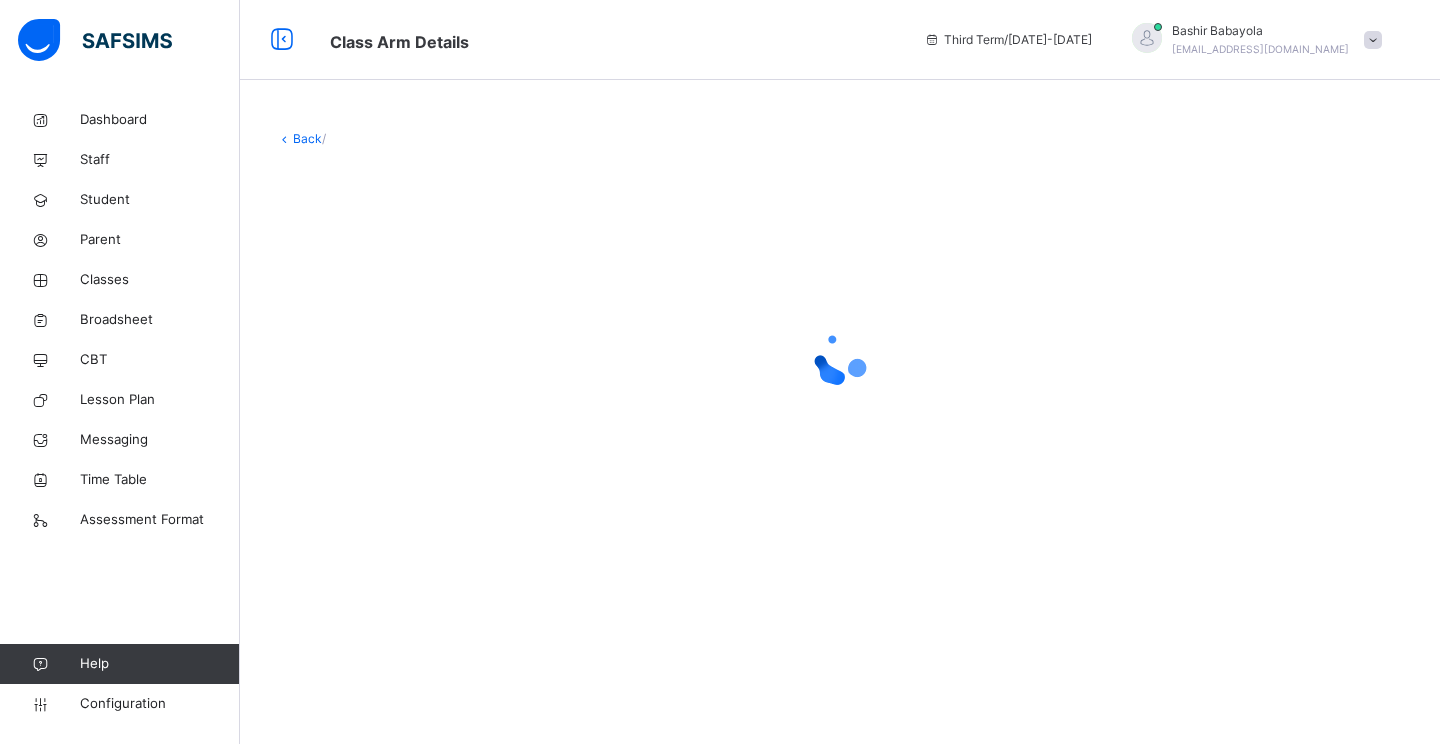 drag, startPoint x: 681, startPoint y: 388, endPoint x: 786, endPoint y: 419, distance: 109.48059 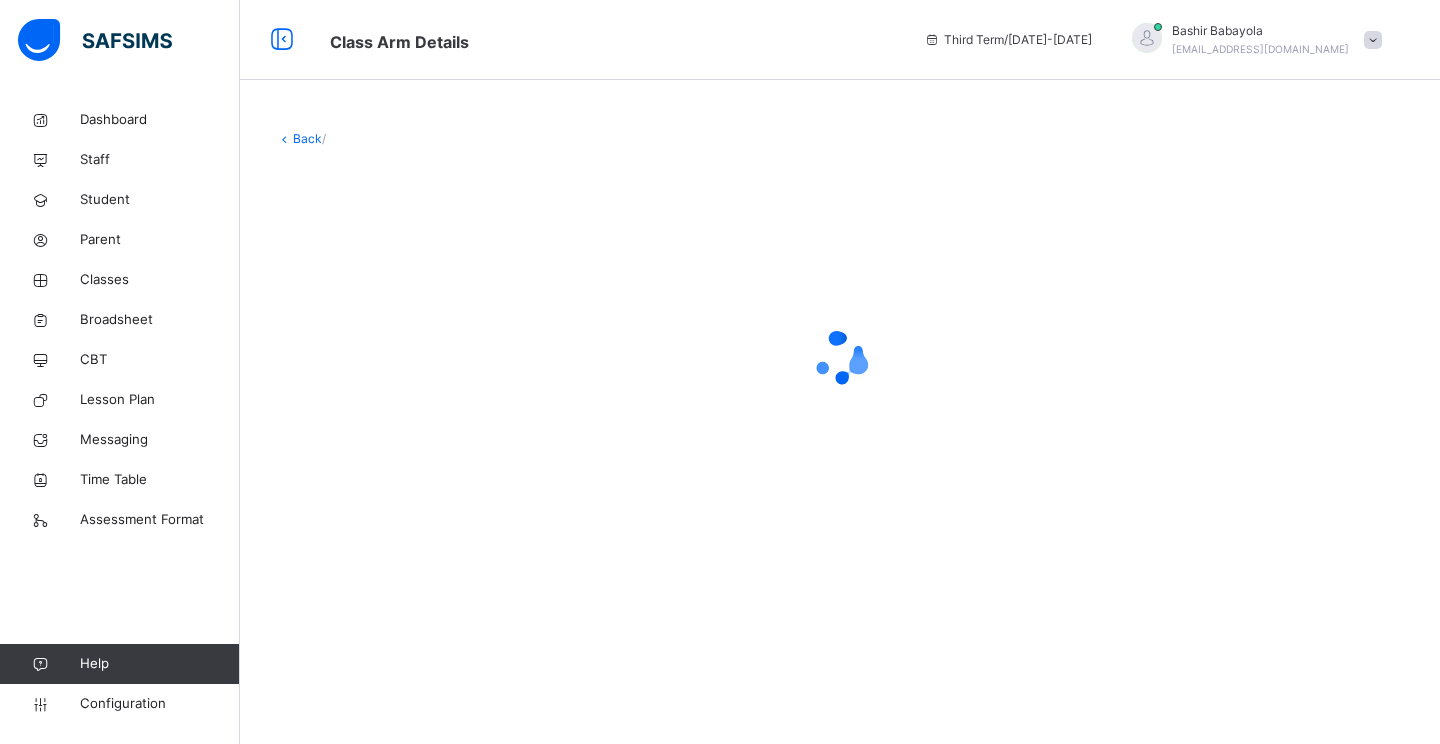 click at bounding box center [840, 358] 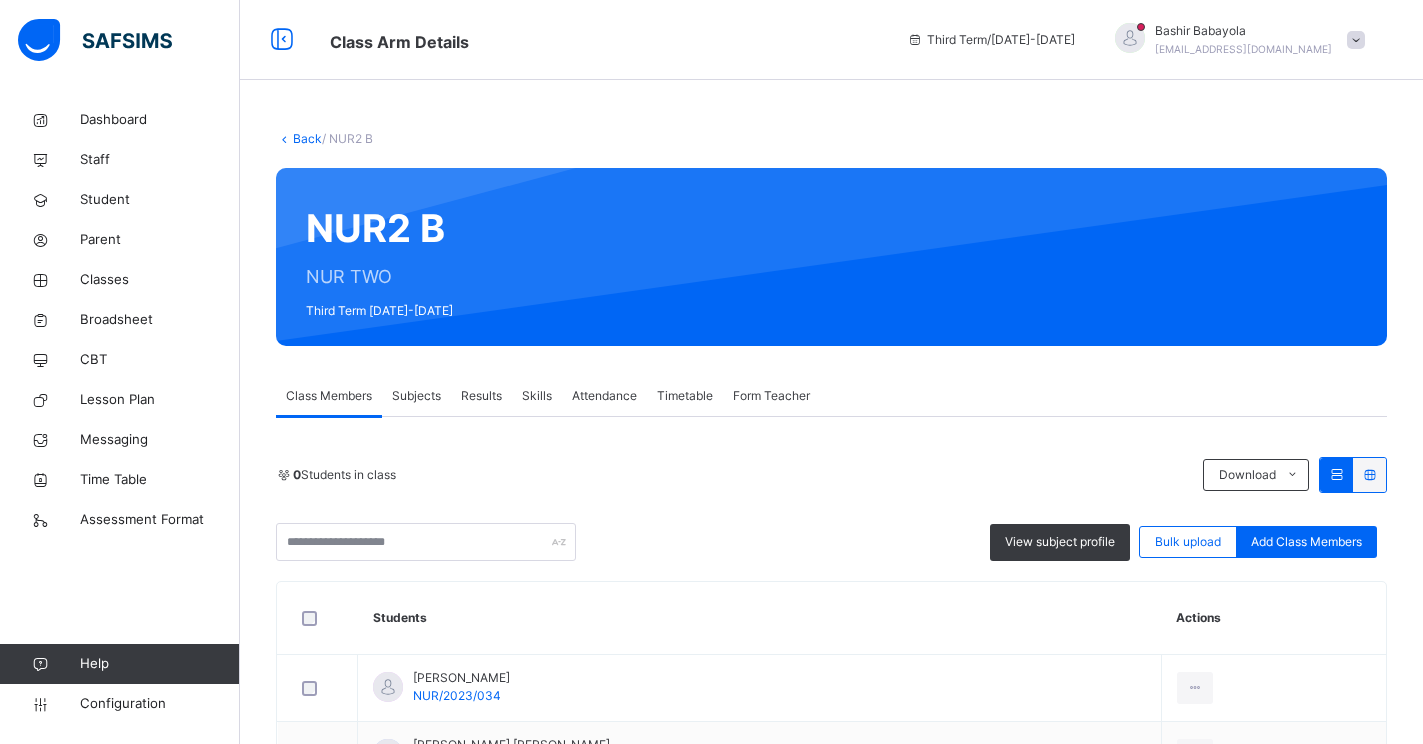click on "Subjects" at bounding box center (416, 396) 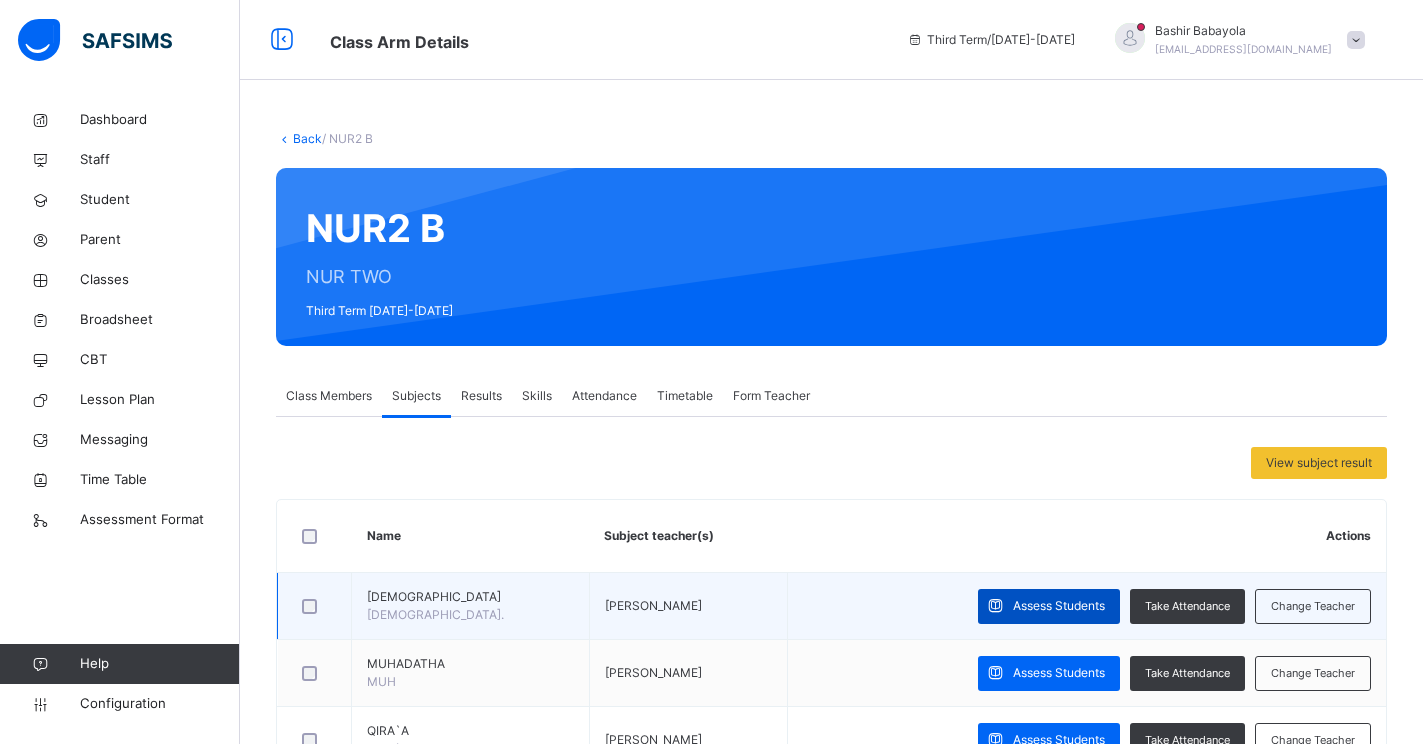 click on "Assess Students" at bounding box center (1059, 606) 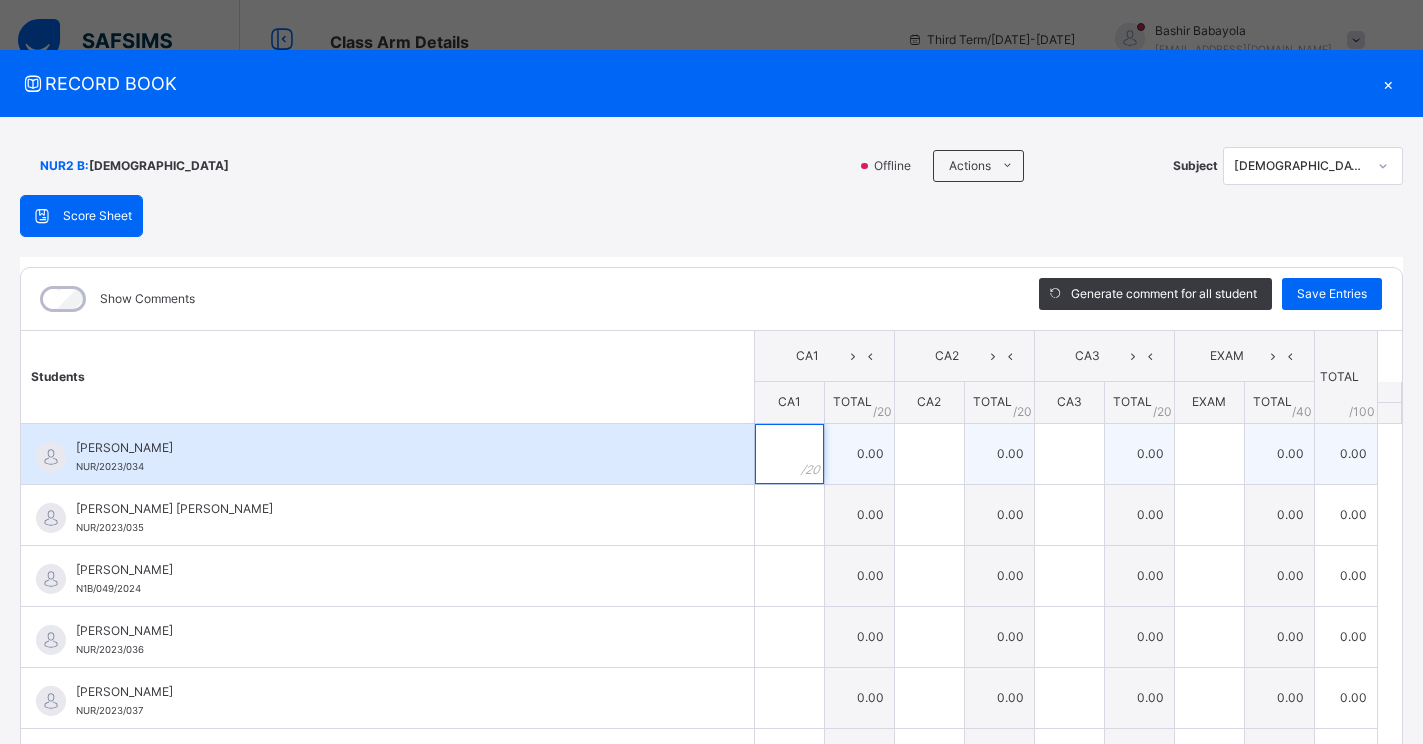 click at bounding box center (789, 454) 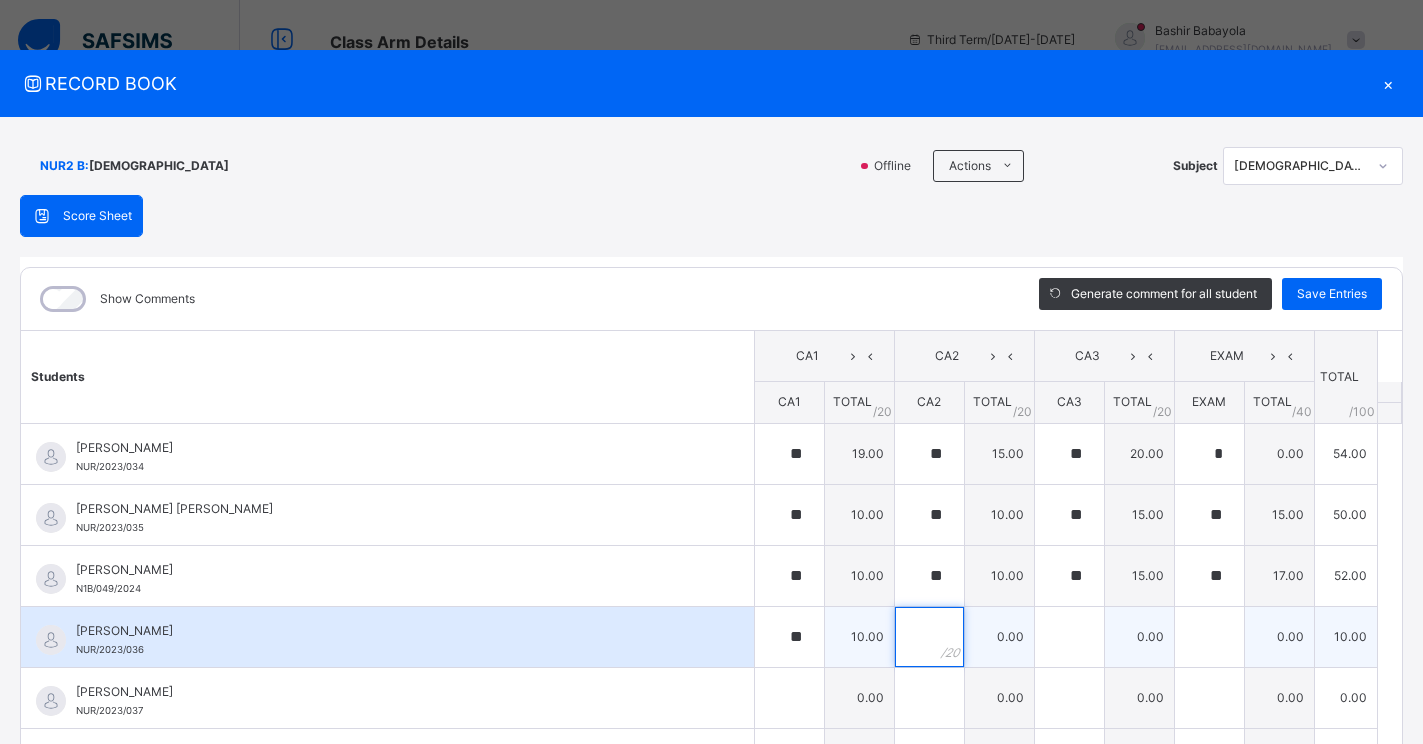click at bounding box center (929, 637) 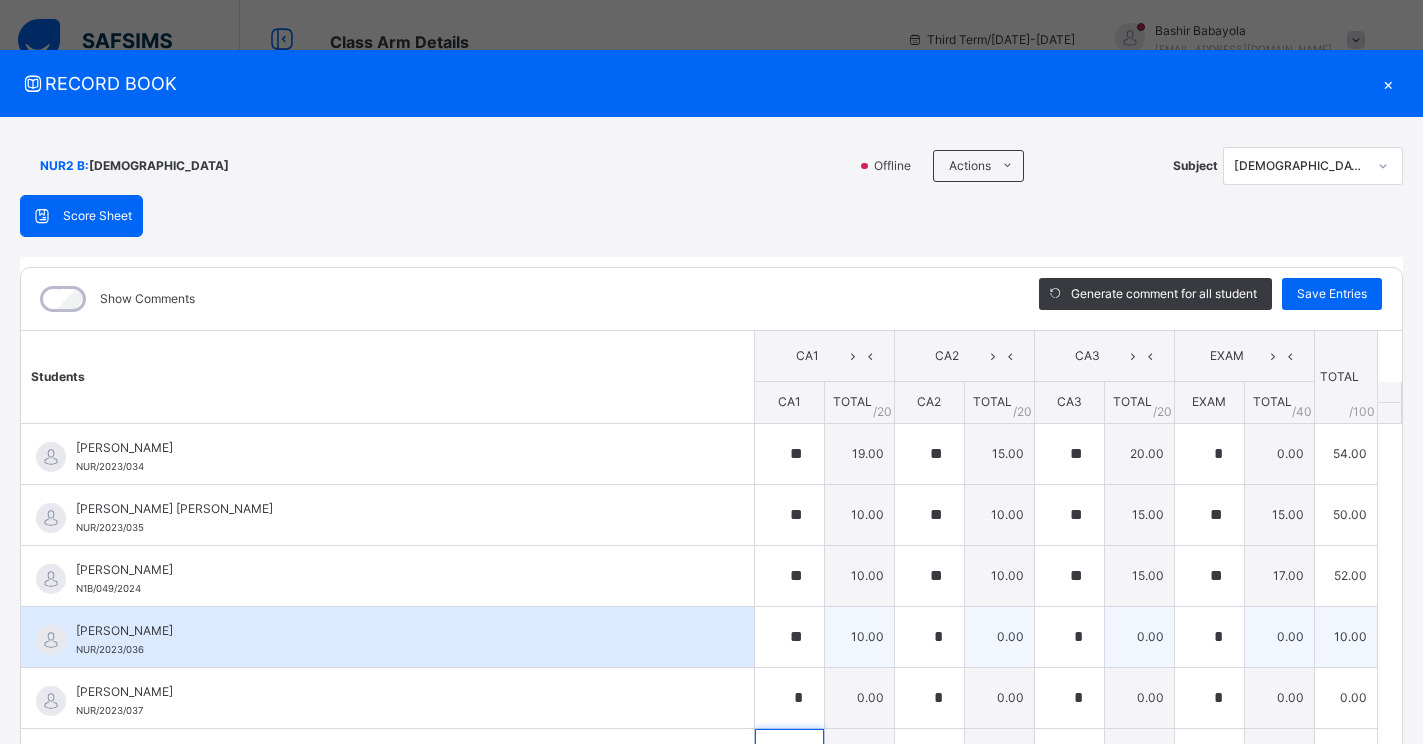 scroll, scrollTop: 45, scrollLeft: 0, axis: vertical 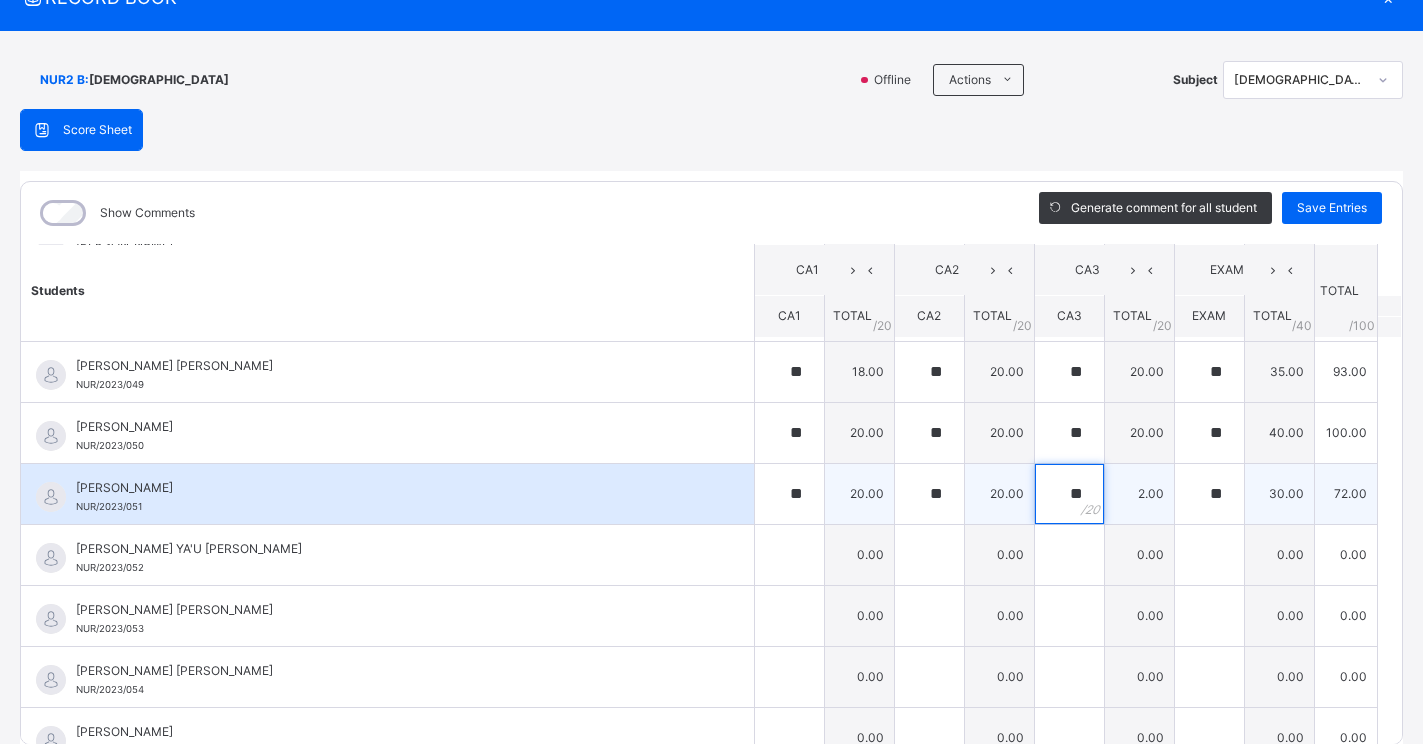 click on "**" at bounding box center [1069, 494] 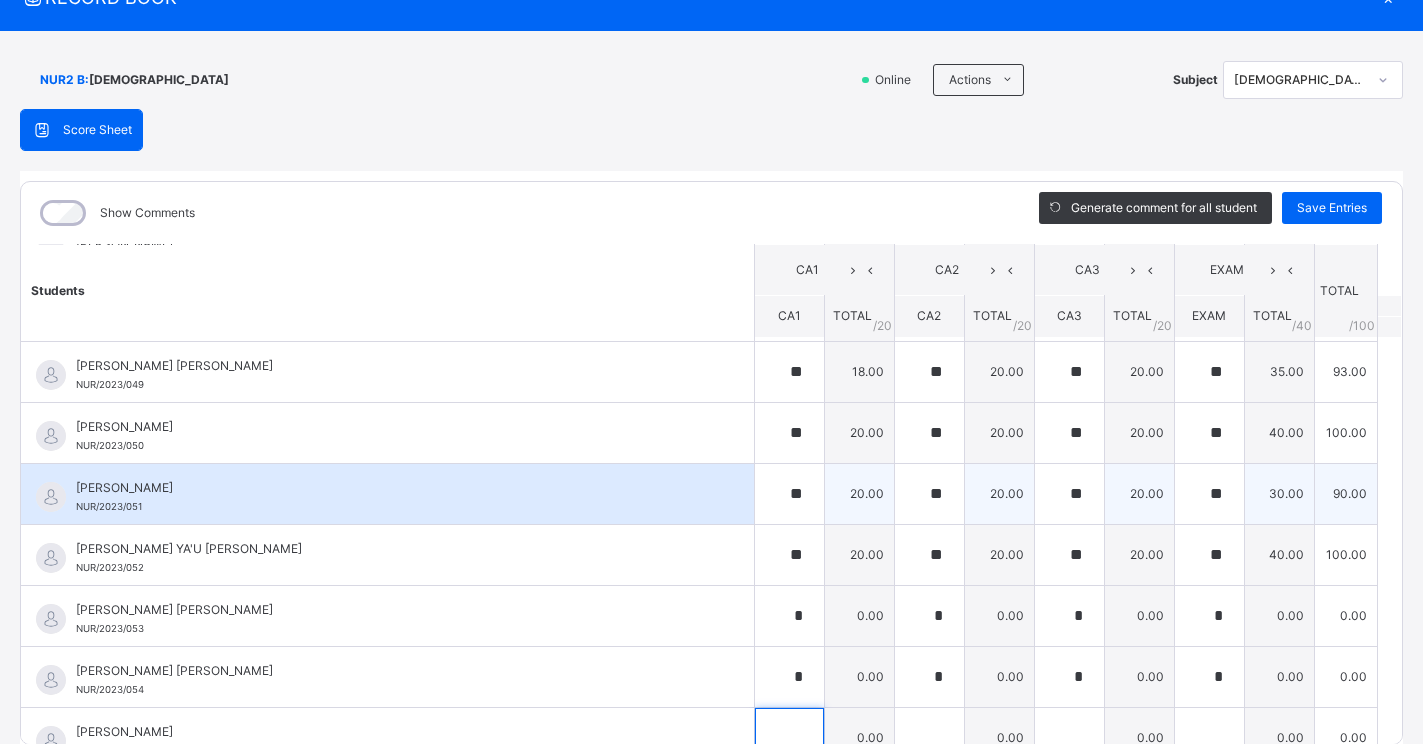 scroll, scrollTop: 1240, scrollLeft: 0, axis: vertical 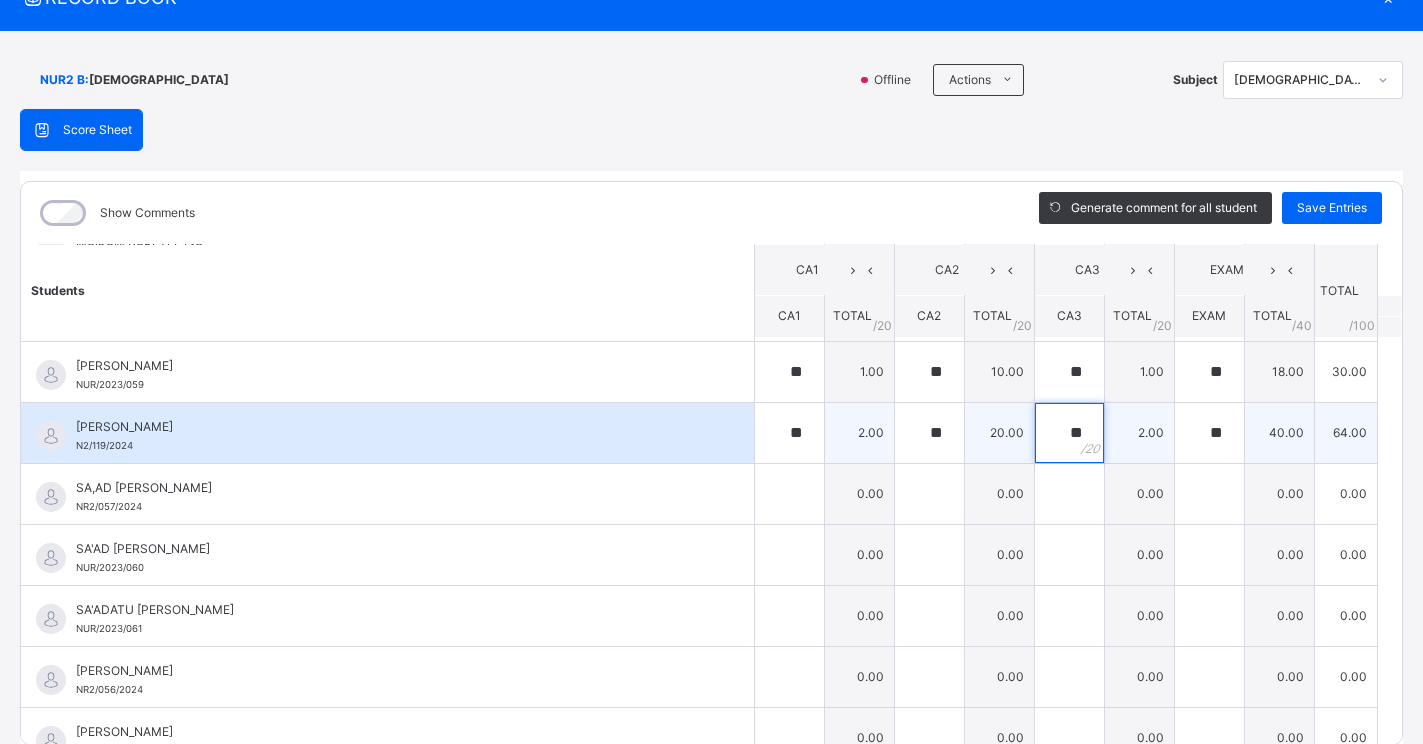 click on "**" at bounding box center [1069, 433] 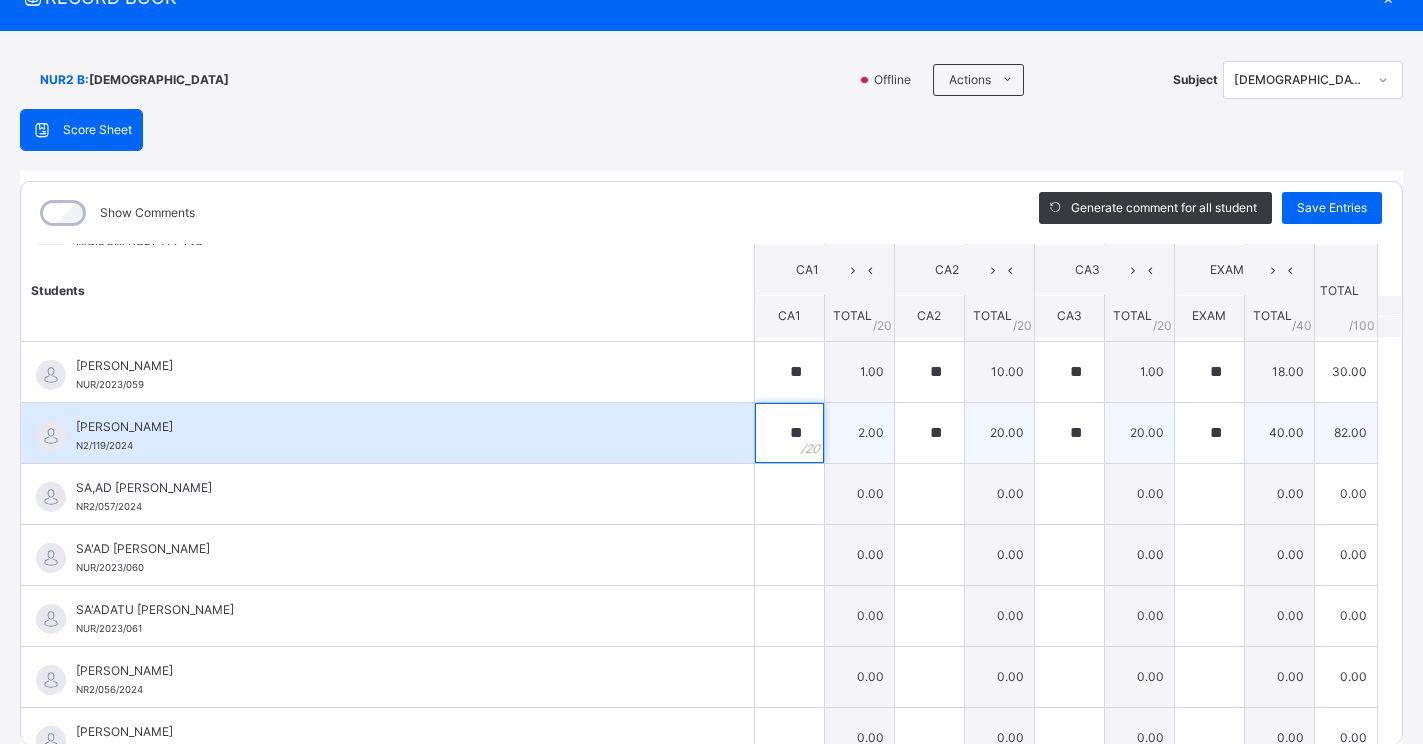 click on "**" at bounding box center [789, 433] 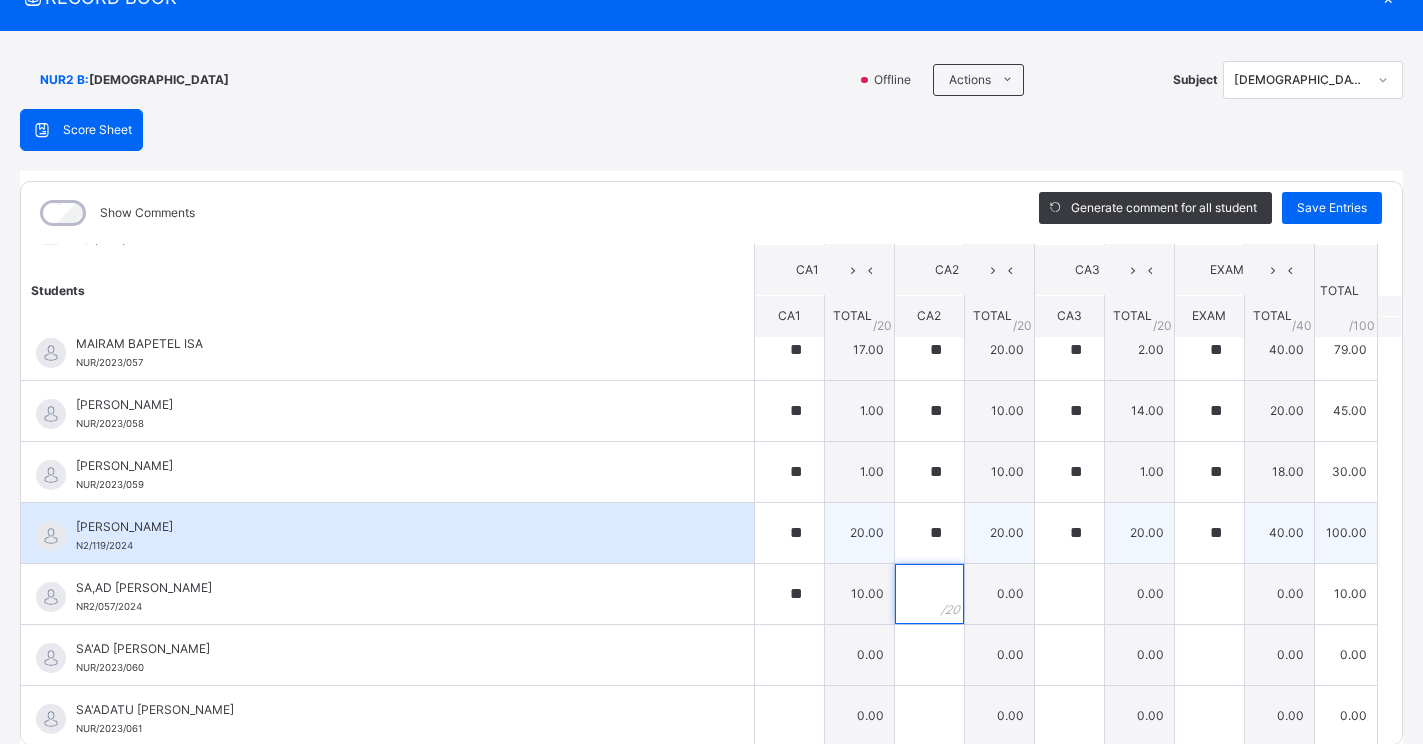 scroll, scrollTop: 1626, scrollLeft: 0, axis: vertical 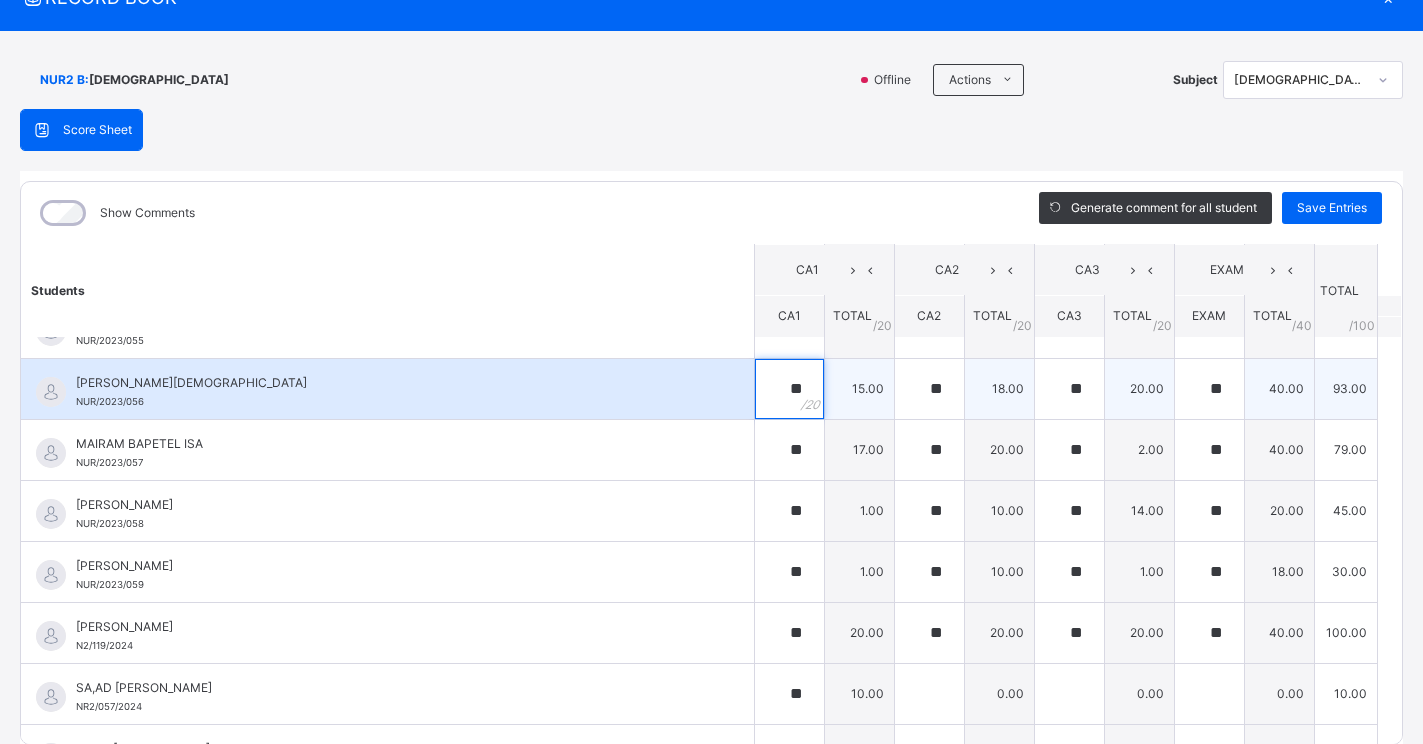 click on "**" at bounding box center [789, 389] 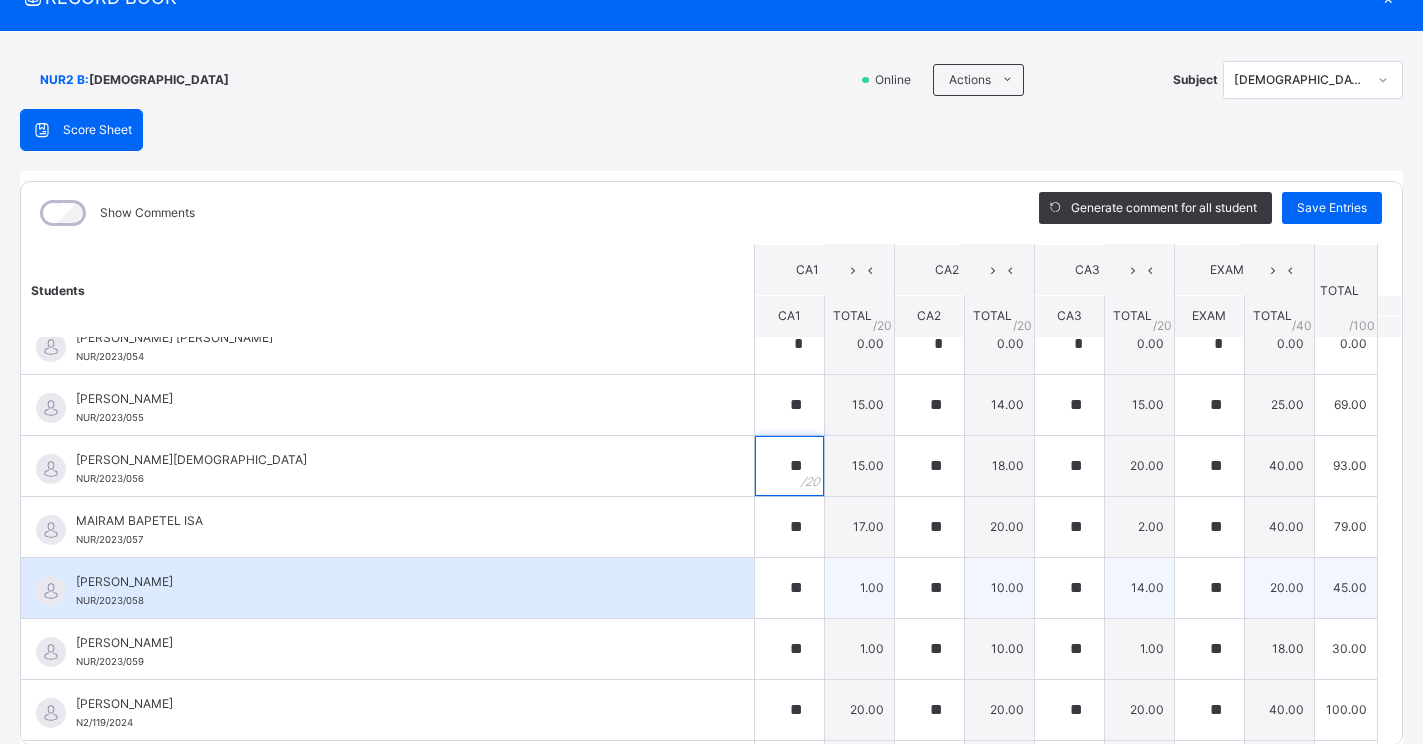 scroll, scrollTop: 1426, scrollLeft: 0, axis: vertical 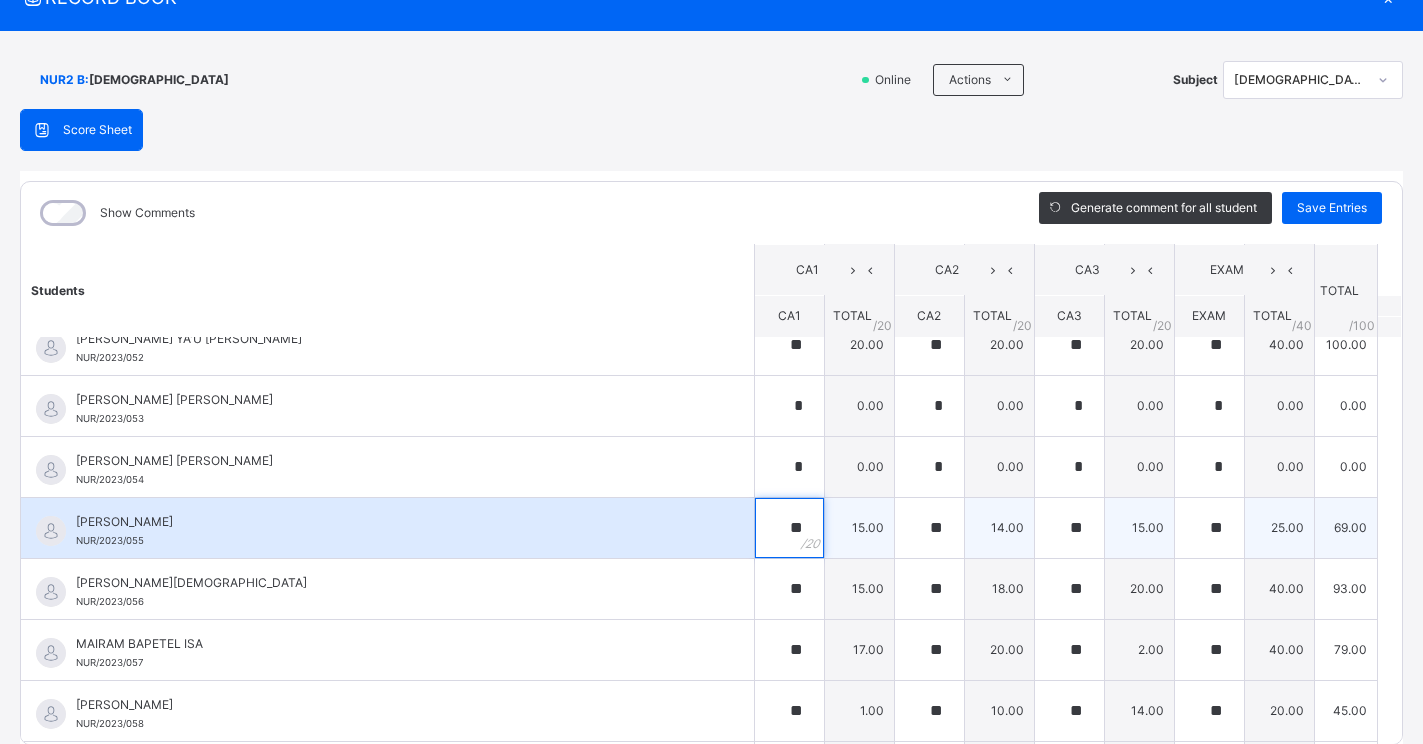 click on "**" at bounding box center [789, 528] 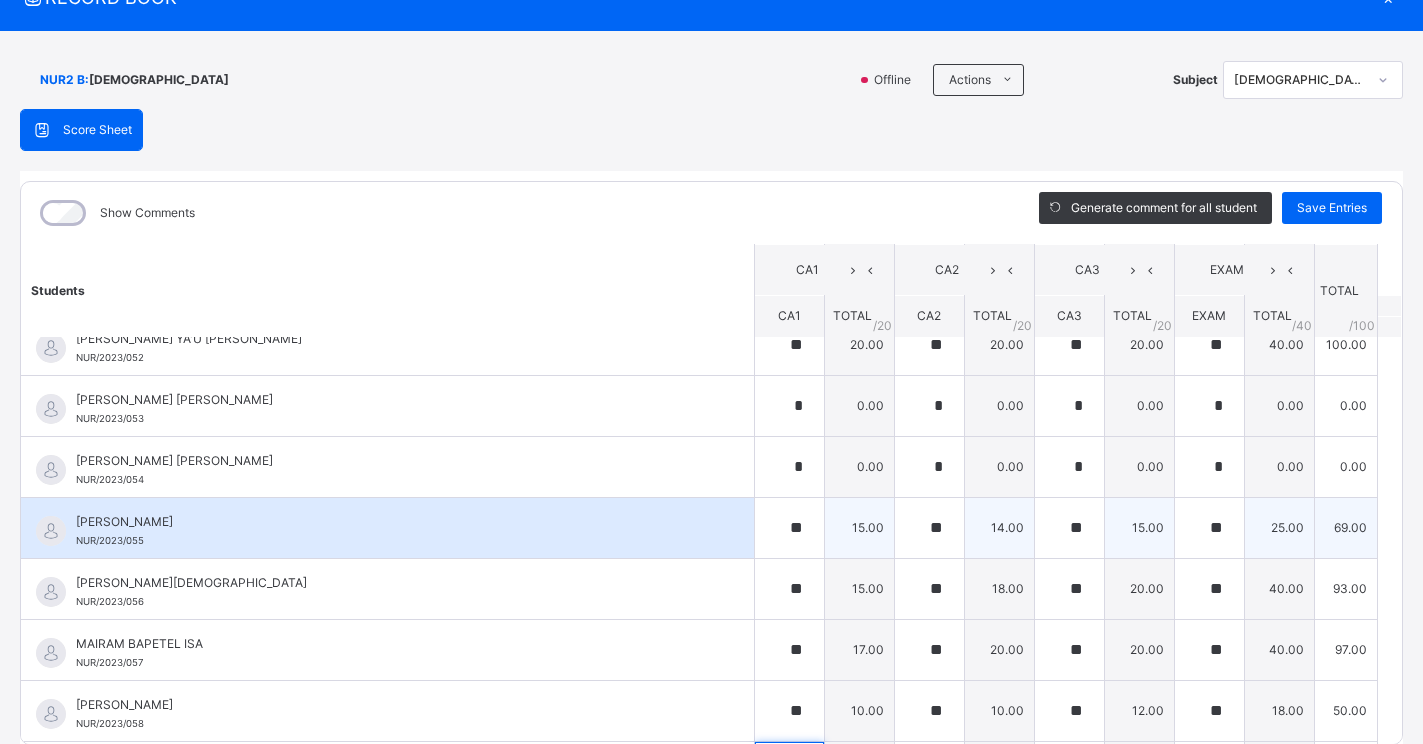 scroll, scrollTop: 1484, scrollLeft: 0, axis: vertical 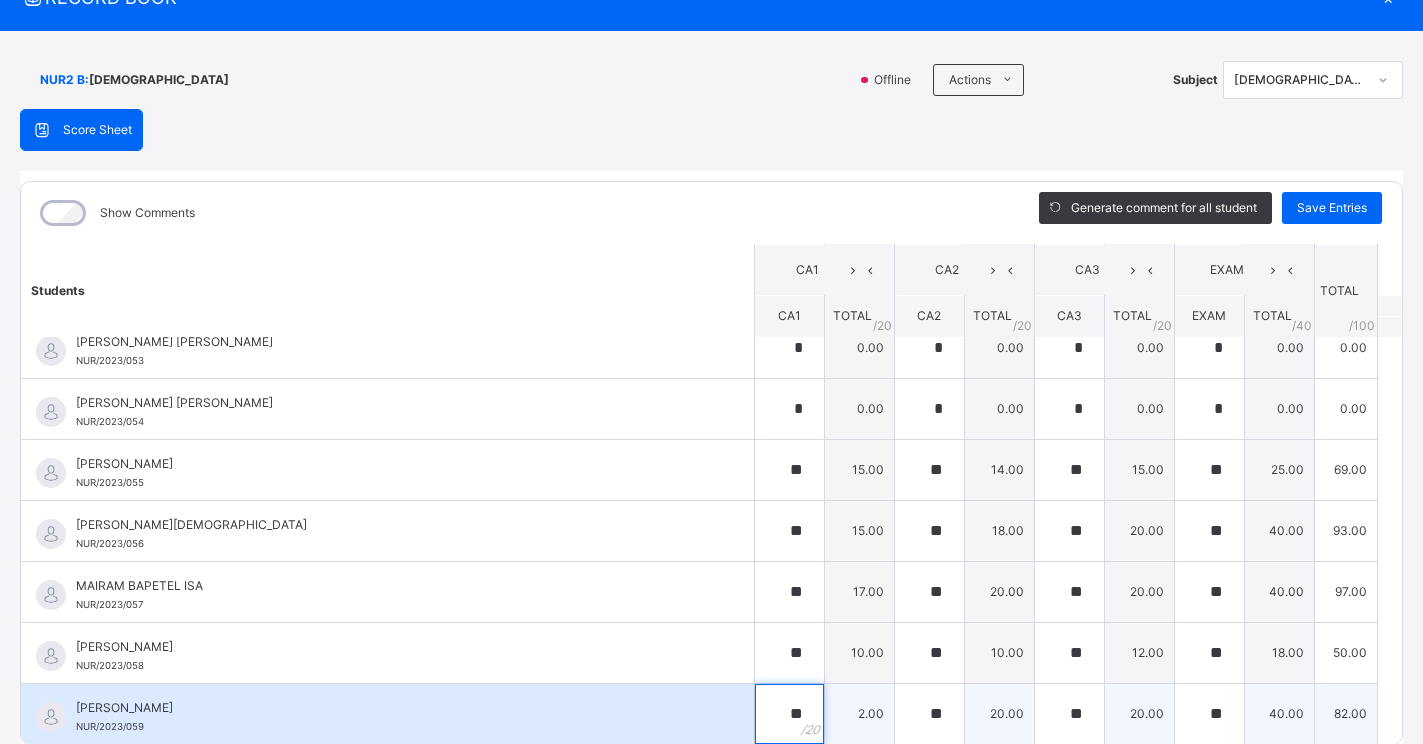 click on "**" at bounding box center (789, 714) 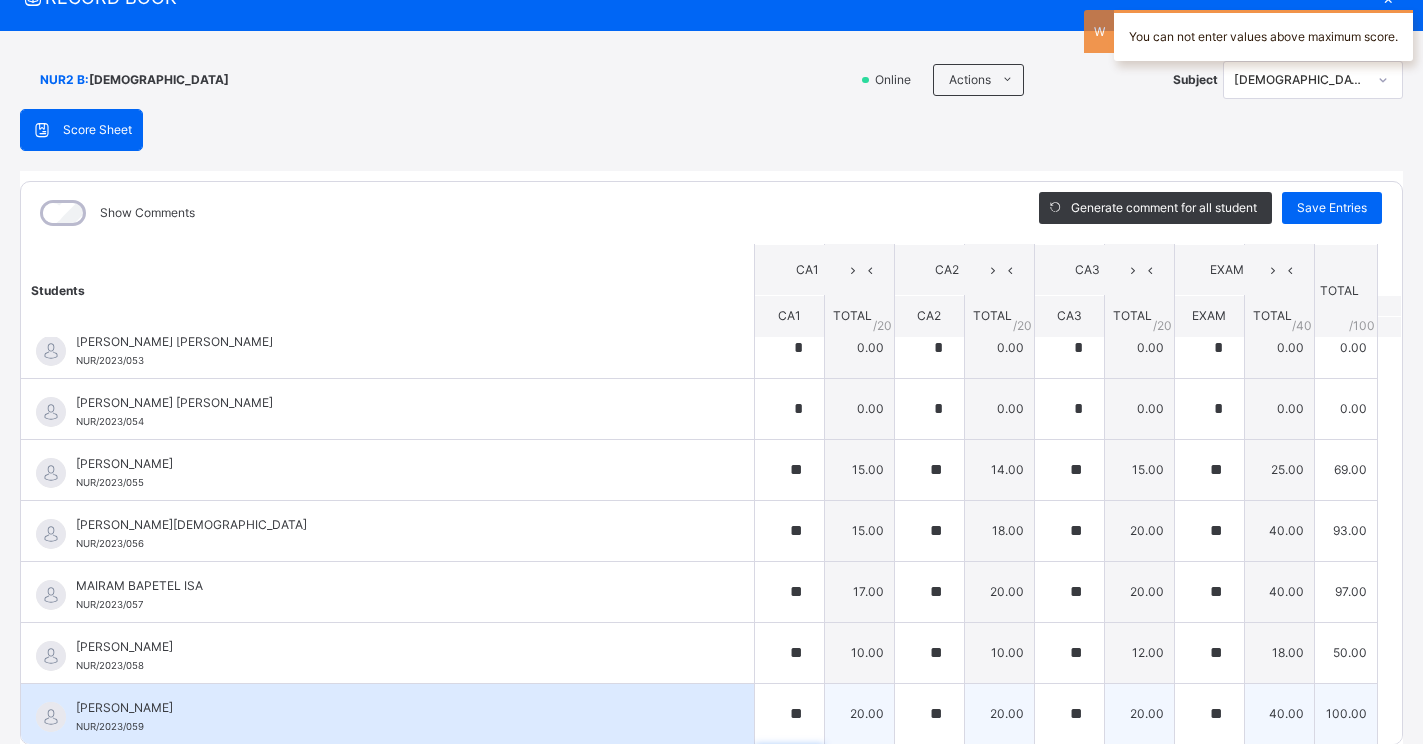 scroll, scrollTop: 1765, scrollLeft: 0, axis: vertical 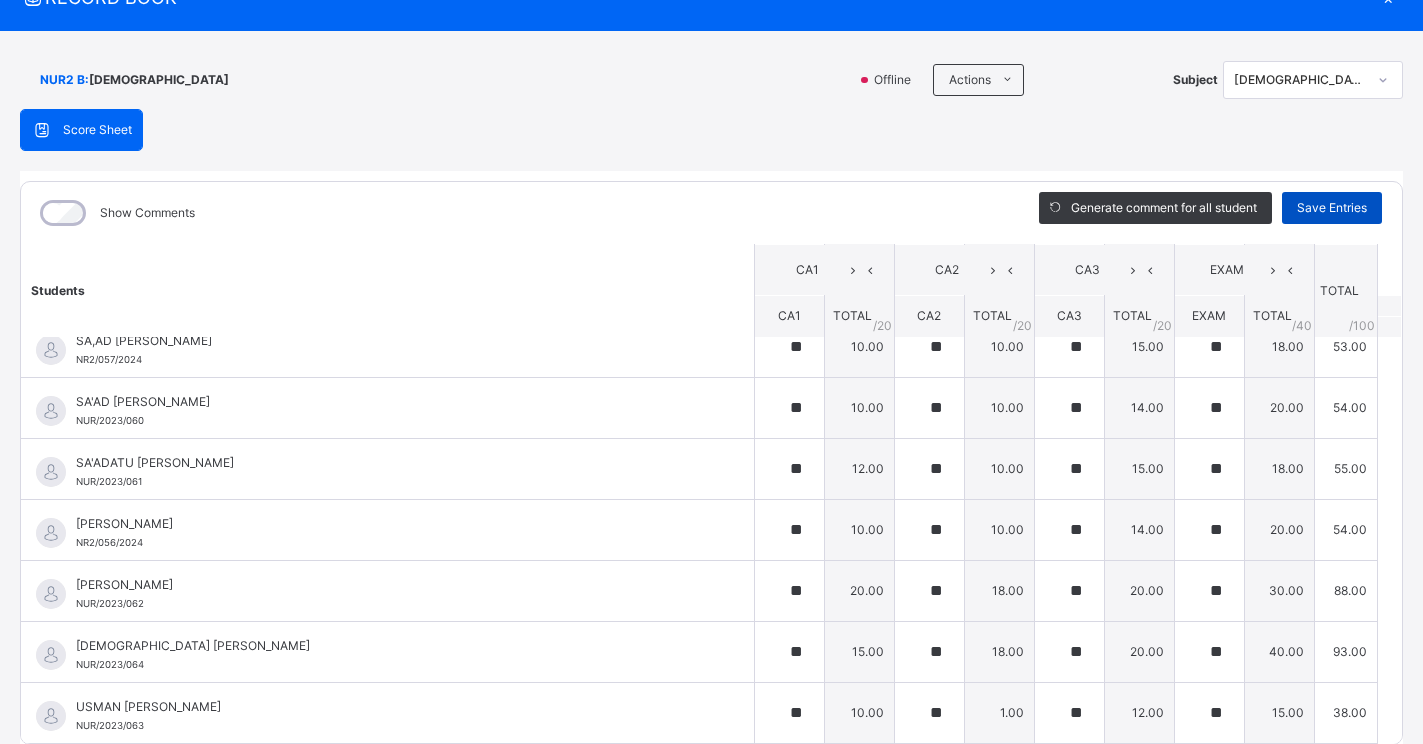click on "Save Entries" at bounding box center (1332, 208) 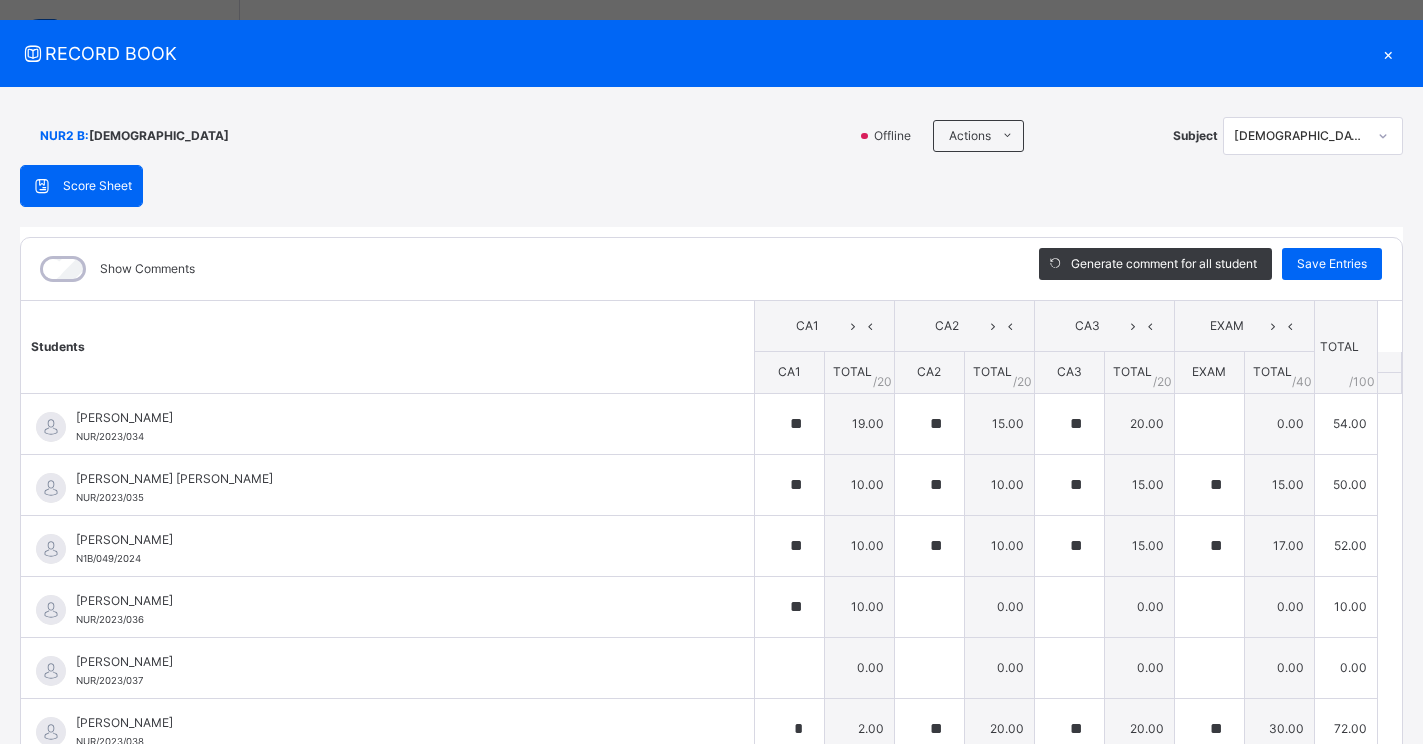scroll, scrollTop: 0, scrollLeft: 0, axis: both 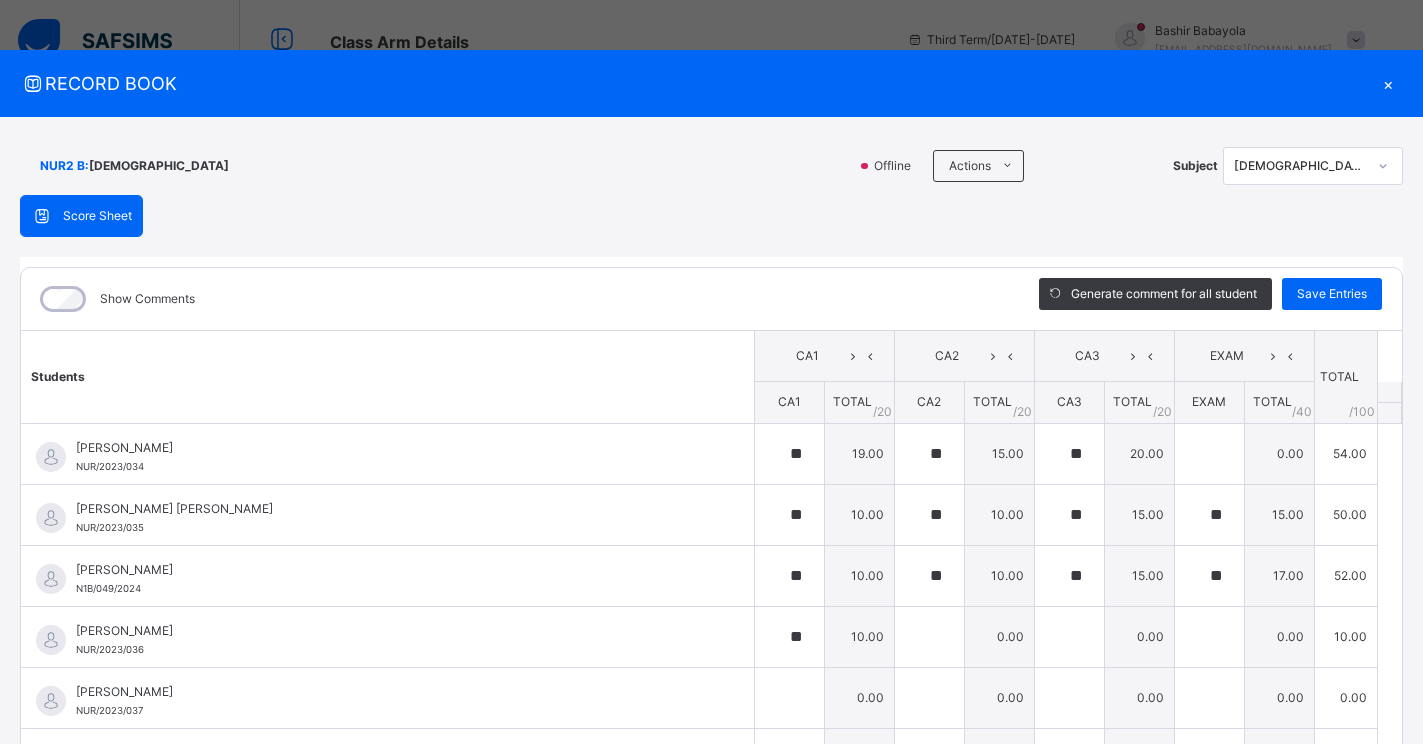 click on "×" at bounding box center [1388, 83] 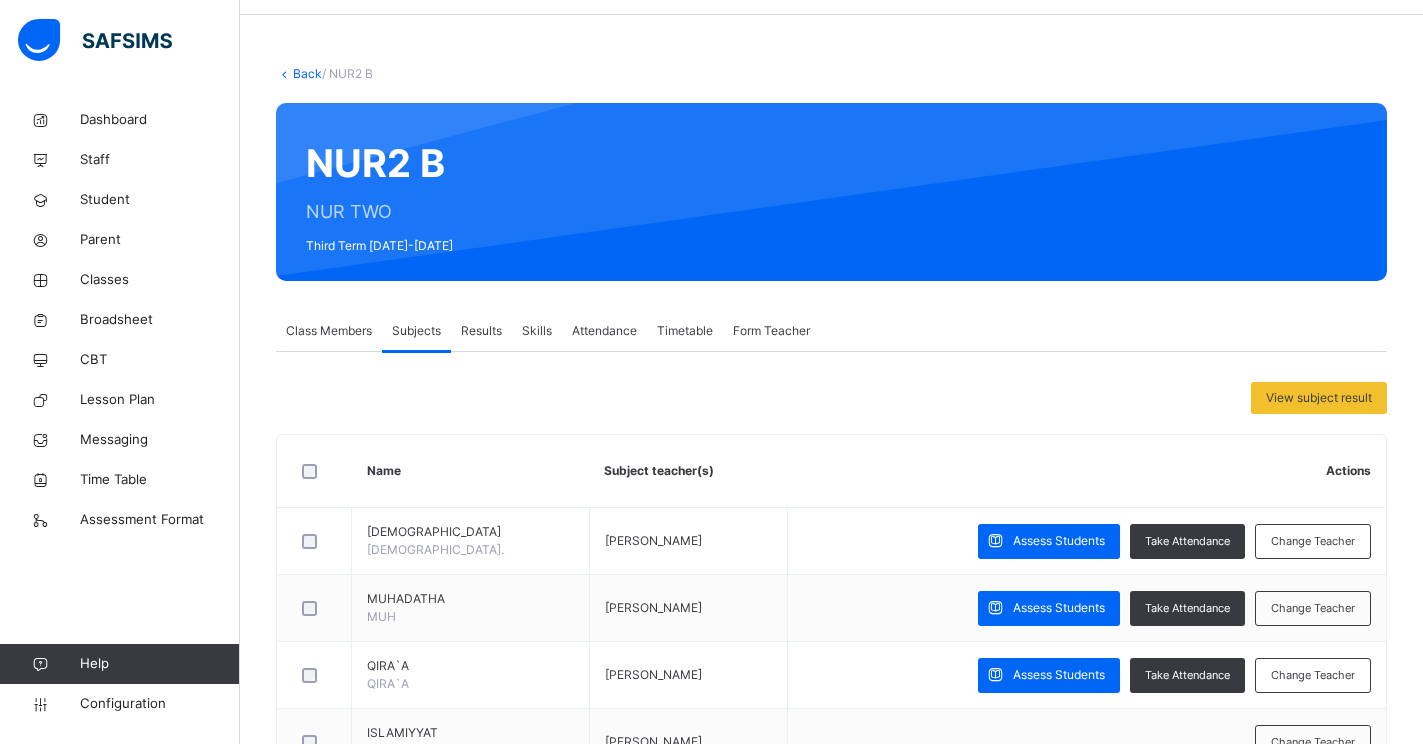 scroll, scrollTop: 100, scrollLeft: 0, axis: vertical 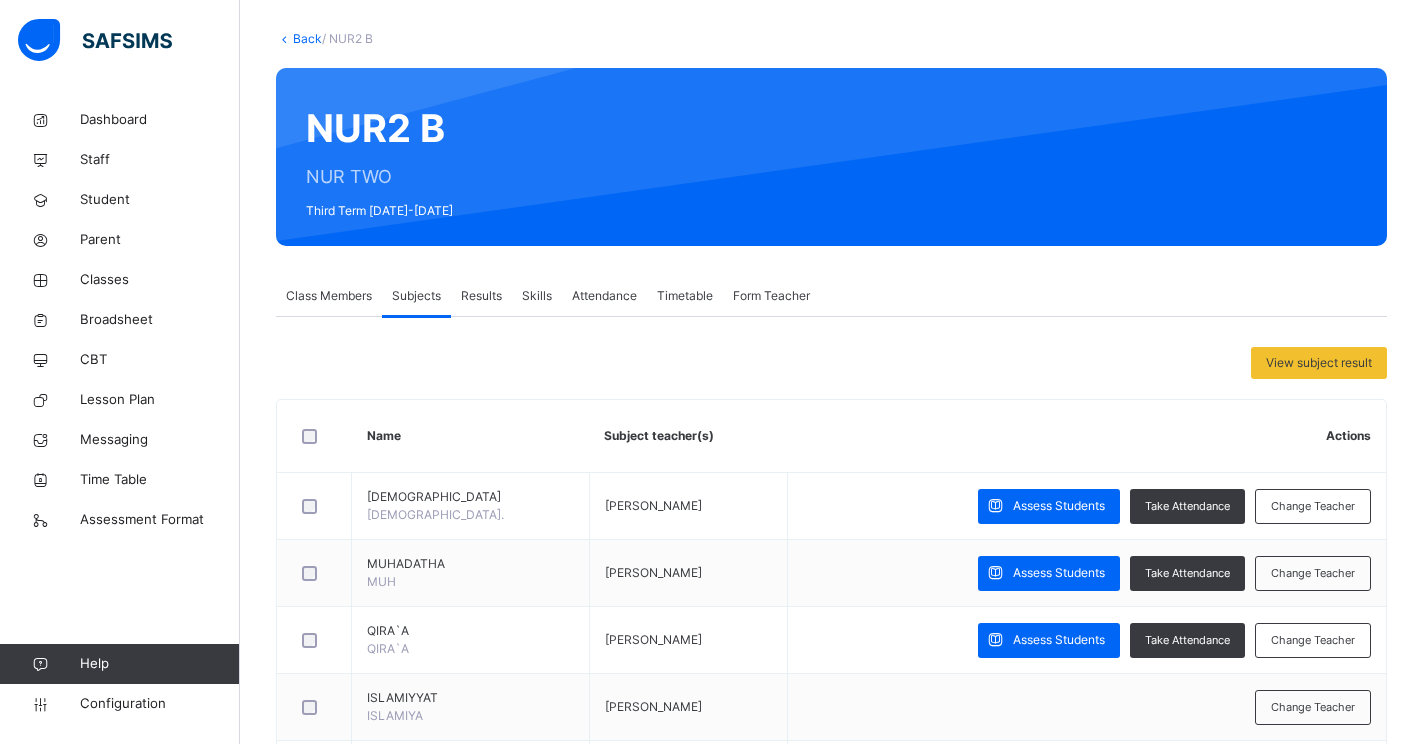 click on "Class Members" at bounding box center [329, 296] 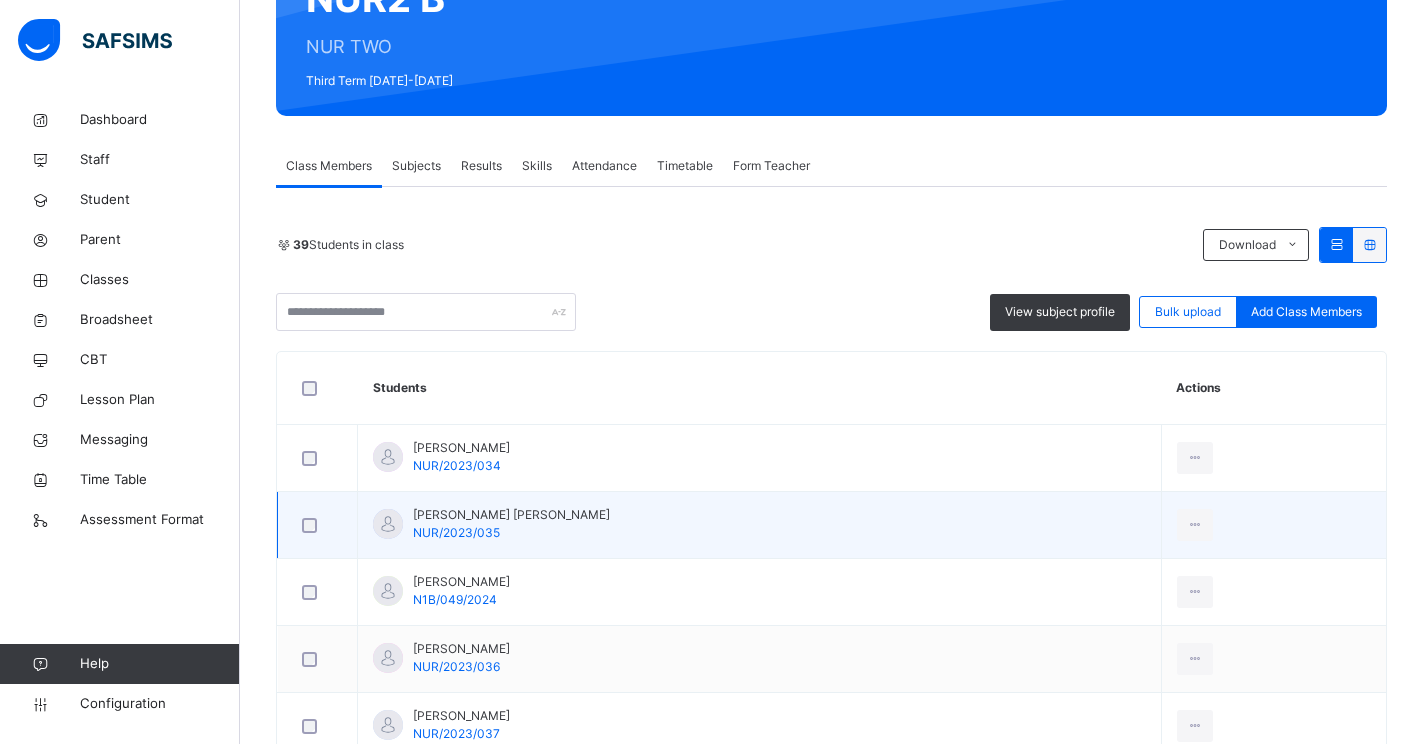 scroll, scrollTop: 200, scrollLeft: 0, axis: vertical 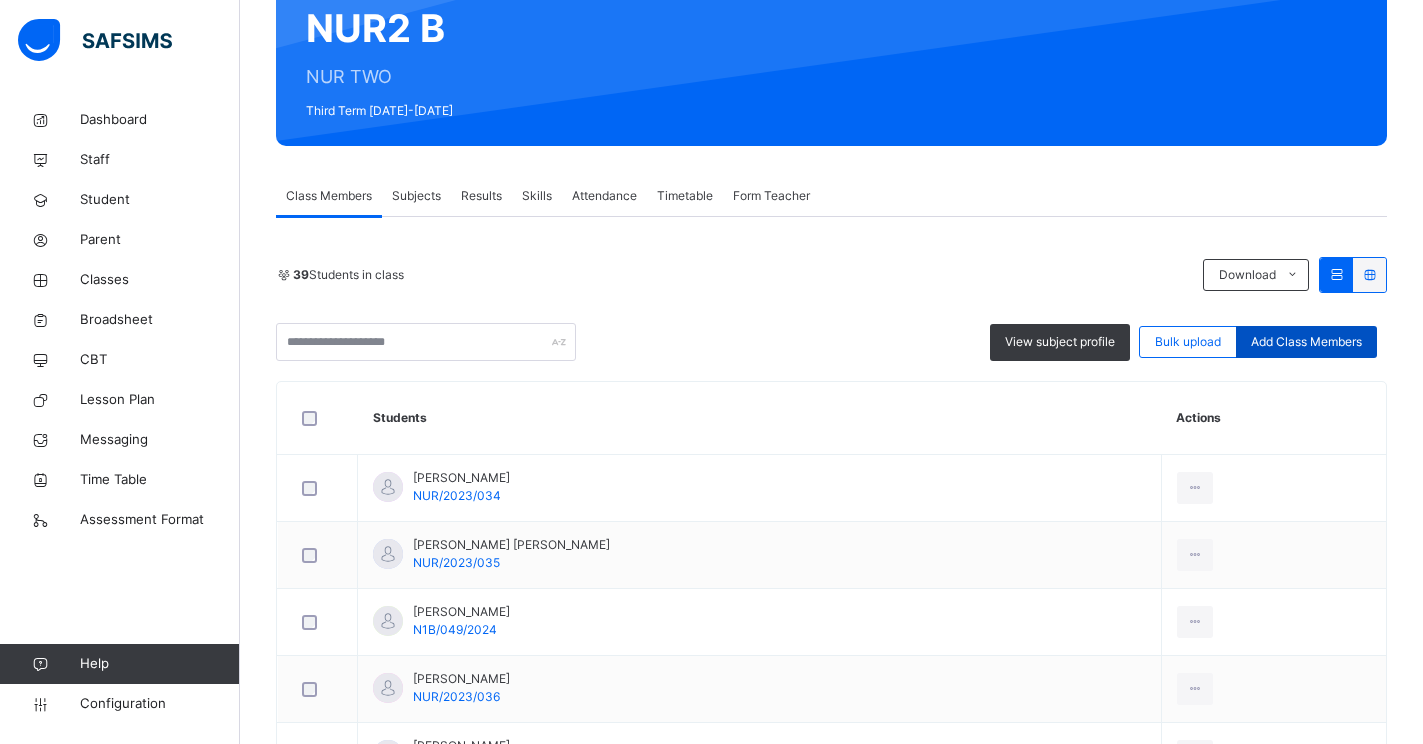 click on "Add Class Members" at bounding box center (1306, 342) 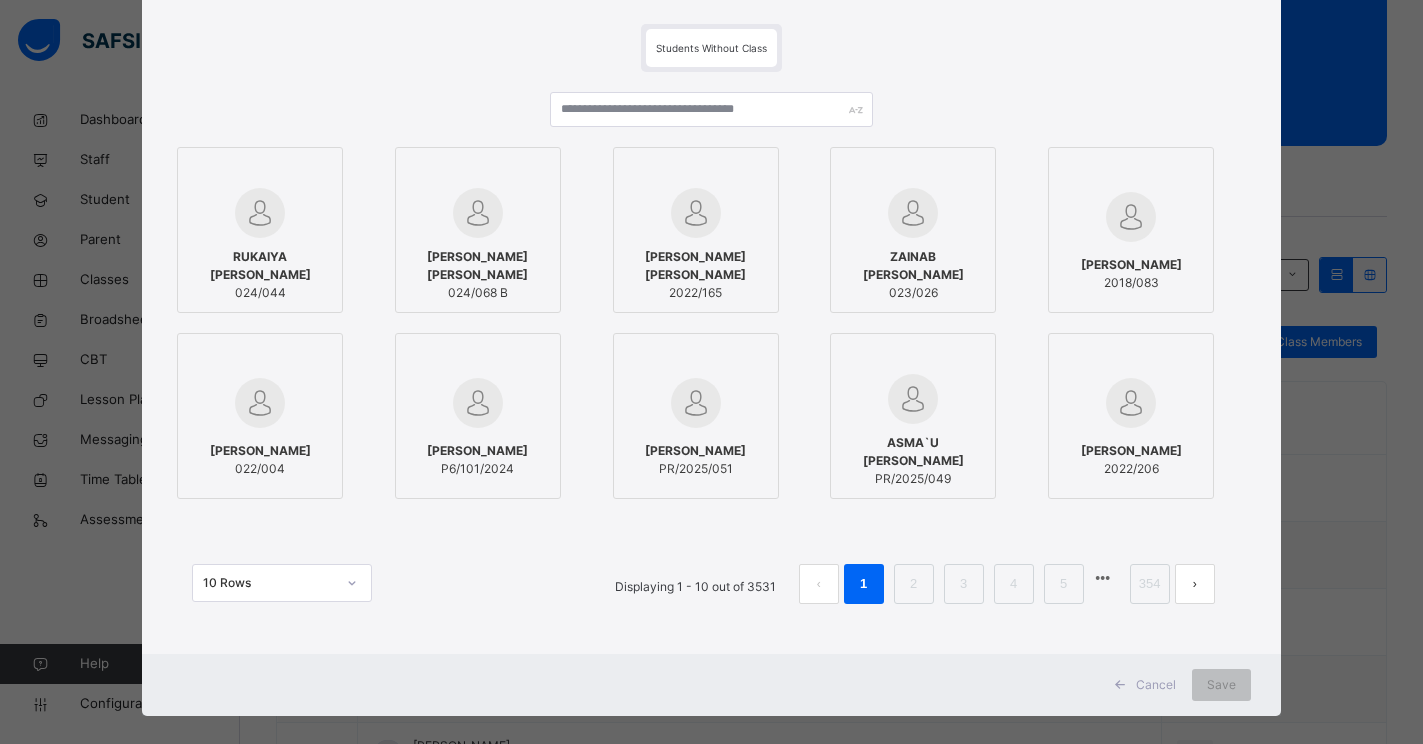 scroll, scrollTop: 148, scrollLeft: 0, axis: vertical 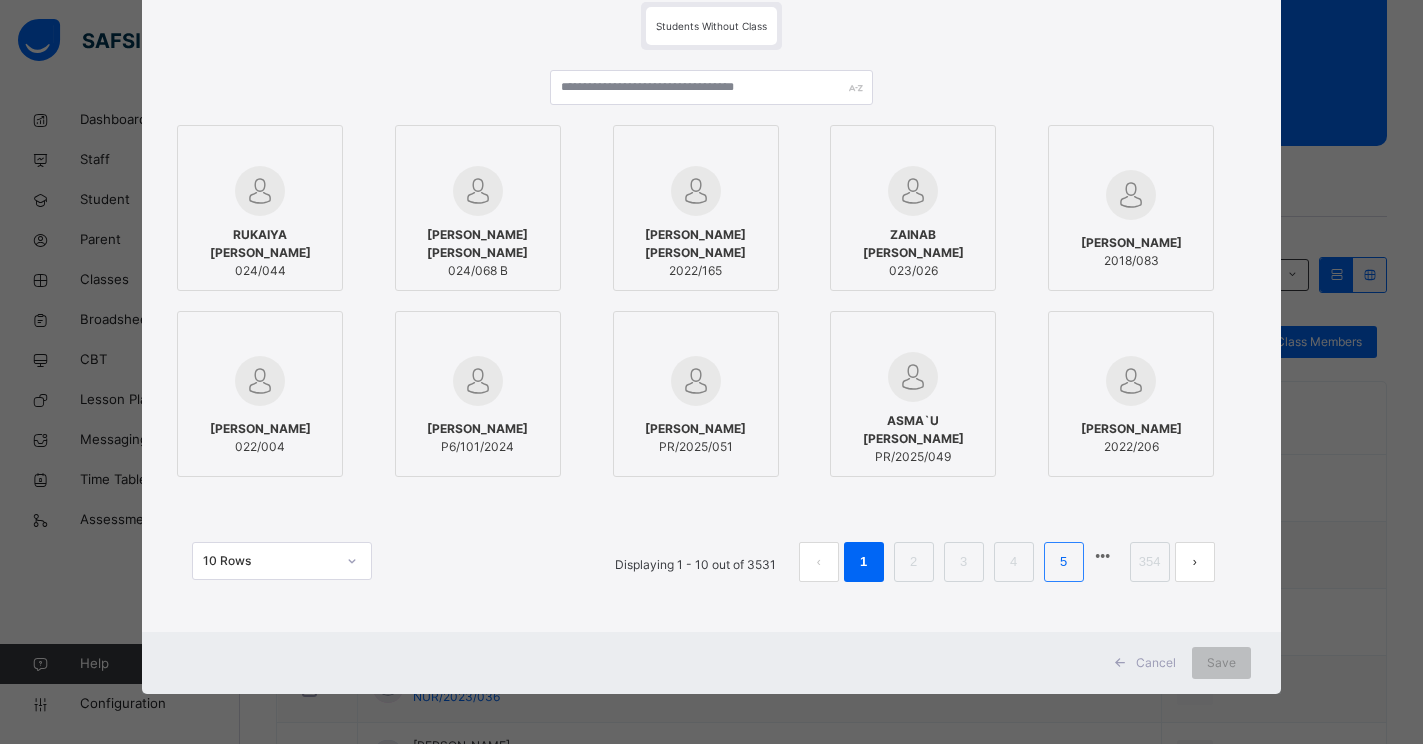 click on "5" at bounding box center (1063, 562) 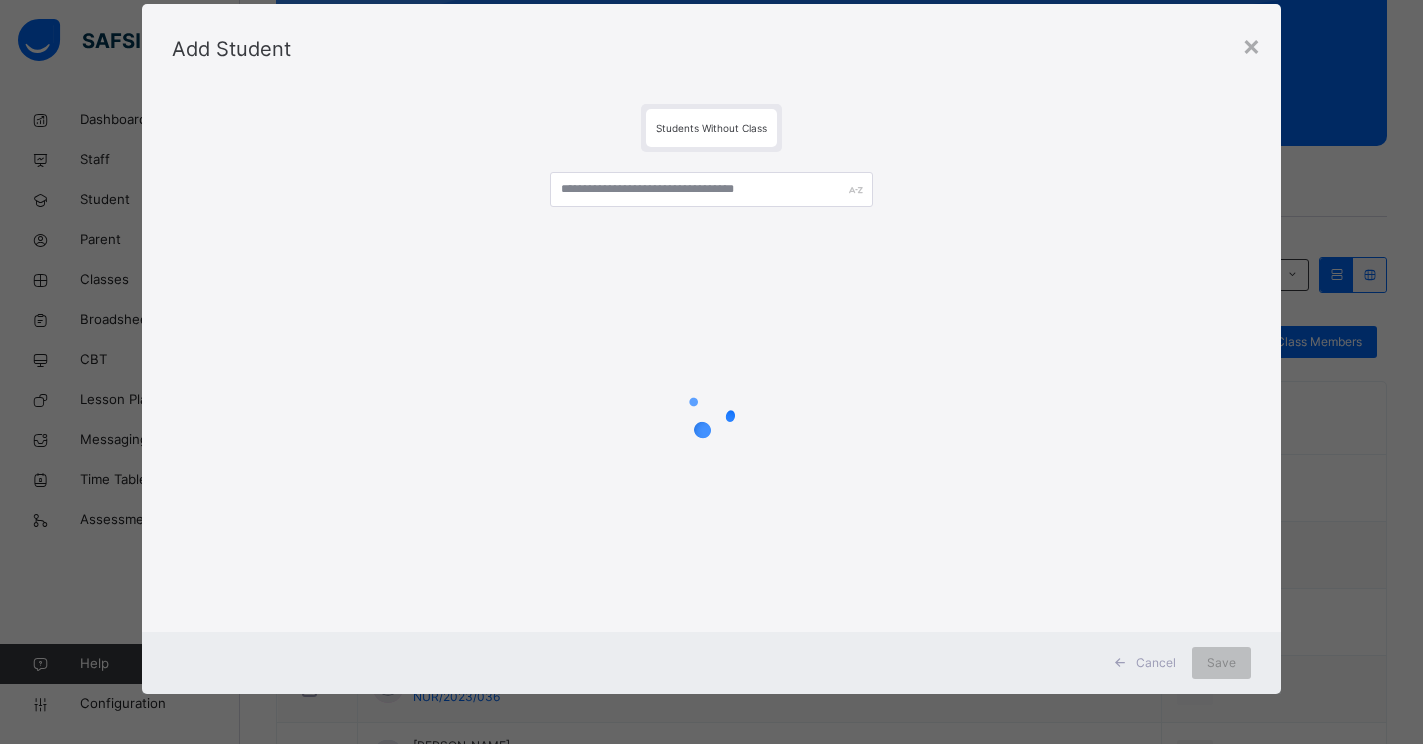 scroll, scrollTop: 148, scrollLeft: 0, axis: vertical 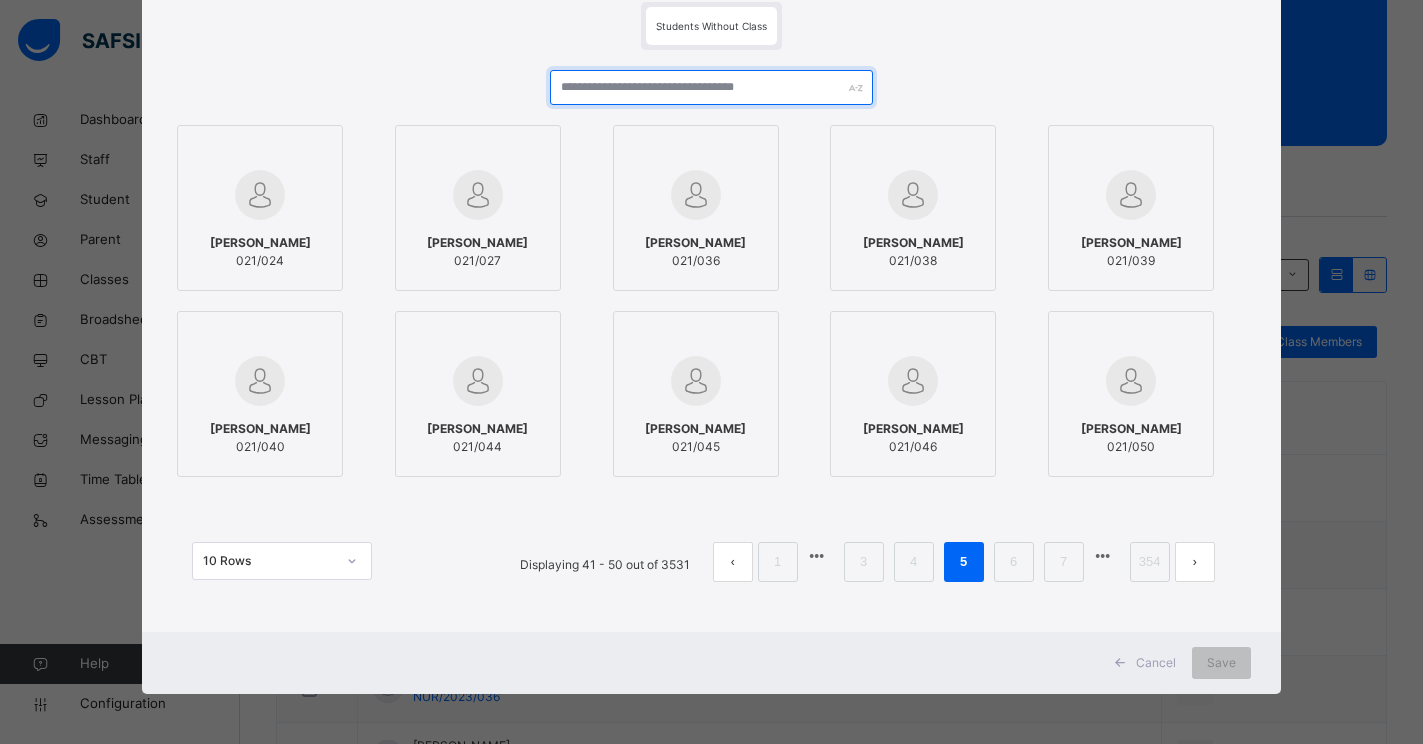 click at bounding box center [712, 87] 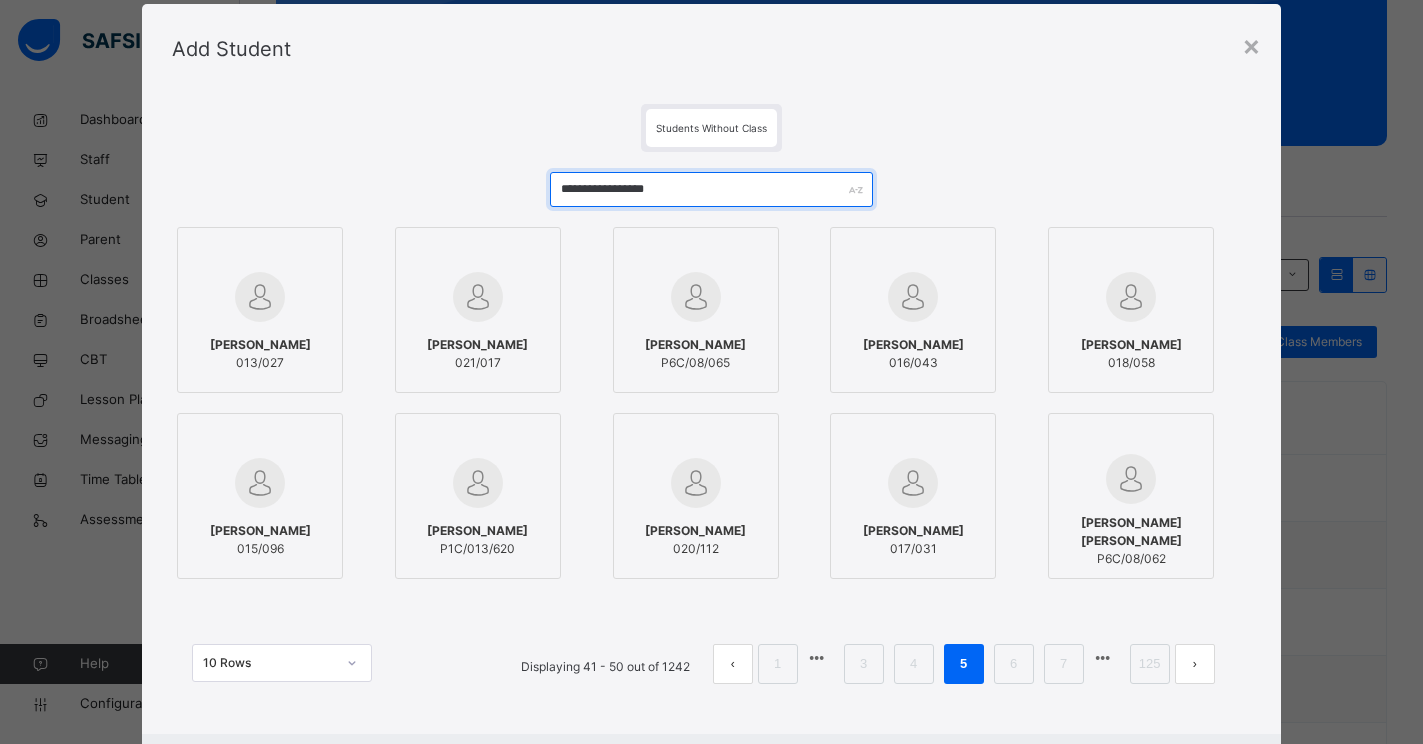 scroll, scrollTop: 148, scrollLeft: 0, axis: vertical 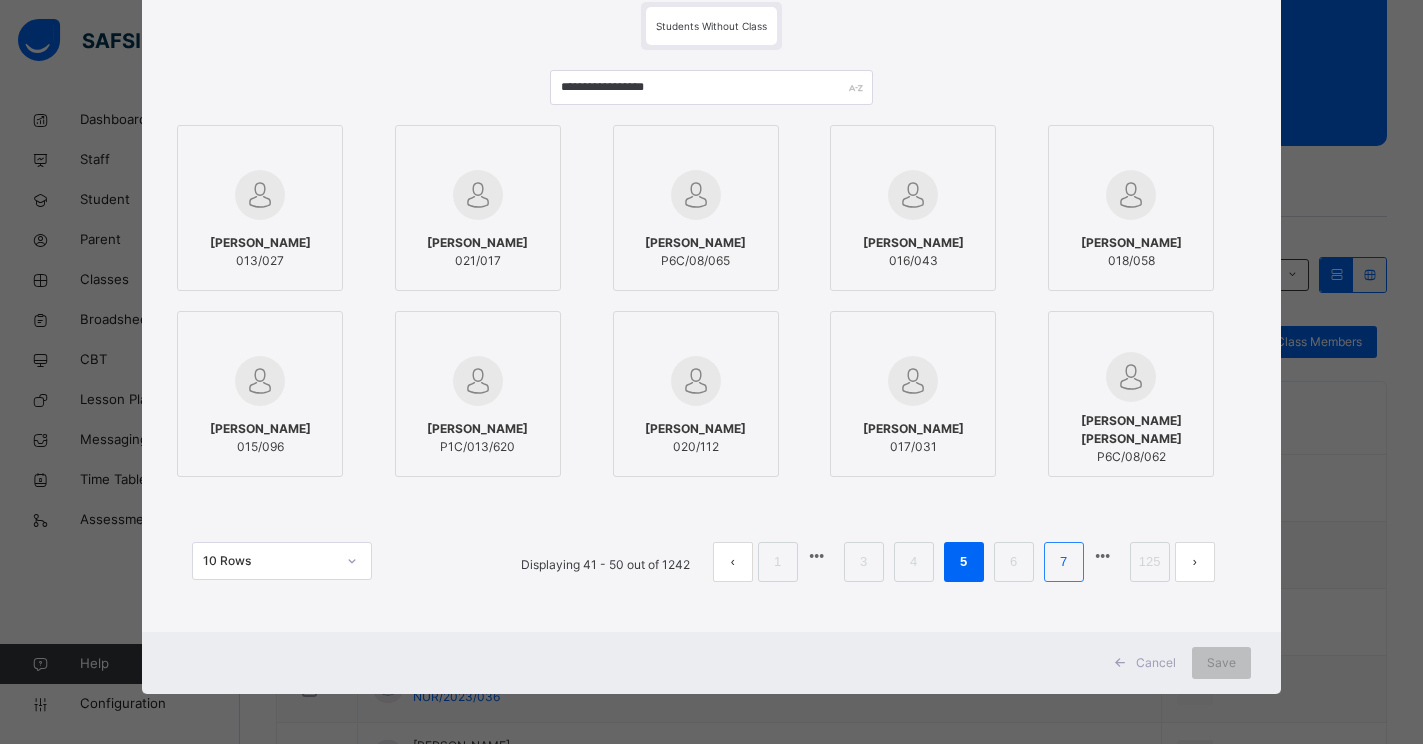 click on "7" at bounding box center (1064, 562) 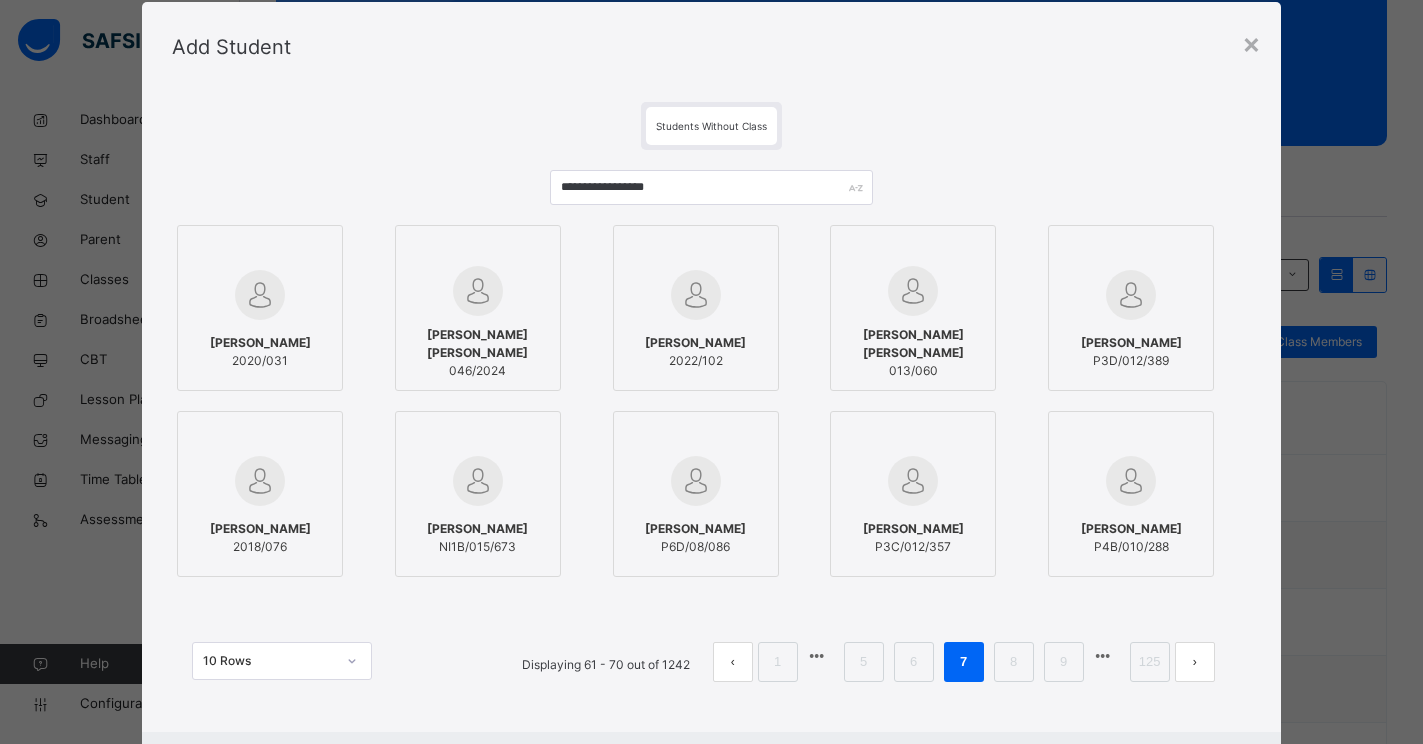 scroll, scrollTop: 0, scrollLeft: 0, axis: both 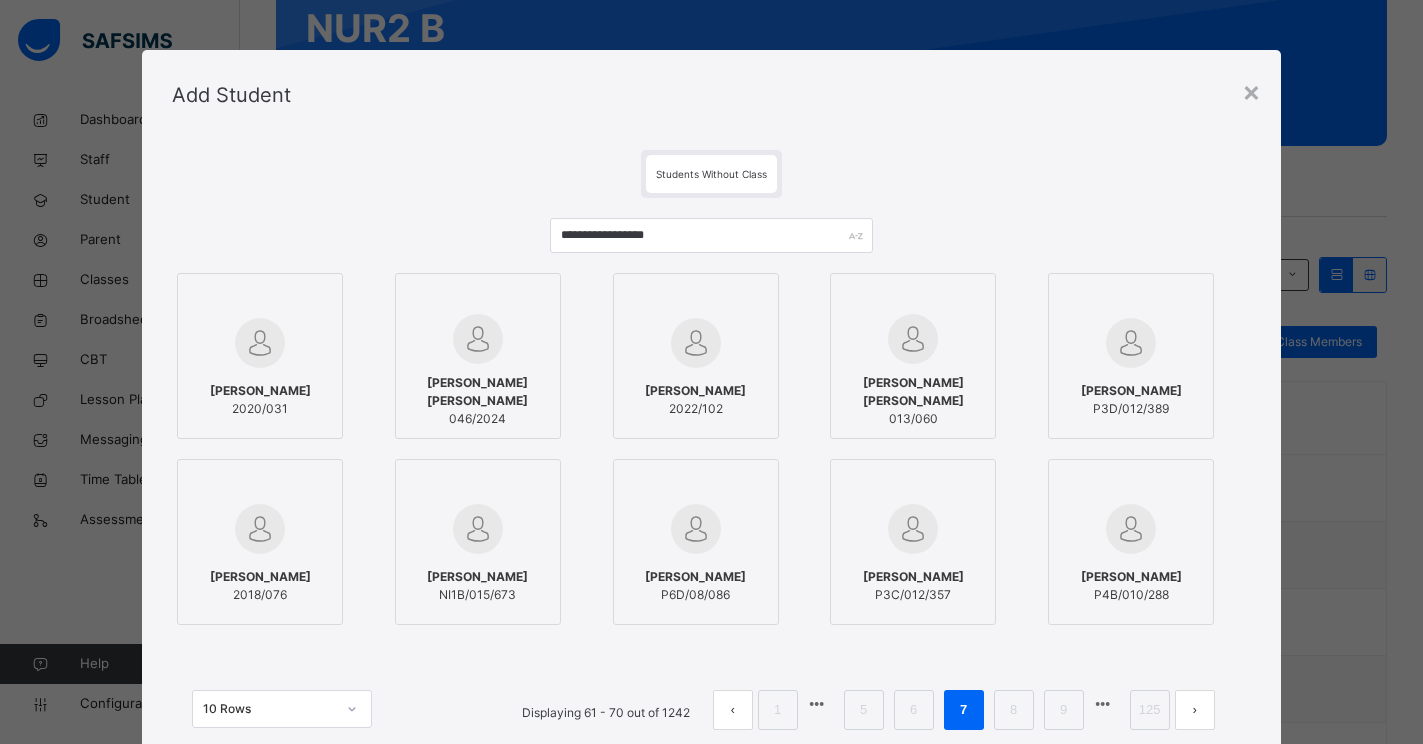 click on "Add Student" at bounding box center (711, 95) 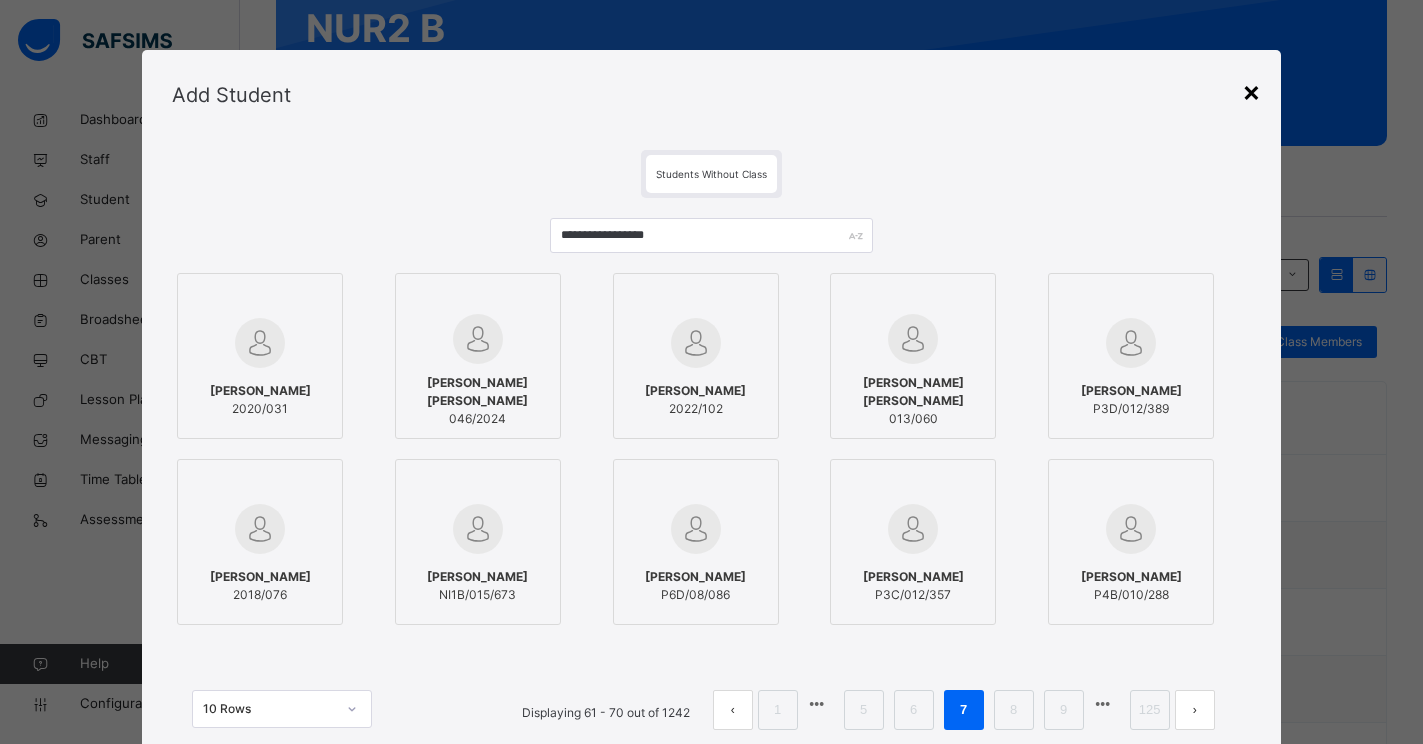click on "×" at bounding box center (1251, 91) 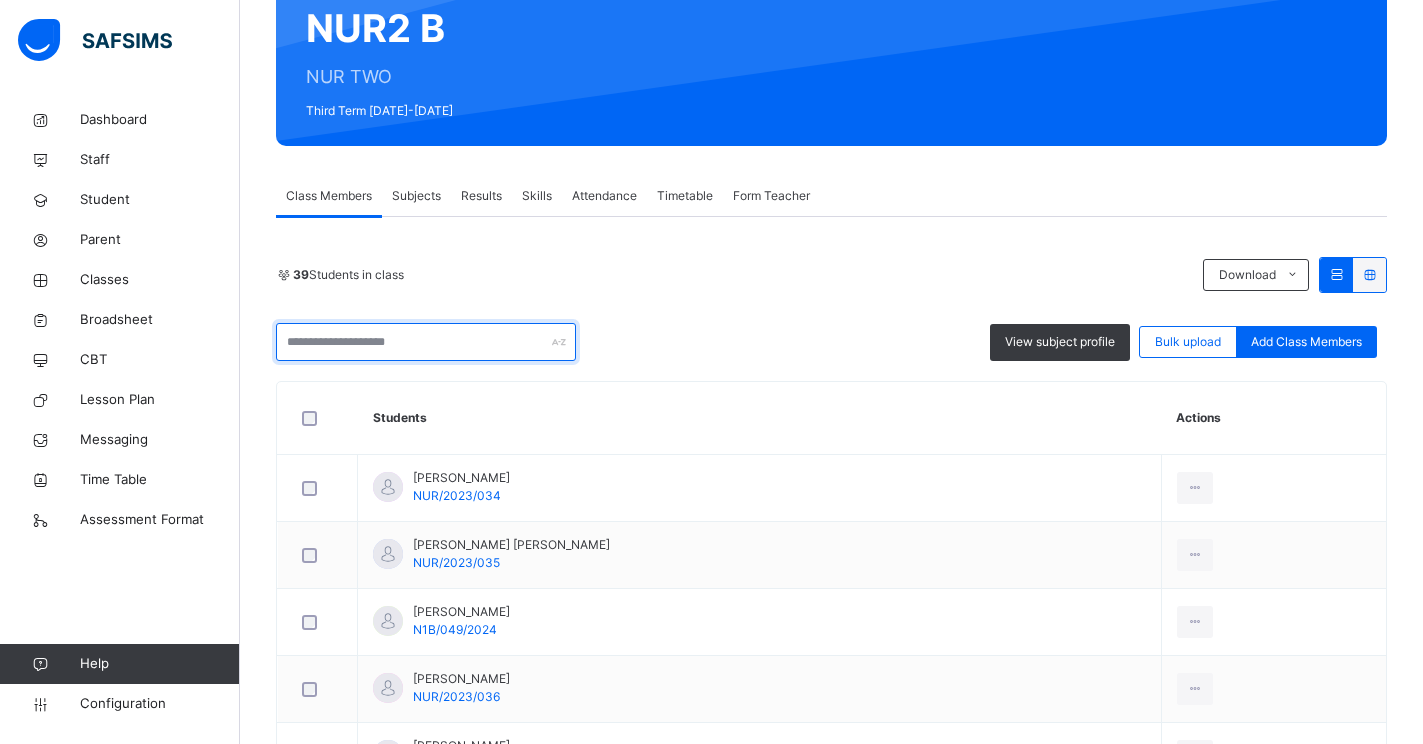 click at bounding box center (426, 342) 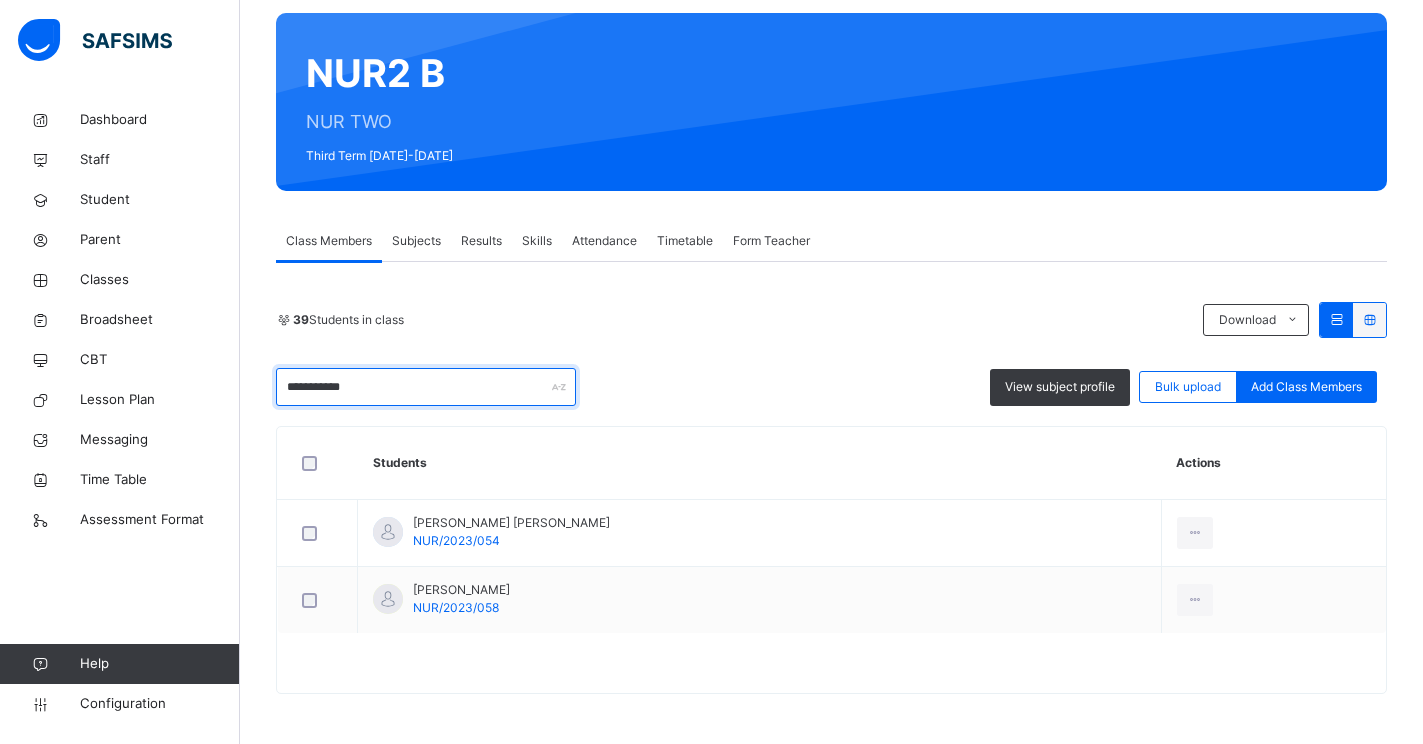 scroll, scrollTop: 200, scrollLeft: 0, axis: vertical 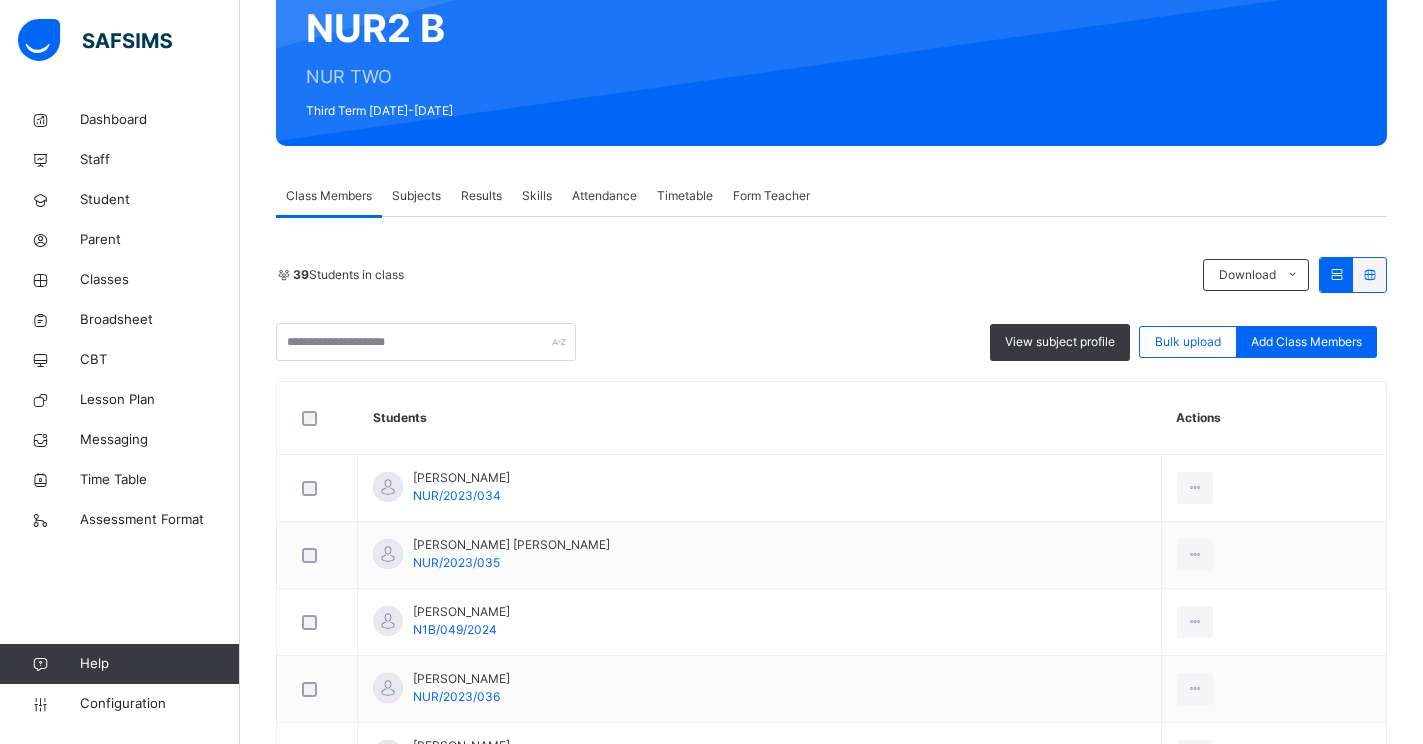click on "Subjects" at bounding box center (416, 196) 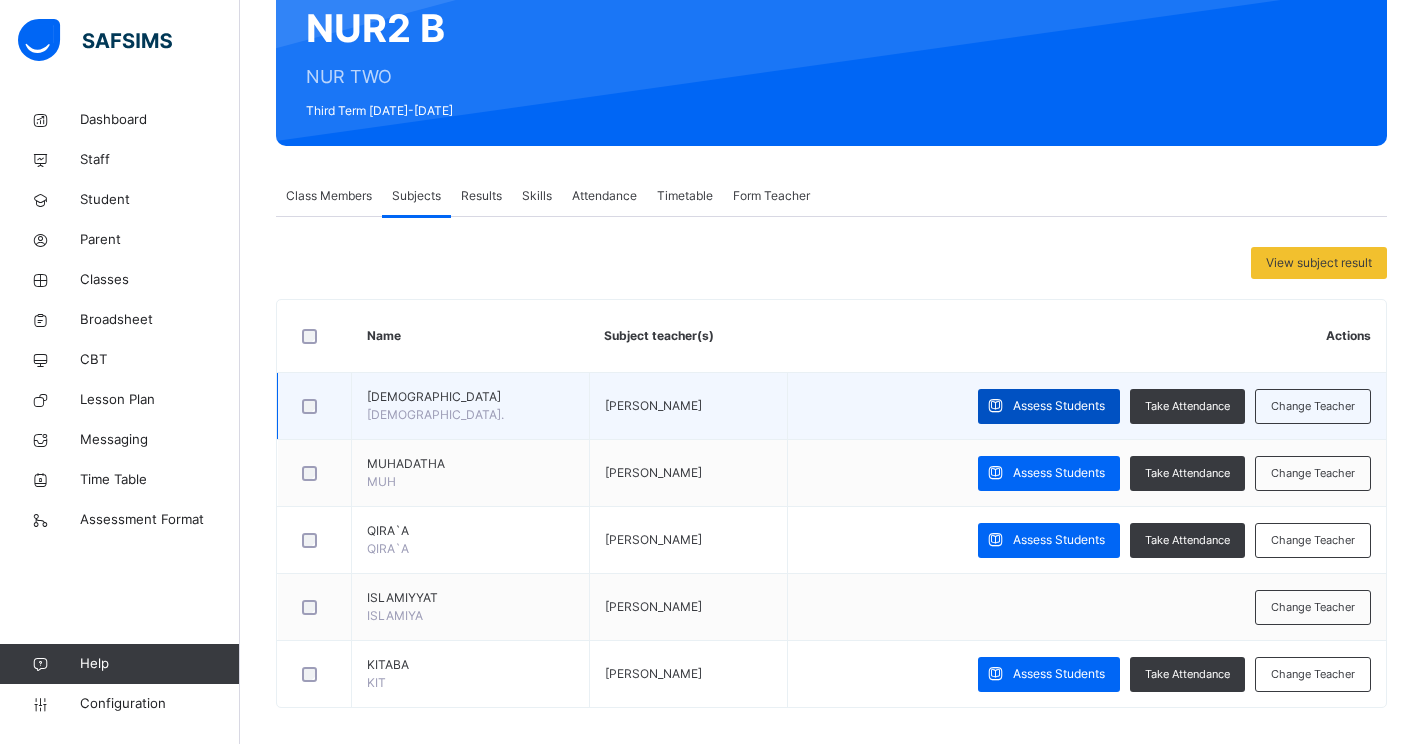 click on "Assess Students" at bounding box center [1059, 406] 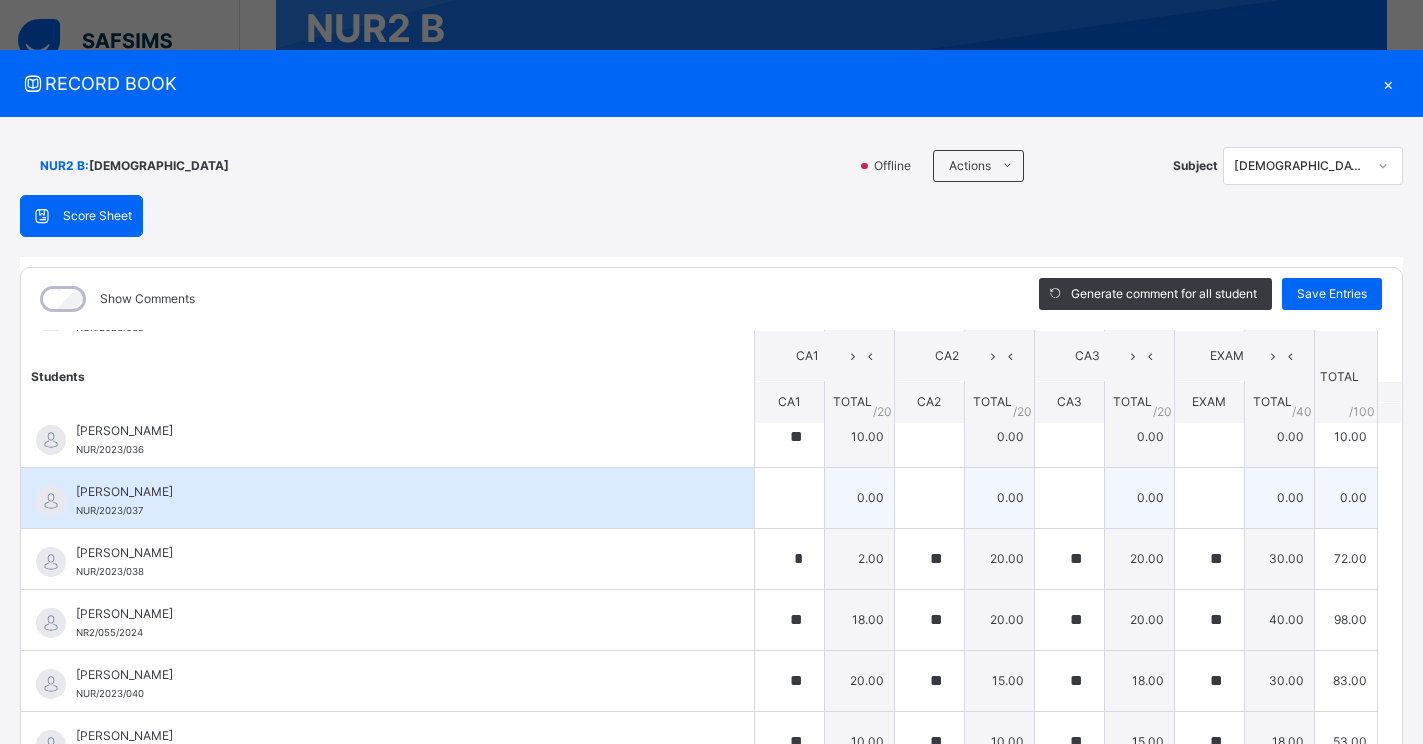 scroll, scrollTop: 100, scrollLeft: 0, axis: vertical 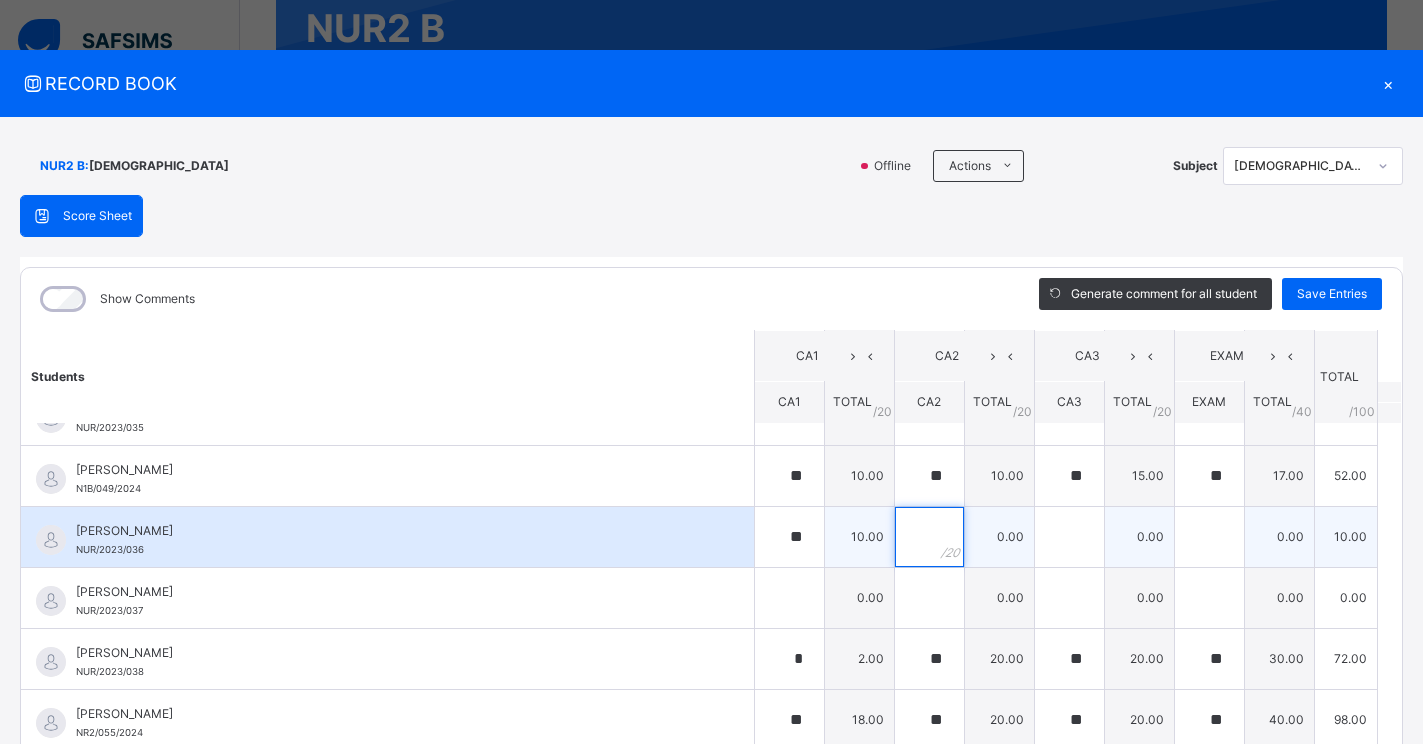 click at bounding box center [929, 537] 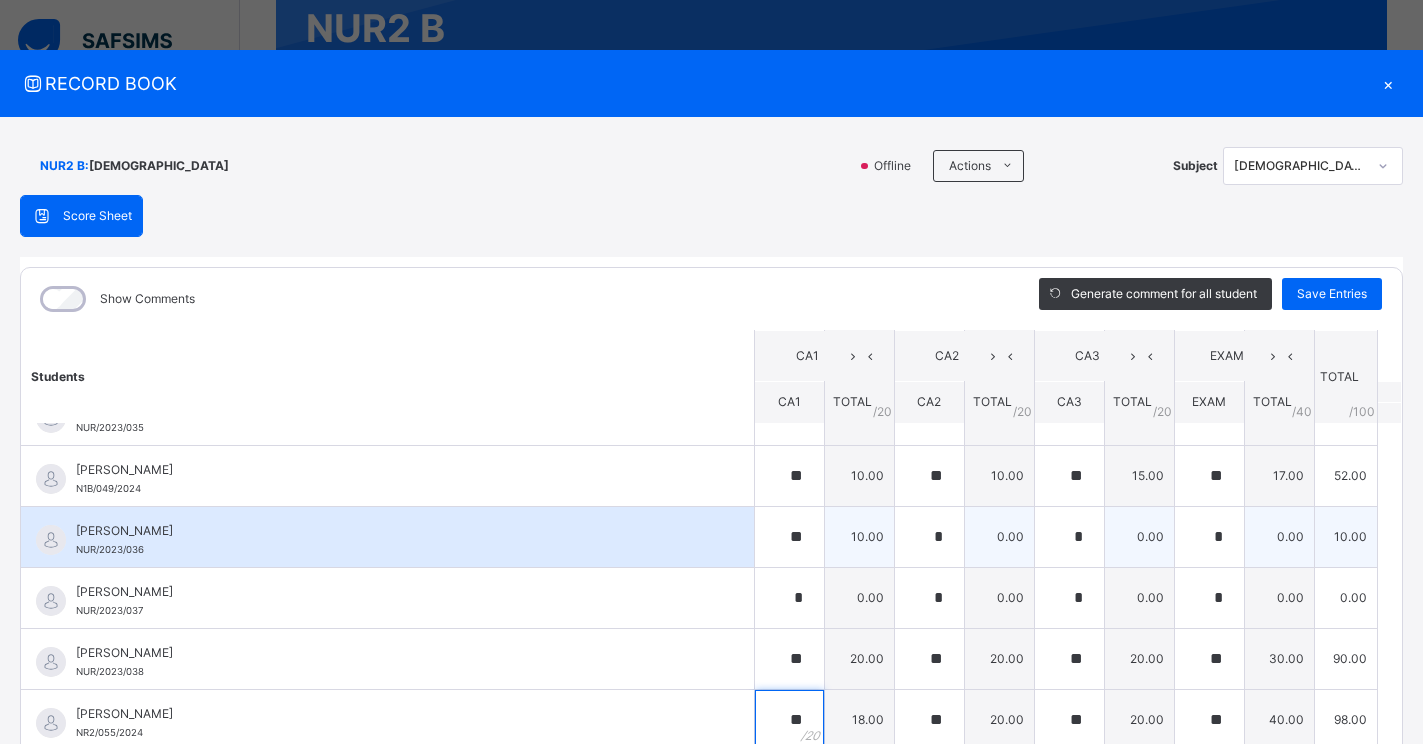 scroll, scrollTop: 6, scrollLeft: 0, axis: vertical 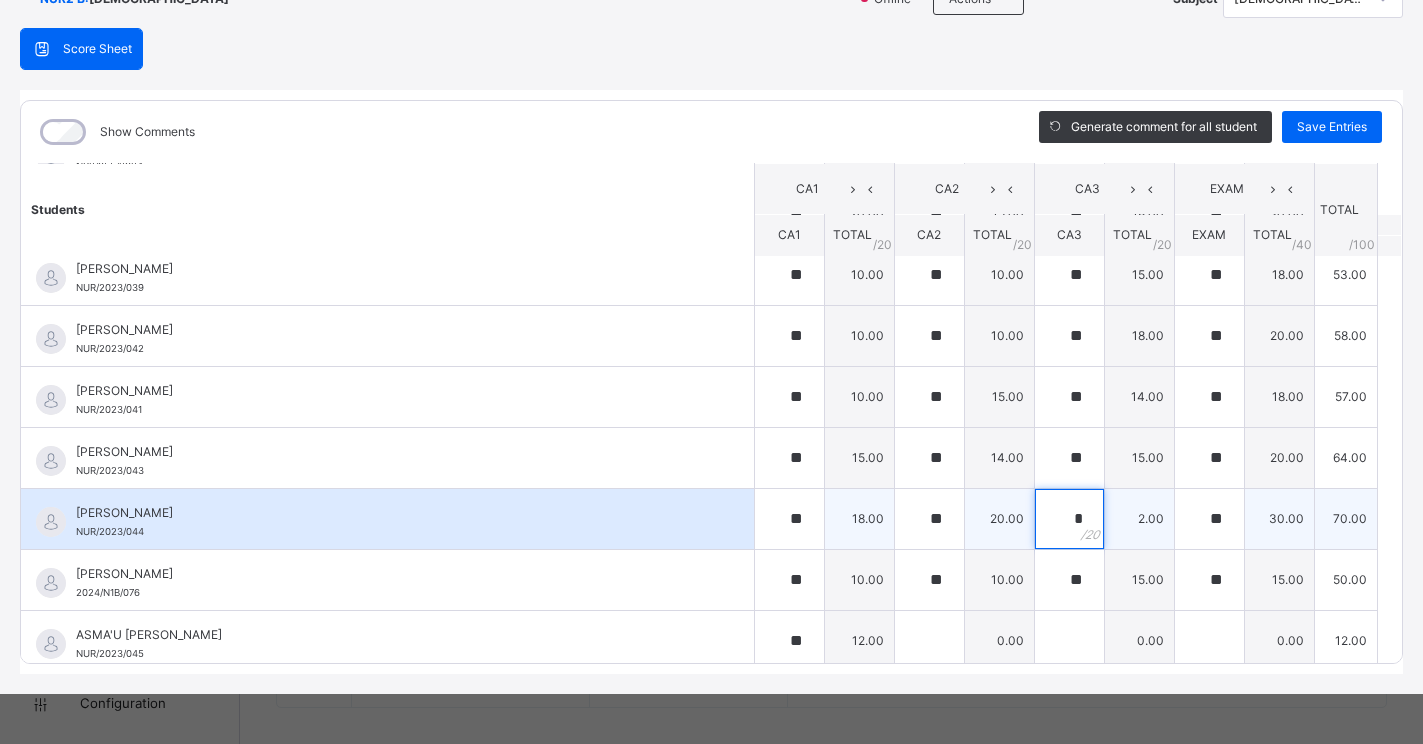 click on "*" at bounding box center (1069, 519) 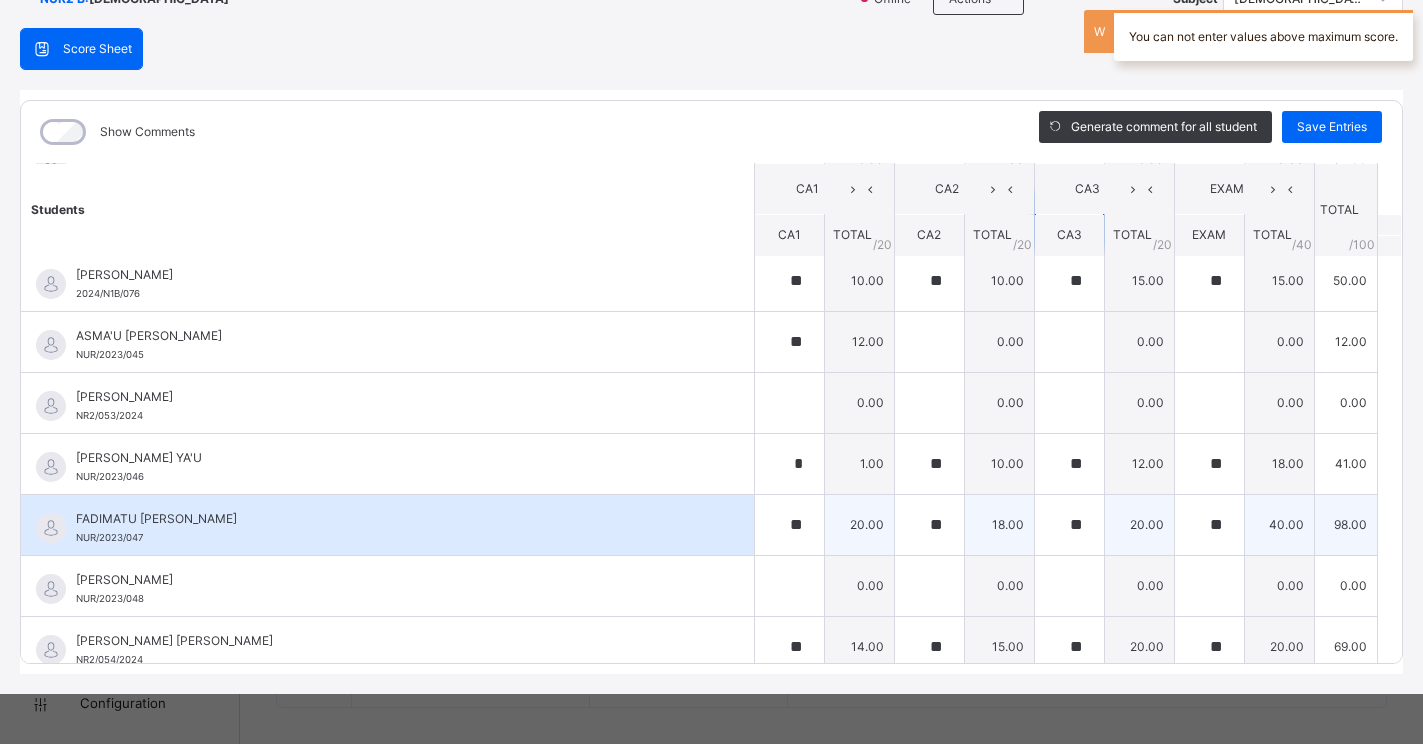 scroll, scrollTop: 800, scrollLeft: 0, axis: vertical 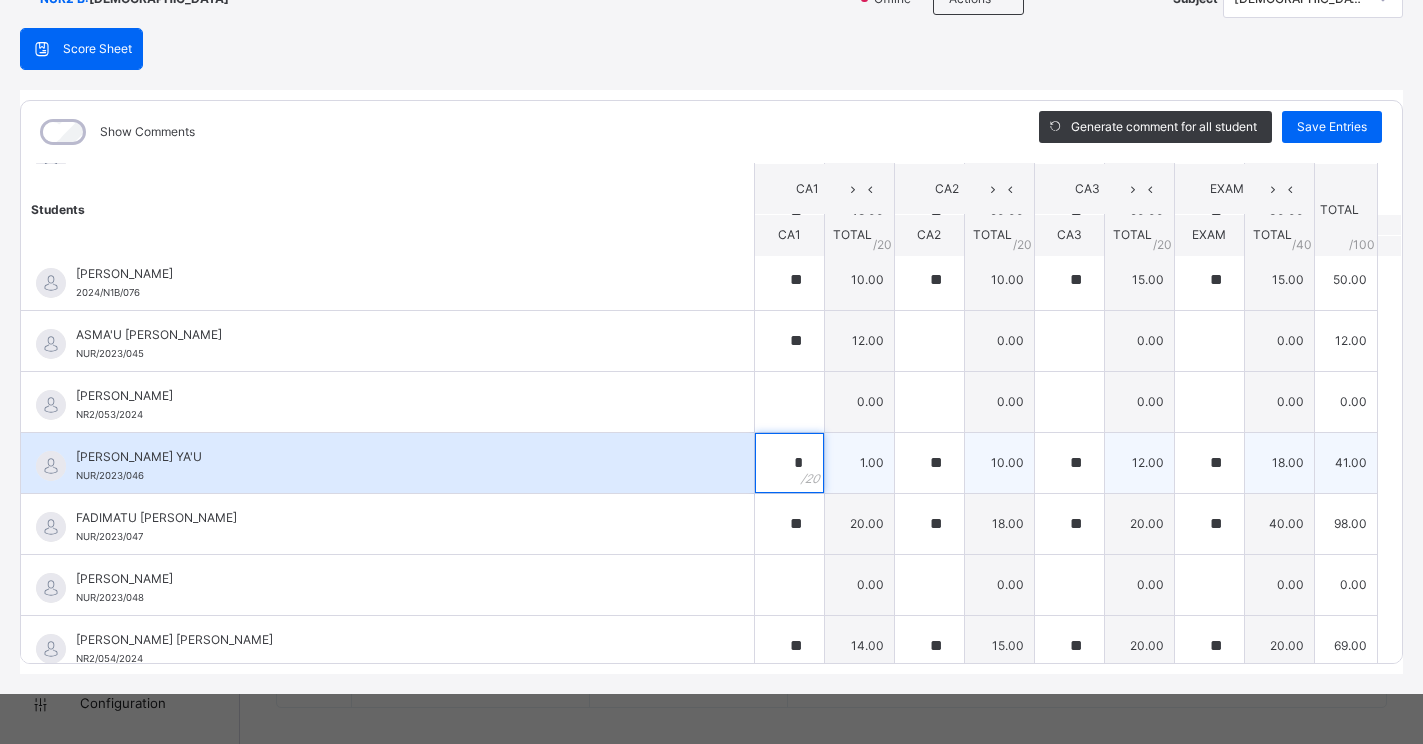 click on "*" at bounding box center [789, 463] 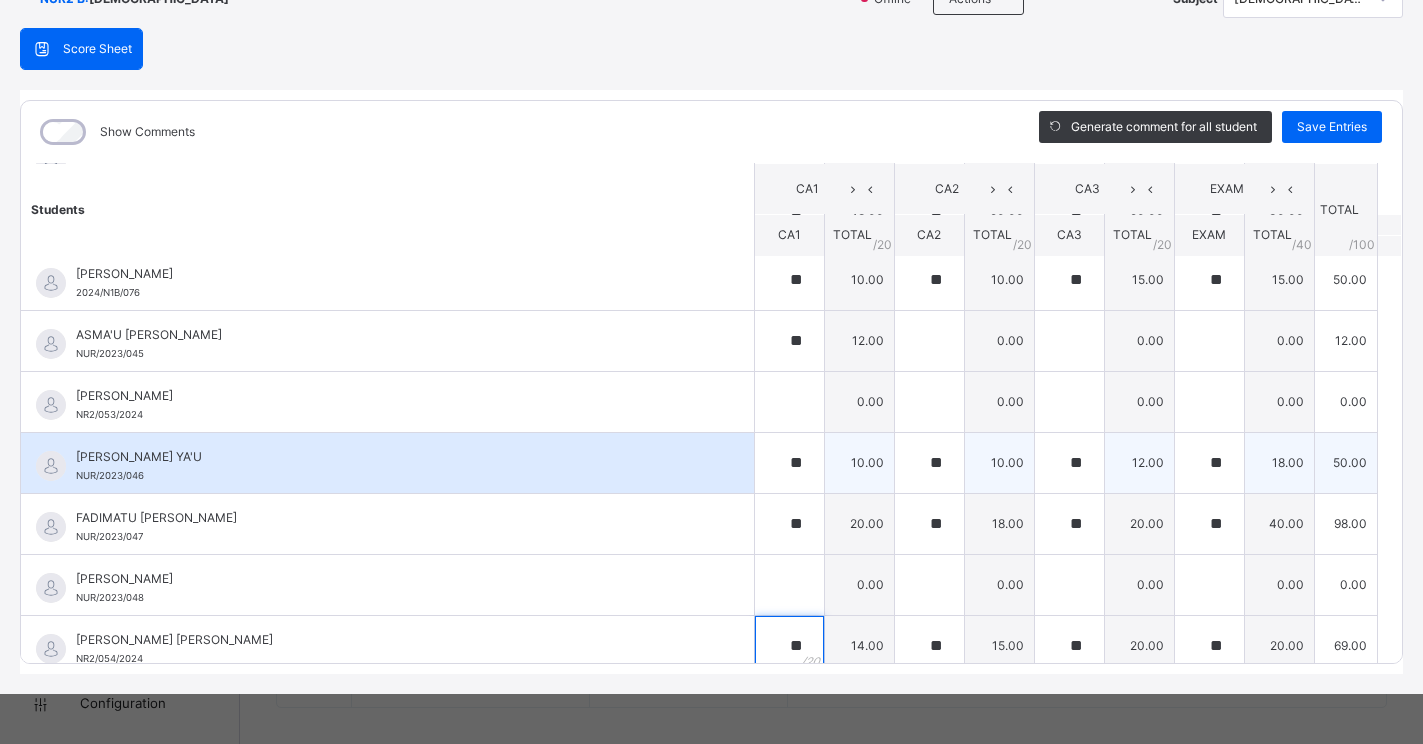 scroll, scrollTop: 813, scrollLeft: 0, axis: vertical 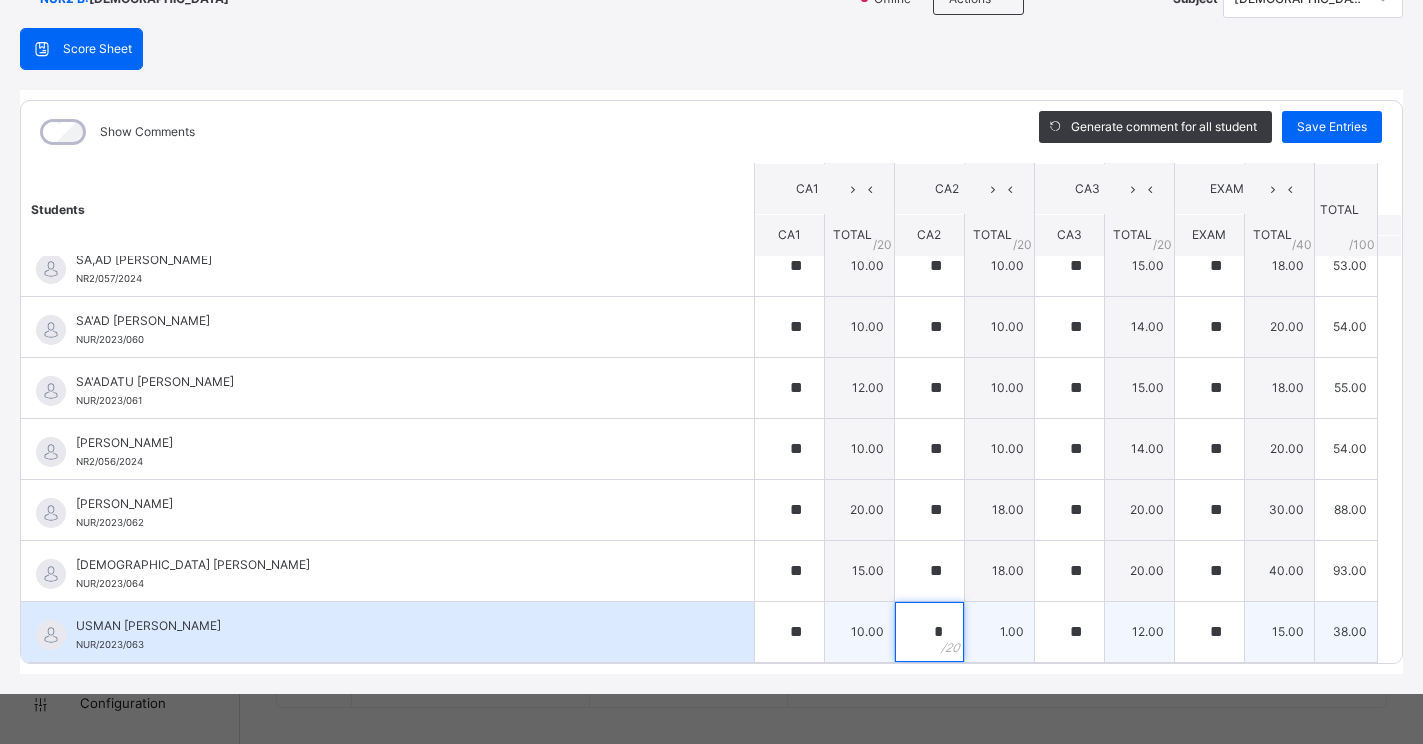 click on "*" at bounding box center (929, 632) 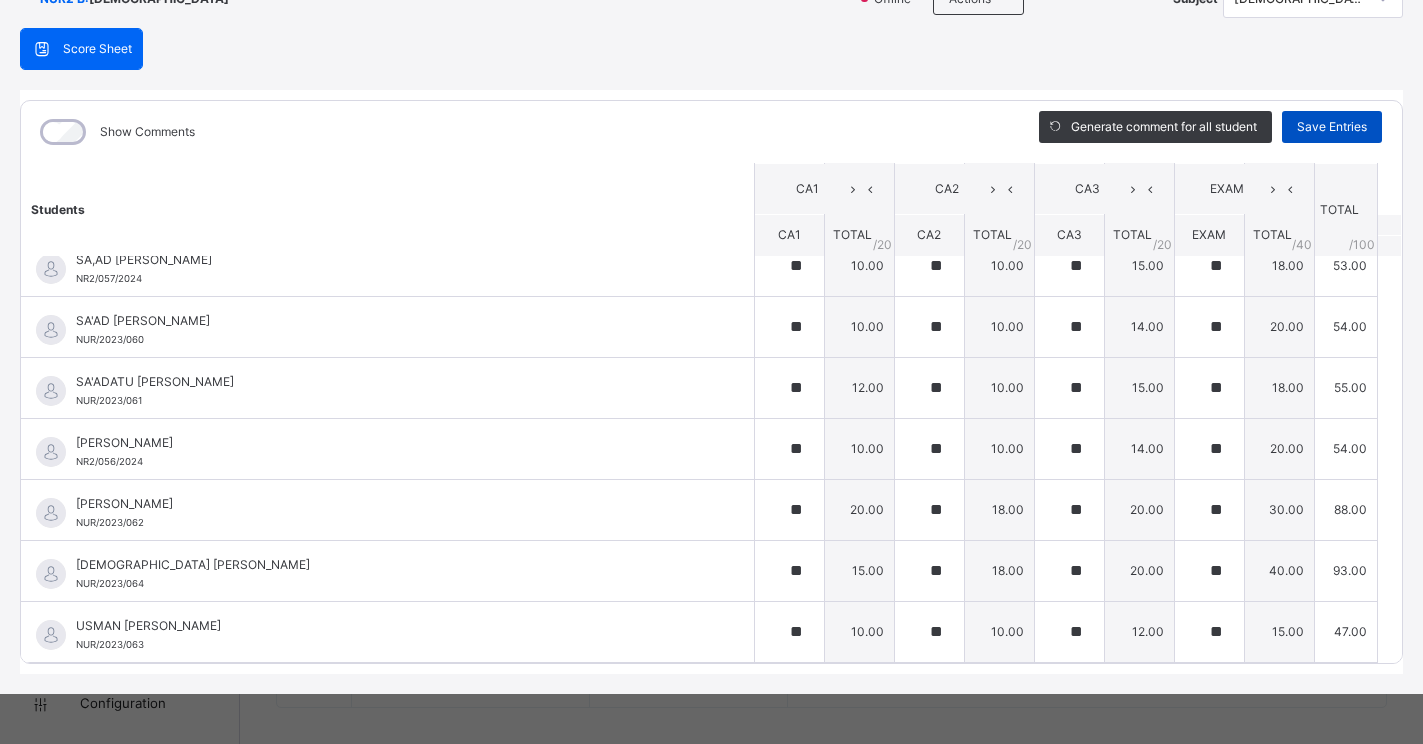 click on "Save Entries" at bounding box center [1332, 127] 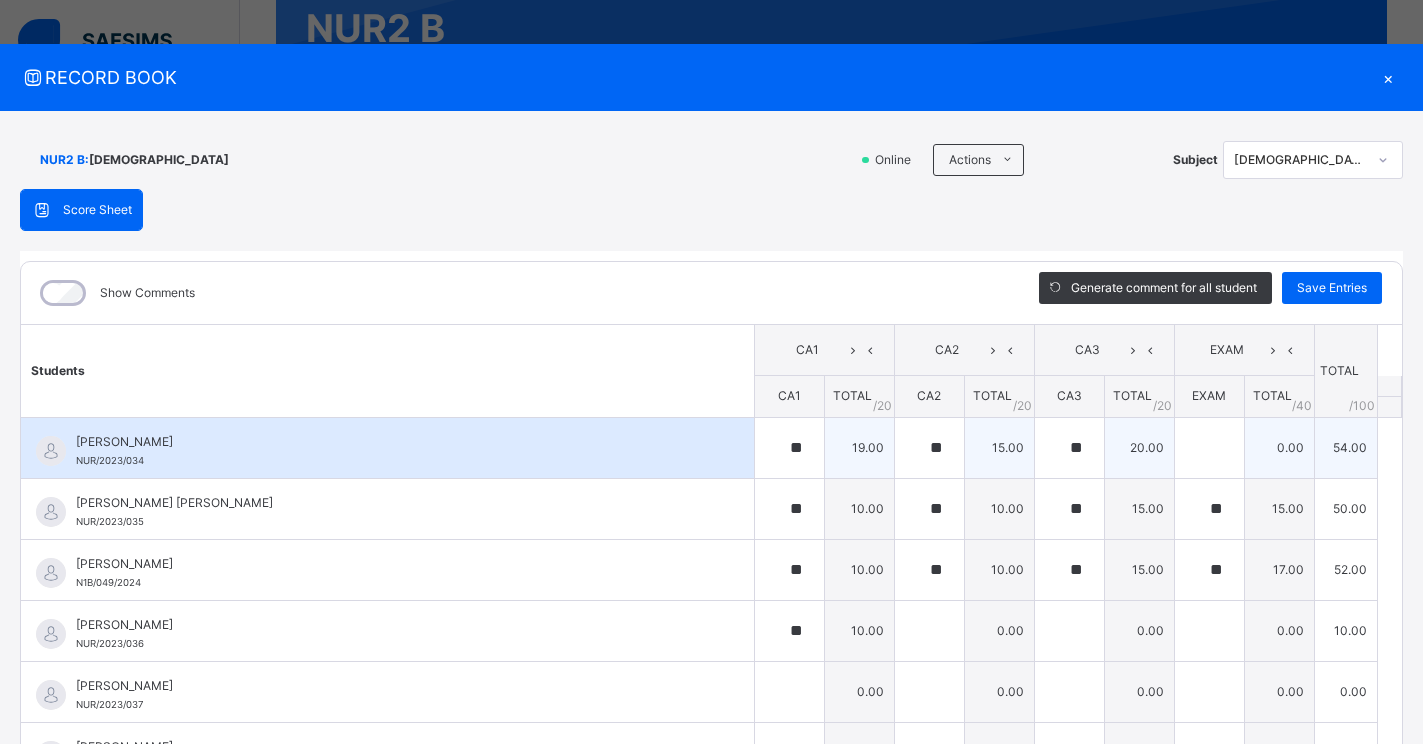 scroll, scrollTop: 0, scrollLeft: 0, axis: both 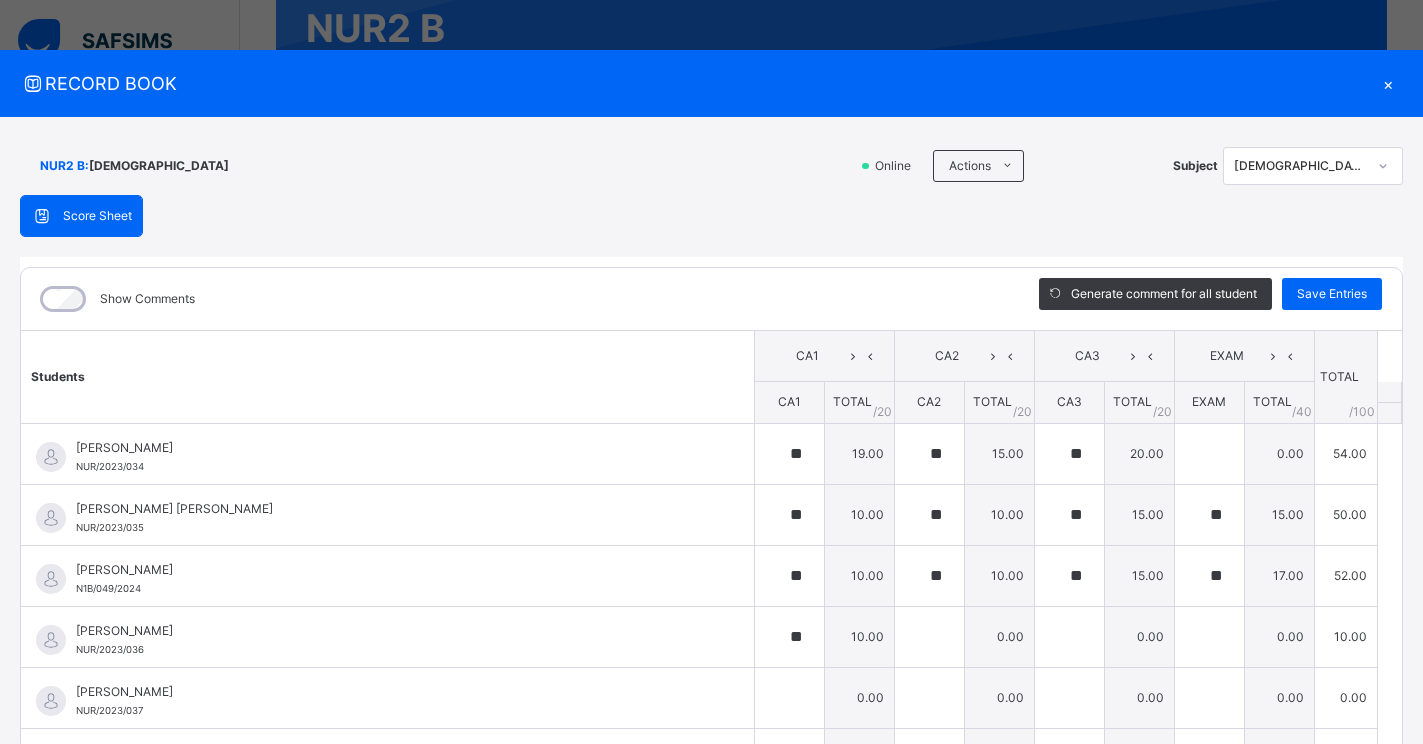 click on "×" at bounding box center (1388, 83) 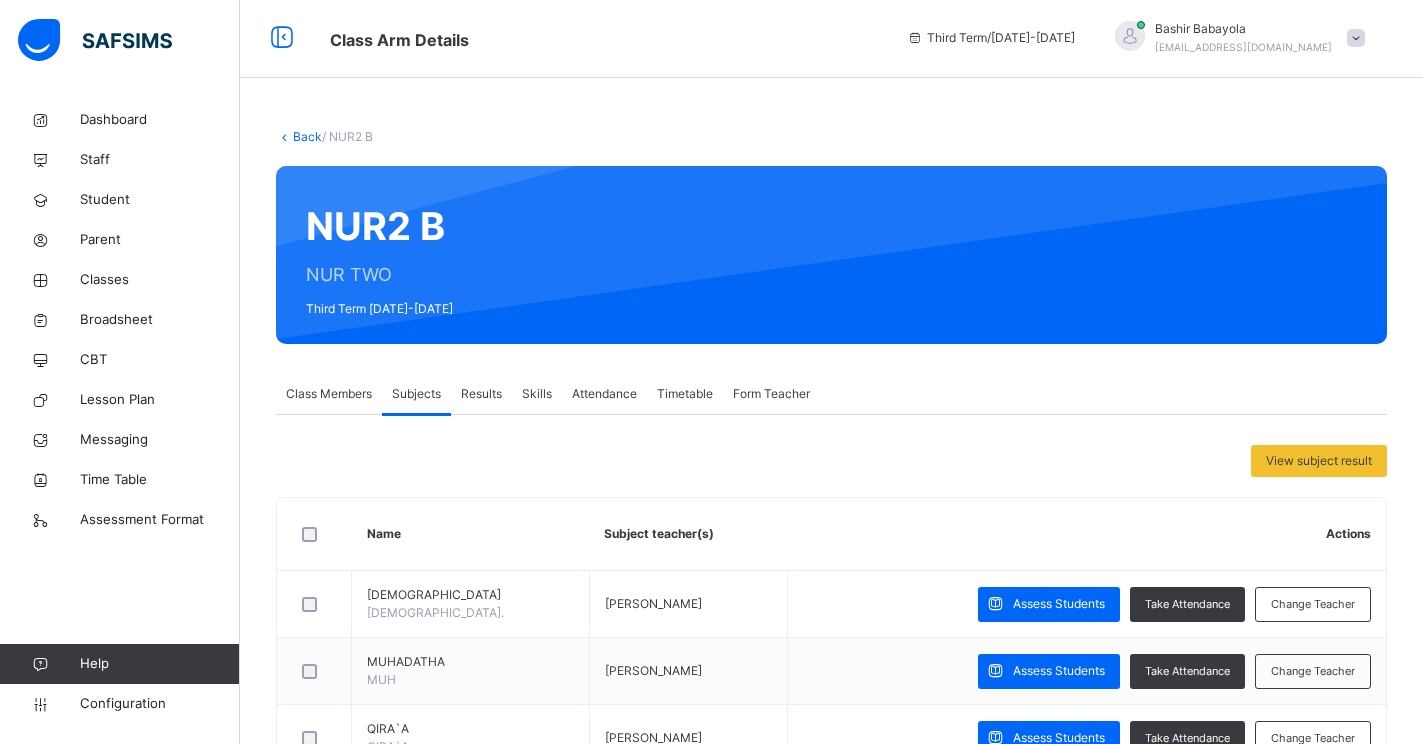 scroll, scrollTop: 0, scrollLeft: 0, axis: both 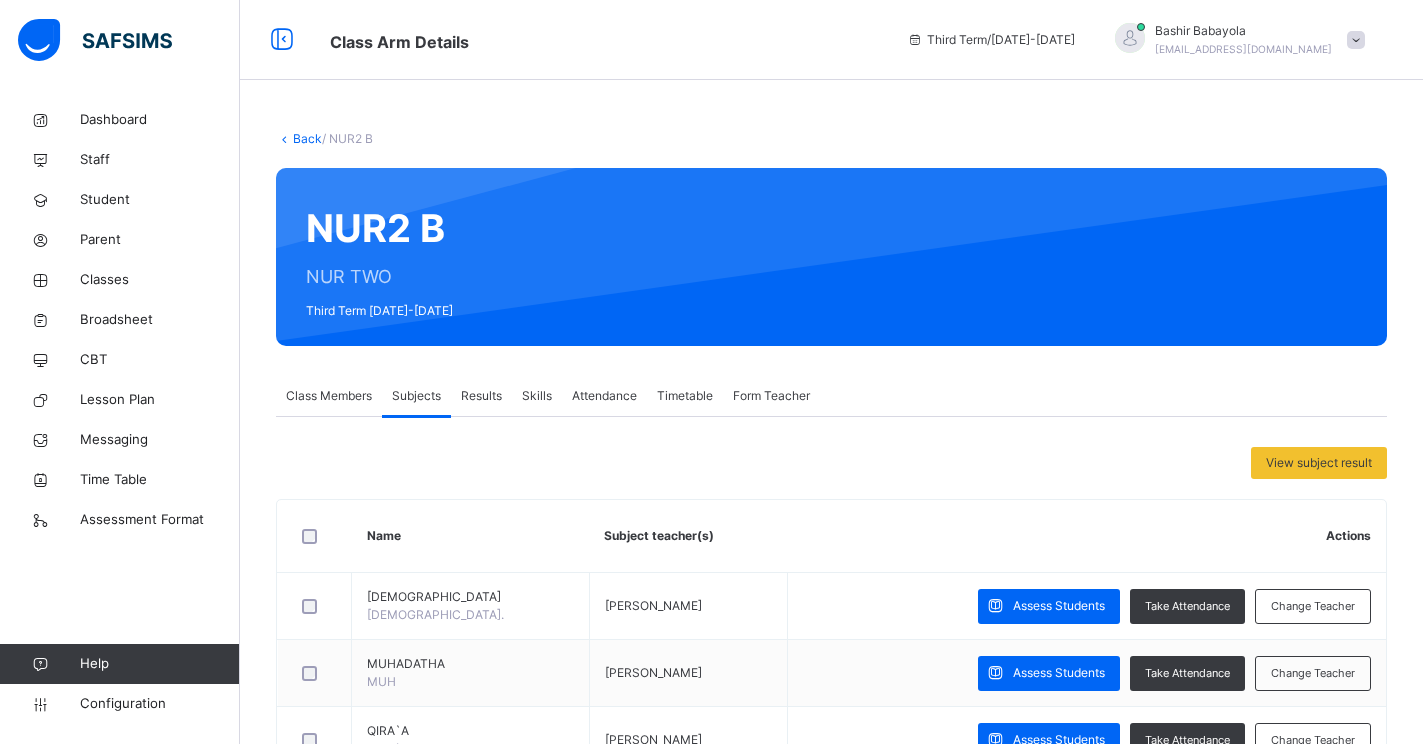 click on "Back  / NUR2 B" at bounding box center (831, 139) 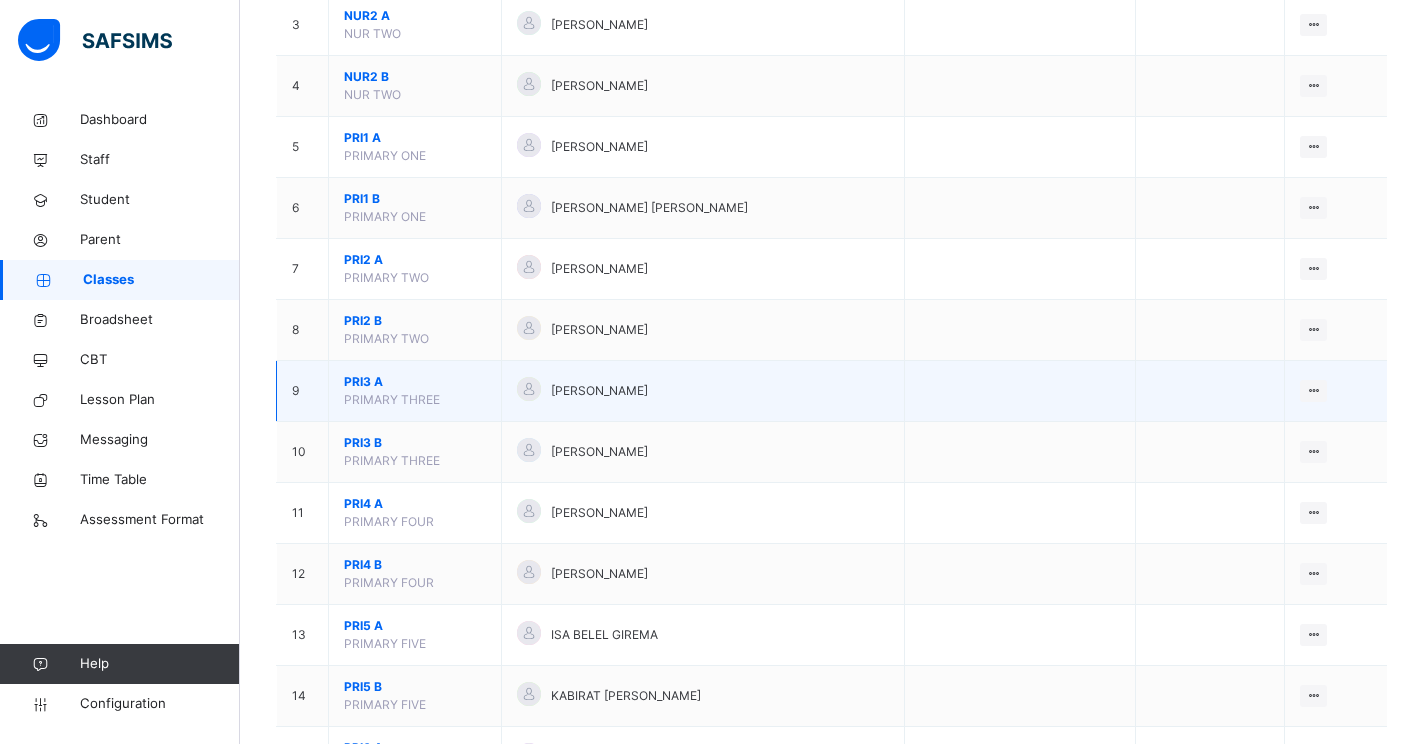 scroll, scrollTop: 400, scrollLeft: 0, axis: vertical 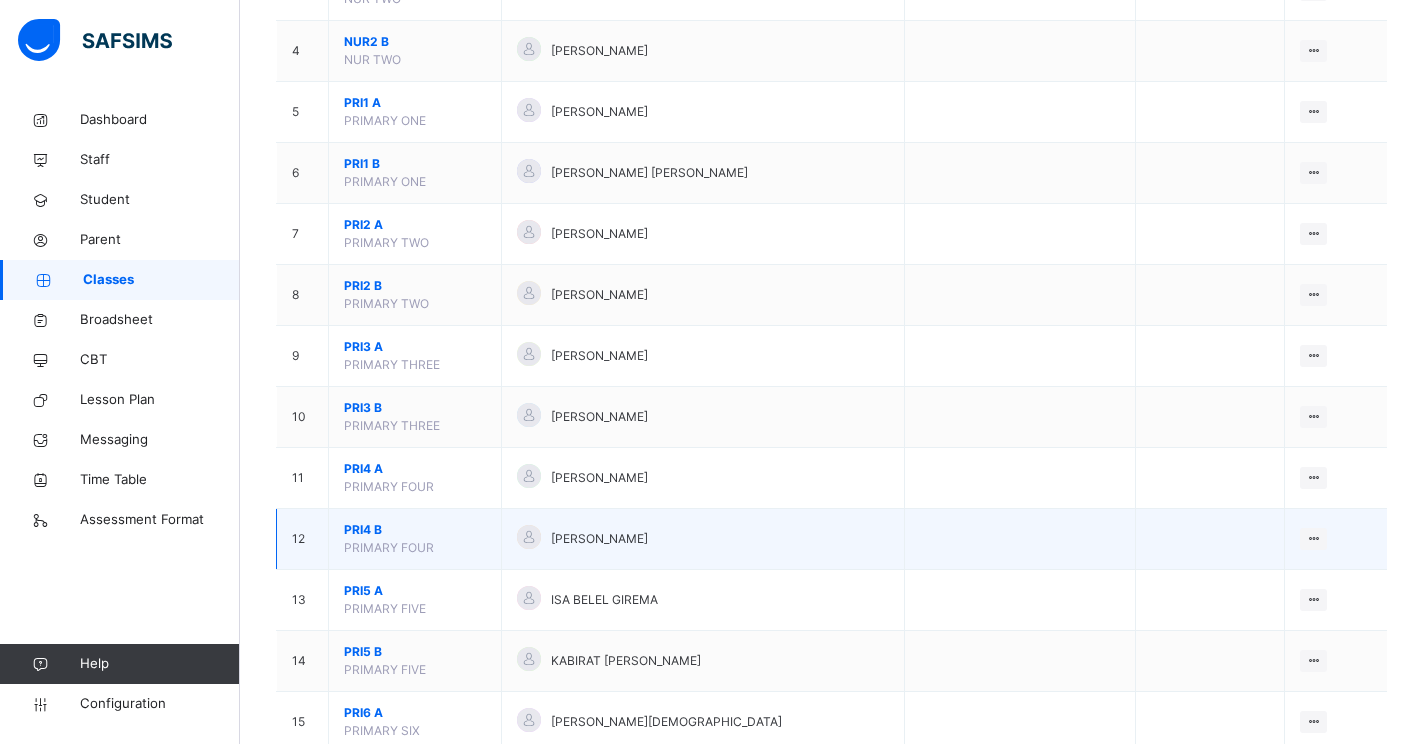 click on "PRI4   B" at bounding box center (415, 530) 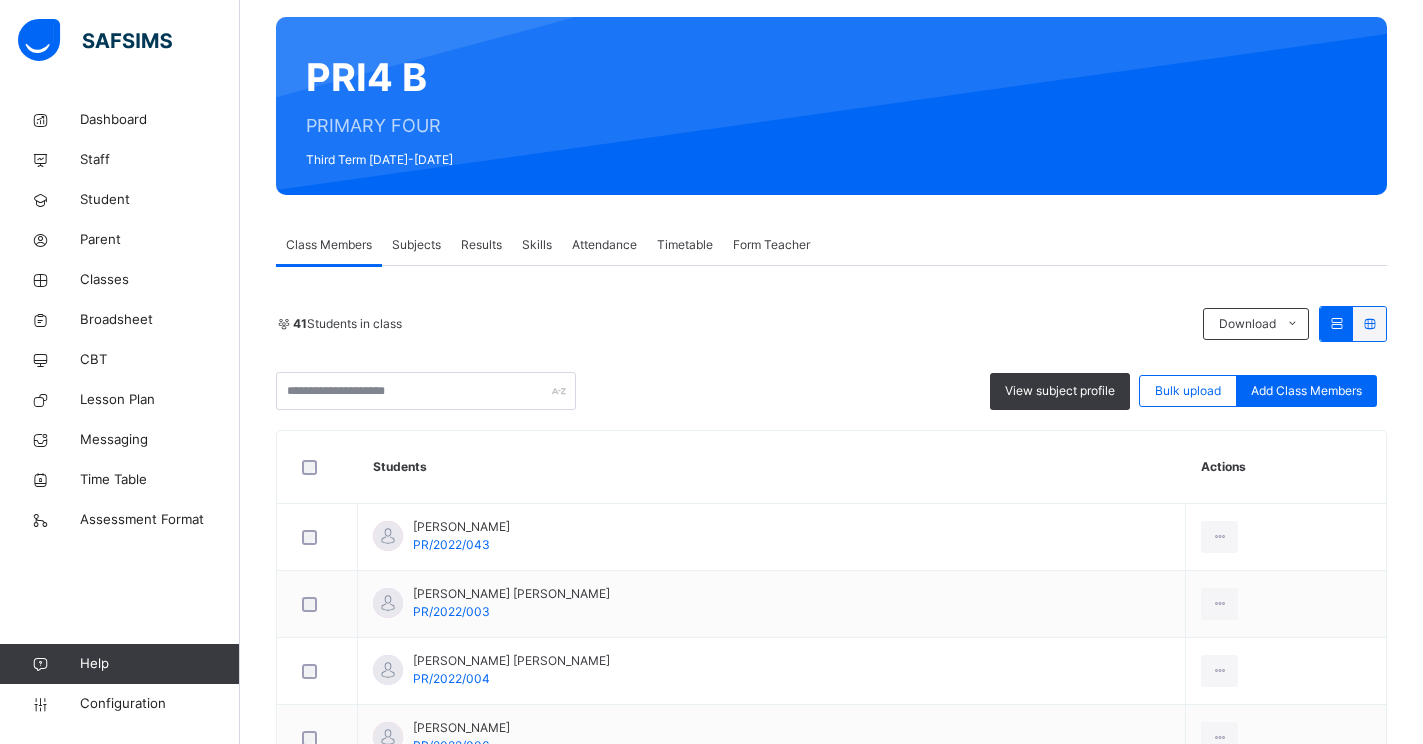 scroll, scrollTop: 200, scrollLeft: 0, axis: vertical 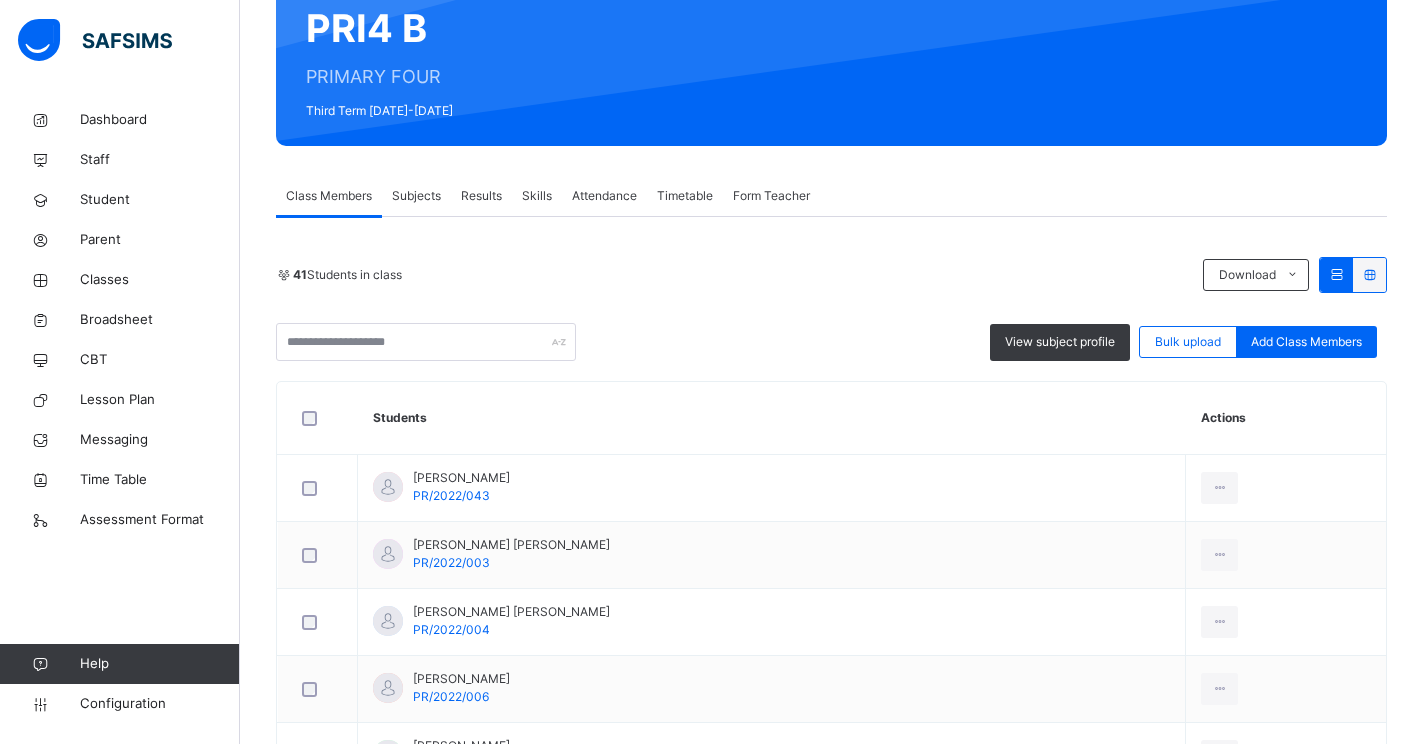 click on "Subjects" at bounding box center (416, 196) 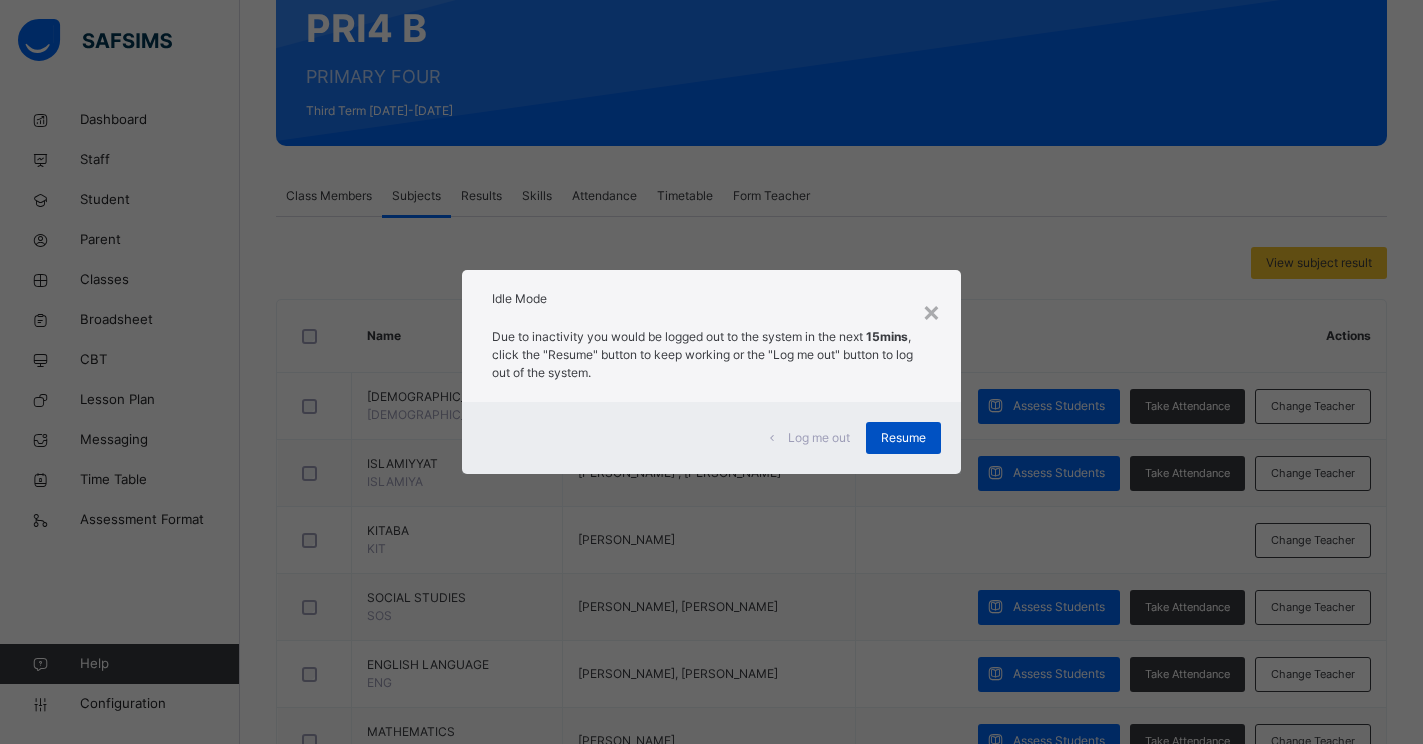 click on "Resume" at bounding box center (903, 438) 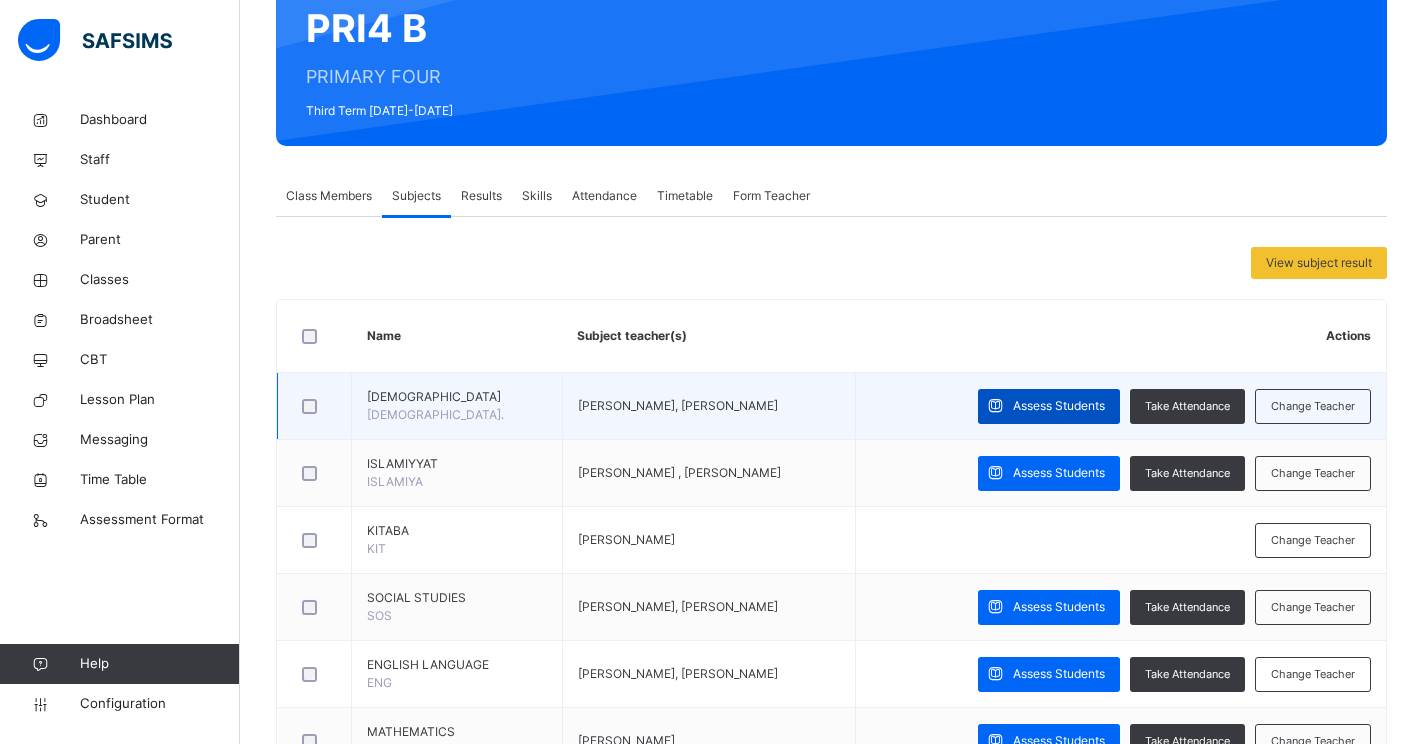 click on "Assess Students" at bounding box center [1059, 406] 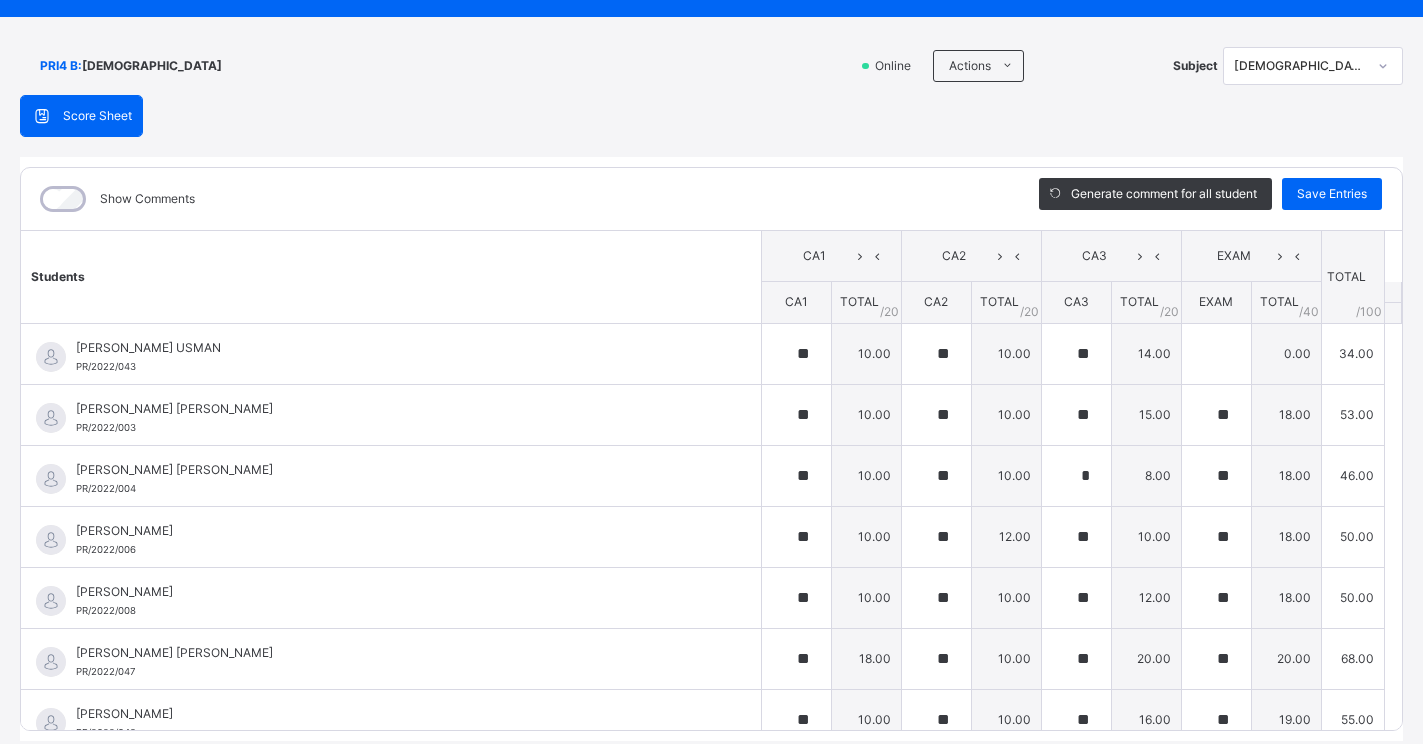 scroll, scrollTop: 0, scrollLeft: 0, axis: both 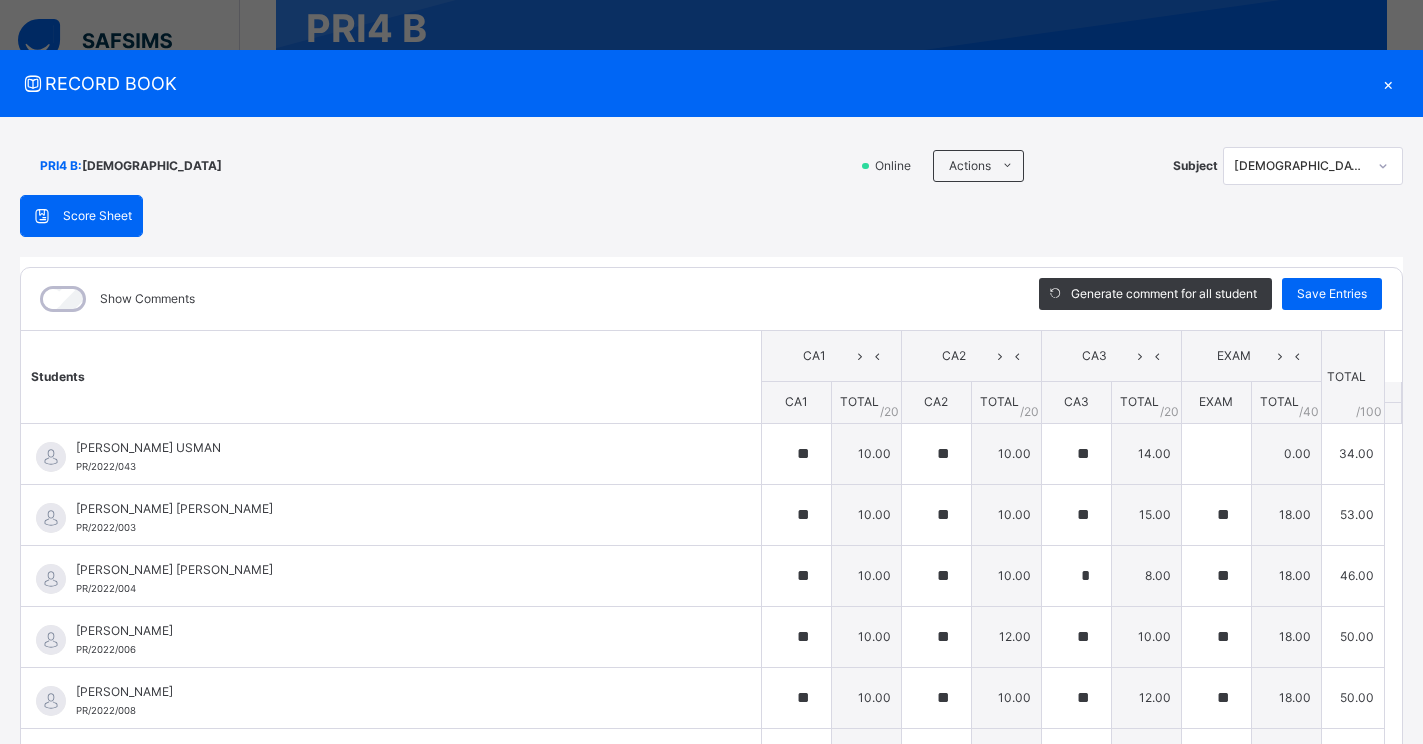click on "Score Sheet Score Sheet Show Comments   Generate comment for all student   Save Entries Class Level:  PRI4   B Subject:  AL-QUR'AN Session:  2024/2025 Session Session:  Third Term Students CA1 CA2 CA3 EXAM TOTAL /100 Comment CA1 TOTAL / 20 CA2 TOTAL / 20 CA3 TOTAL / 20 EXAM TOTAL / 40 ABDULLAHI BELLO USMAN PR/2022/043 ABDULLAHI BELLO USMAN PR/2022/043 ** 10.00 ** 10.00 ** 14.00 0.00 34.00 Generate comment 0 / 250   ×   Subject Teacher’s Comment Generate and see in full the comment developed by the AI with an option to regenerate the comment JS ABDULLAHI BELLO USMAN   PR/2022/043   Total 34.00  / 100.00 Sims Bot   Regenerate     Use this comment   ABDULLAHI UMAR BELLO PR/2022/003 ABDULLAHI UMAR BELLO PR/2022/003 ** 10.00 ** 10.00 ** 15.00 ** 18.00 53.00 Generate comment 0 / 250   ×   Subject Teacher’s Comment Generate and see in full the comment developed by the AI with an option to regenerate the comment JS ABDULLAHI UMAR BELLO   PR/2022/003   Total 53.00  / 100.00 Sims Bot   Regenerate       ** 10.00 *" at bounding box center [711, 518] 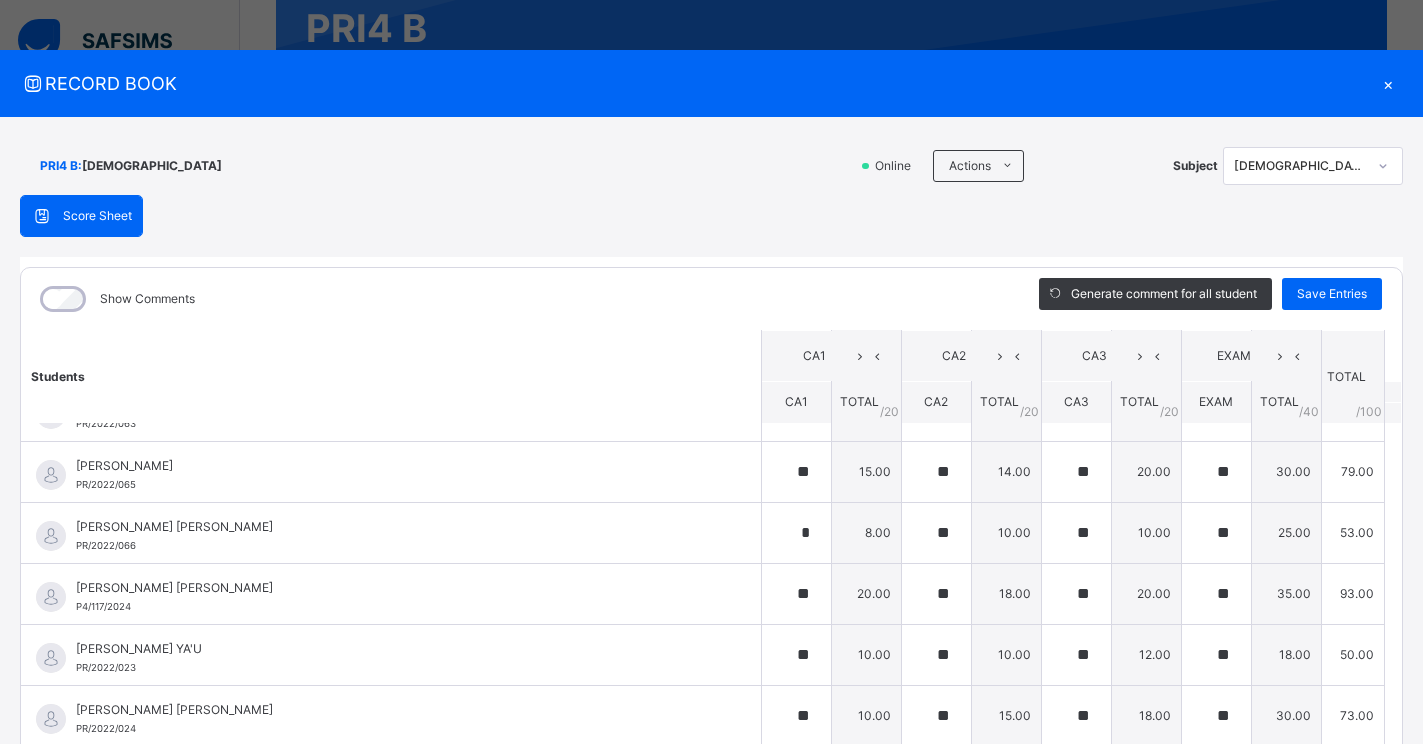 scroll, scrollTop: 1200, scrollLeft: 0, axis: vertical 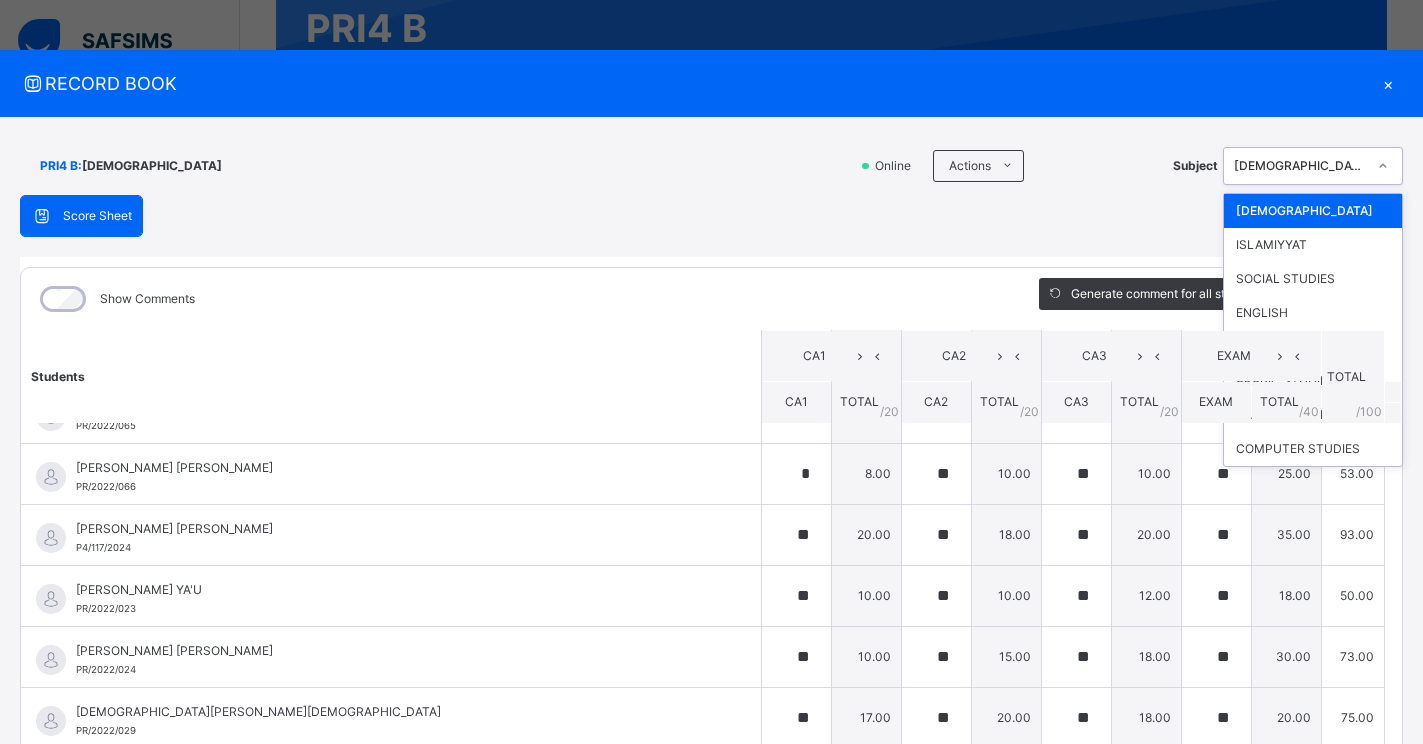 click 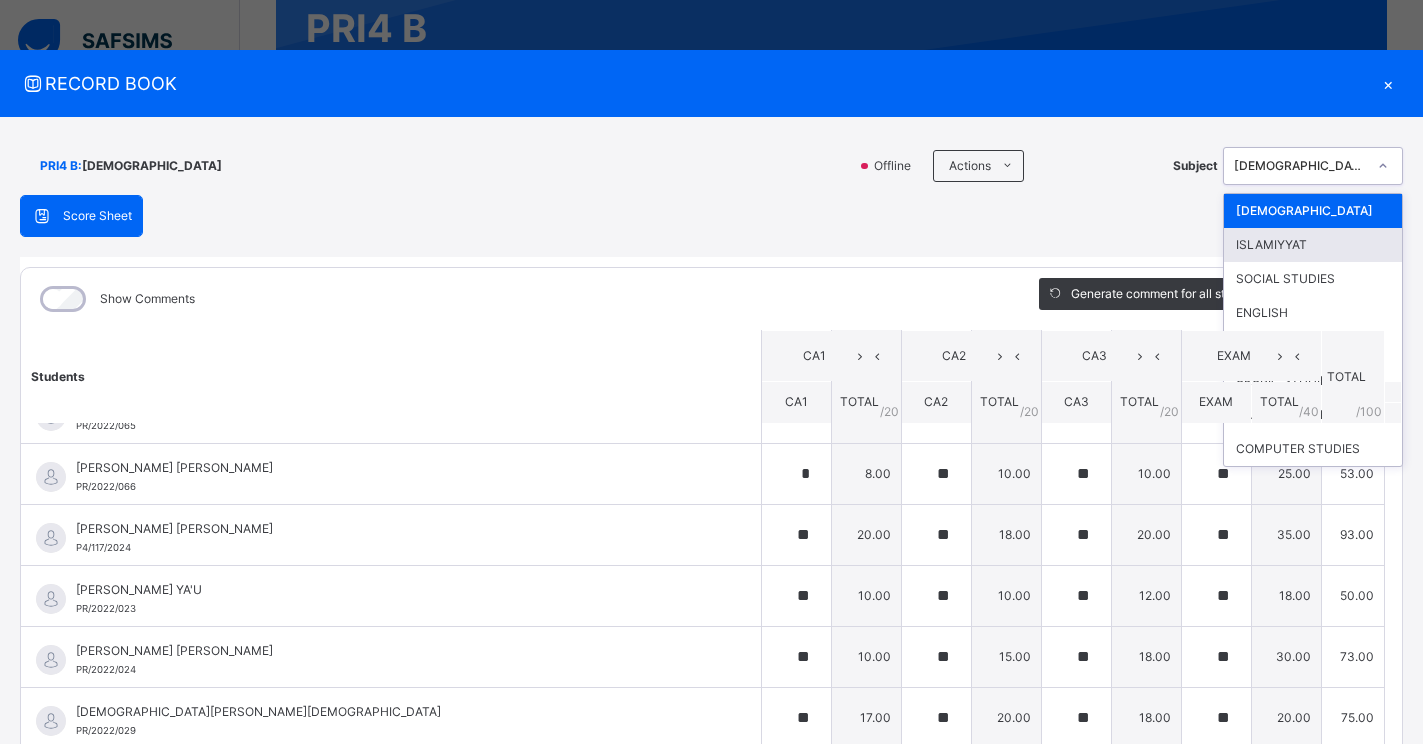 click on "PRI4   B :   AL-QUR'AN Offline Actions  Download Empty Score Sheet  Upload/map score sheet Subject       option ISLAMIYYAT focused, 2 of 8. 8 results available. Use Up and Down to choose options, press Enter to select the currently focused option, press Escape to exit the menu, press Tab to select the option and exit the menu. AL-QUR'AN AL-QUR'AN ISLAMIYYAT SOCIAL STUDIES ENGLISH MATHS. ARABIC STUDIES BASIC SCIENCE COMPUTER STUDIES" at bounding box center (711, 166) 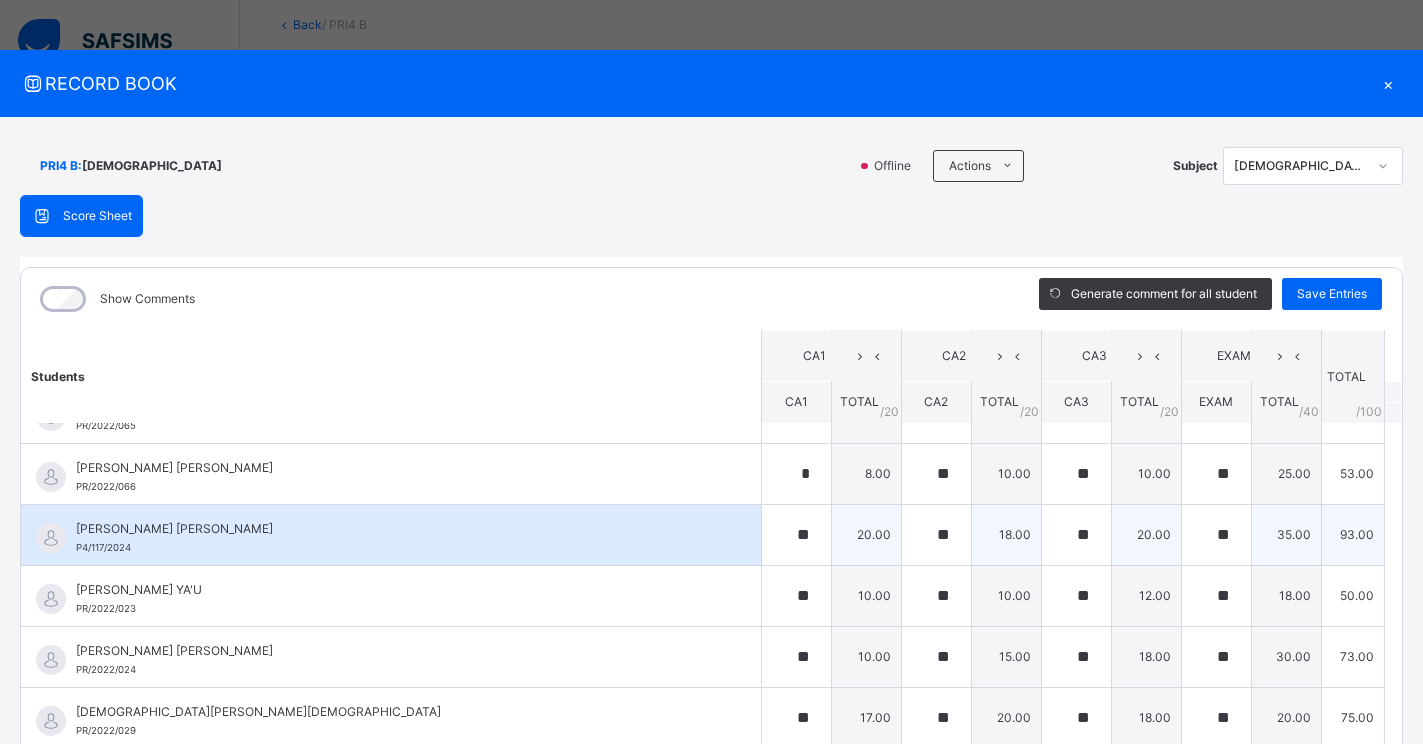 scroll, scrollTop: 0, scrollLeft: 0, axis: both 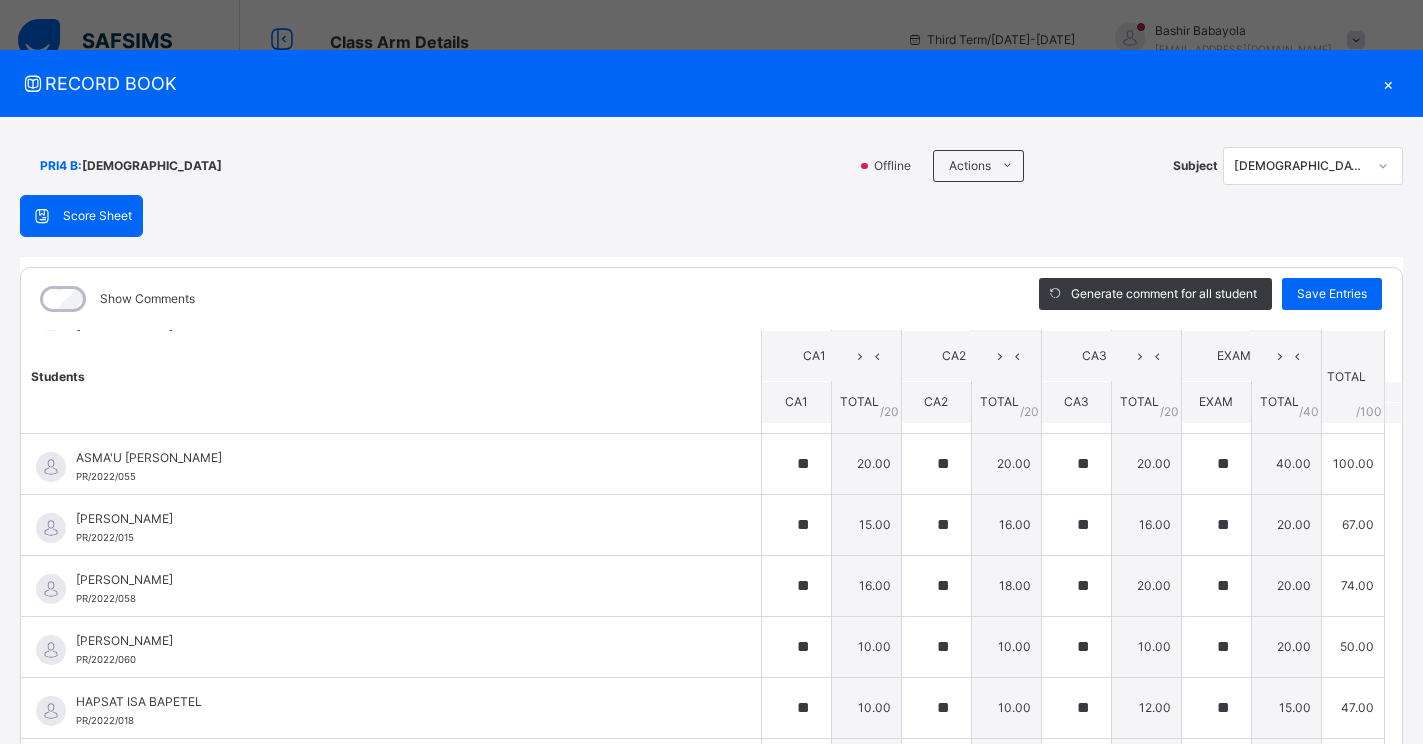 click on "×" at bounding box center (1388, 83) 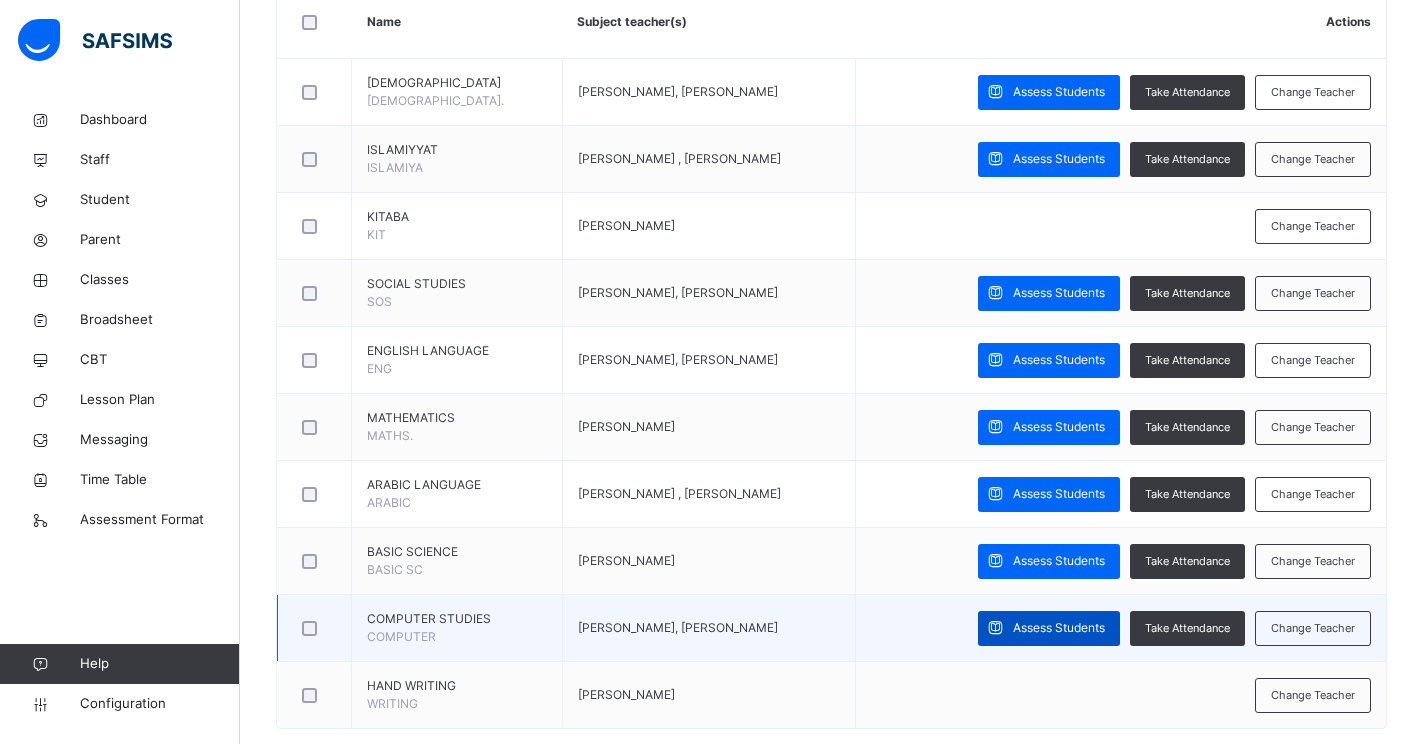 scroll, scrollTop: 549, scrollLeft: 0, axis: vertical 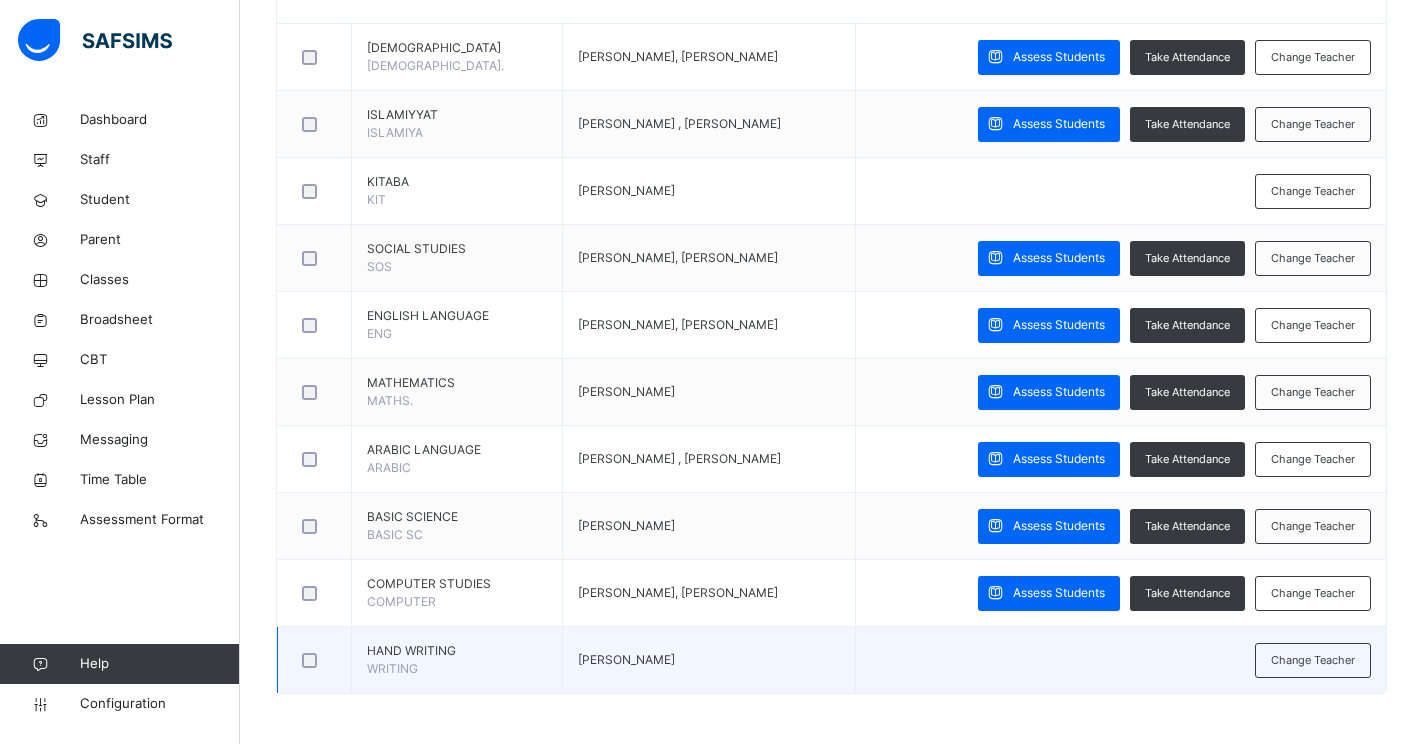 click on "Change Teacher" at bounding box center (1120, 660) 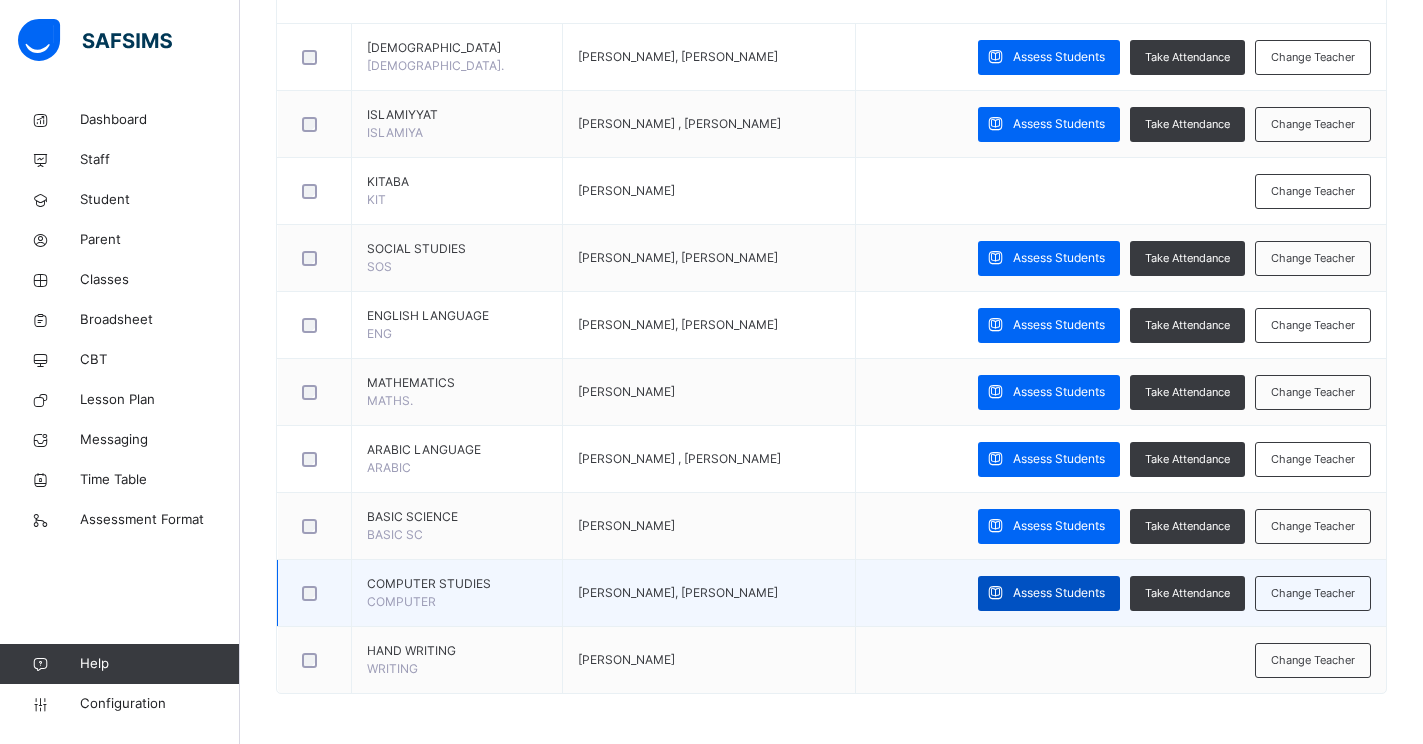 click on "Assess Students" at bounding box center (1059, 593) 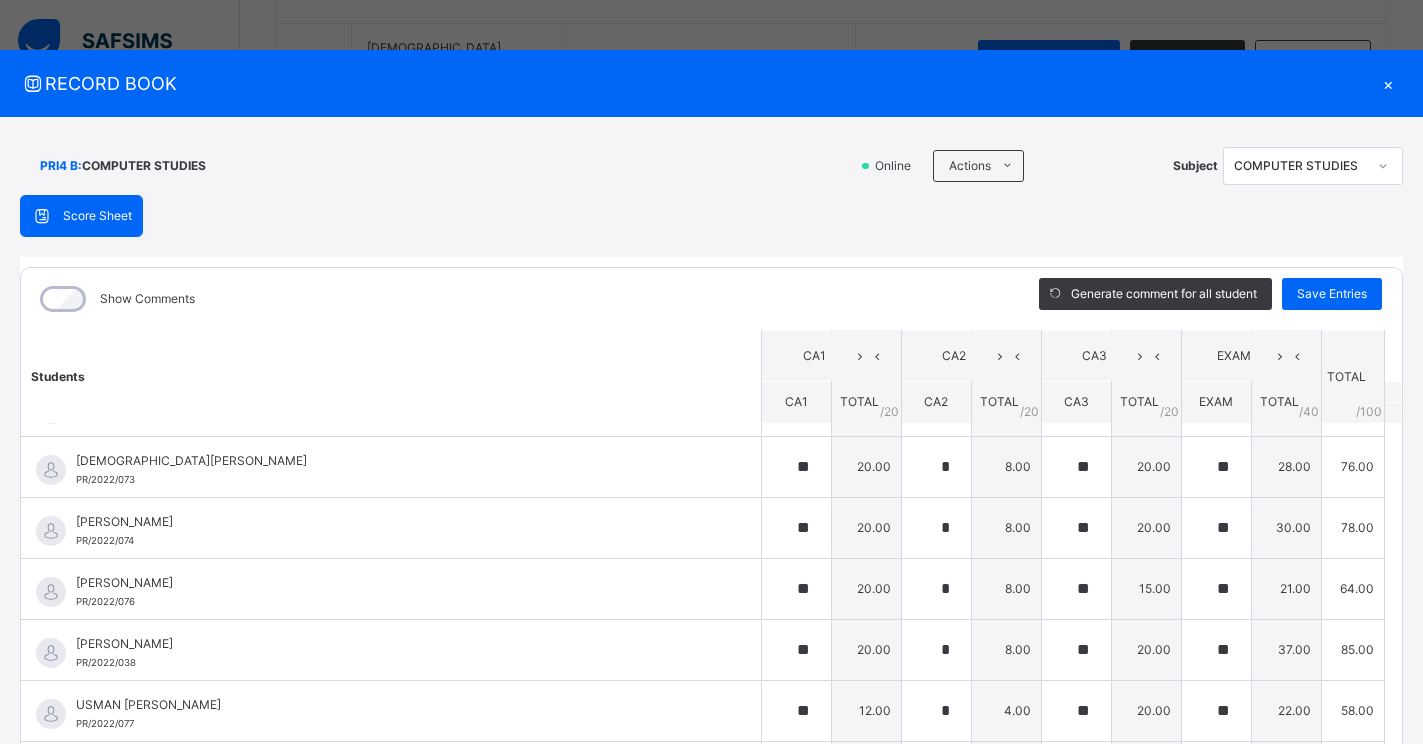 scroll, scrollTop: 2095, scrollLeft: 0, axis: vertical 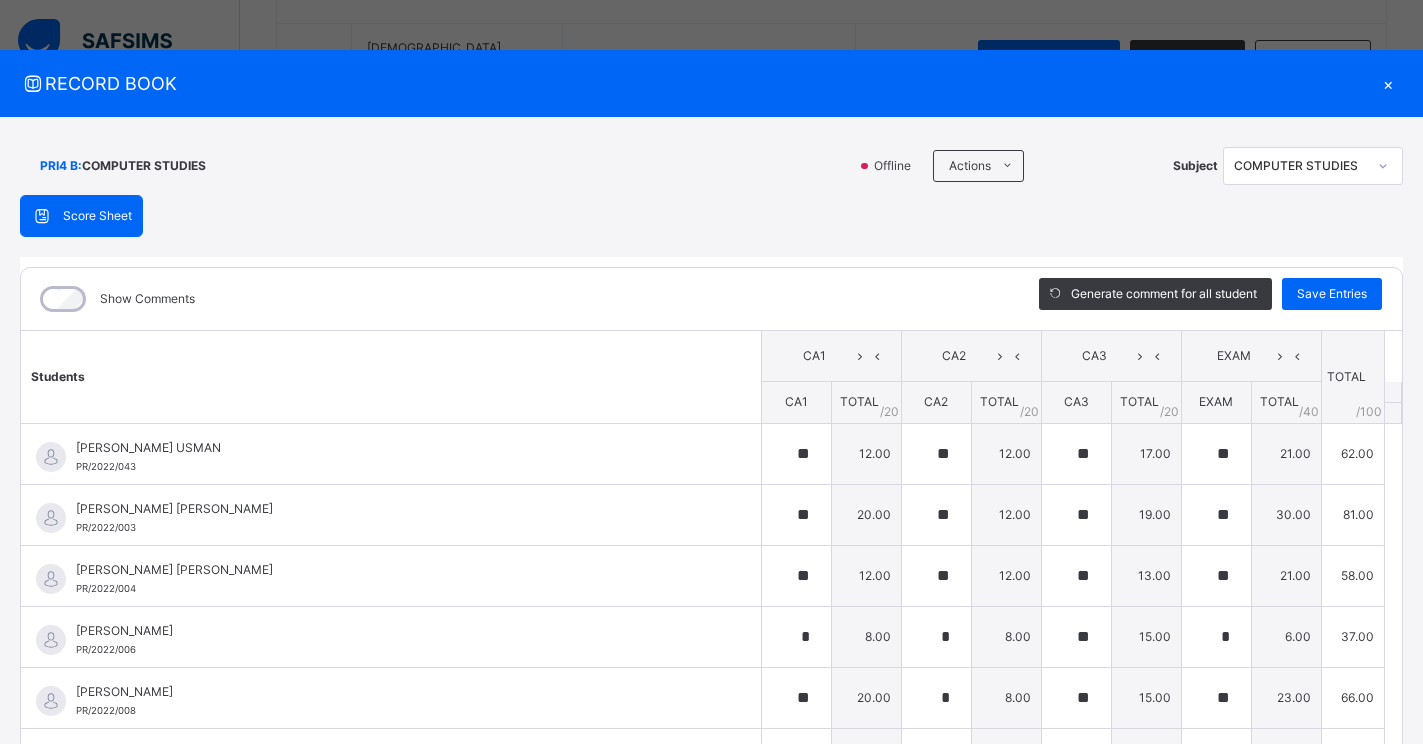 click on "×" at bounding box center [1388, 83] 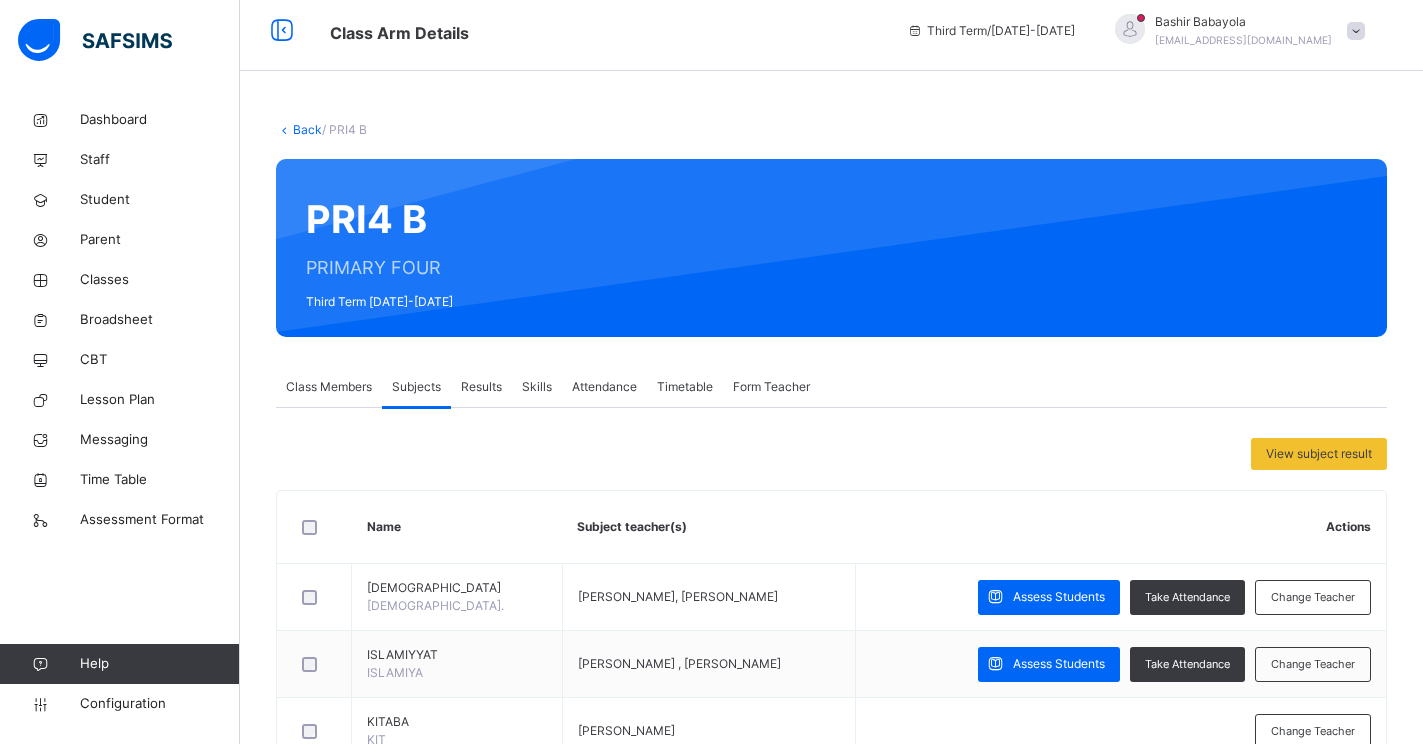 scroll, scrollTop: 0, scrollLeft: 0, axis: both 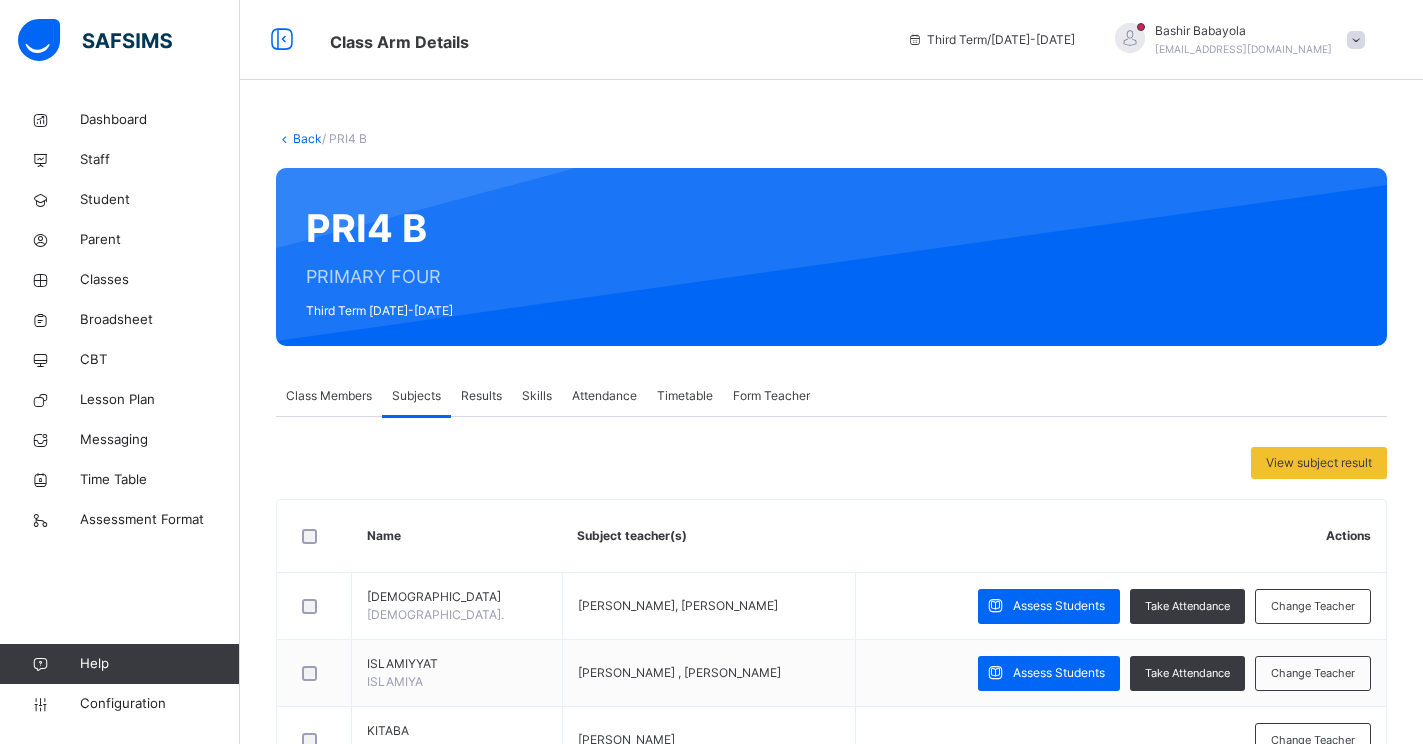 click on "Back" at bounding box center (307, 138) 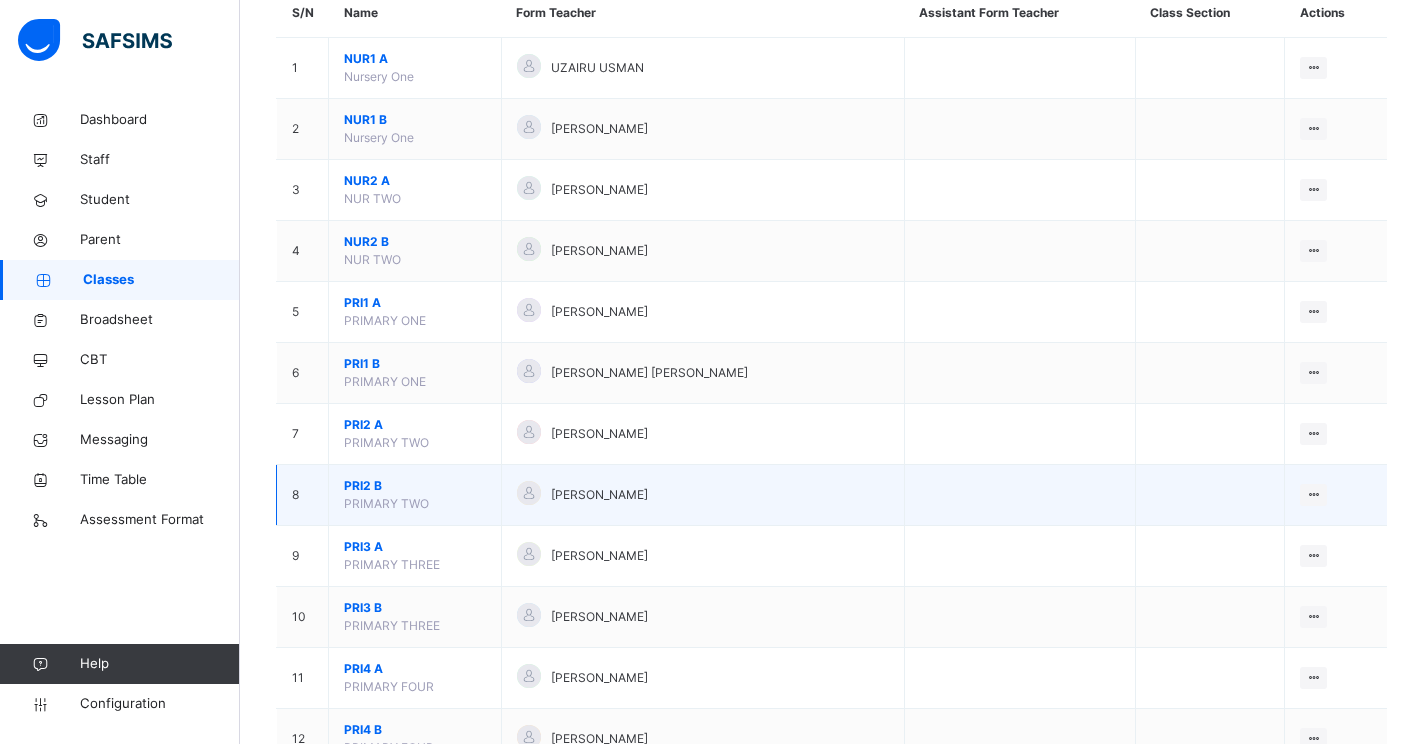 scroll, scrollTop: 300, scrollLeft: 0, axis: vertical 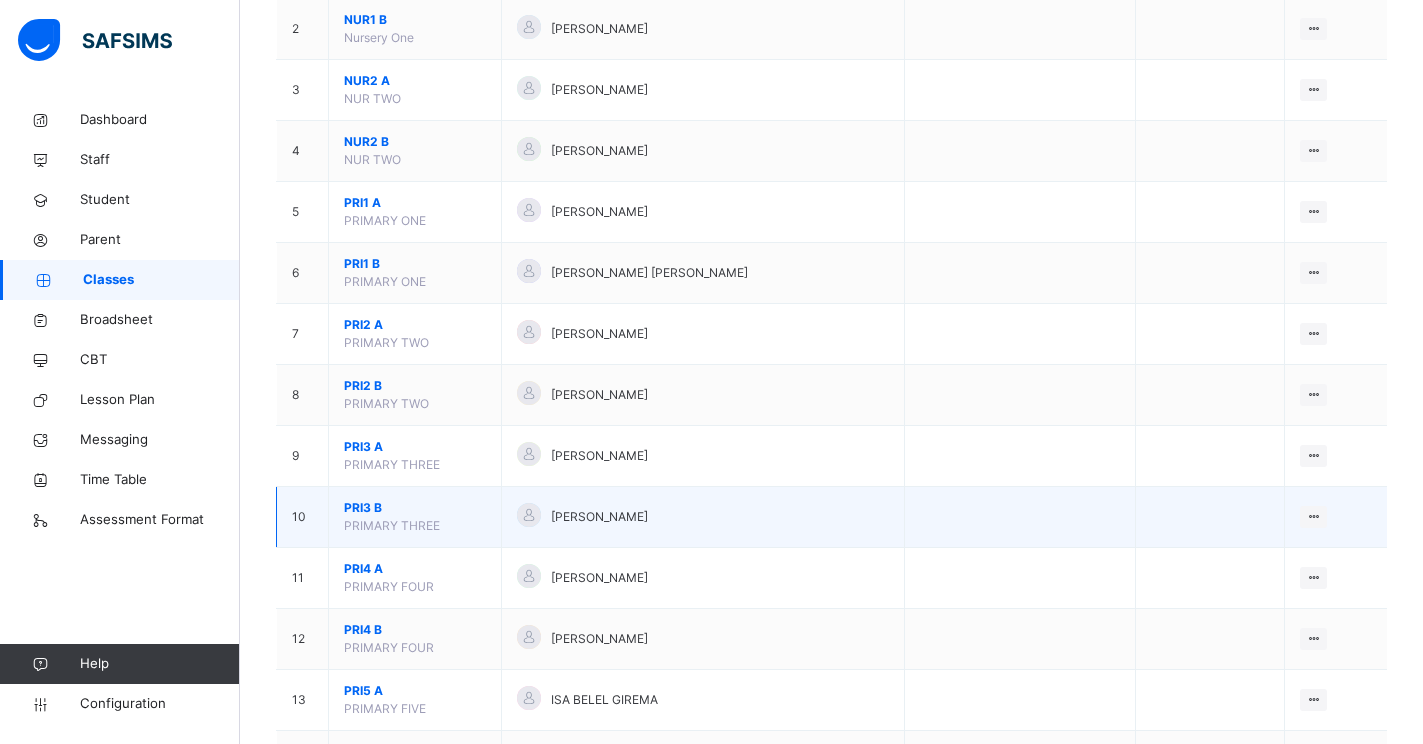 click on "PRI3   B" at bounding box center [415, 508] 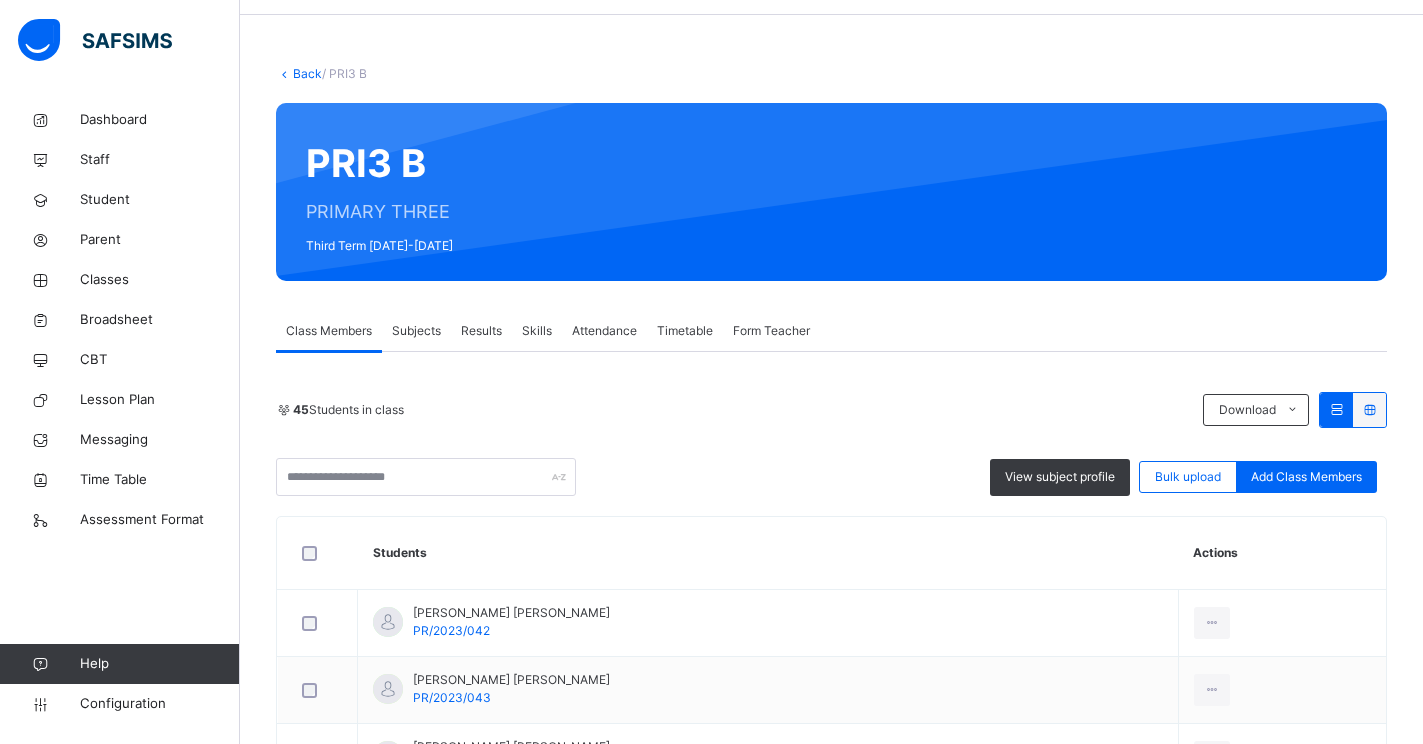 scroll, scrollTop: 100, scrollLeft: 0, axis: vertical 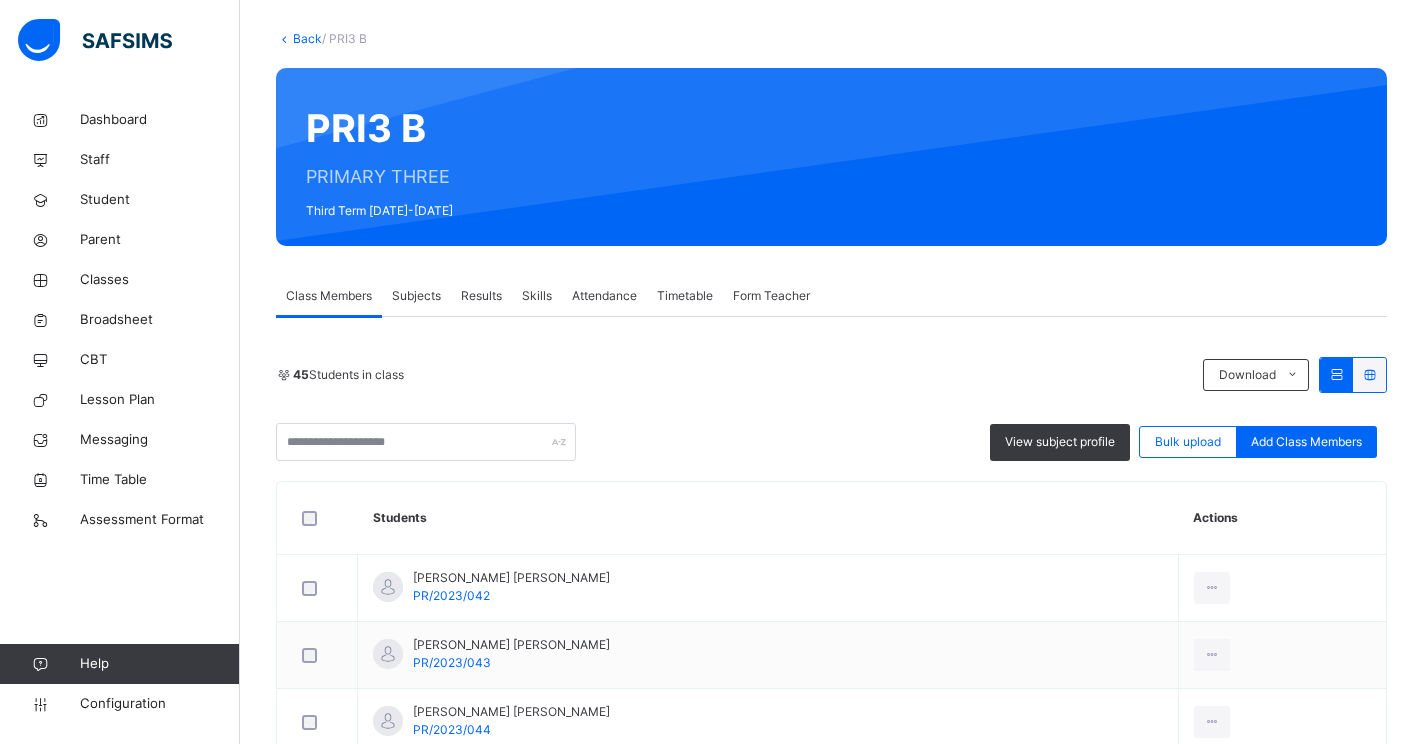 click on "Subjects" at bounding box center (416, 296) 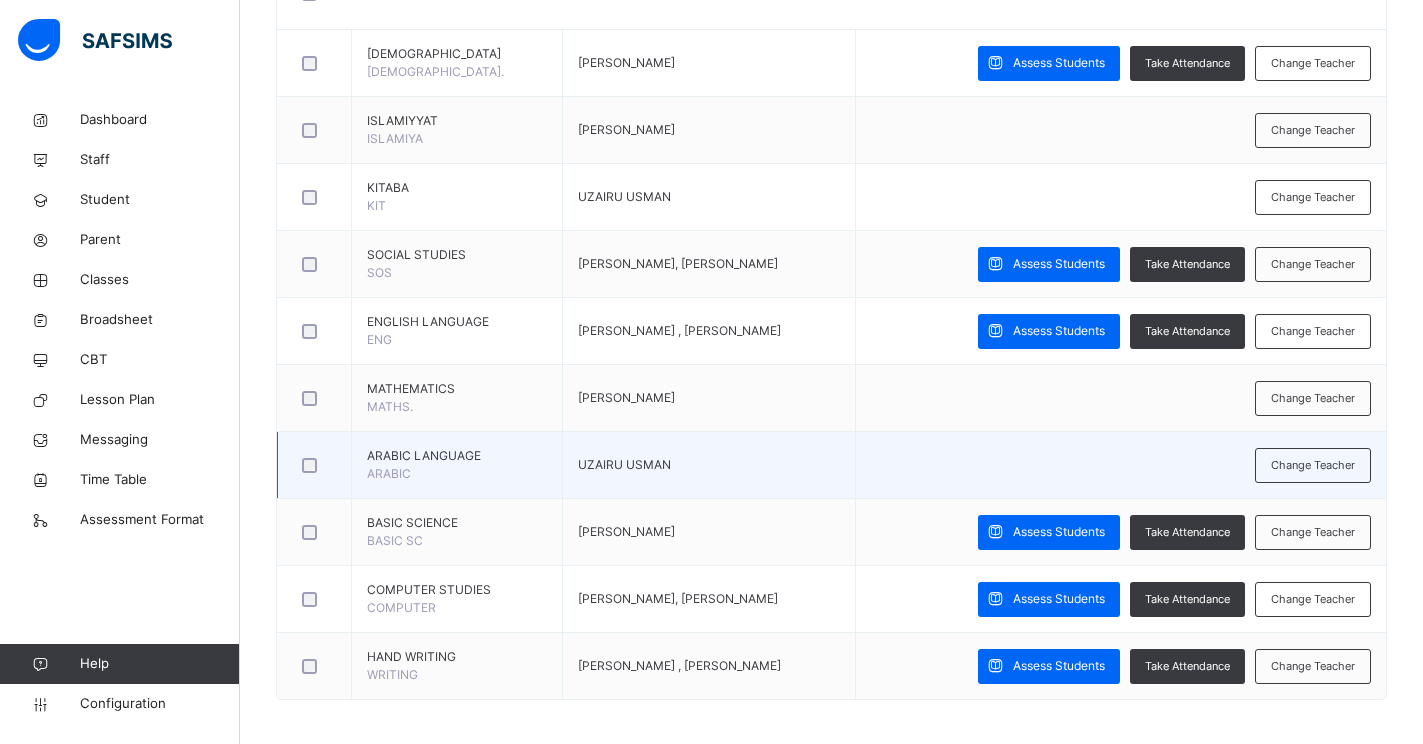 scroll, scrollTop: 549, scrollLeft: 0, axis: vertical 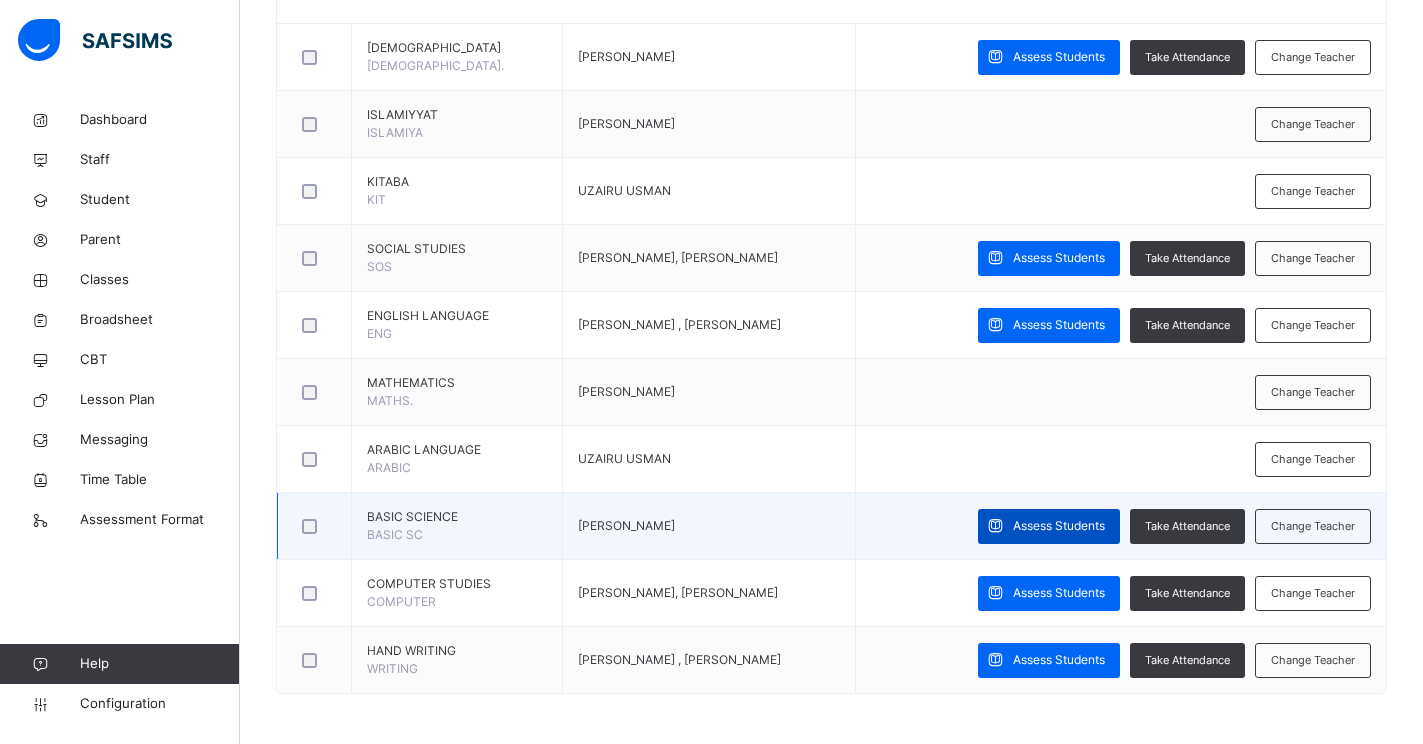 click on "Assess Students" at bounding box center [1059, 526] 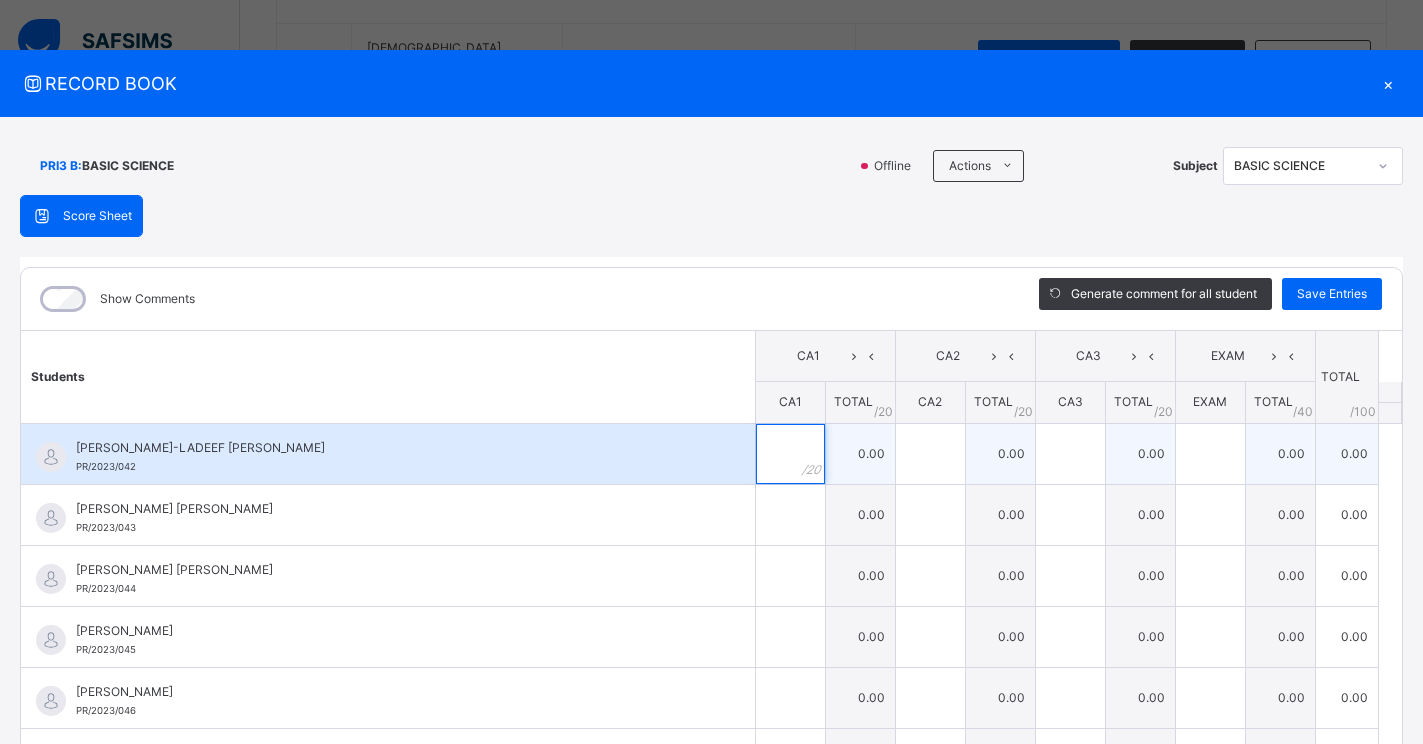 click at bounding box center (790, 454) 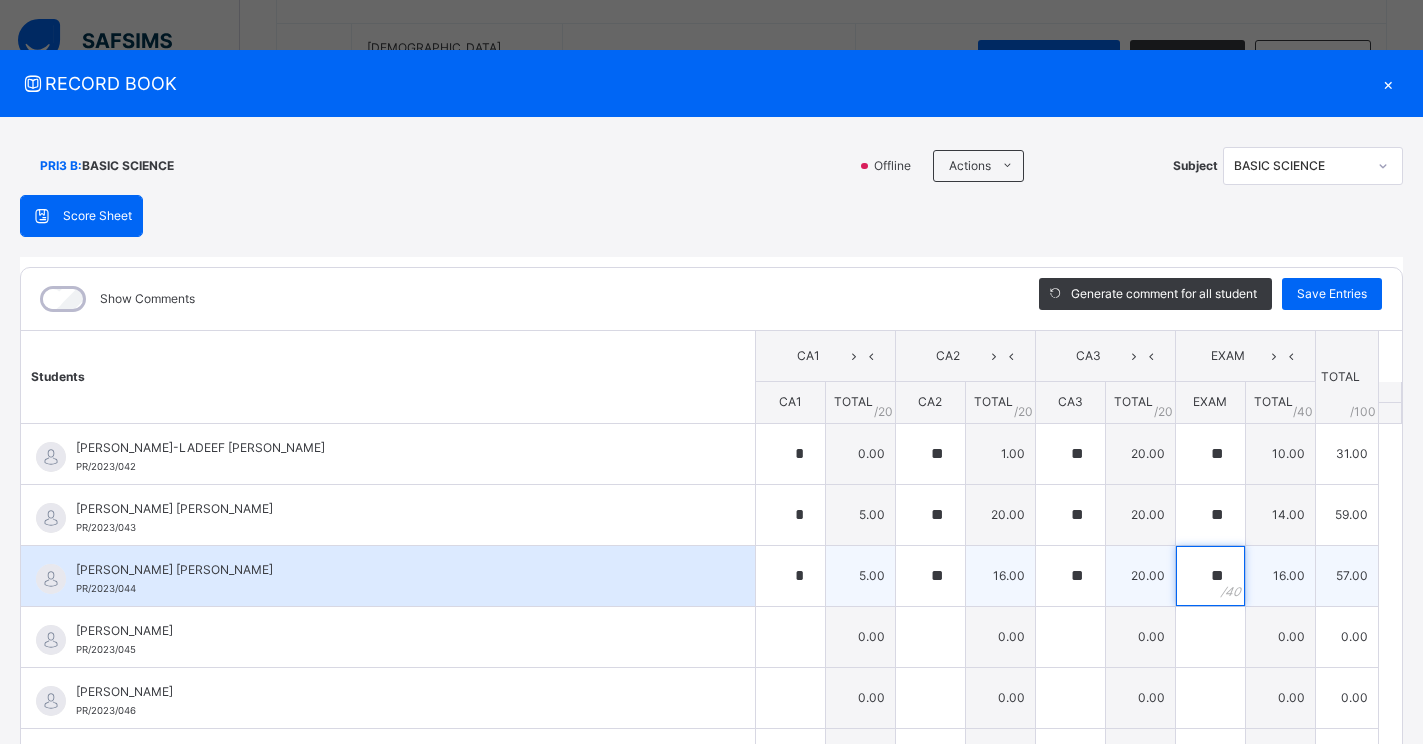 click on "**" at bounding box center (1210, 576) 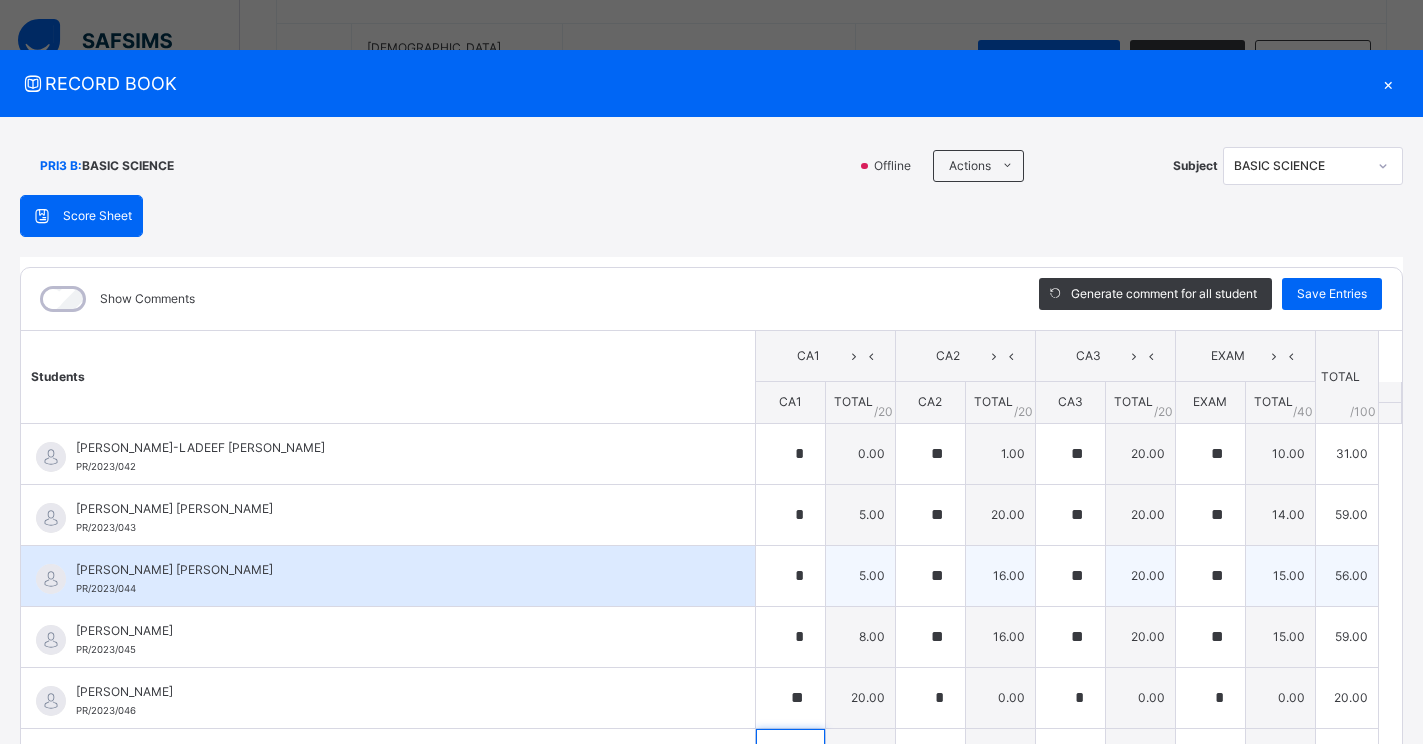 scroll, scrollTop: 45, scrollLeft: 0, axis: vertical 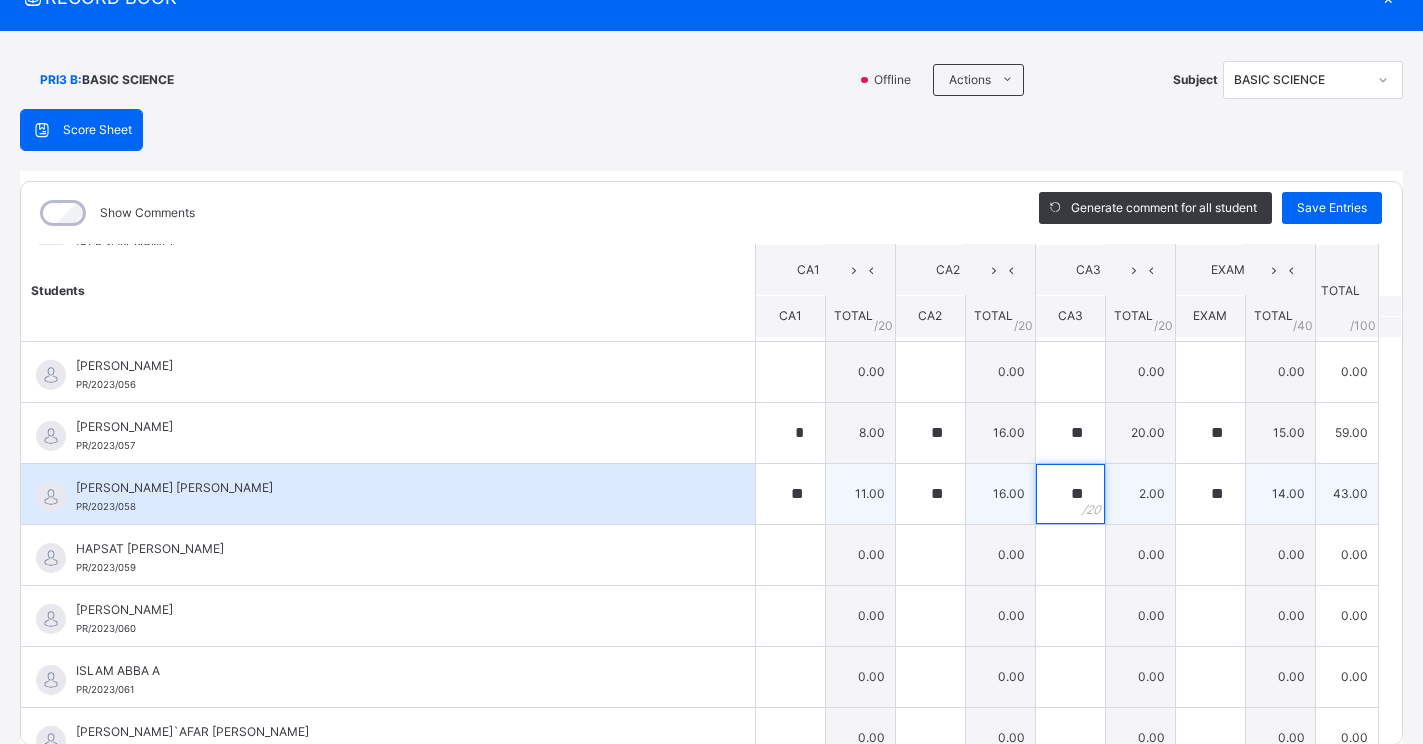 click on "**" at bounding box center [1070, 494] 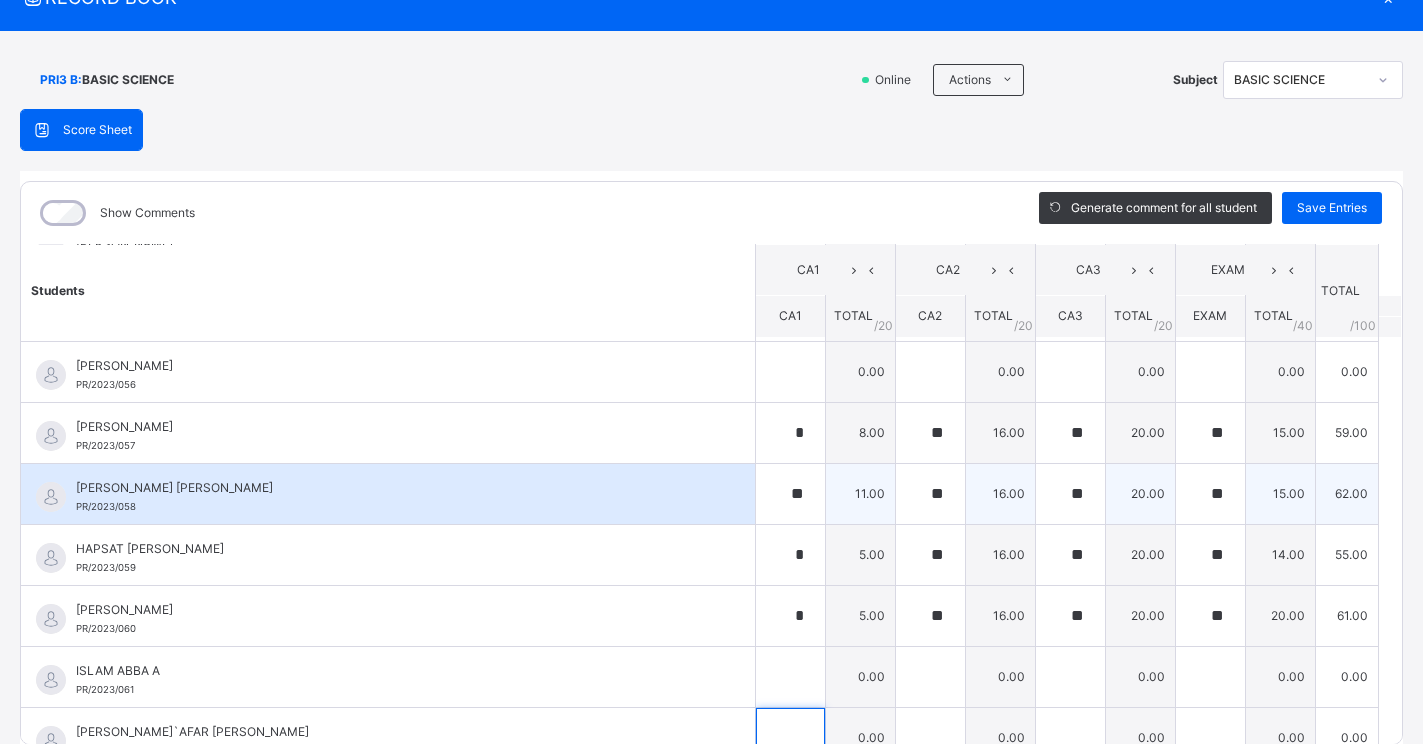 scroll, scrollTop: 935, scrollLeft: 0, axis: vertical 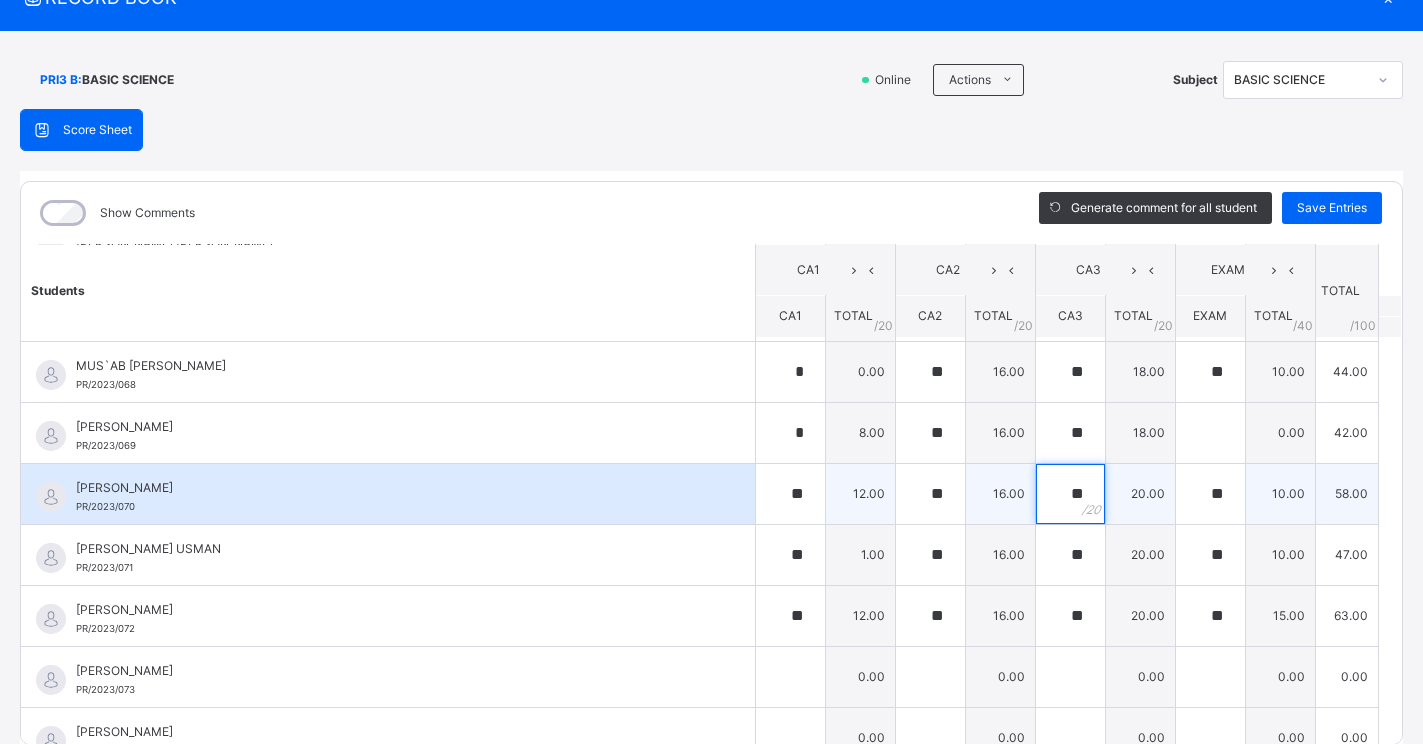 click on "**" at bounding box center [1070, 494] 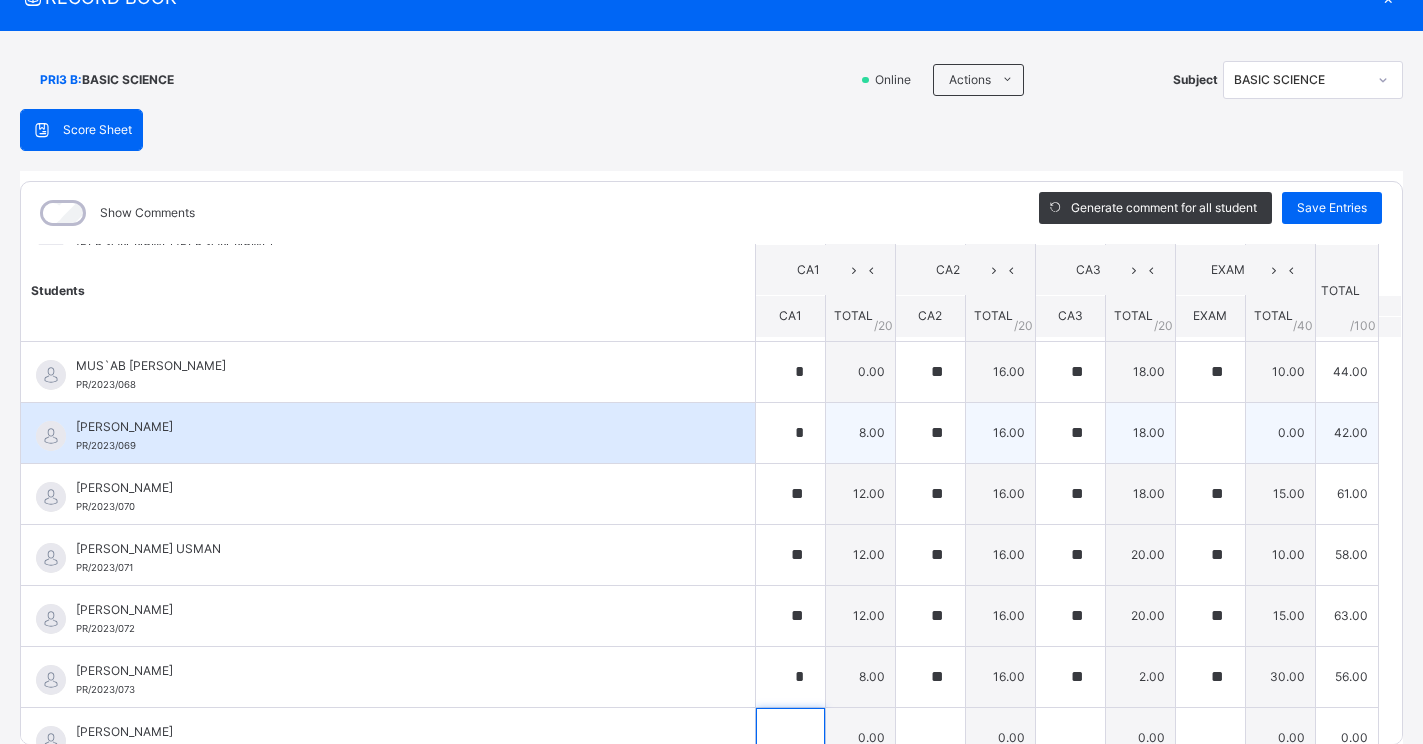 scroll, scrollTop: 1850, scrollLeft: 0, axis: vertical 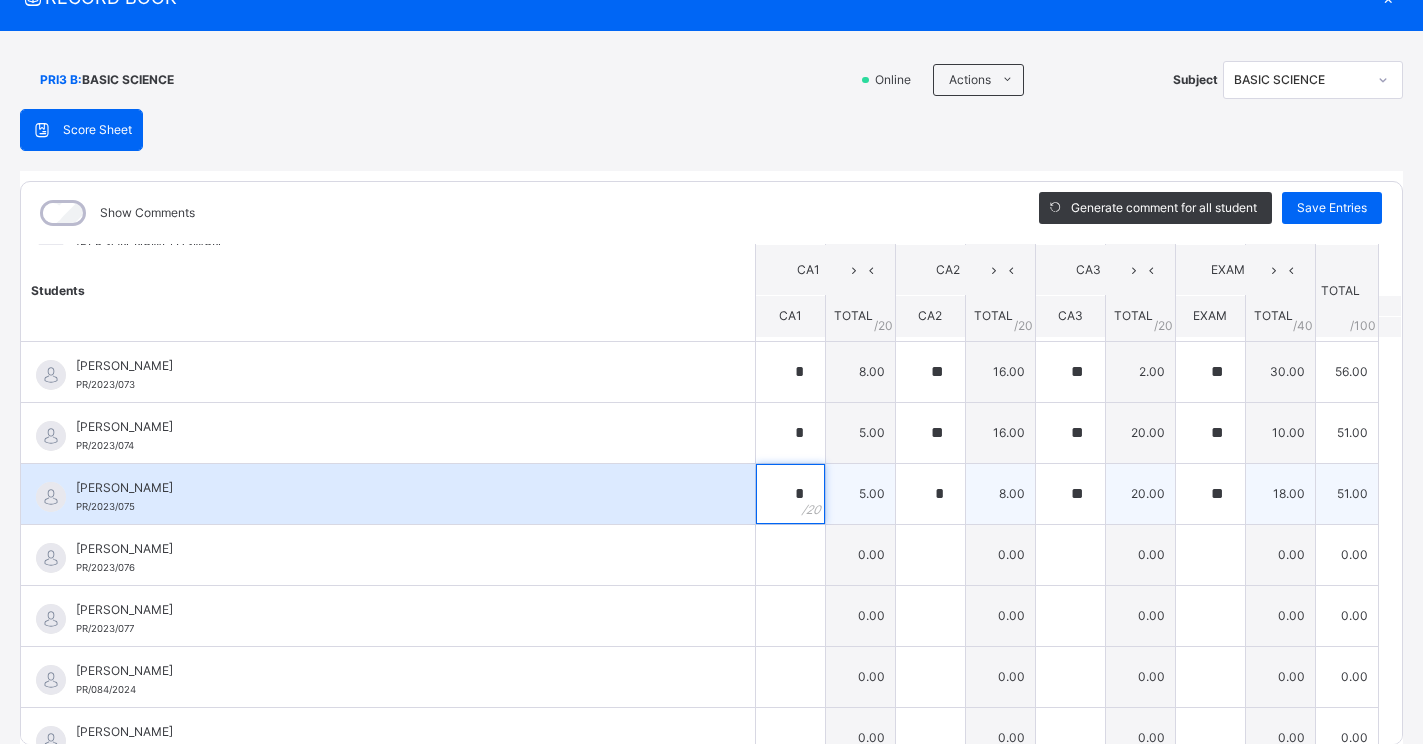 click on "*" at bounding box center [790, 494] 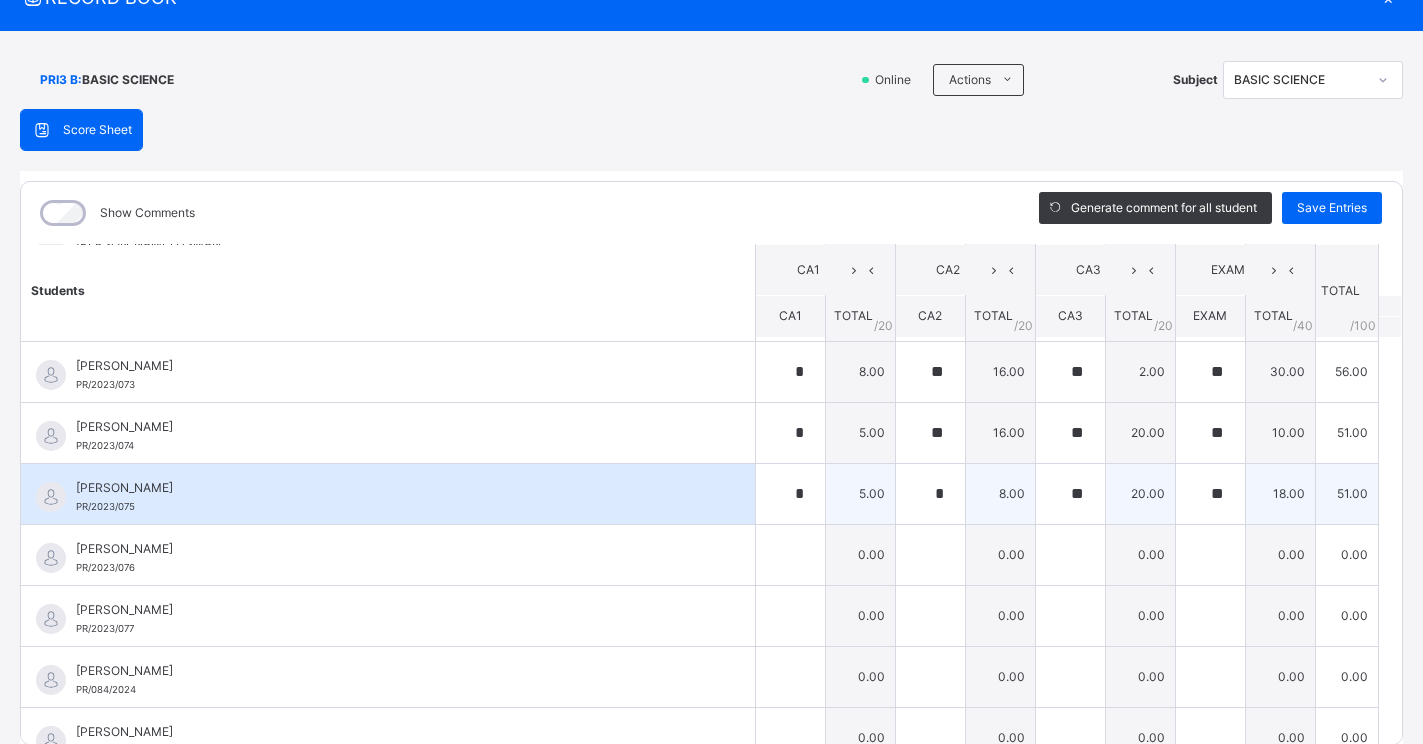 click on "*" at bounding box center (790, 494) 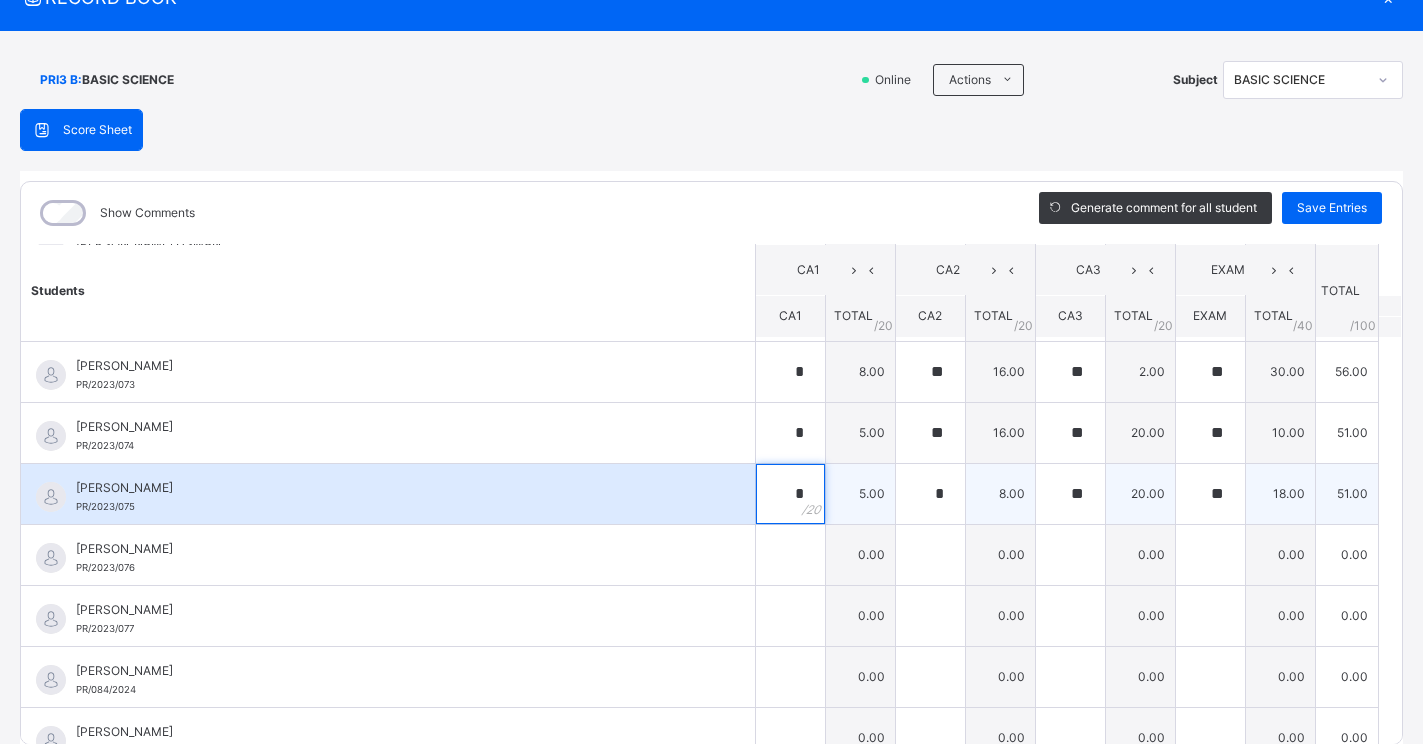 click on "*" at bounding box center (790, 494) 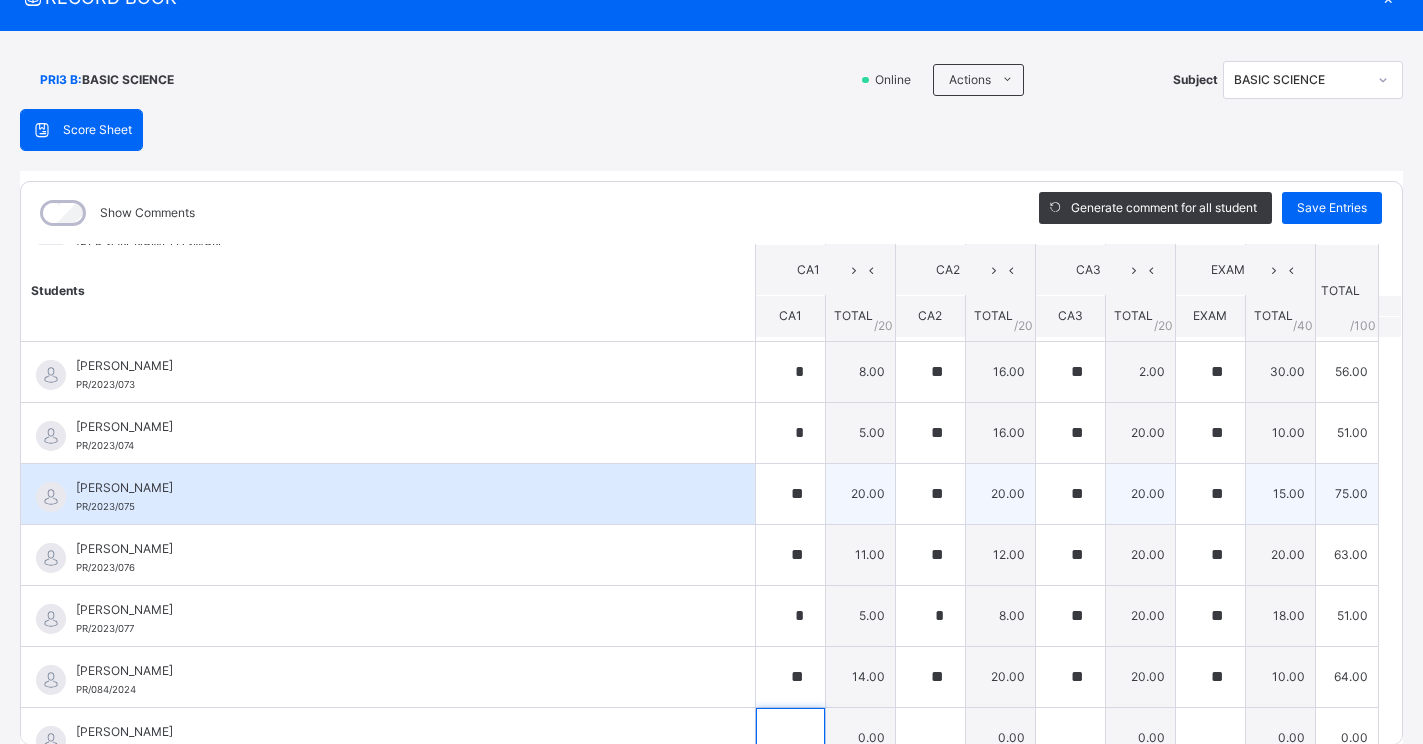 scroll, scrollTop: 2155, scrollLeft: 0, axis: vertical 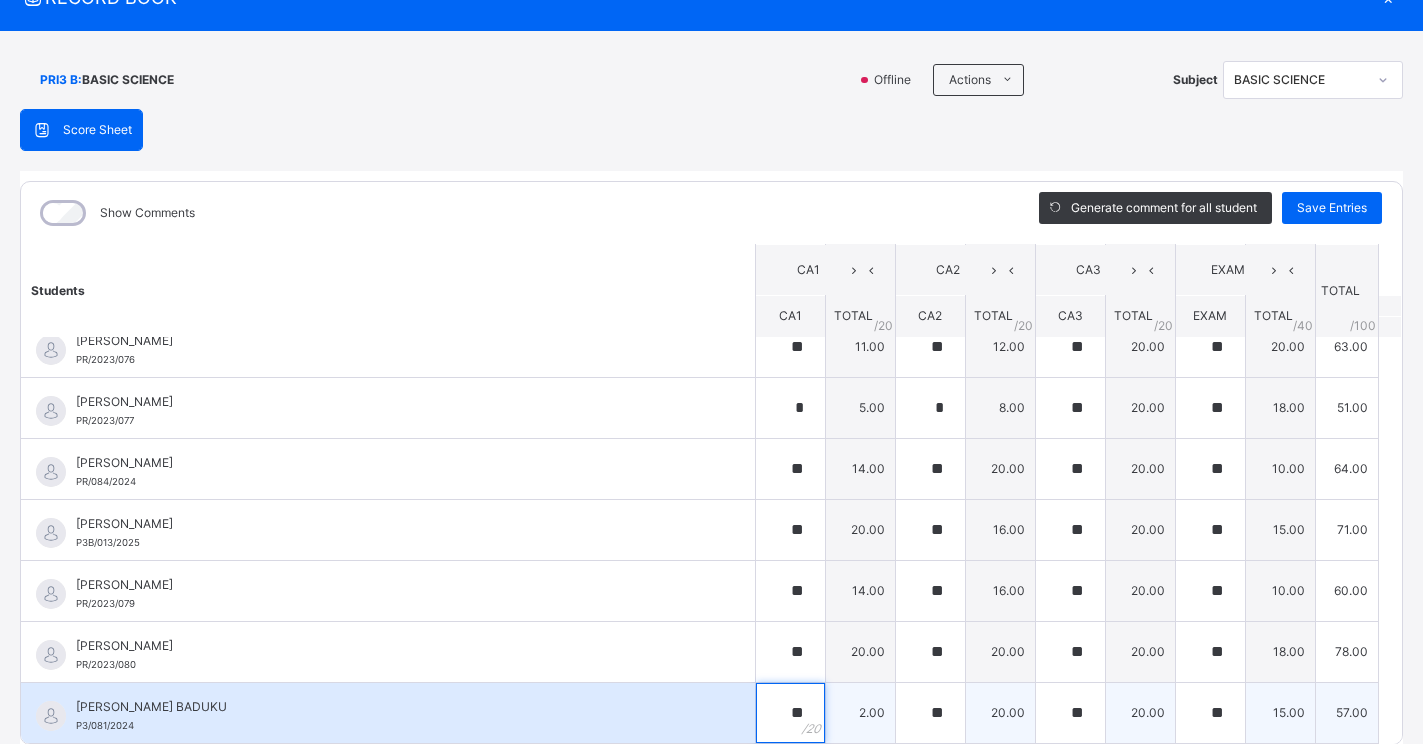 click on "**" at bounding box center (790, 713) 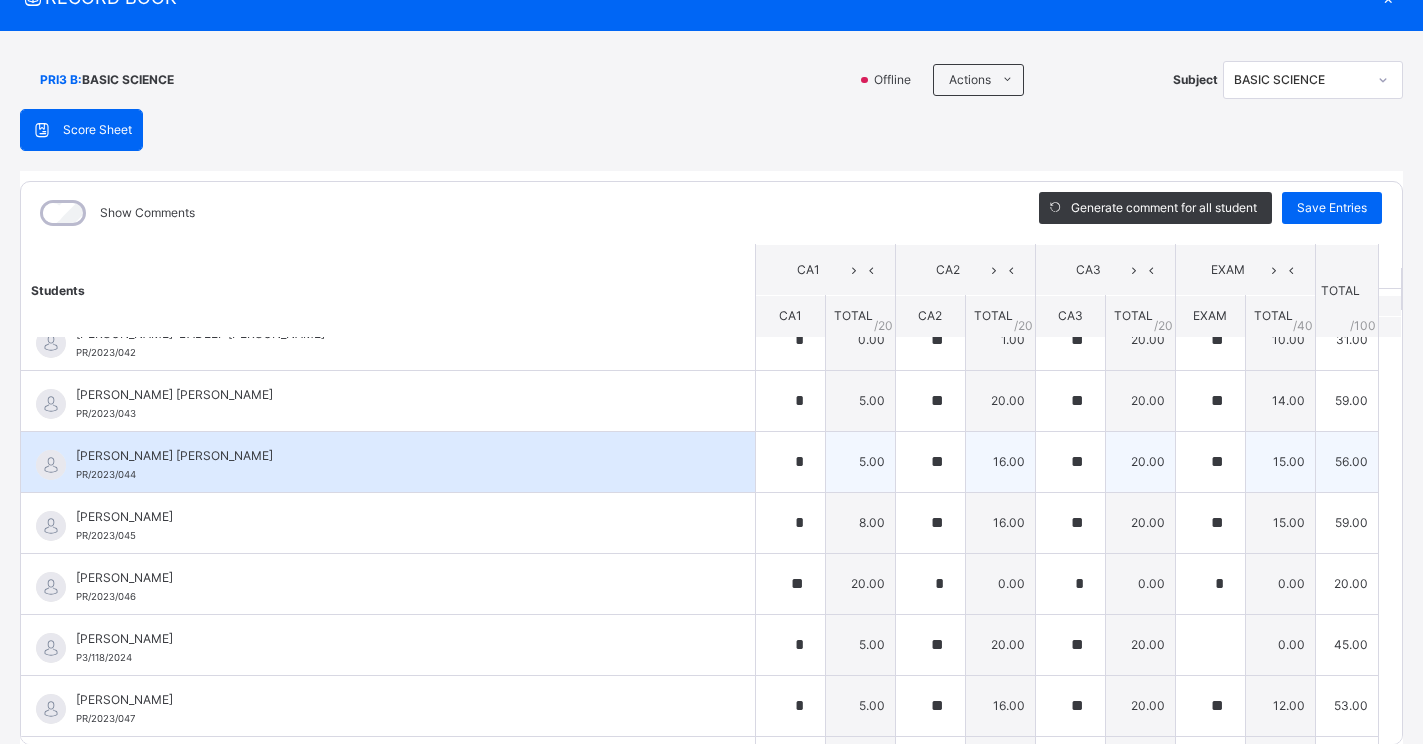 scroll, scrollTop: 0, scrollLeft: 0, axis: both 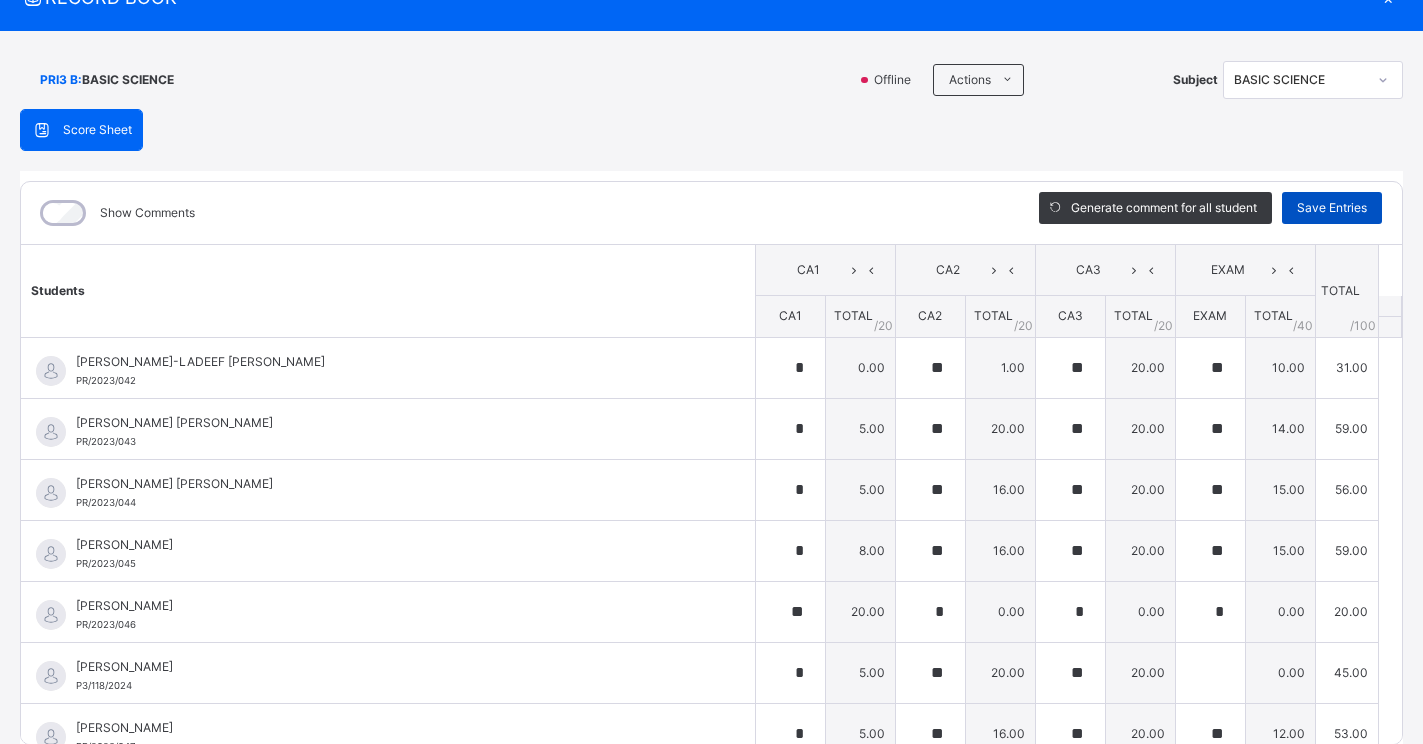 click on "Save Entries" at bounding box center (1332, 208) 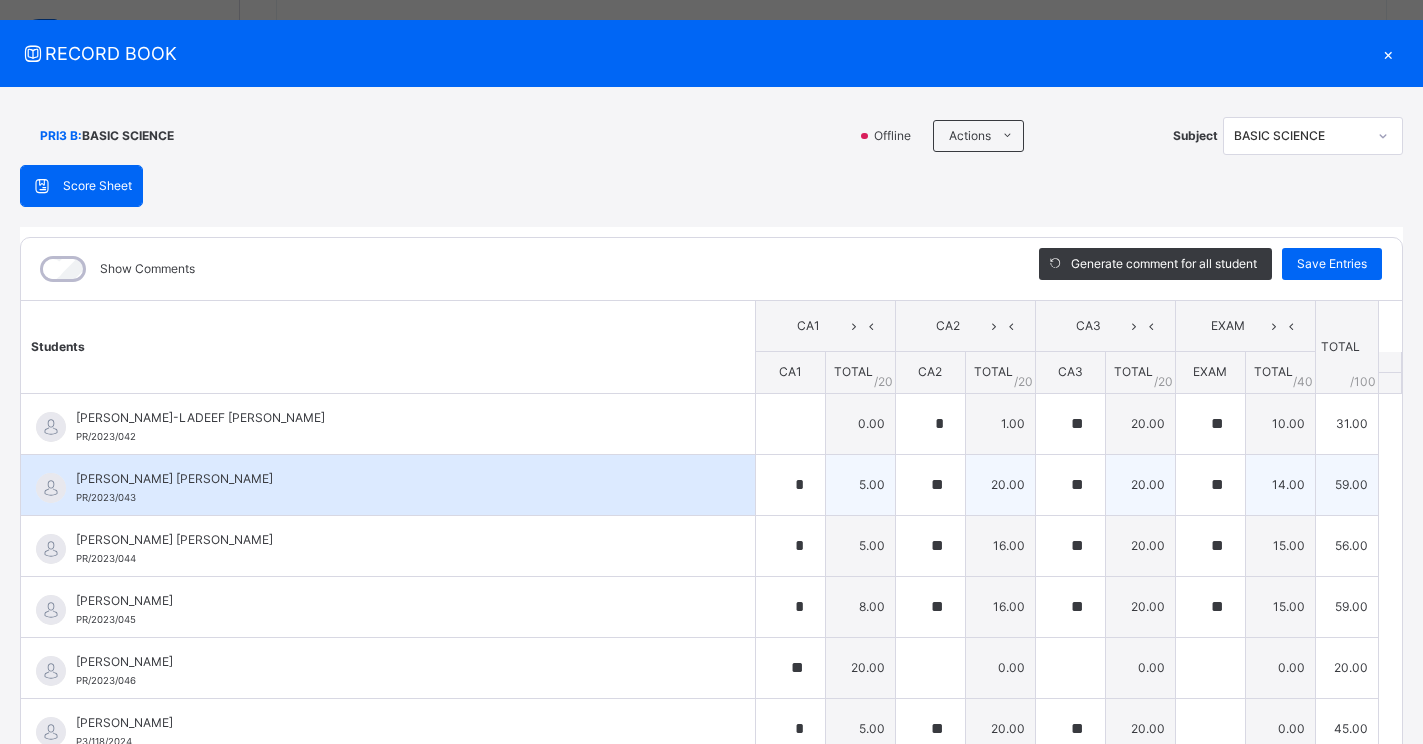 scroll, scrollTop: 0, scrollLeft: 0, axis: both 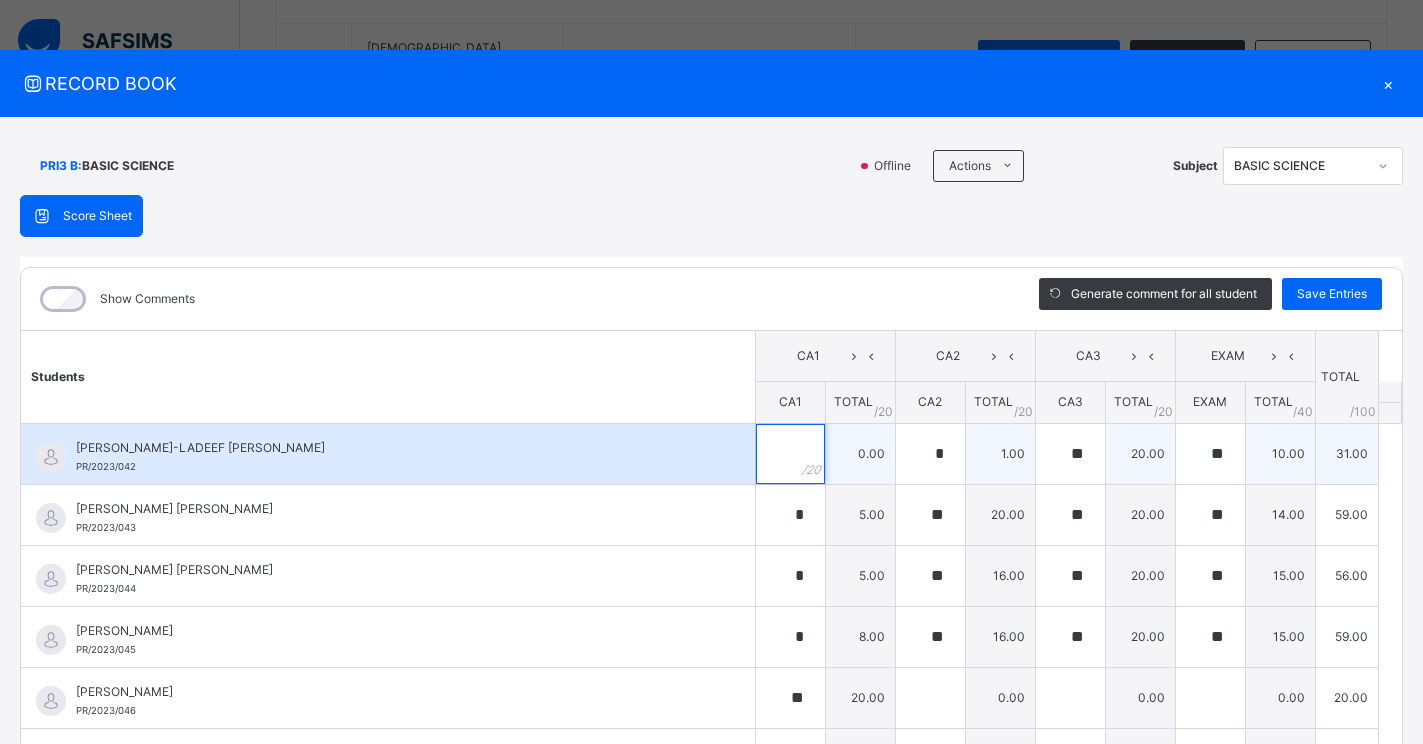 click at bounding box center (790, 454) 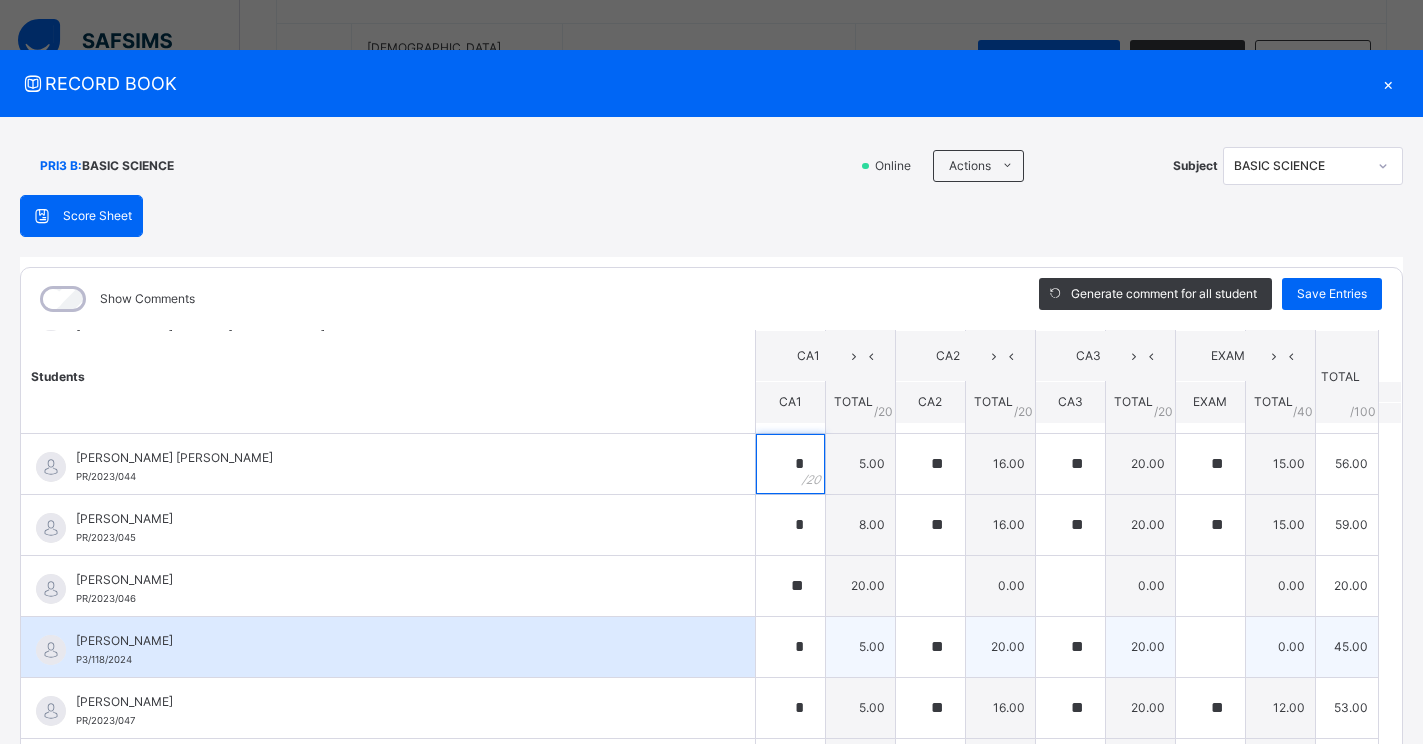scroll, scrollTop: 100, scrollLeft: 0, axis: vertical 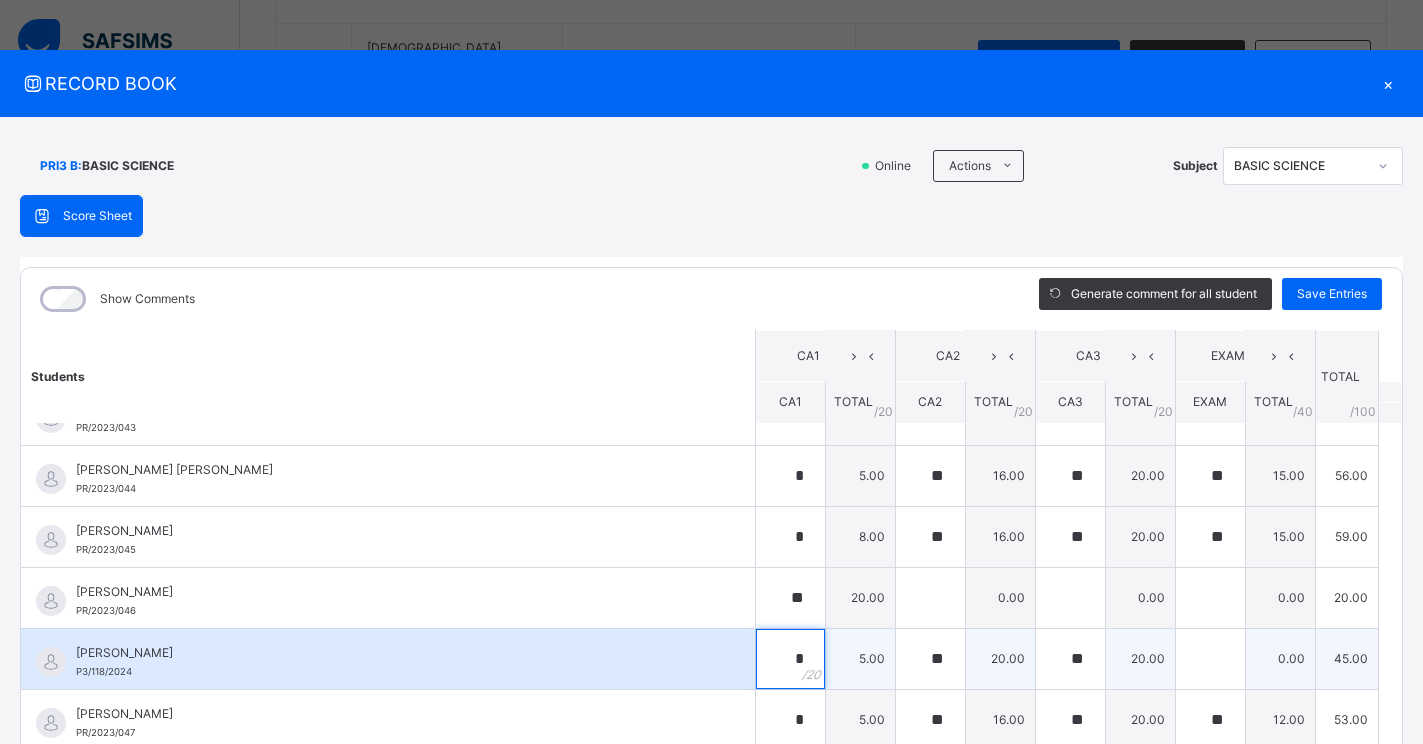 click on "*" at bounding box center [790, 659] 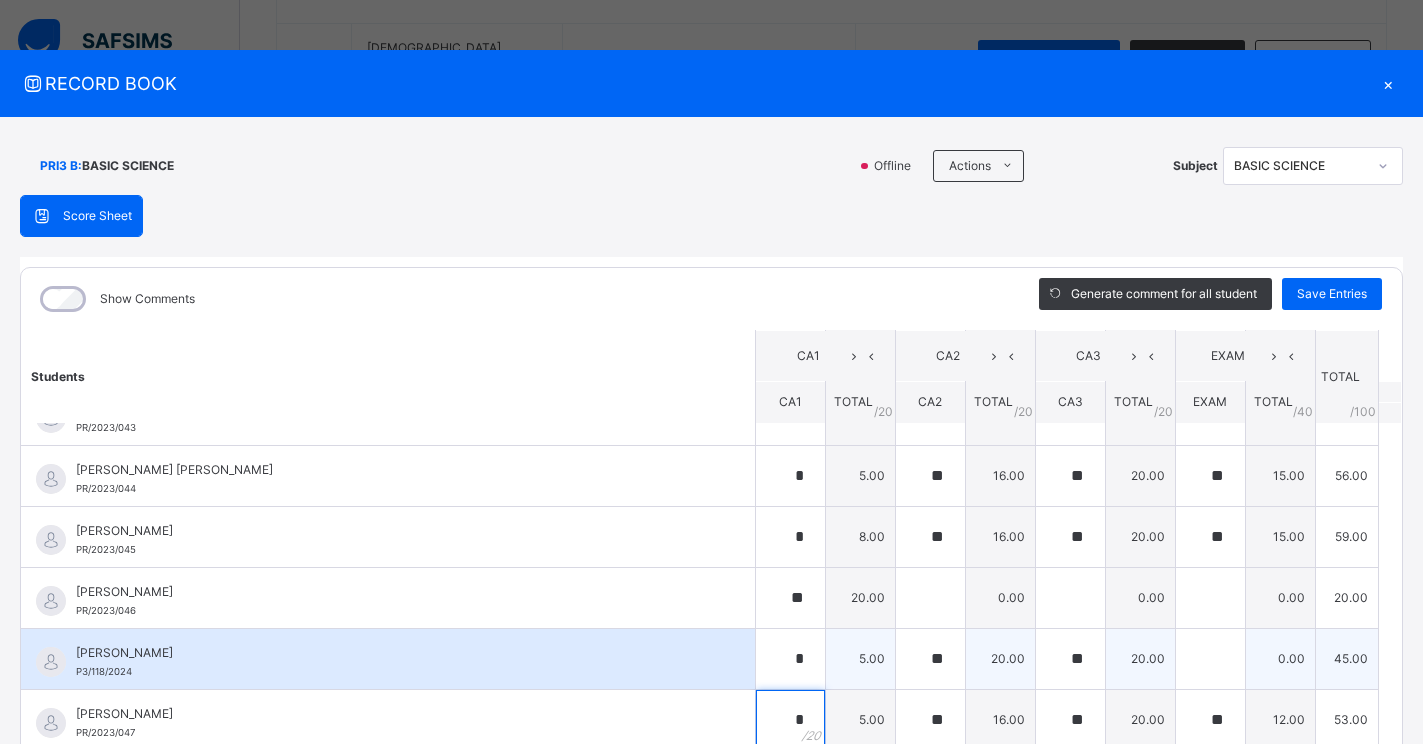 scroll, scrollTop: 6, scrollLeft: 0, axis: vertical 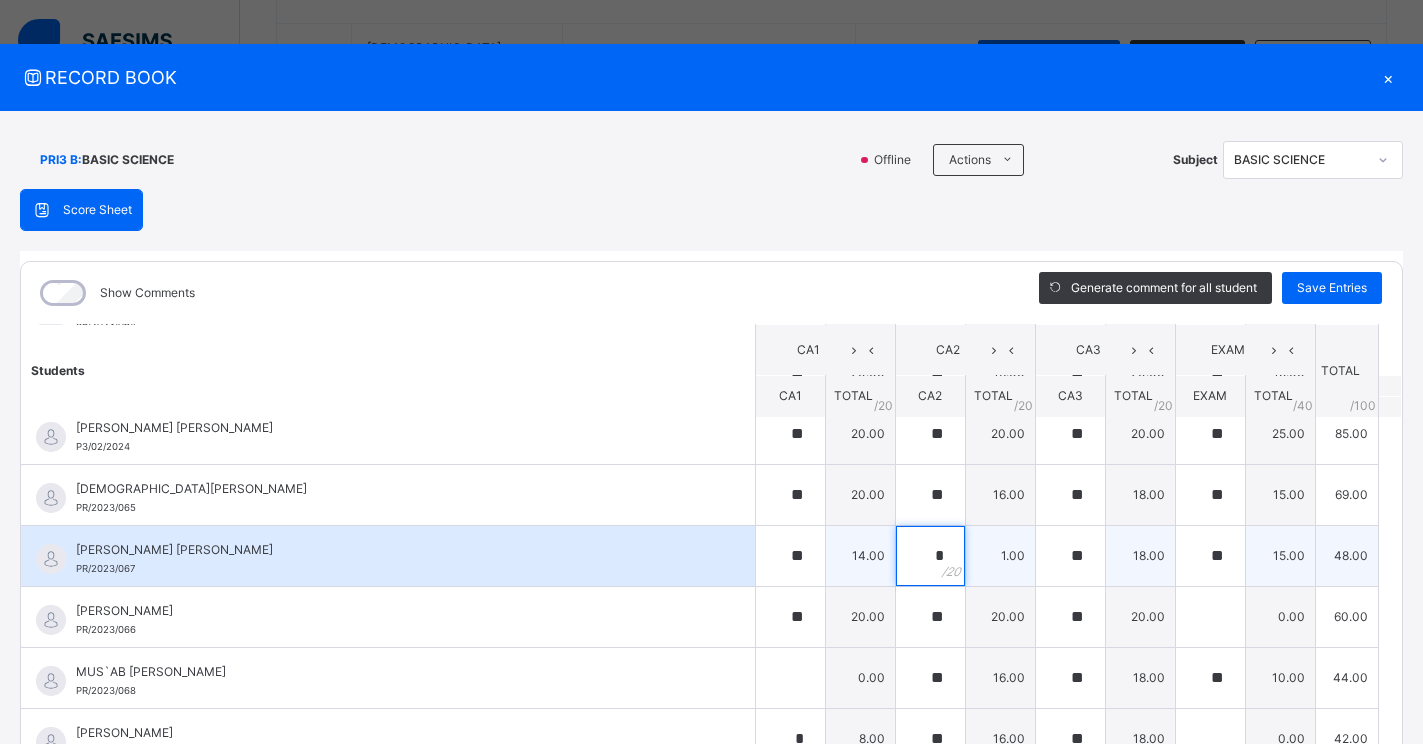 click on "*" at bounding box center (930, 556) 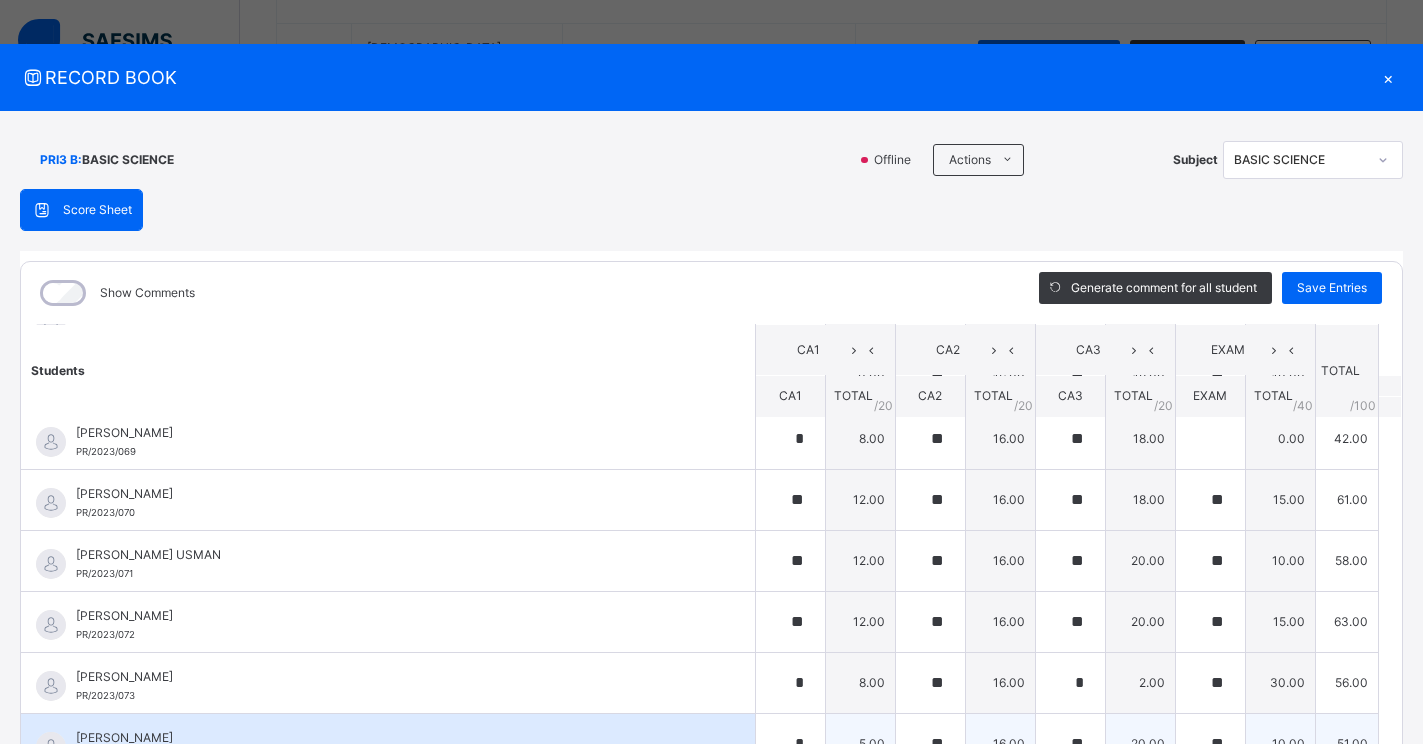 scroll, scrollTop: 2000, scrollLeft: 0, axis: vertical 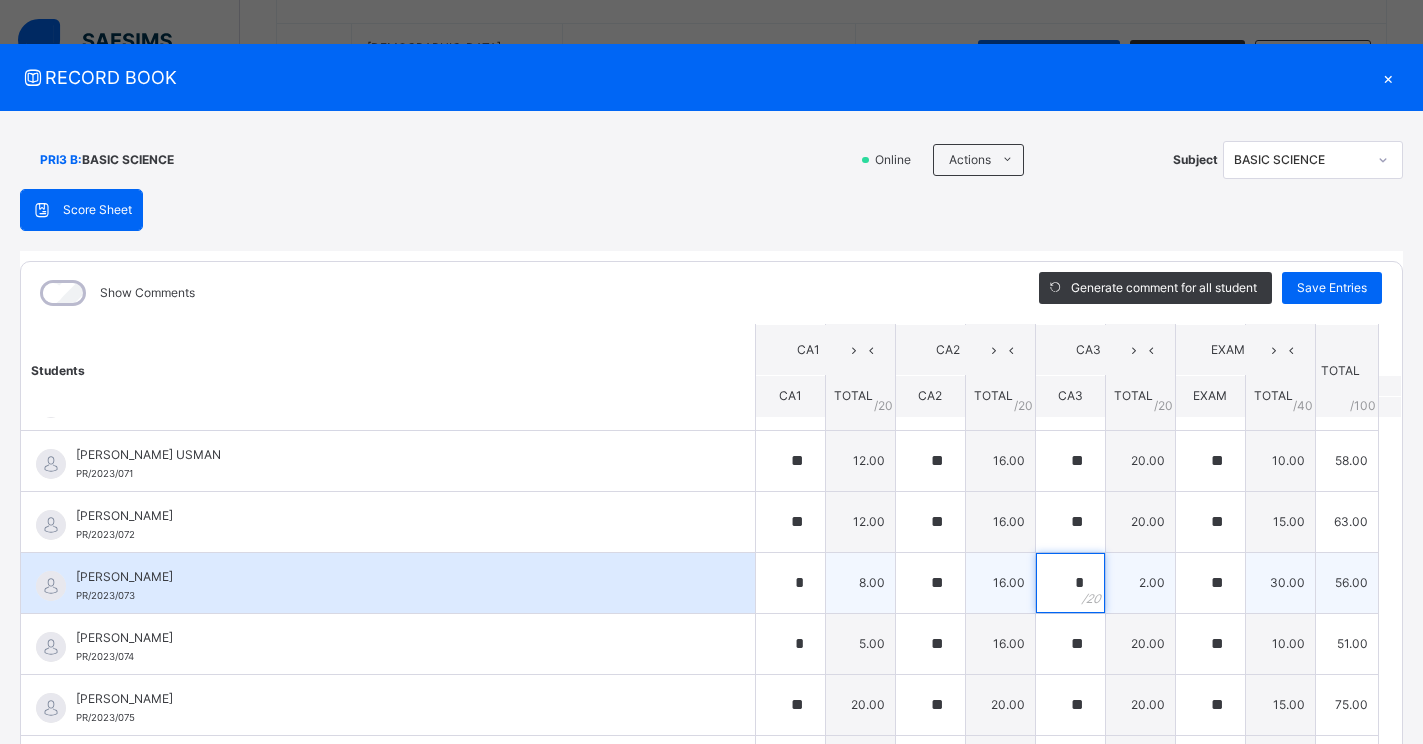 click on "*" at bounding box center (1070, 583) 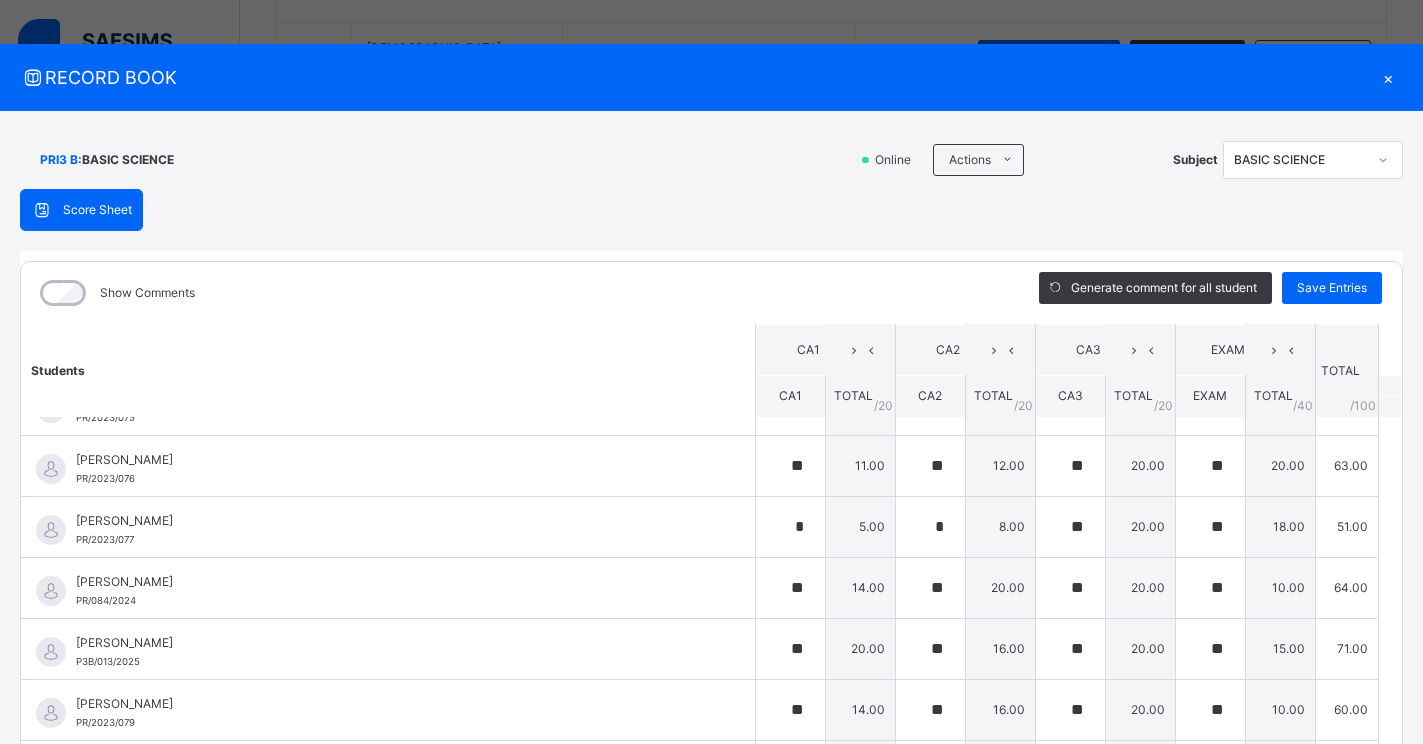 scroll, scrollTop: 2339, scrollLeft: 0, axis: vertical 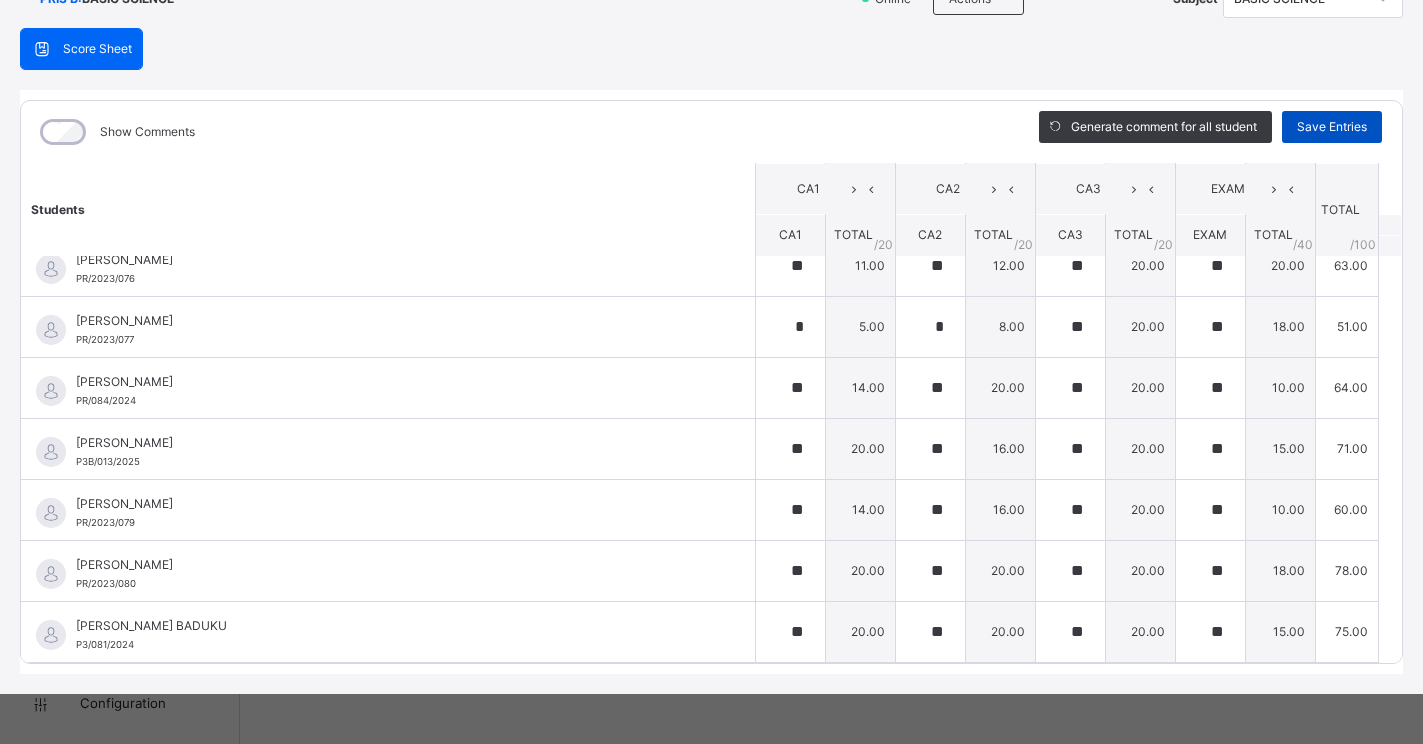 click on "Save Entries" at bounding box center (1332, 127) 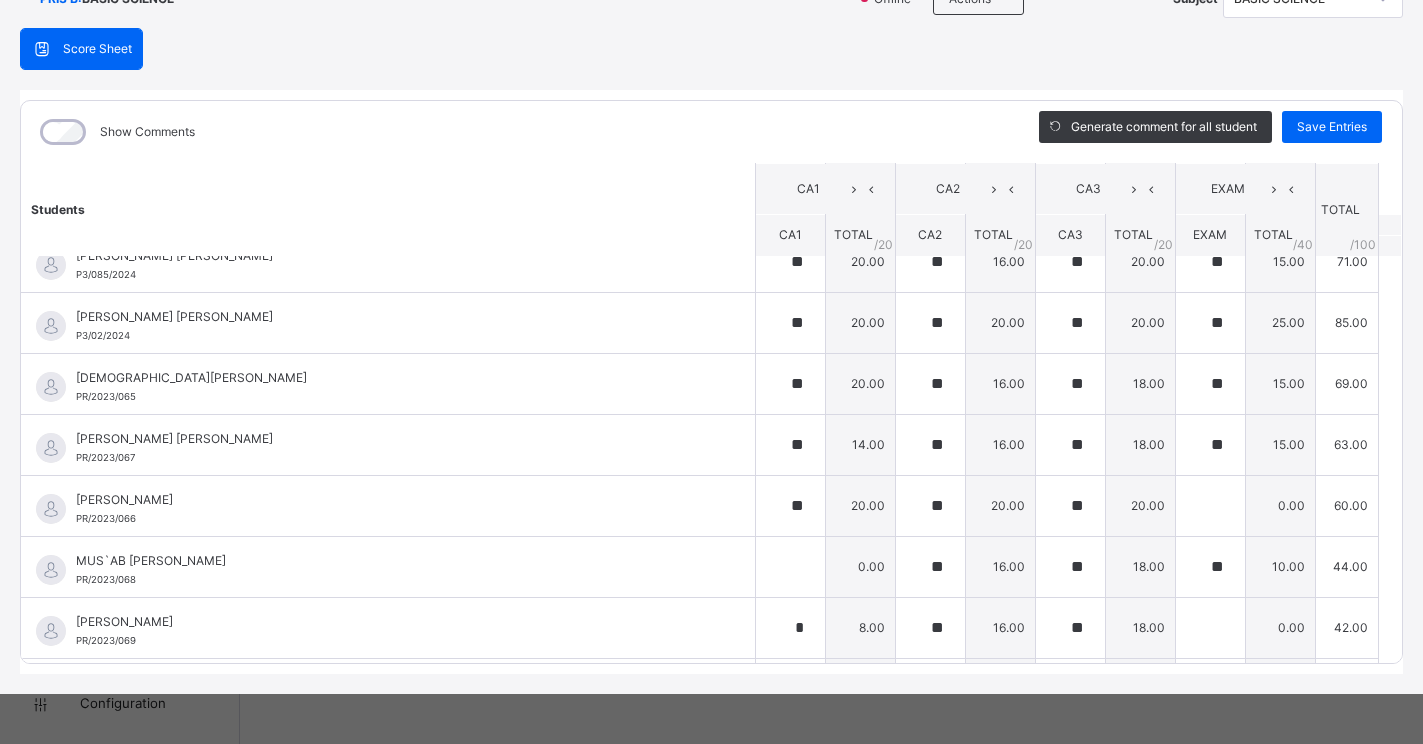 scroll, scrollTop: 1600, scrollLeft: 0, axis: vertical 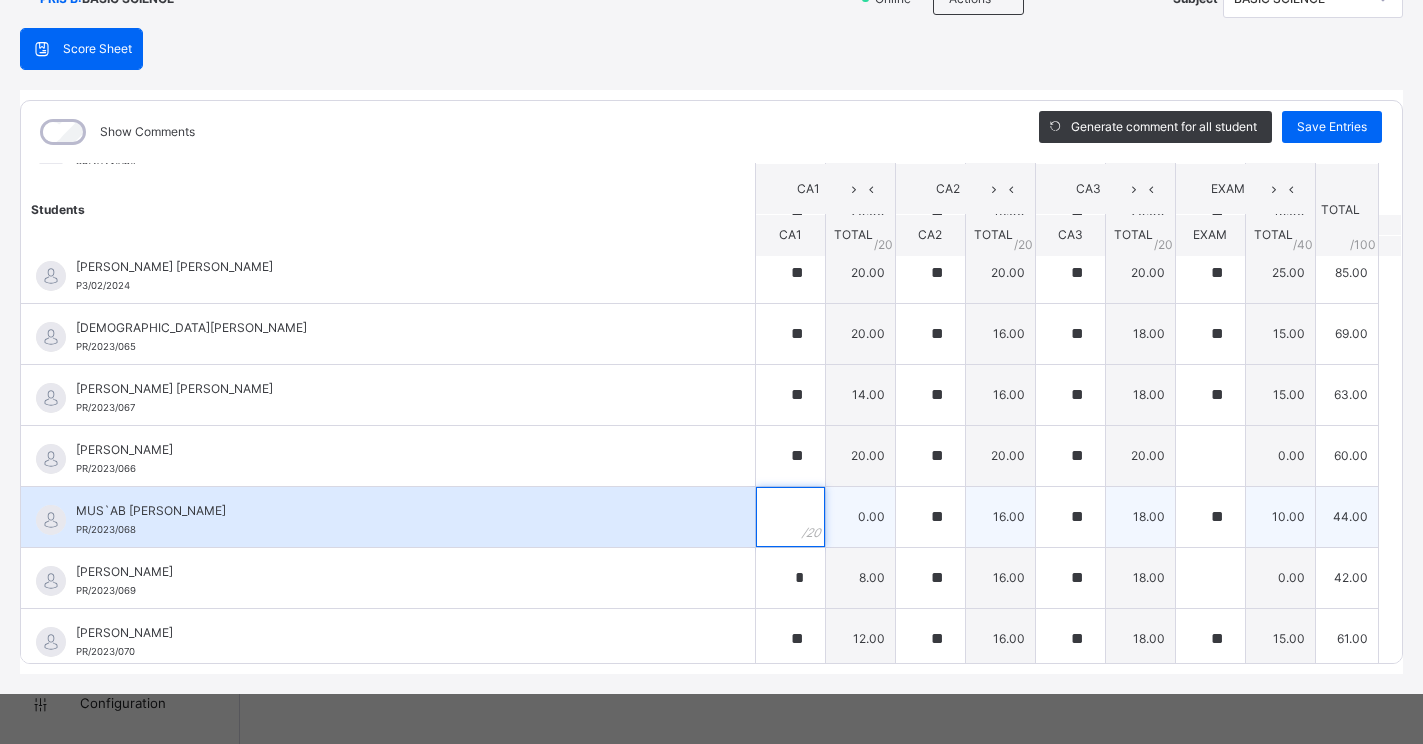 click at bounding box center (790, 517) 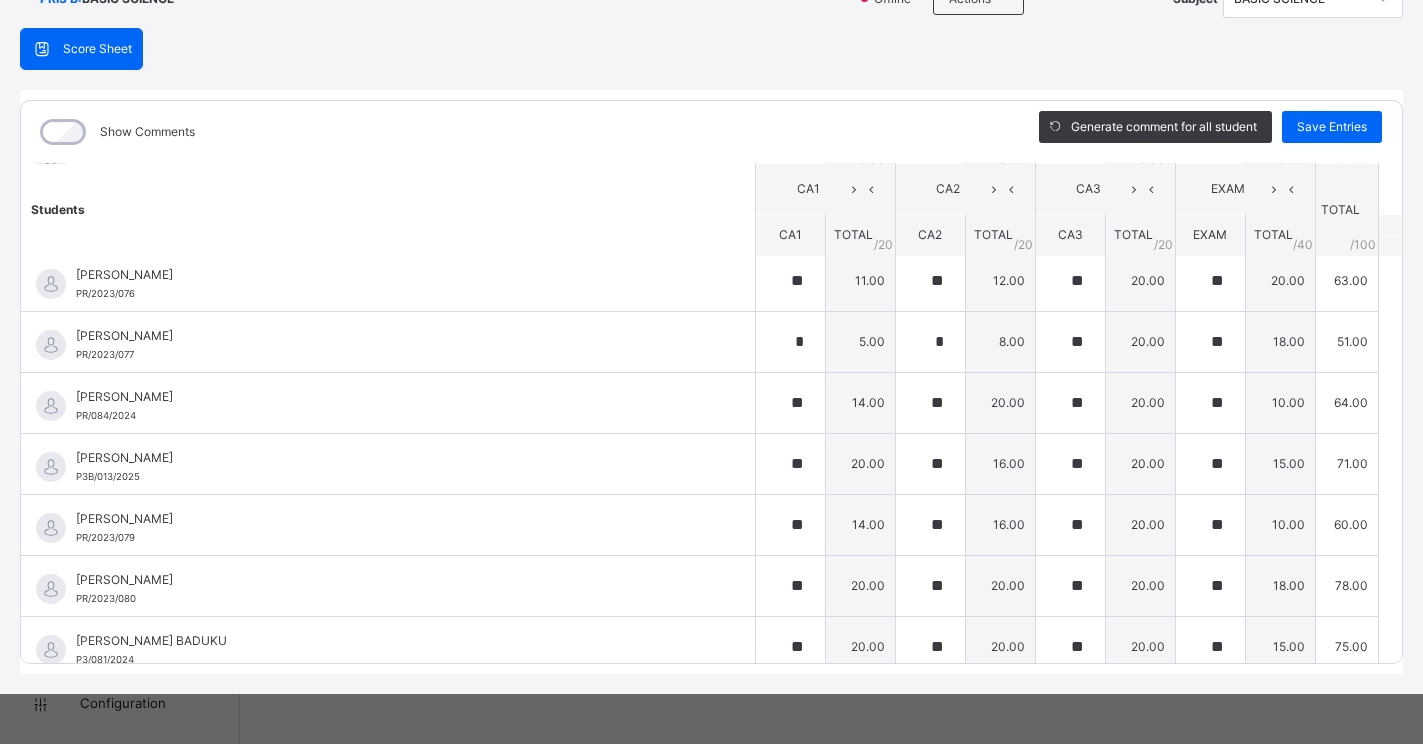 scroll, scrollTop: 2339, scrollLeft: 0, axis: vertical 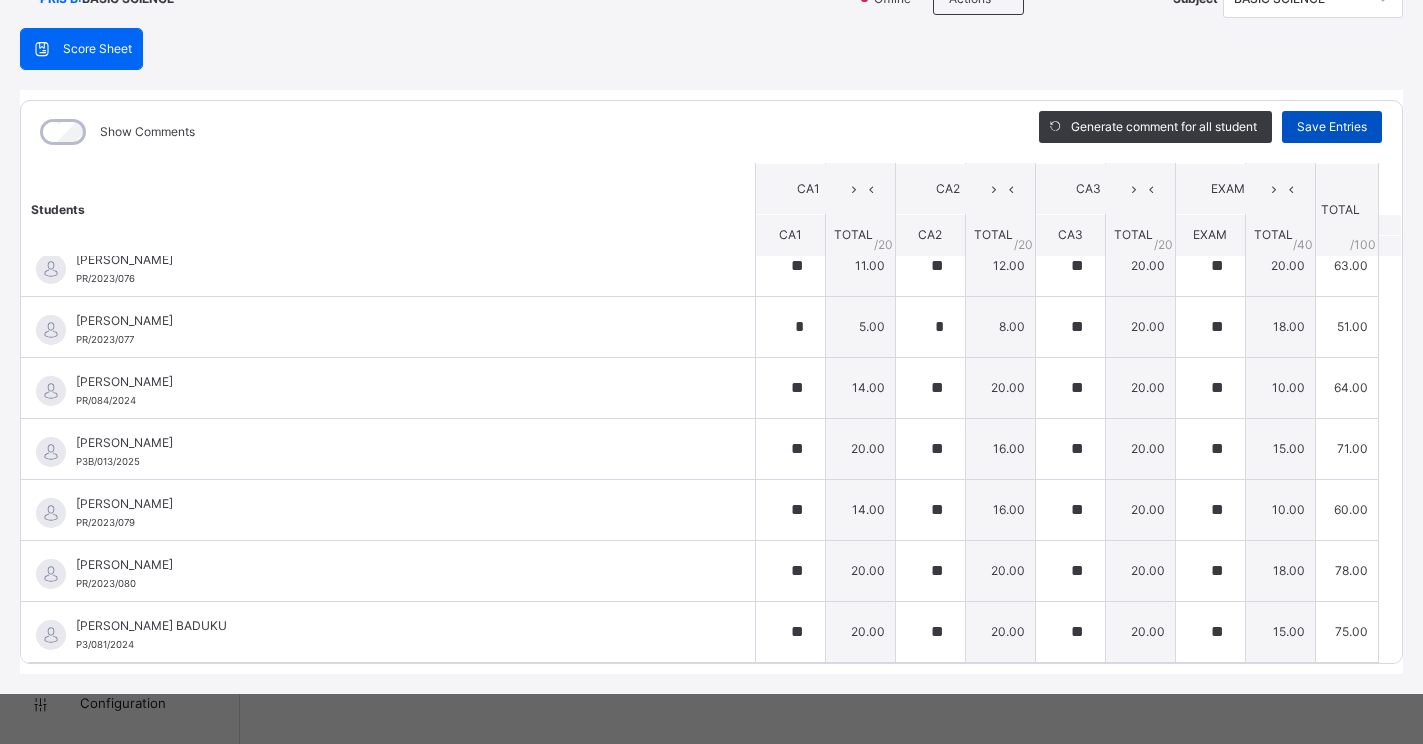 click on "Save Entries" at bounding box center (1332, 127) 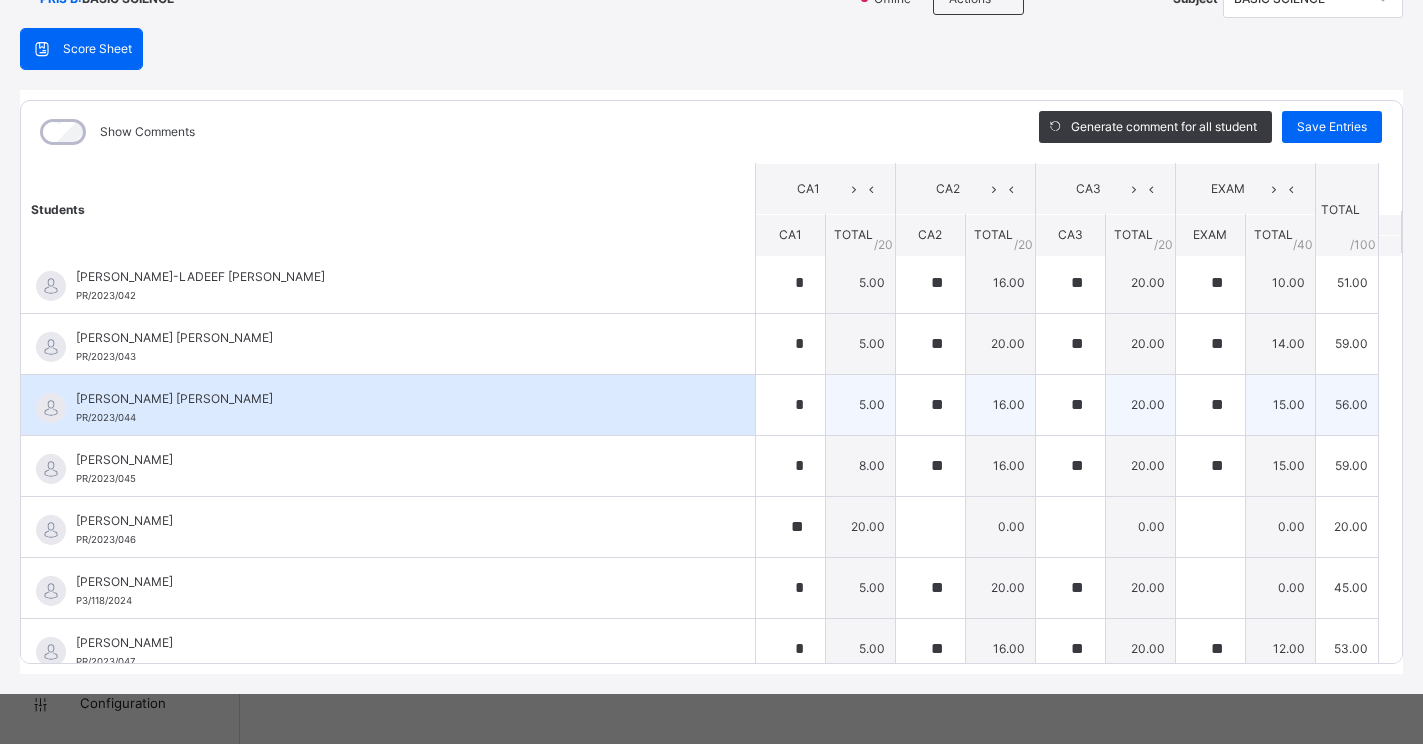 scroll, scrollTop: 0, scrollLeft: 0, axis: both 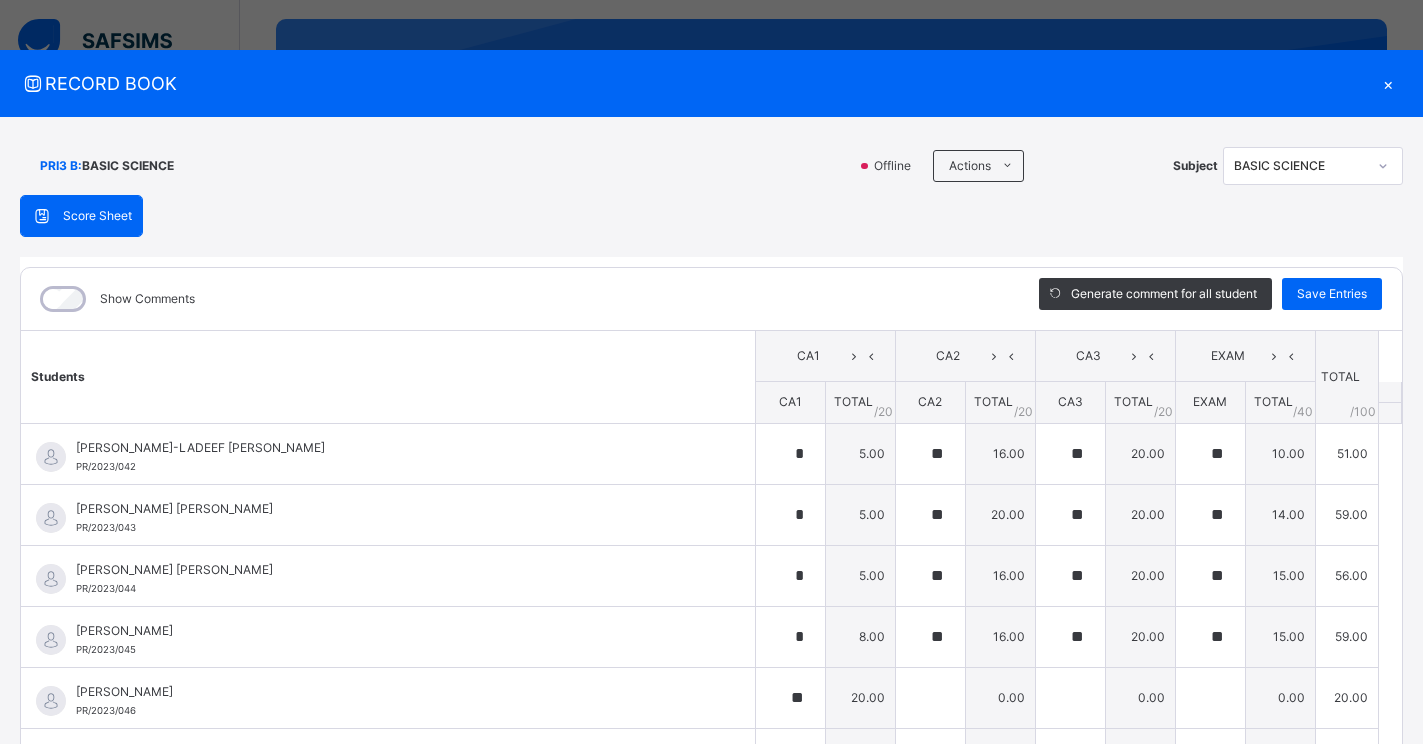 click on "×" at bounding box center [1388, 83] 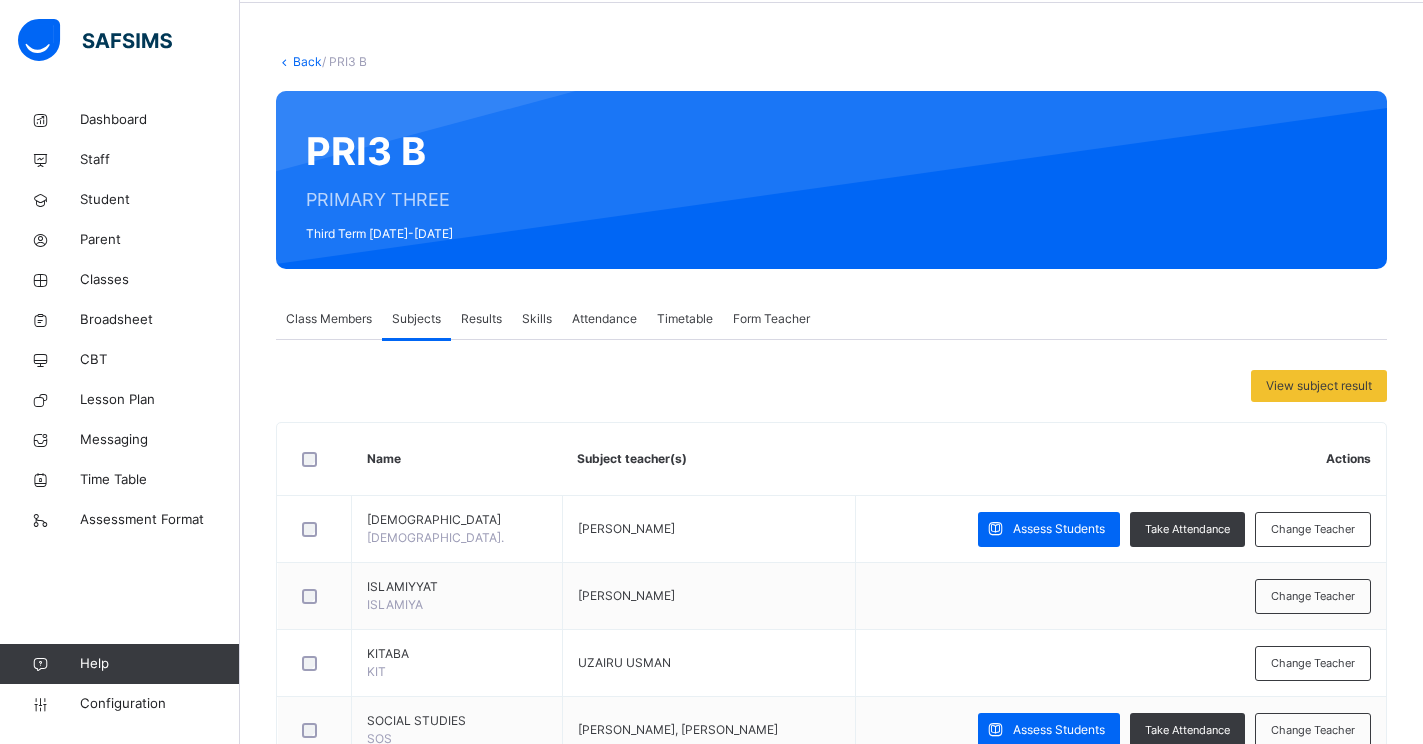 scroll, scrollTop: 0, scrollLeft: 0, axis: both 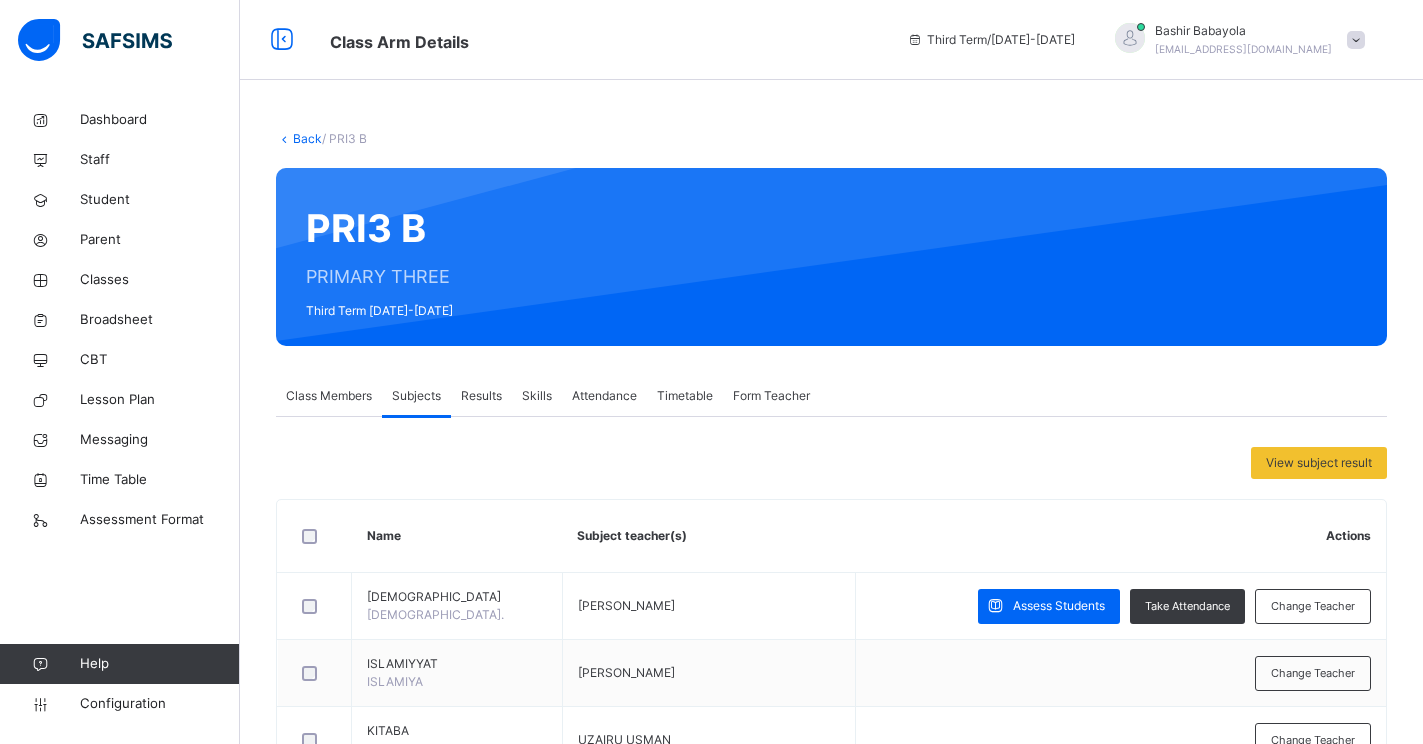 click on "Back" at bounding box center [307, 138] 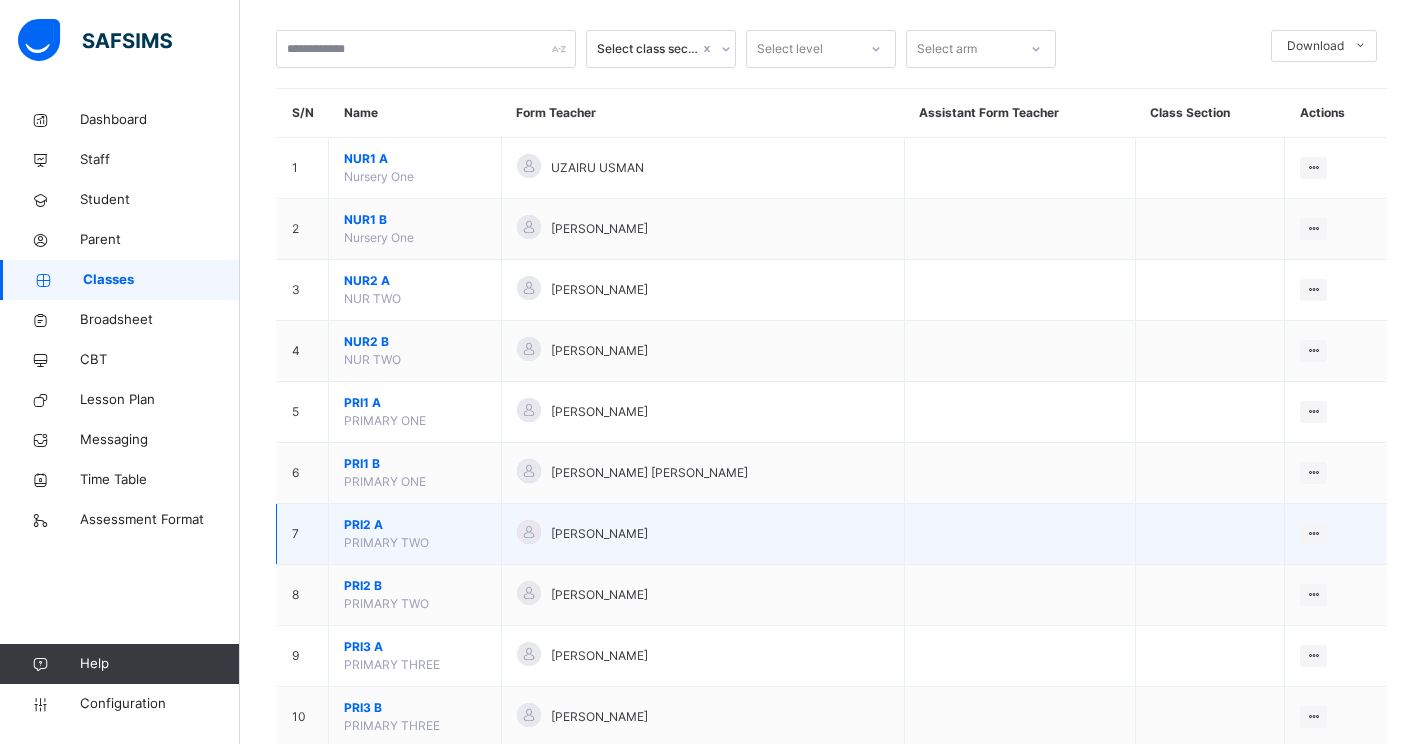 scroll, scrollTop: 200, scrollLeft: 0, axis: vertical 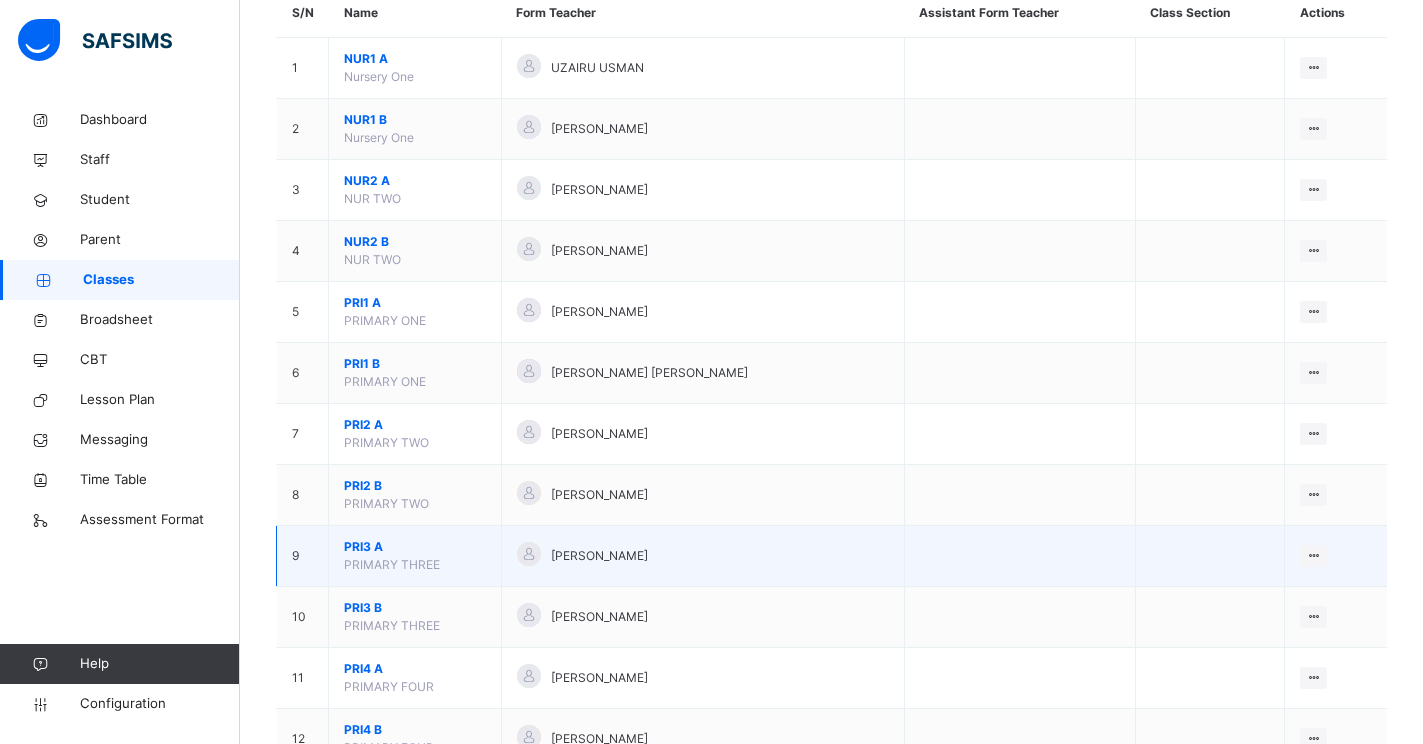click on "PRI3   A" at bounding box center [415, 547] 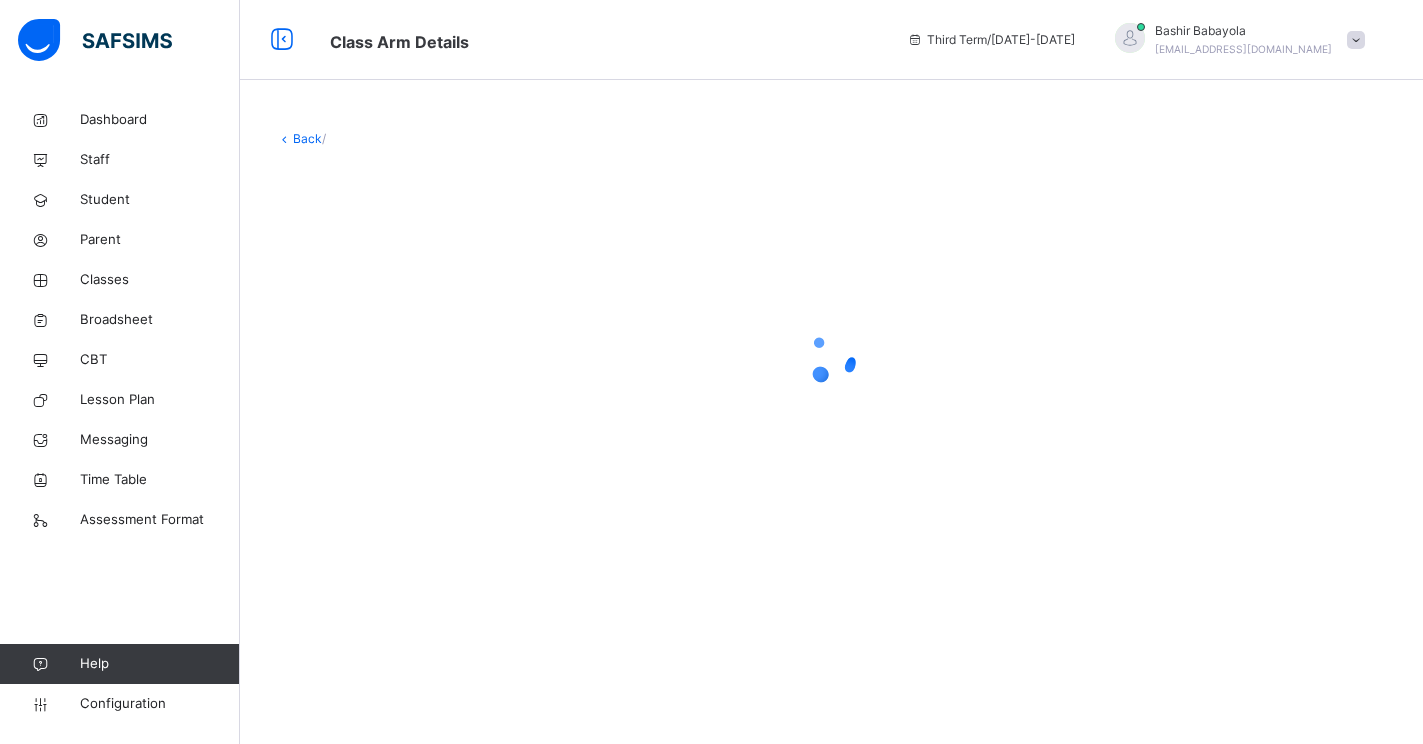 scroll, scrollTop: 0, scrollLeft: 0, axis: both 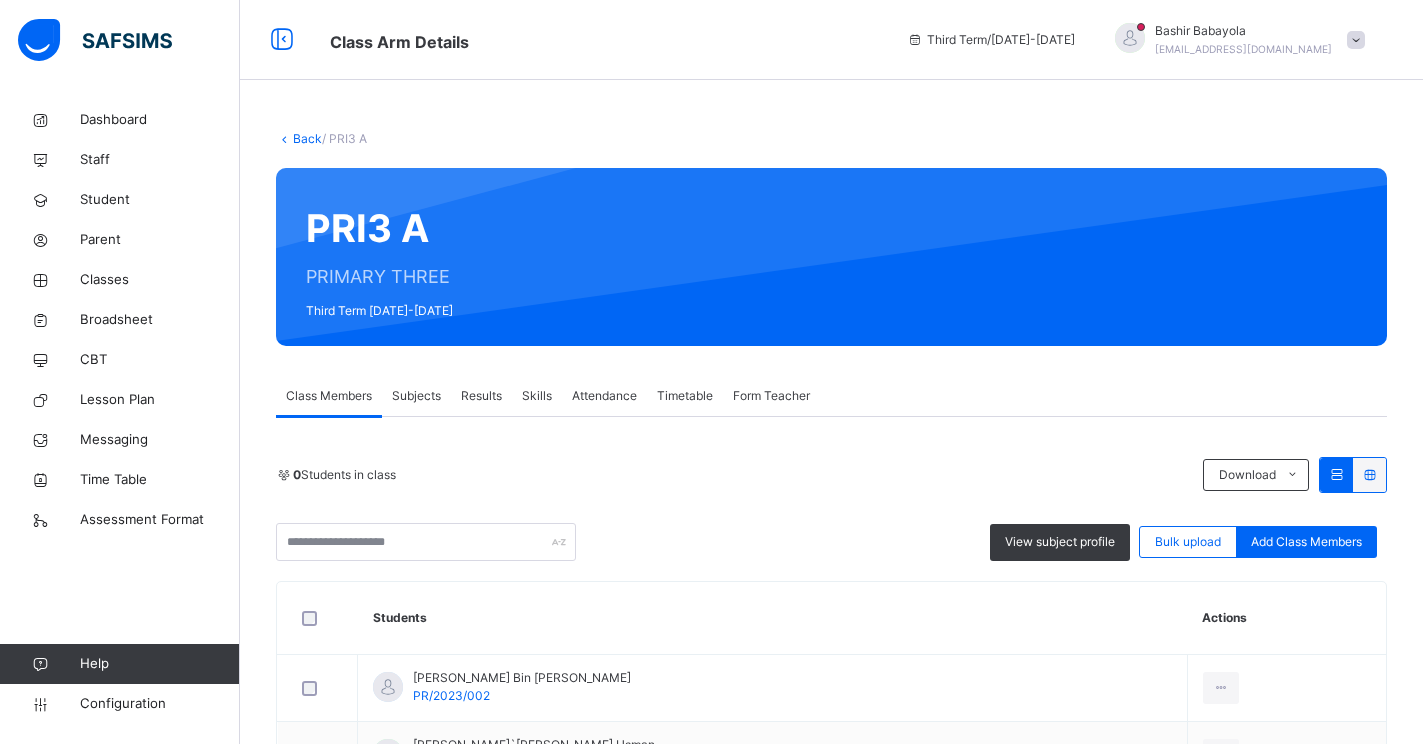 click on "Subjects" at bounding box center [416, 396] 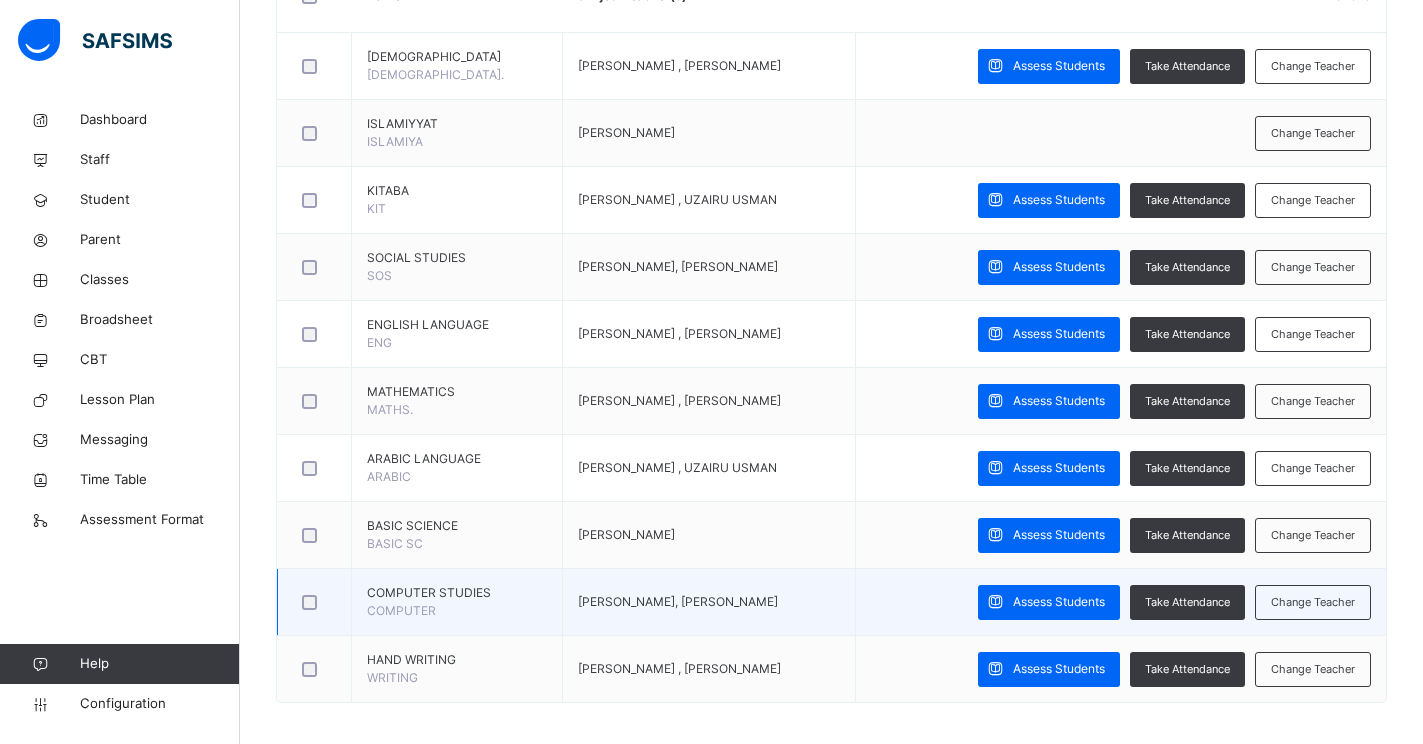 scroll, scrollTop: 549, scrollLeft: 0, axis: vertical 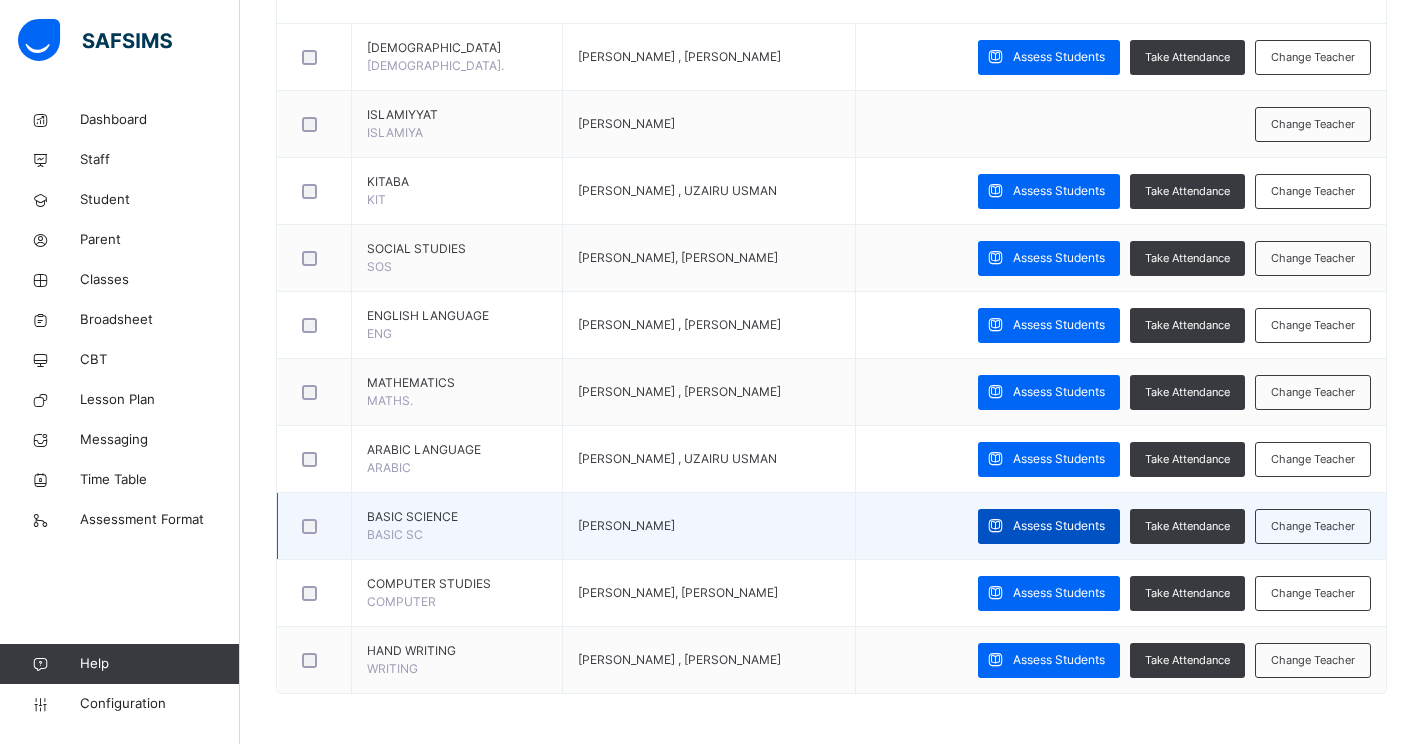 click on "Assess Students" at bounding box center (1059, 526) 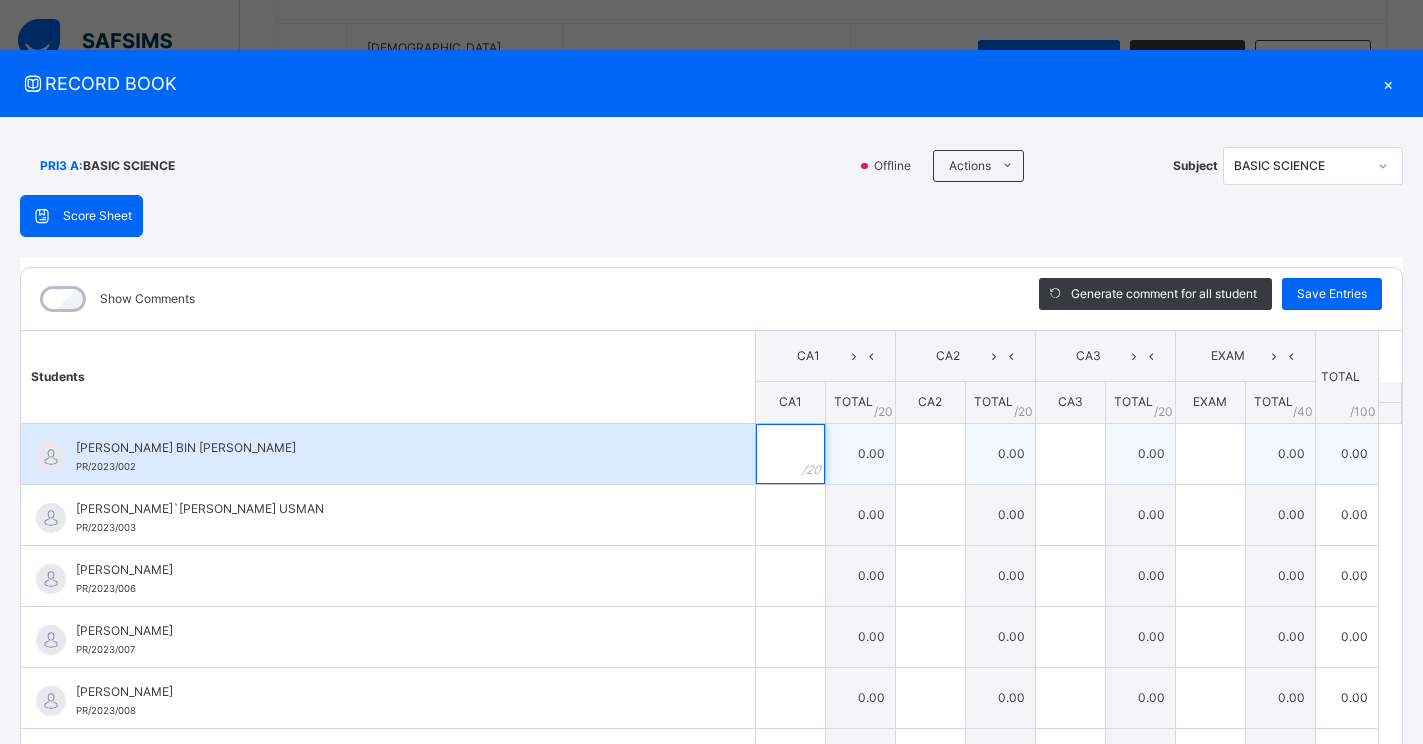 click at bounding box center [790, 454] 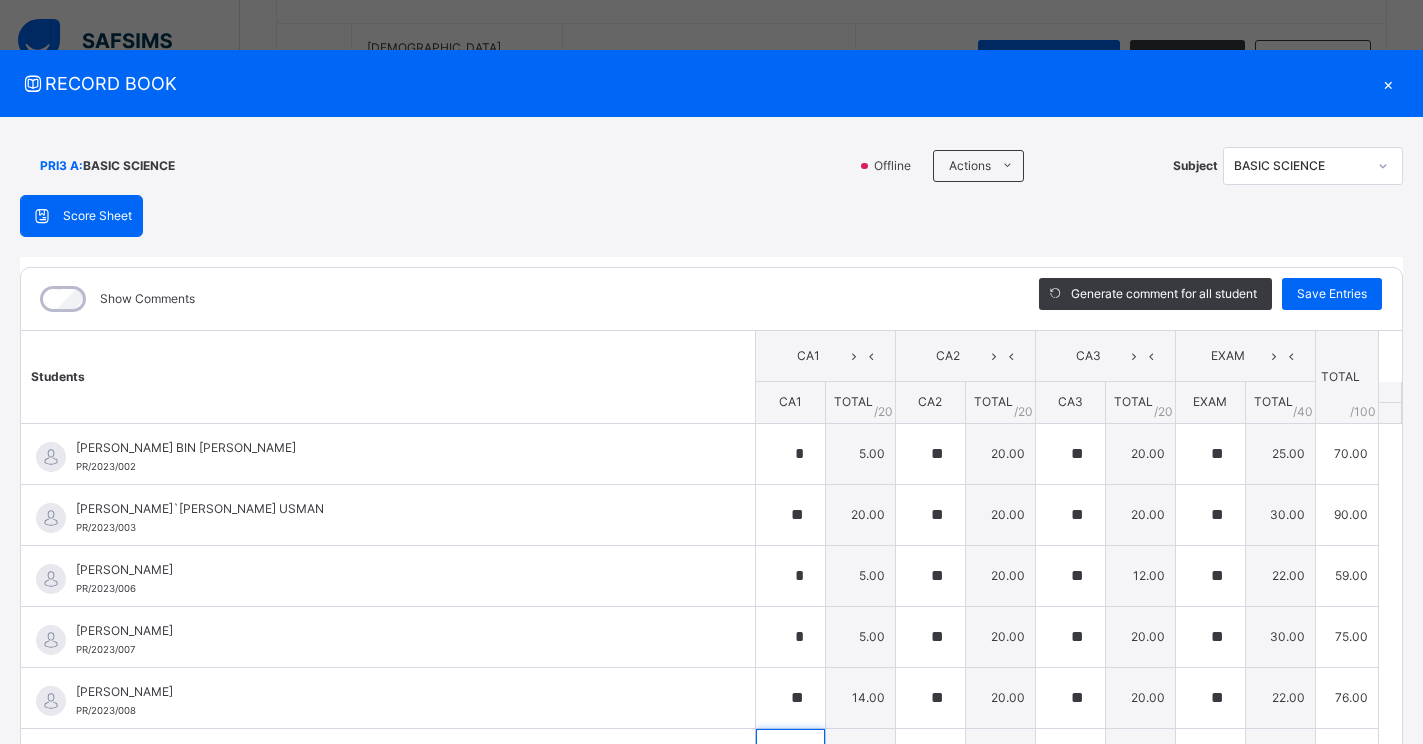 scroll, scrollTop: 45, scrollLeft: 0, axis: vertical 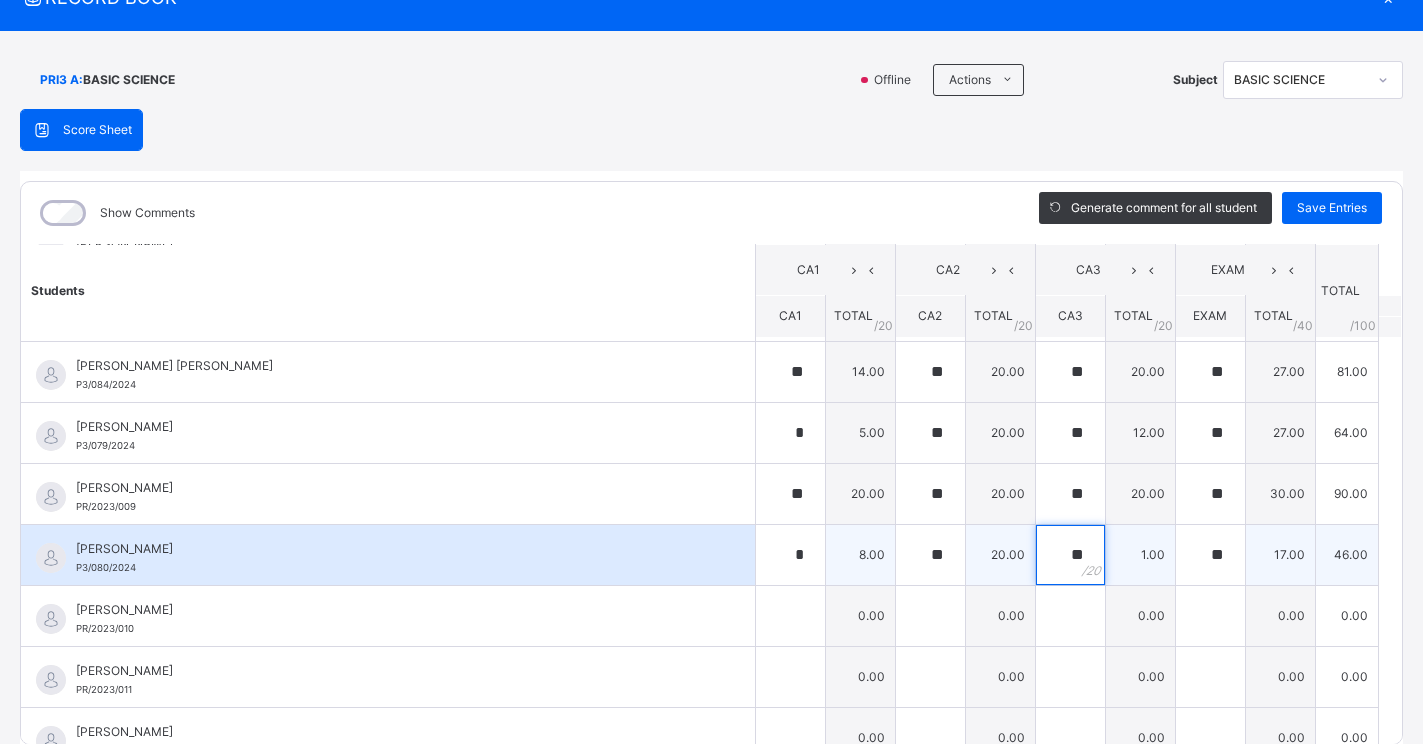 click on "**" at bounding box center [1070, 555] 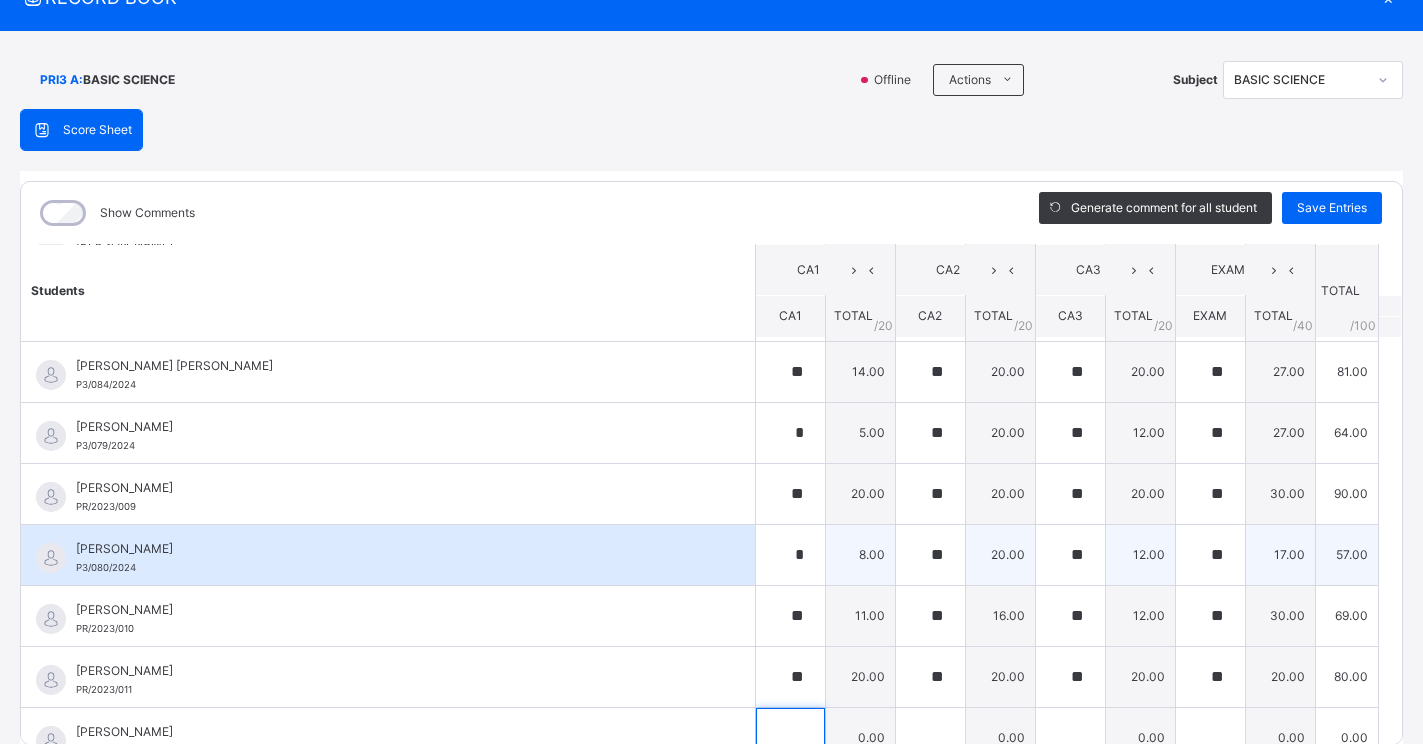scroll, scrollTop: 325, scrollLeft: 0, axis: vertical 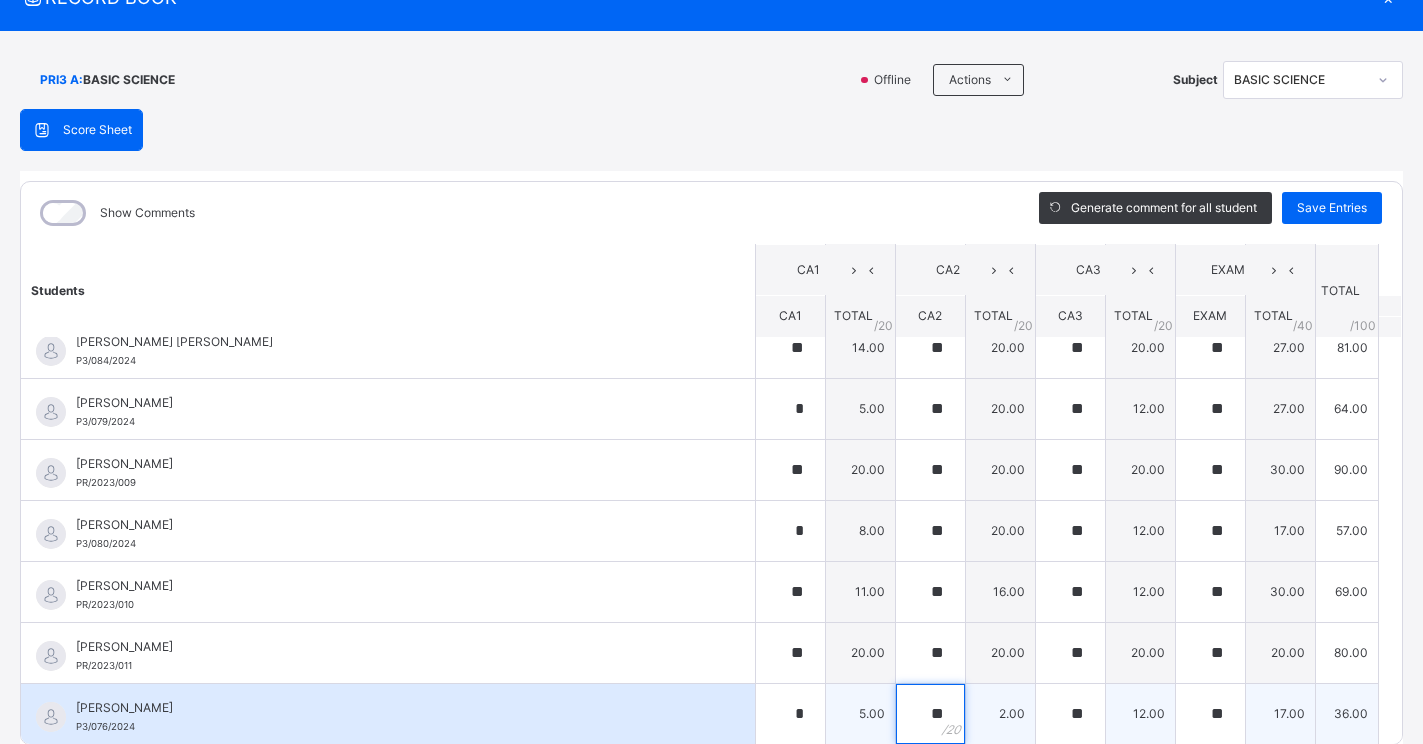 click on "**" at bounding box center (930, 714) 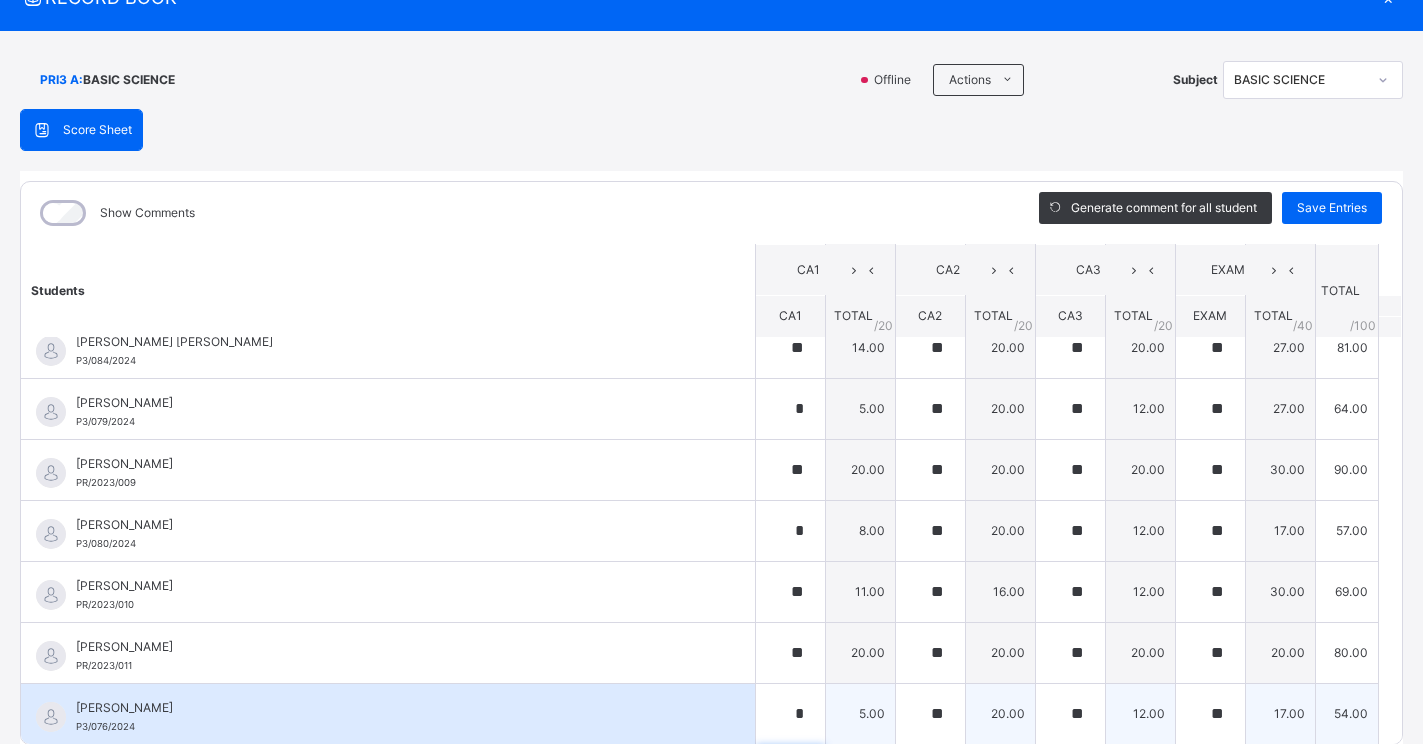 scroll, scrollTop: 606, scrollLeft: 0, axis: vertical 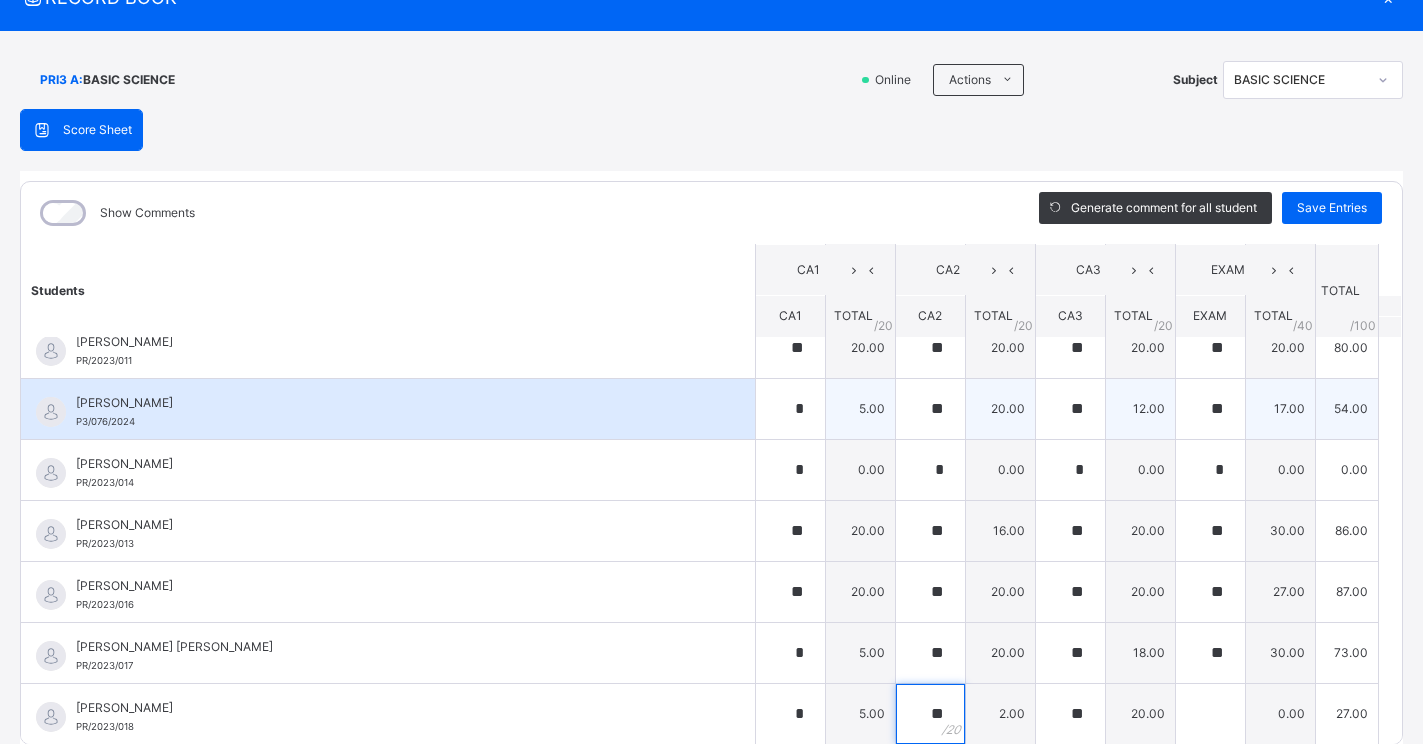 click on "**" at bounding box center [930, 714] 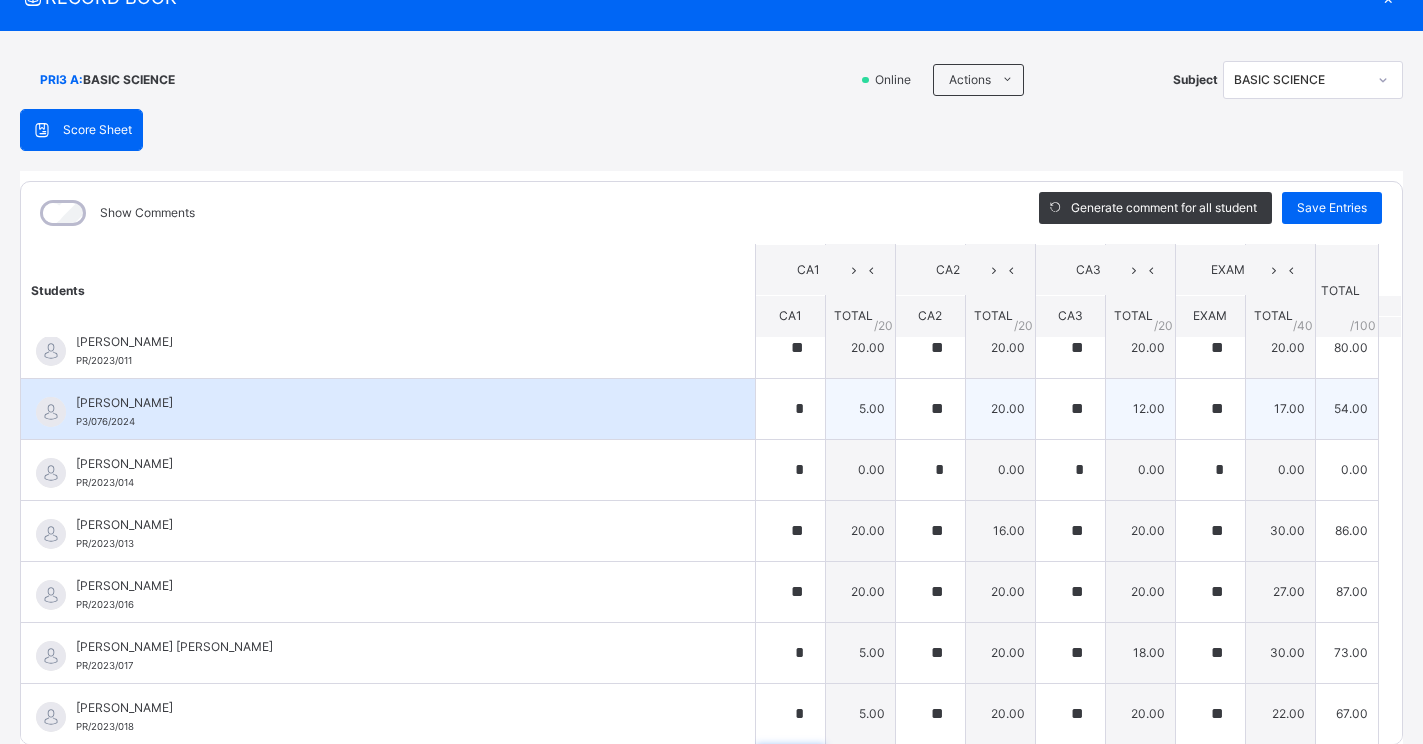 scroll, scrollTop: 911, scrollLeft: 0, axis: vertical 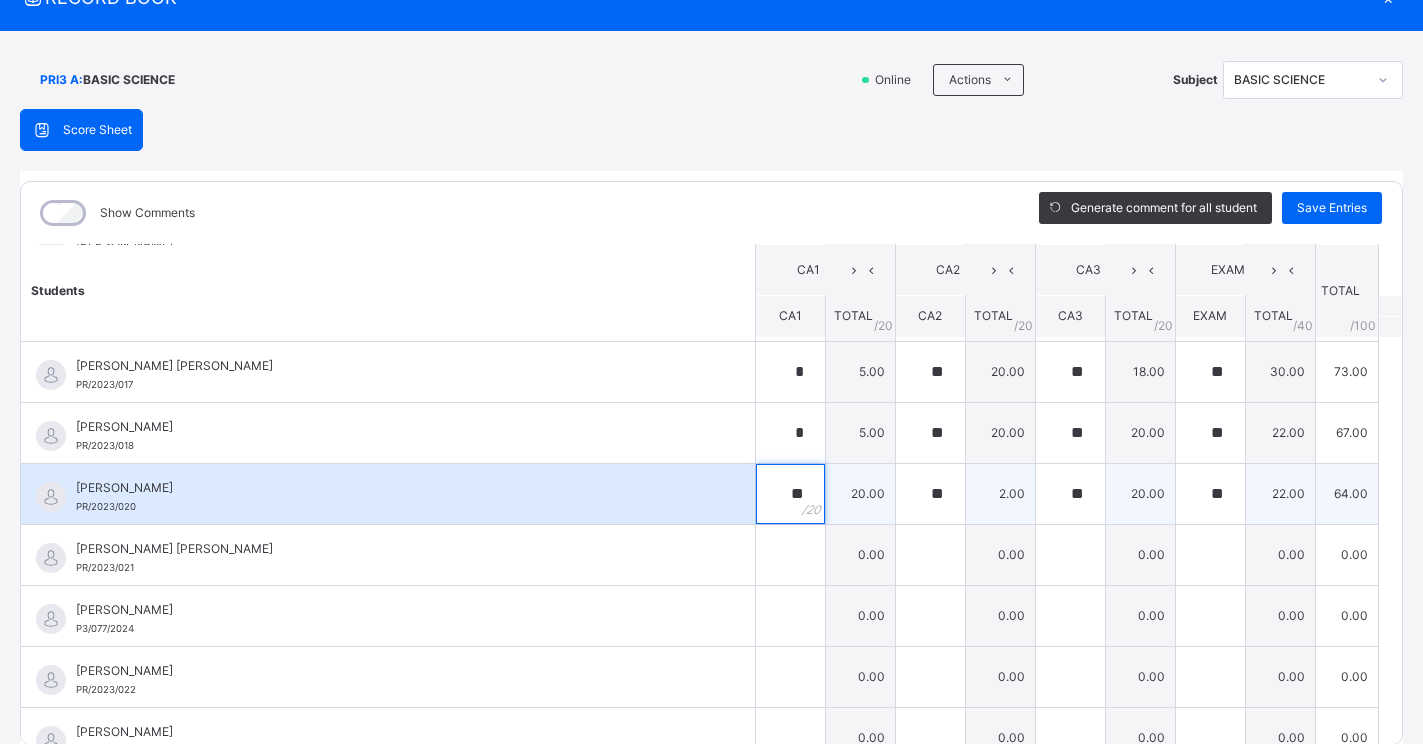 click on "**" at bounding box center [790, 494] 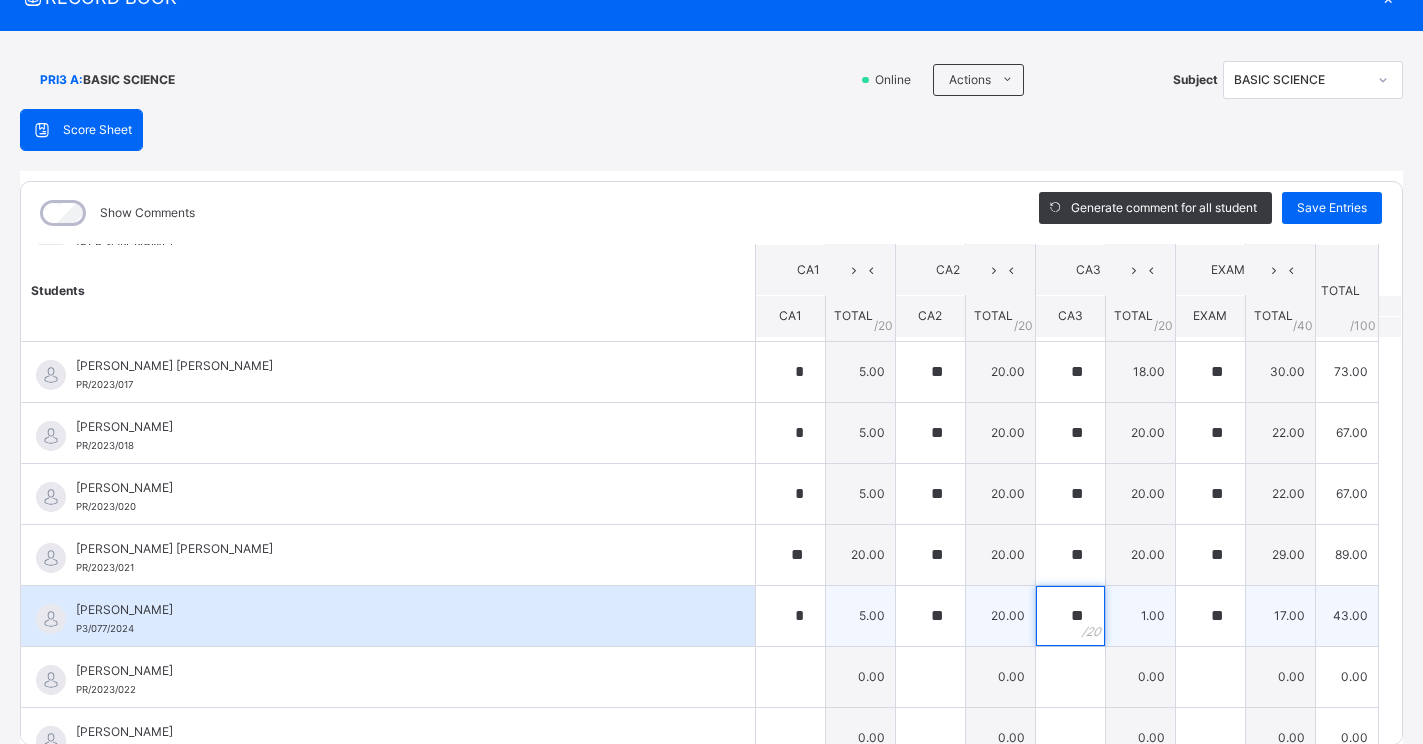click on "**" at bounding box center (1070, 616) 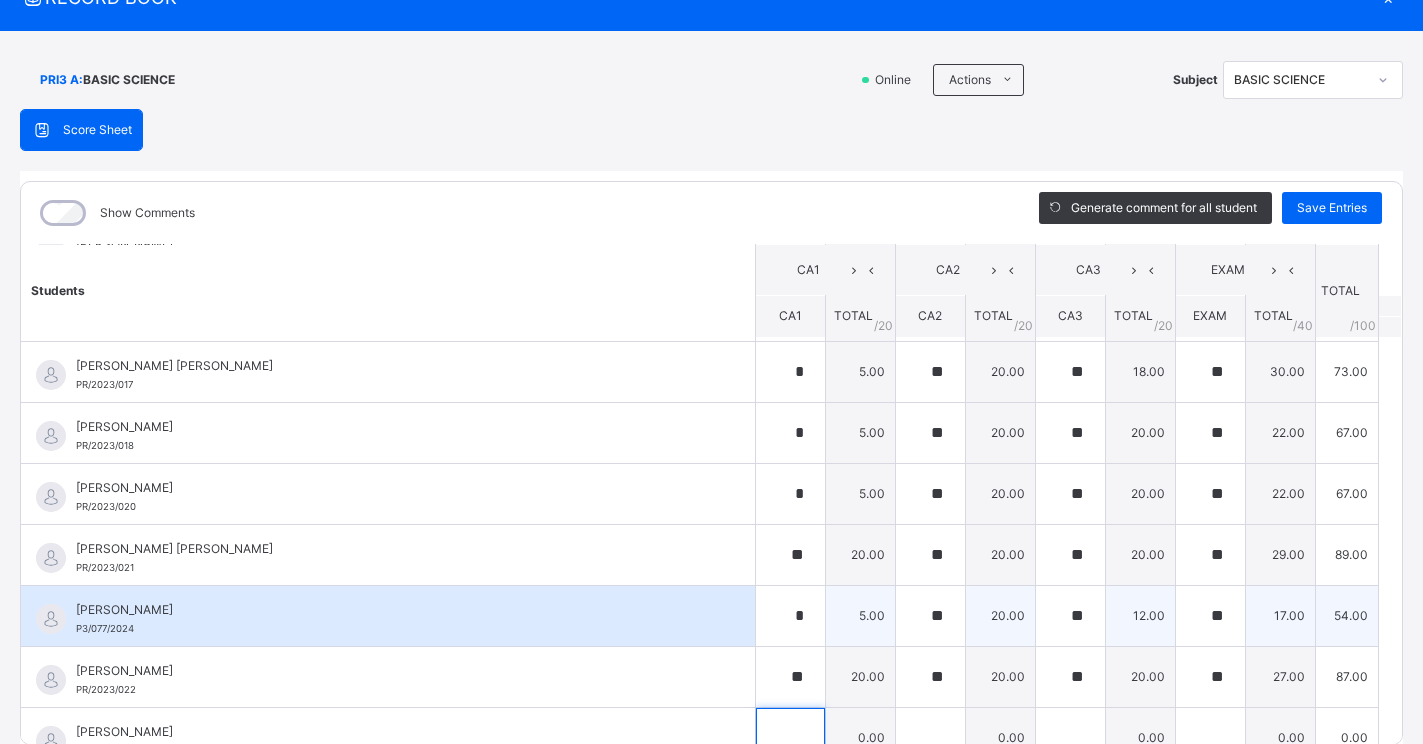 scroll, scrollTop: 935, scrollLeft: 0, axis: vertical 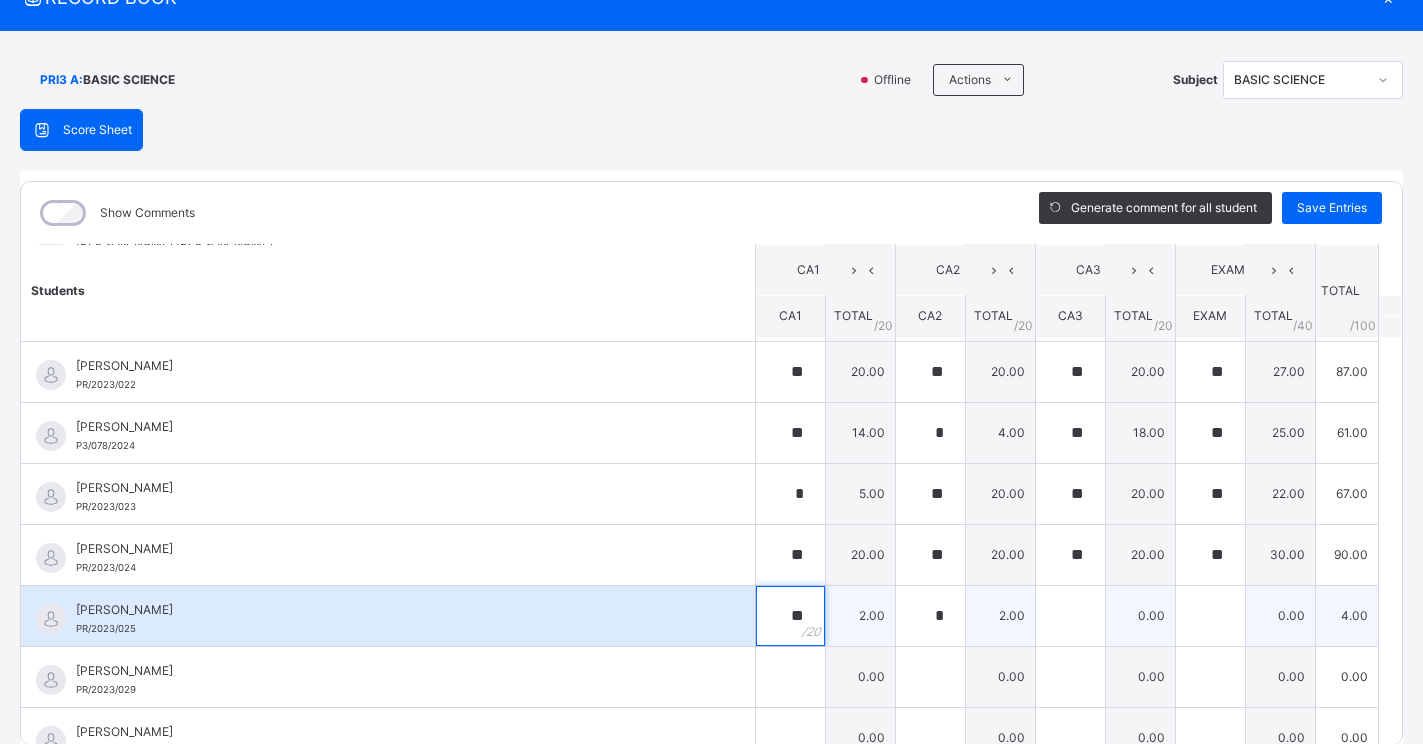 click on "**" at bounding box center [790, 616] 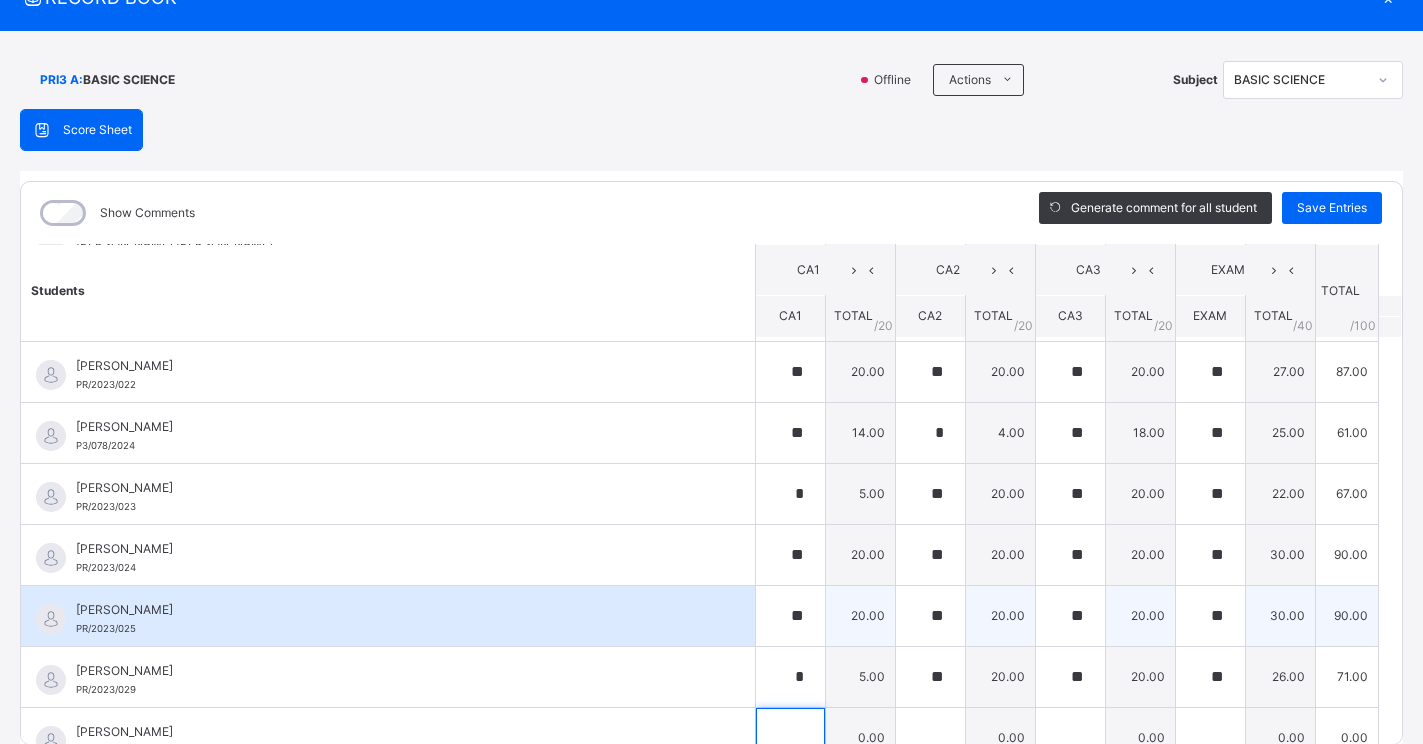scroll, scrollTop: 1240, scrollLeft: 0, axis: vertical 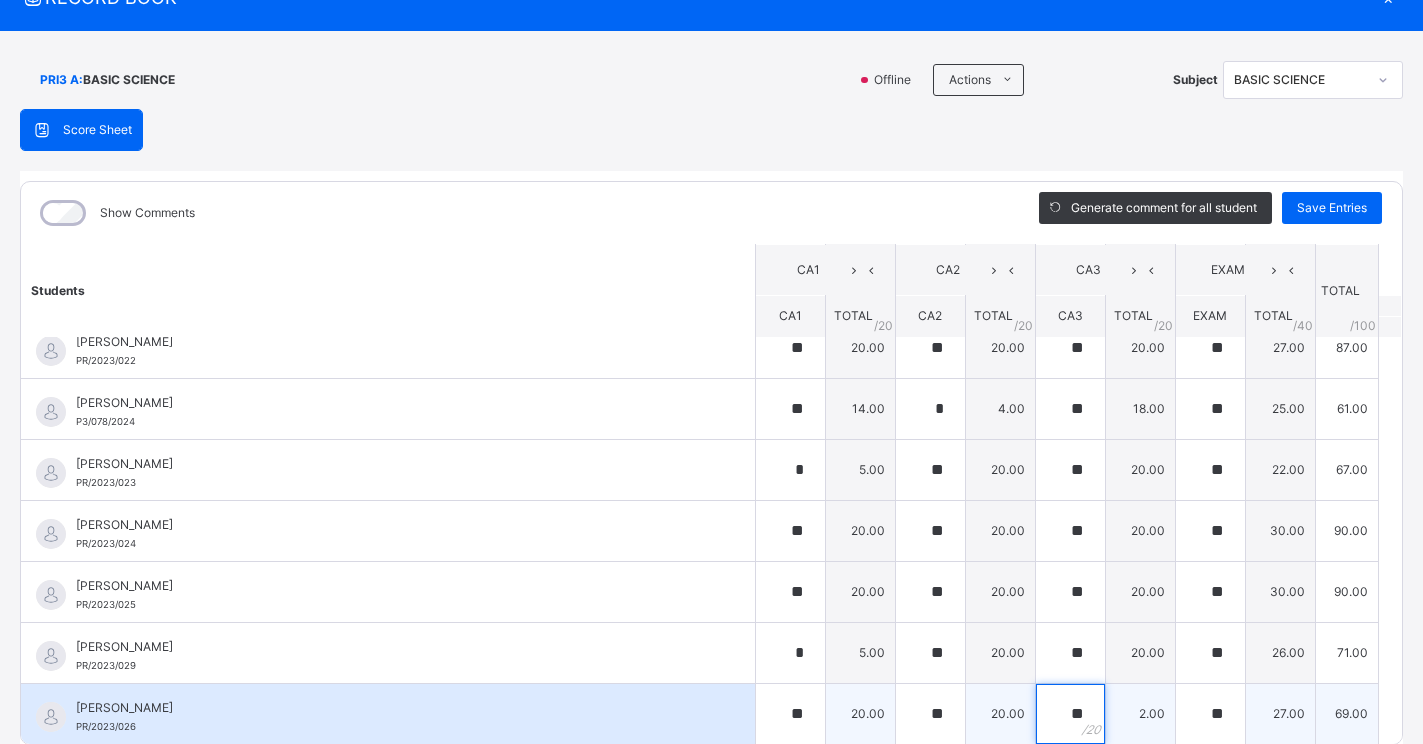 click on "**" at bounding box center [1070, 714] 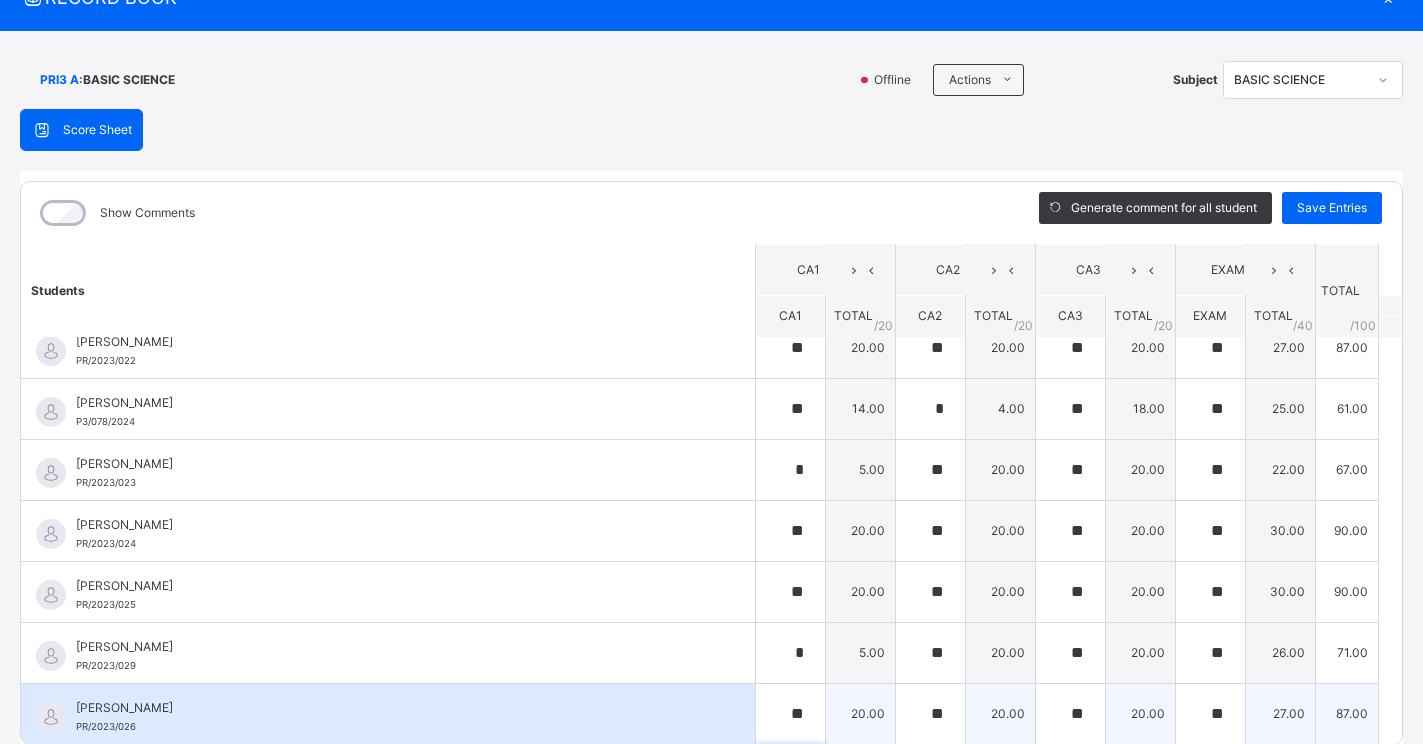 scroll, scrollTop: 1521, scrollLeft: 0, axis: vertical 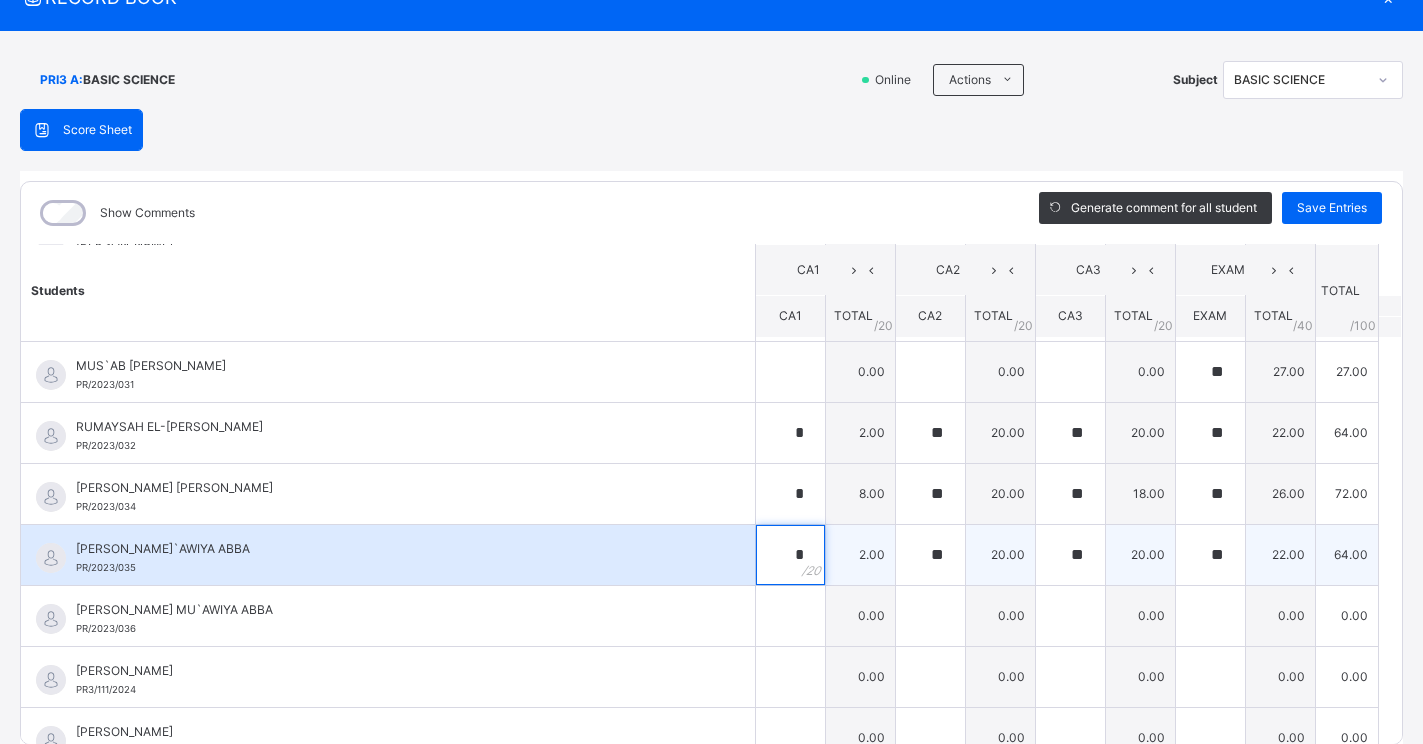 click on "*" at bounding box center (790, 555) 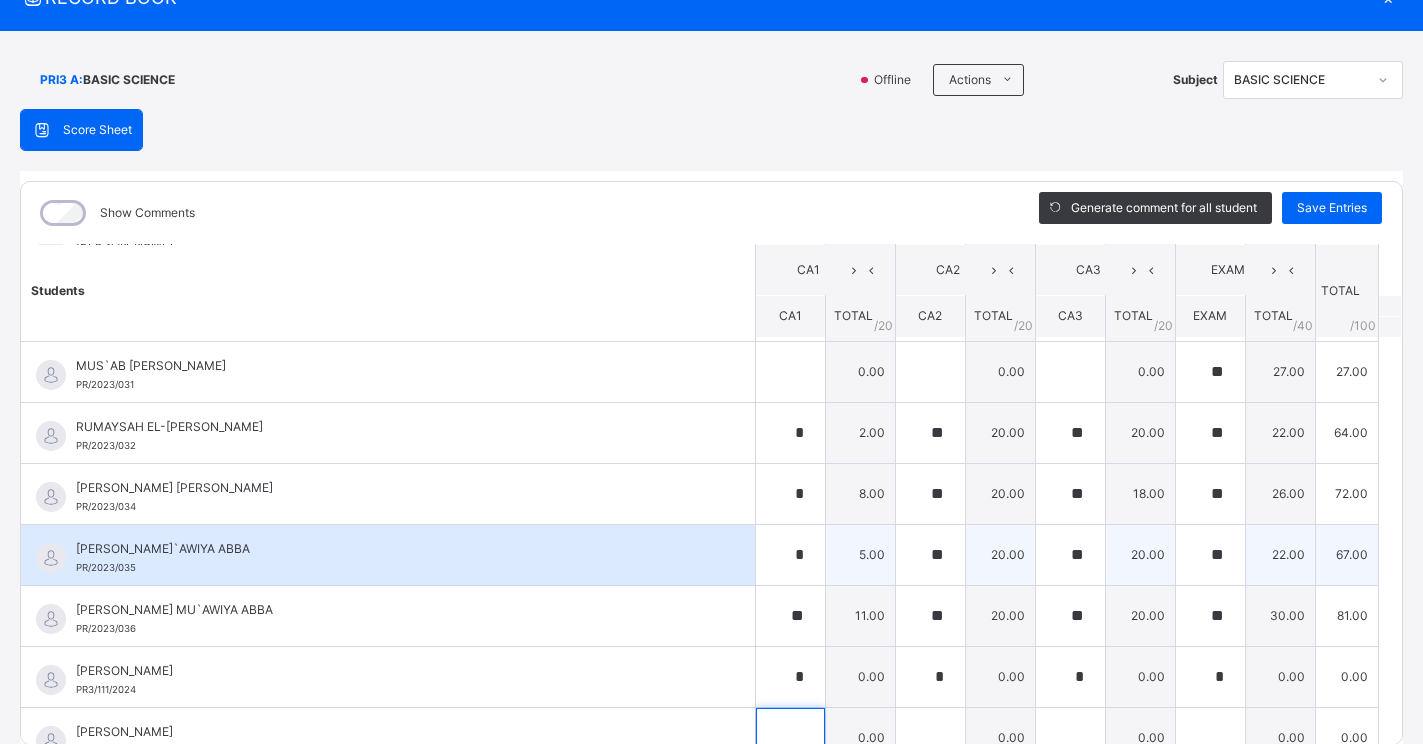 scroll, scrollTop: 1850, scrollLeft: 0, axis: vertical 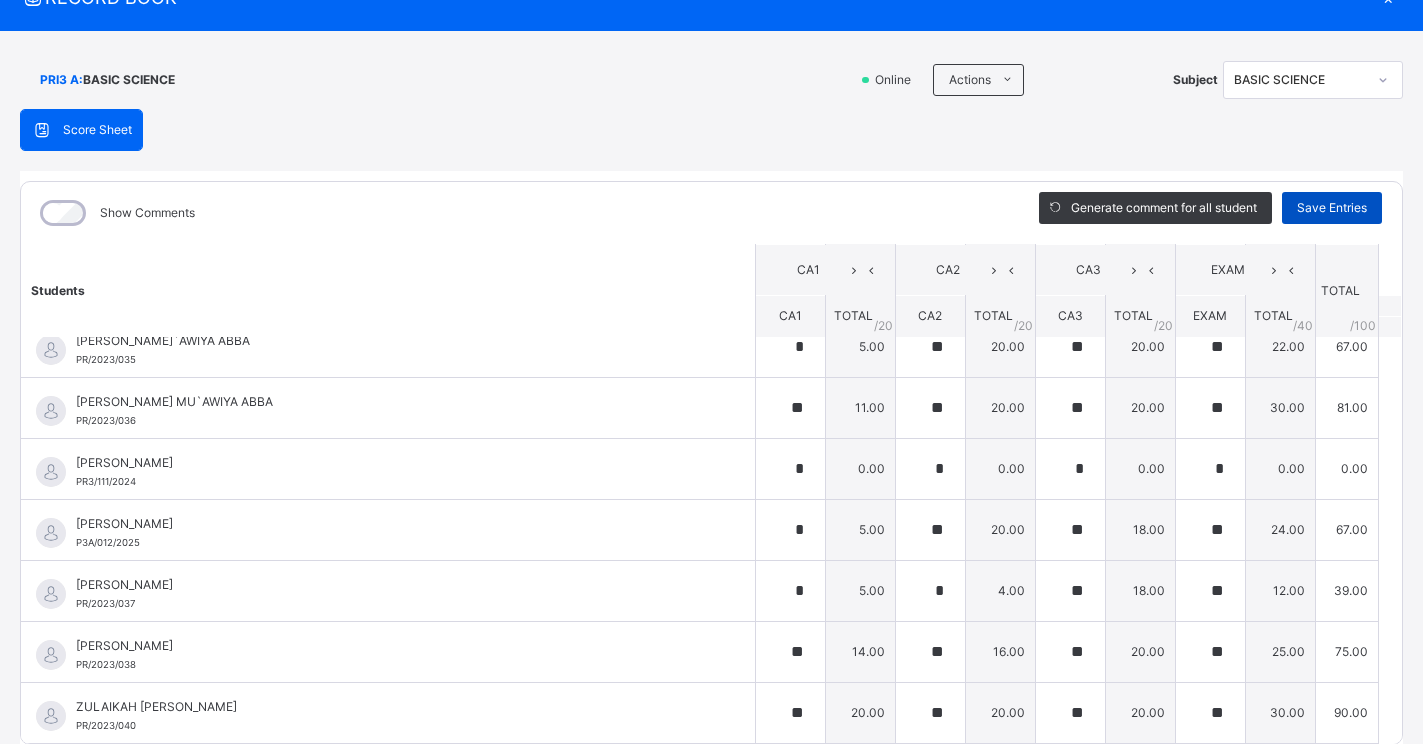 click on "Save Entries" at bounding box center [1332, 208] 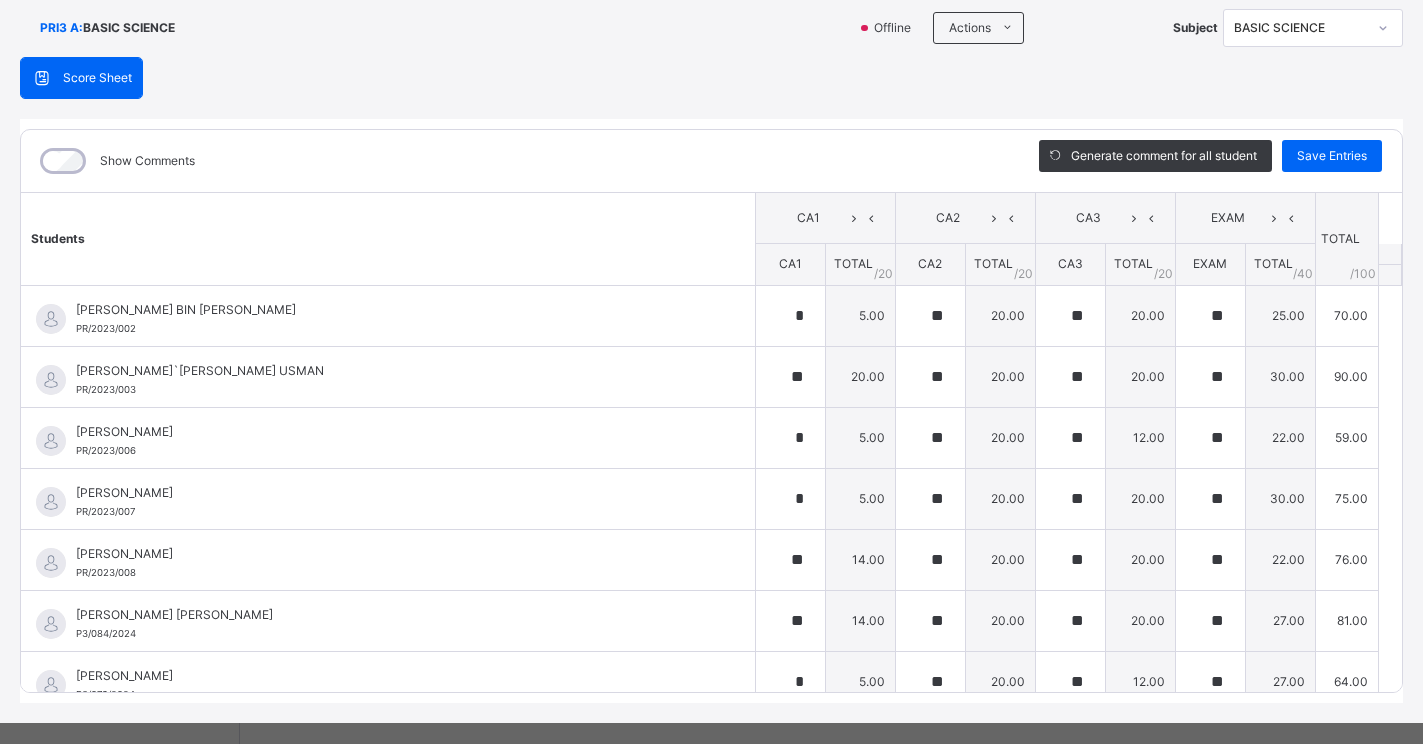 scroll, scrollTop: 167, scrollLeft: 0, axis: vertical 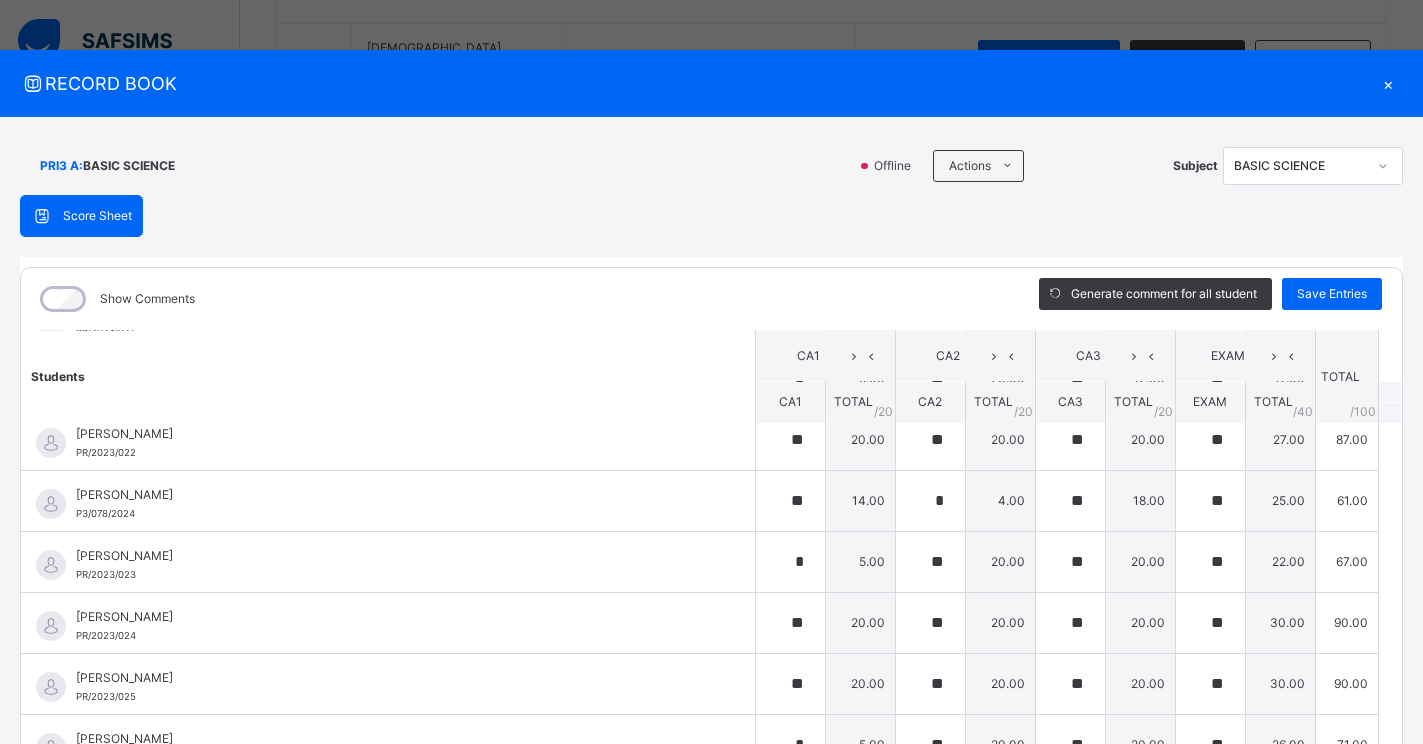 click on "×" at bounding box center (1388, 83) 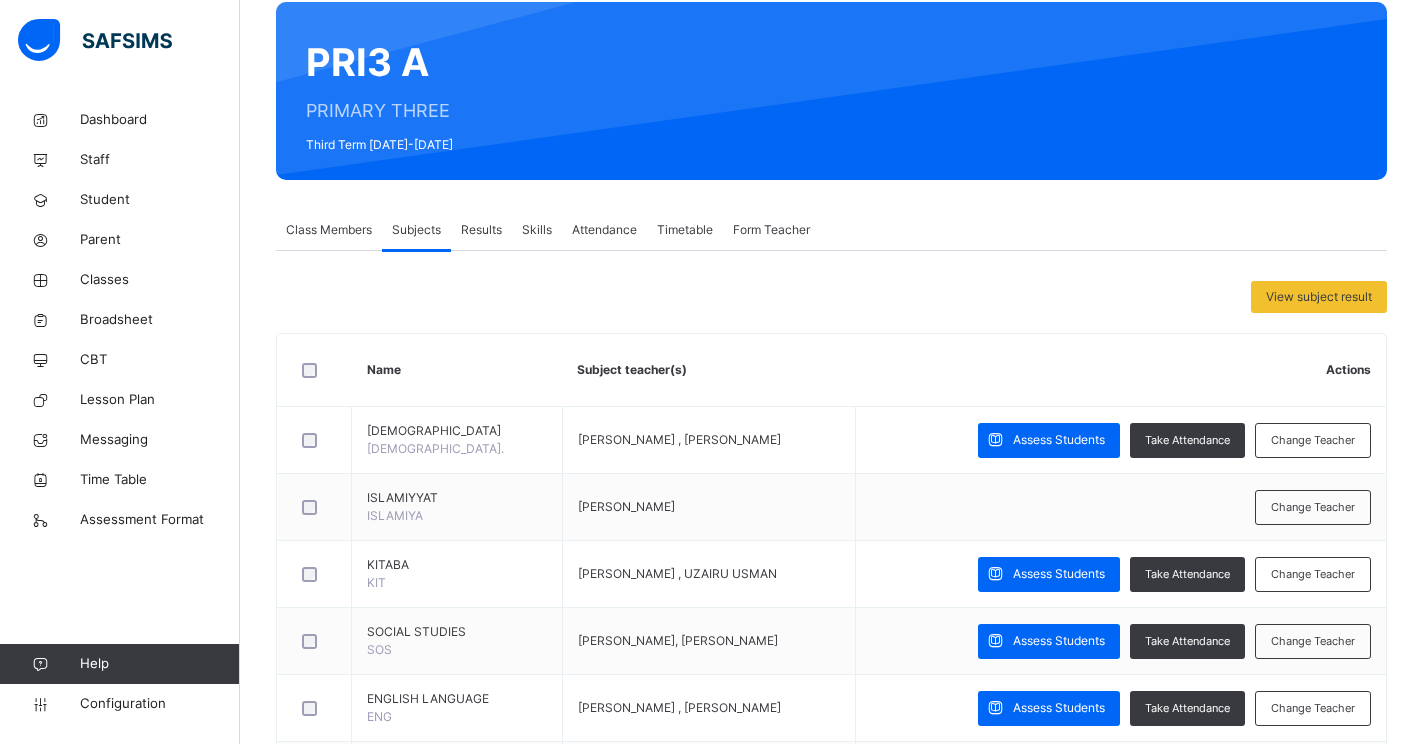 scroll, scrollTop: 0, scrollLeft: 0, axis: both 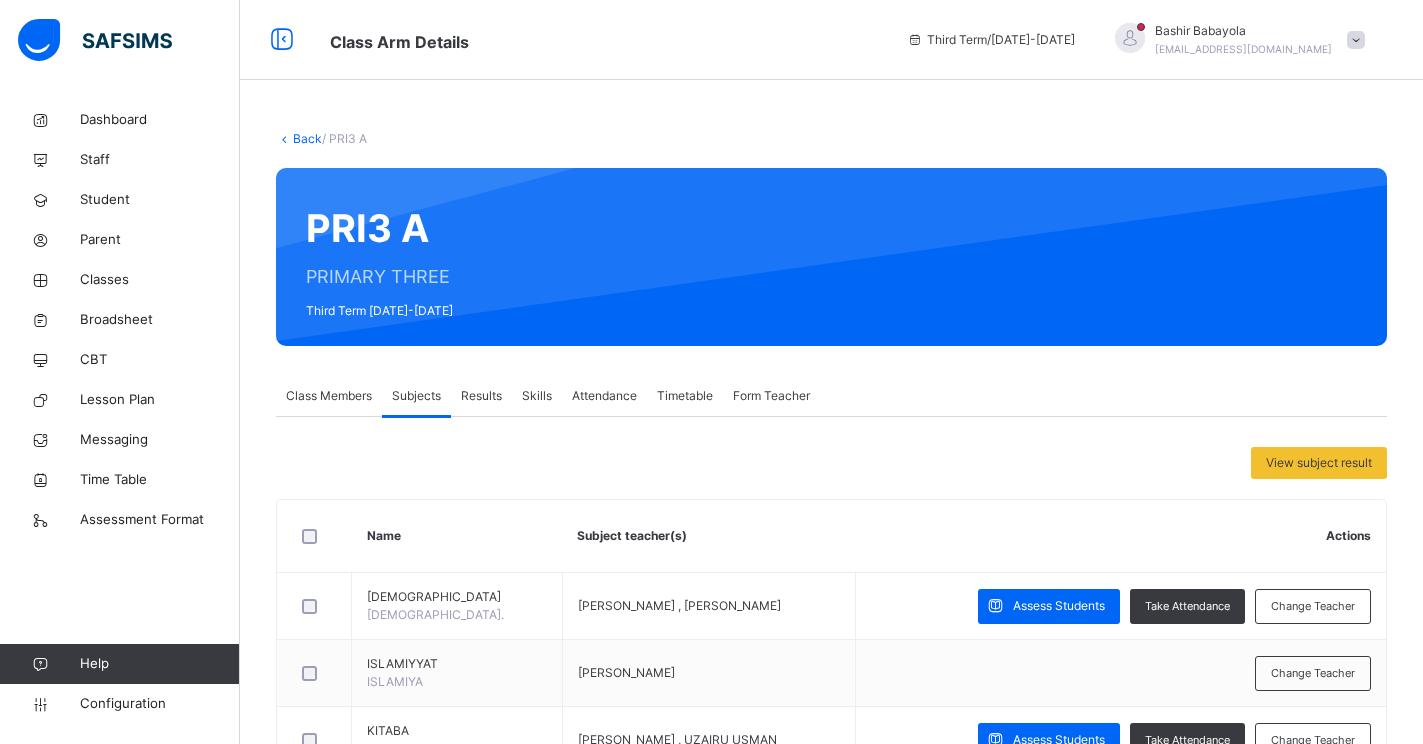 click on "Back" at bounding box center (307, 138) 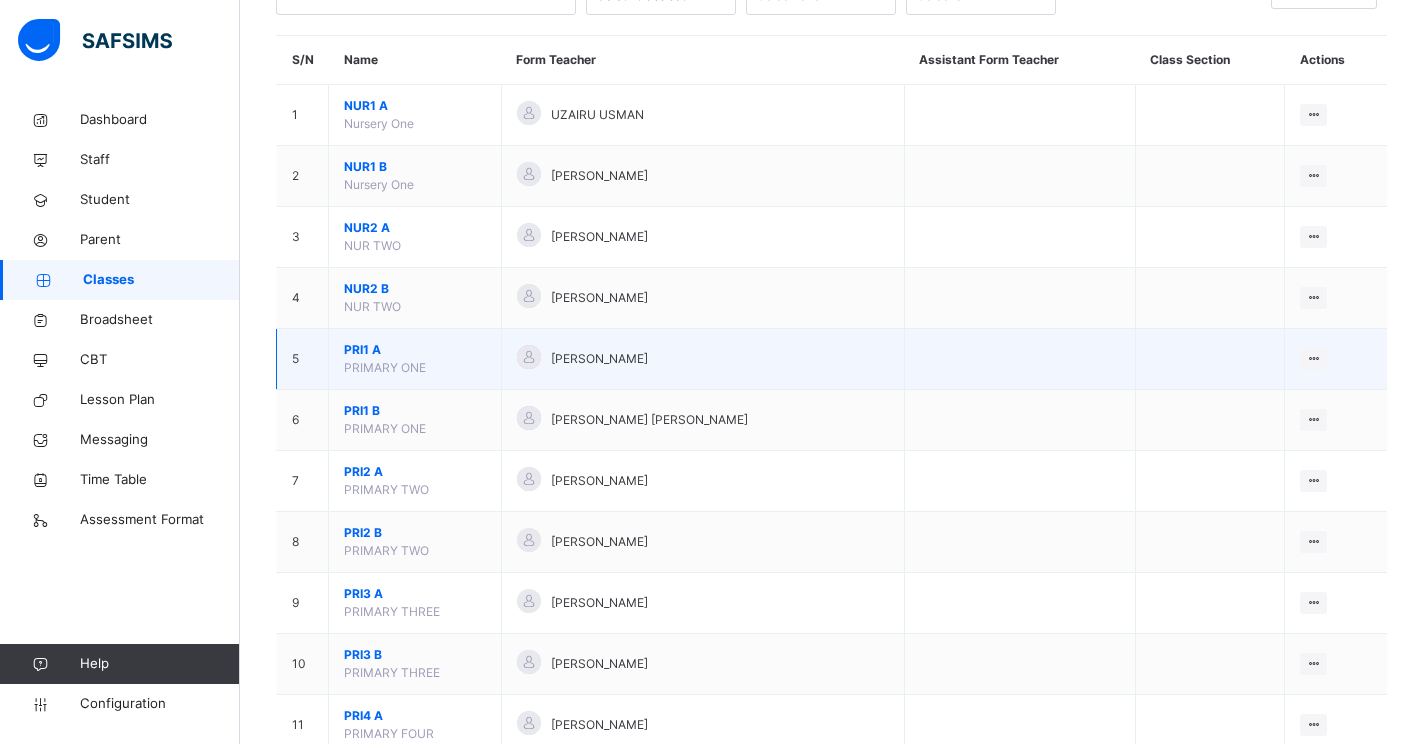 scroll, scrollTop: 200, scrollLeft: 0, axis: vertical 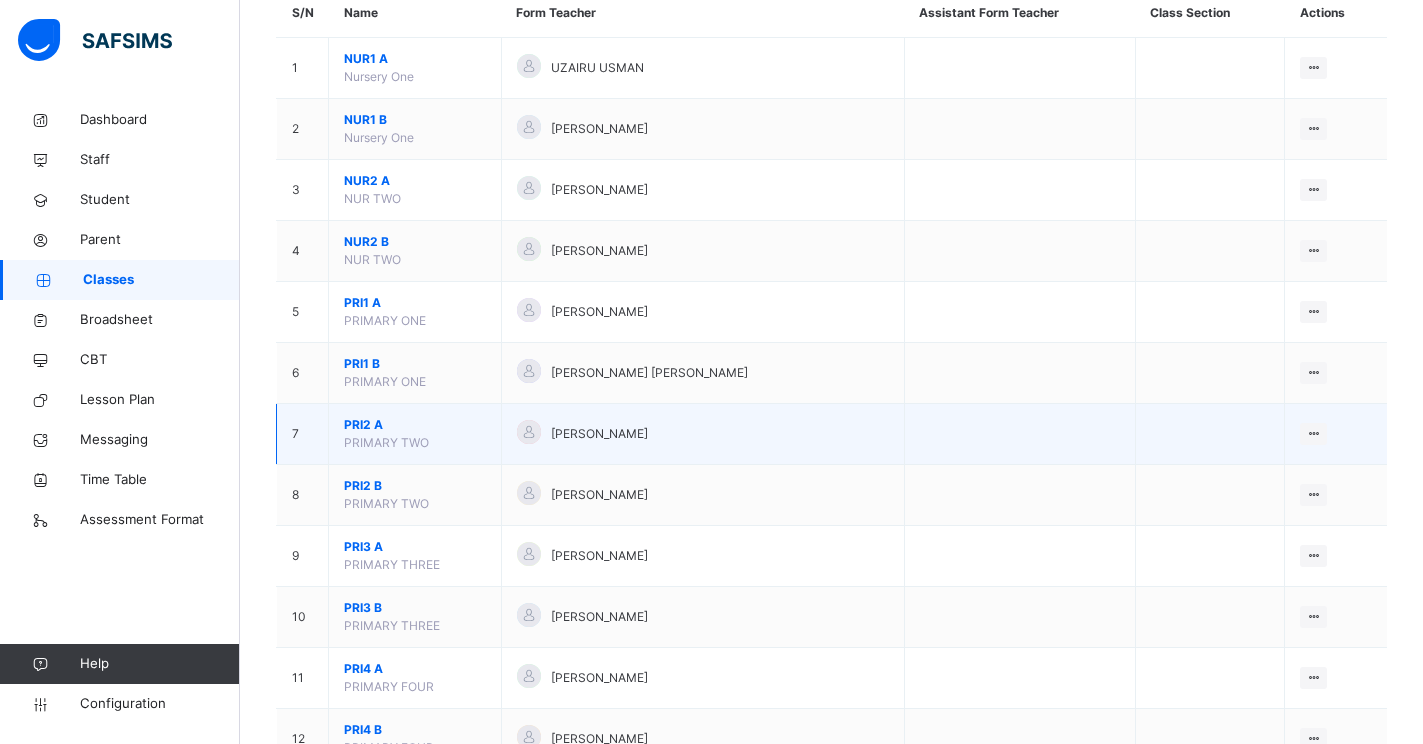 click on "PRI2   A" at bounding box center (415, 425) 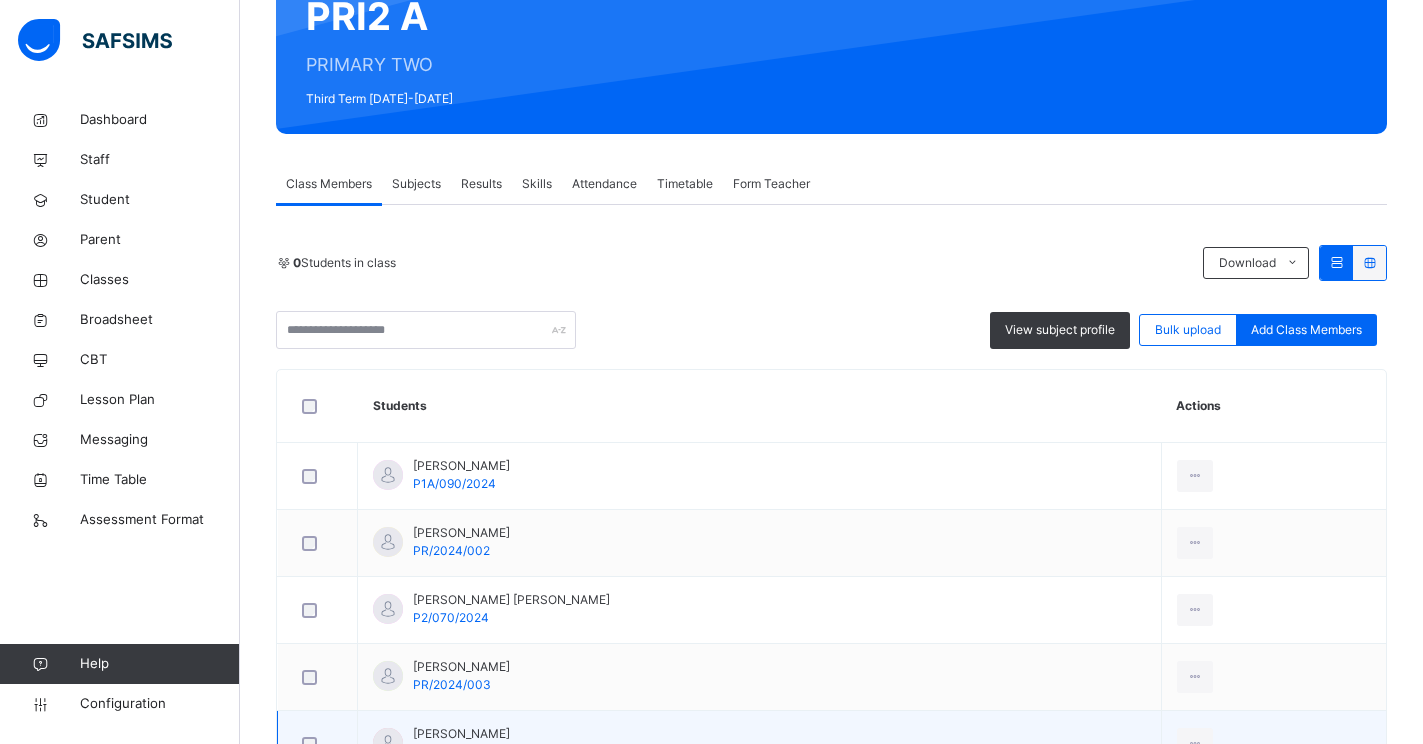 scroll, scrollTop: 200, scrollLeft: 0, axis: vertical 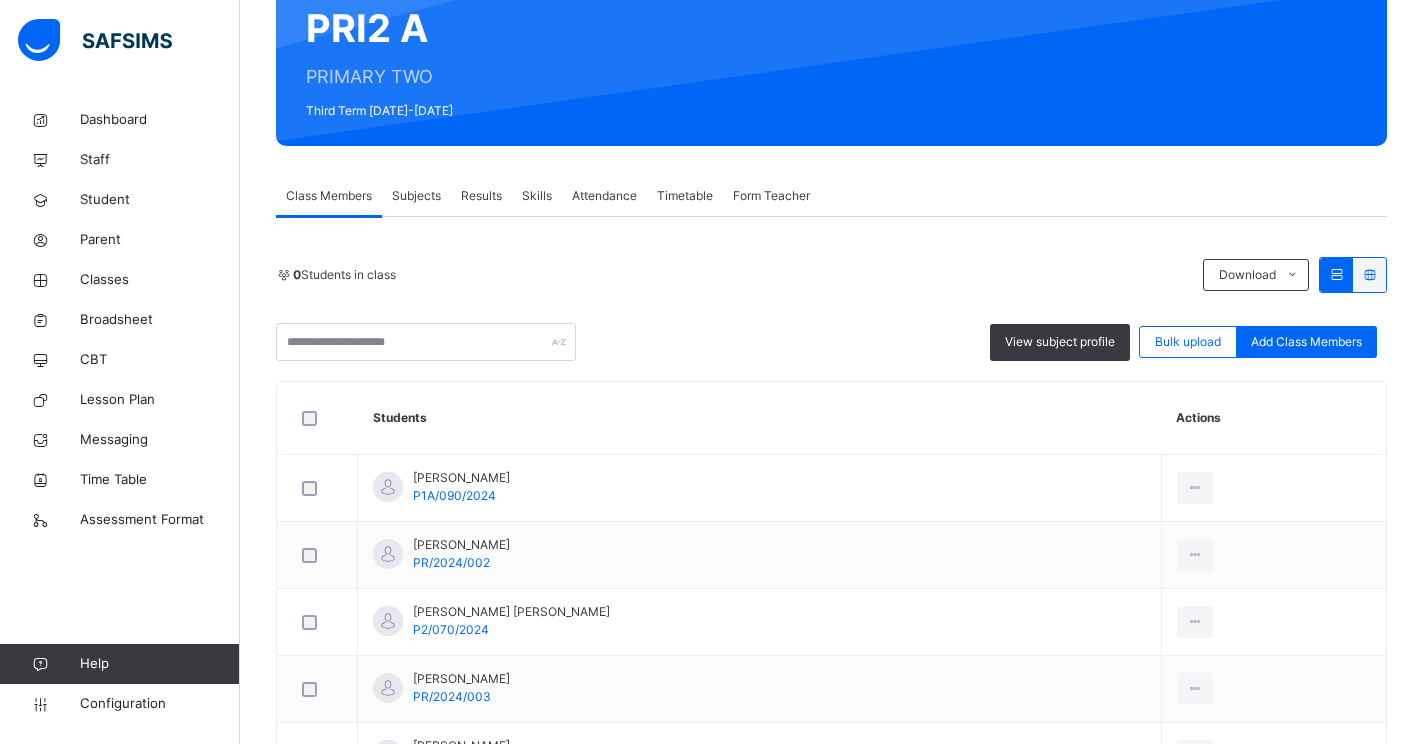 click on "Subjects" at bounding box center [416, 196] 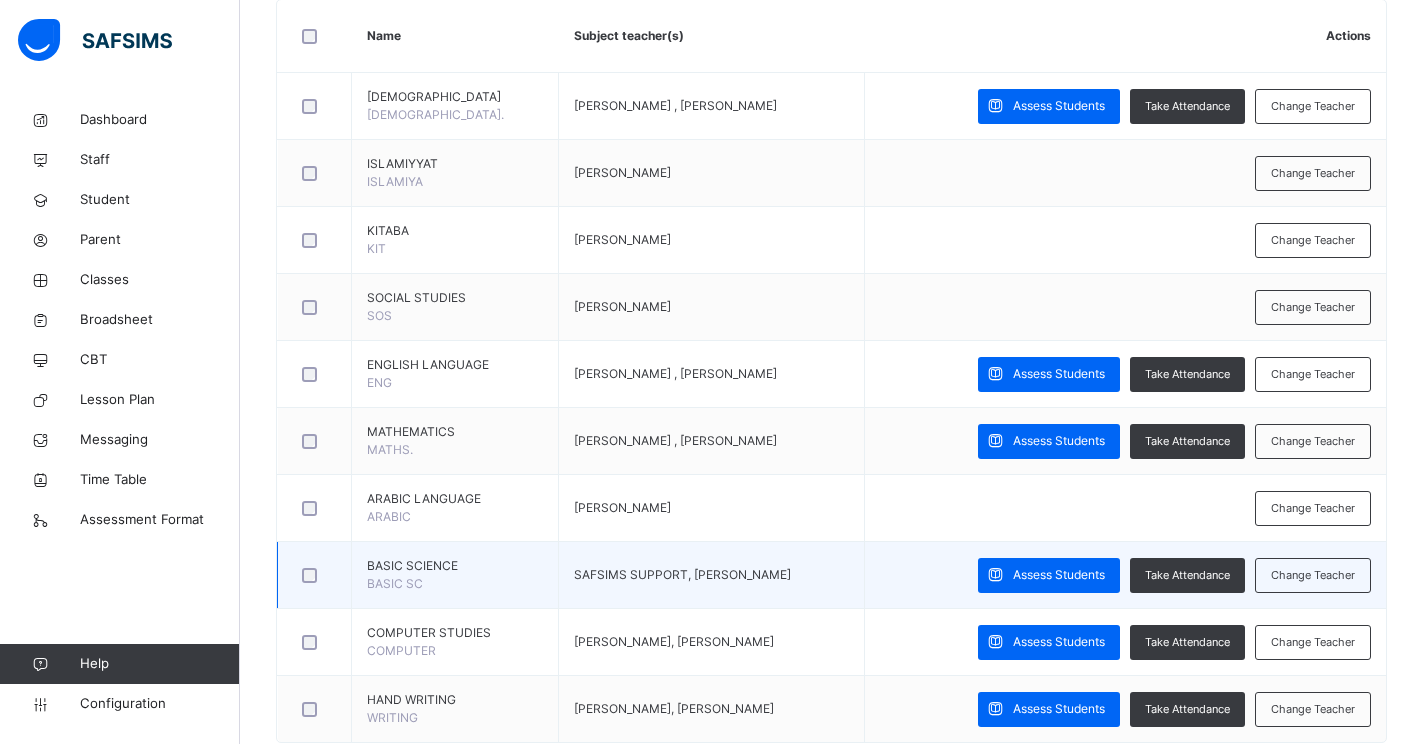 scroll, scrollTop: 549, scrollLeft: 0, axis: vertical 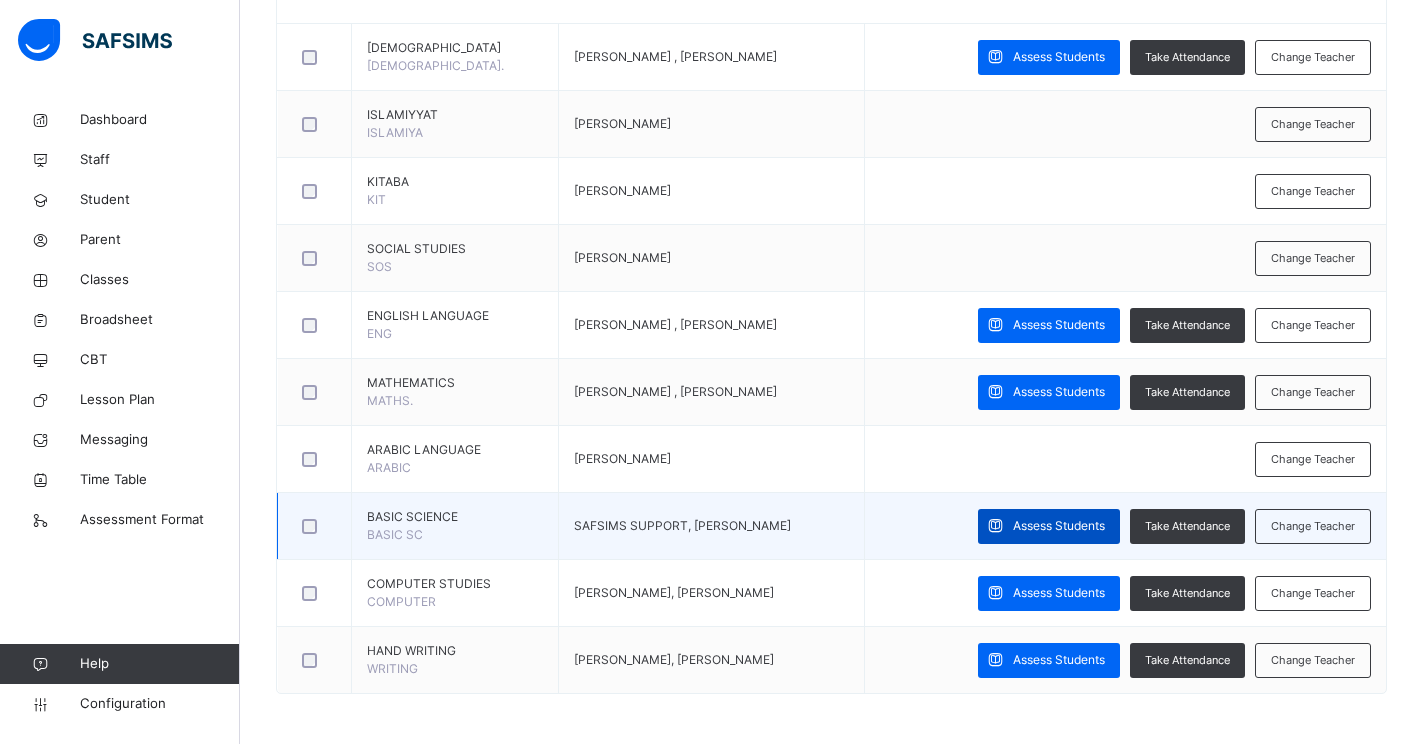 click at bounding box center (995, 526) 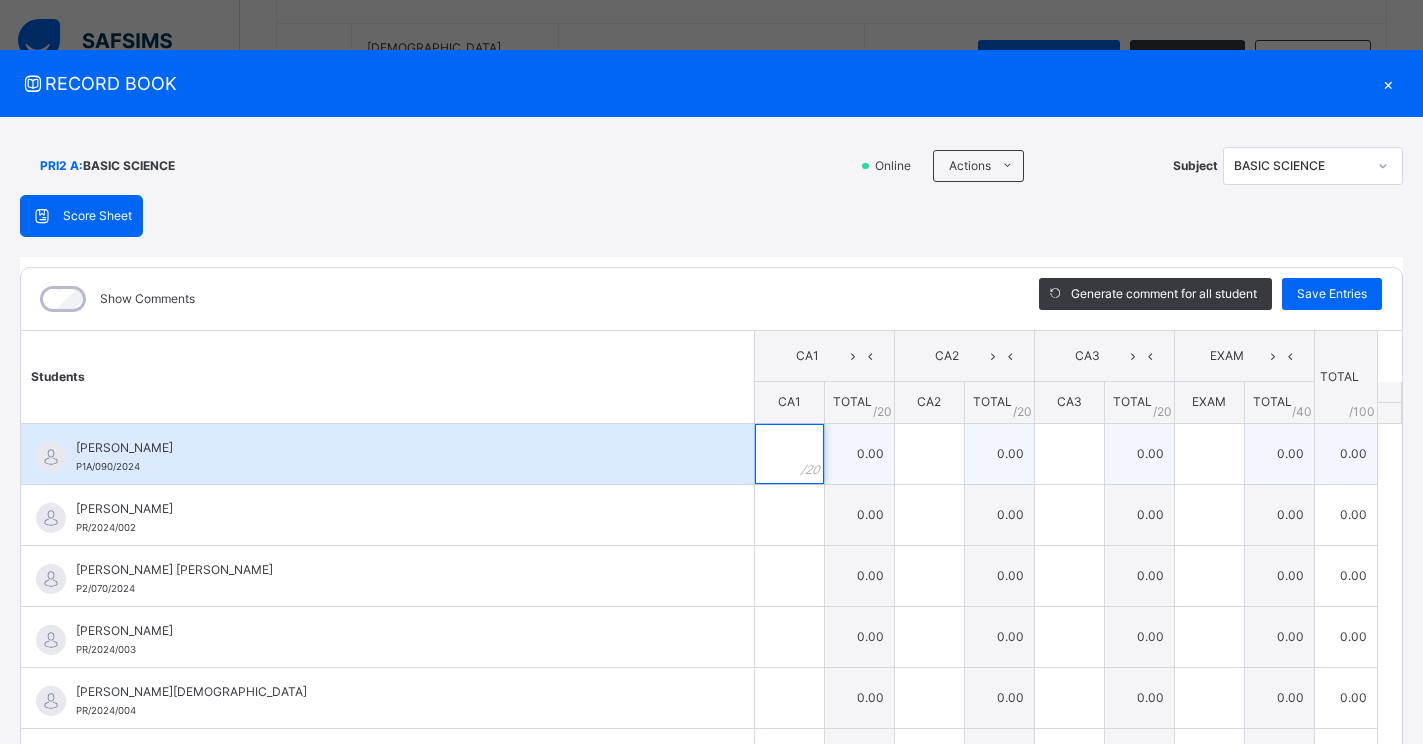 click at bounding box center [789, 454] 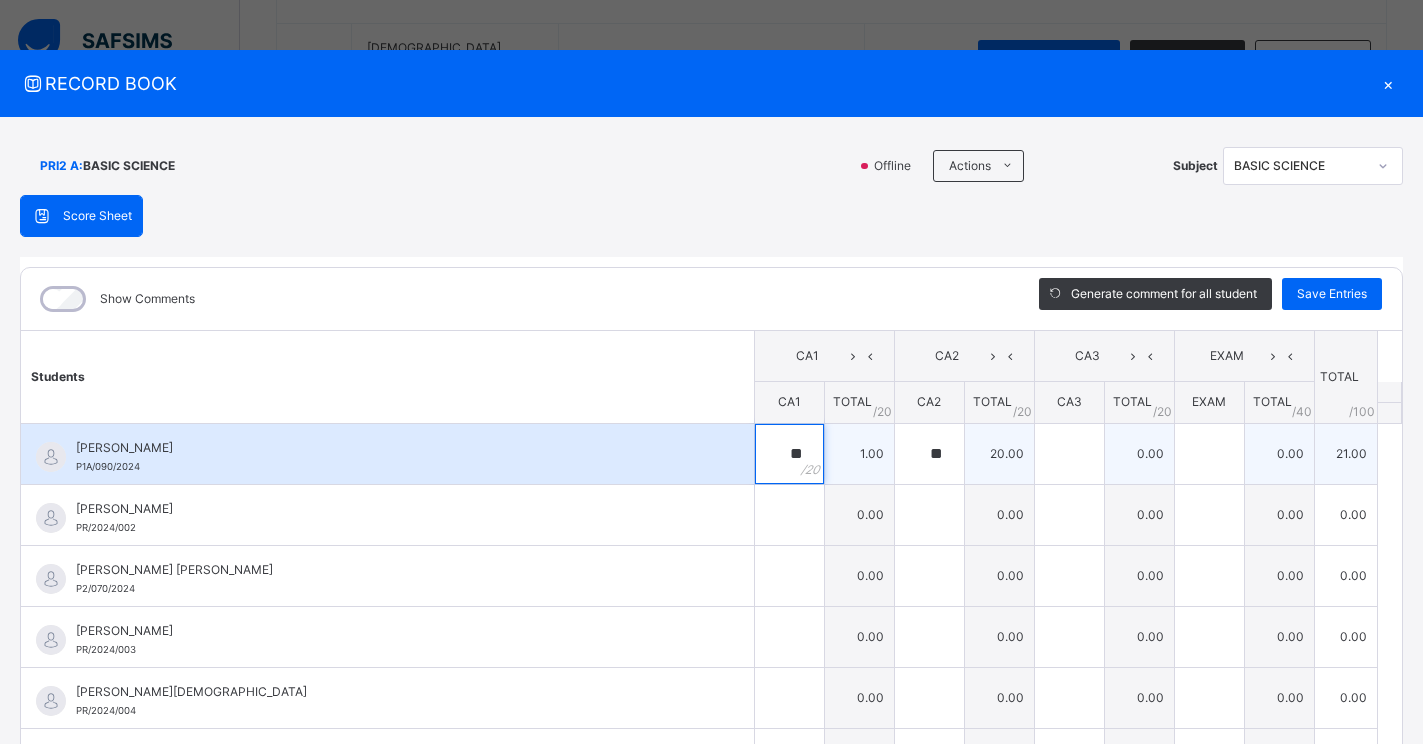click on "**" at bounding box center (789, 454) 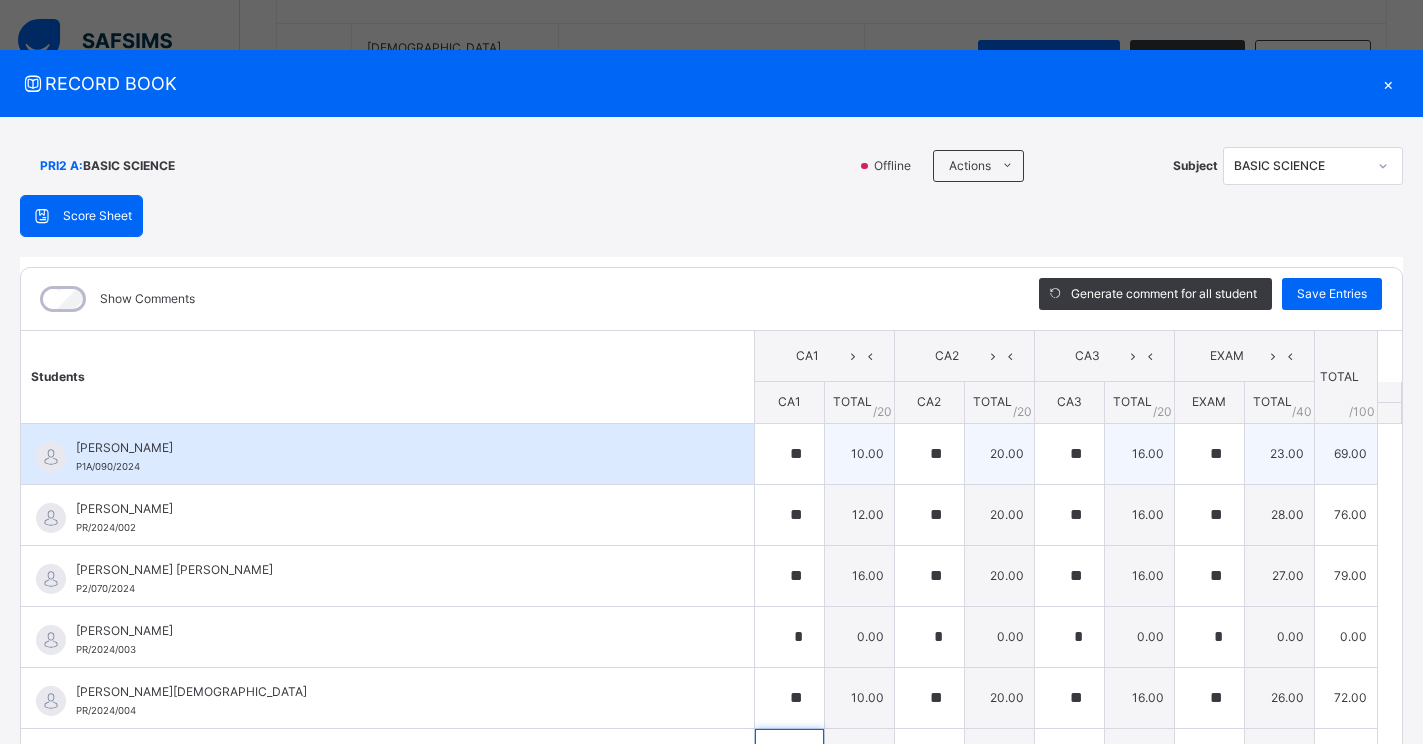 scroll, scrollTop: 45, scrollLeft: 0, axis: vertical 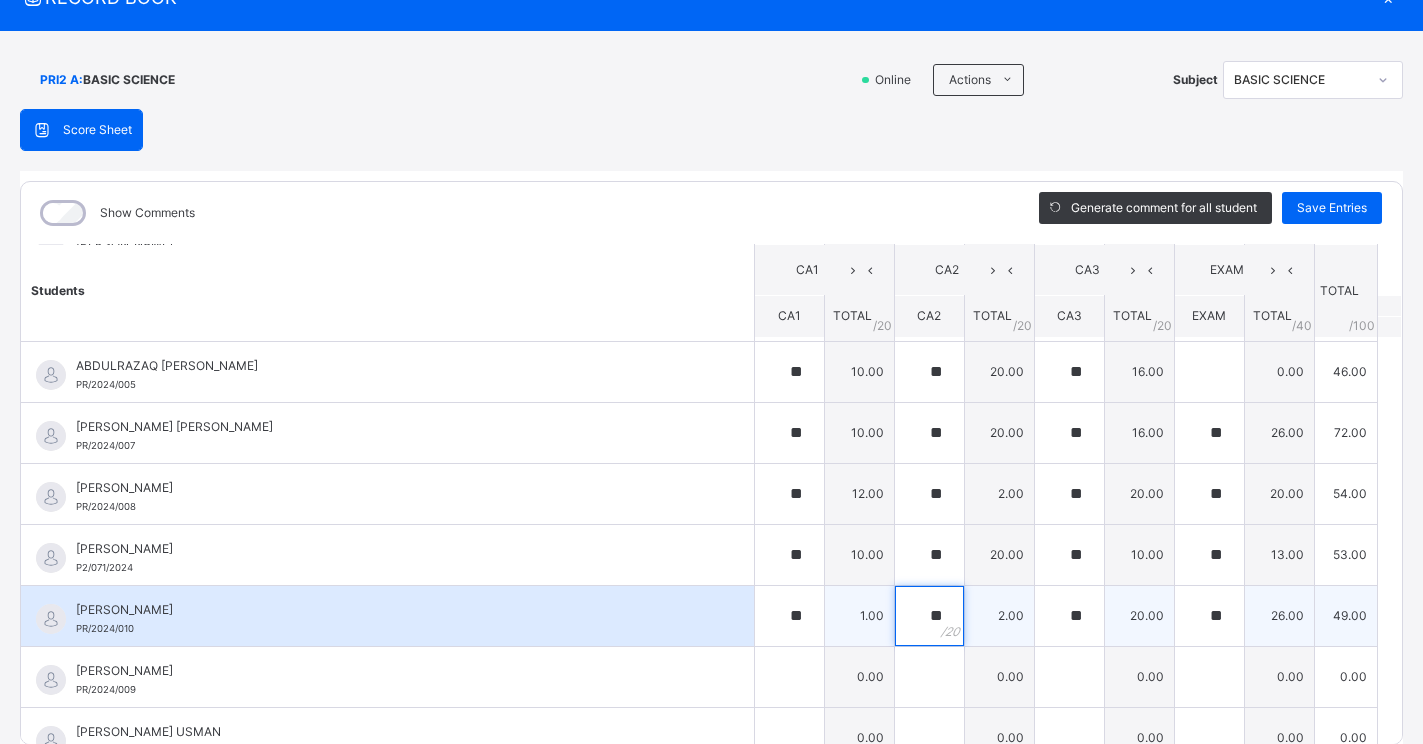 click on "**" at bounding box center (929, 616) 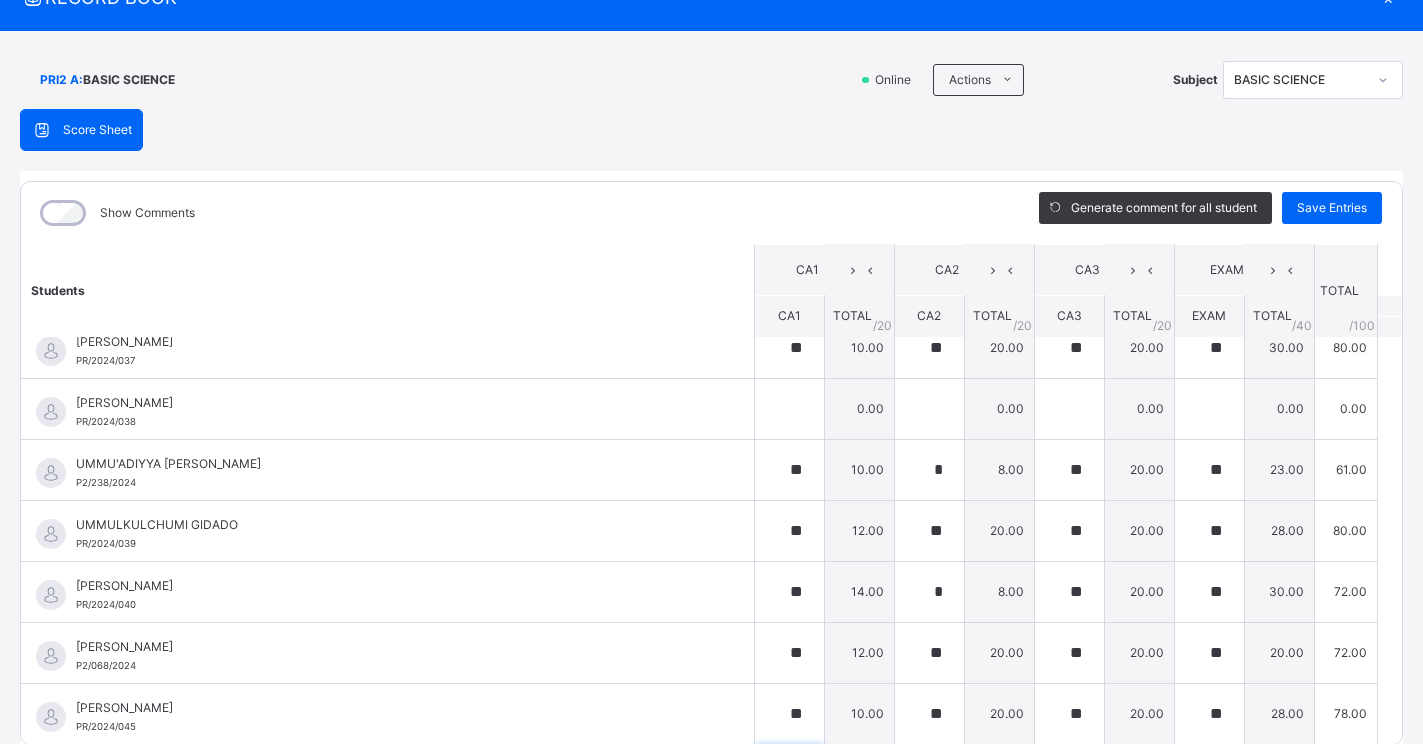 scroll, scrollTop: 2400, scrollLeft: 0, axis: vertical 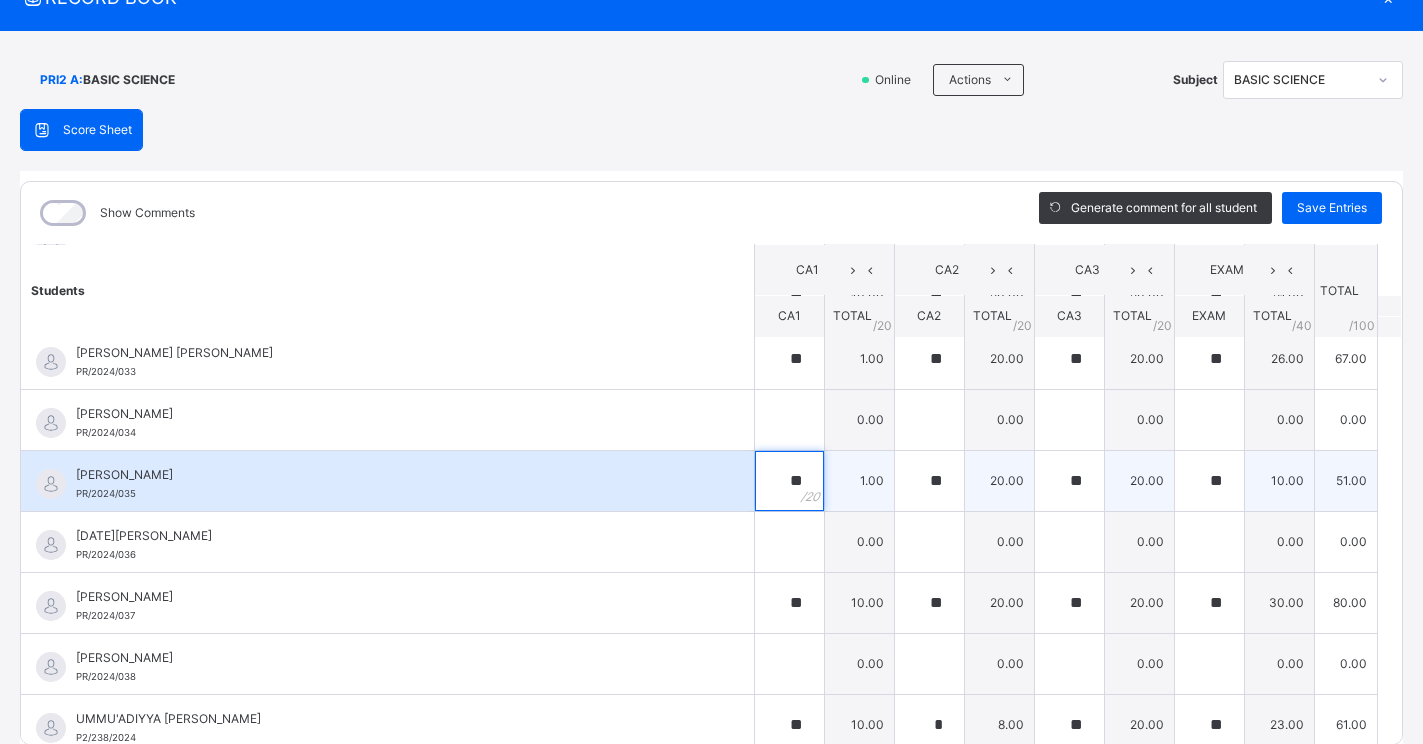 click on "**" at bounding box center [789, 481] 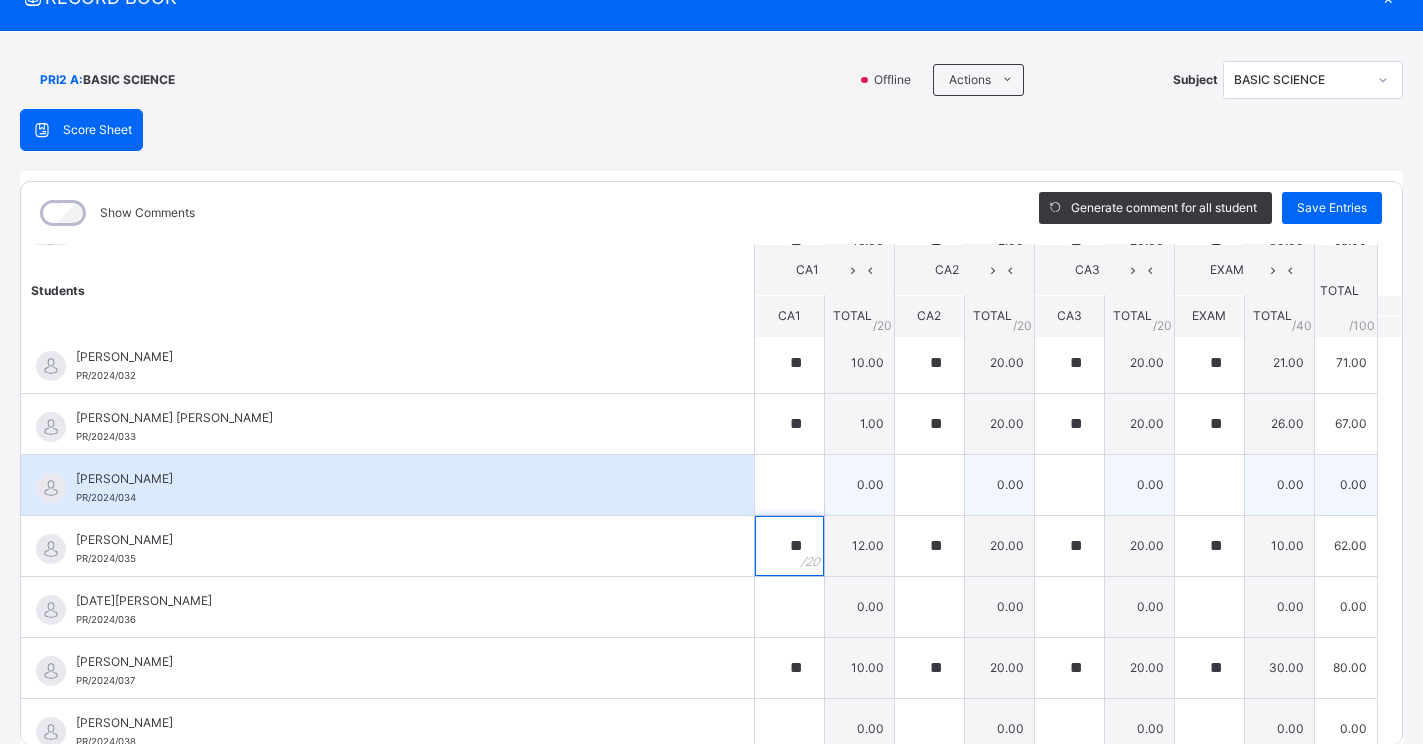 scroll, scrollTop: 1800, scrollLeft: 0, axis: vertical 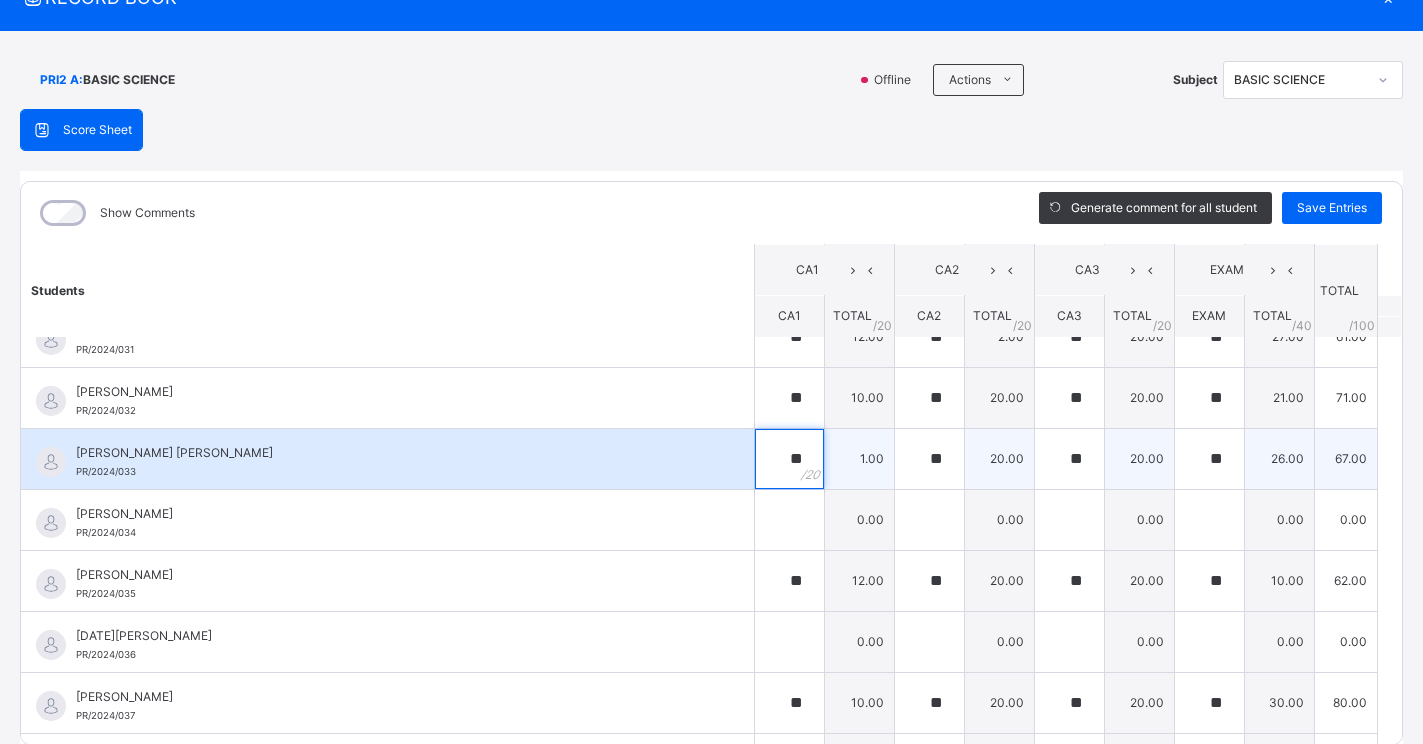 click on "**" at bounding box center (789, 459) 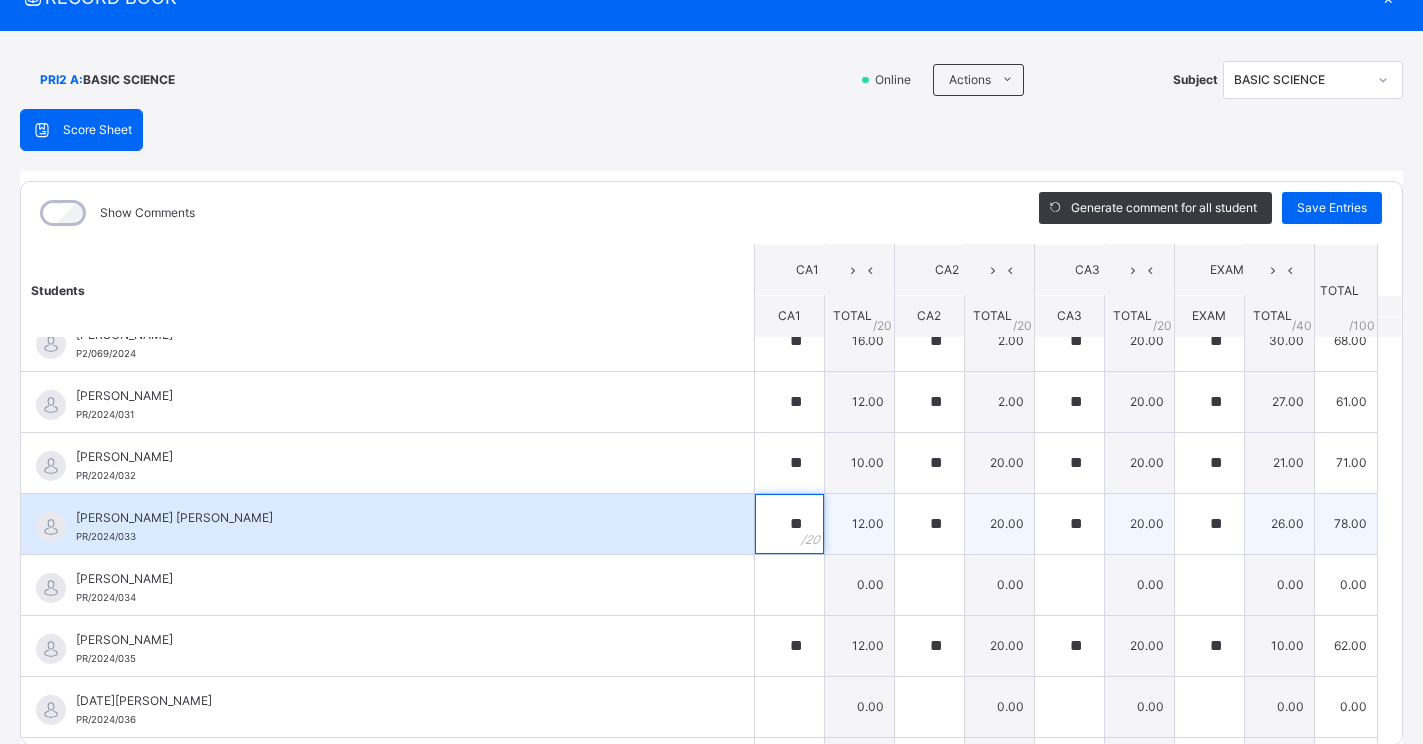 scroll, scrollTop: 1700, scrollLeft: 0, axis: vertical 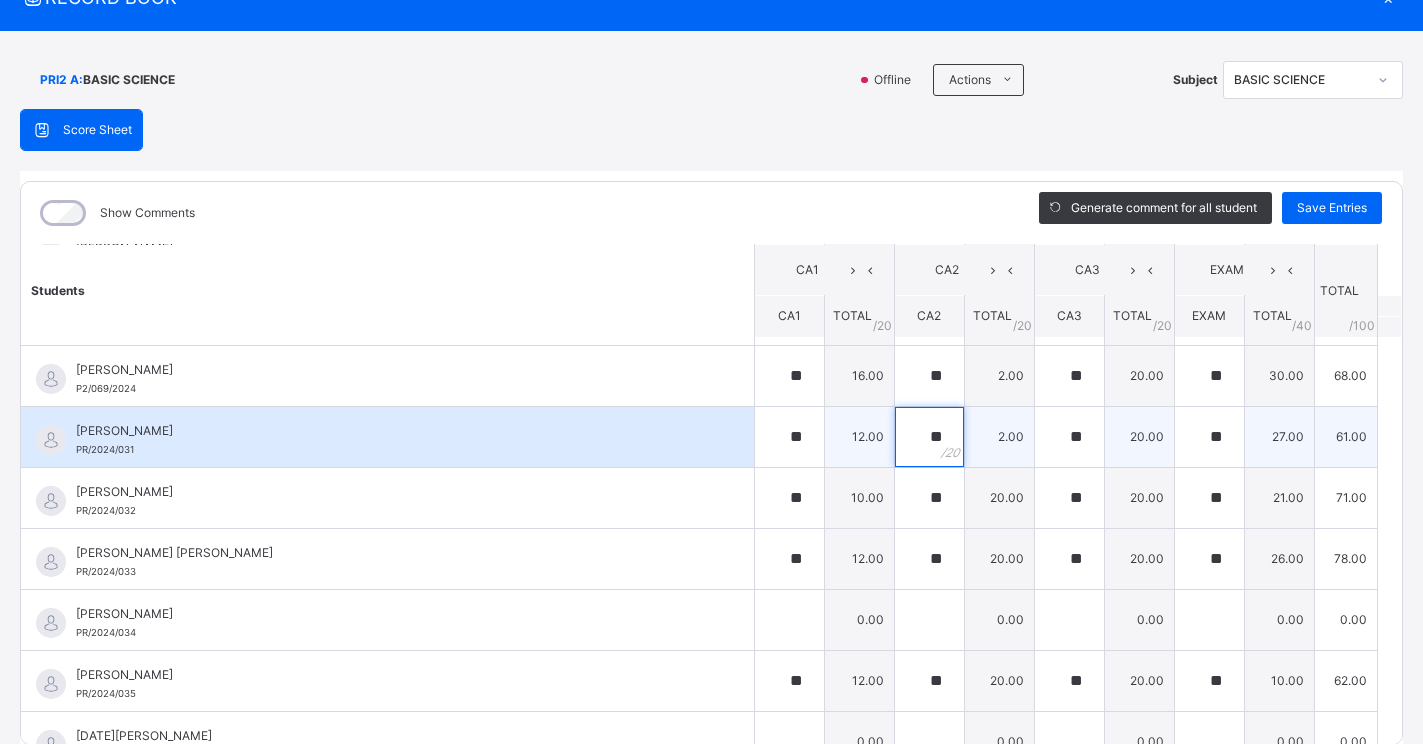 click on "**" at bounding box center (929, 437) 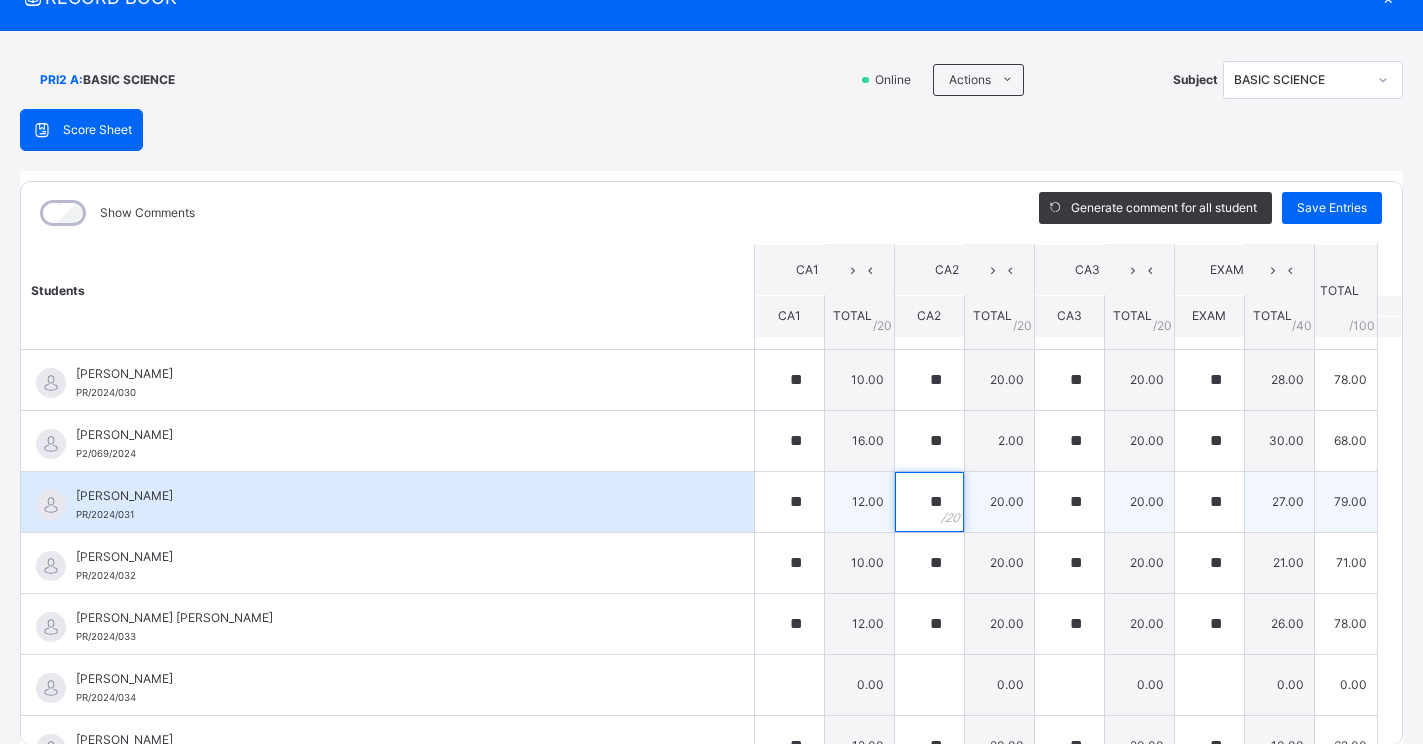 scroll, scrollTop: 1600, scrollLeft: 0, axis: vertical 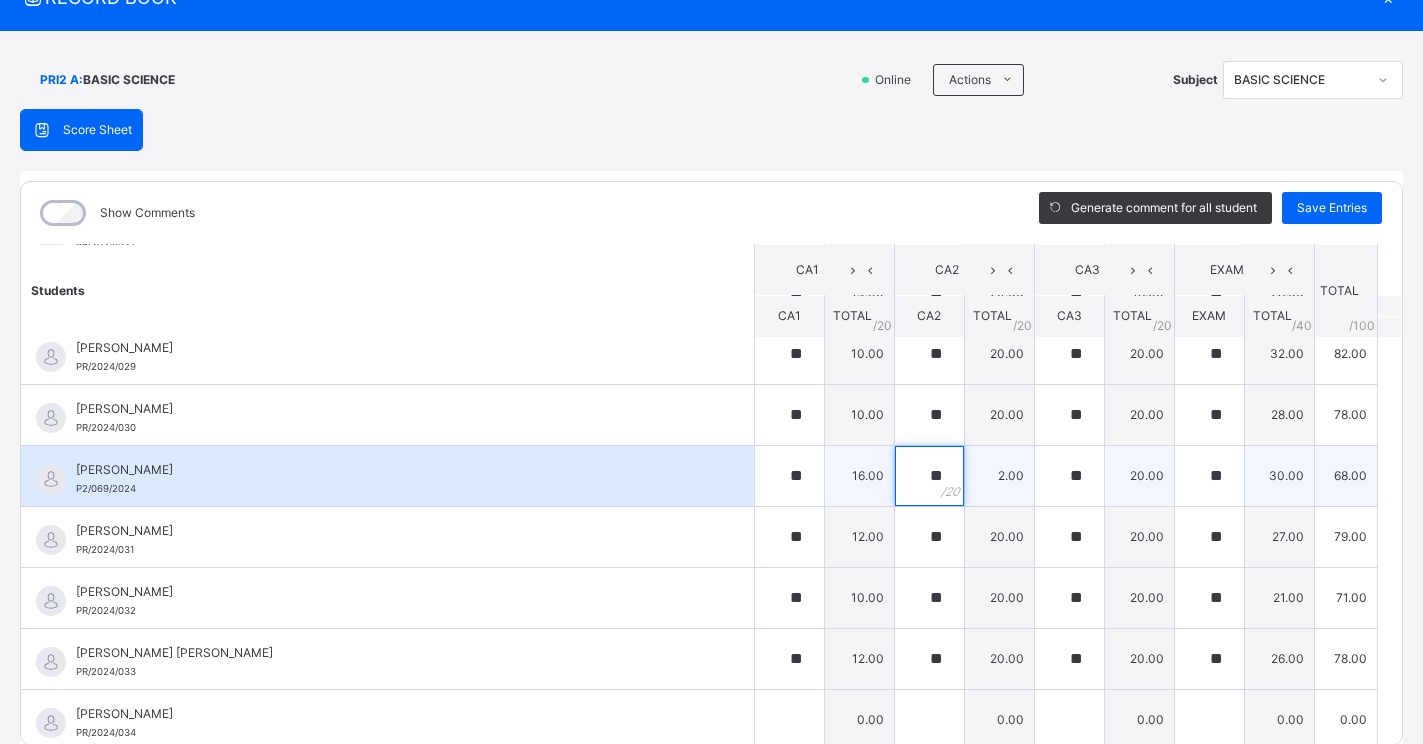 click on "**" at bounding box center (929, 476) 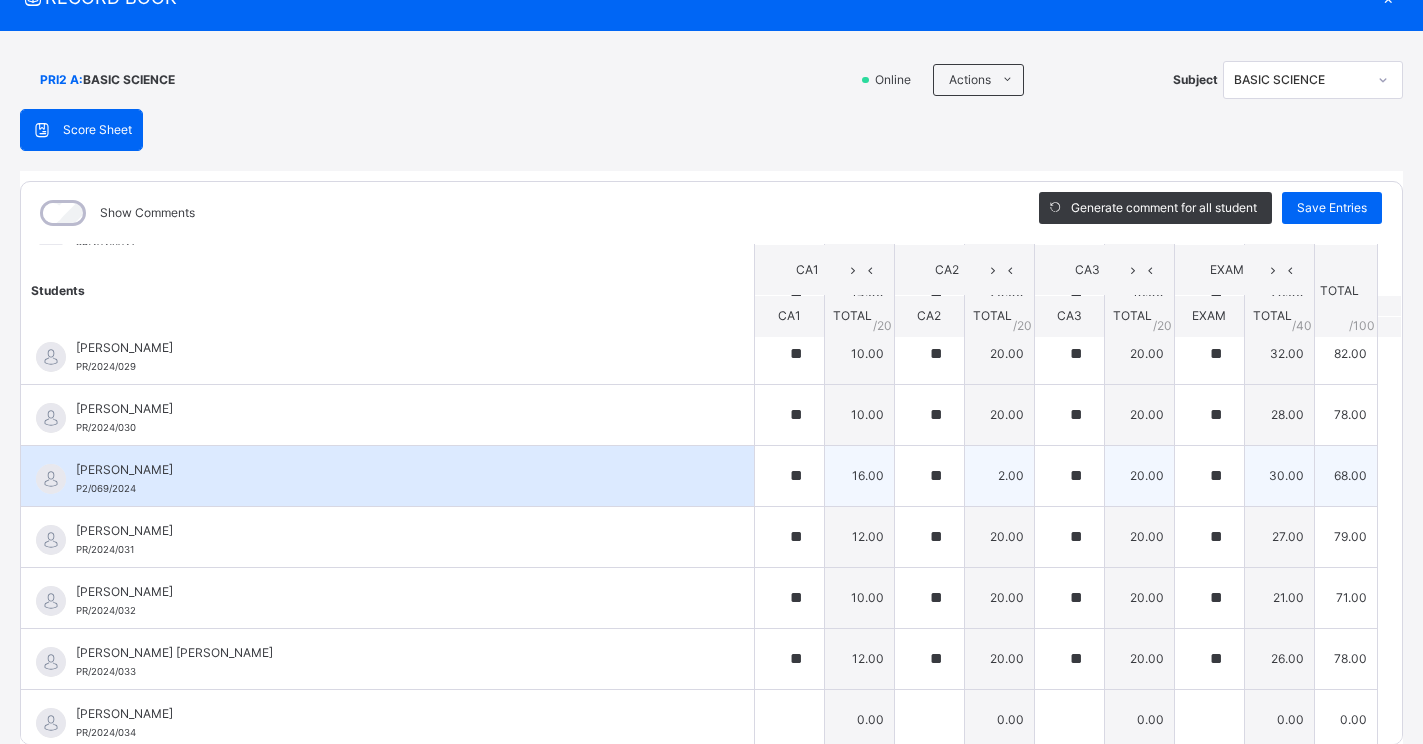 click on "**" at bounding box center [929, 476] 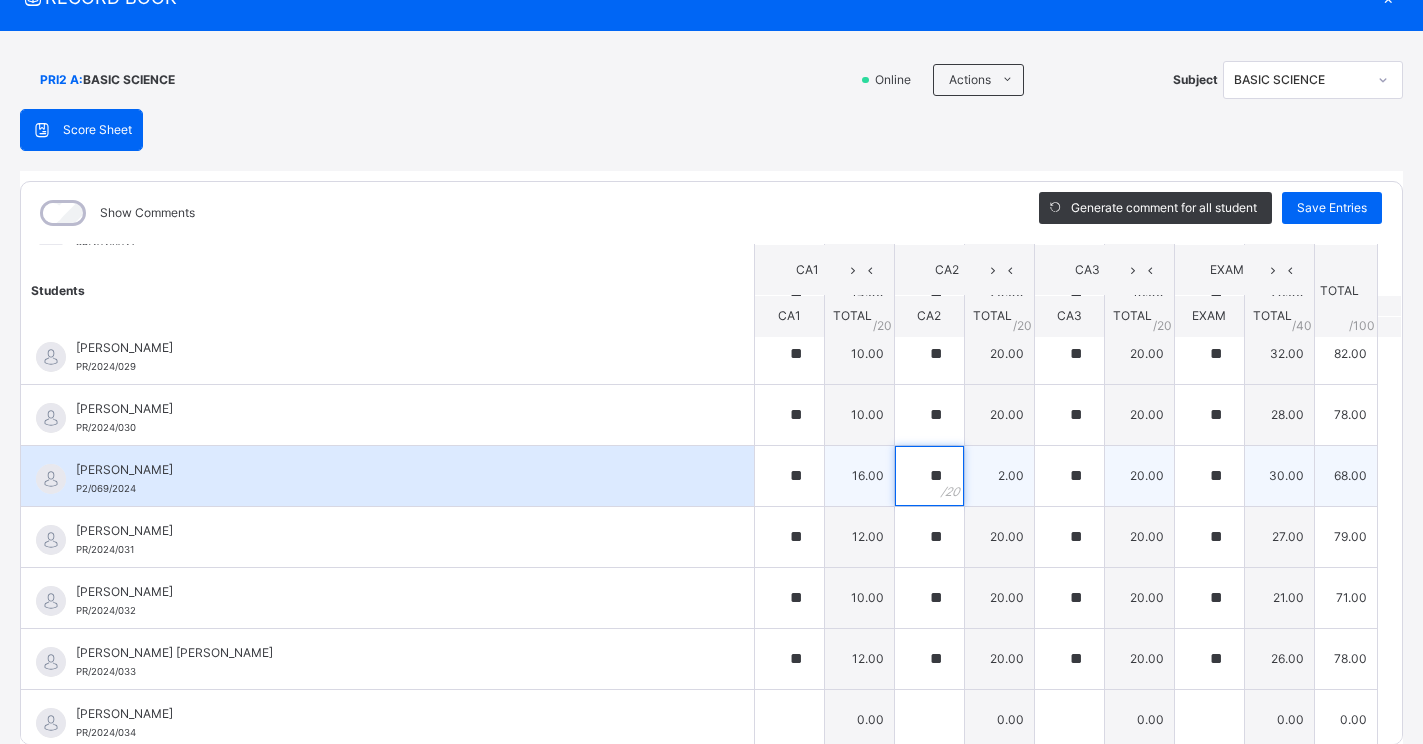 click on "**" at bounding box center (929, 476) 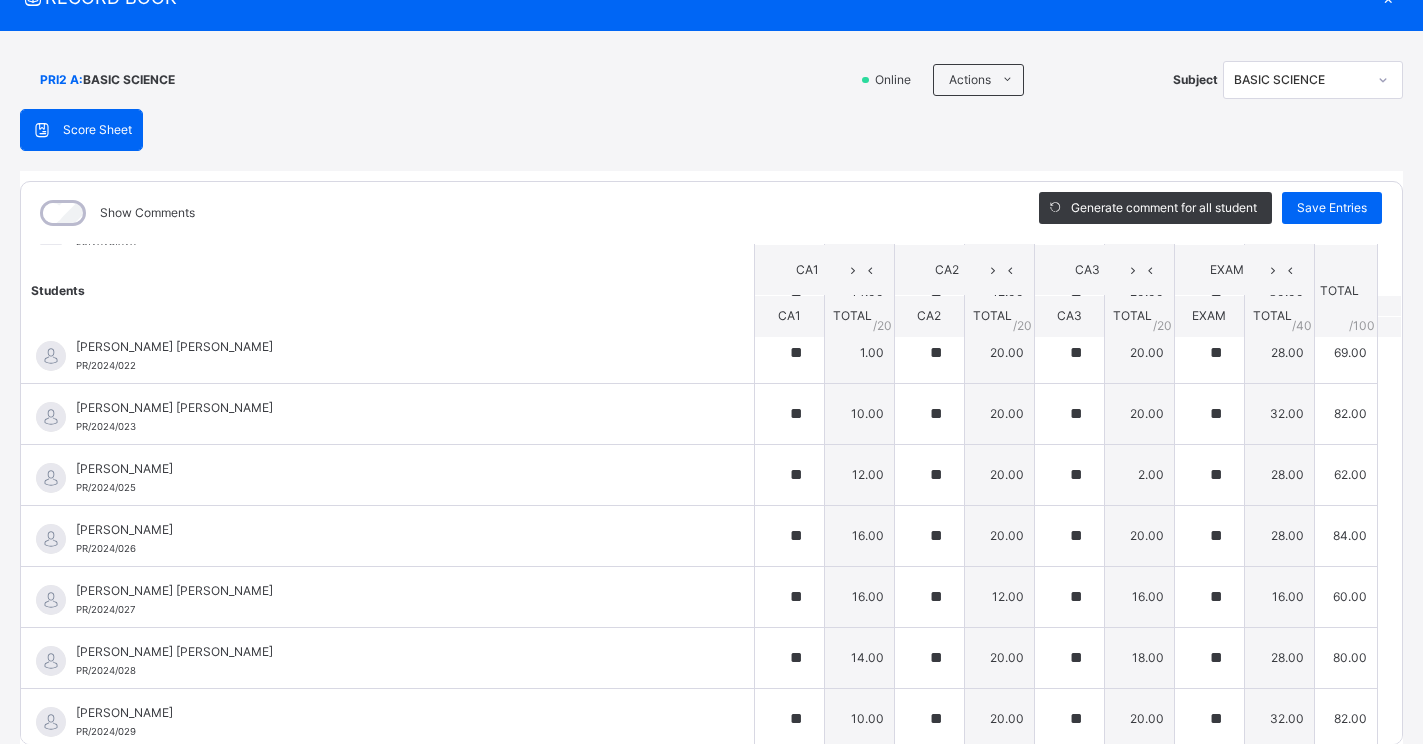 scroll, scrollTop: 1200, scrollLeft: 0, axis: vertical 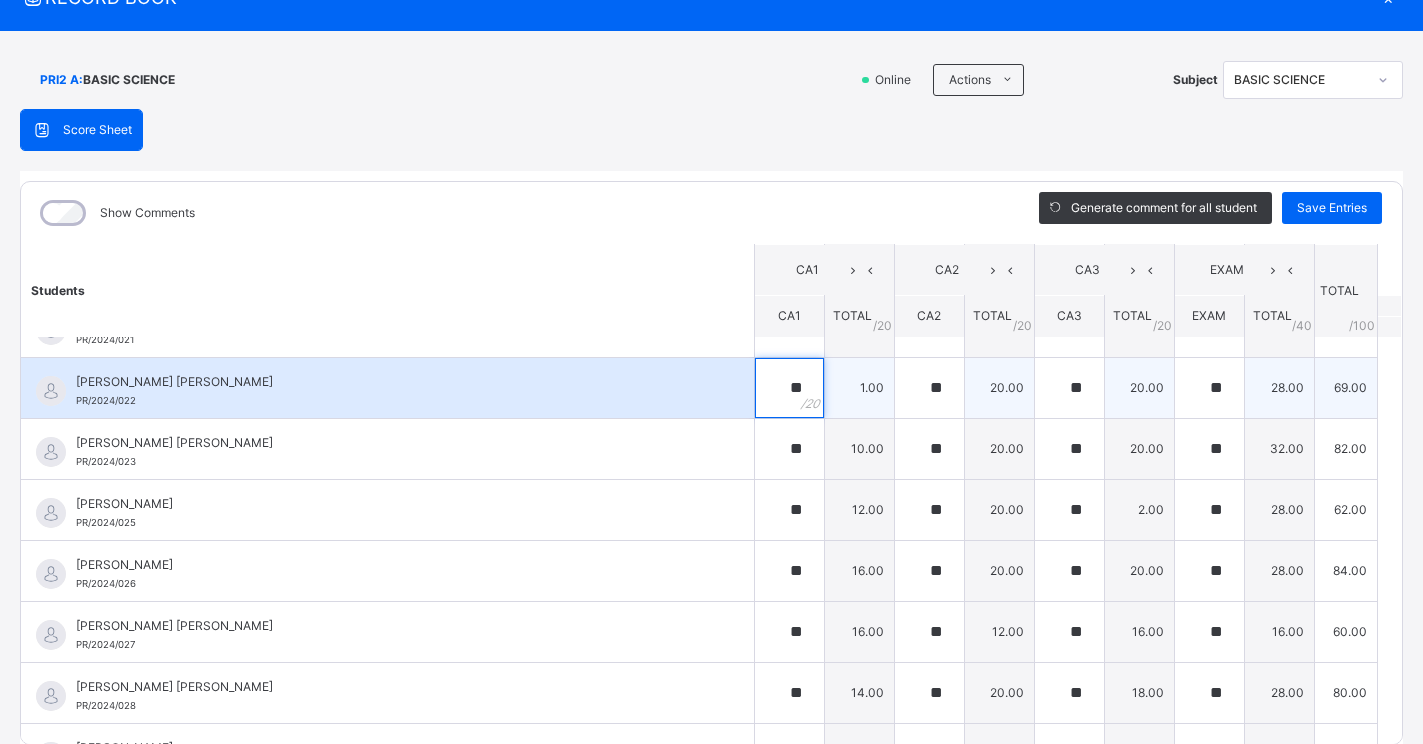 click on "**" at bounding box center [789, 388] 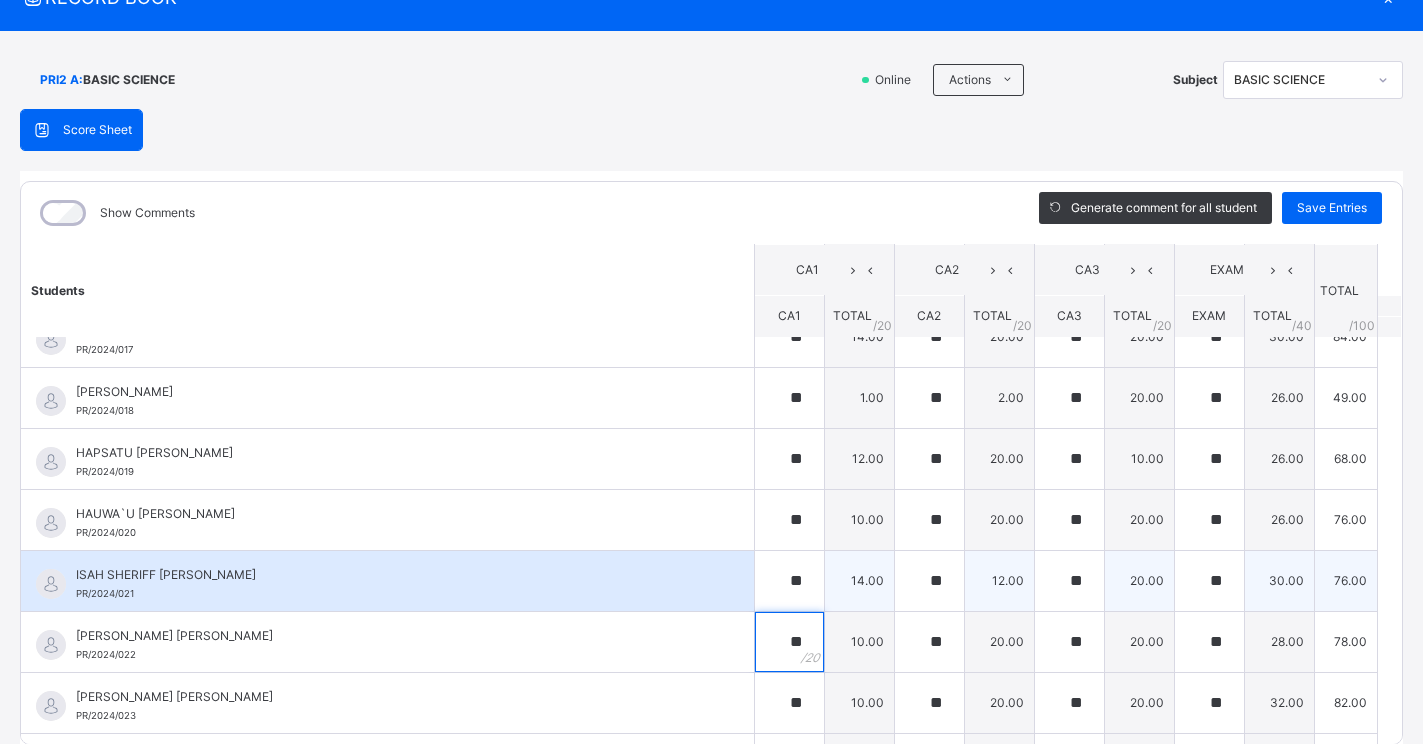 scroll, scrollTop: 900, scrollLeft: 0, axis: vertical 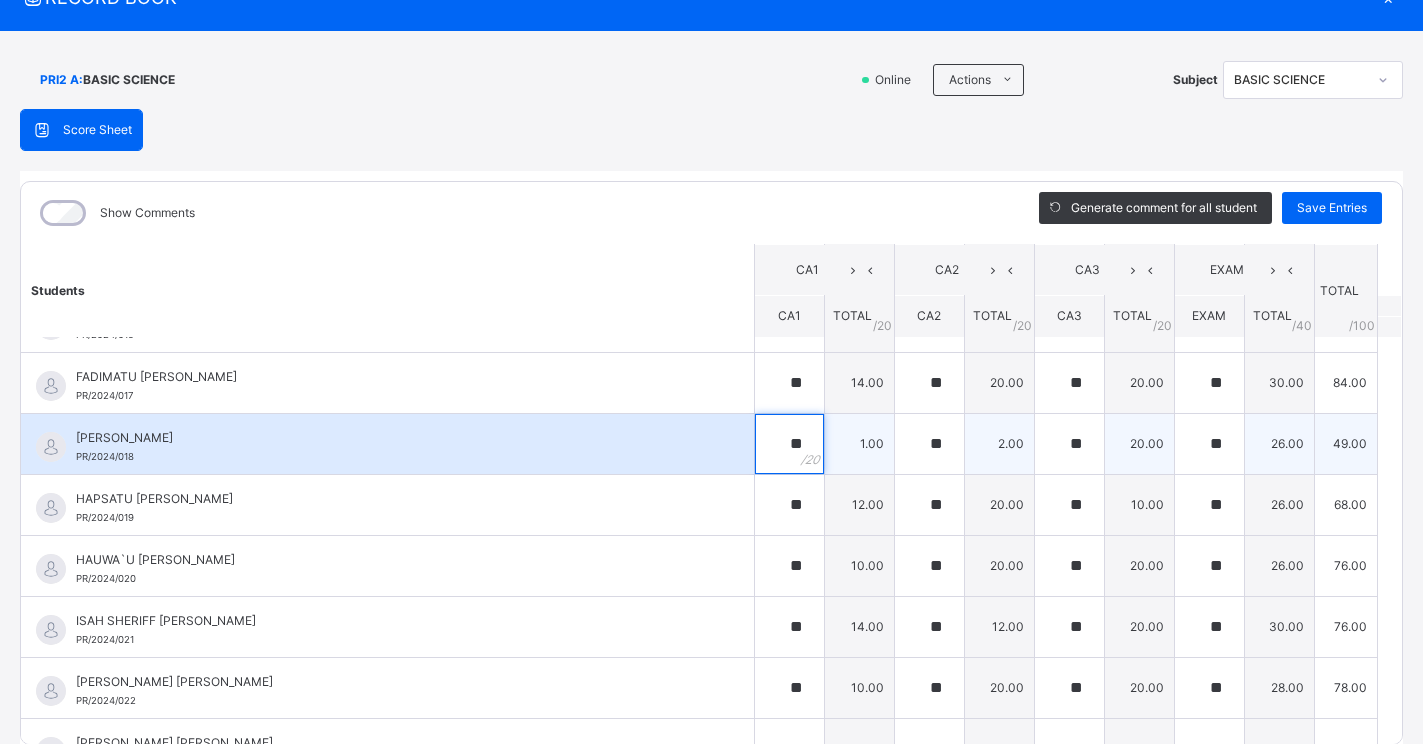 click on "**" at bounding box center [789, 444] 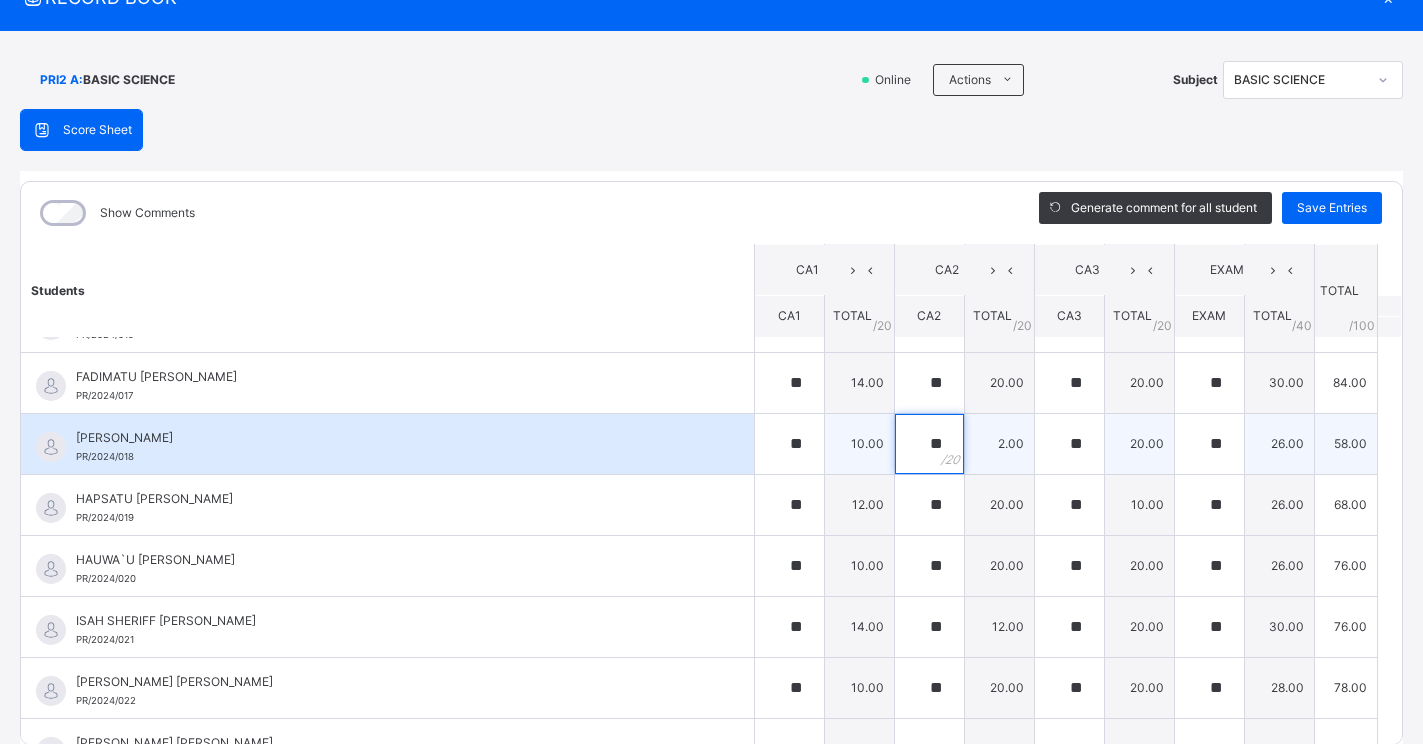 click on "**" at bounding box center (929, 444) 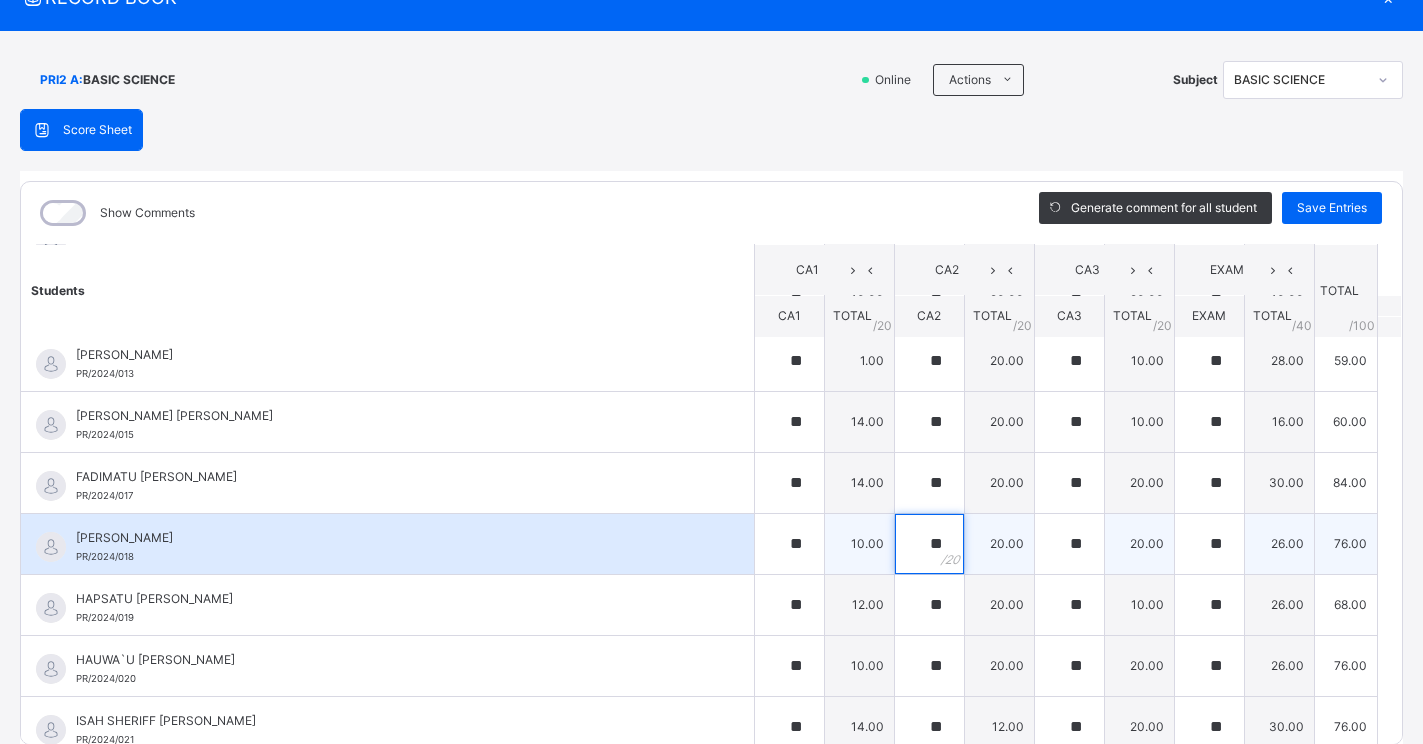 scroll, scrollTop: 700, scrollLeft: 0, axis: vertical 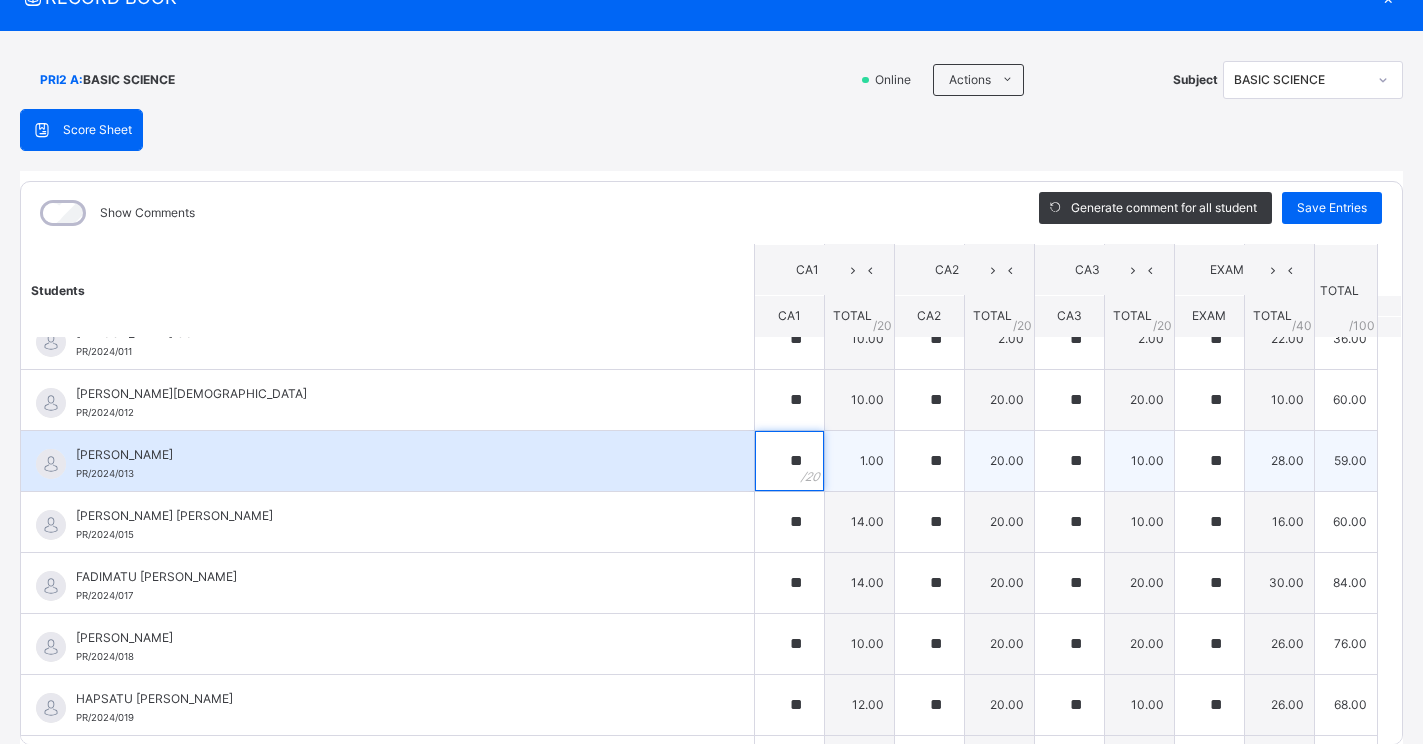 click on "**" at bounding box center [789, 461] 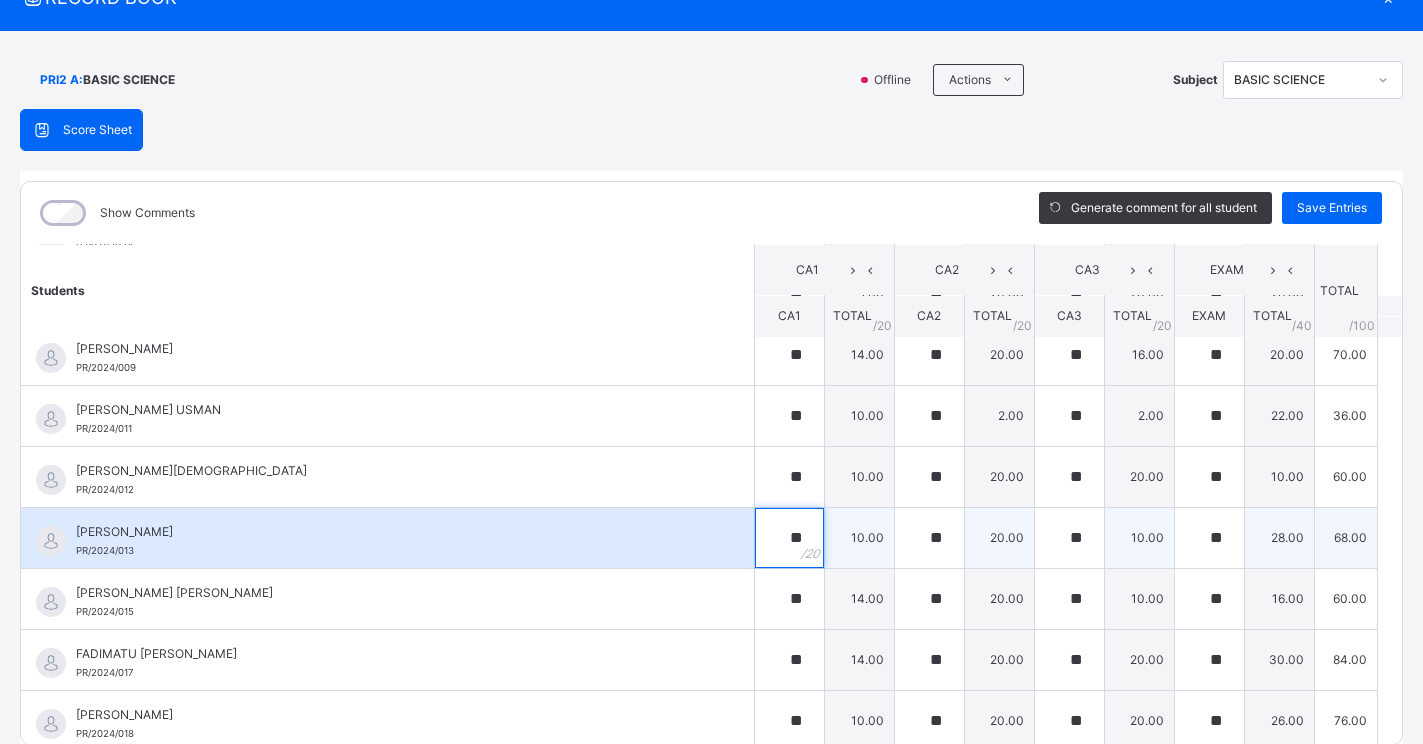 scroll, scrollTop: 600, scrollLeft: 0, axis: vertical 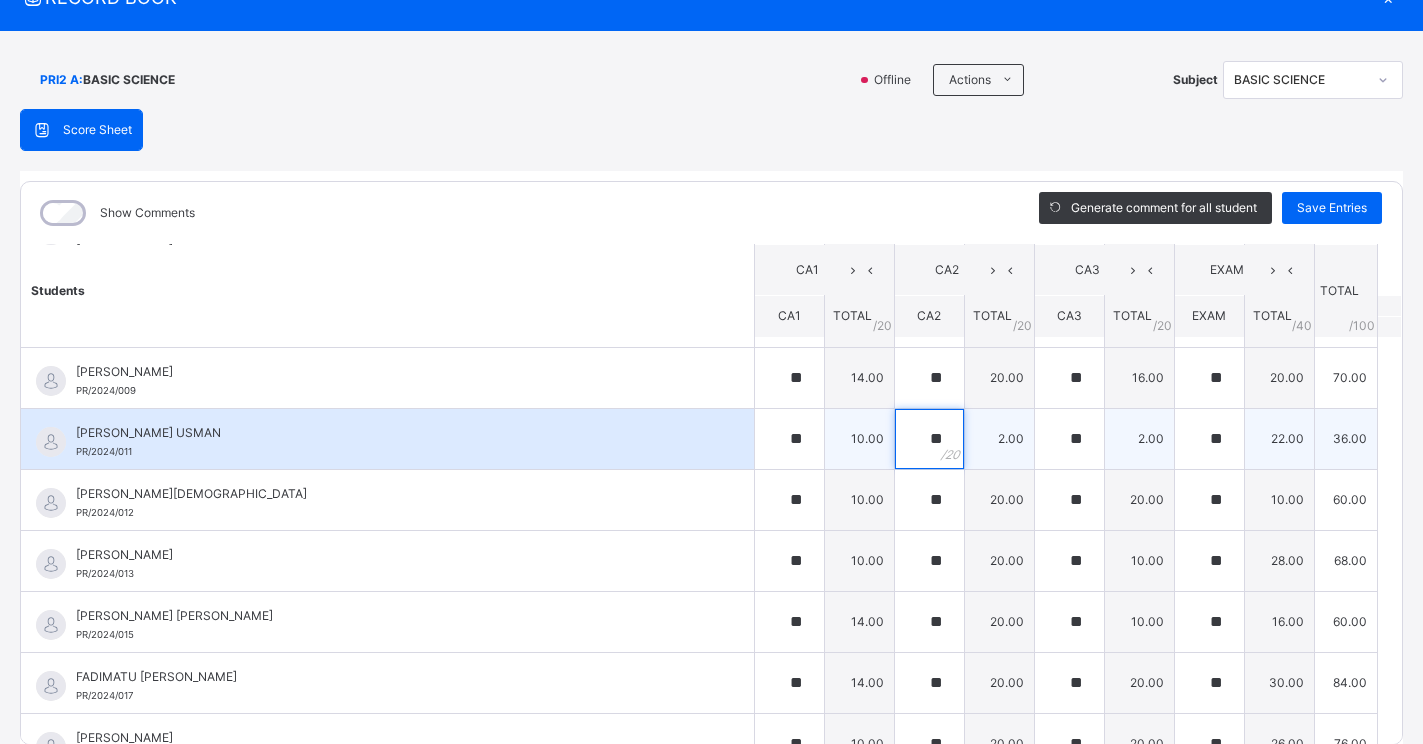 click on "**" at bounding box center [929, 439] 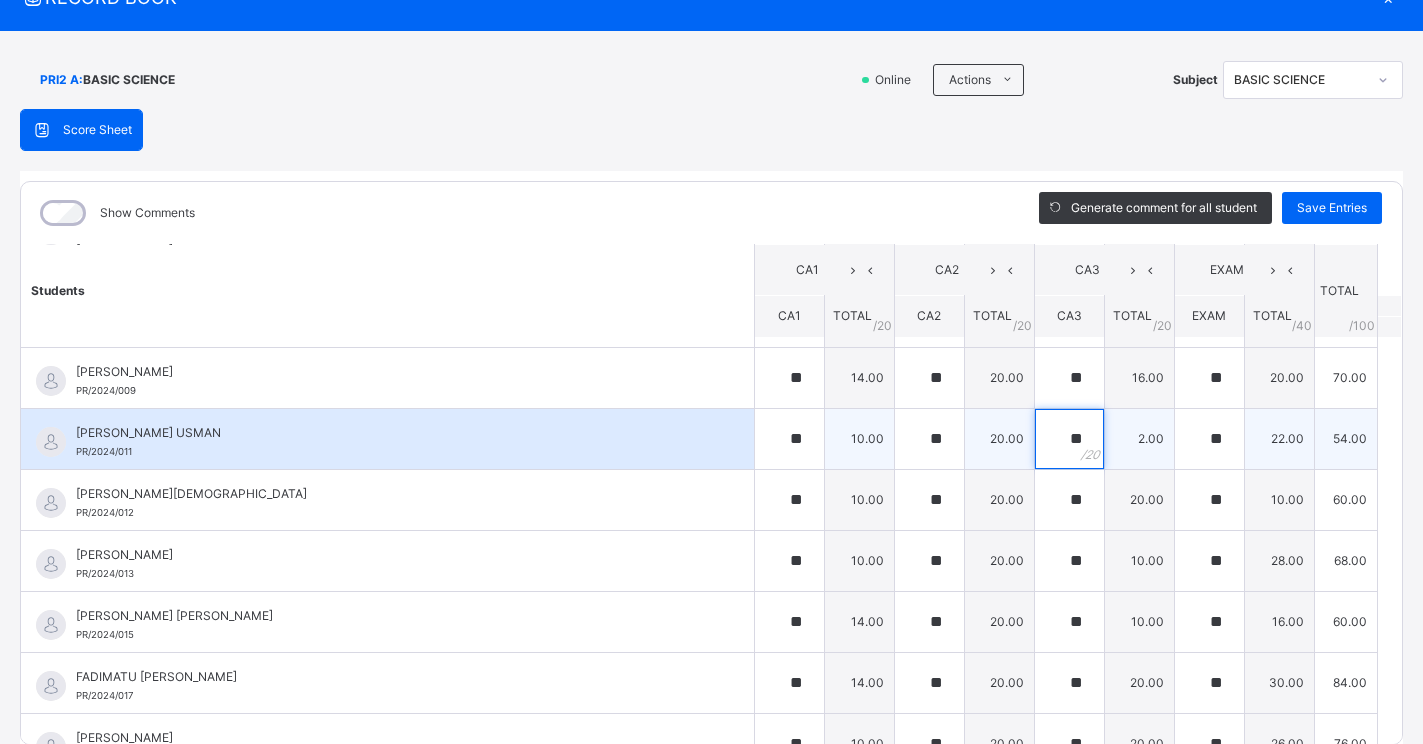 click on "**" at bounding box center [1069, 439] 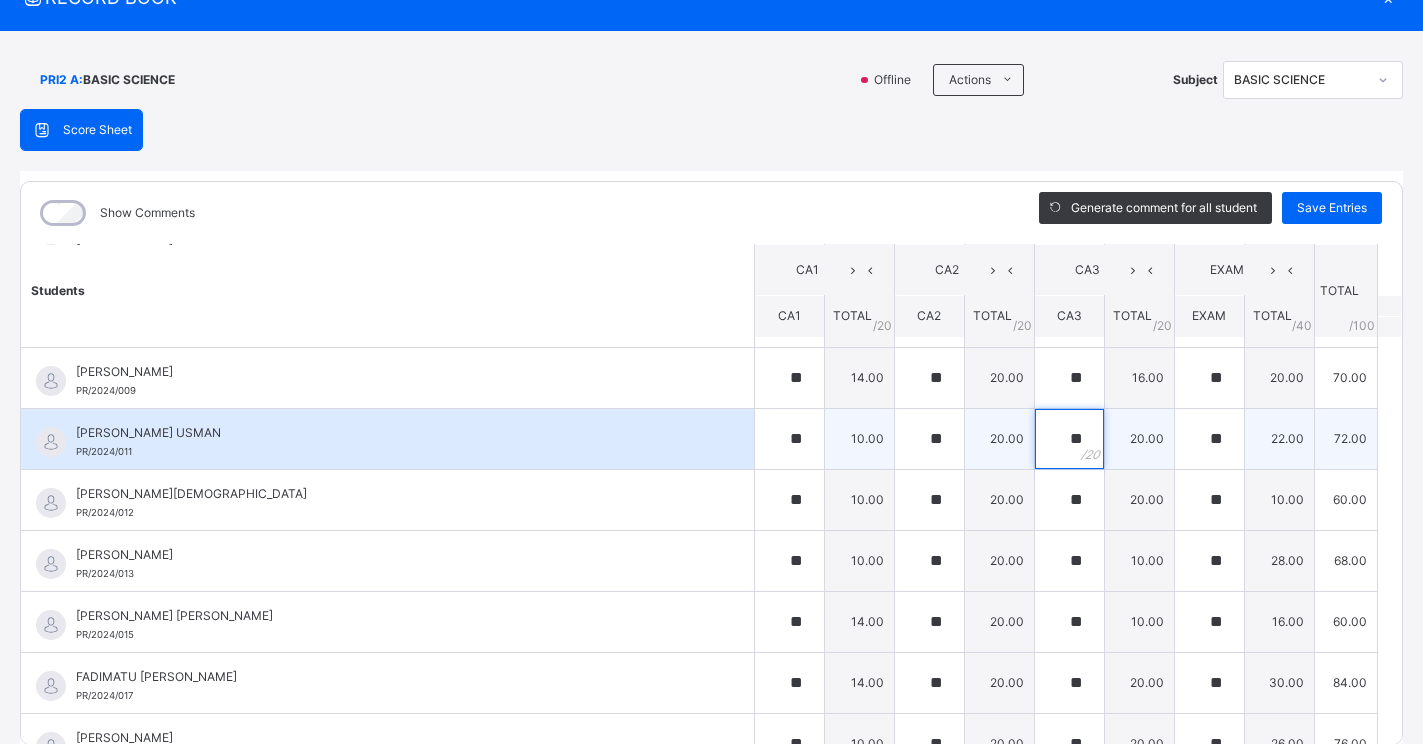 scroll, scrollTop: 500, scrollLeft: 0, axis: vertical 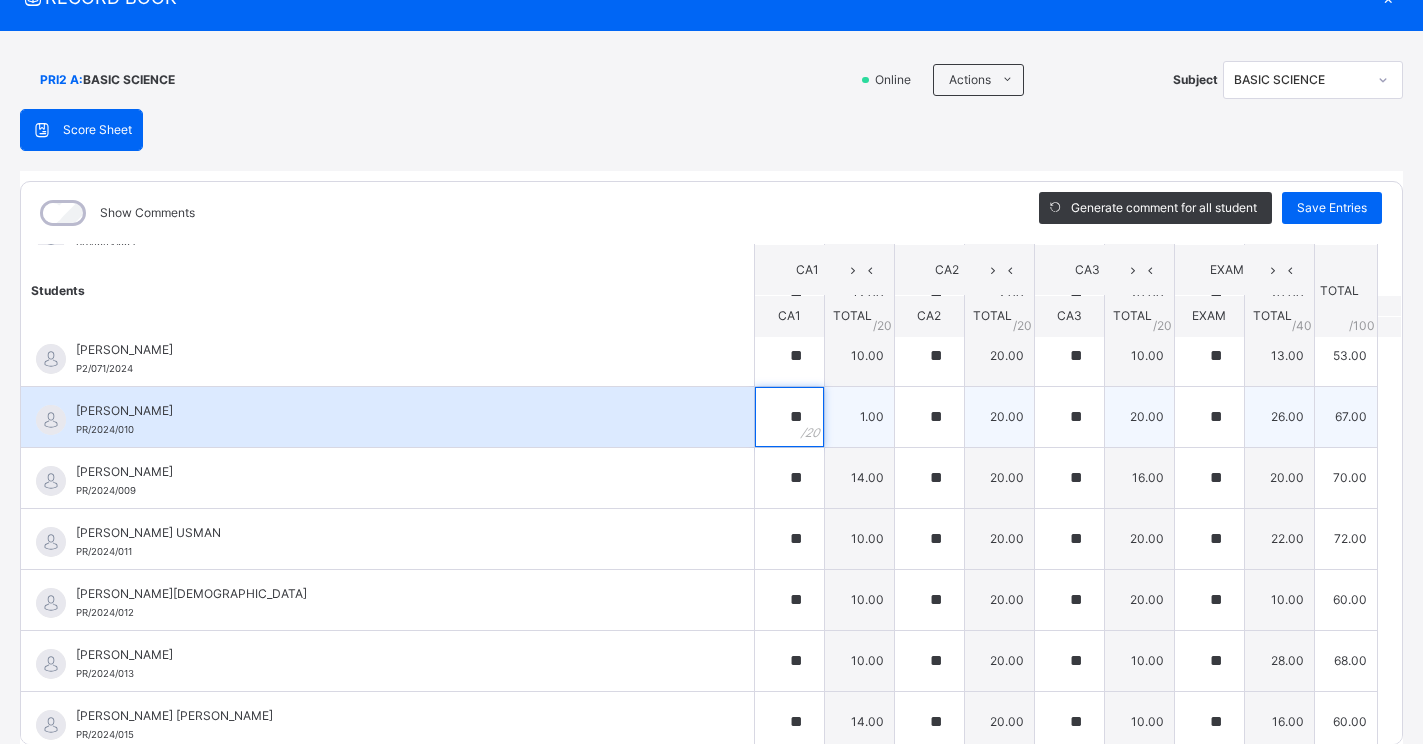 click on "**" at bounding box center [789, 417] 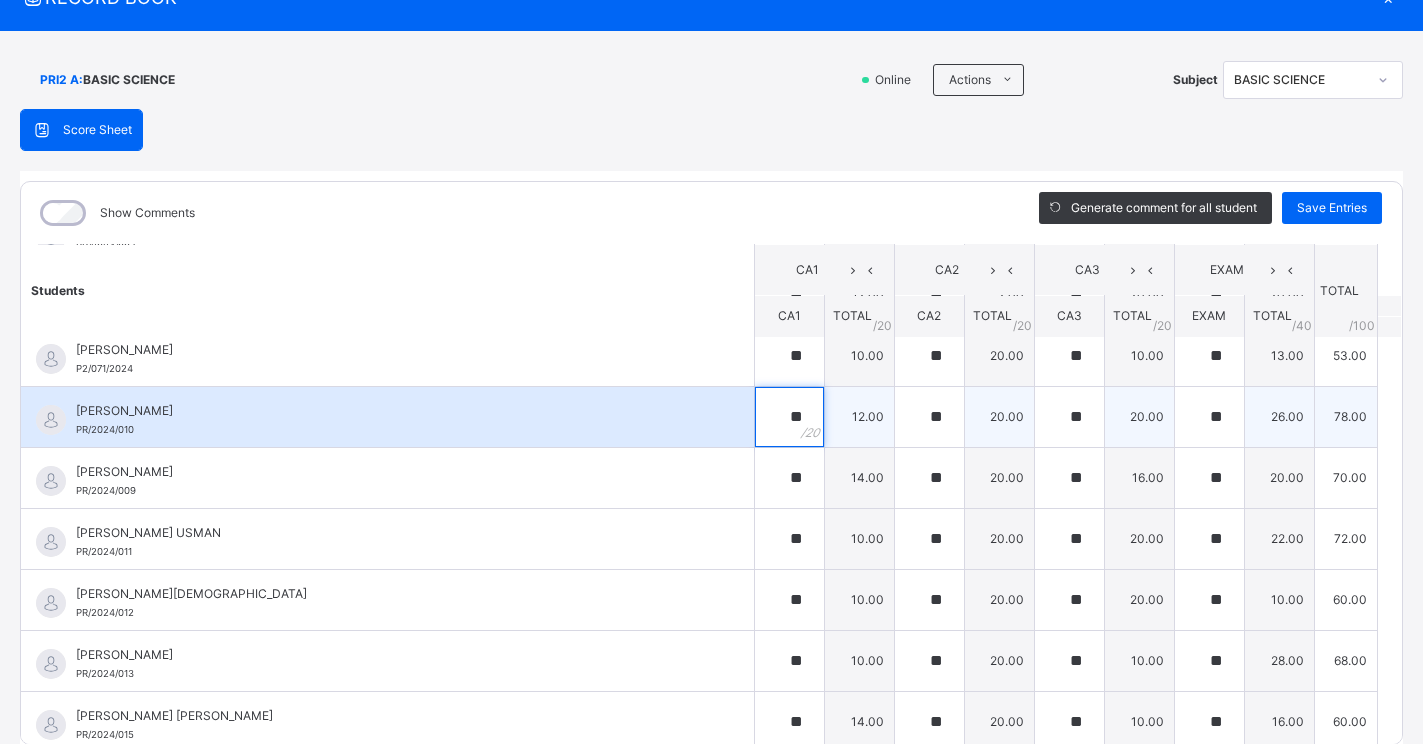 scroll, scrollTop: 400, scrollLeft: 0, axis: vertical 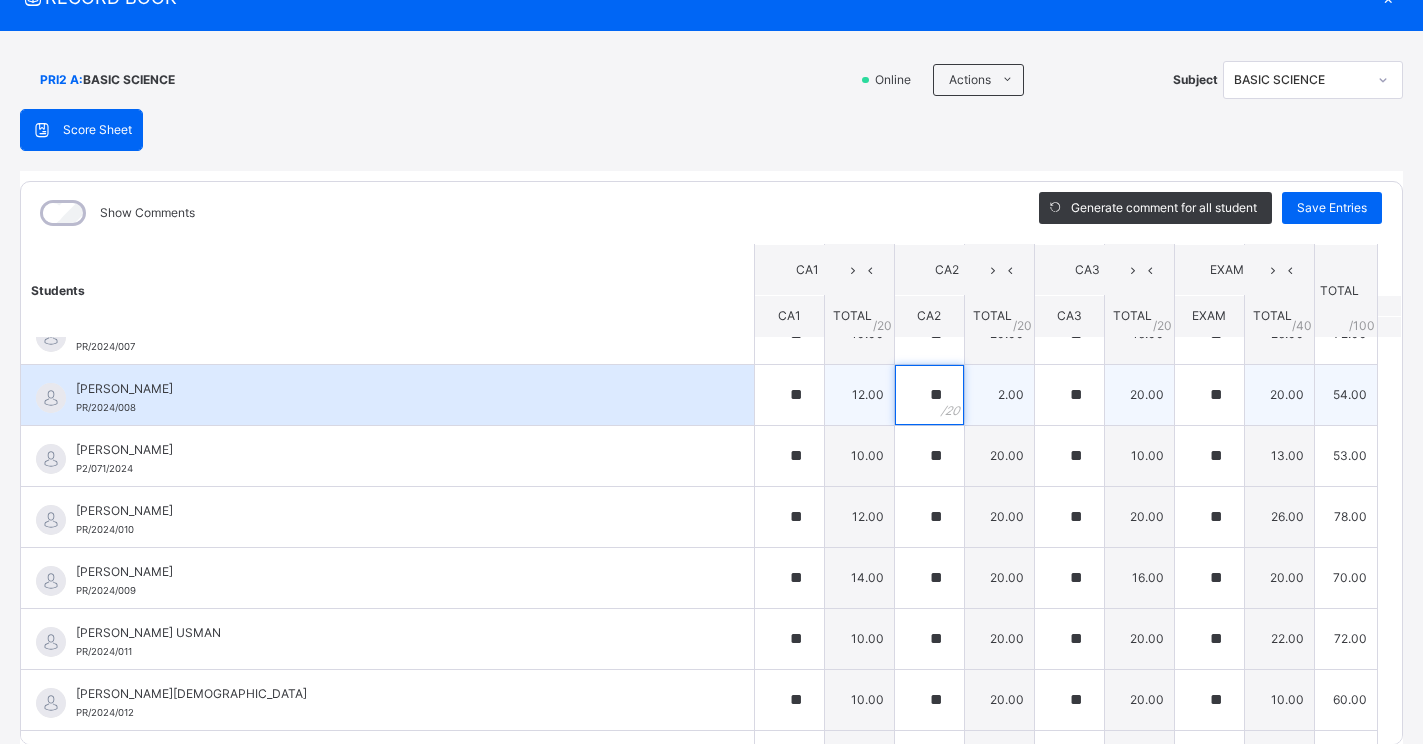 click on "**" at bounding box center (929, 395) 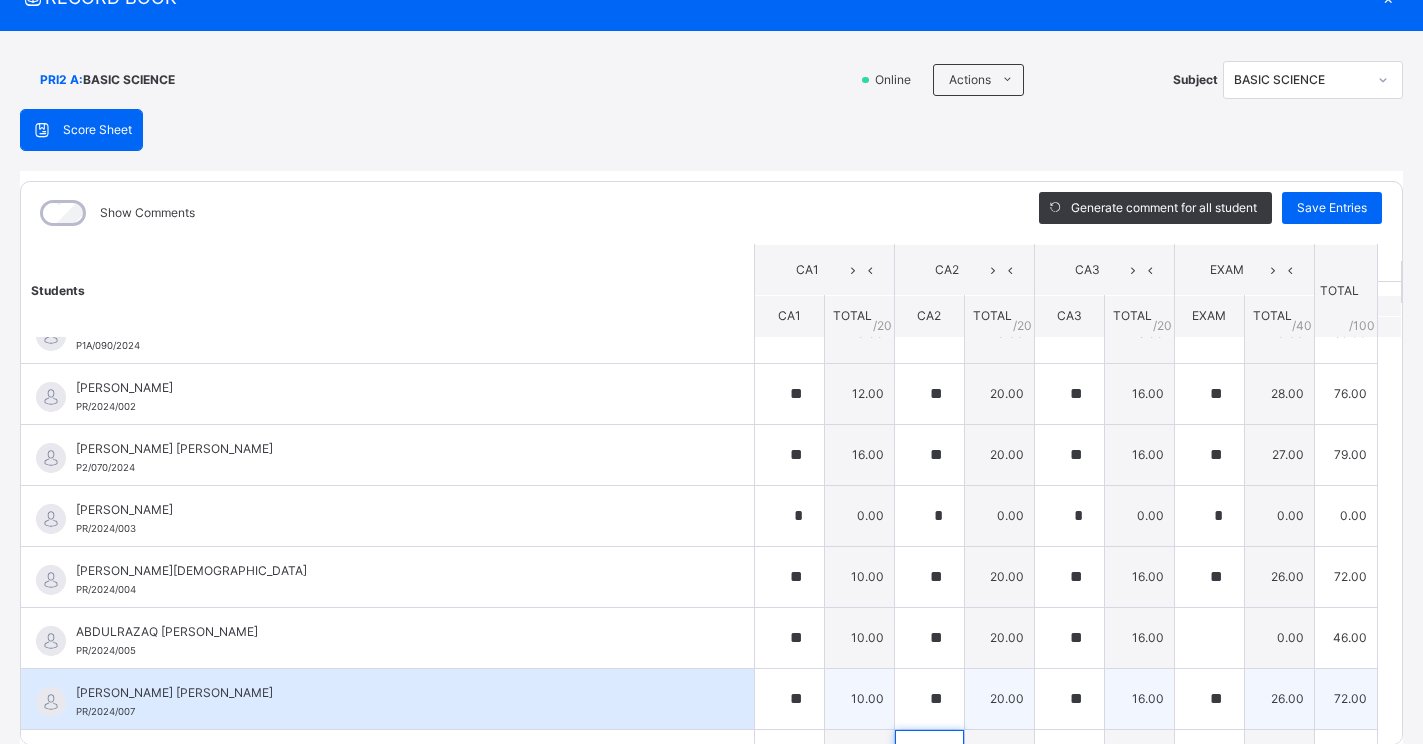 scroll, scrollTop: 0, scrollLeft: 0, axis: both 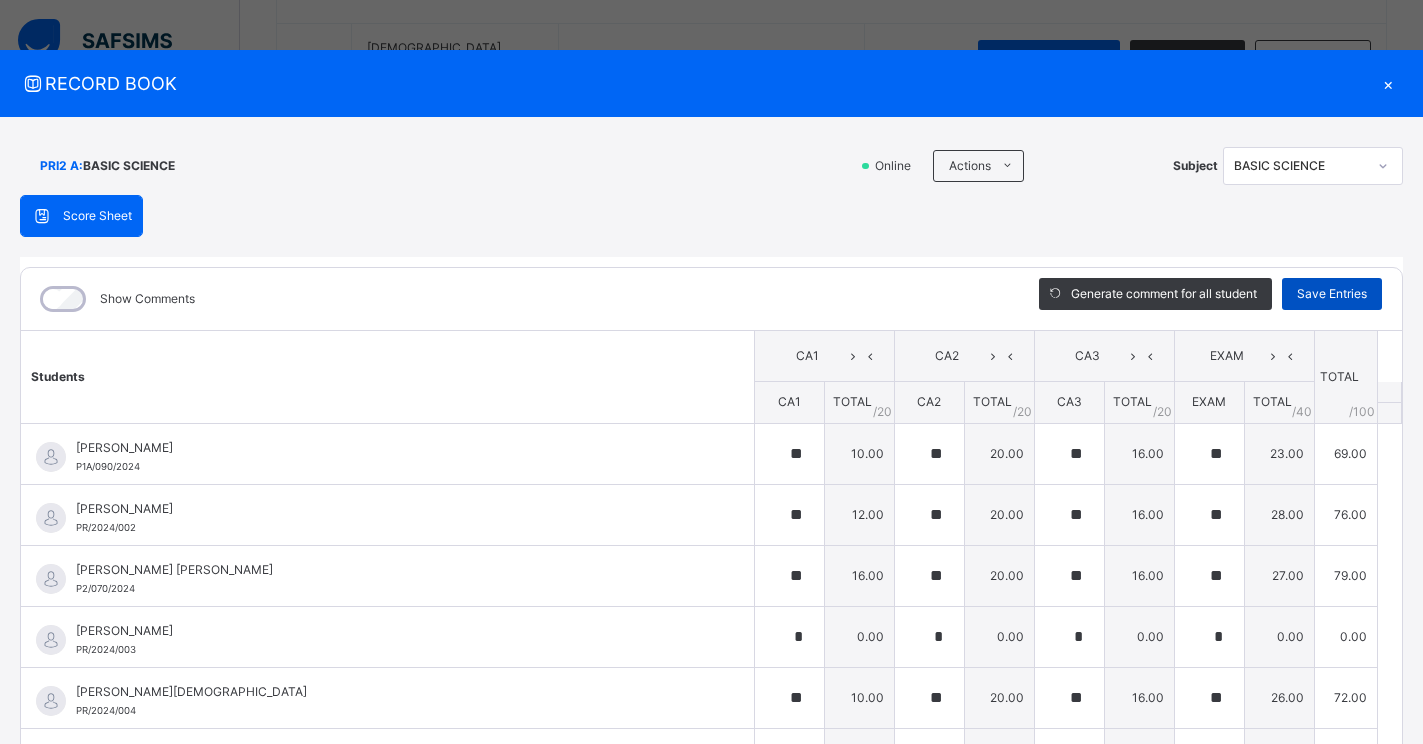 click on "Save Entries" at bounding box center [1332, 294] 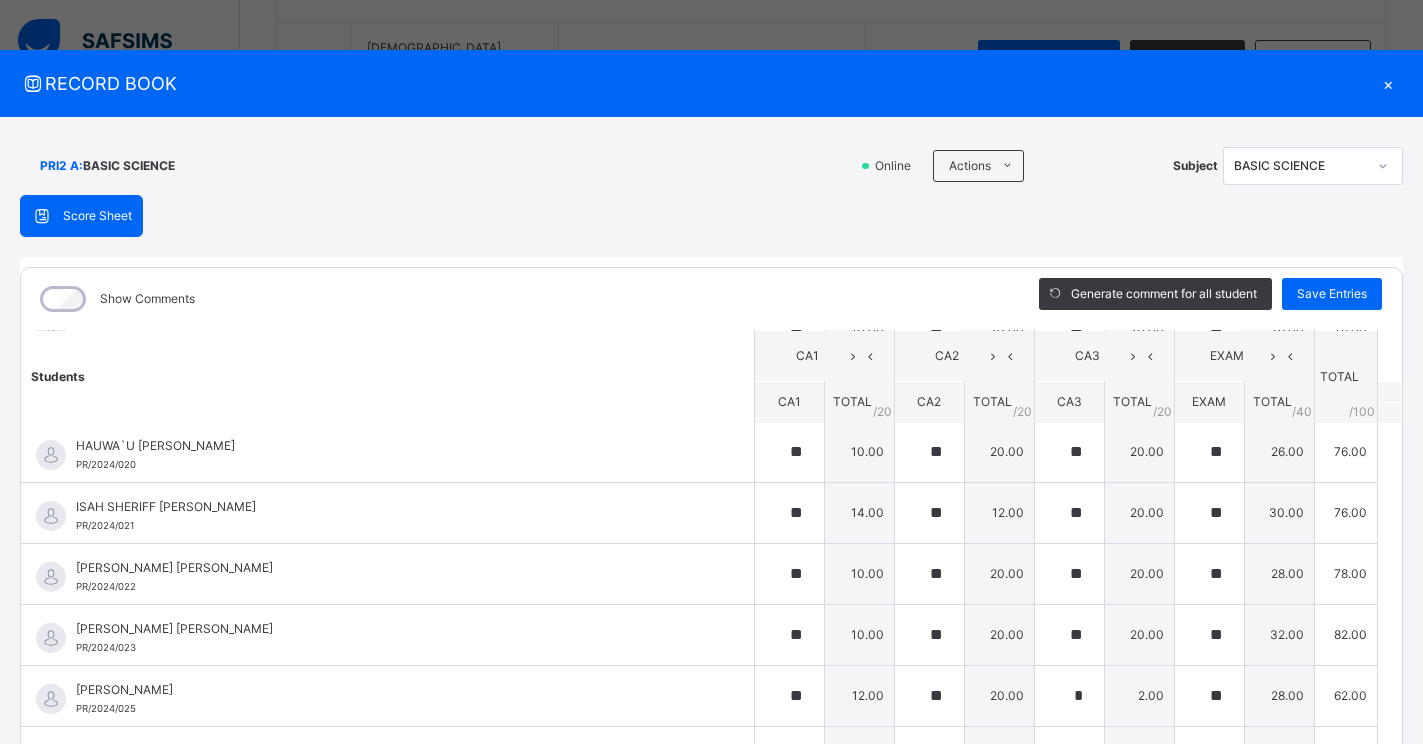 scroll, scrollTop: 1200, scrollLeft: 0, axis: vertical 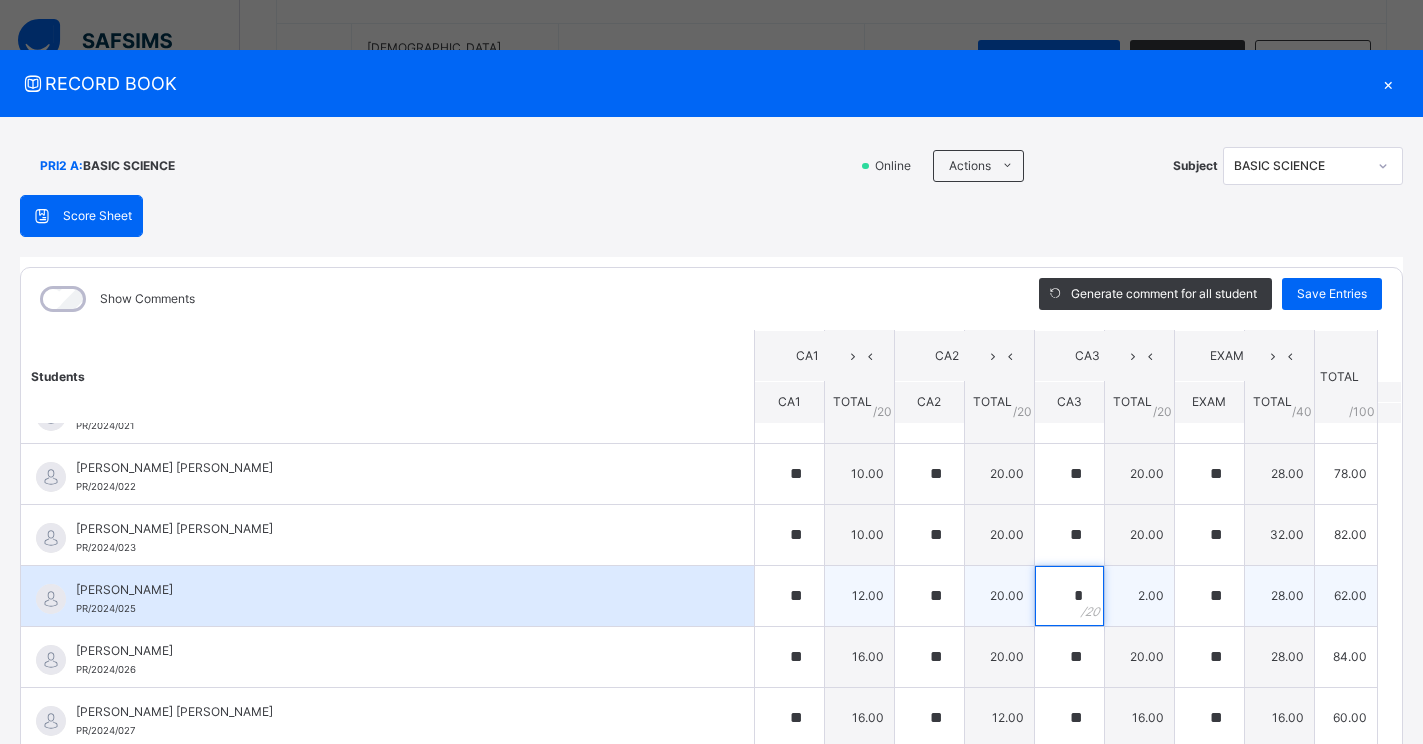 click on "*" at bounding box center [1069, 596] 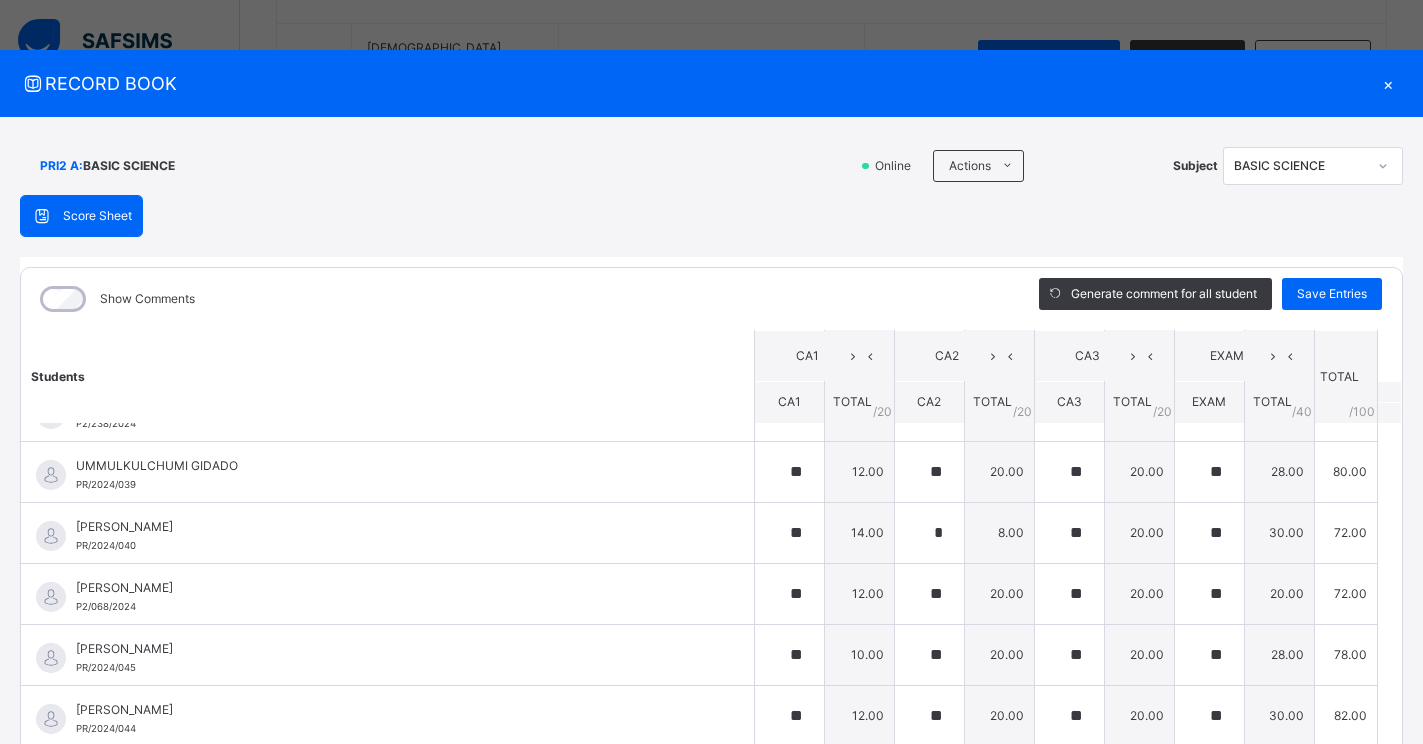 scroll, scrollTop: 2400, scrollLeft: 0, axis: vertical 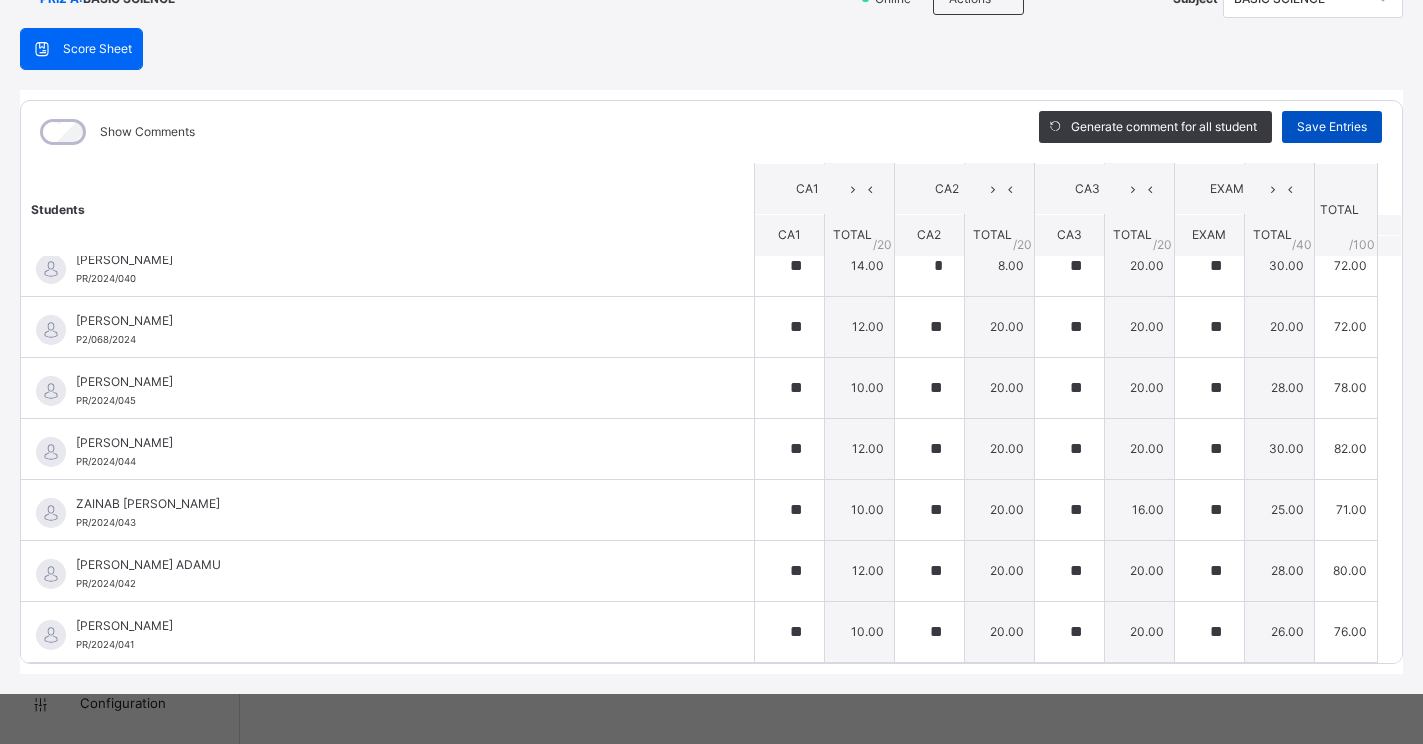 click on "Save Entries" at bounding box center (1332, 127) 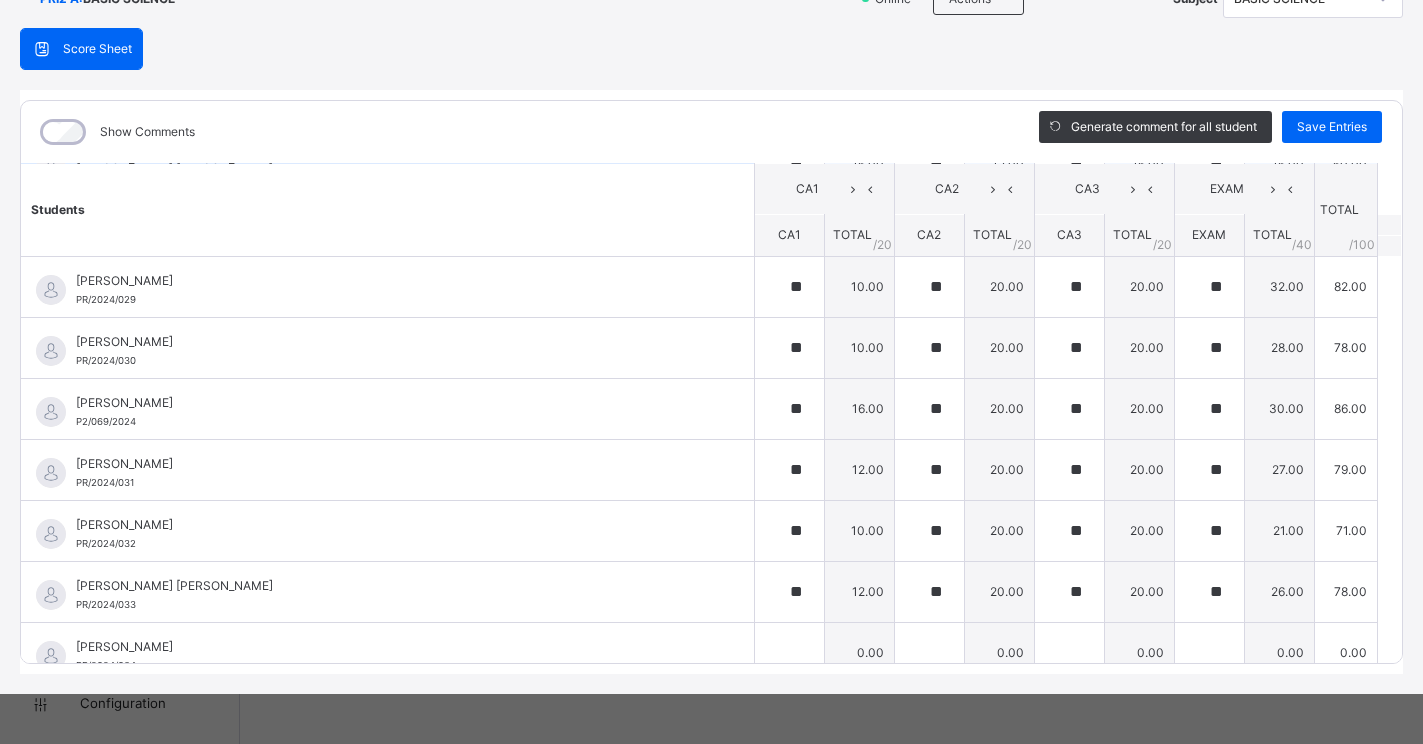 scroll, scrollTop: 1600, scrollLeft: 0, axis: vertical 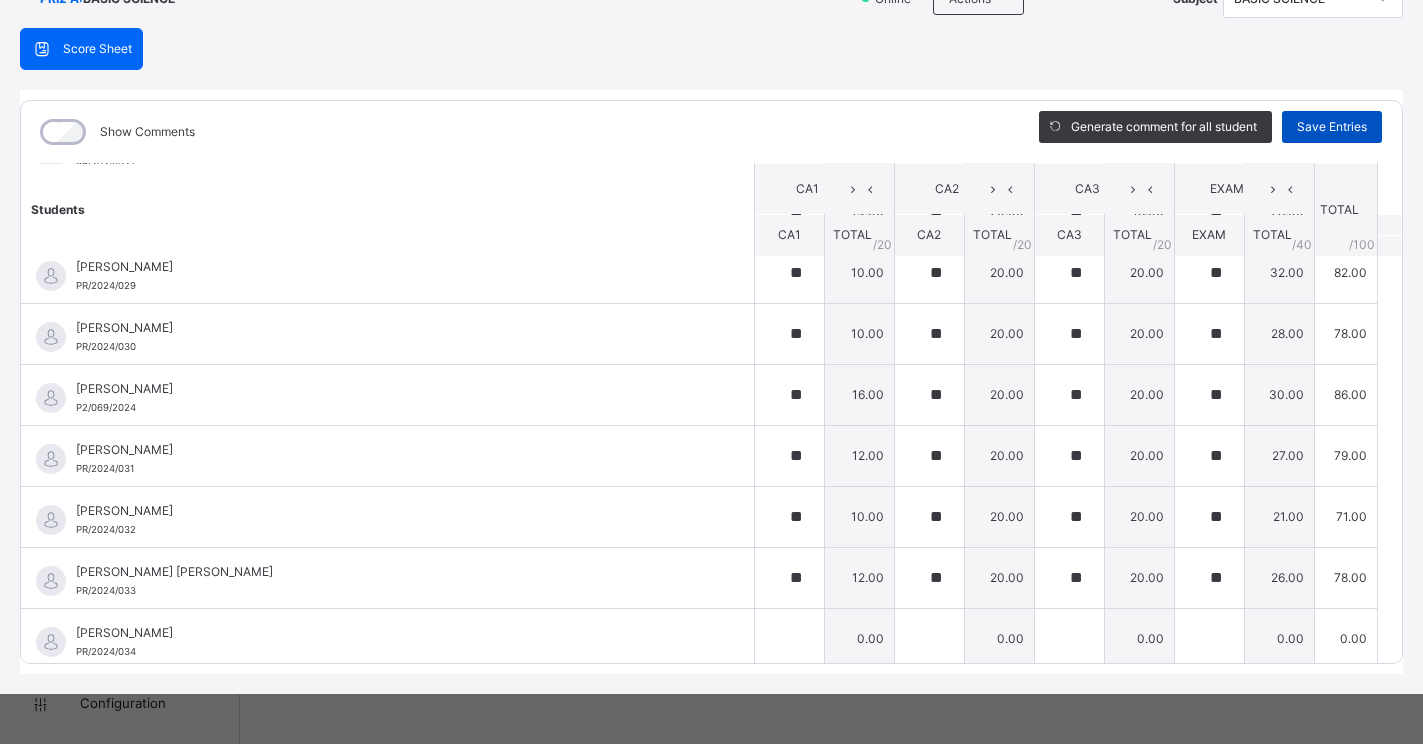 click on "Save Entries" at bounding box center [1332, 127] 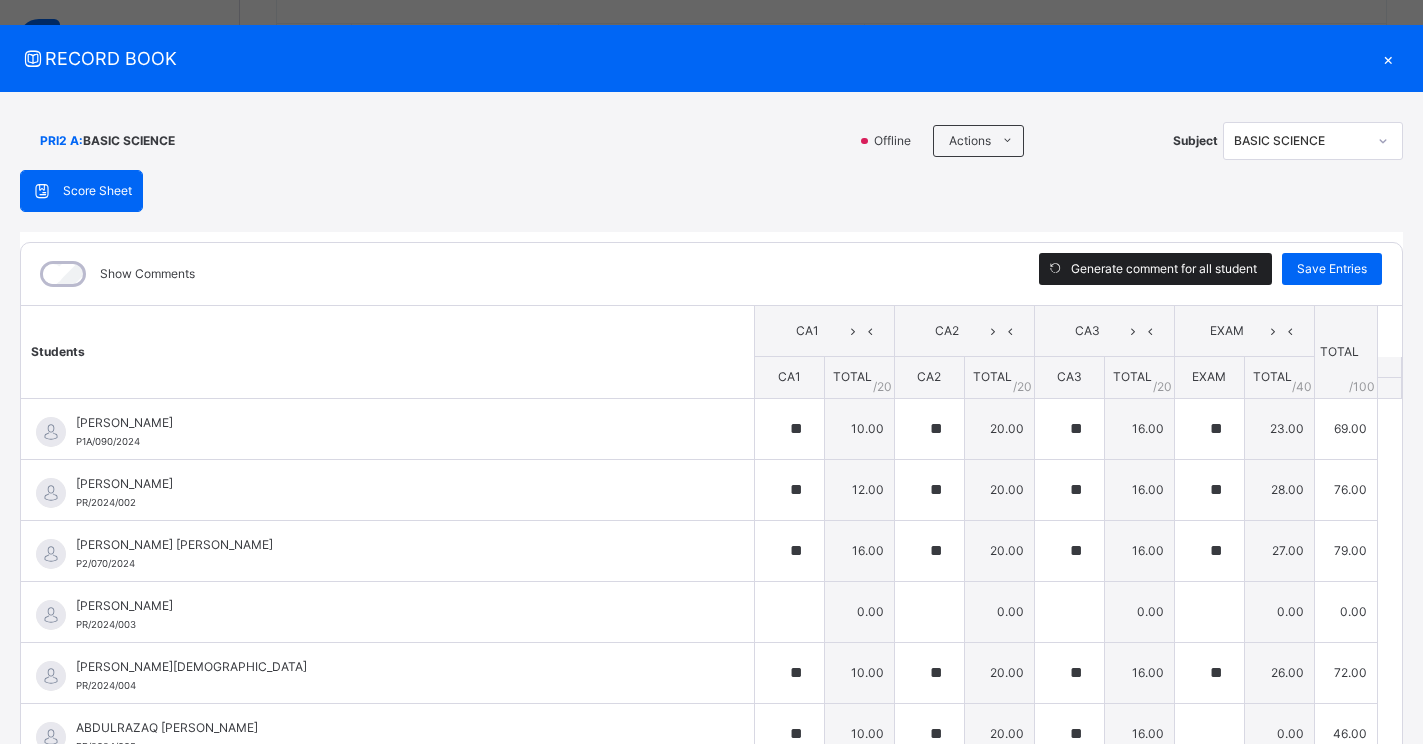 scroll, scrollTop: 0, scrollLeft: 0, axis: both 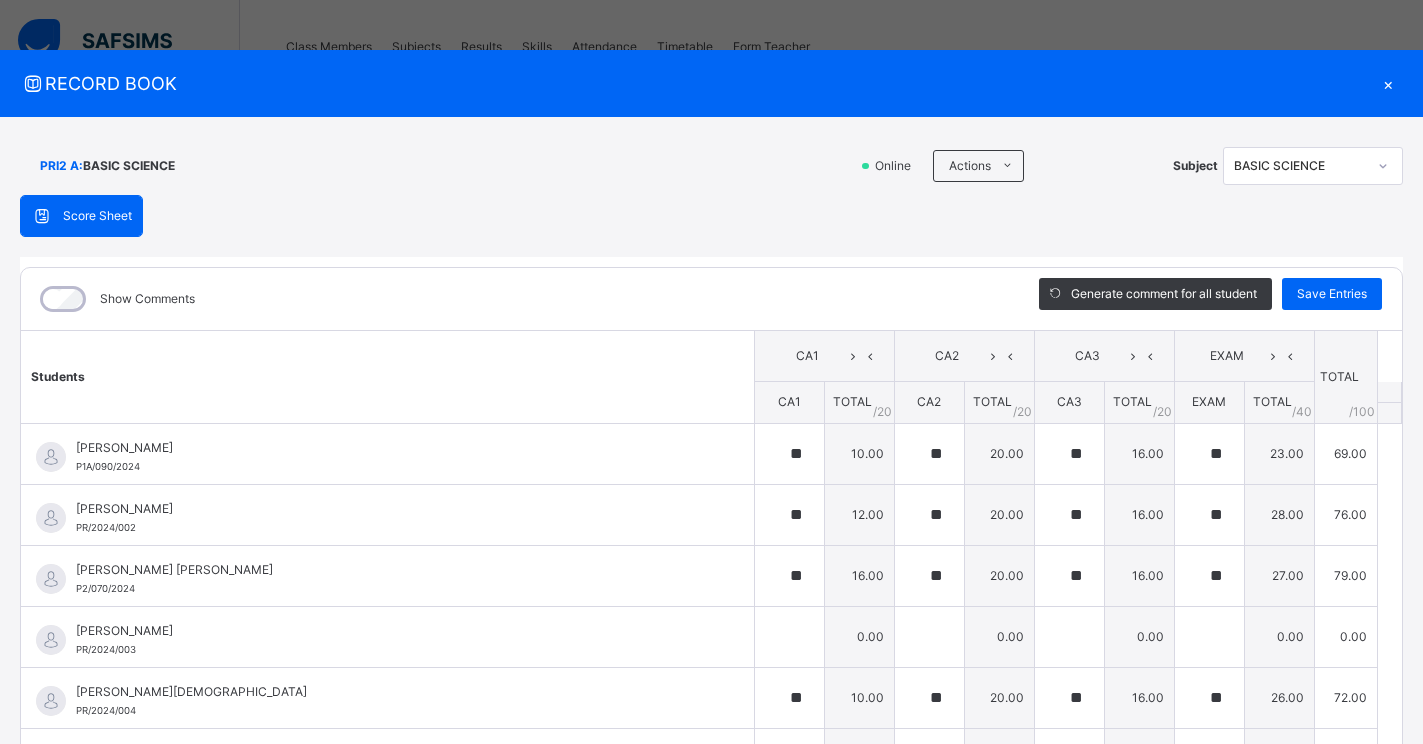 click on "×" at bounding box center [1388, 83] 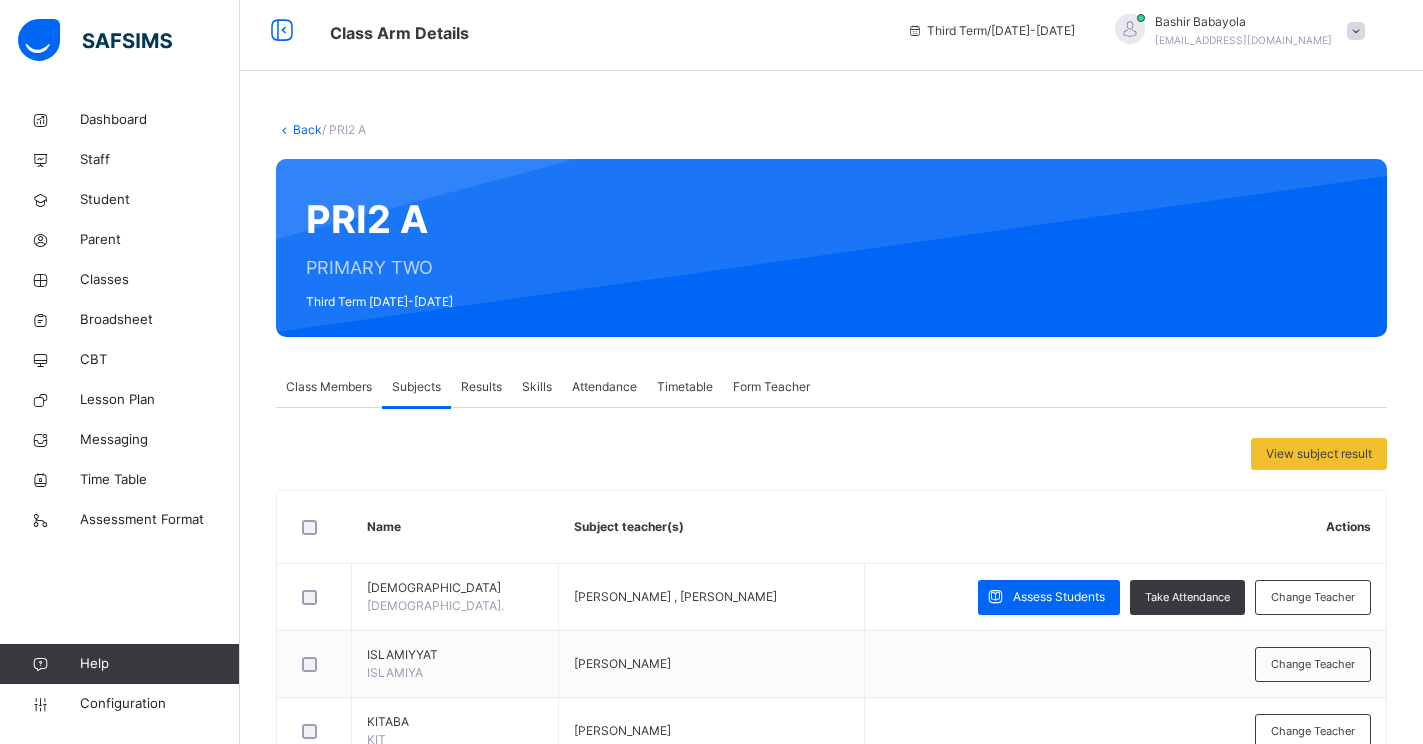 scroll, scrollTop: 0, scrollLeft: 0, axis: both 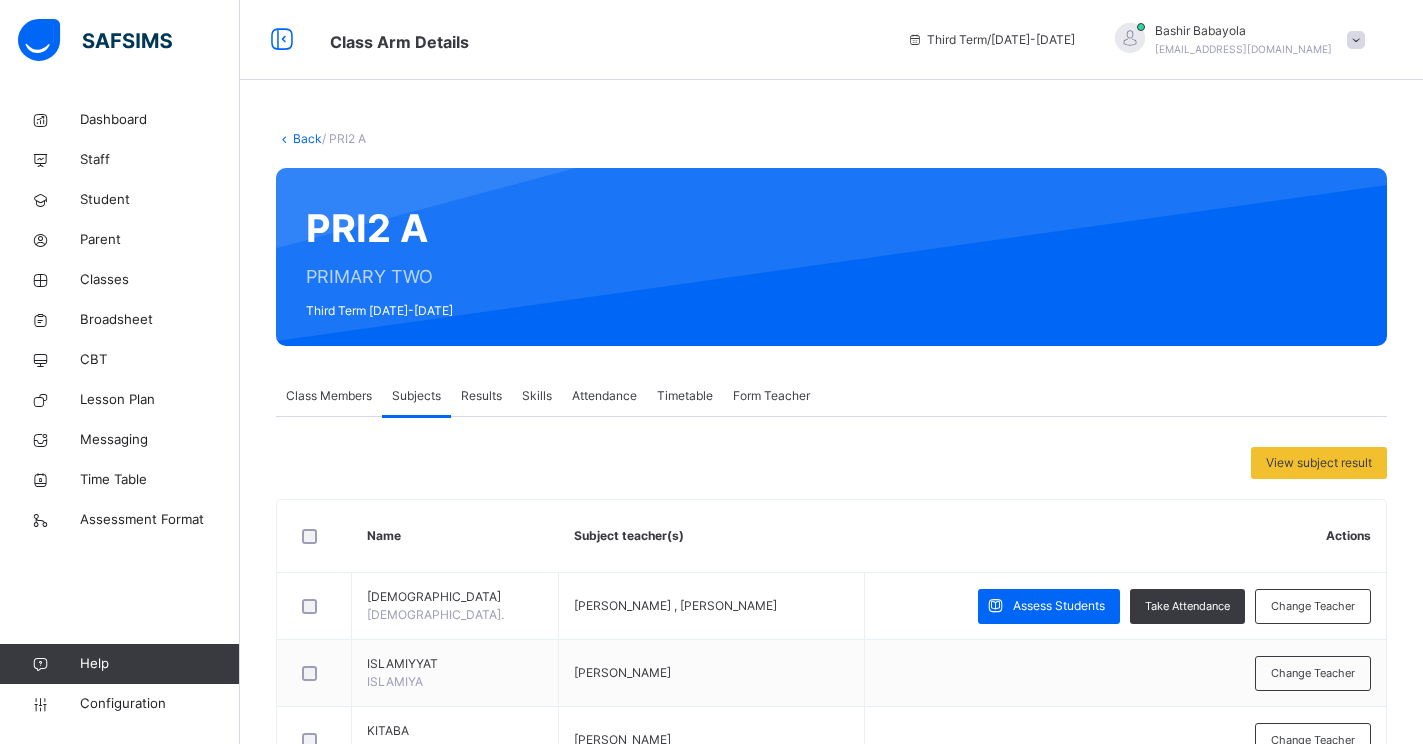 click on "Back" at bounding box center (307, 138) 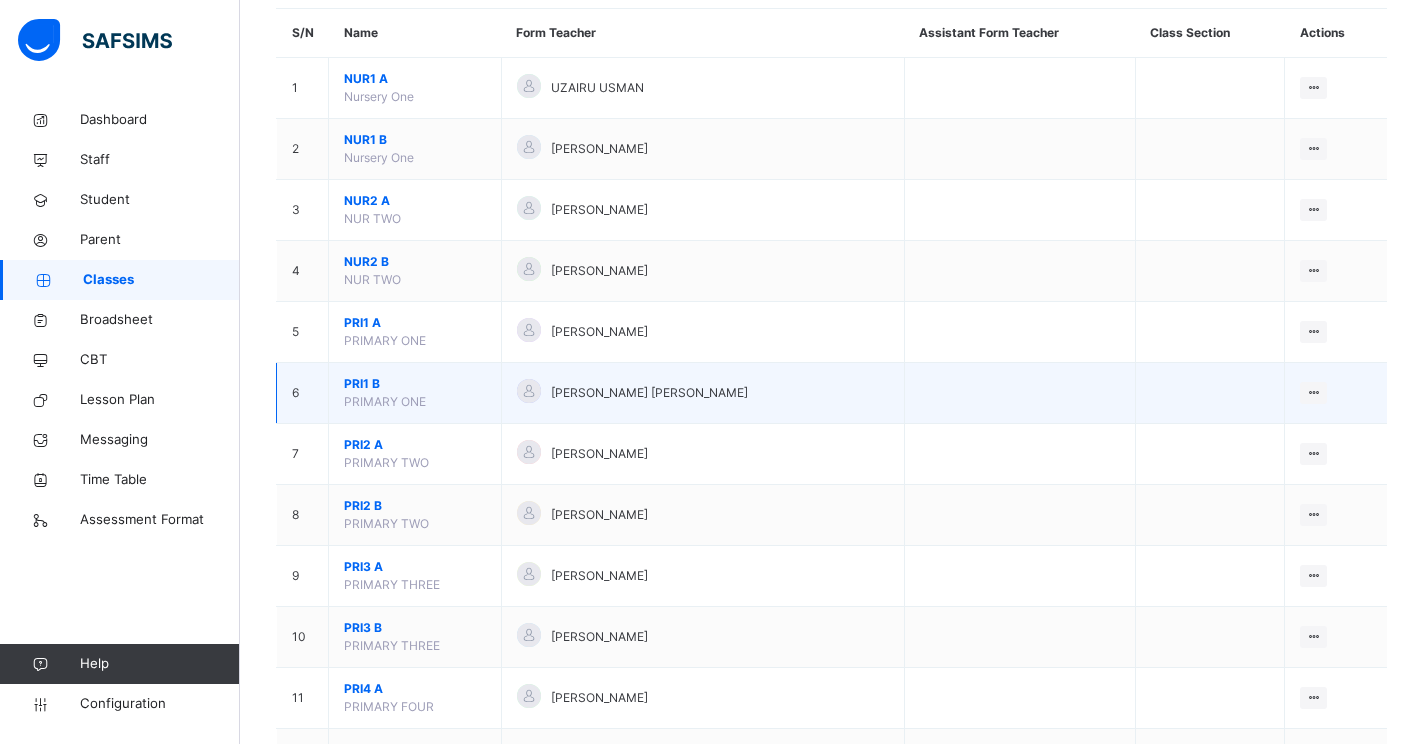 scroll, scrollTop: 200, scrollLeft: 0, axis: vertical 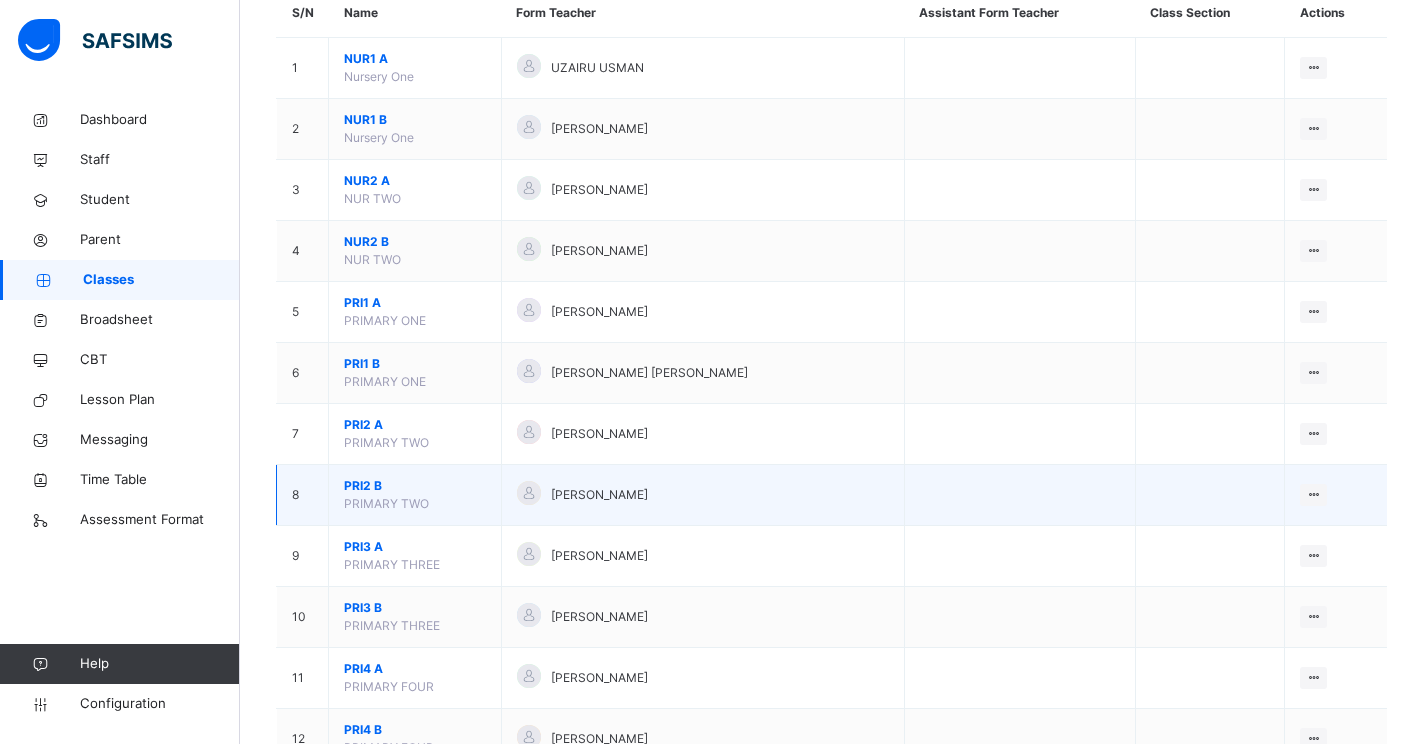 click on "PRI2   B" at bounding box center [415, 486] 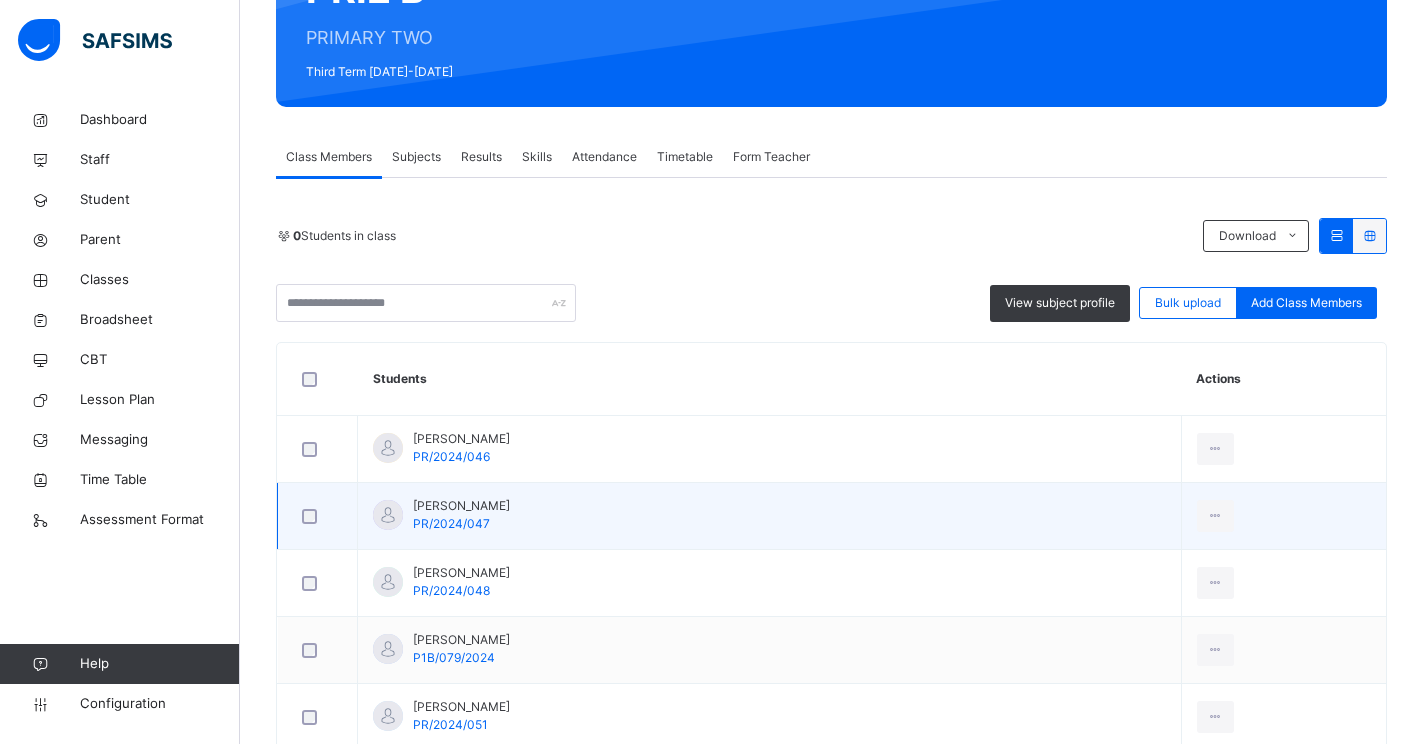 scroll, scrollTop: 200, scrollLeft: 0, axis: vertical 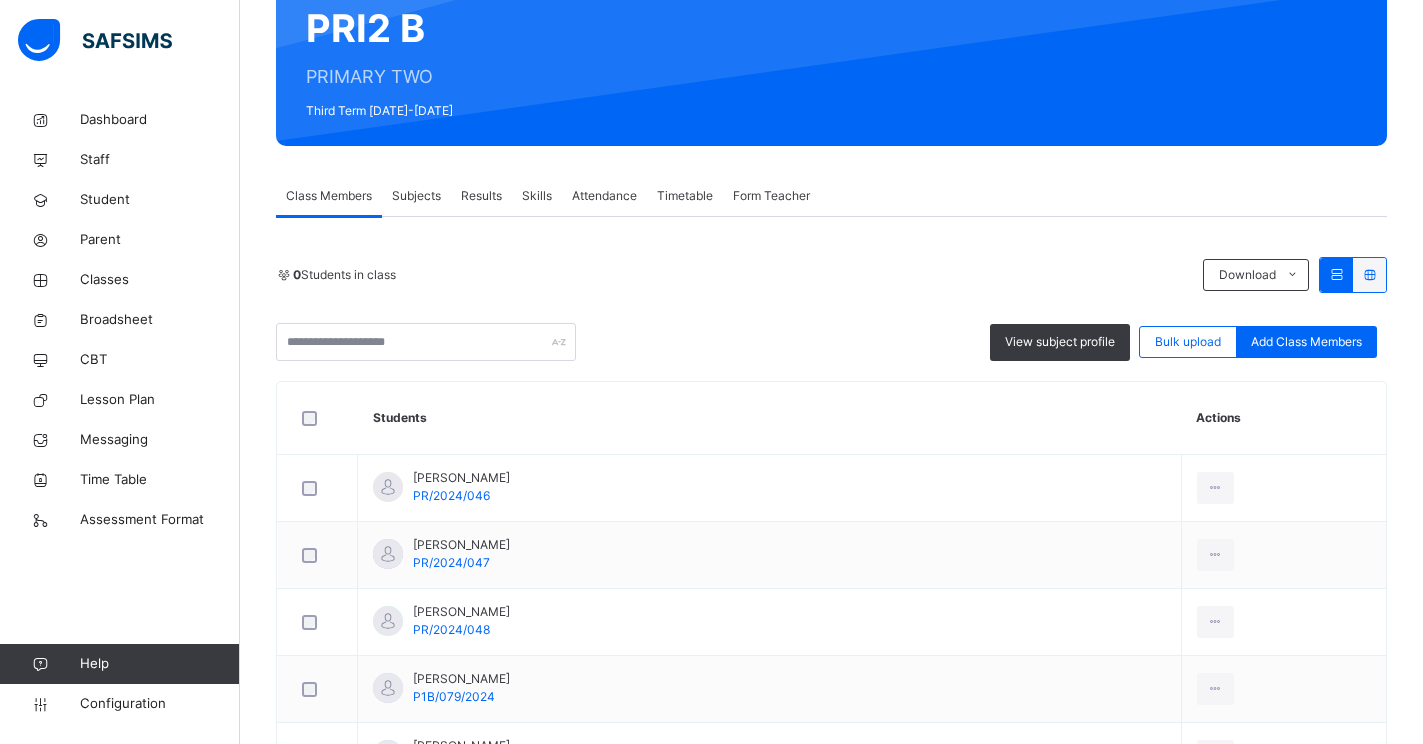 click on "Subjects" at bounding box center (416, 196) 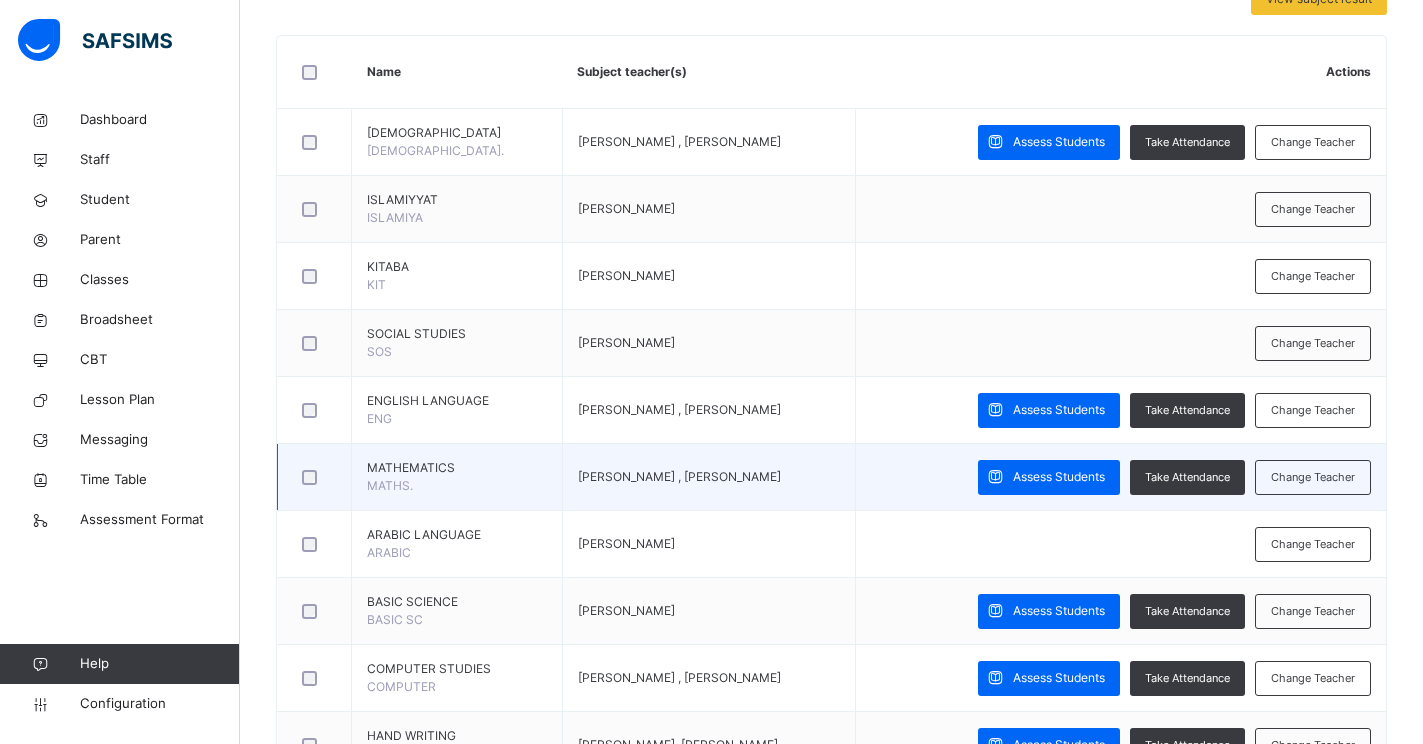 scroll, scrollTop: 500, scrollLeft: 0, axis: vertical 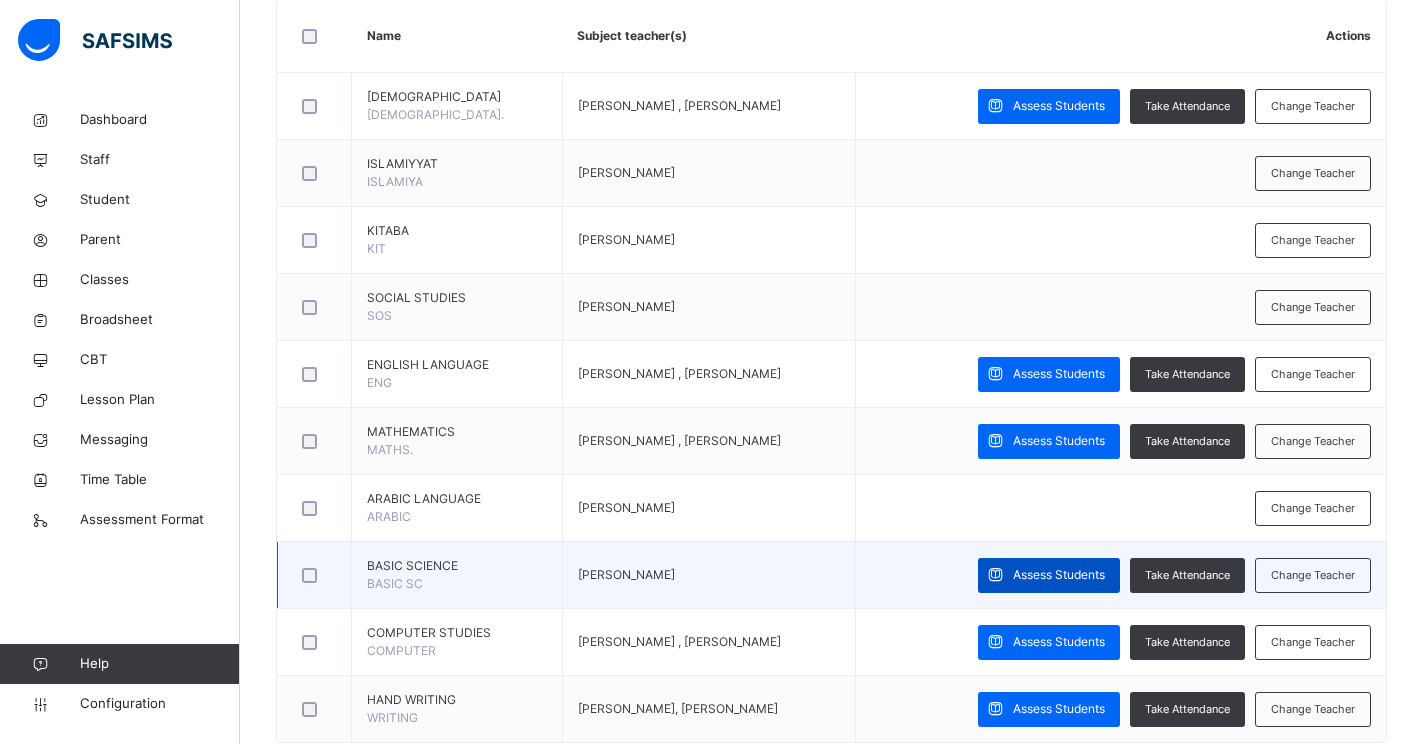 click on "Assess Students" at bounding box center (1059, 575) 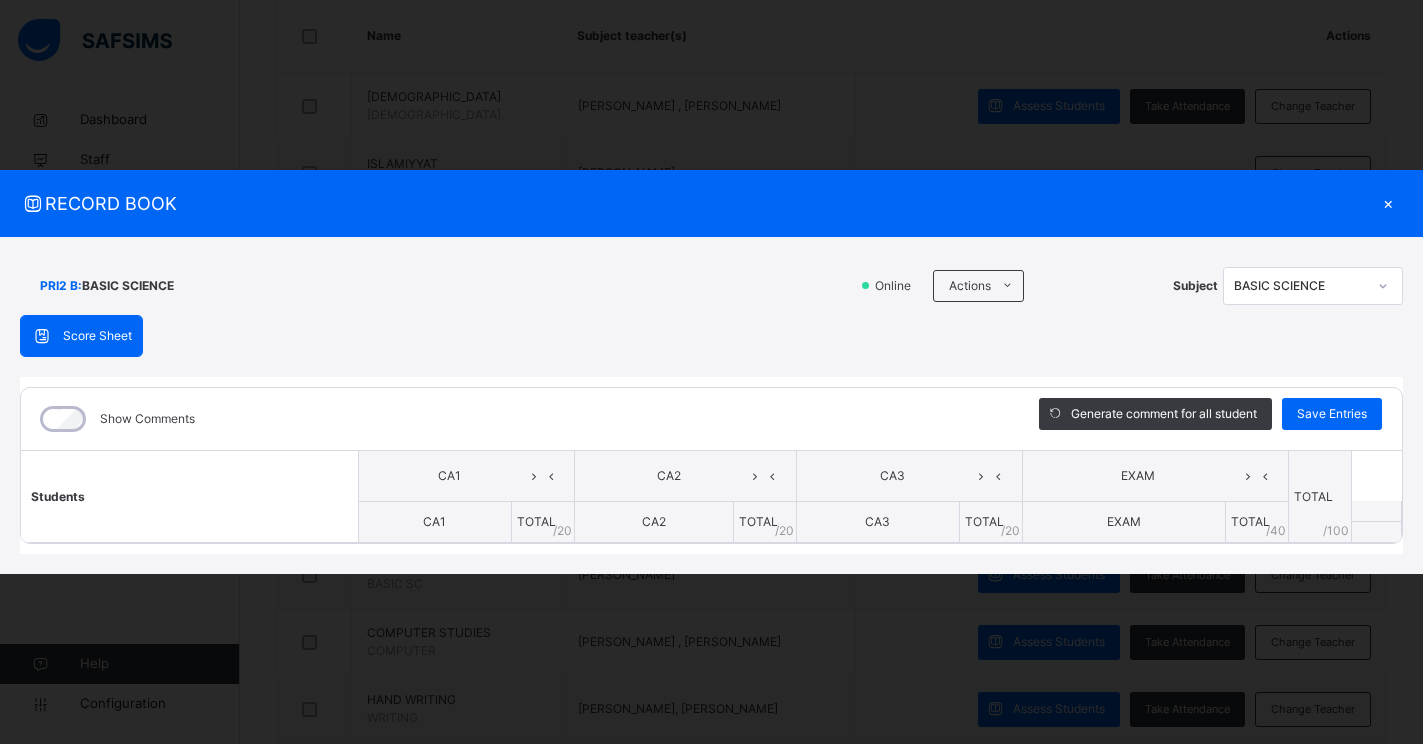 click on "×" at bounding box center (1388, 203) 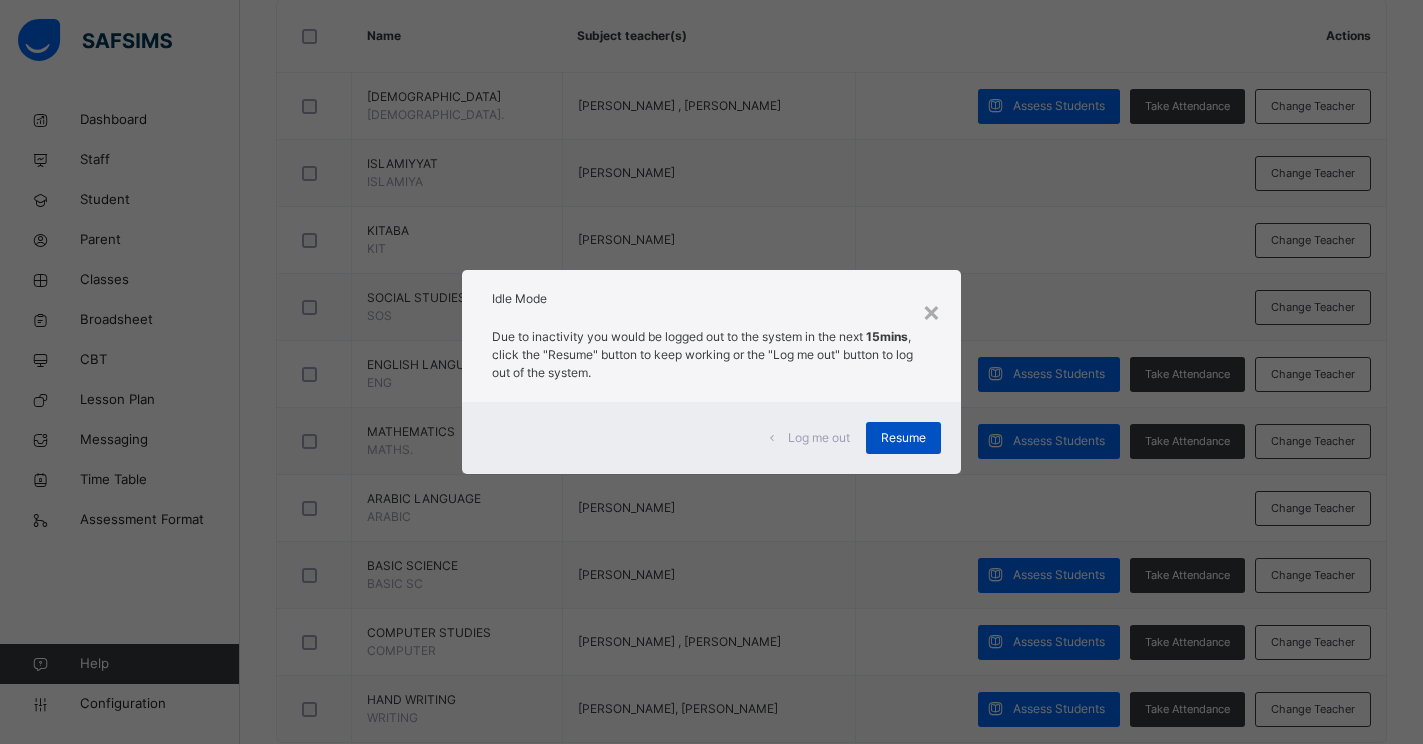 click on "Resume" at bounding box center [903, 438] 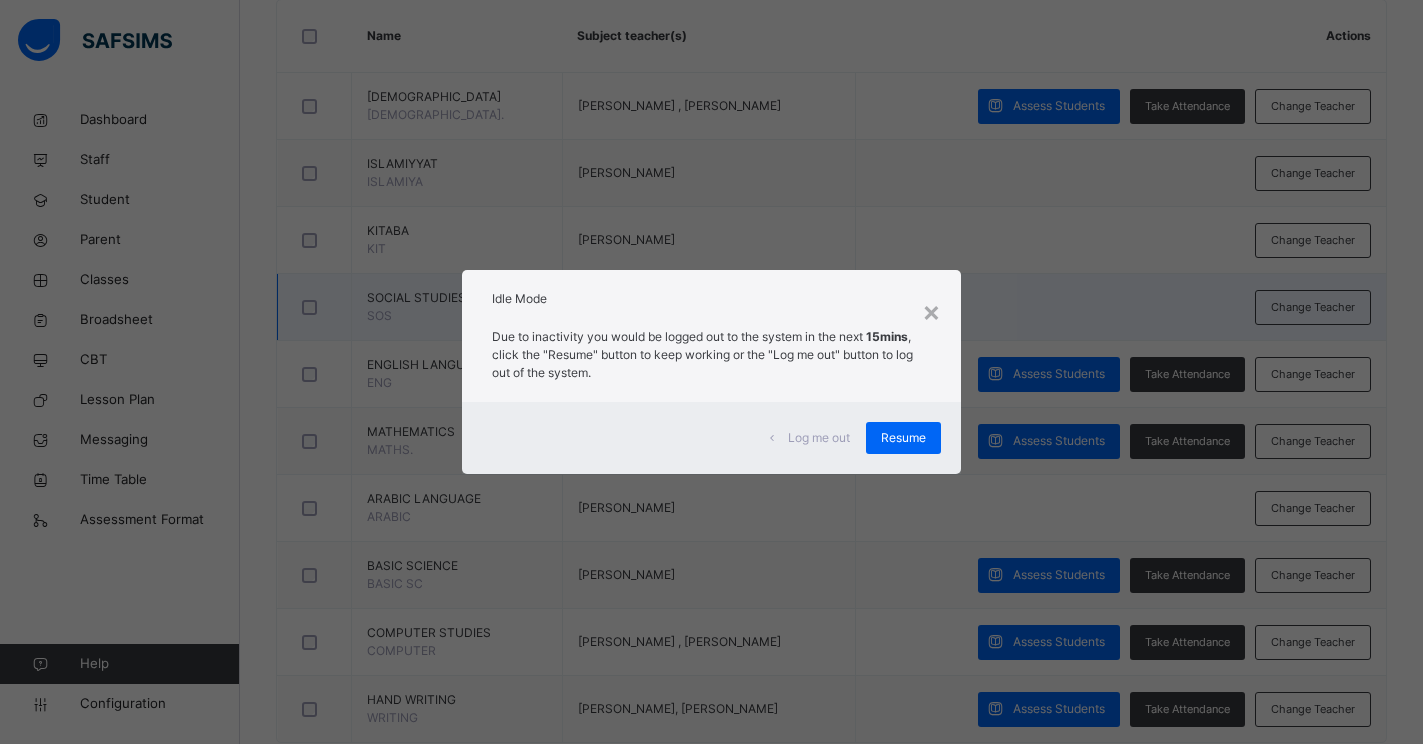 click on "Assess Students Take Attendance Change Teacher" at bounding box center [1120, 441] 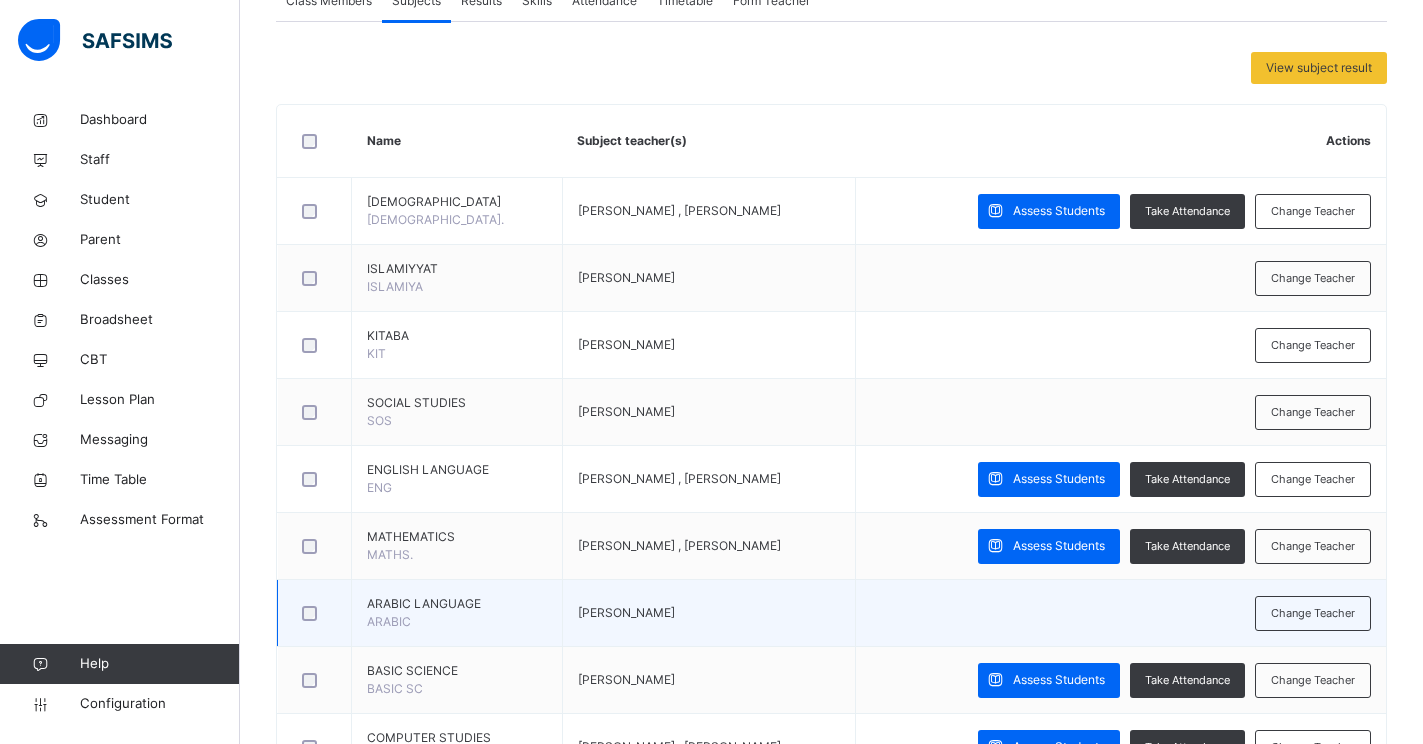 scroll, scrollTop: 400, scrollLeft: 0, axis: vertical 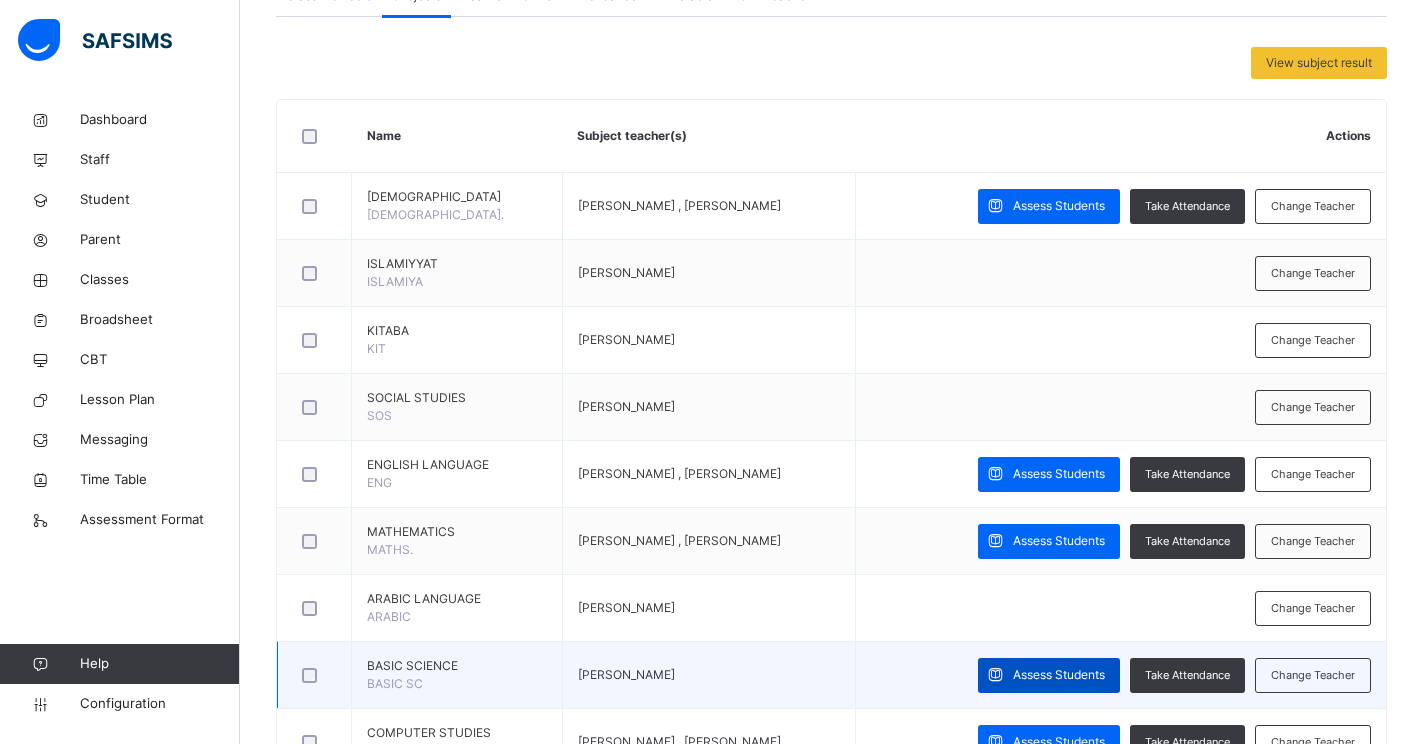 click on "Assess Students" at bounding box center [1059, 675] 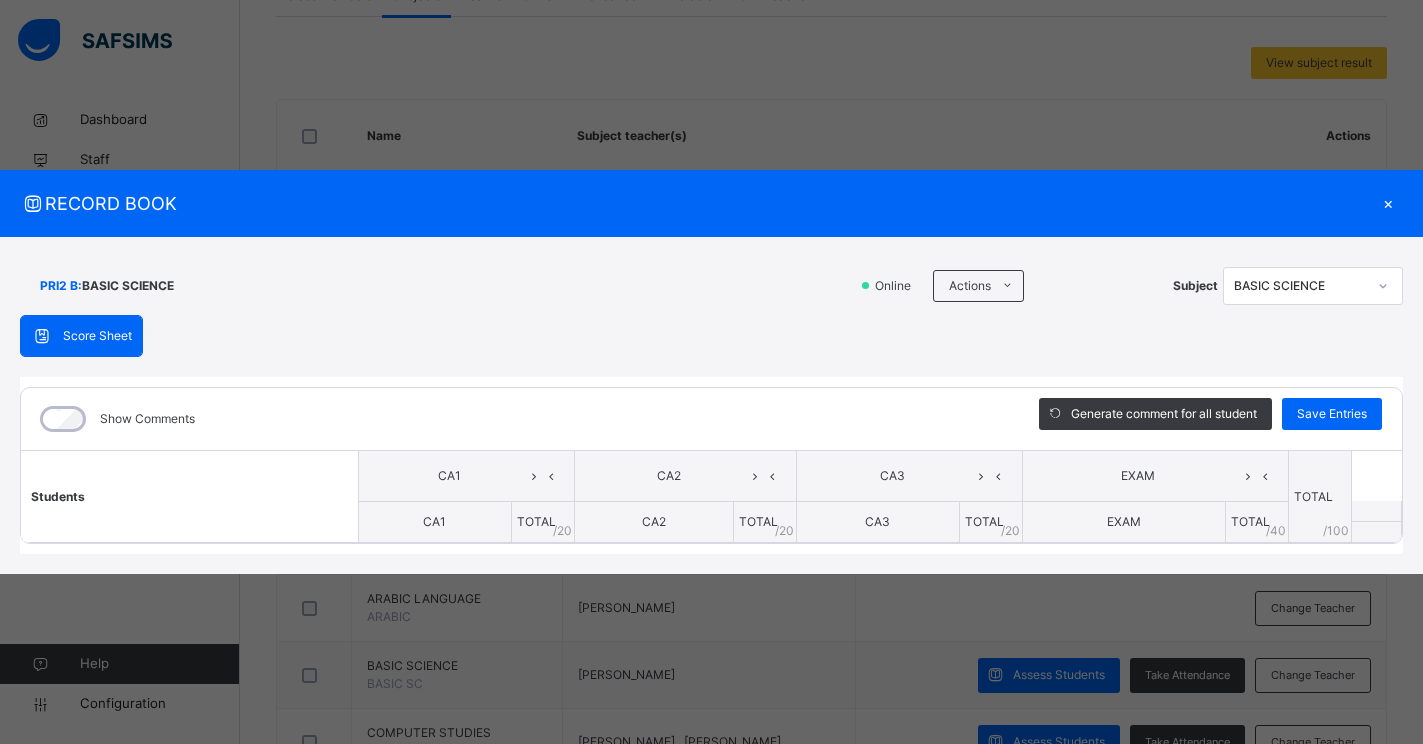 click on "×" at bounding box center [1388, 203] 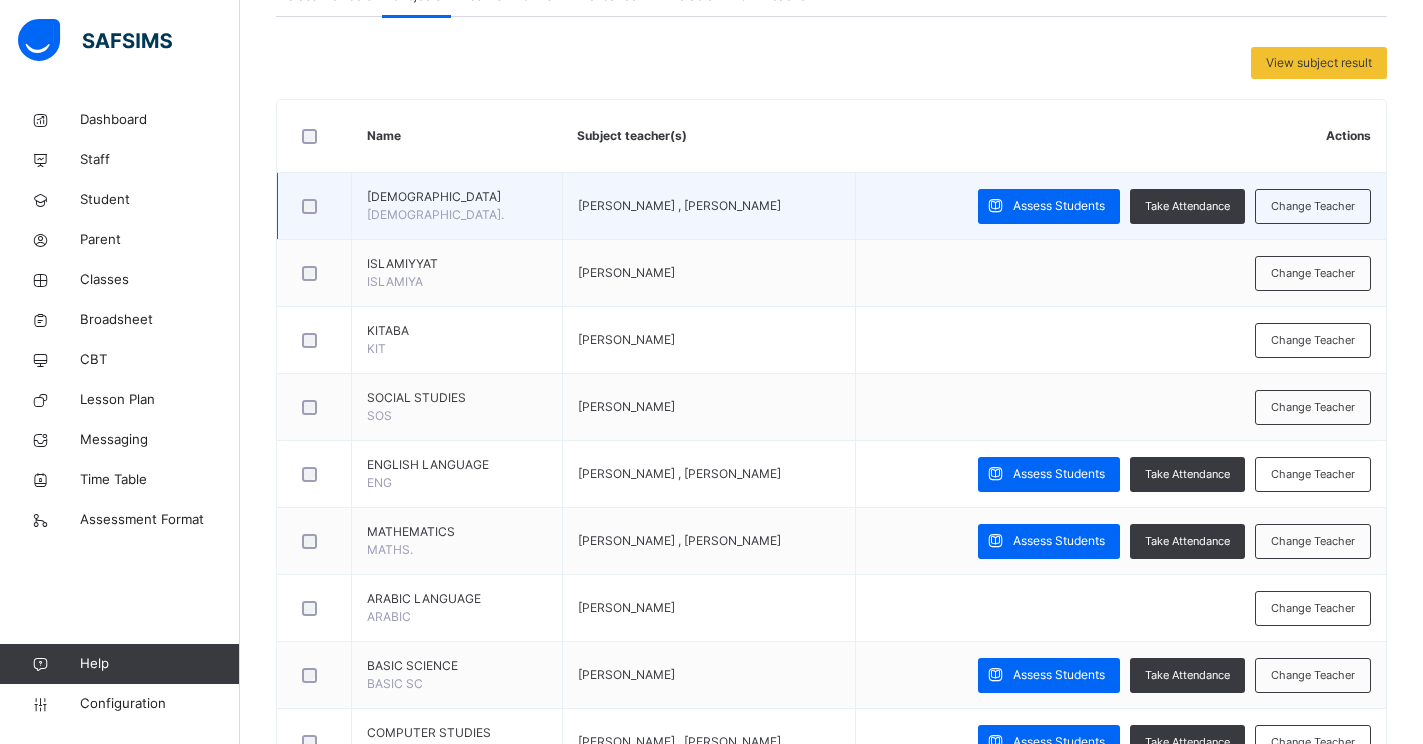 click on "Assess Students Take Attendance Change Teacher" at bounding box center [1120, 206] 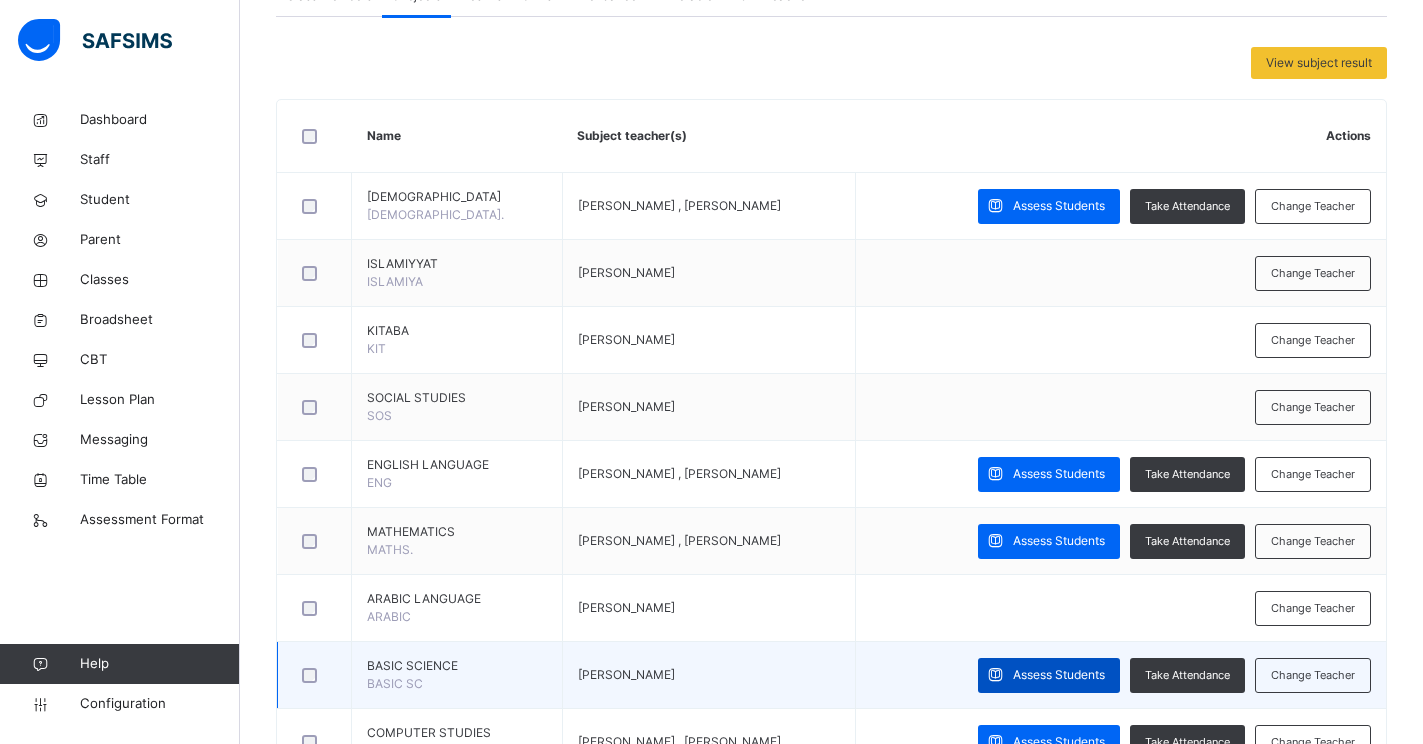 click on "Assess Students" at bounding box center [1059, 675] 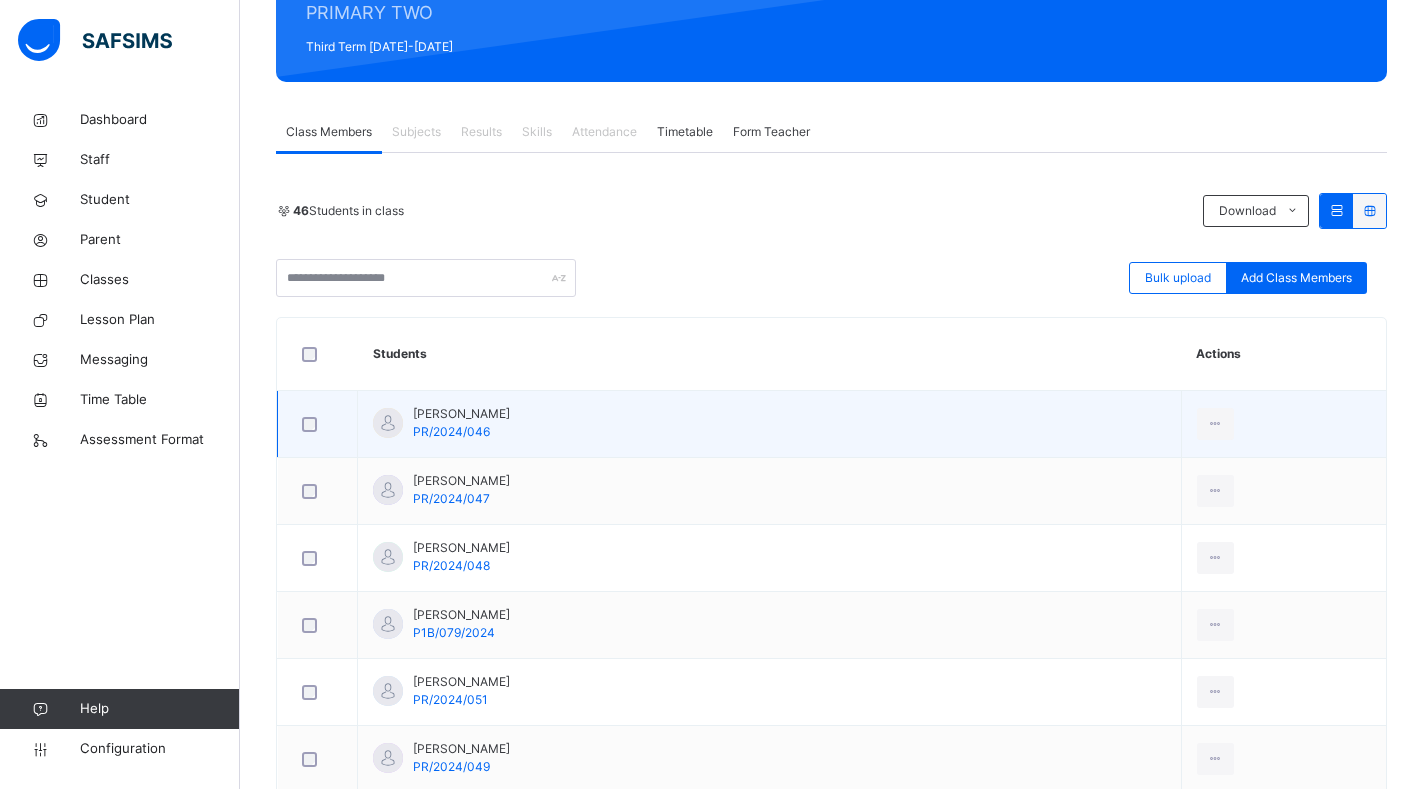 scroll, scrollTop: 300, scrollLeft: 0, axis: vertical 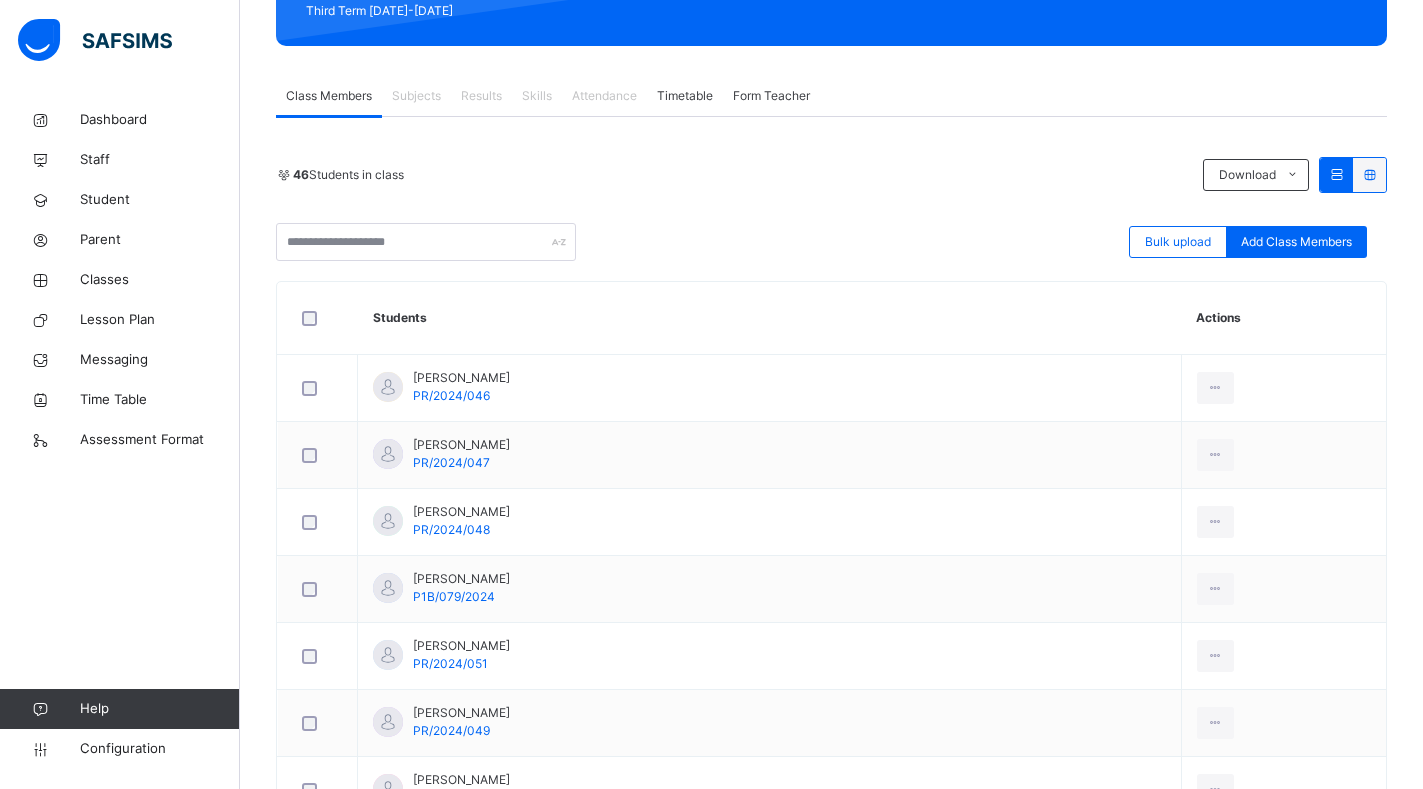 click on "Subjects" at bounding box center (416, 96) 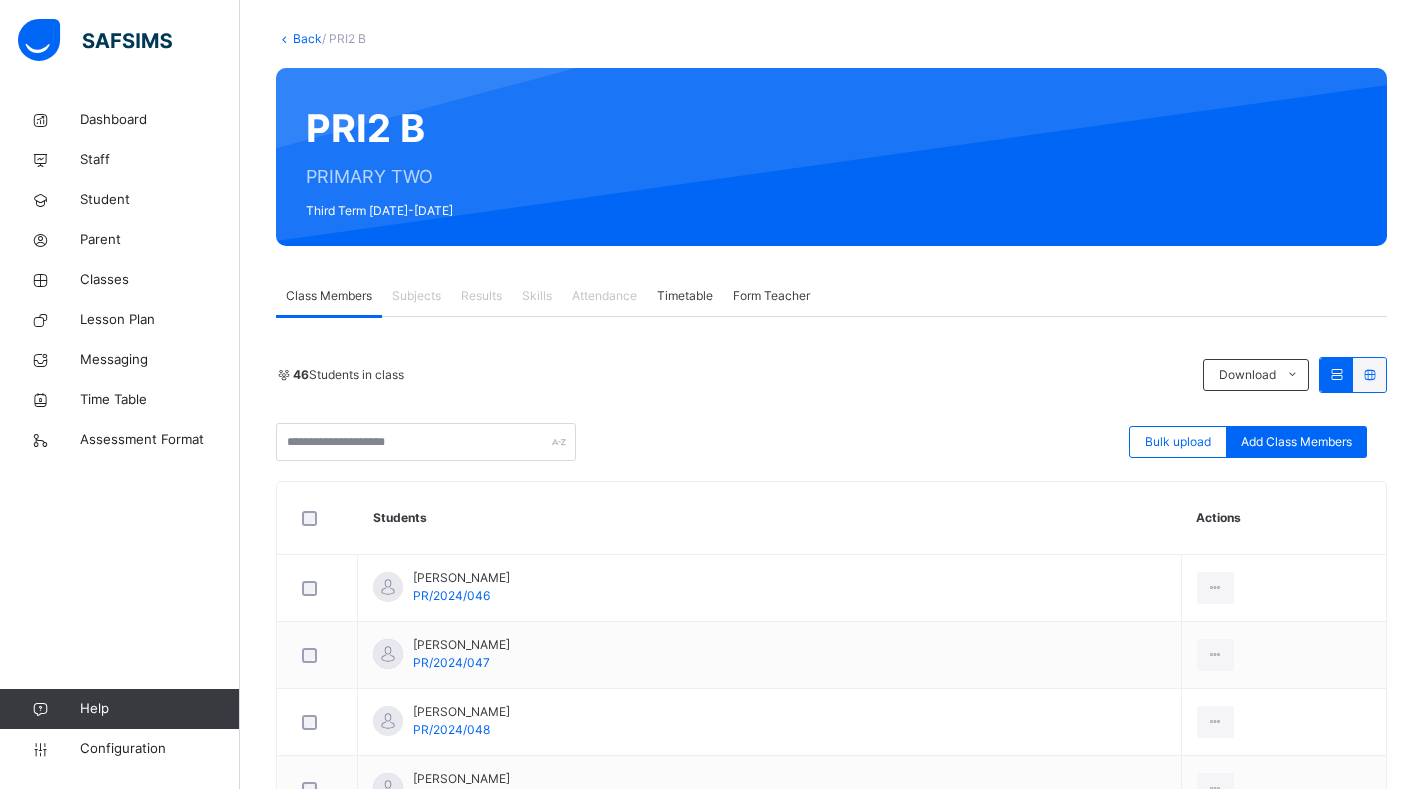 scroll, scrollTop: 0, scrollLeft: 0, axis: both 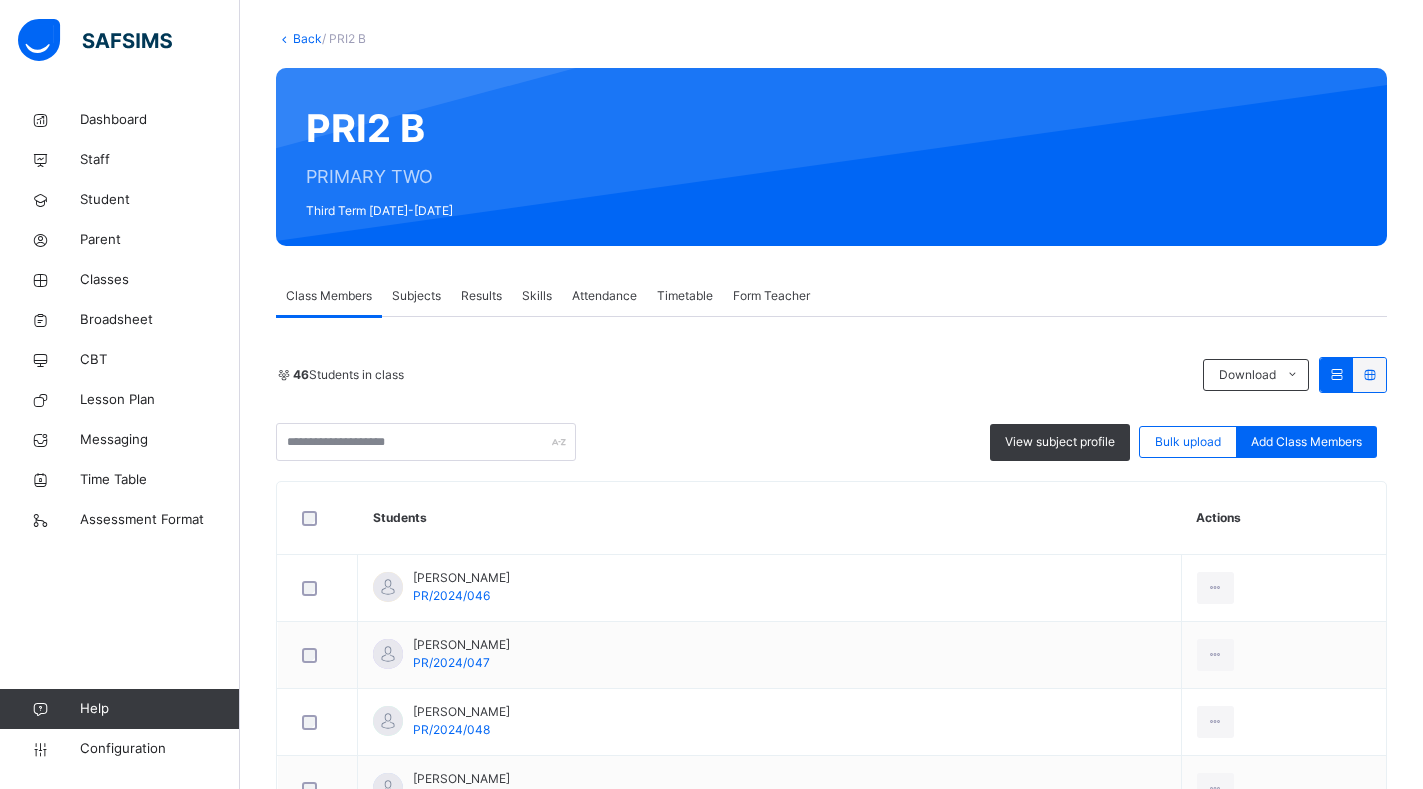 click on "Subjects" at bounding box center [416, 296] 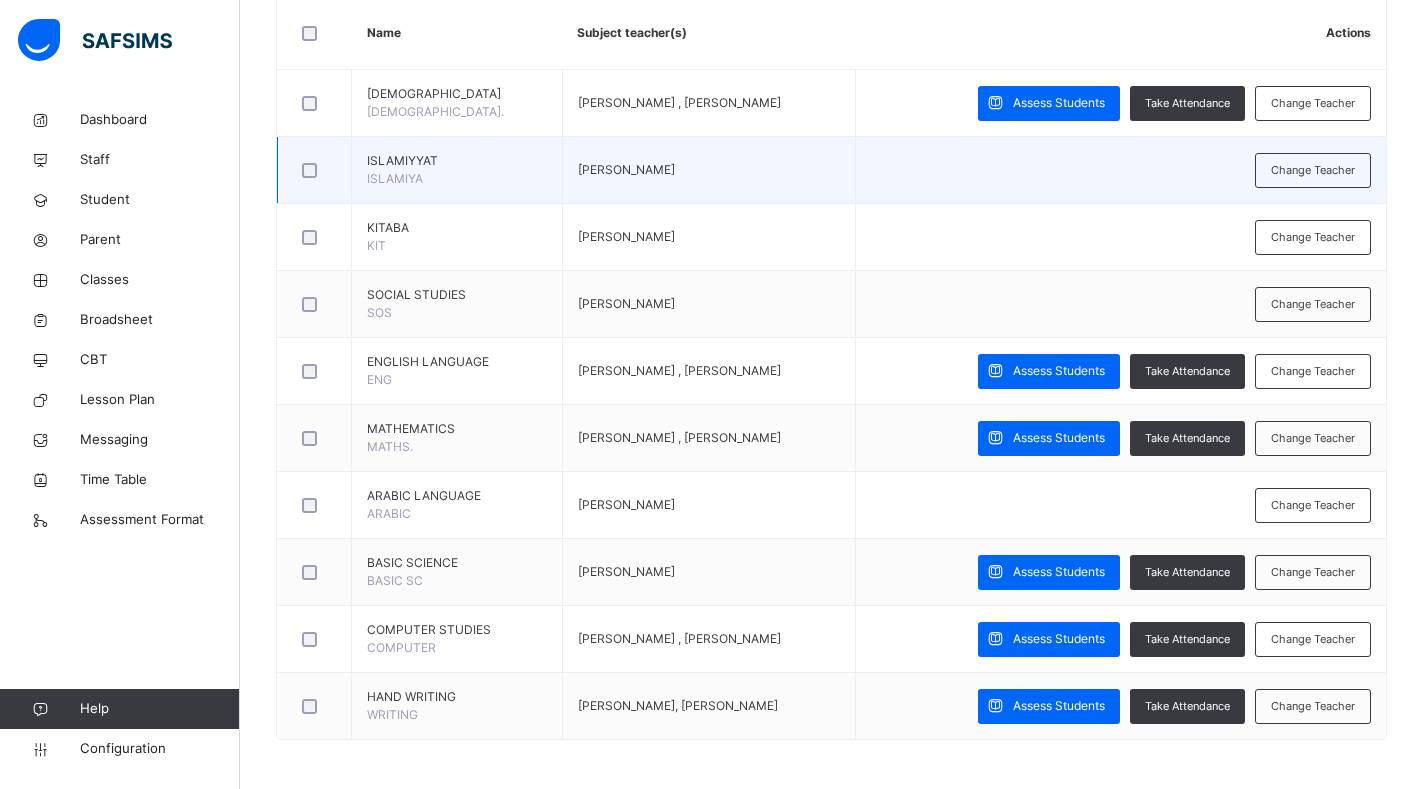 scroll, scrollTop: 504, scrollLeft: 0, axis: vertical 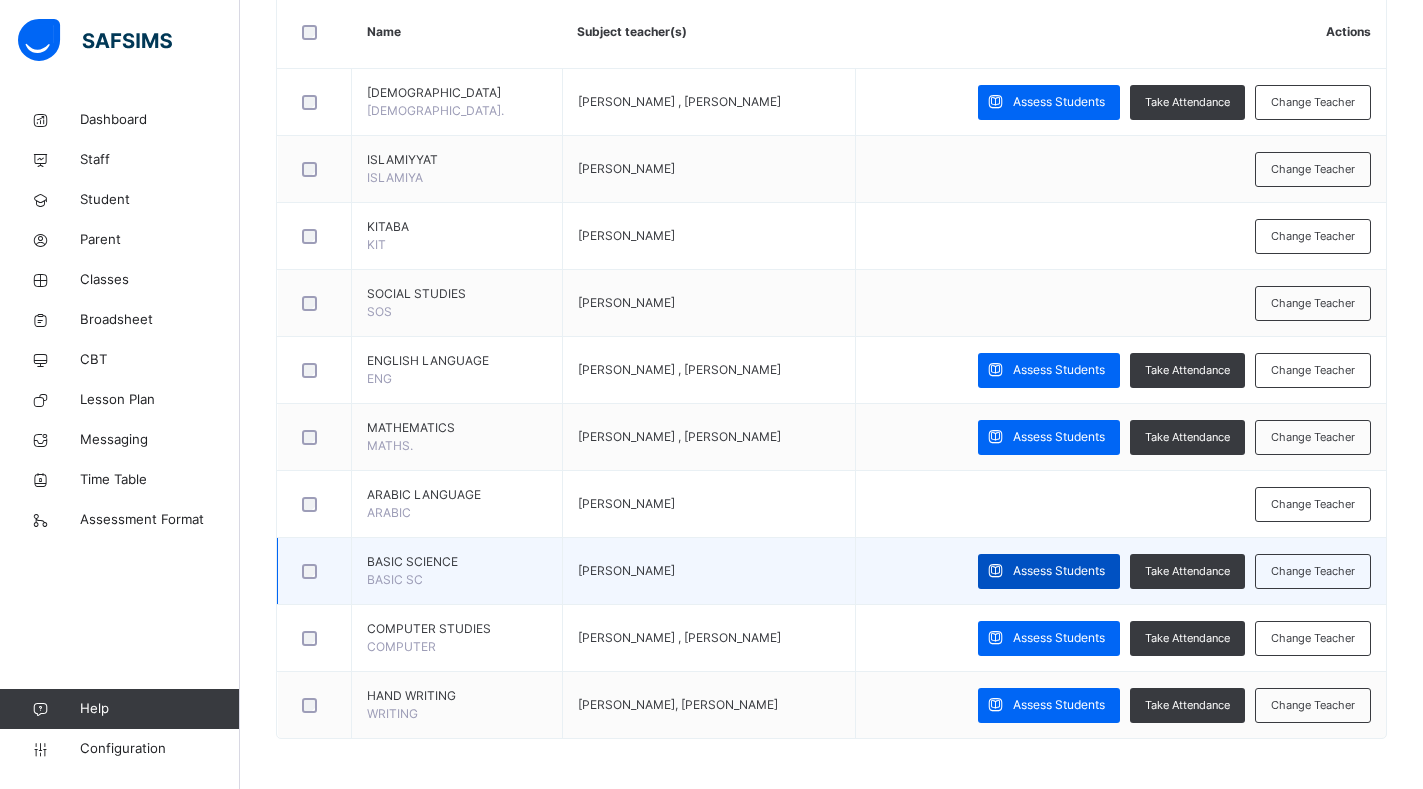 click on "Assess Students" at bounding box center (1059, 571) 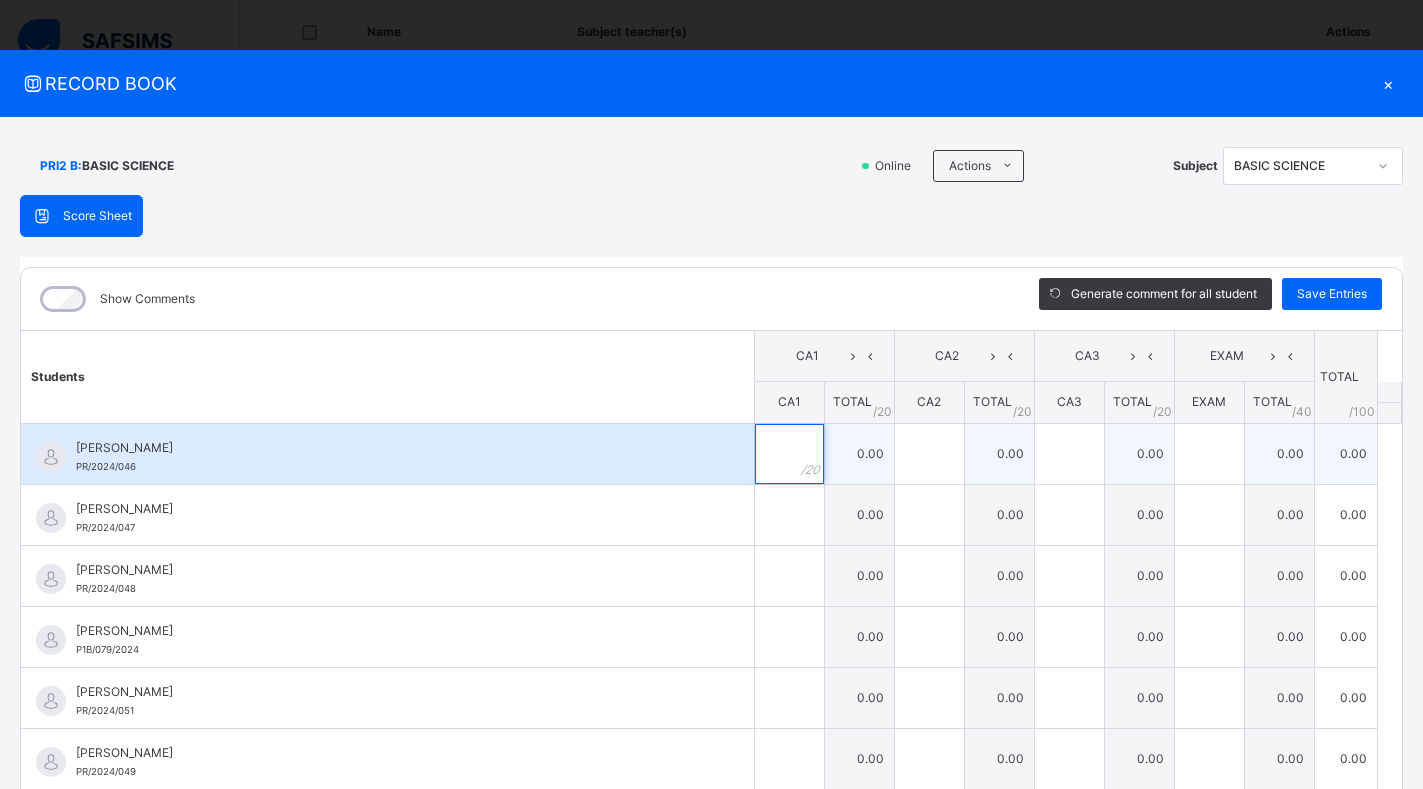 click at bounding box center [789, 454] 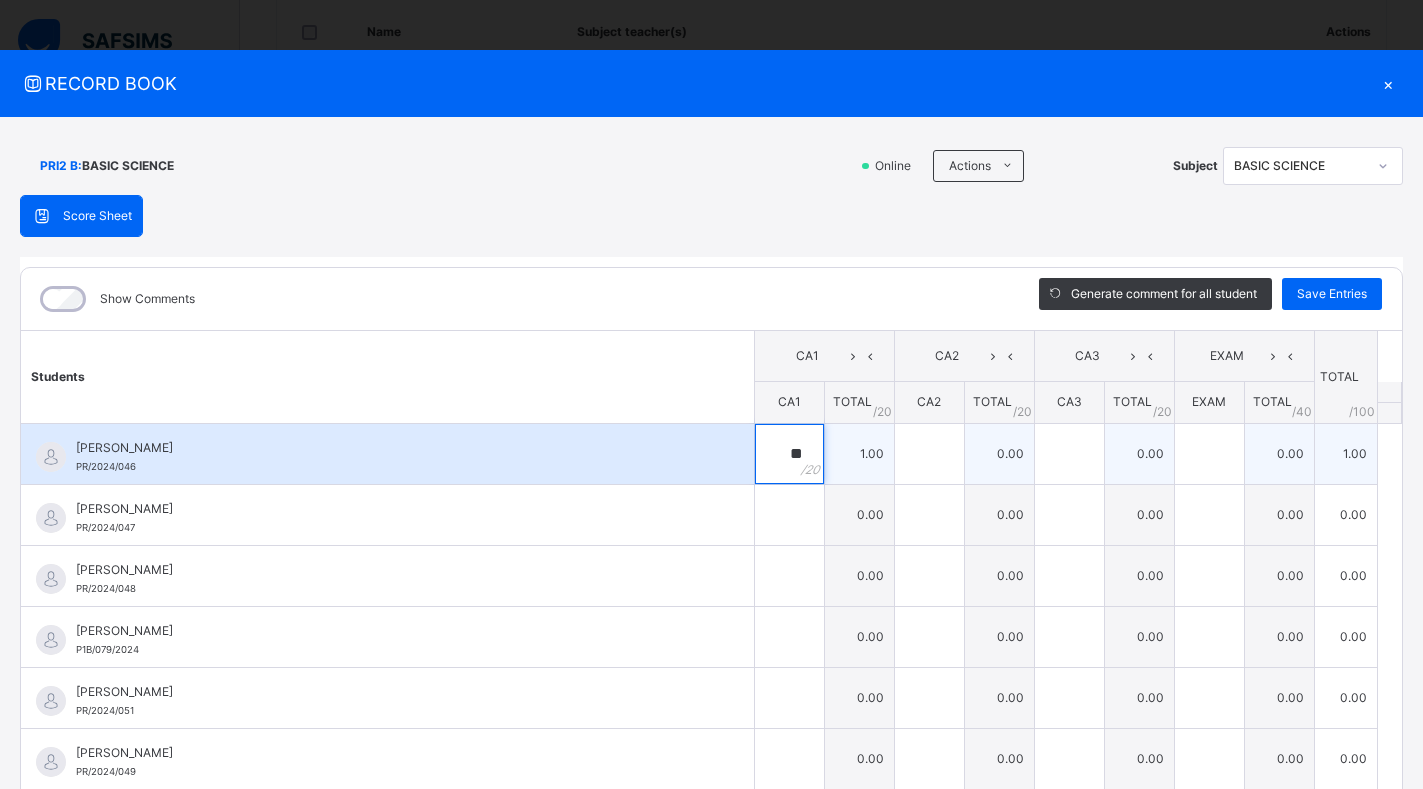 type on "**" 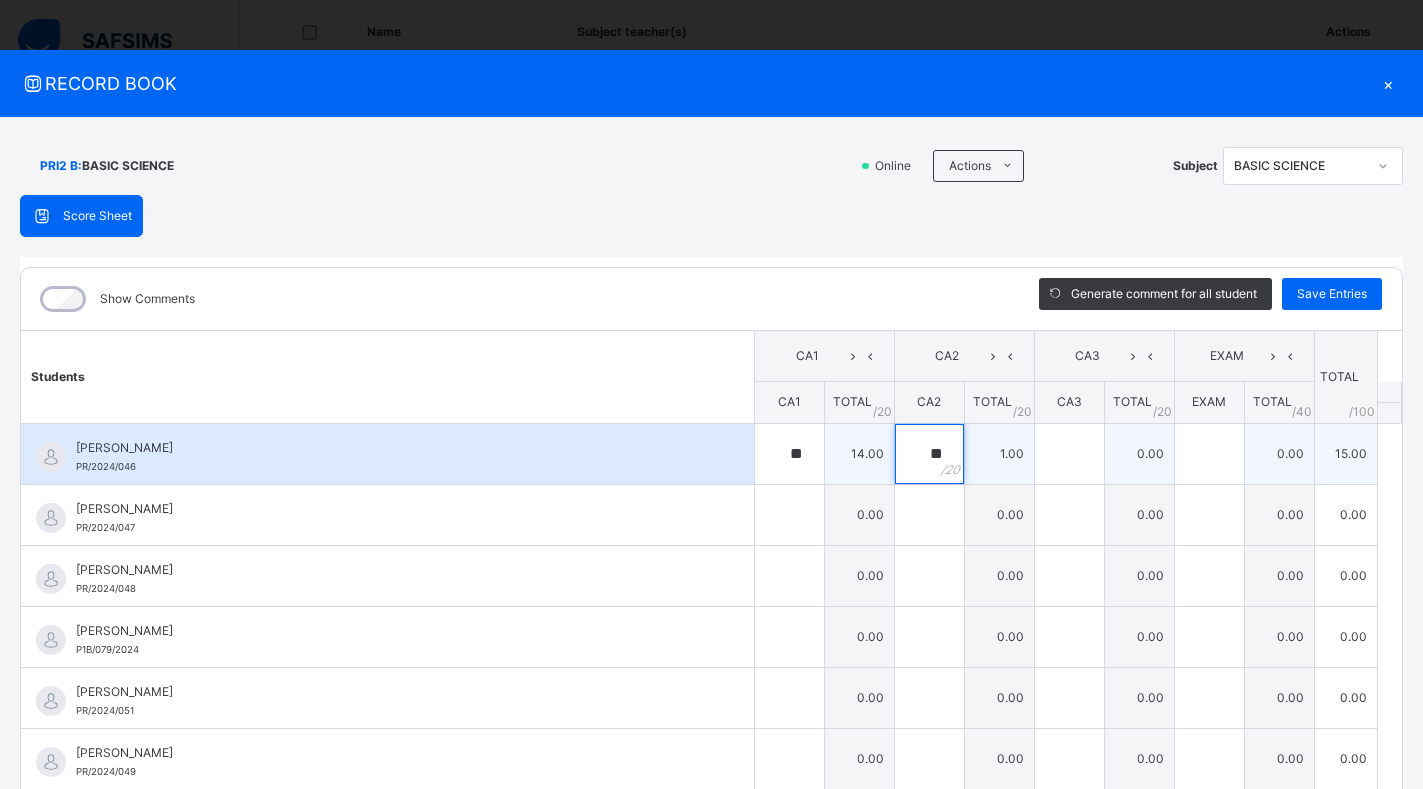 type on "**" 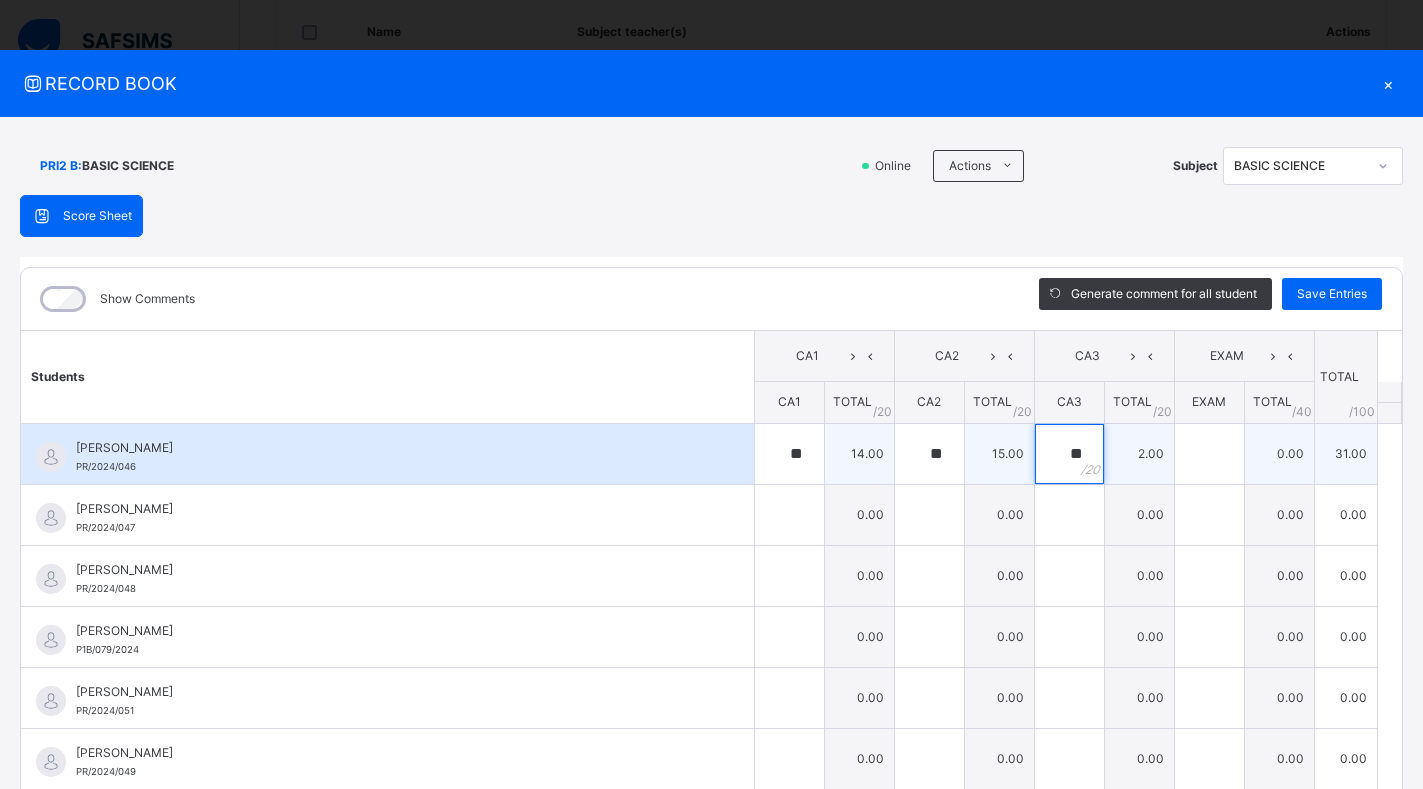 type on "**" 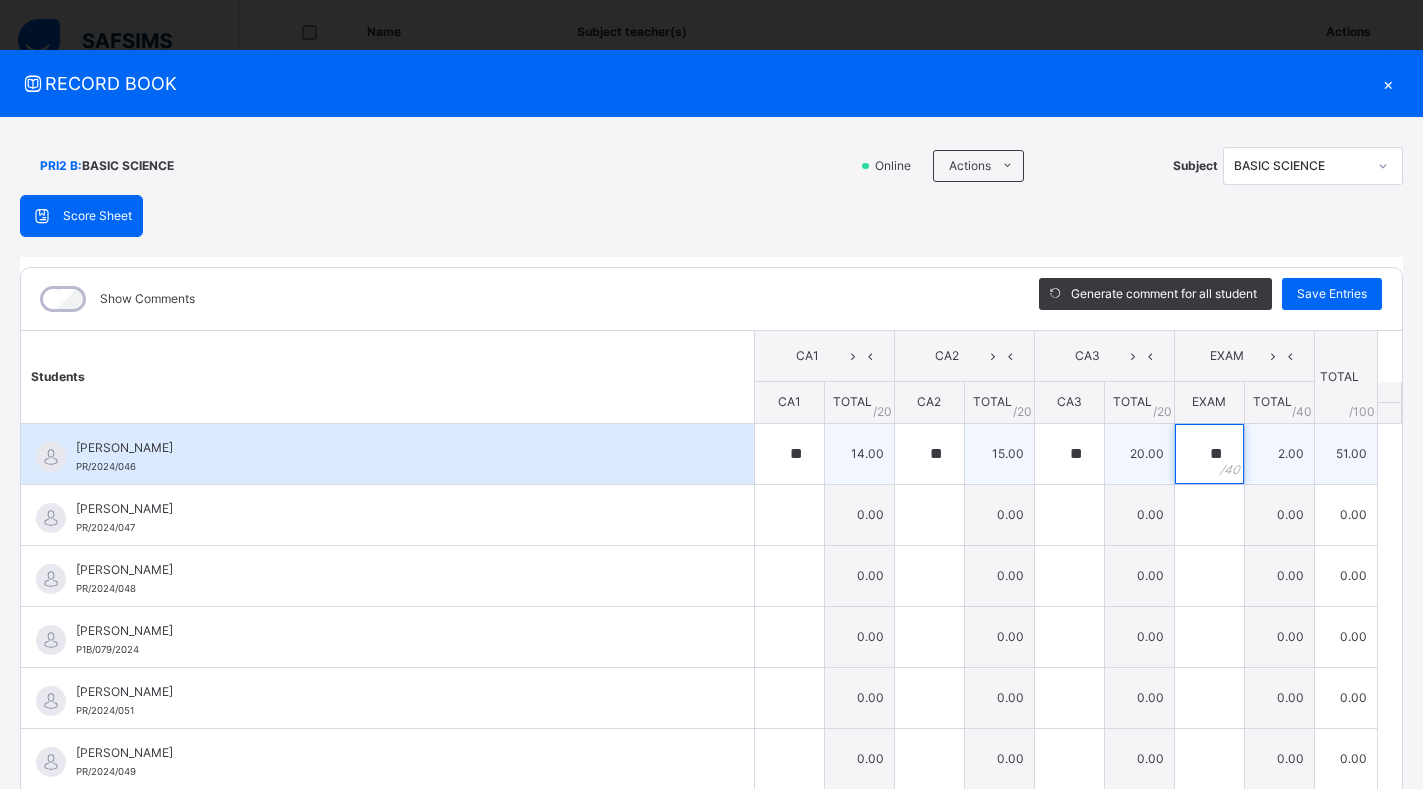 type on "**" 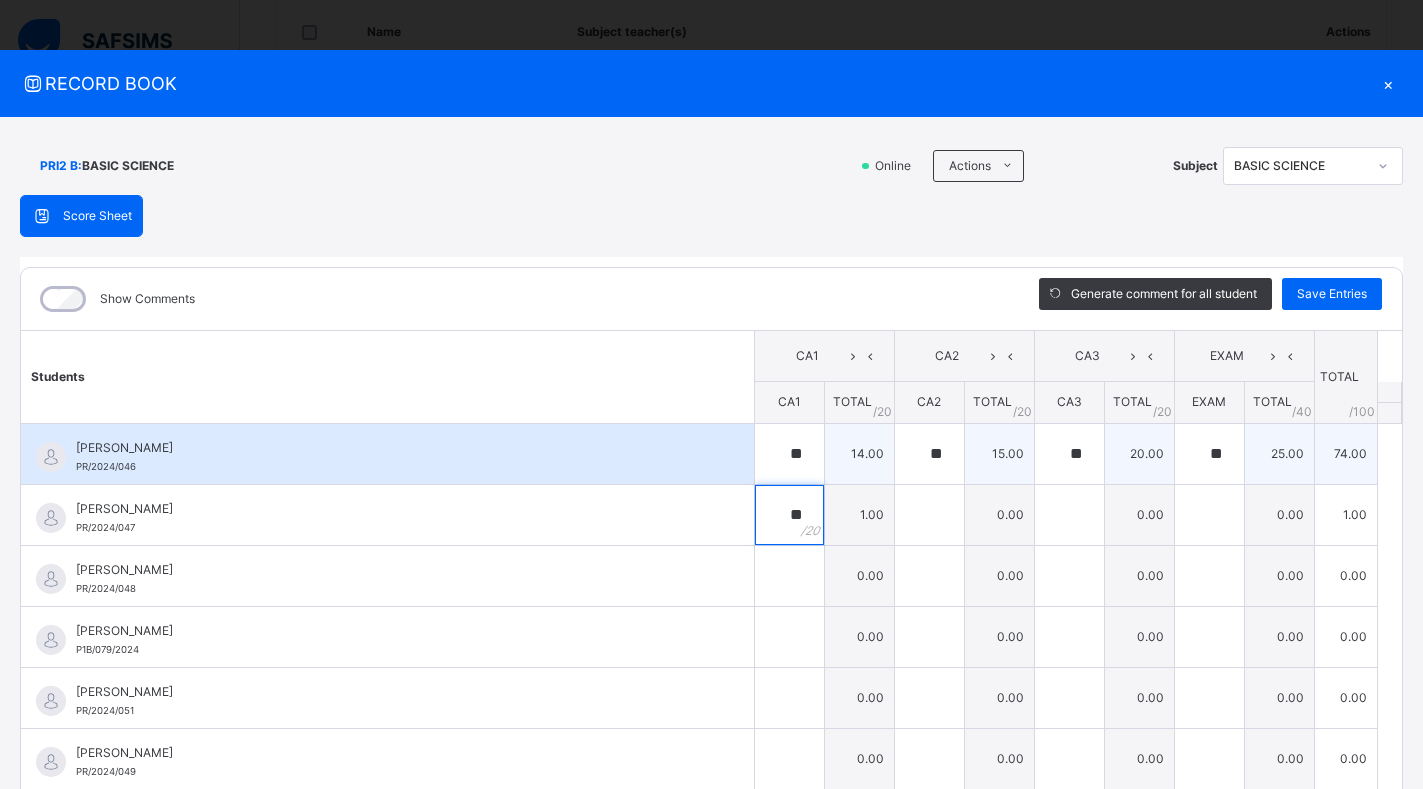 type on "**" 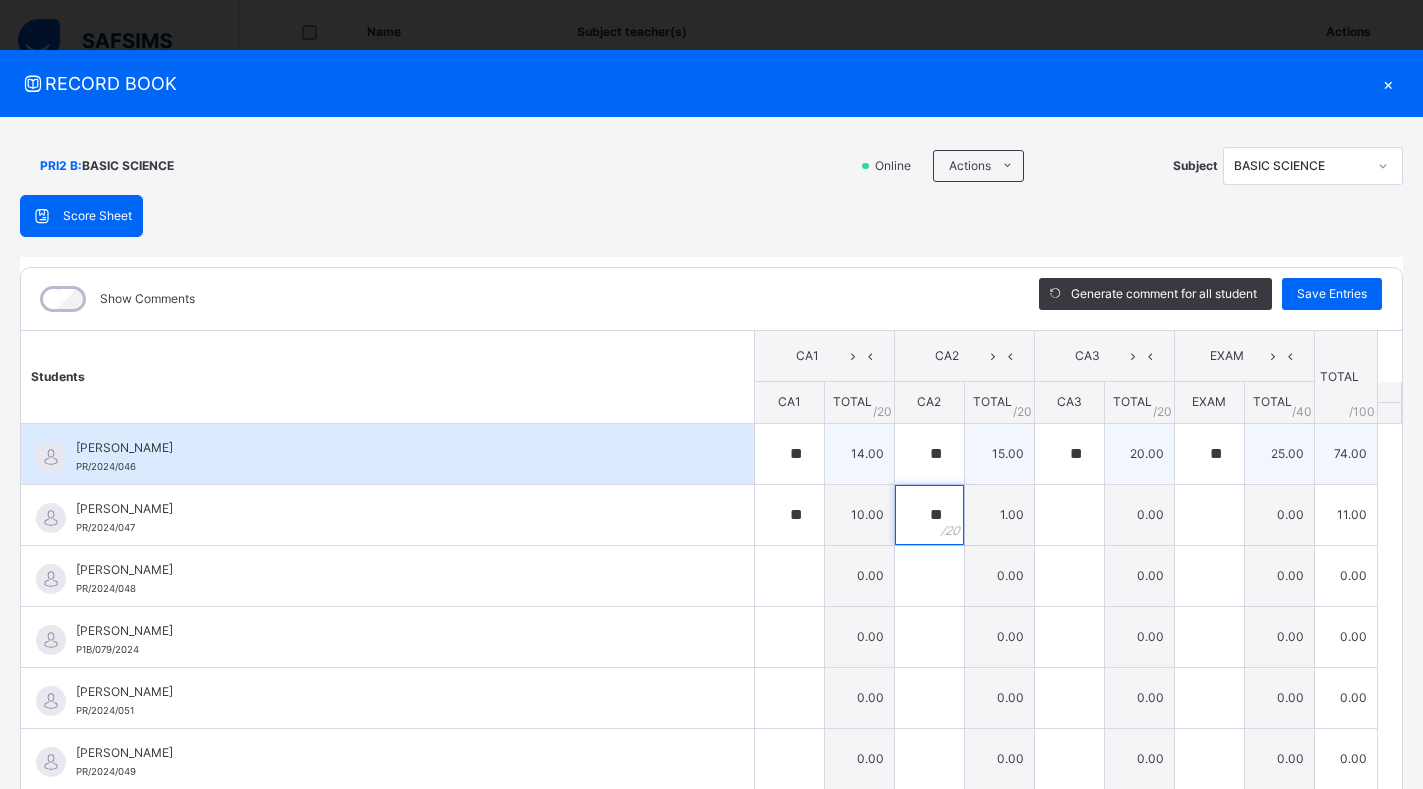 type on "**" 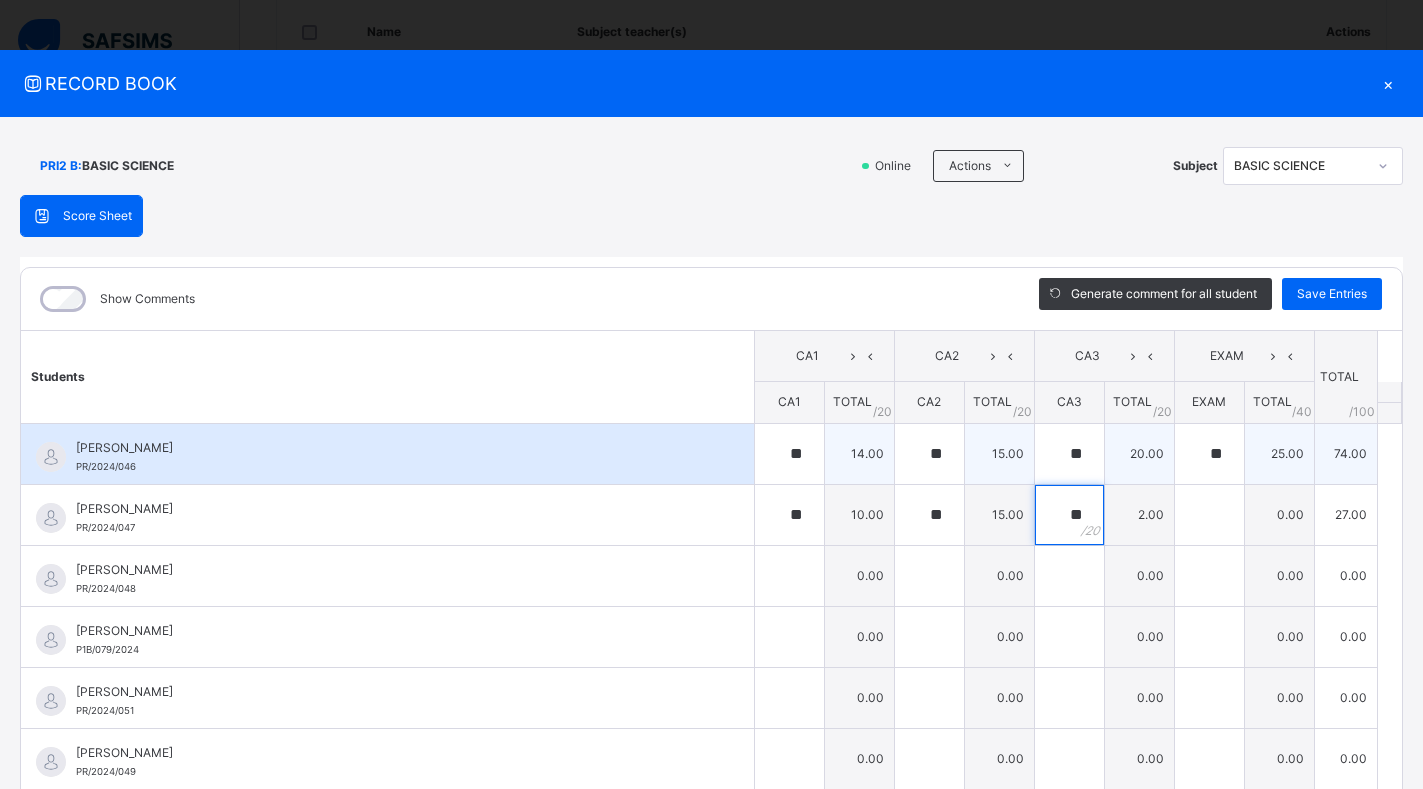 type on "**" 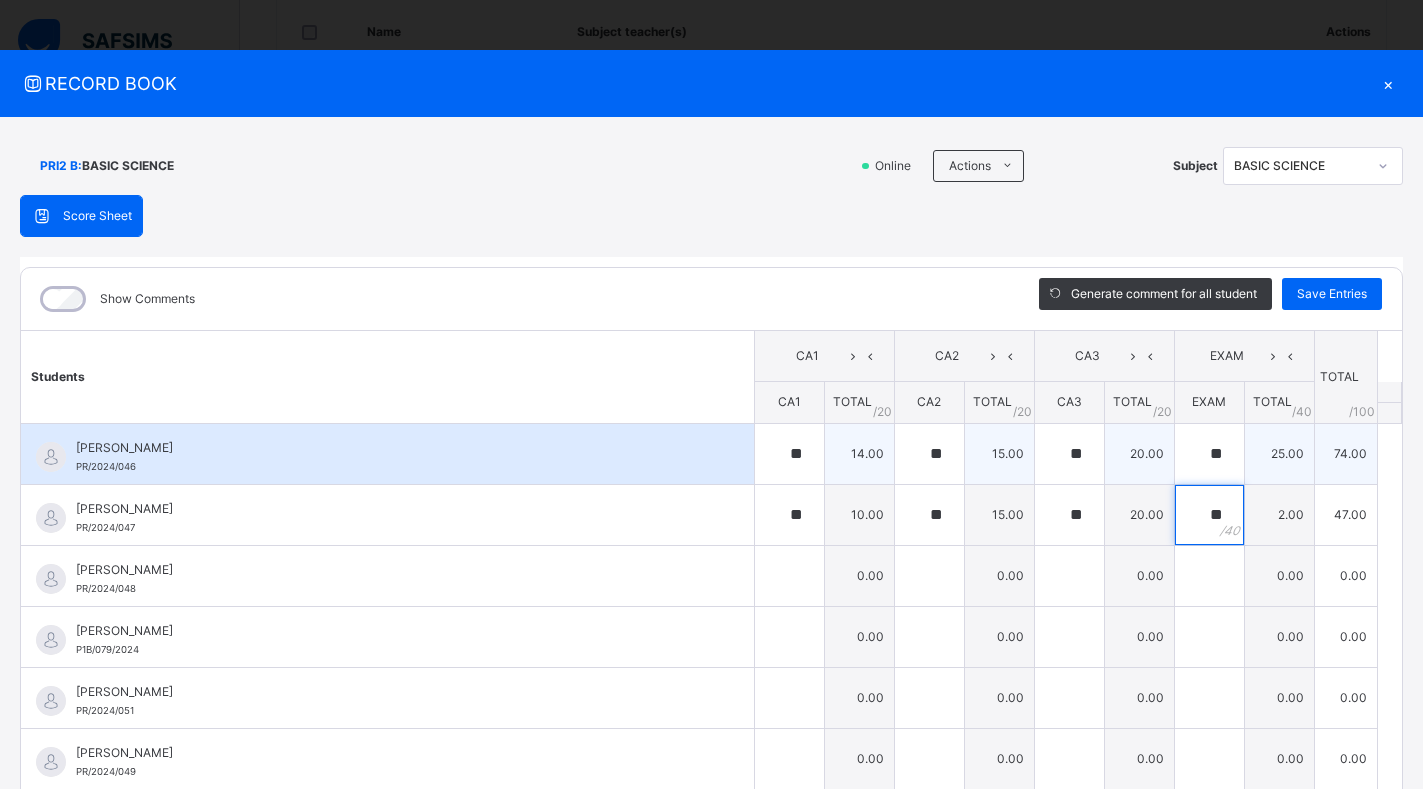 type on "**" 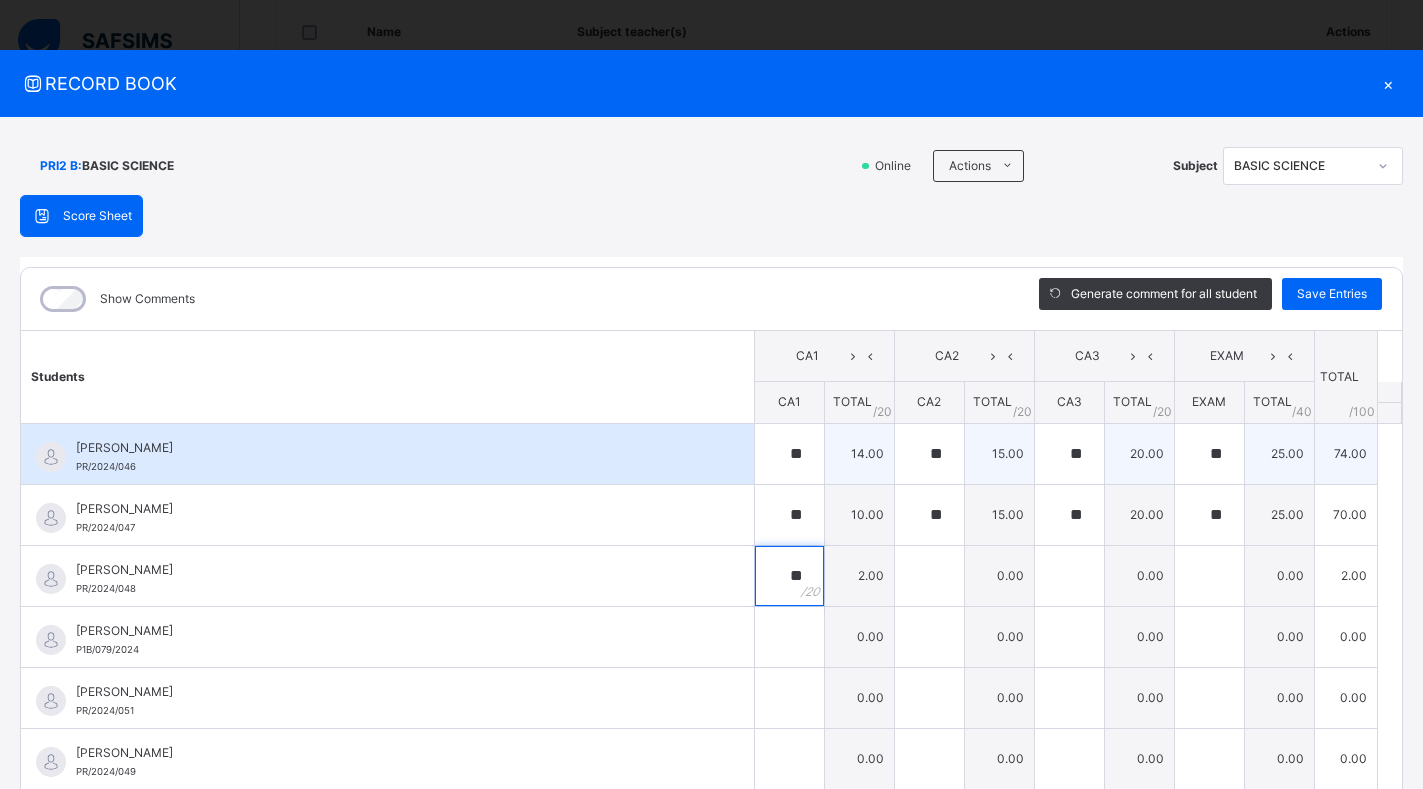type on "**" 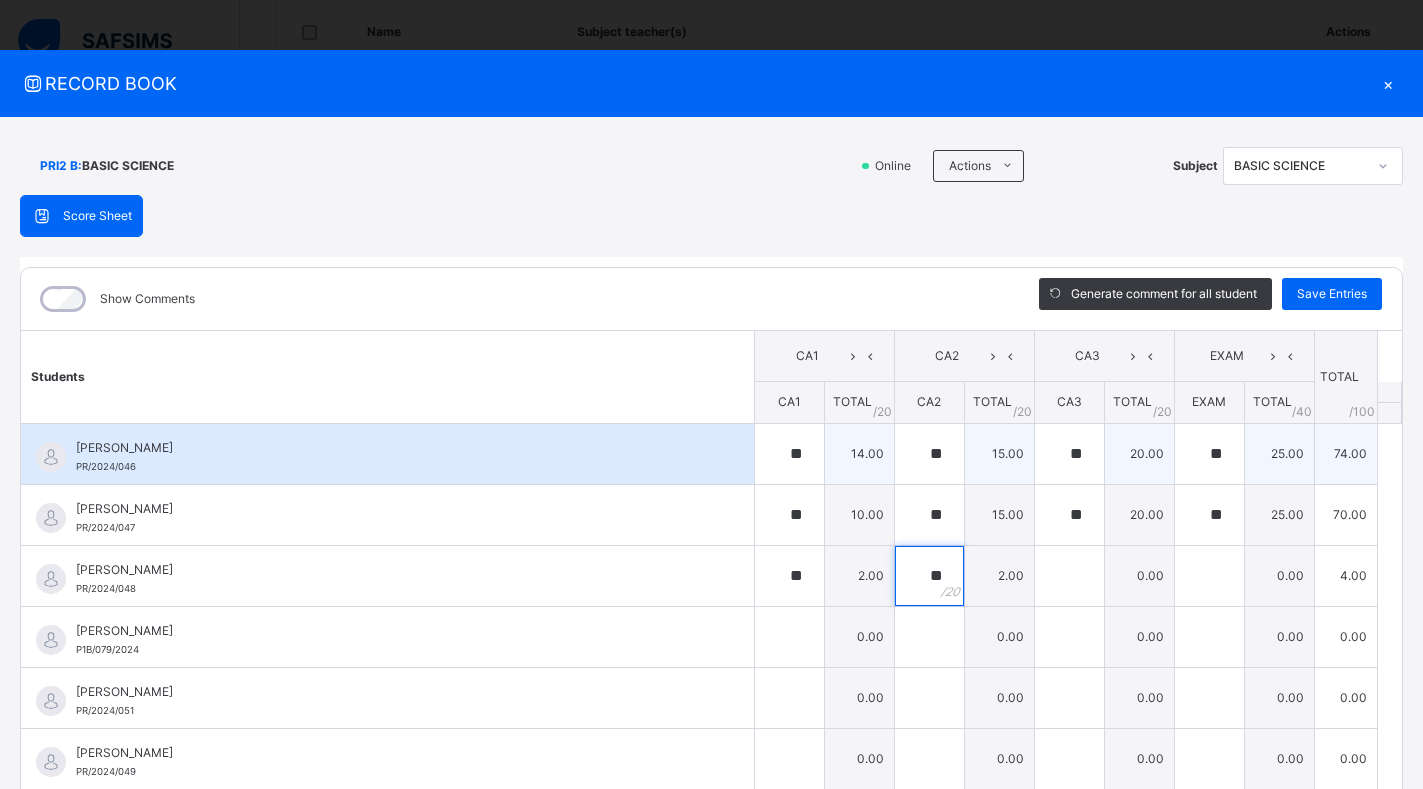 type on "**" 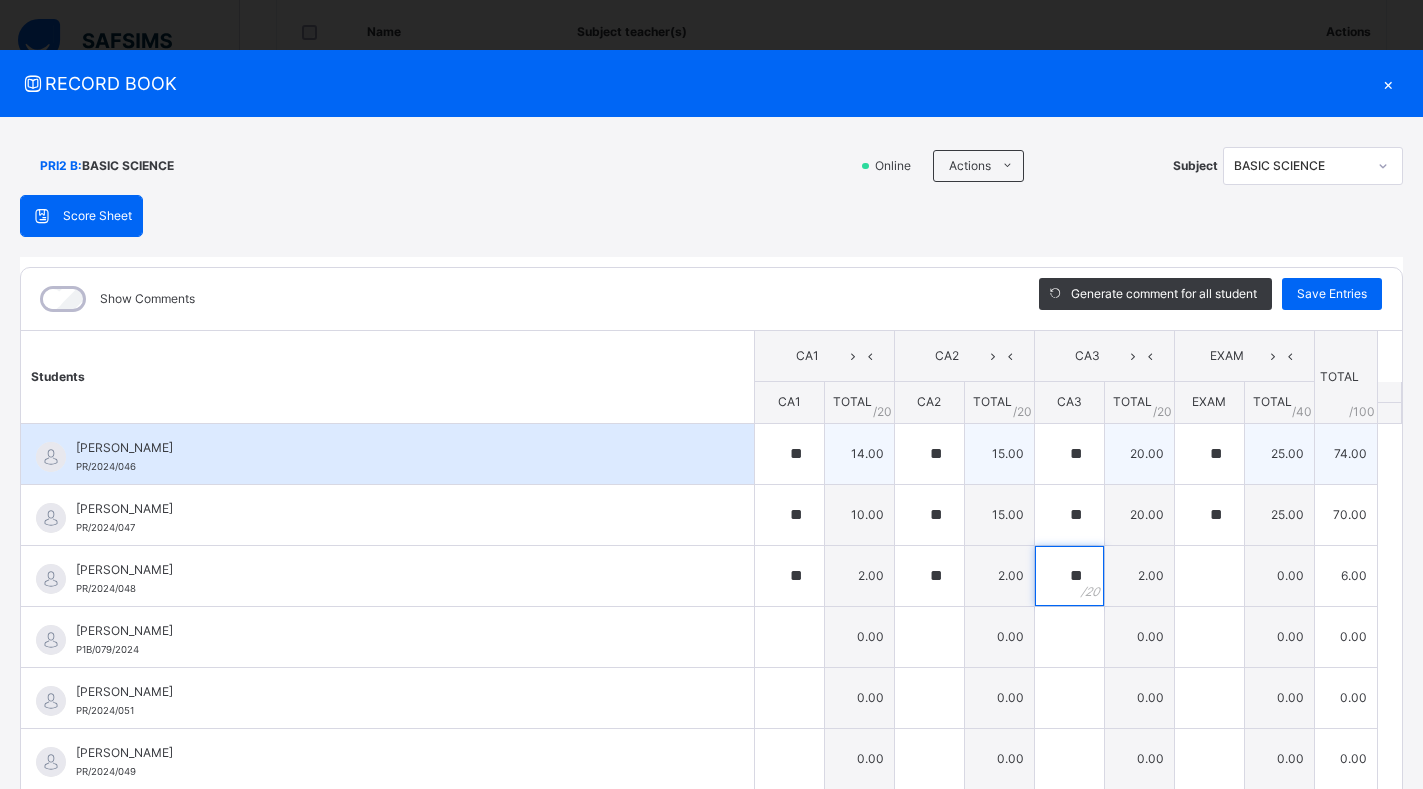 type on "**" 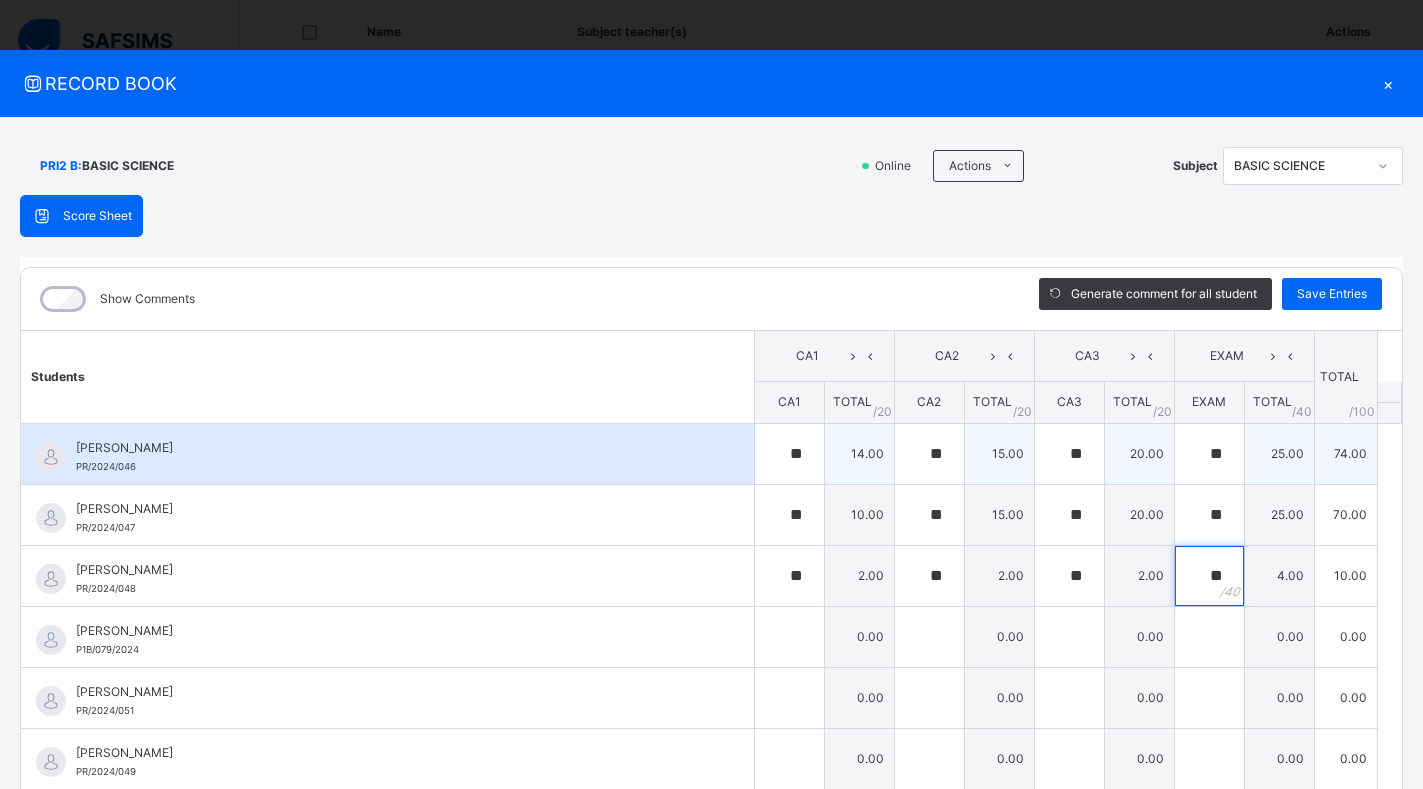 type on "**" 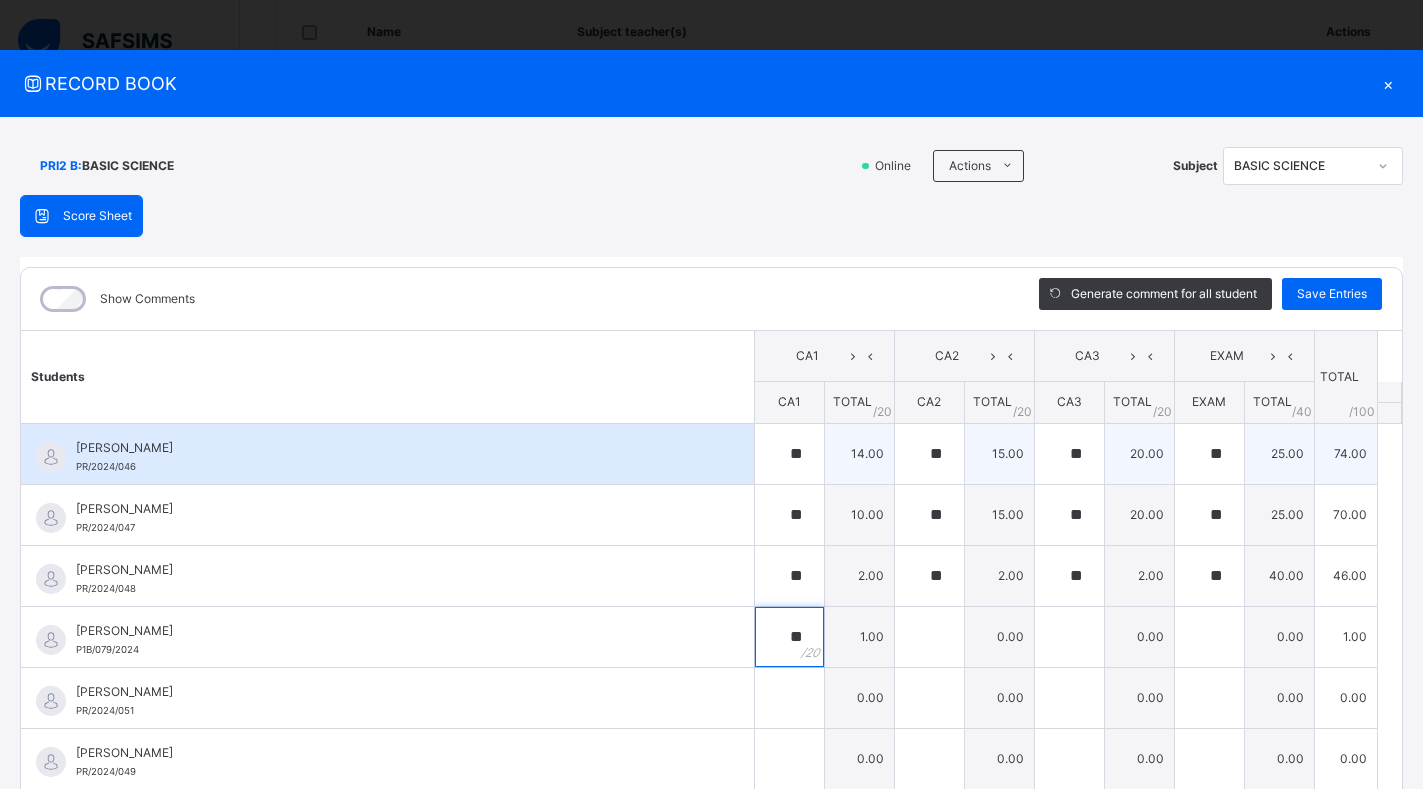 type on "**" 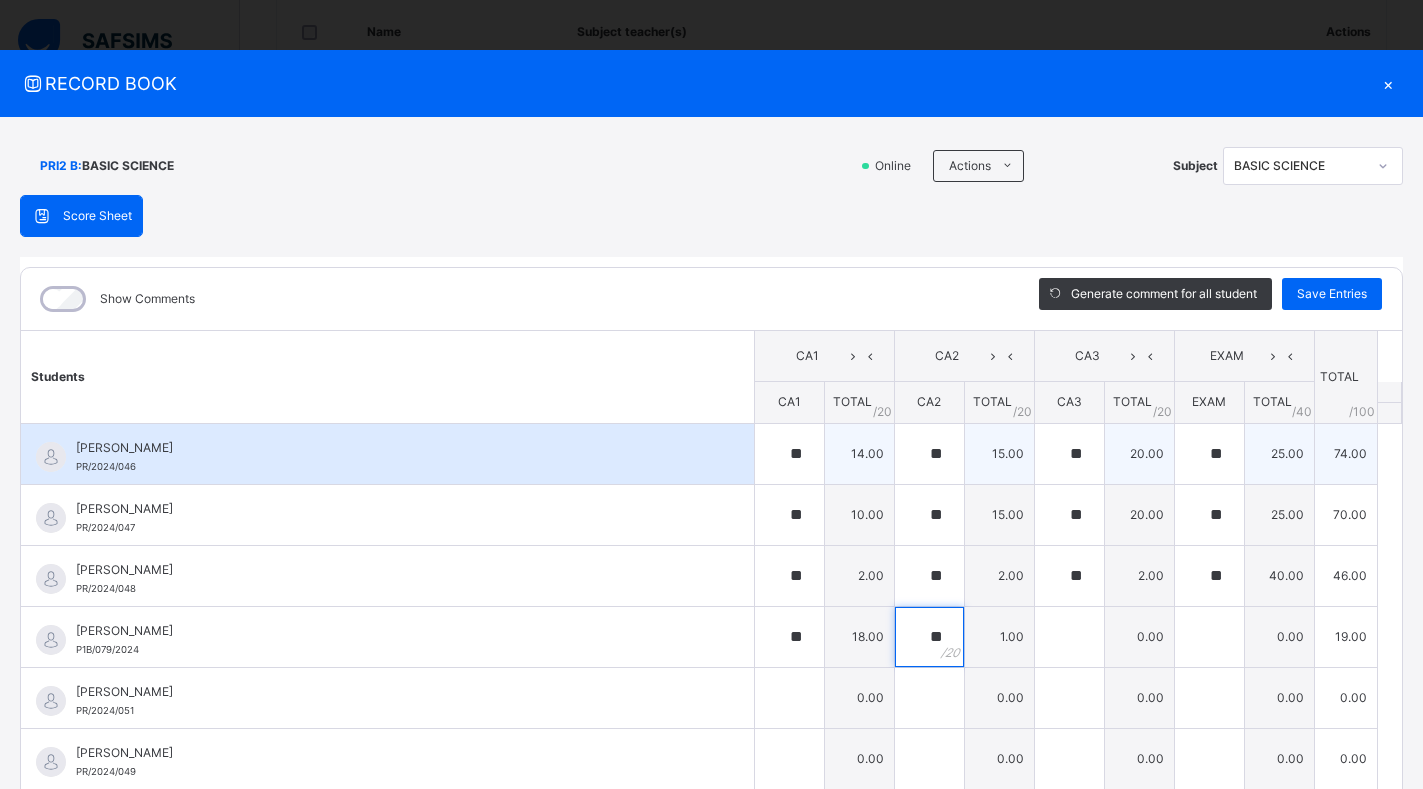 type on "**" 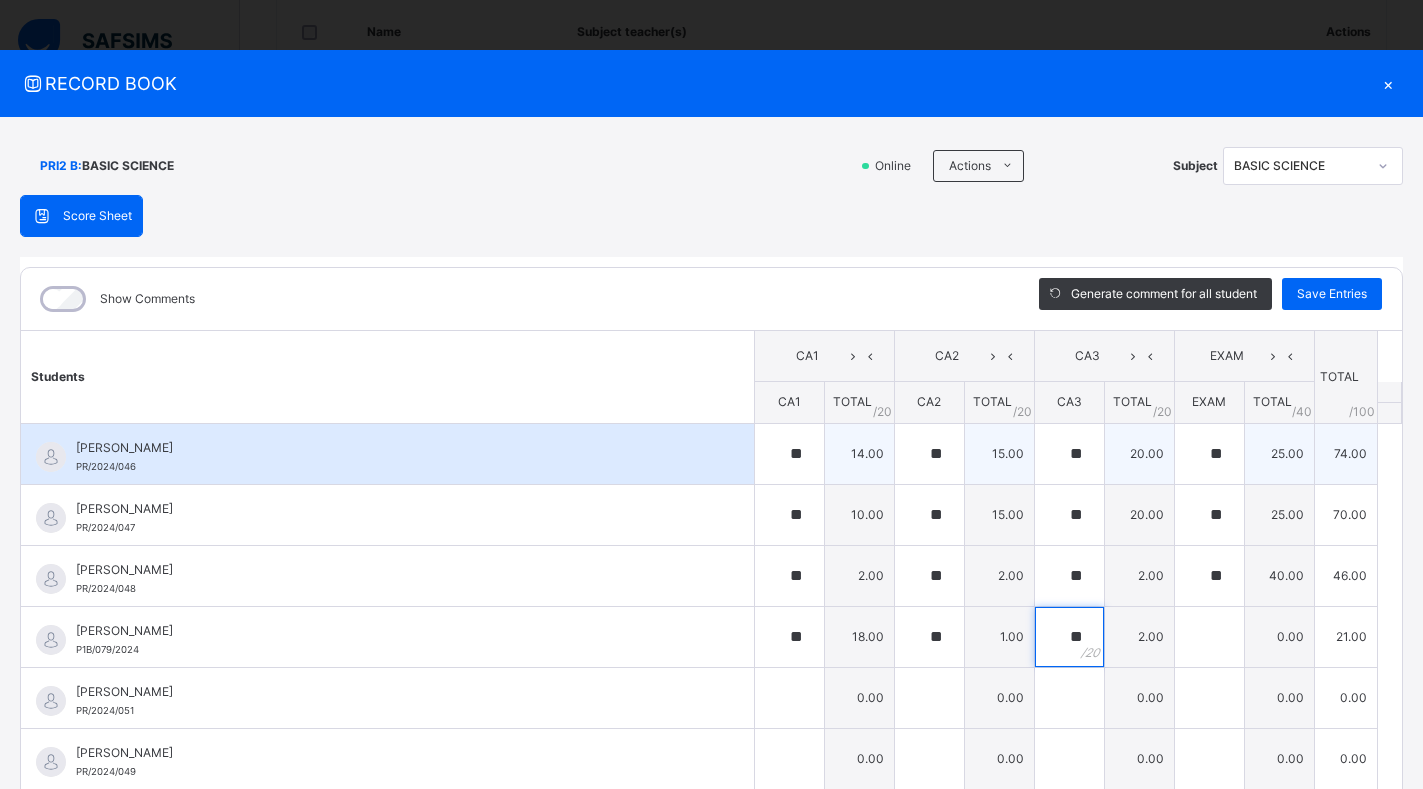 type on "**" 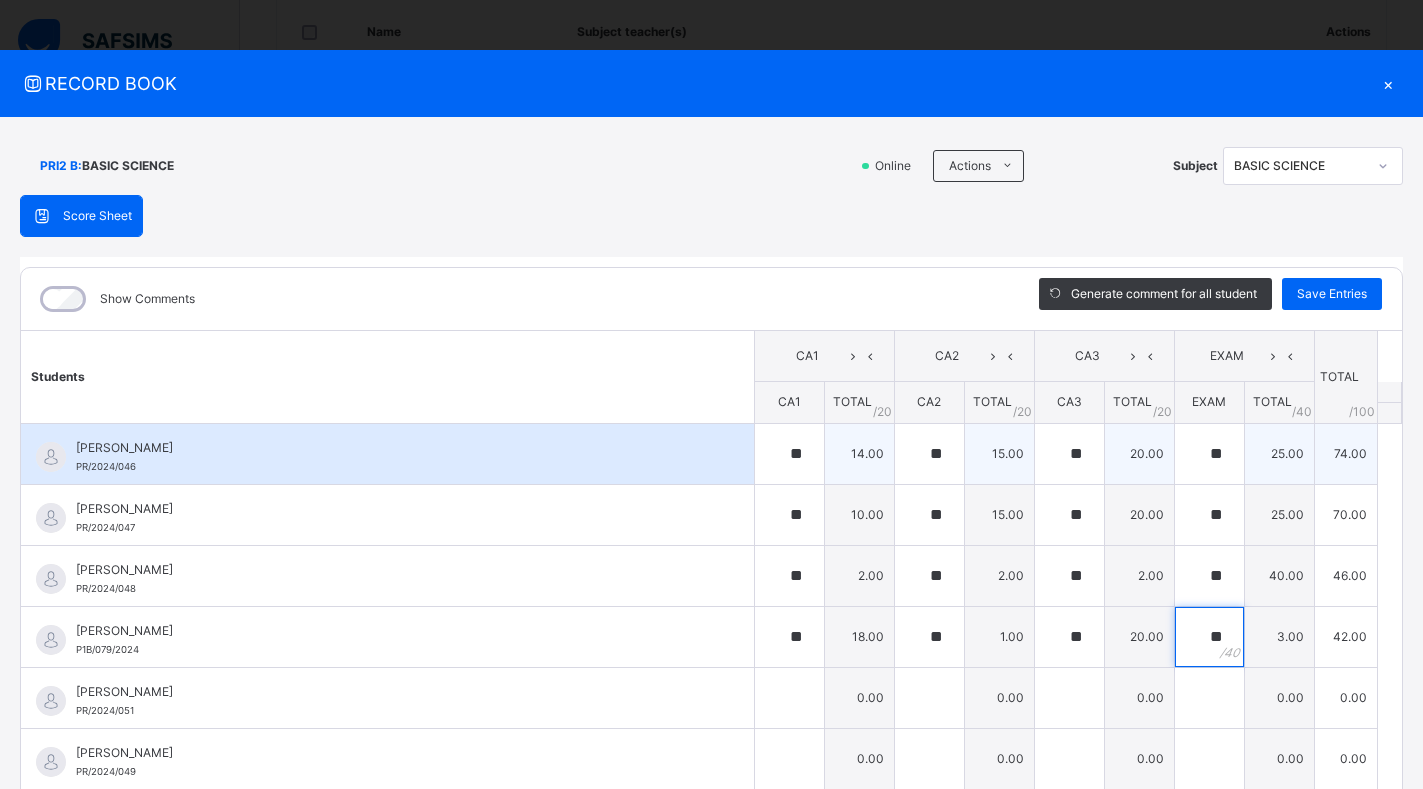 type on "**" 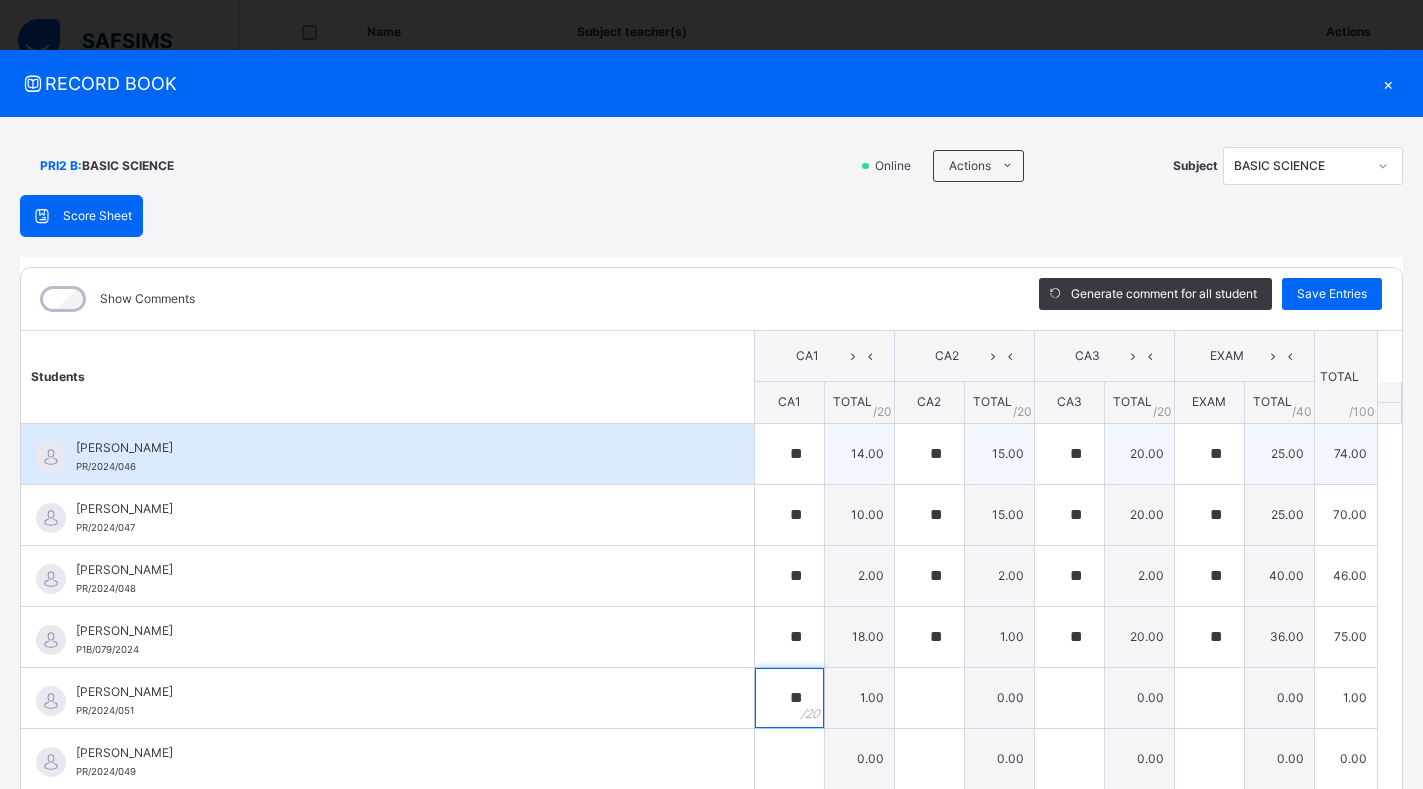 type on "**" 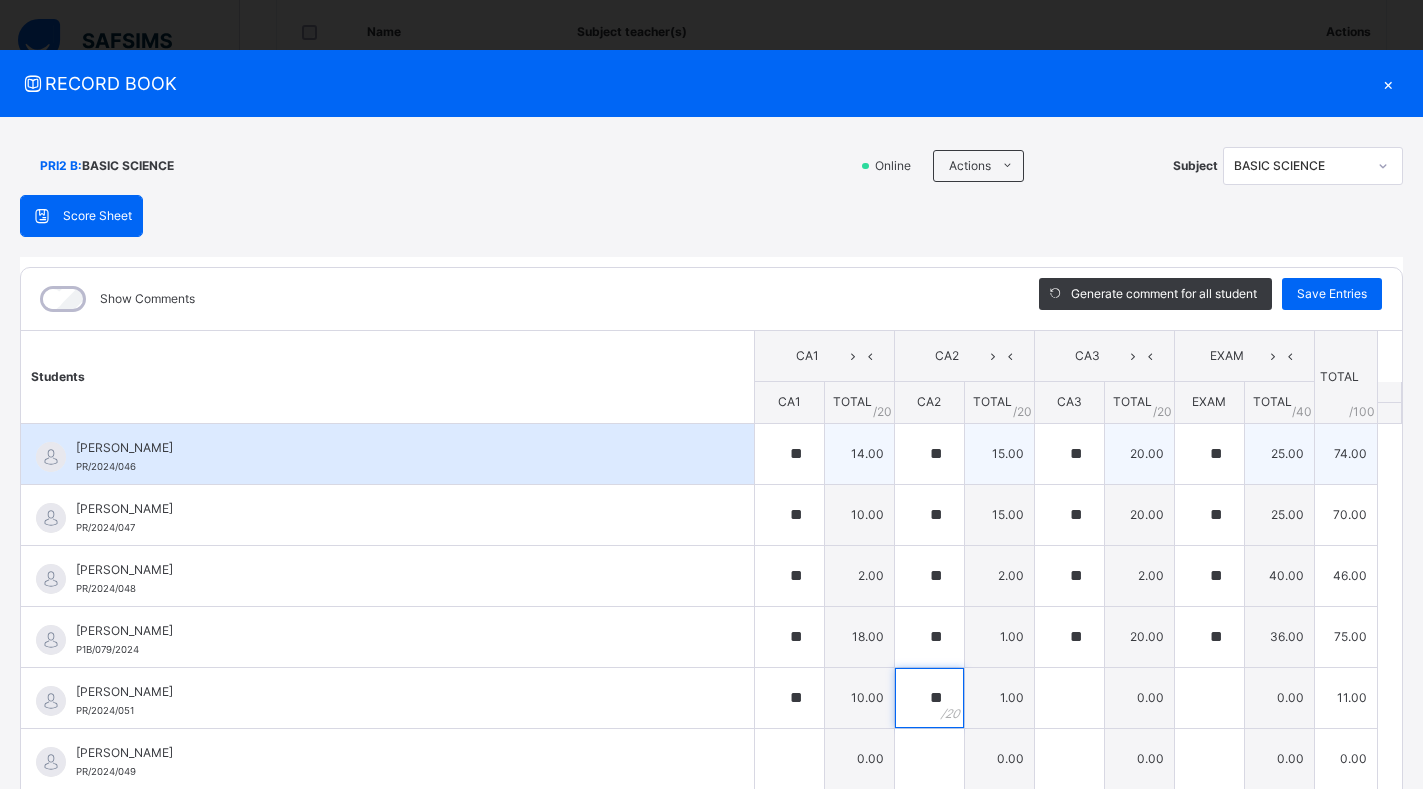 type on "**" 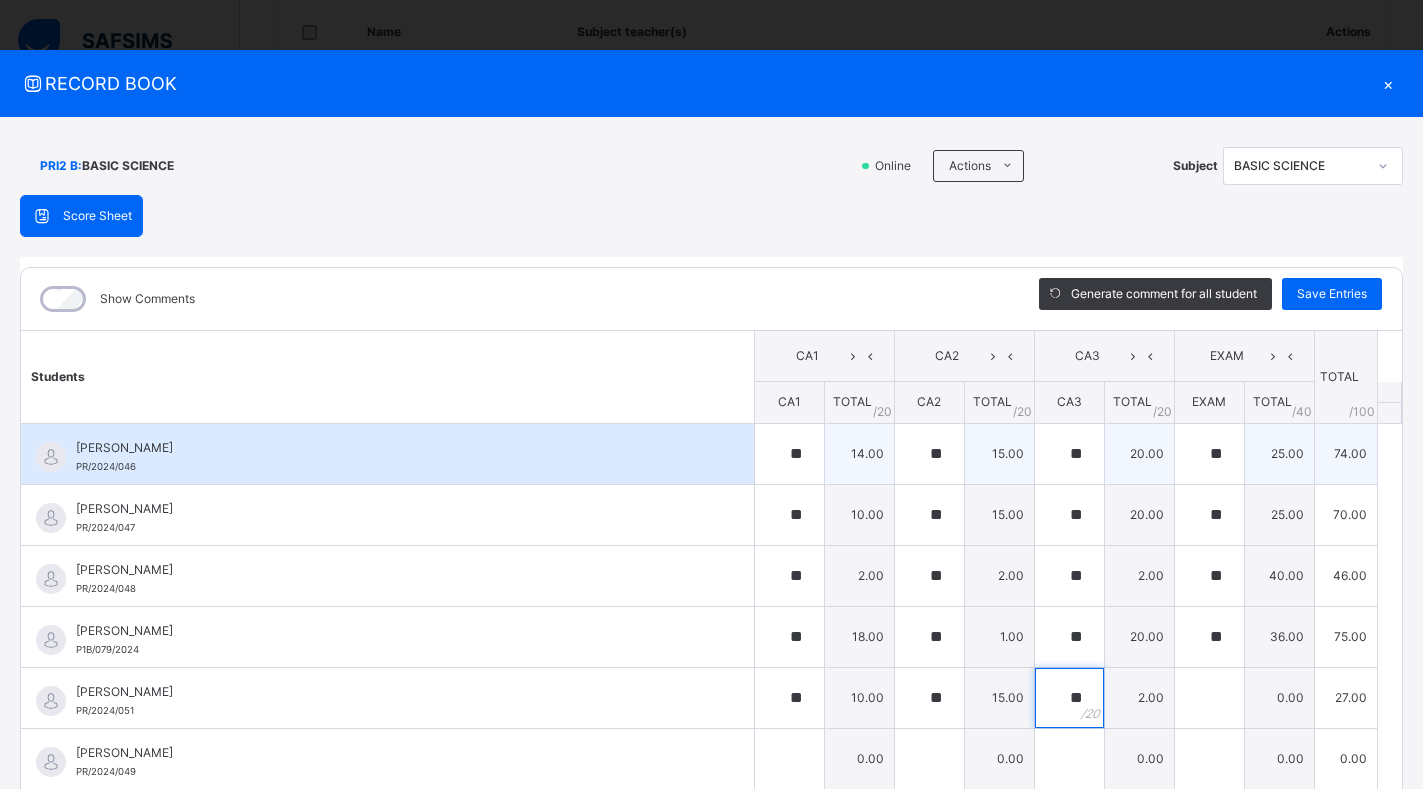type on "**" 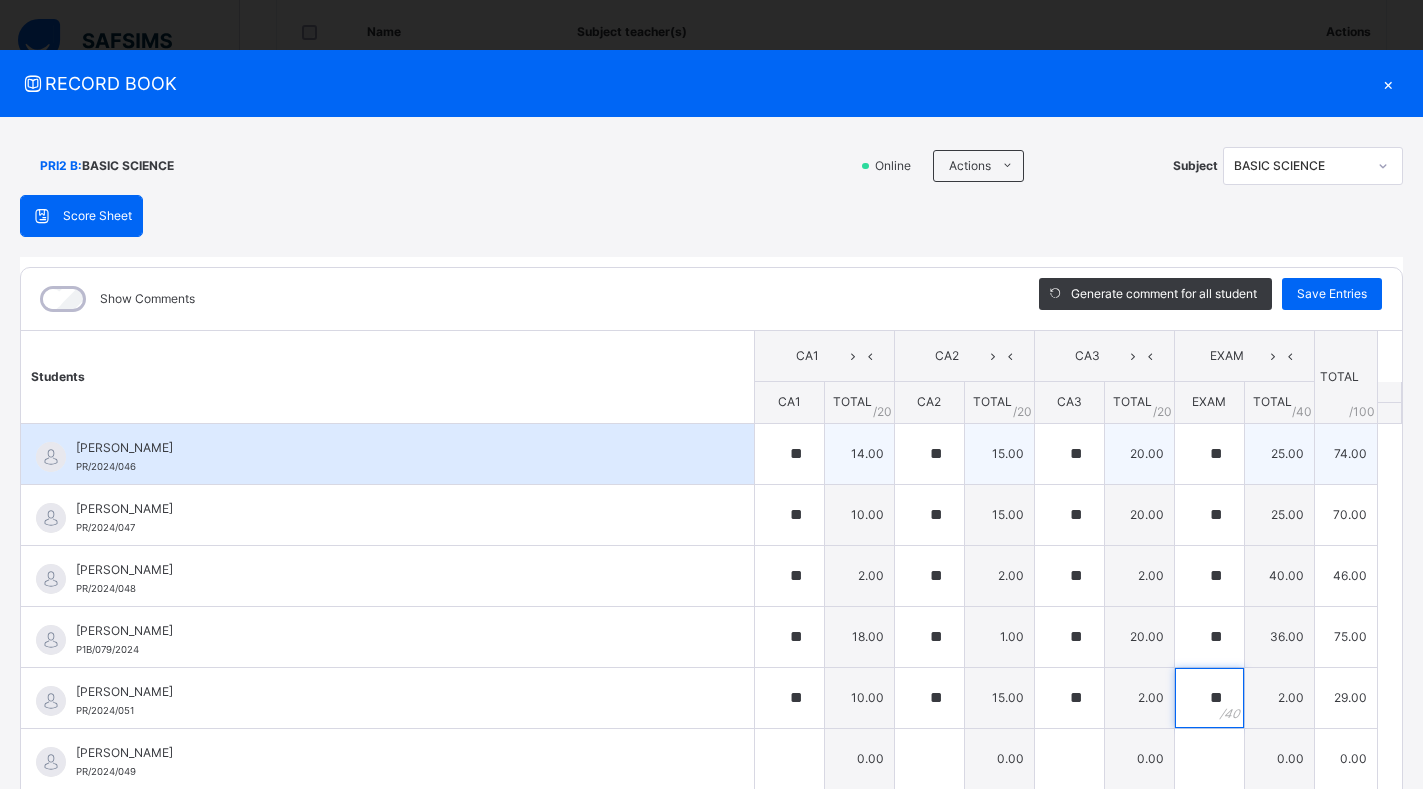 type on "**" 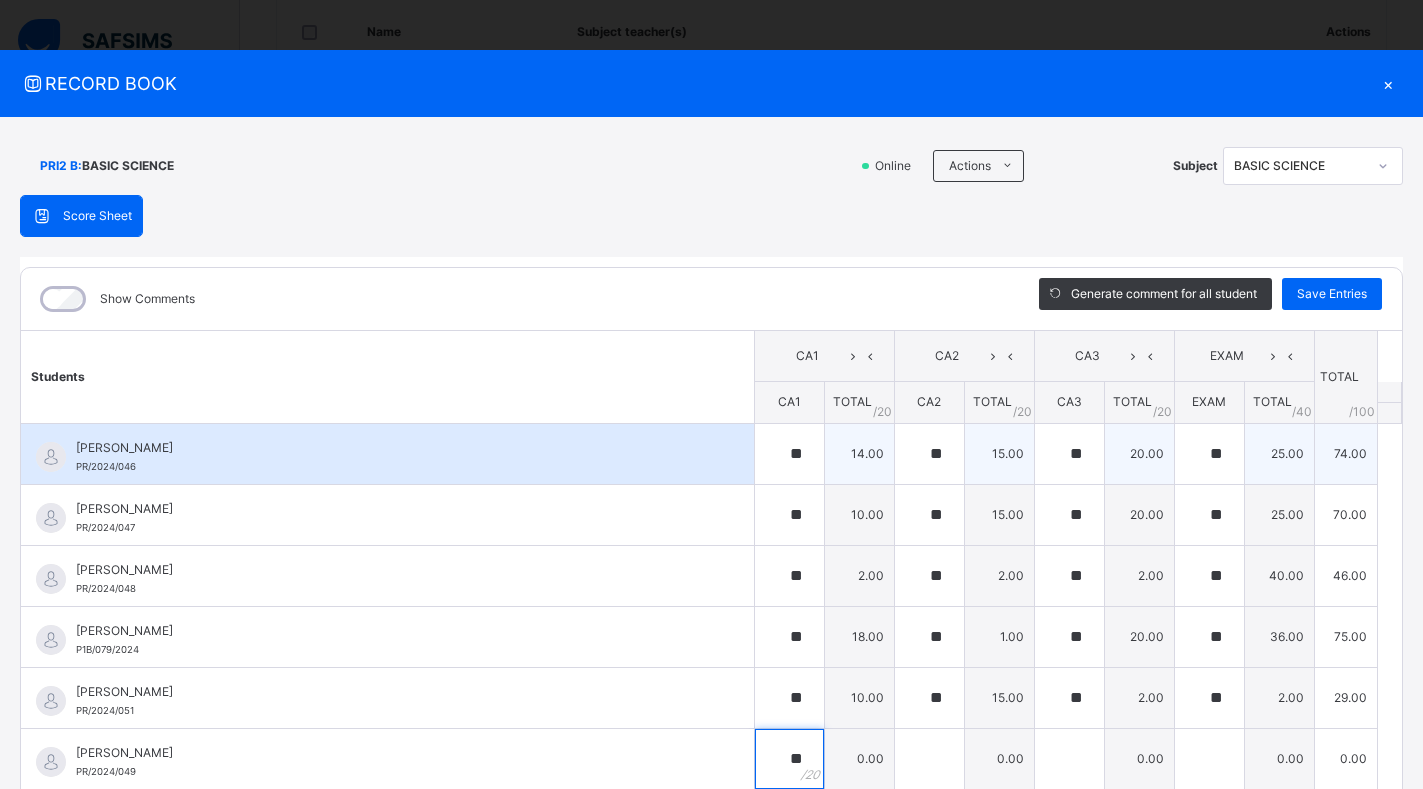 type on "**" 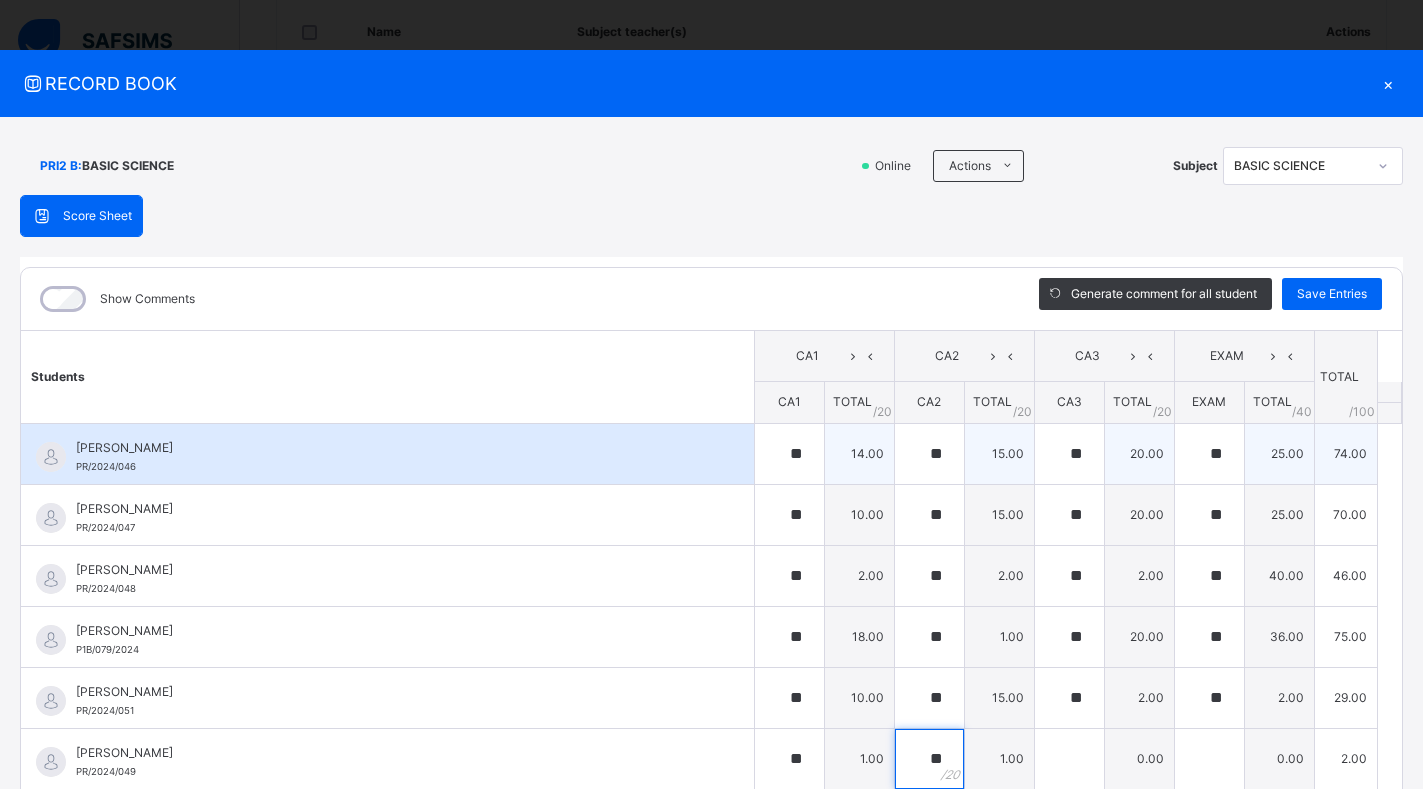 type on "**" 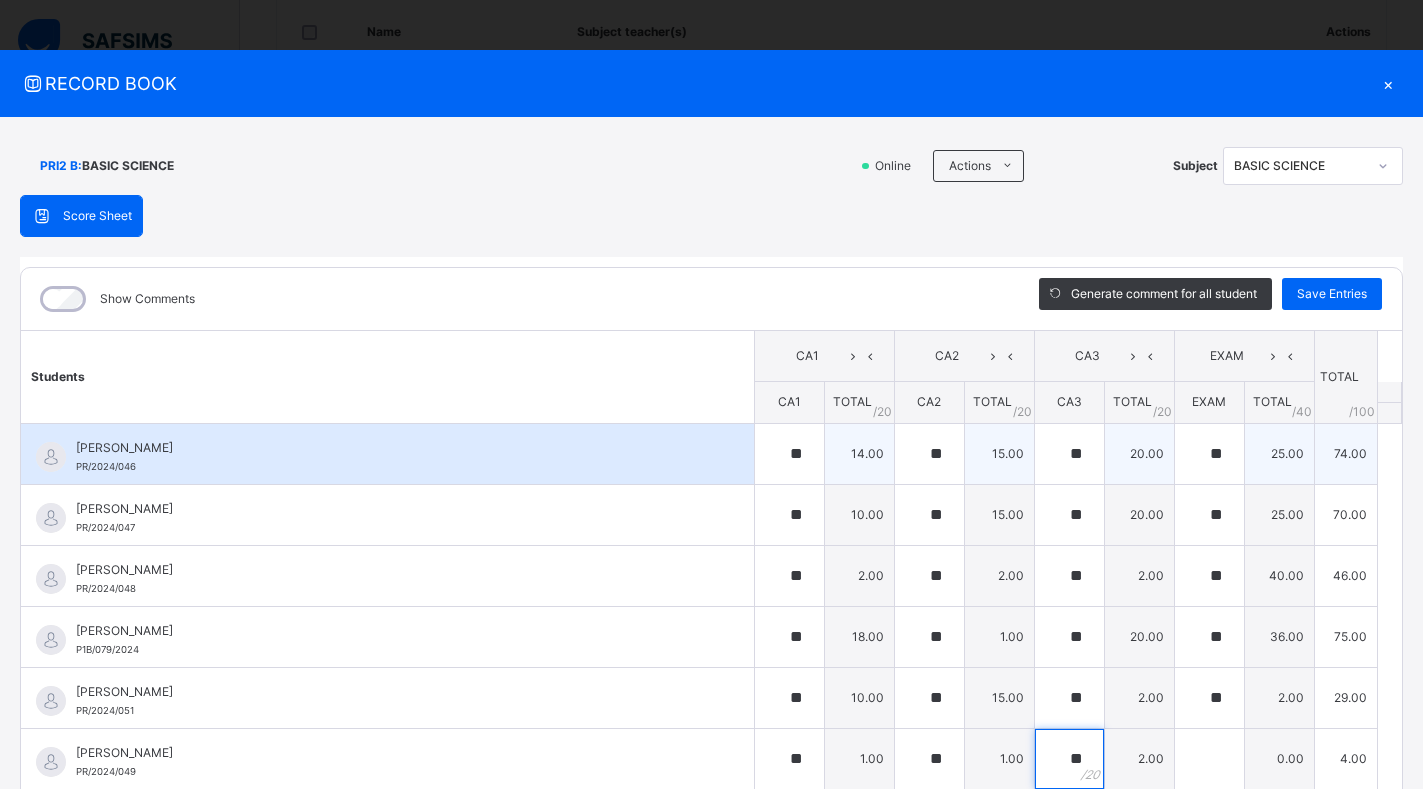 type on "**" 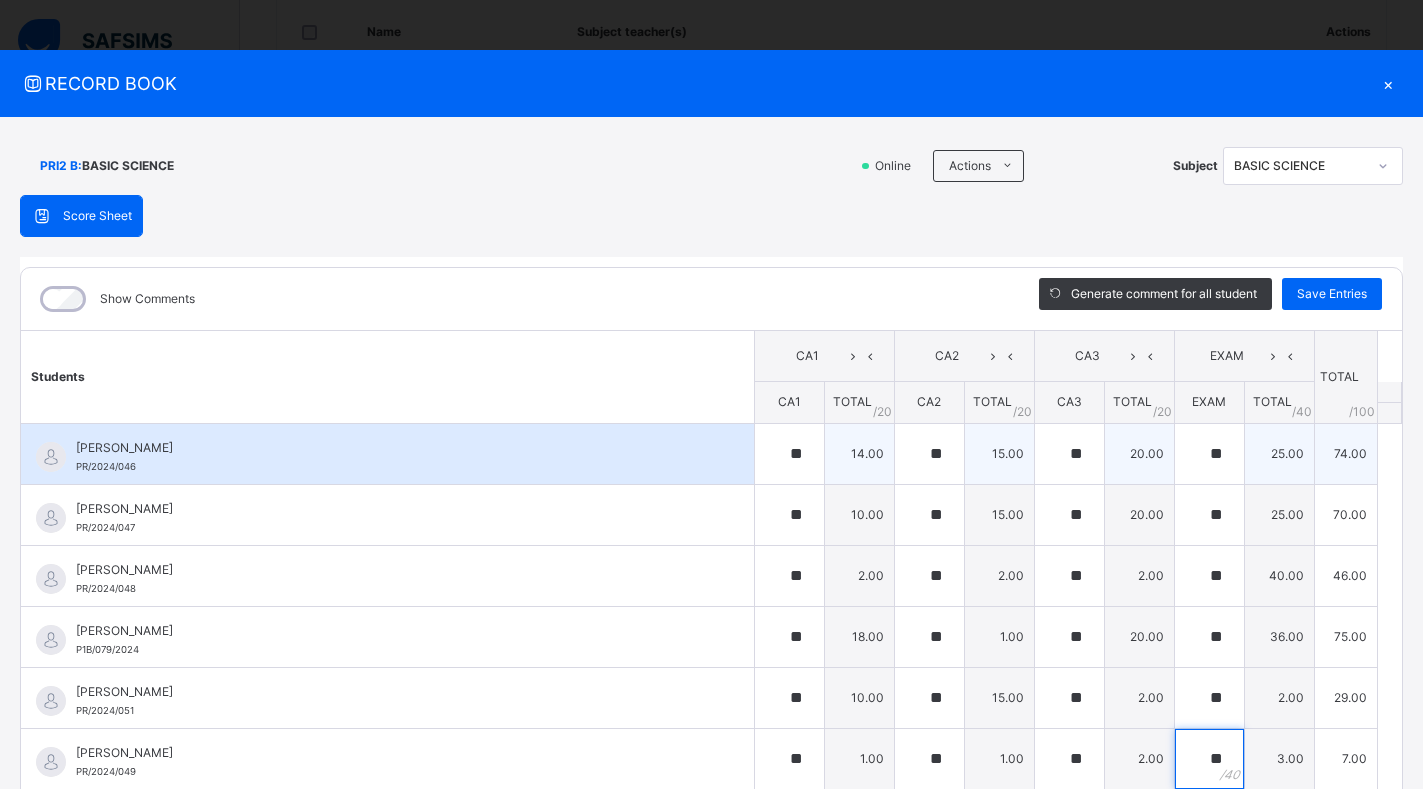 type on "**" 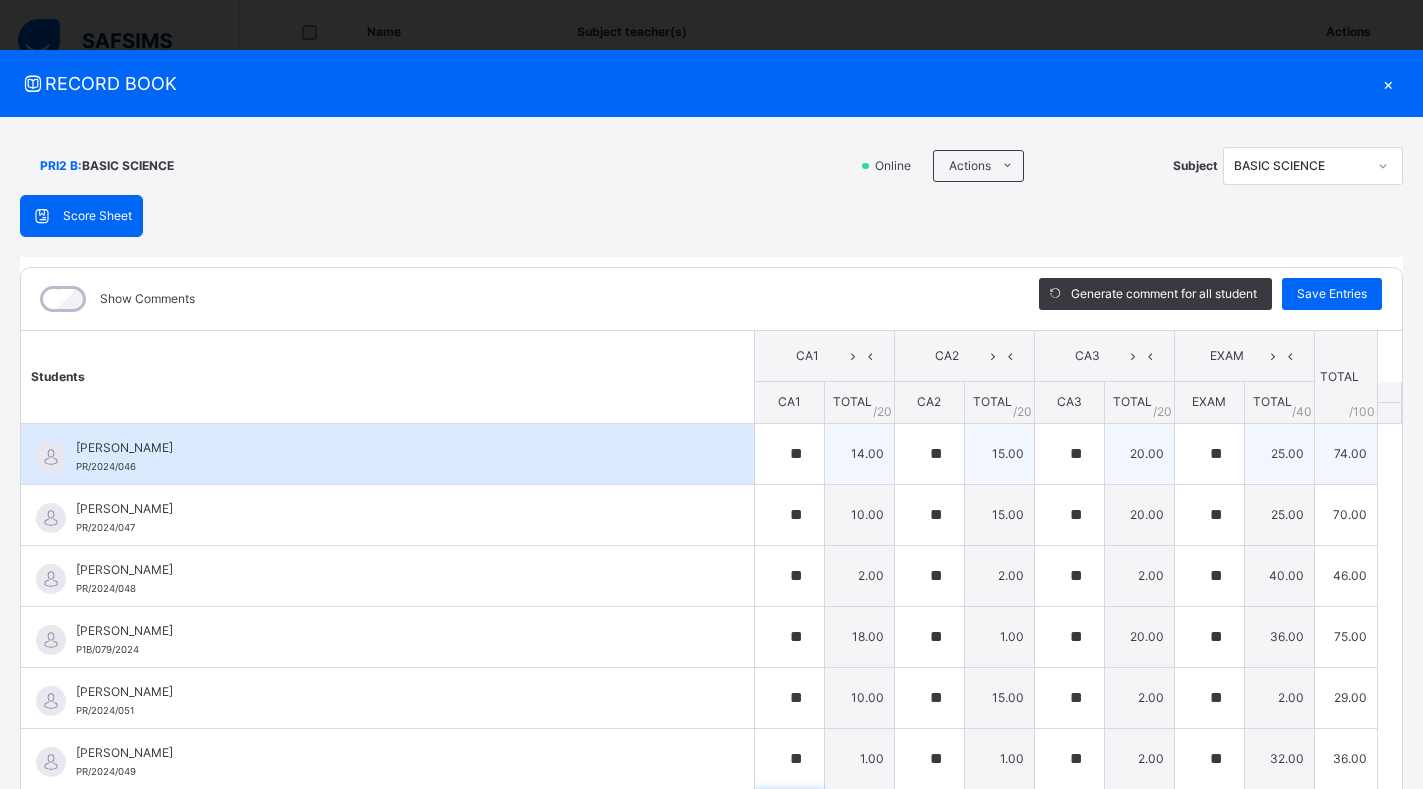 scroll, scrollTop: 41, scrollLeft: 0, axis: vertical 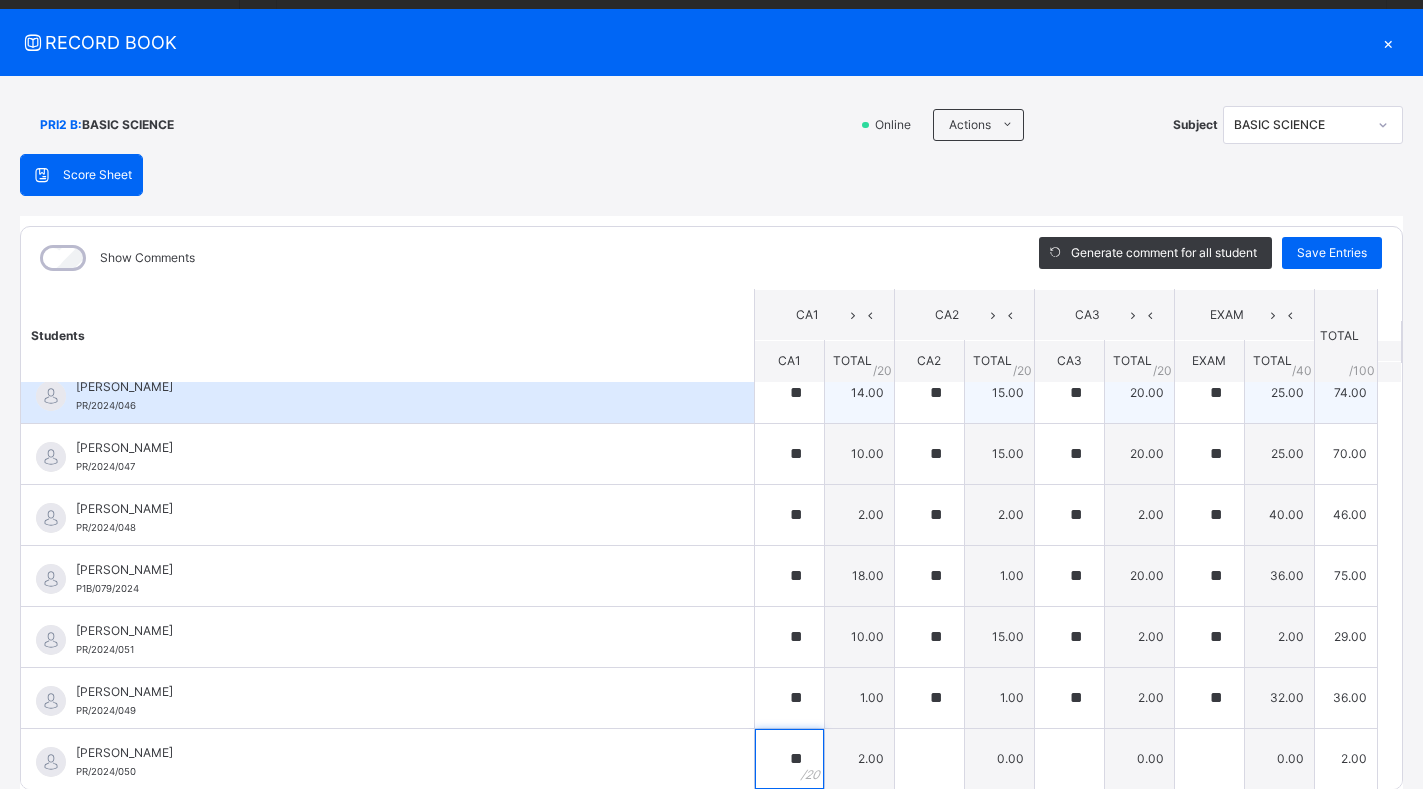 type on "**" 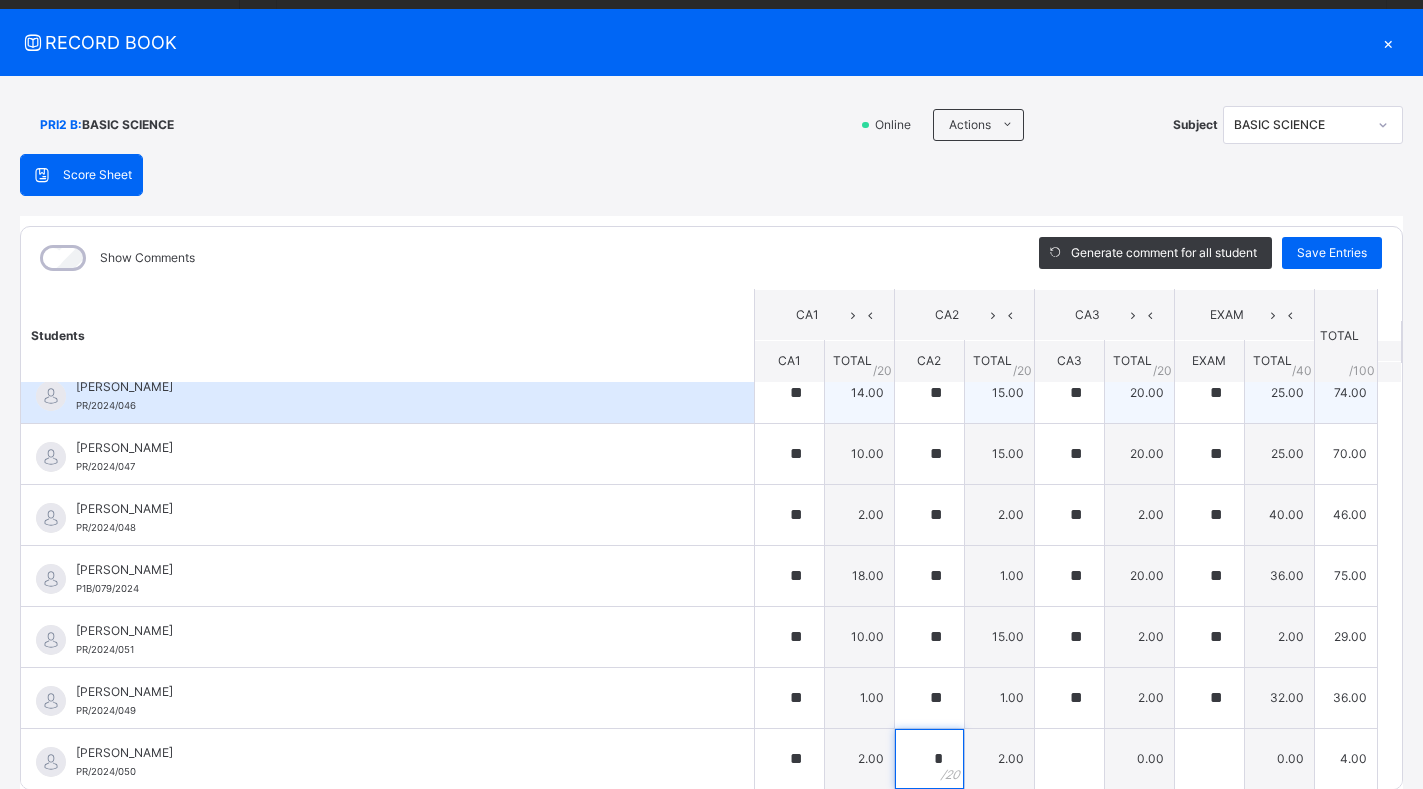 type on "*" 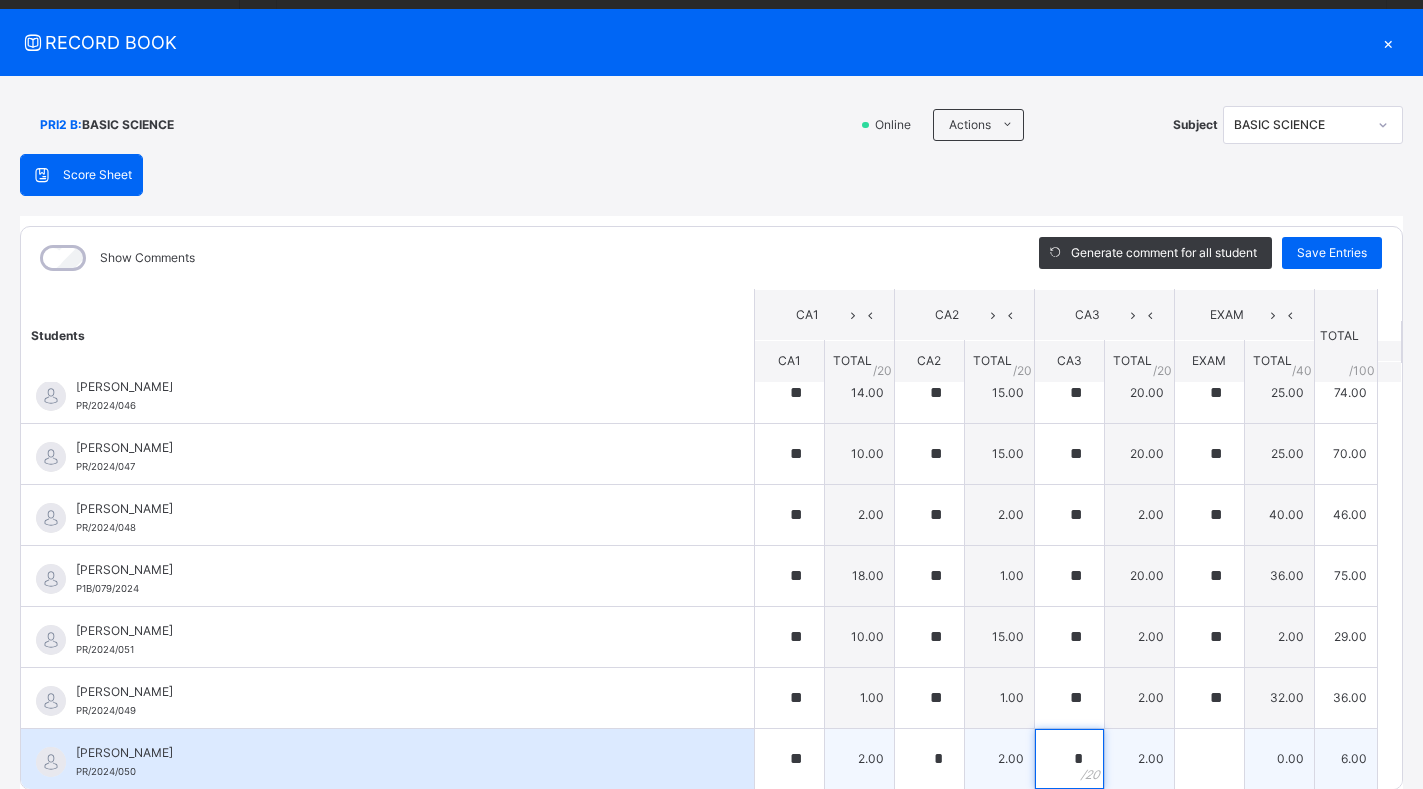type on "*" 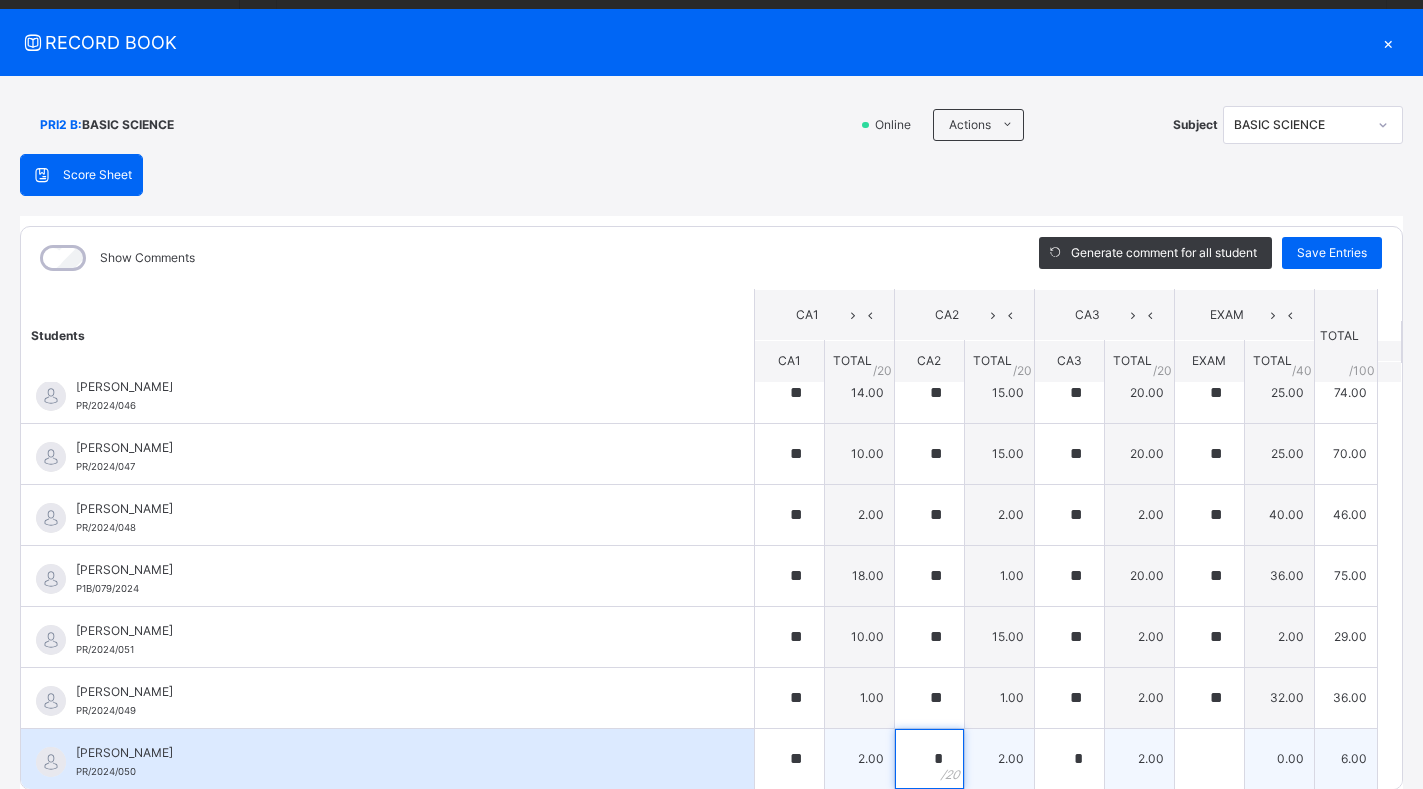 click on "*" at bounding box center [929, 759] 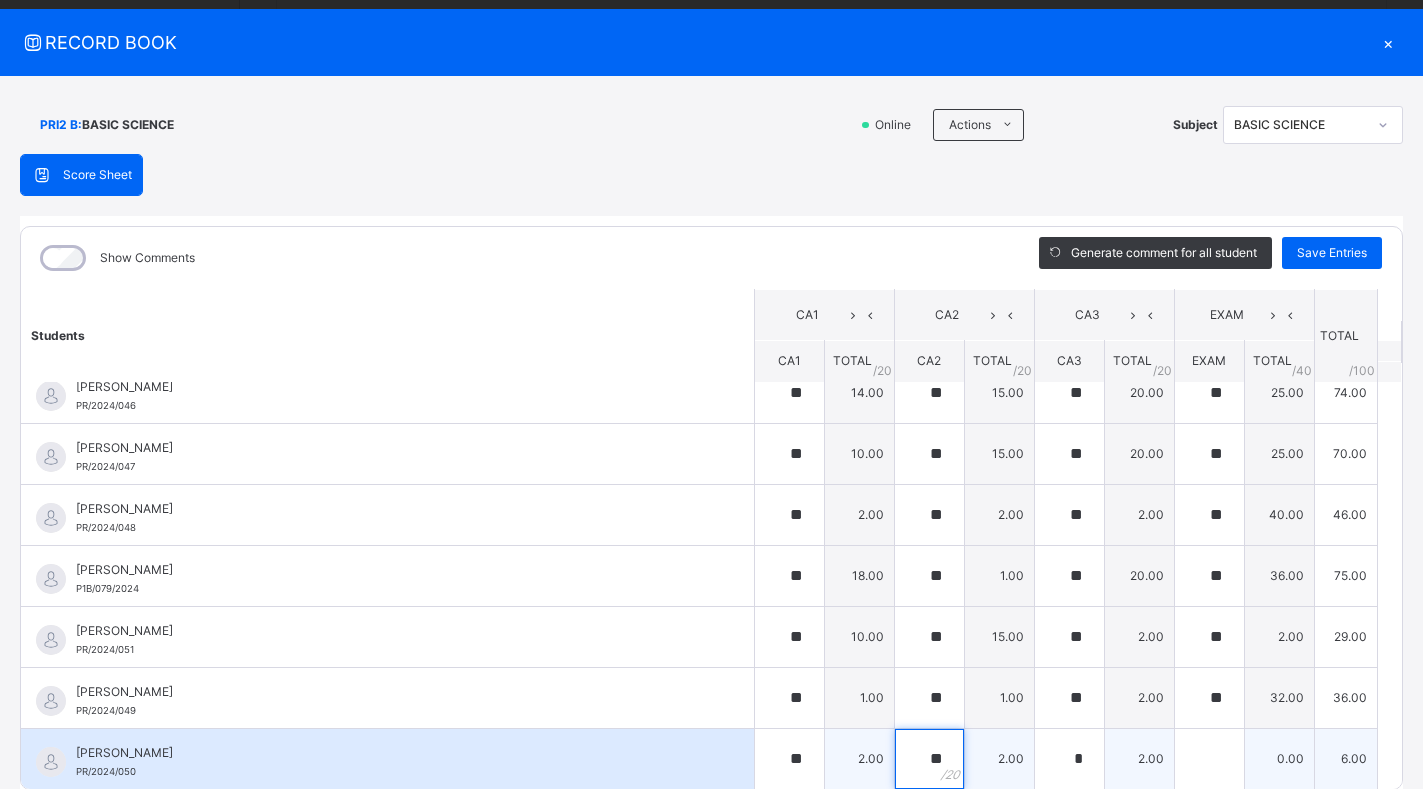 type on "**" 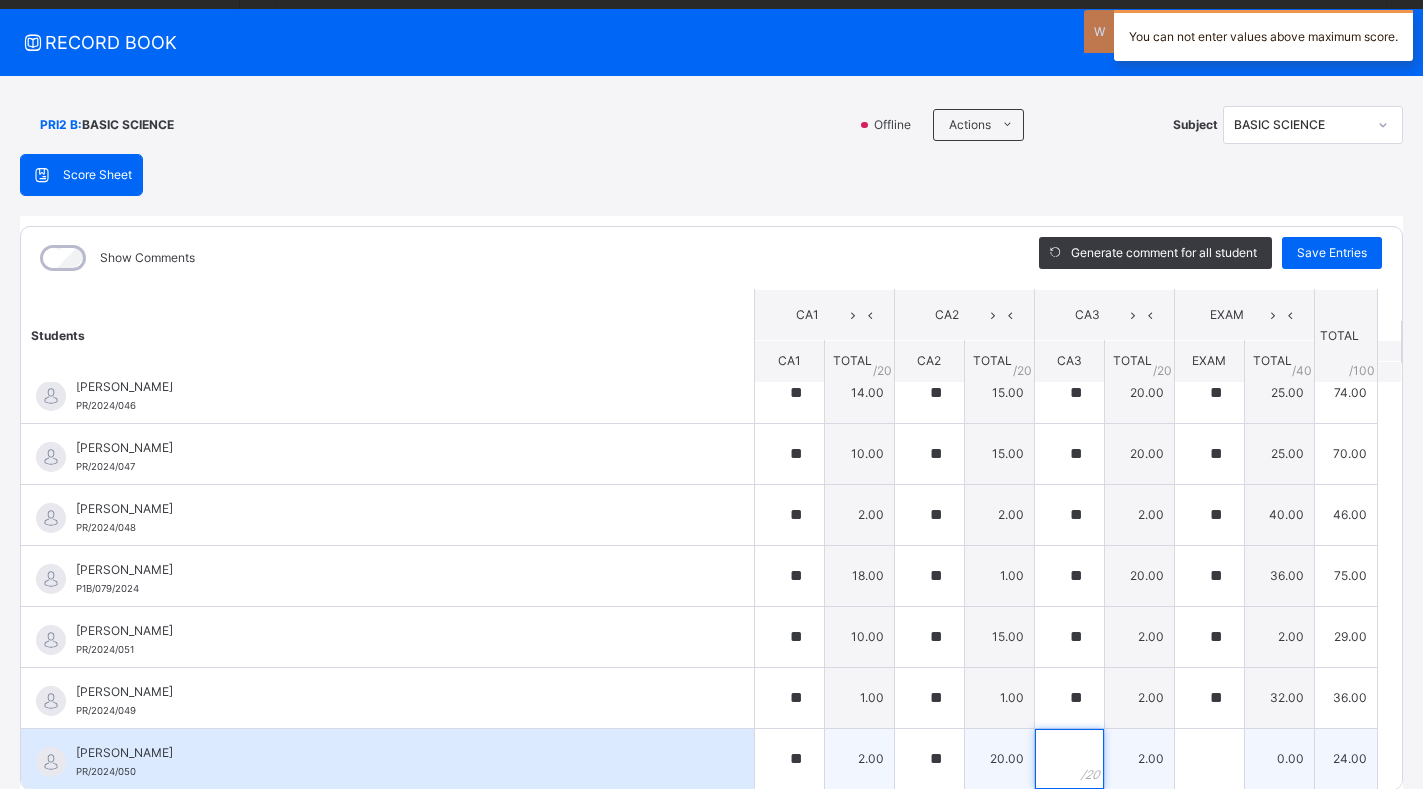 click at bounding box center (1069, 759) 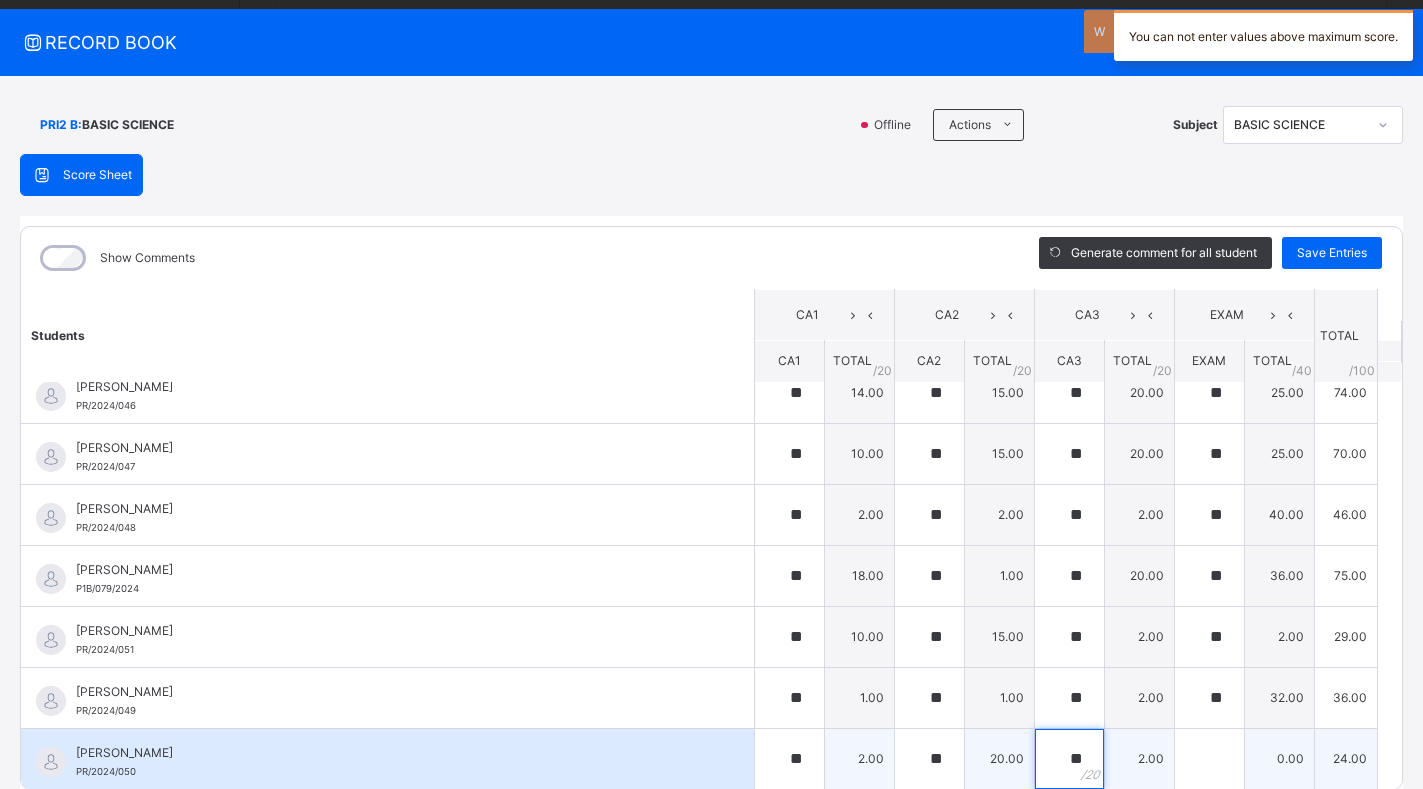 type on "**" 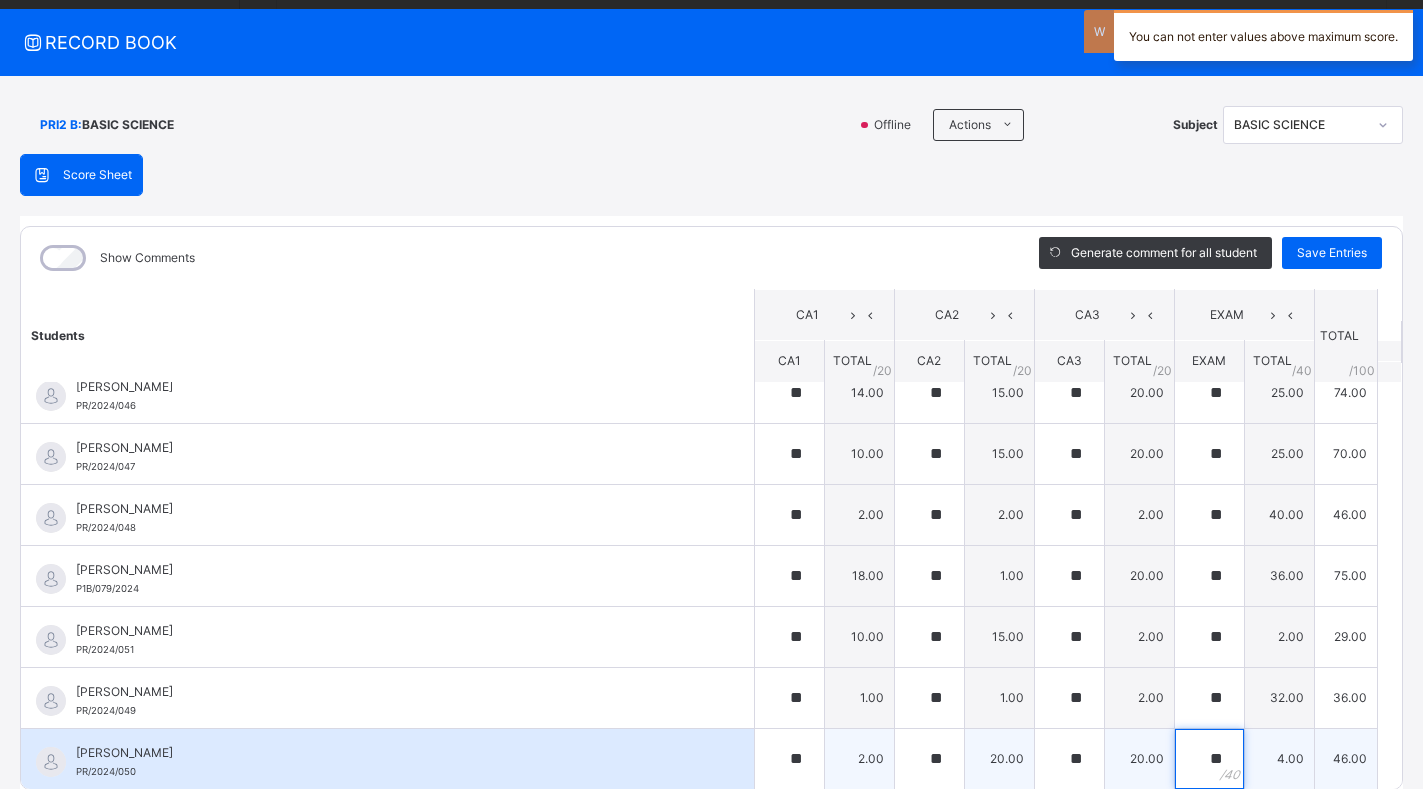 type on "**" 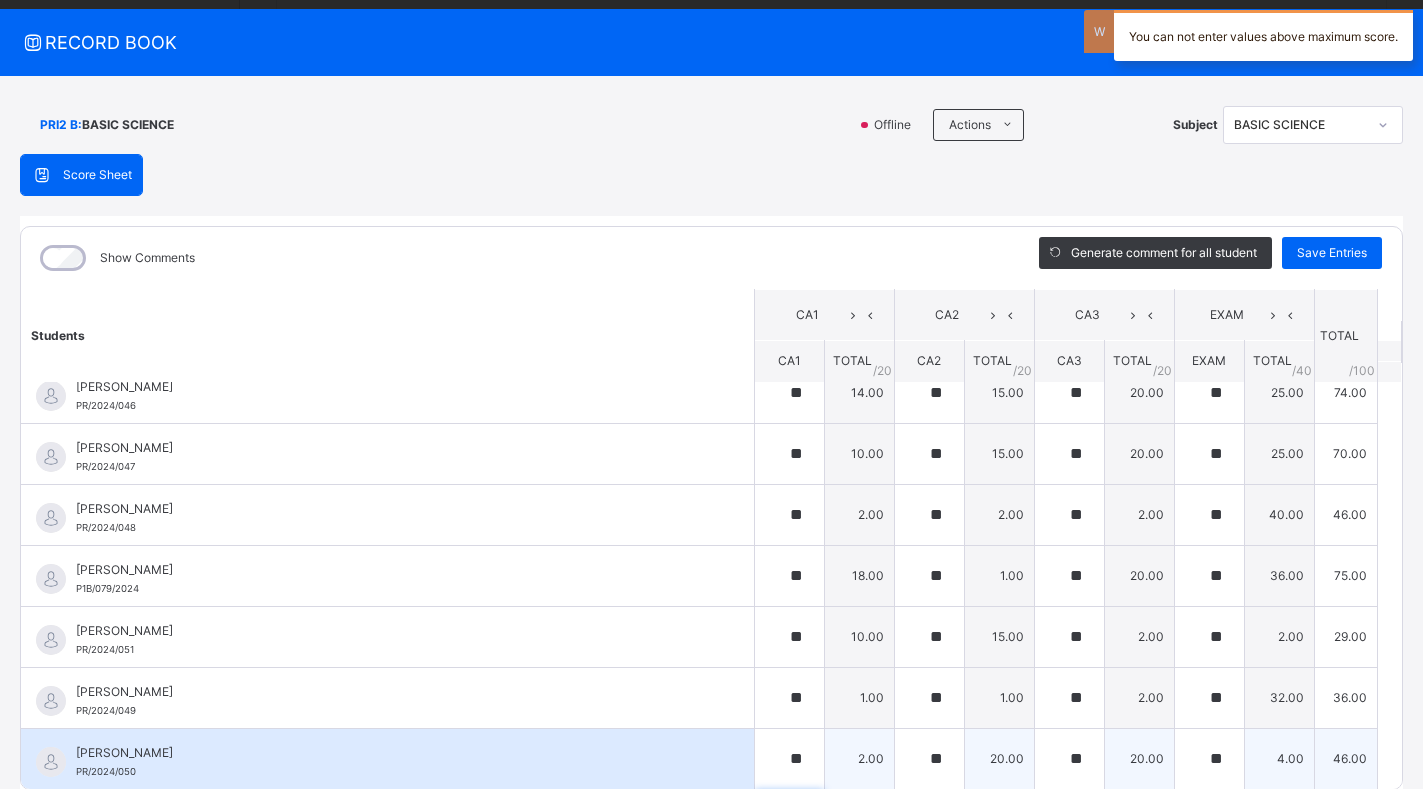 scroll, scrollTop: 301, scrollLeft: 0, axis: vertical 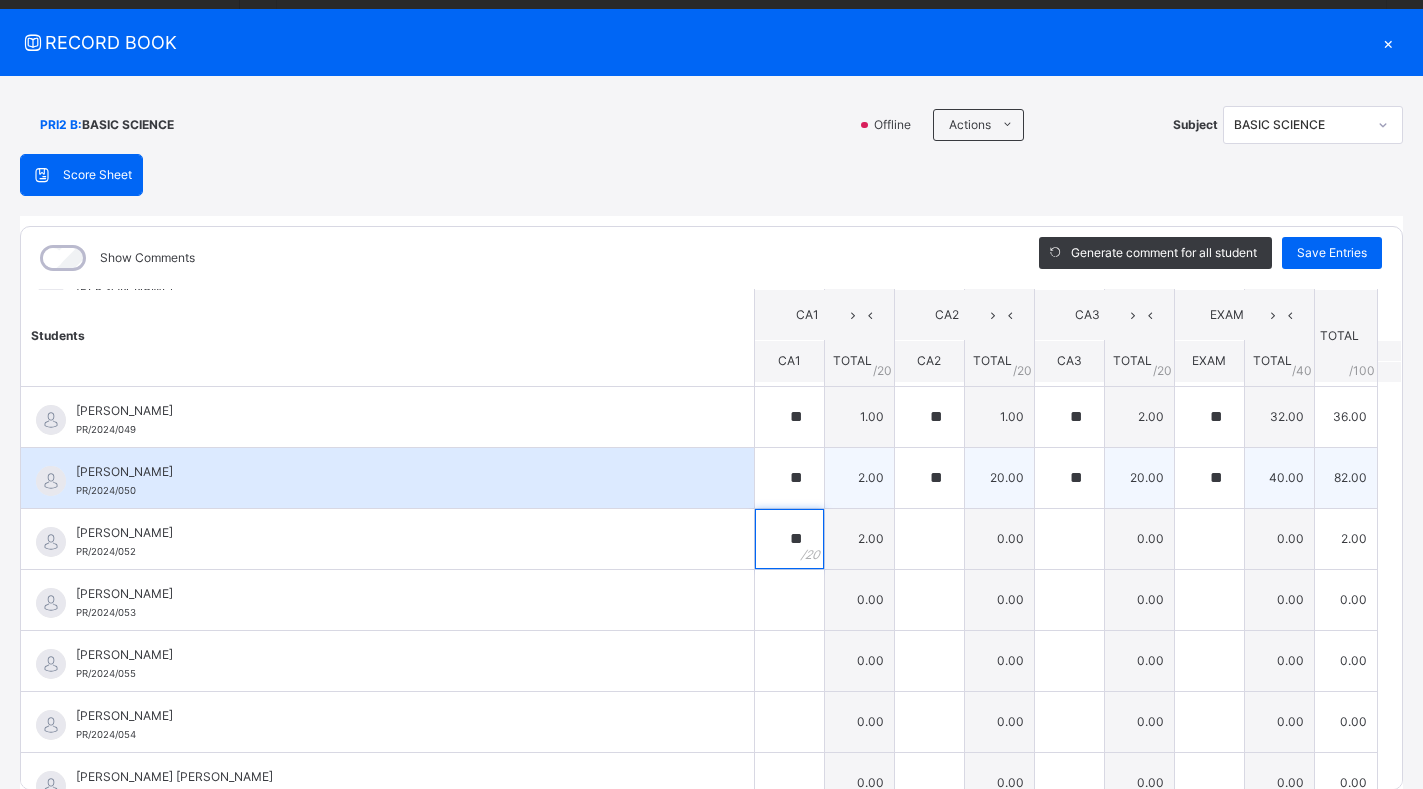 type on "**" 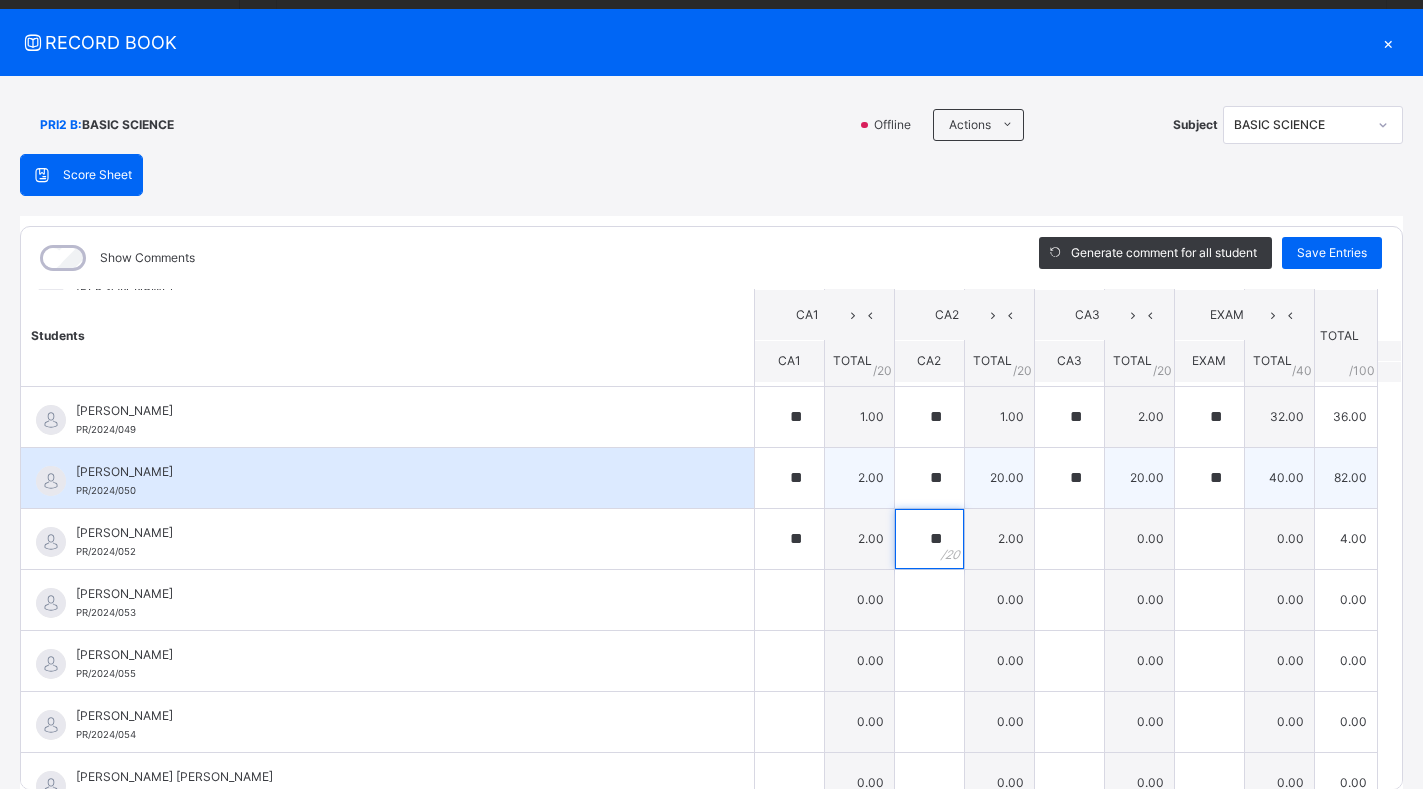 type on "**" 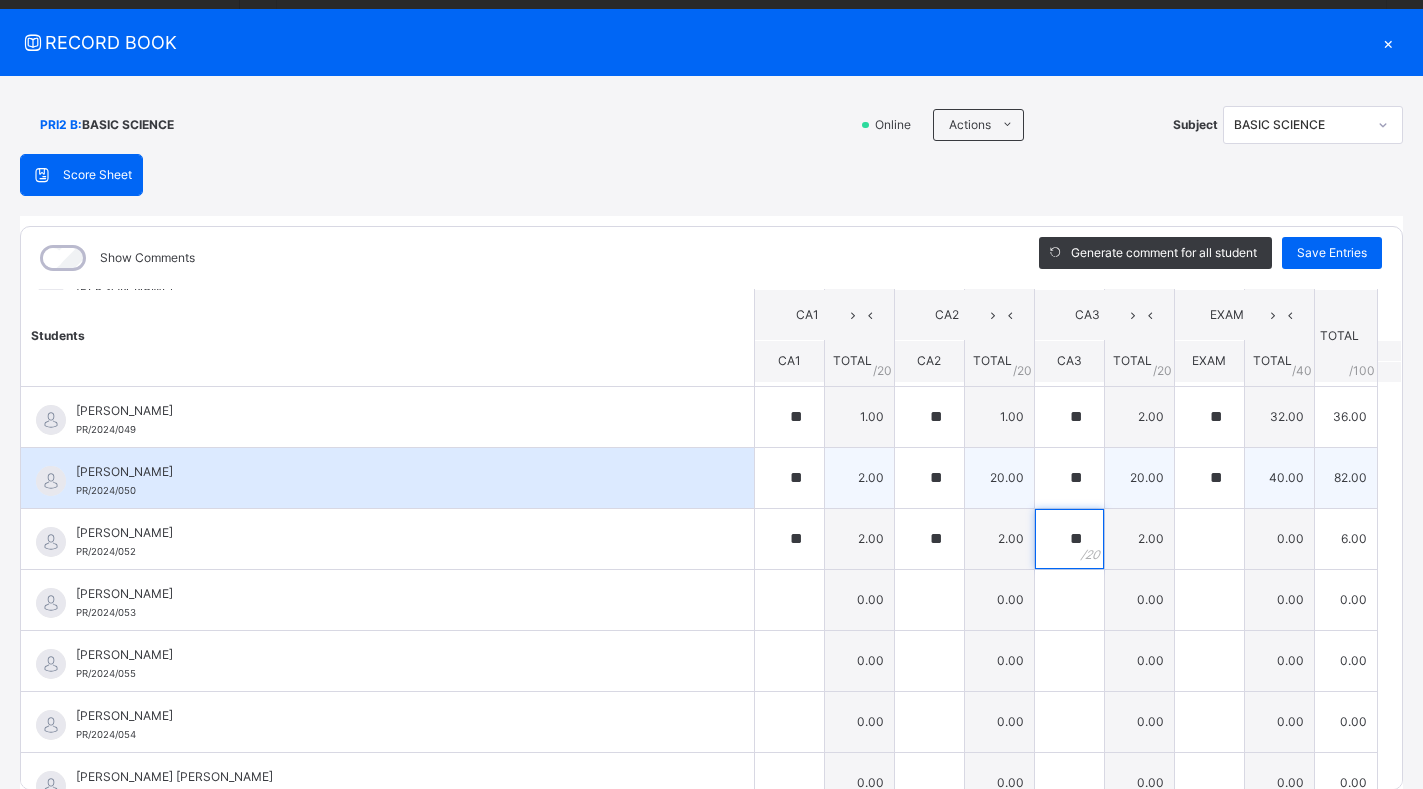 type on "**" 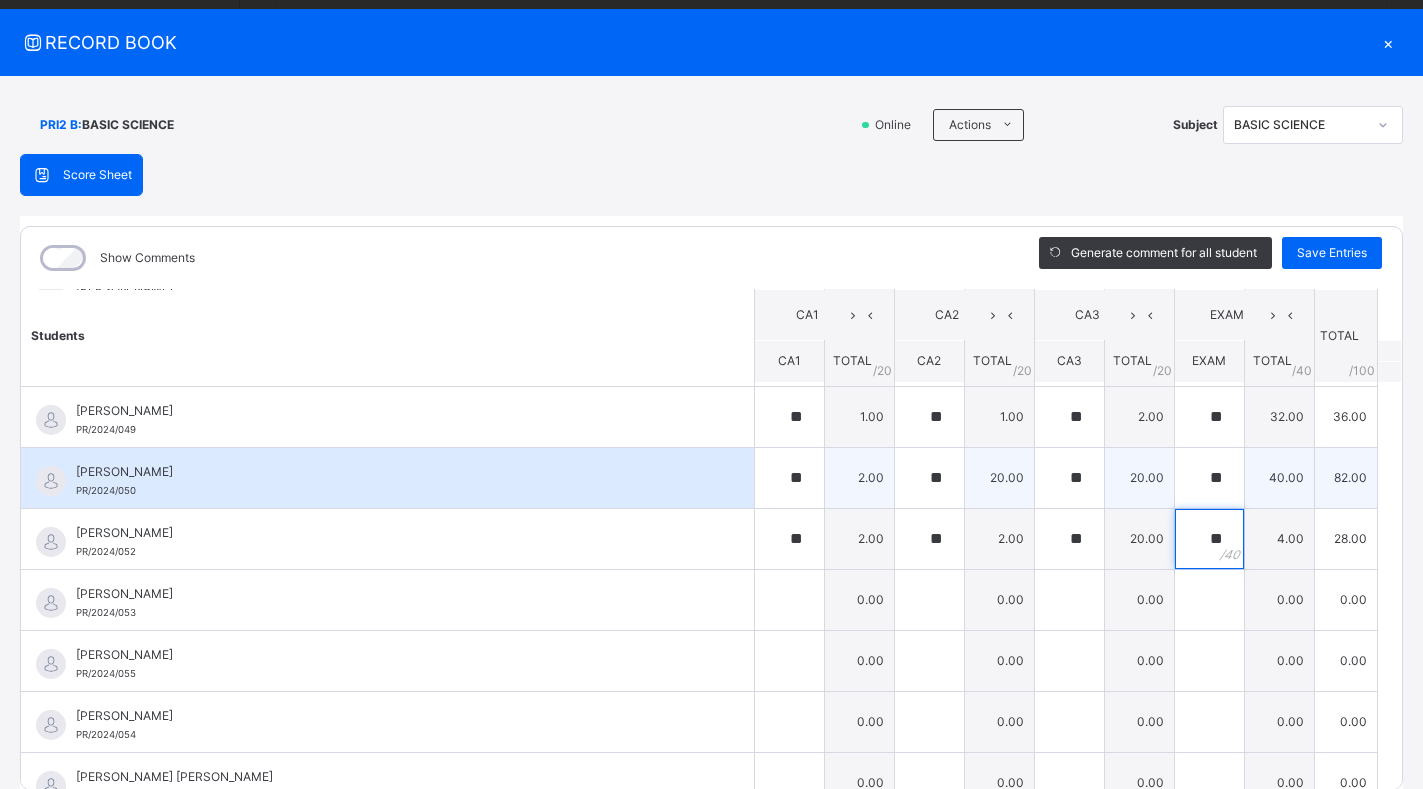 type on "**" 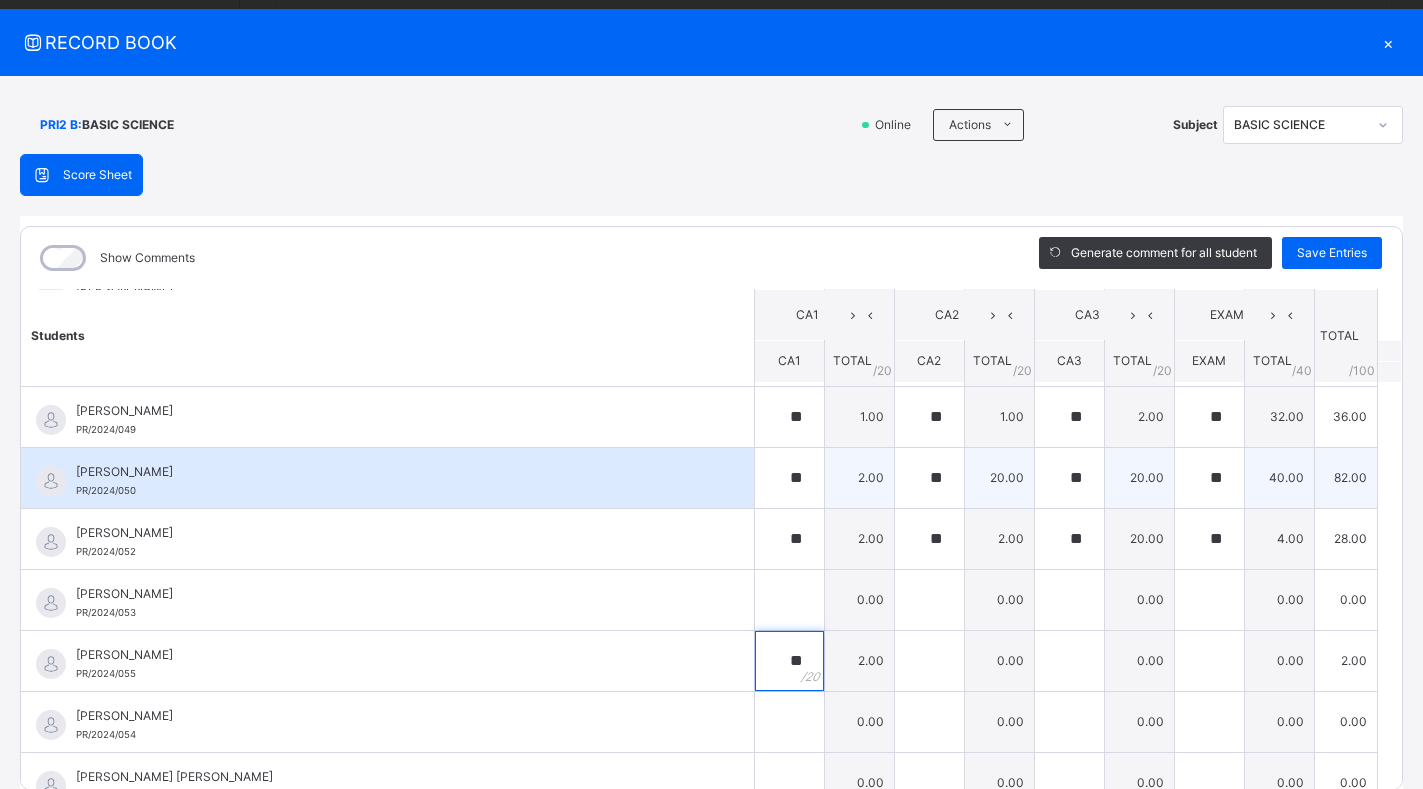 type on "**" 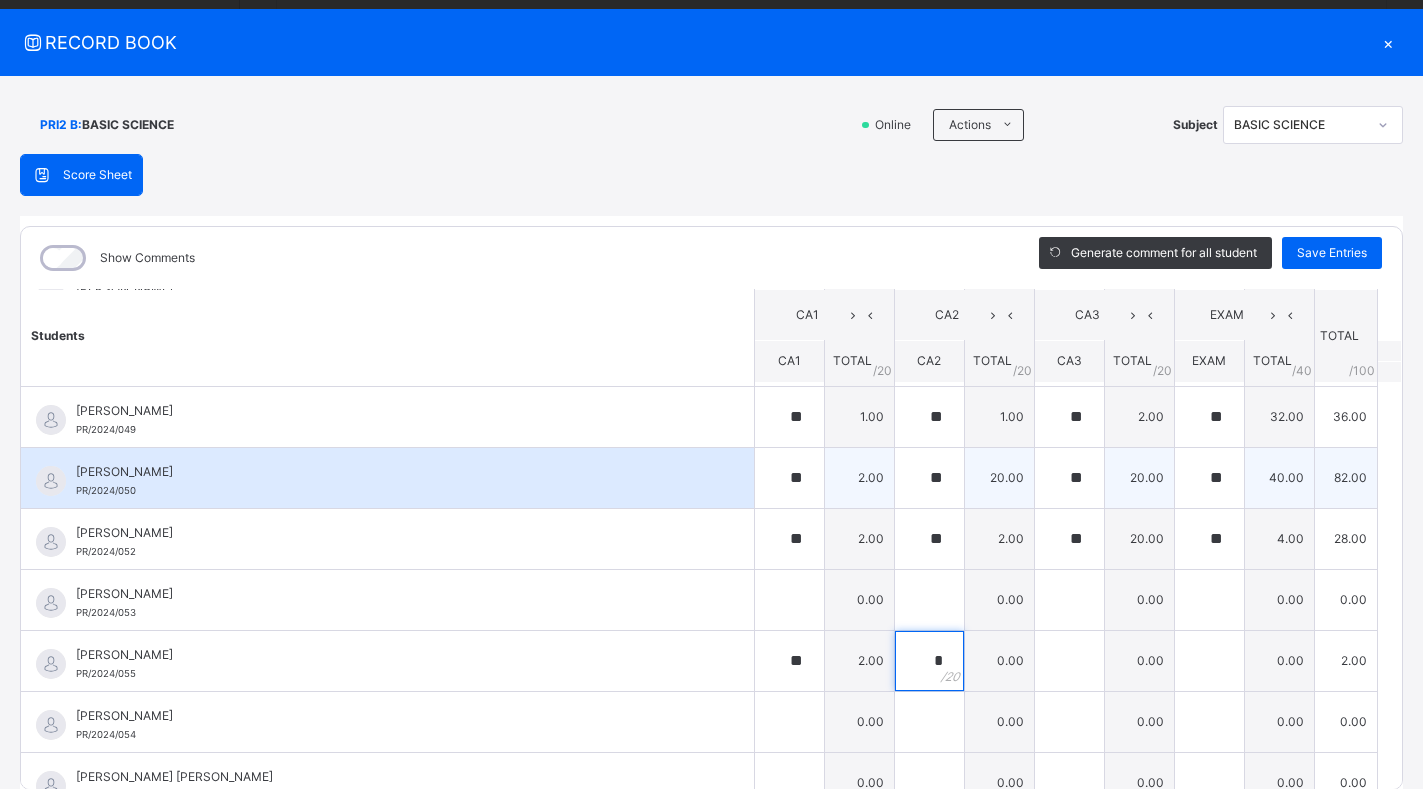 type on "**" 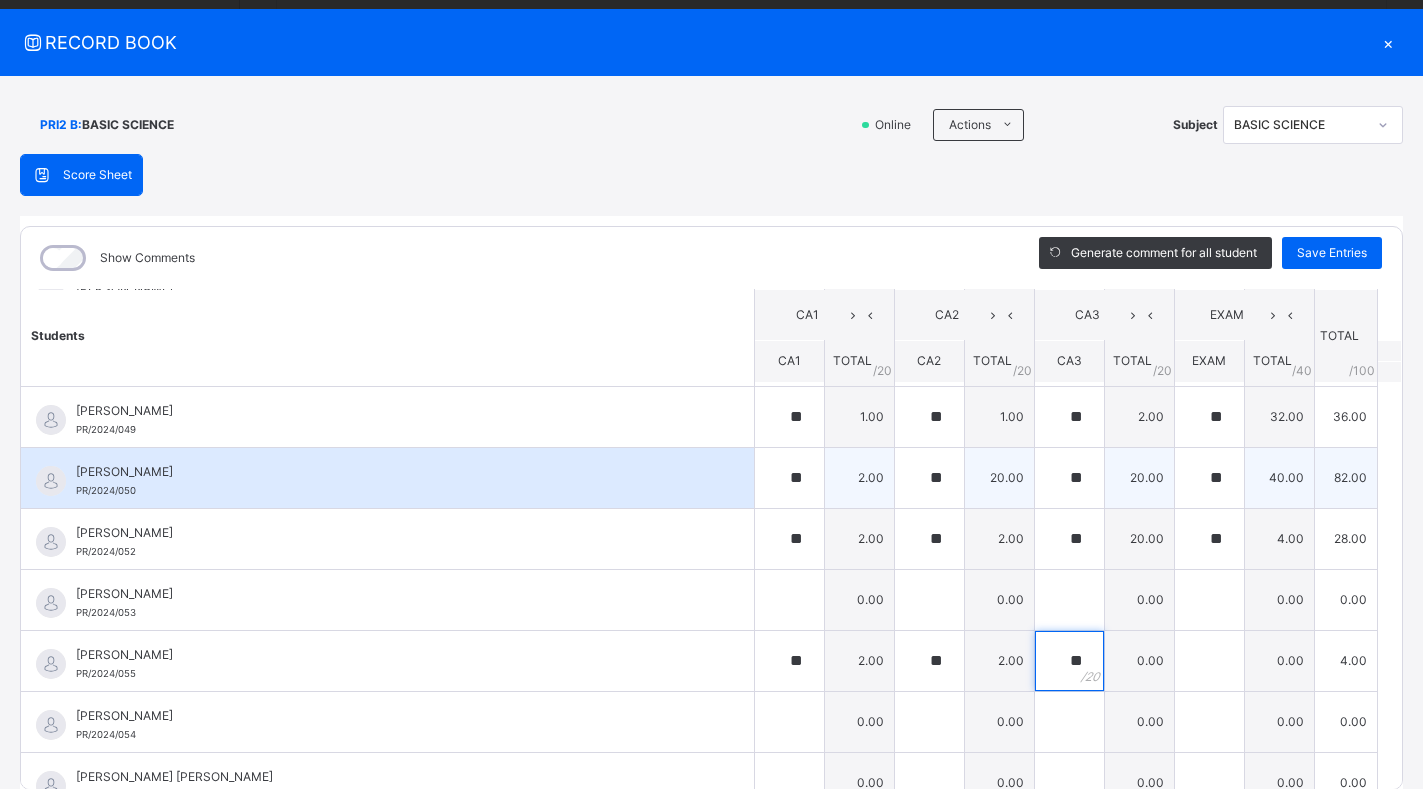 type on "**" 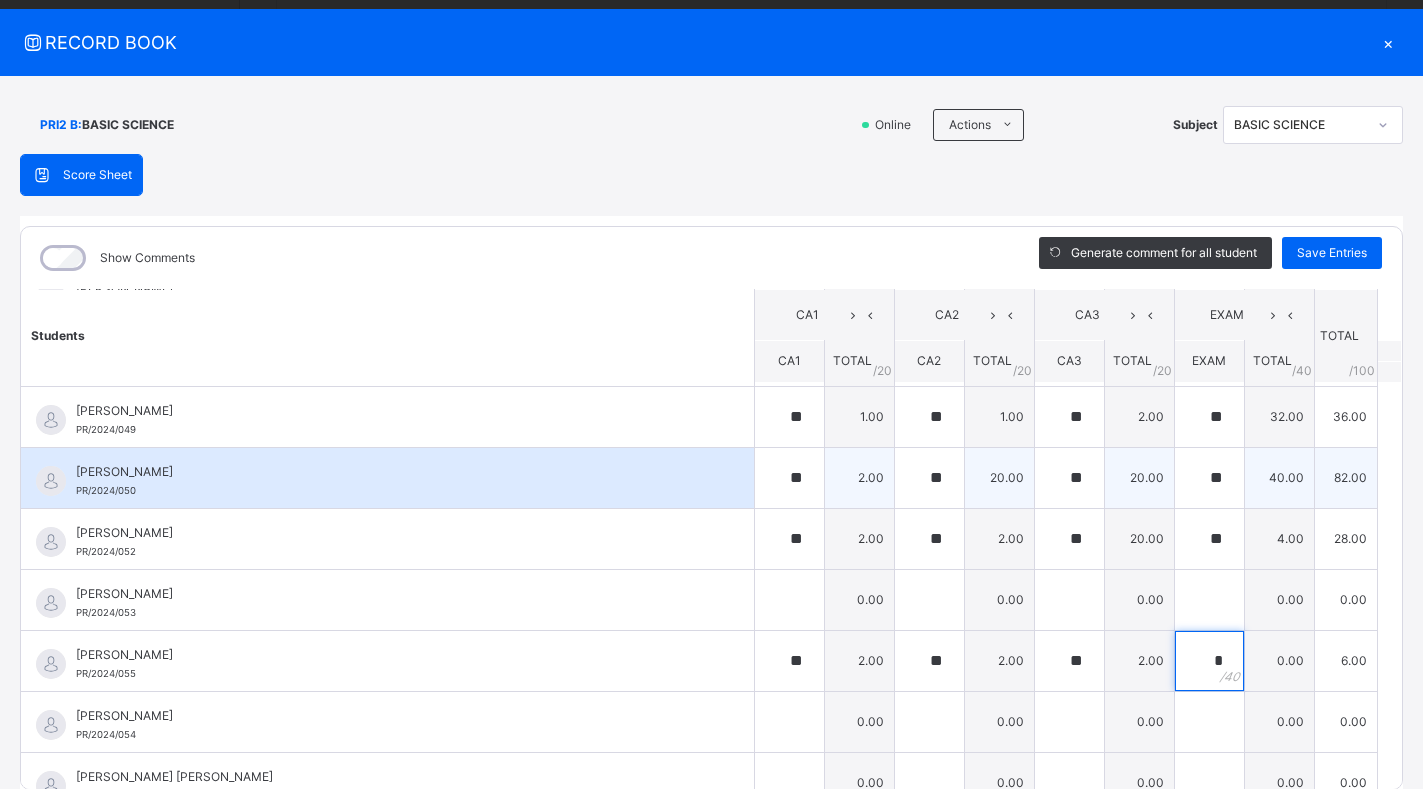type on "**" 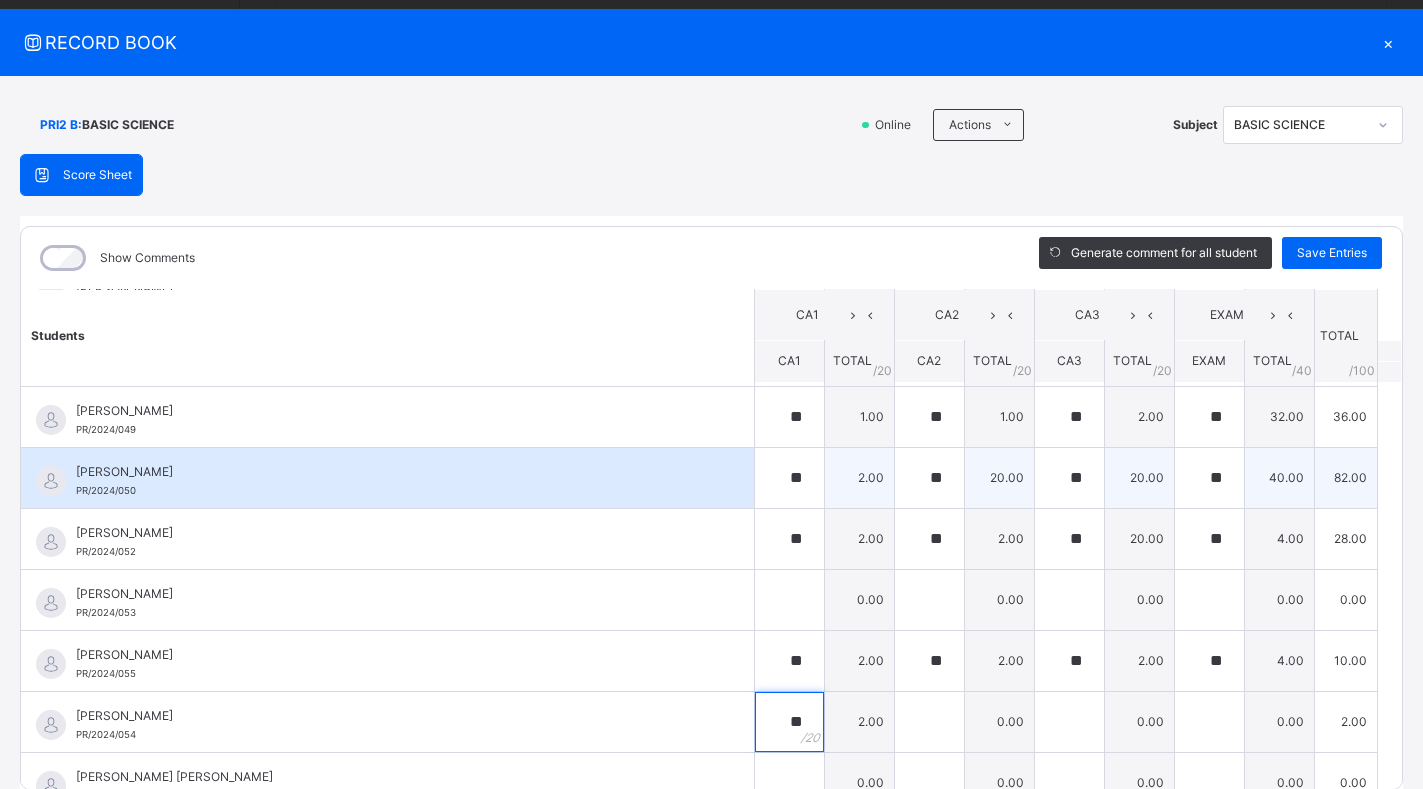 type on "**" 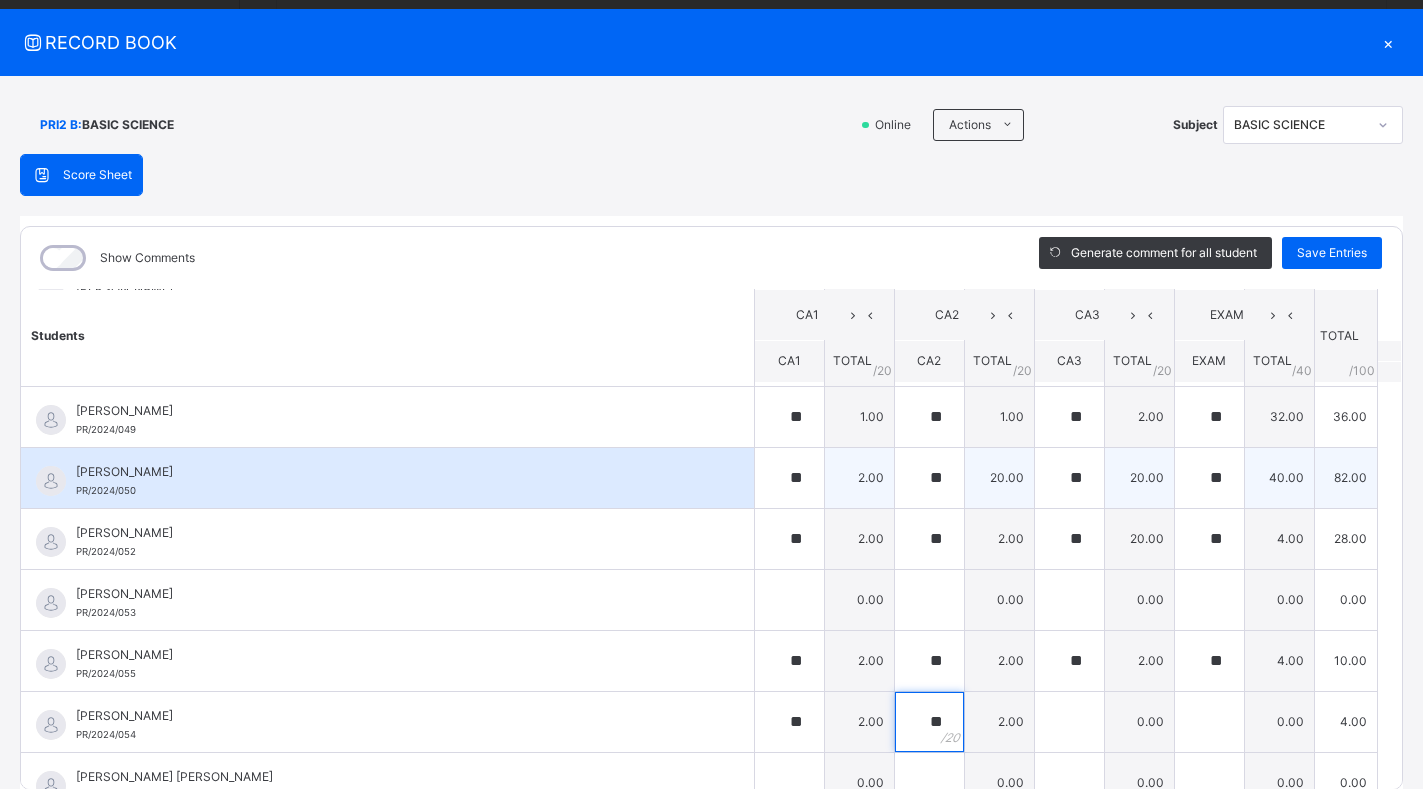 type on "**" 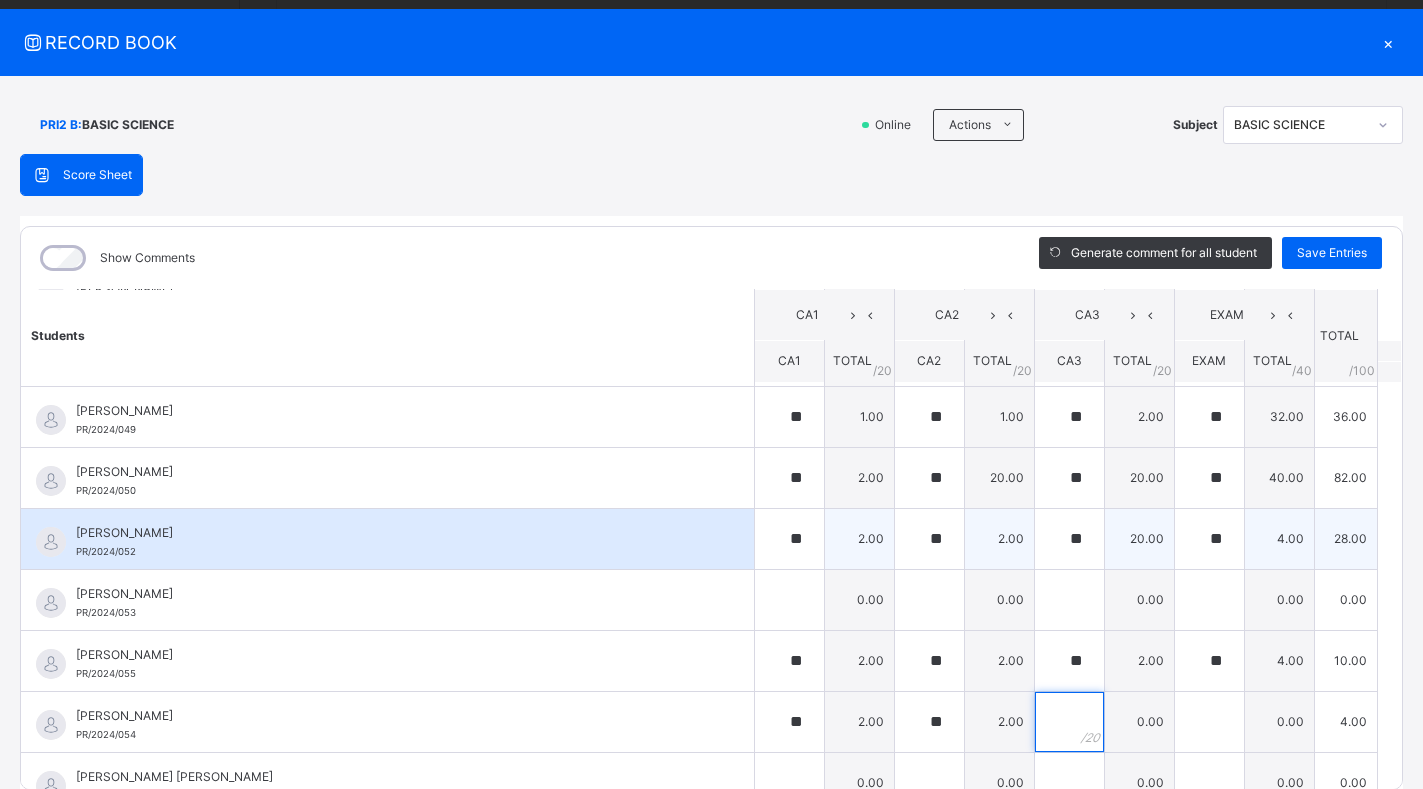scroll, scrollTop: 0, scrollLeft: 0, axis: both 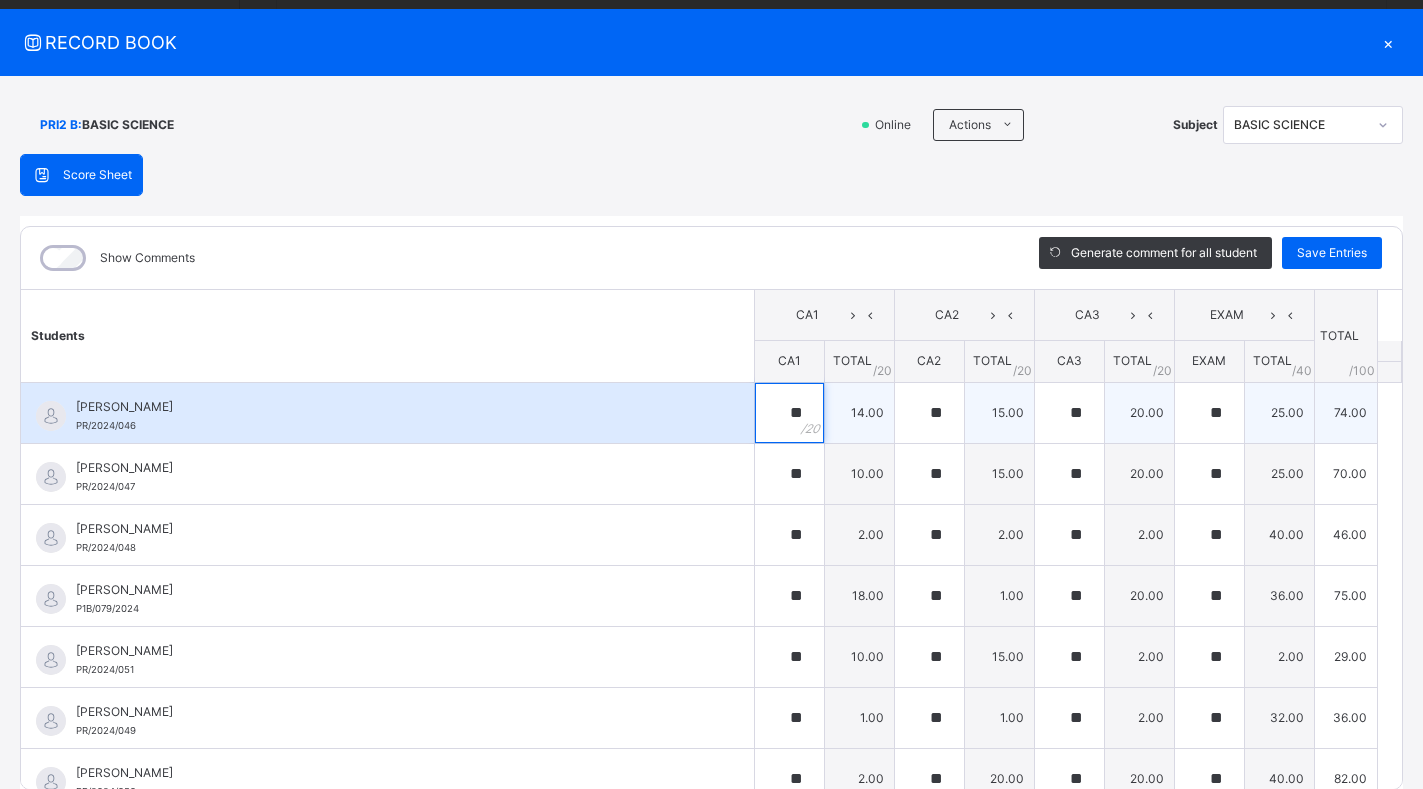 click on "**" at bounding box center [789, 413] 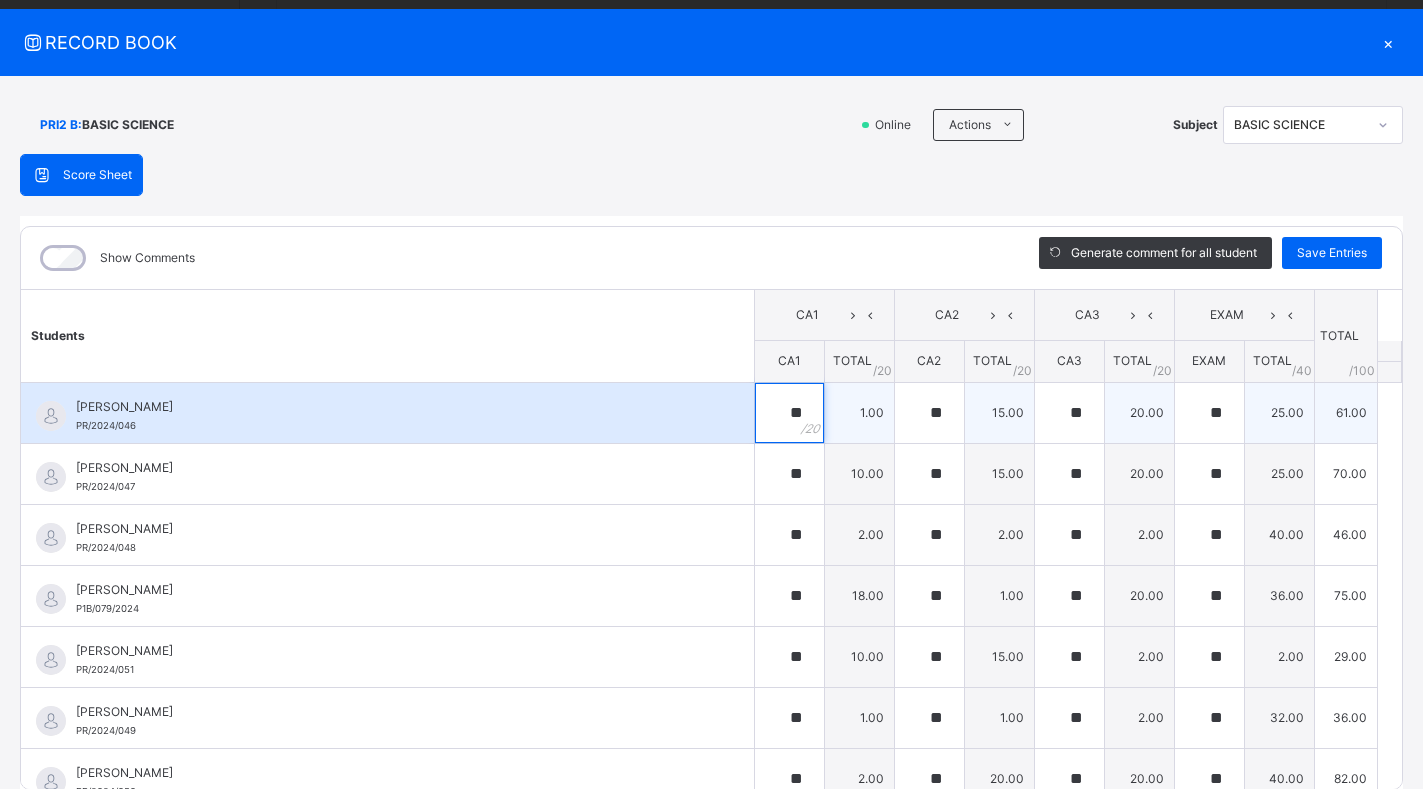 type on "**" 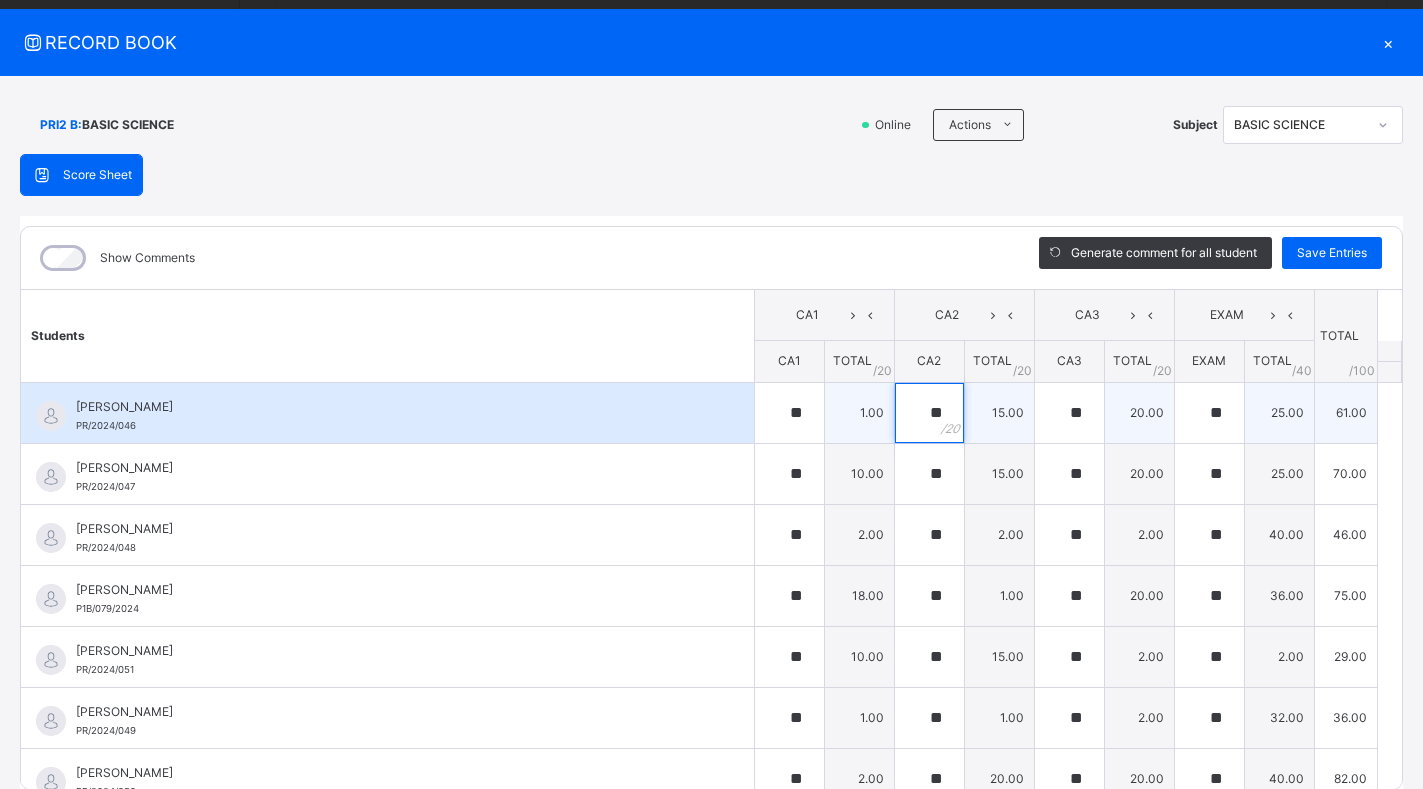 type on "**" 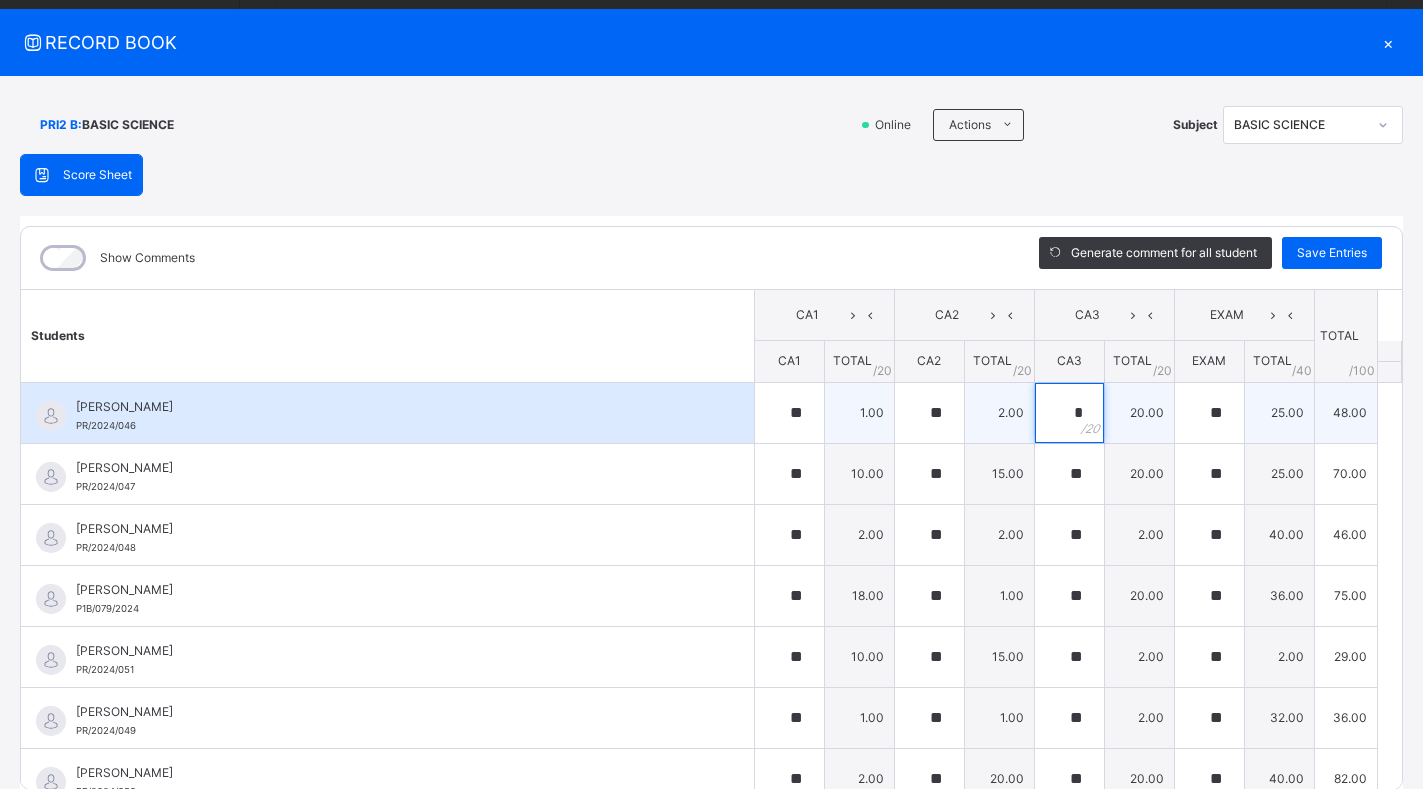 type on "**" 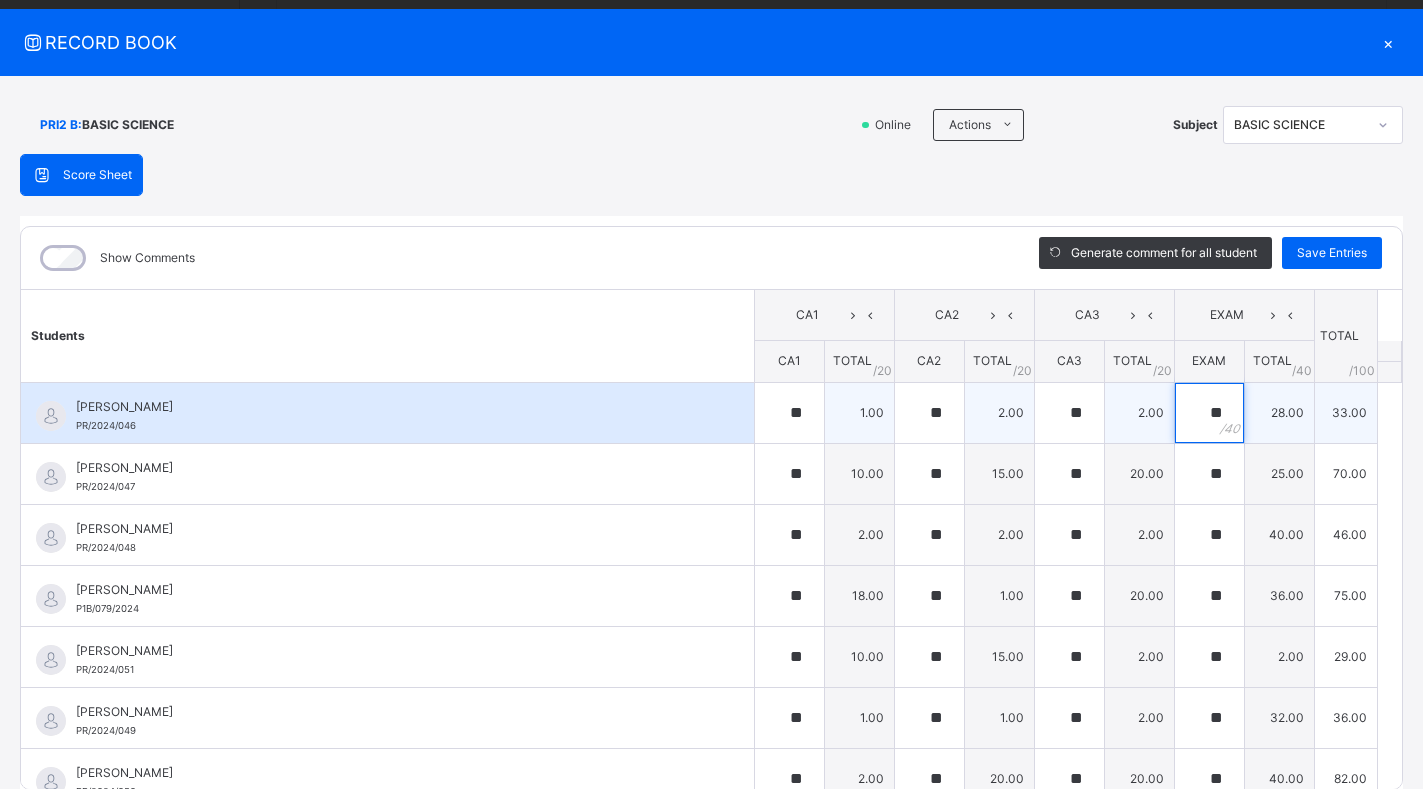 type on "**" 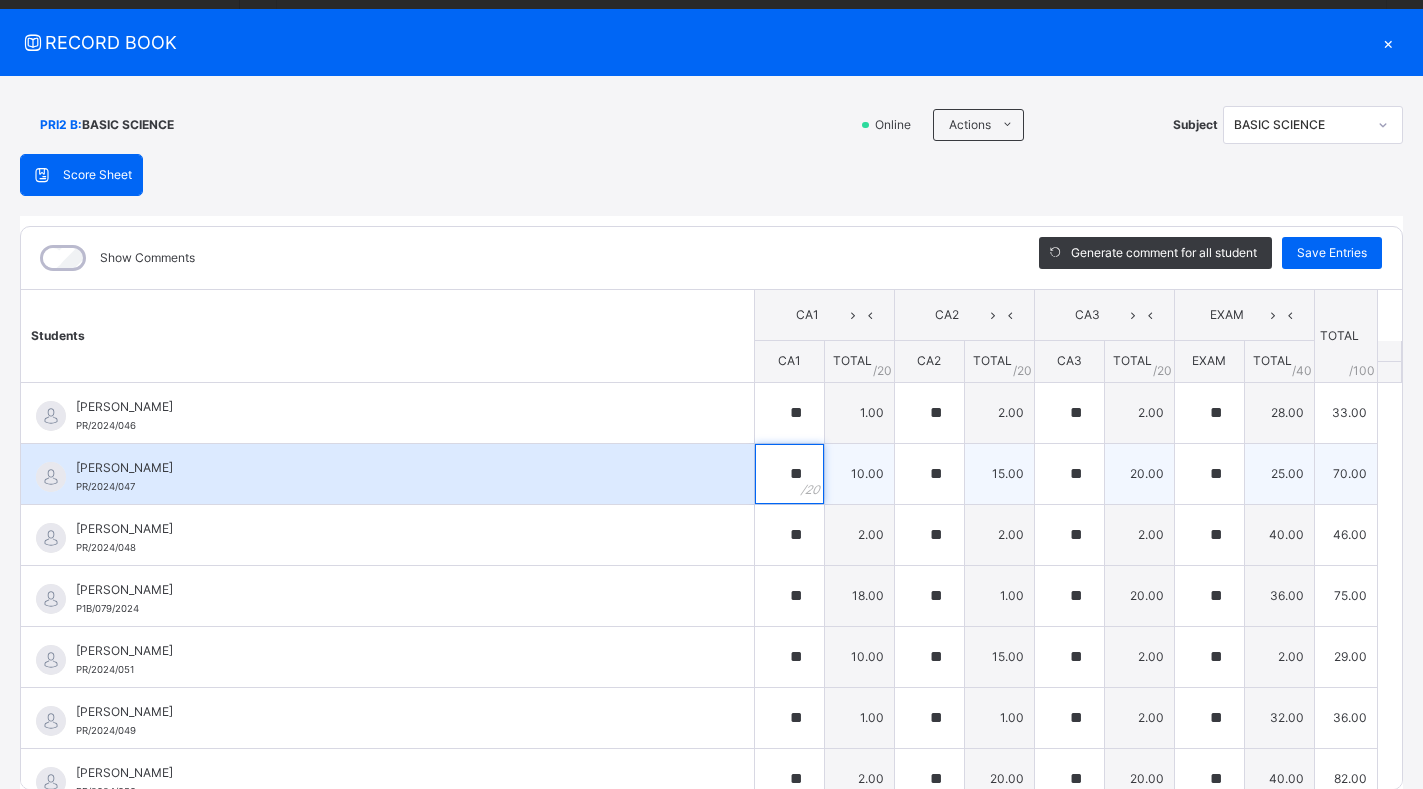 click on "**" at bounding box center [789, 474] 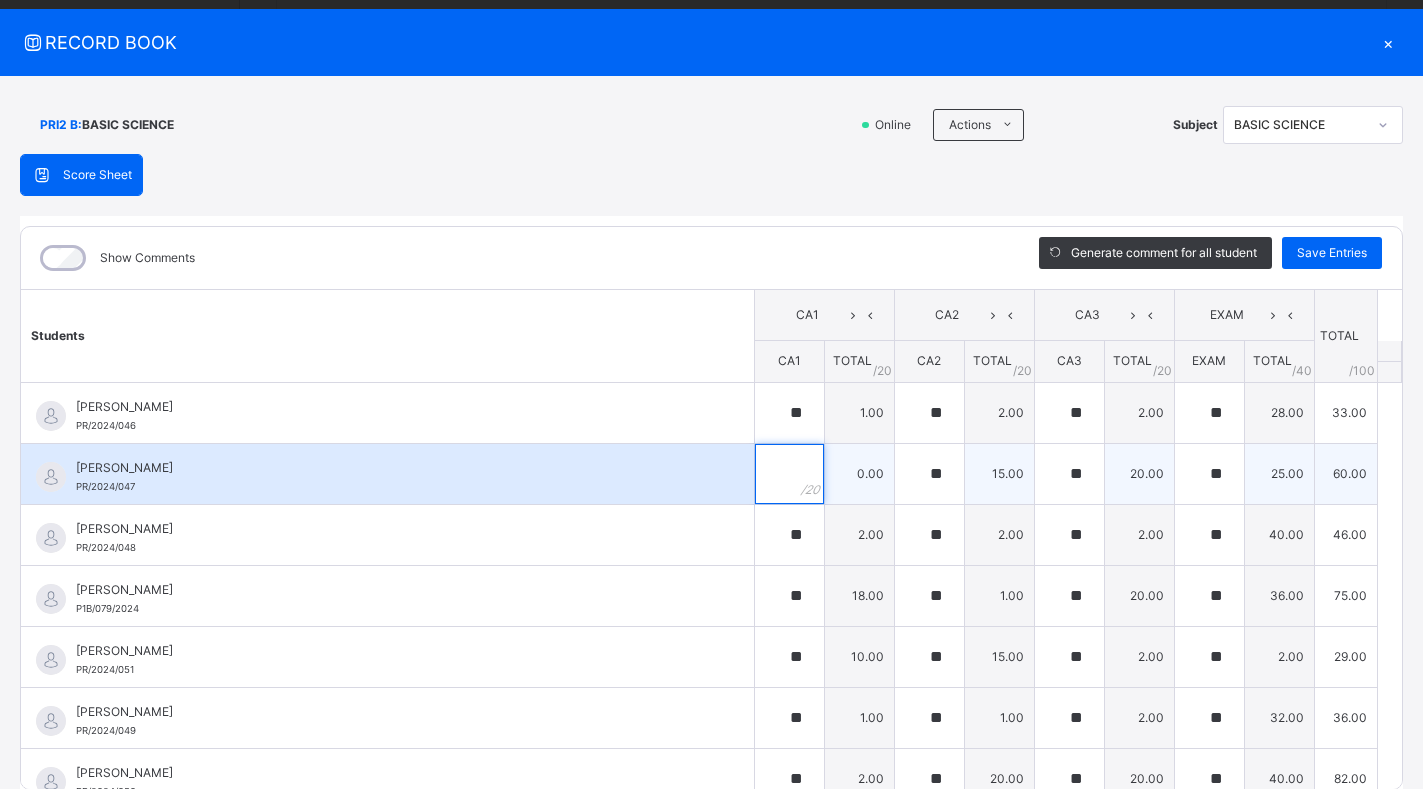 type 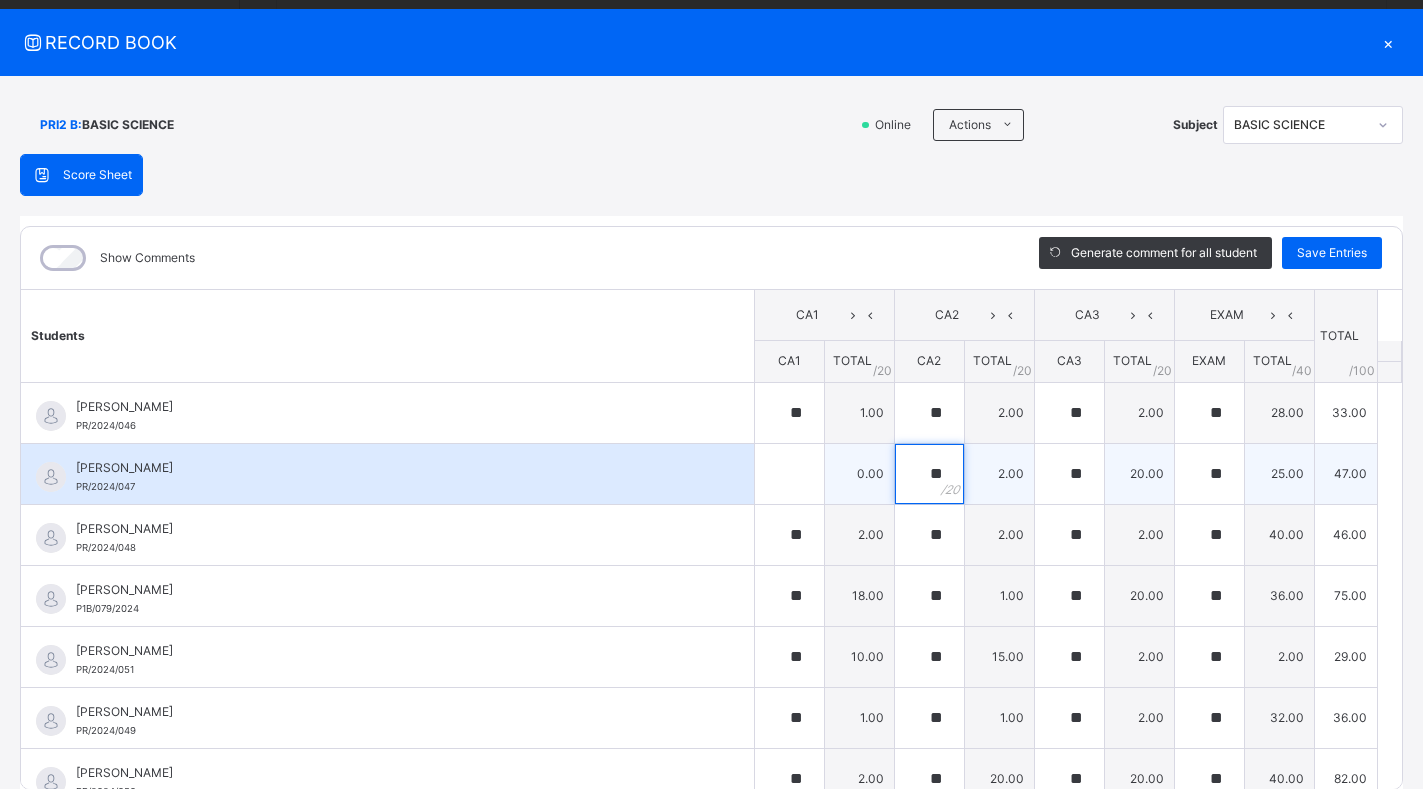 type on "**" 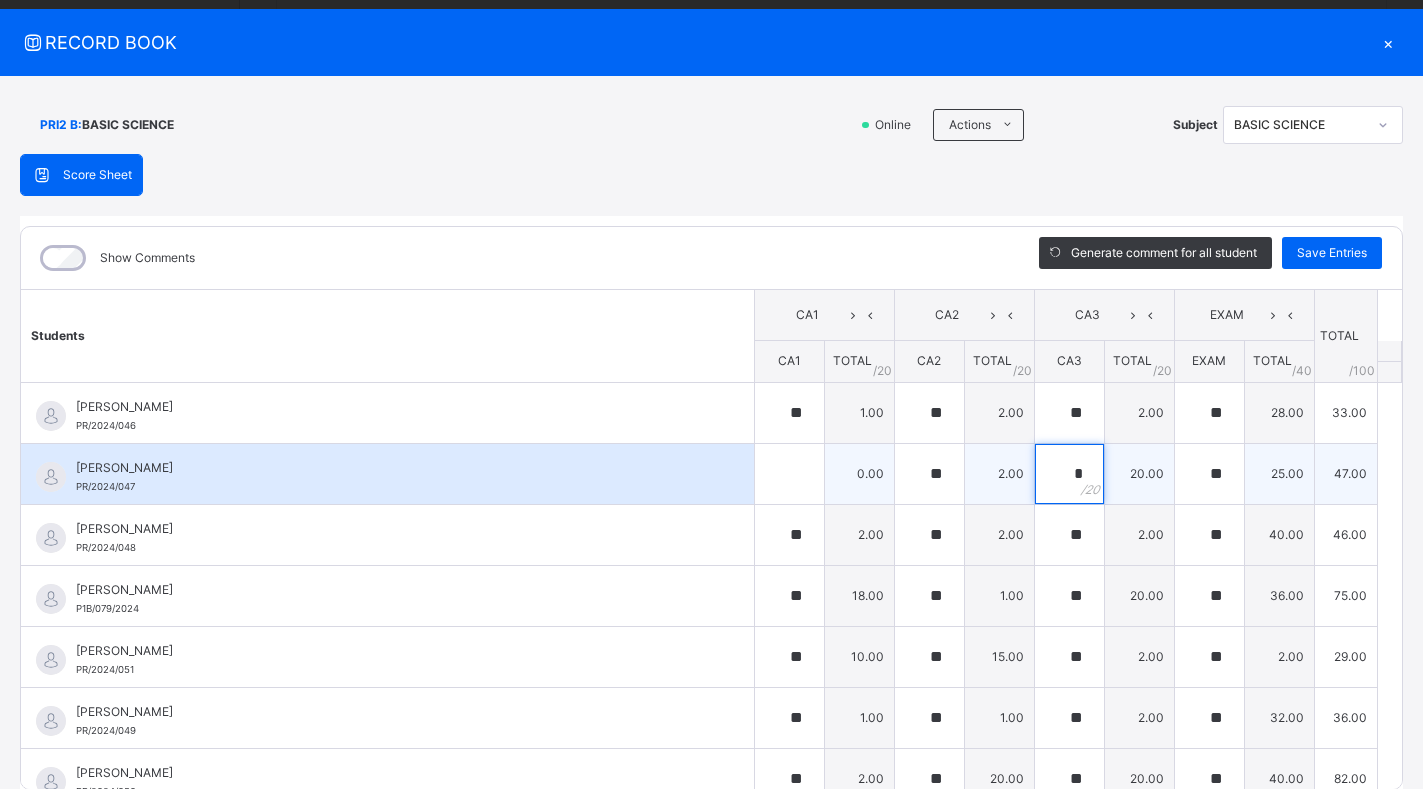 type on "**" 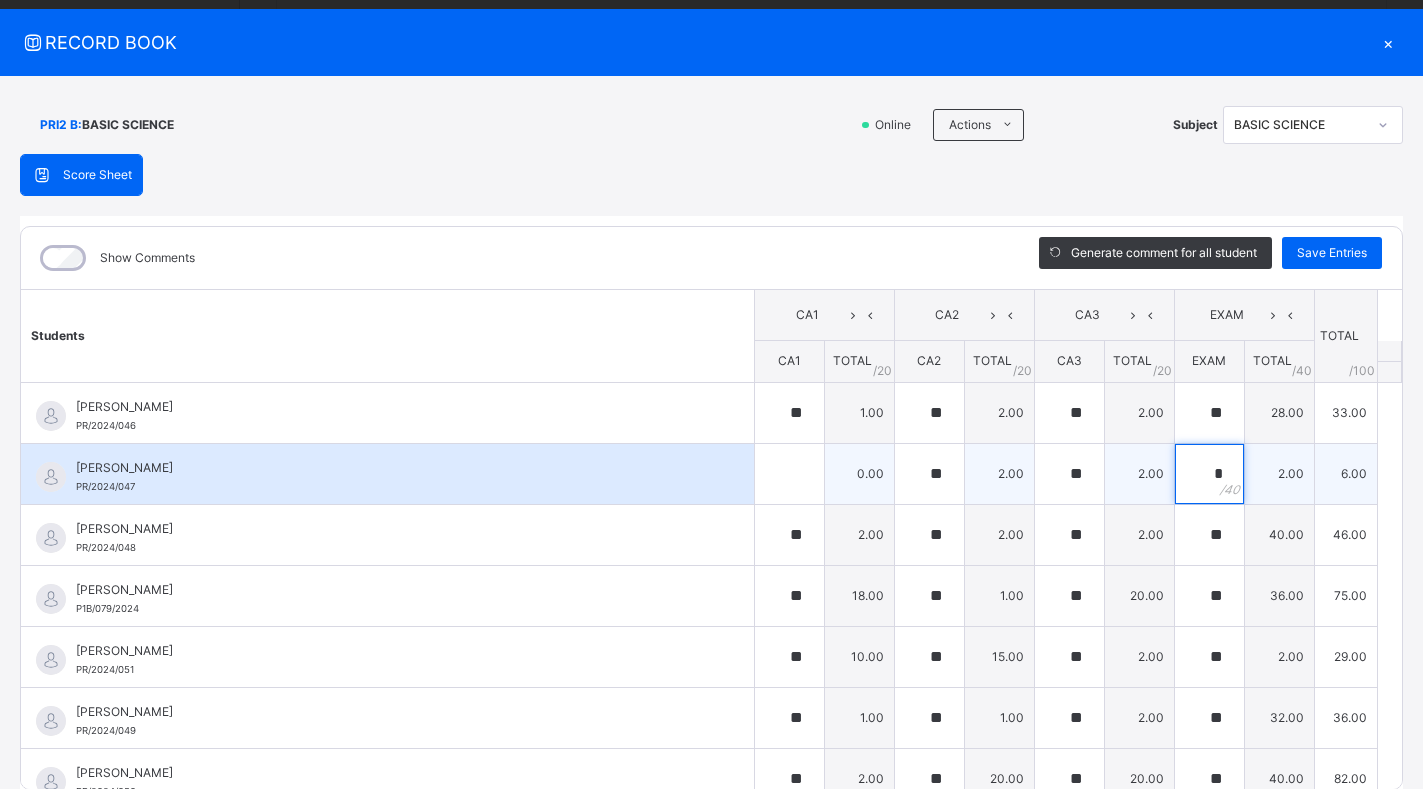 type on "**" 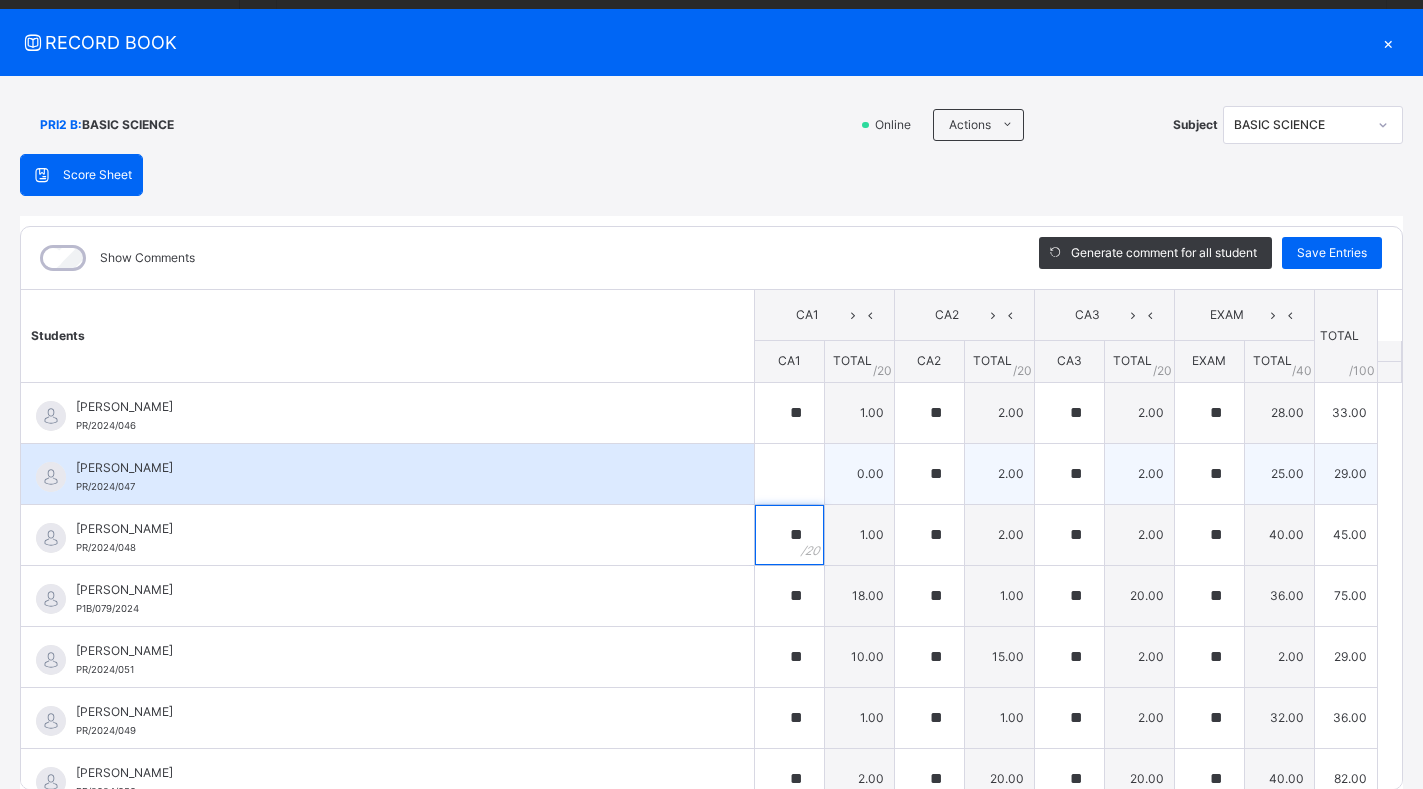 type on "**" 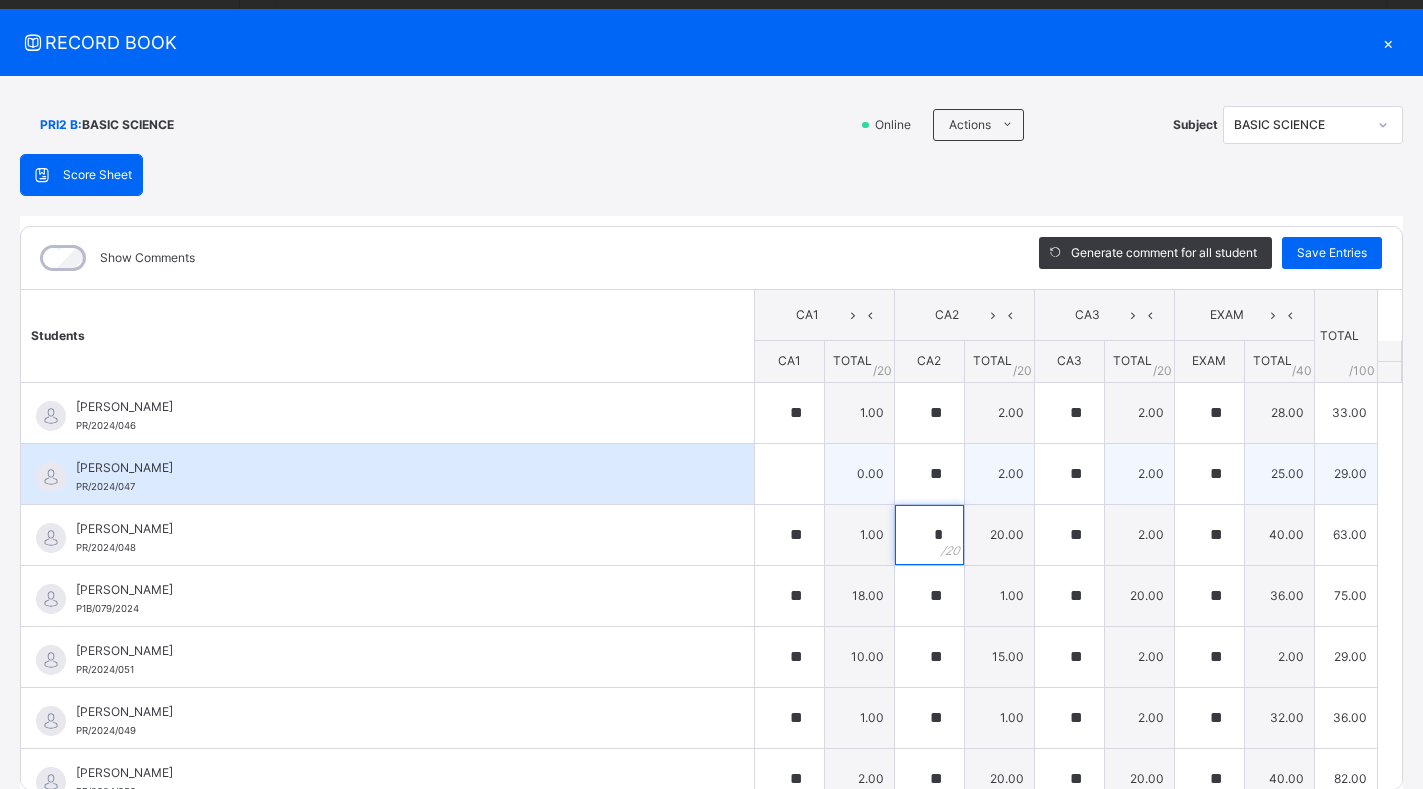 type on "**" 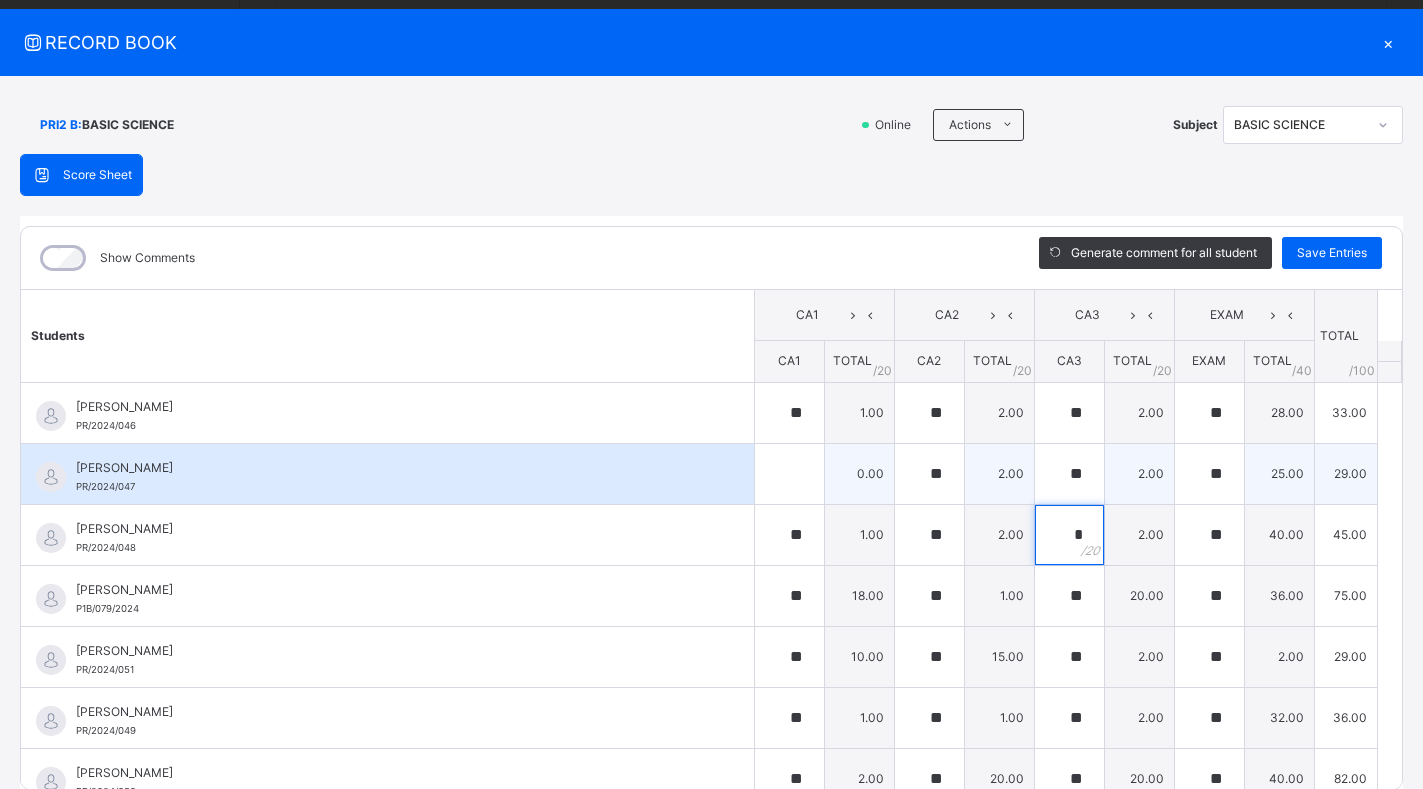 type on "**" 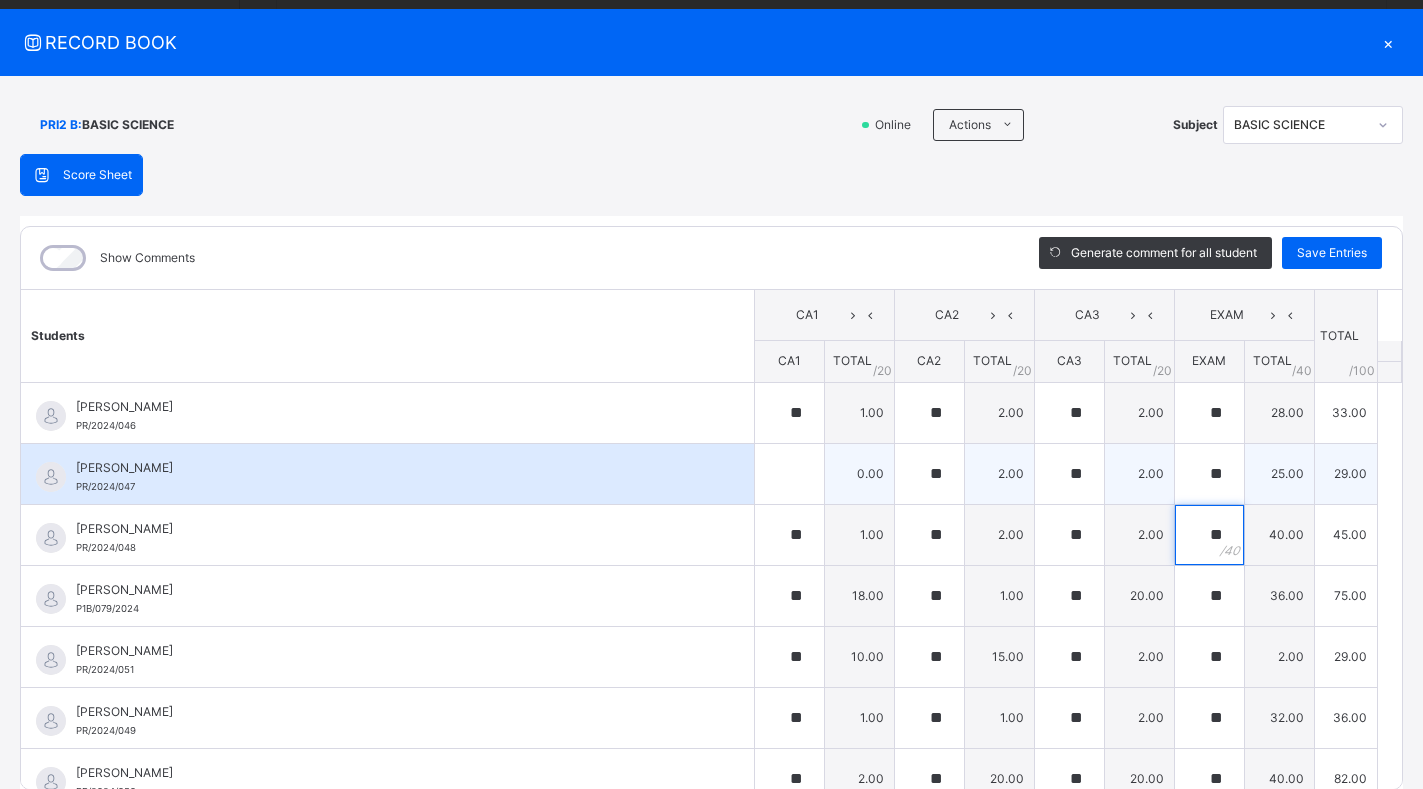 type on "**" 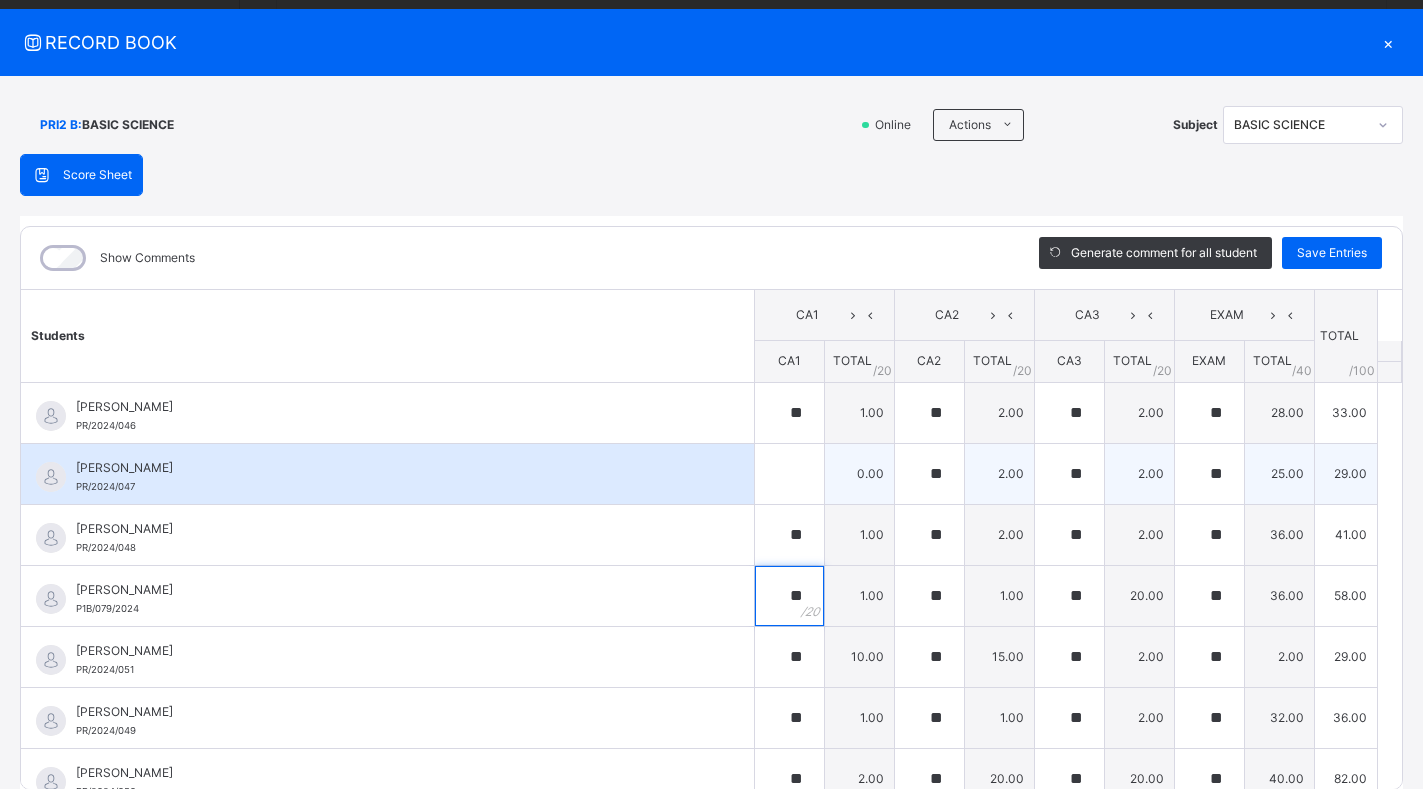 type on "**" 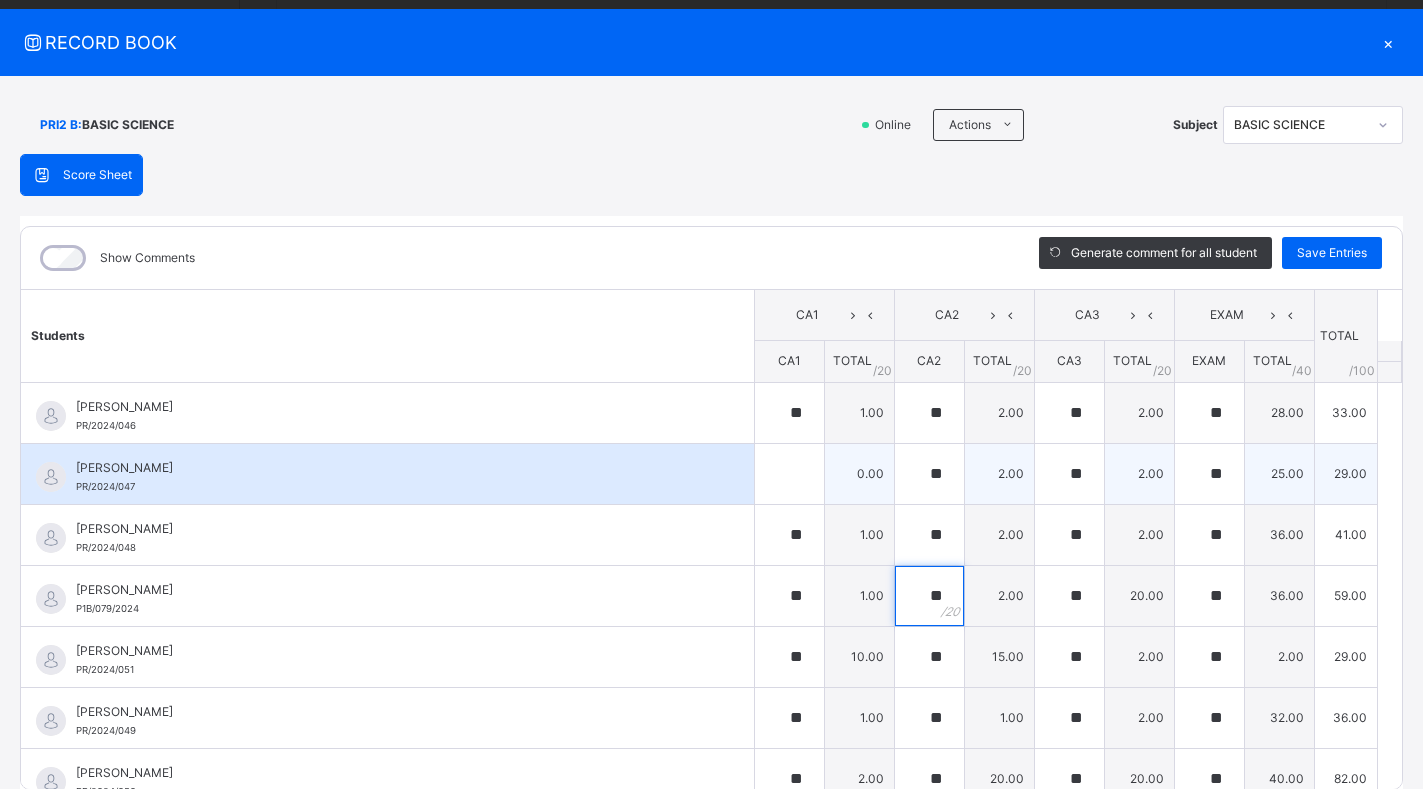 type on "**" 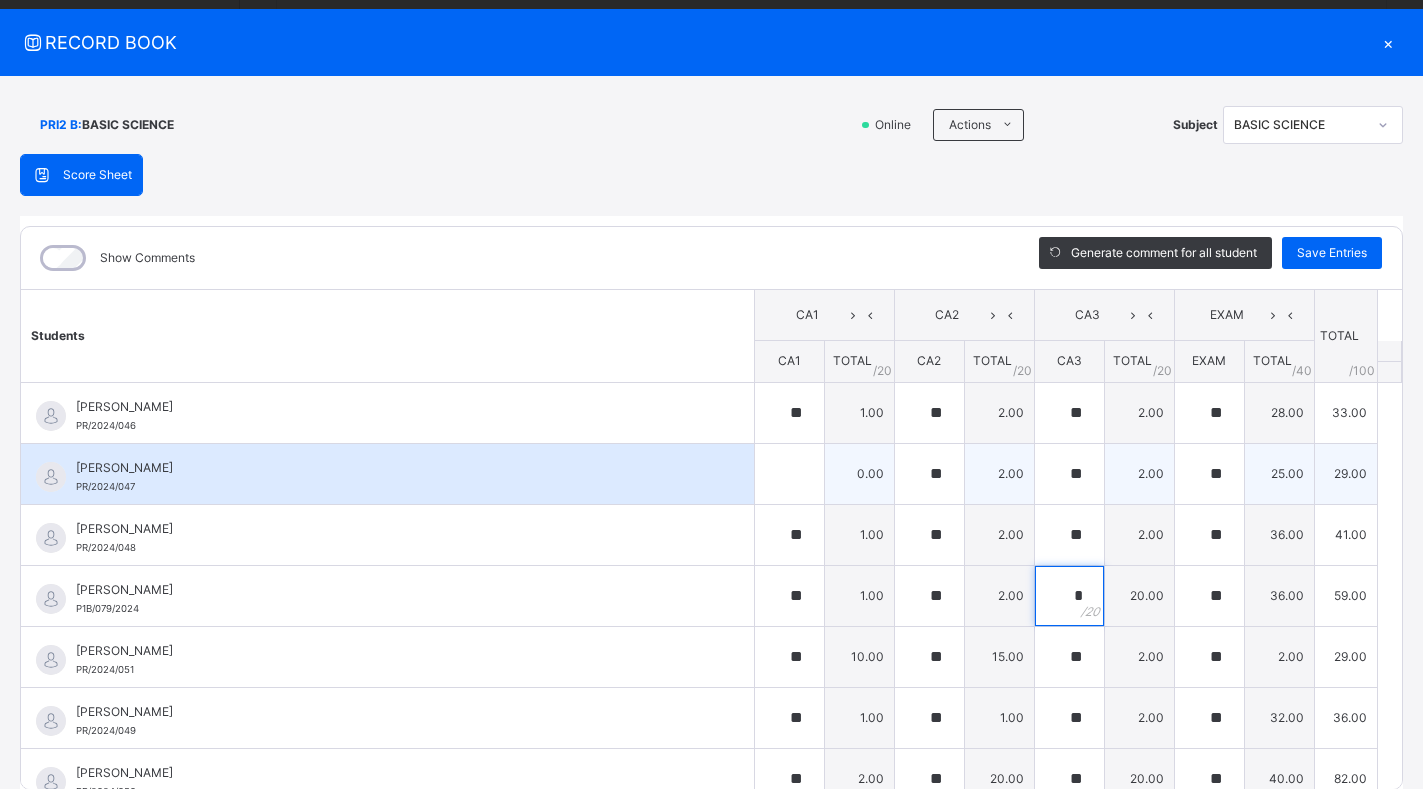 type on "**" 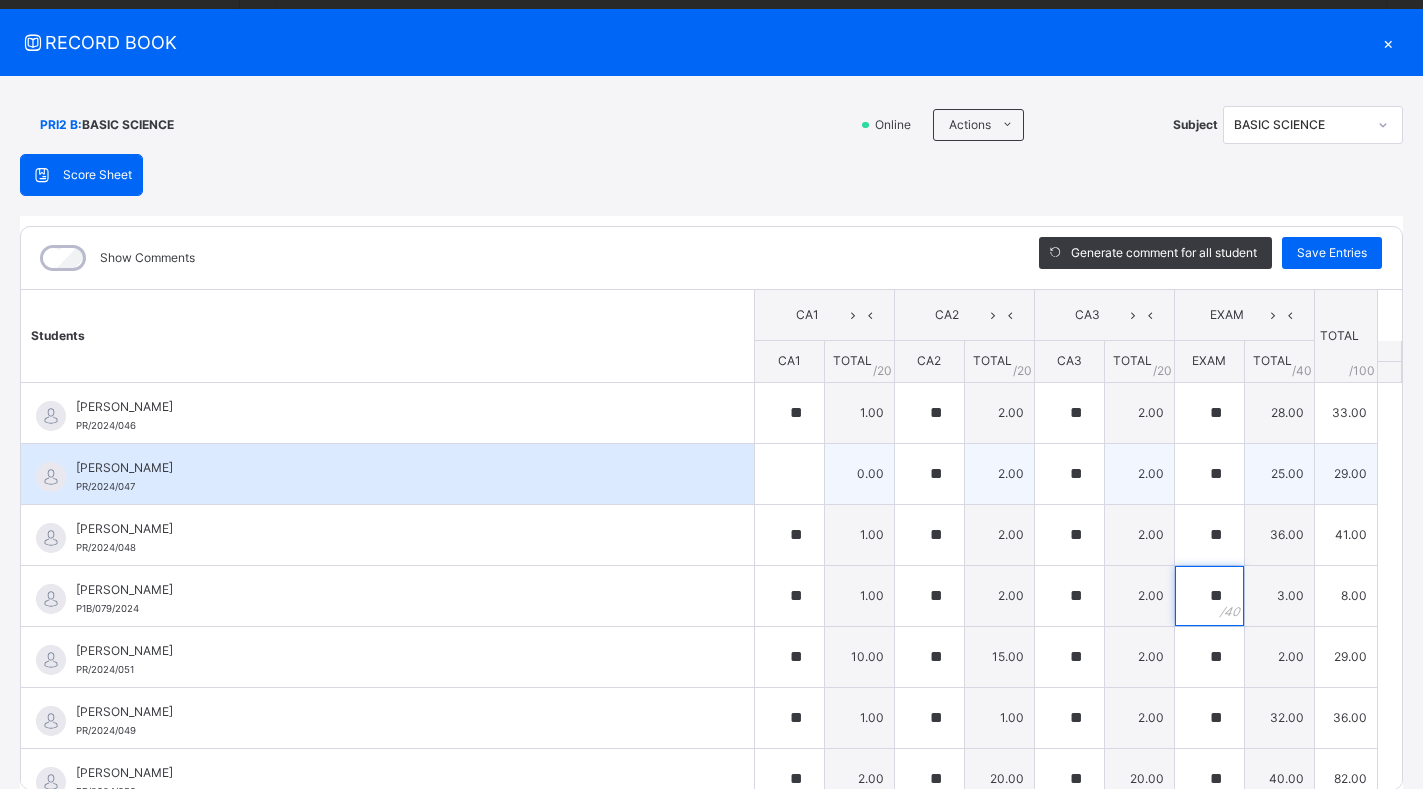 type on "**" 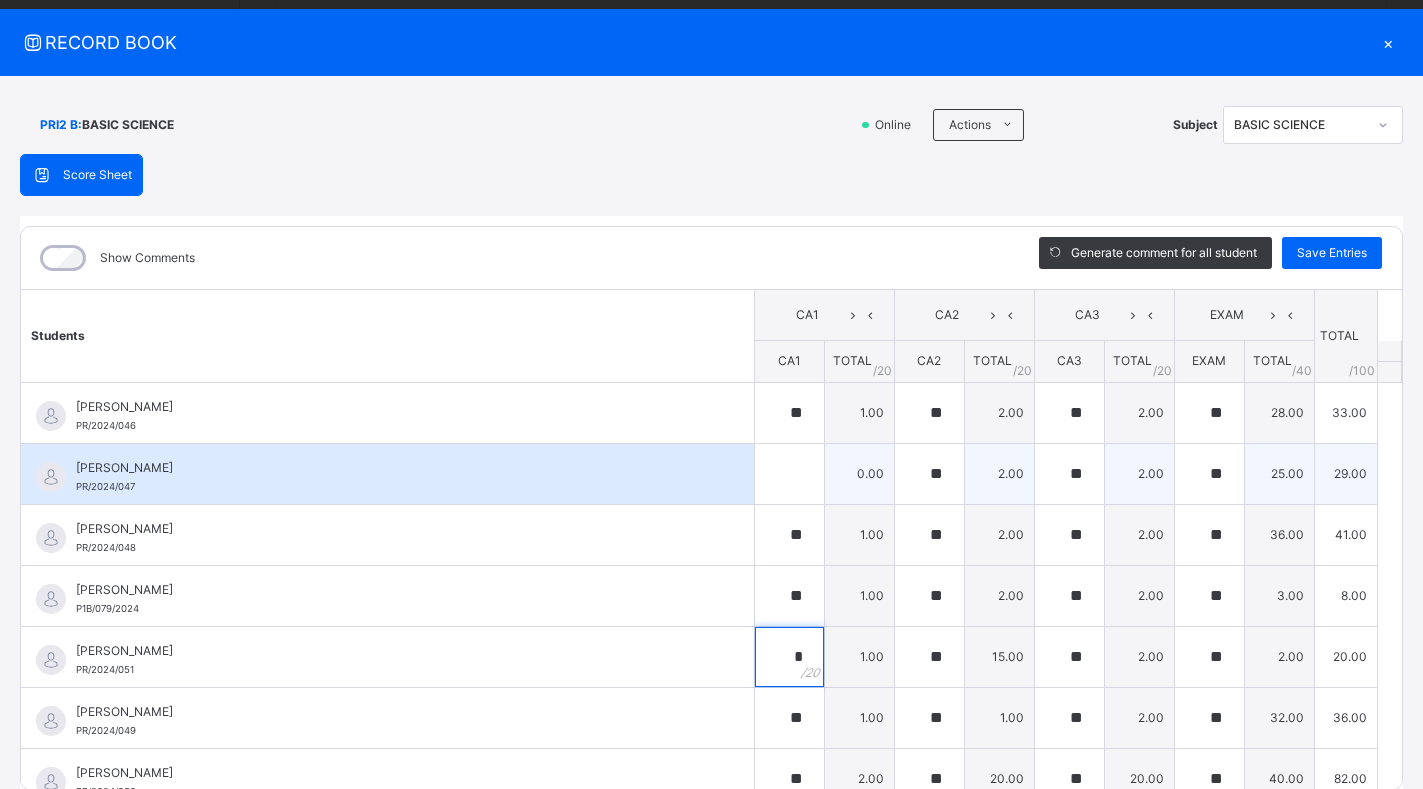type on "**" 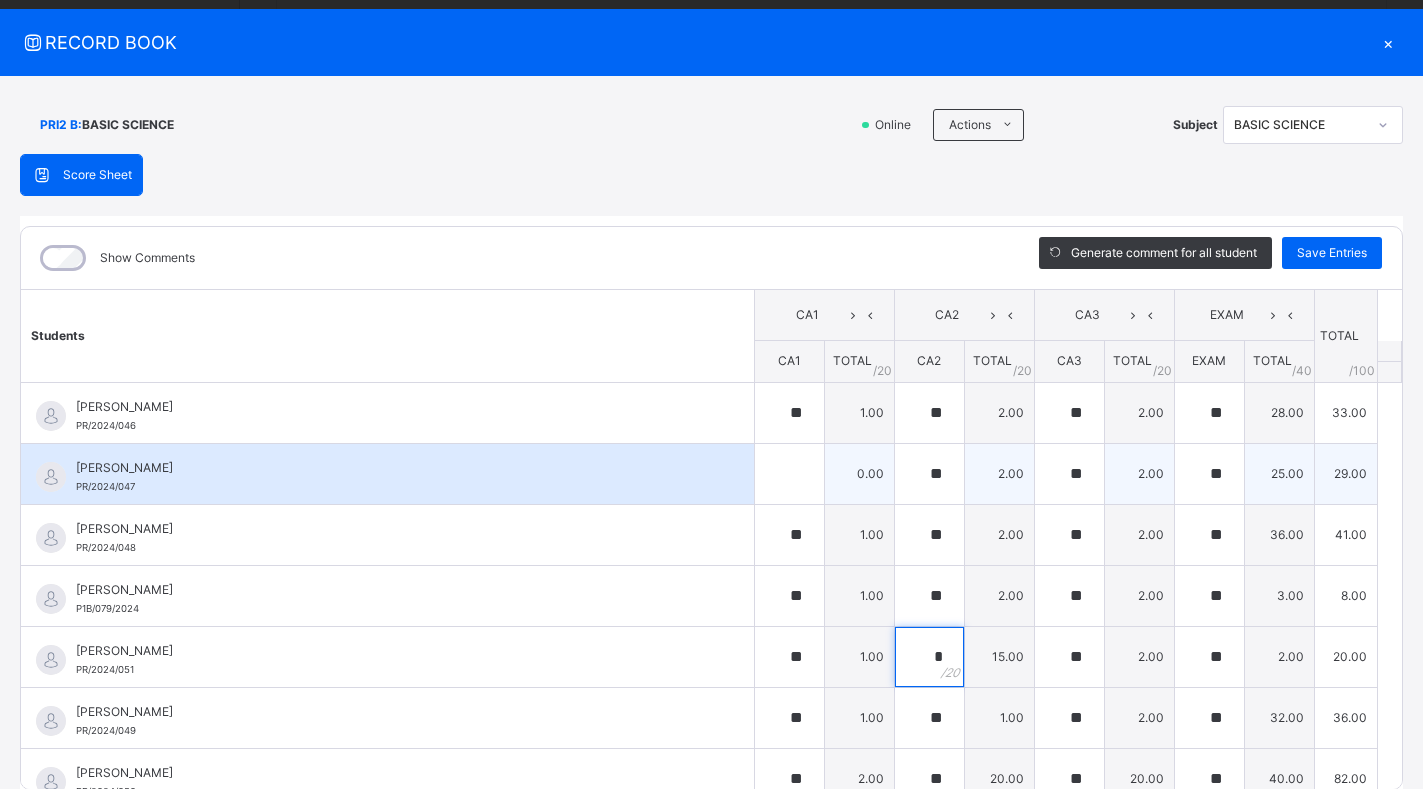 type on "**" 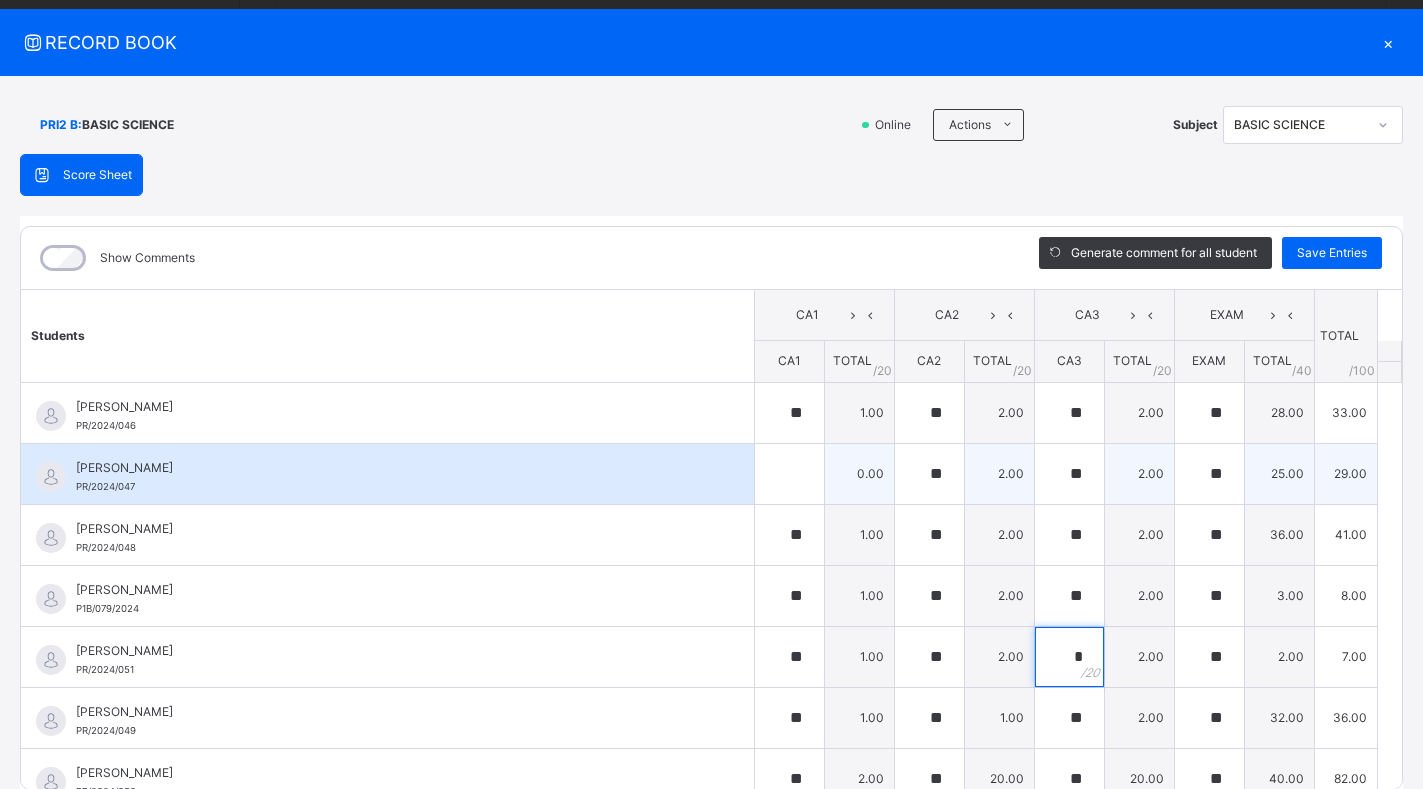 type on "**" 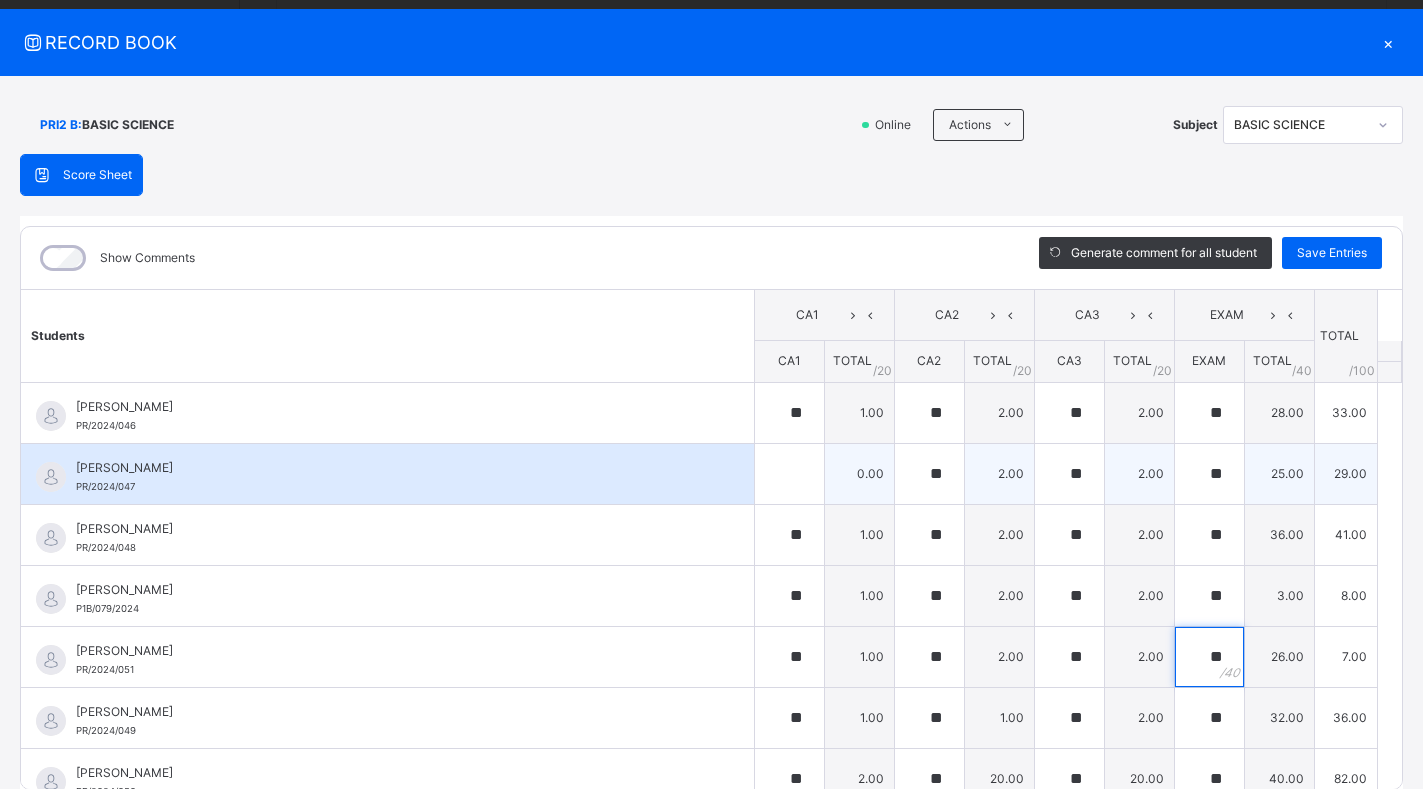 type on "**" 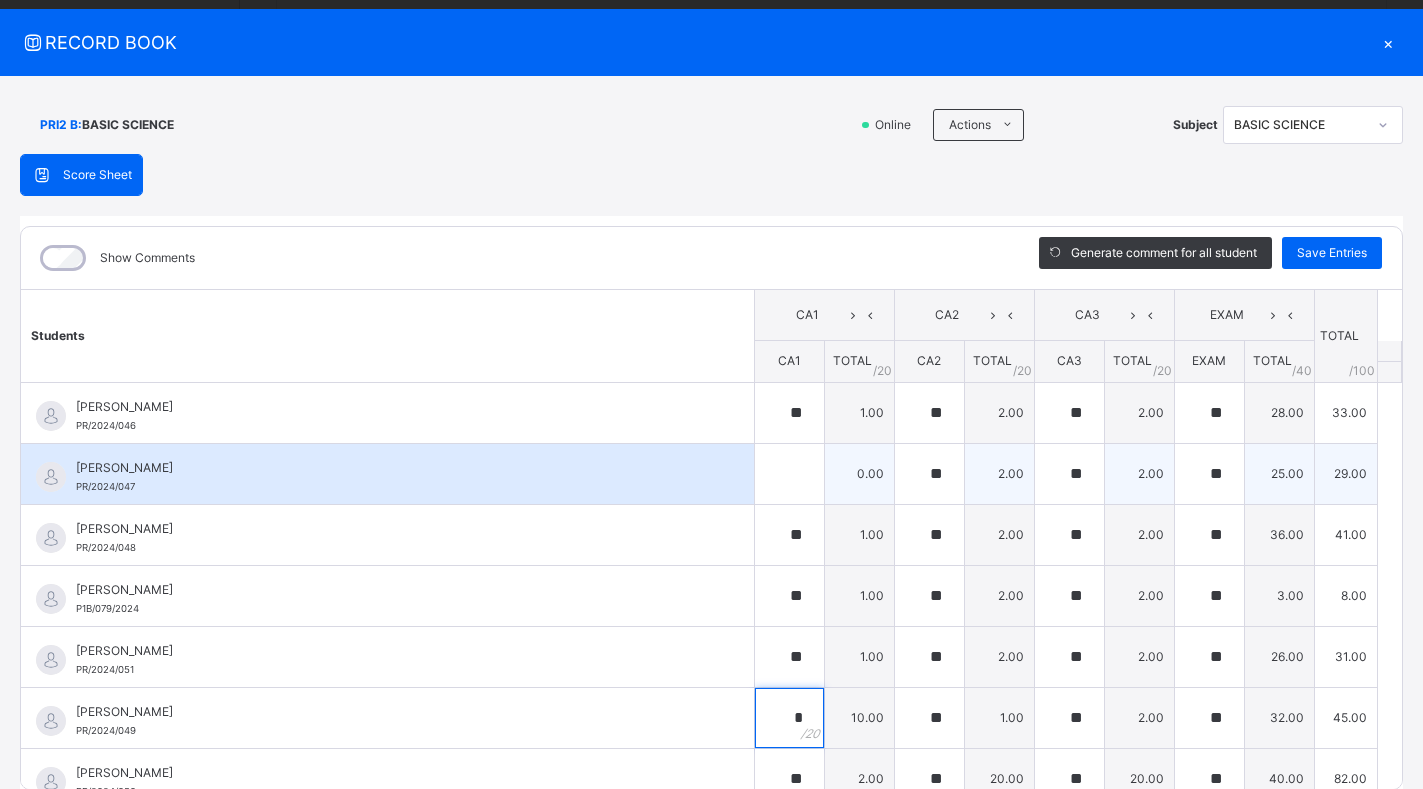 type on "**" 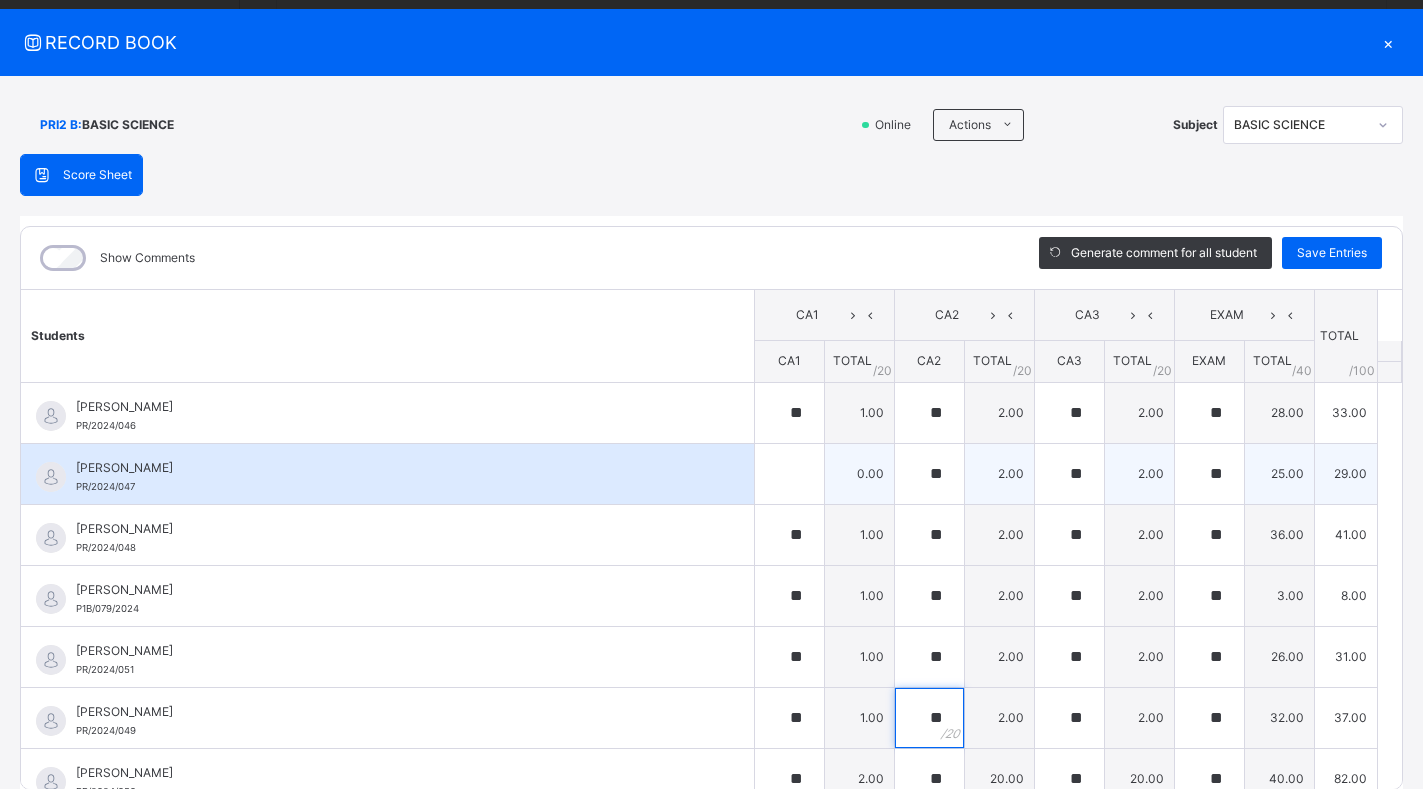 type on "**" 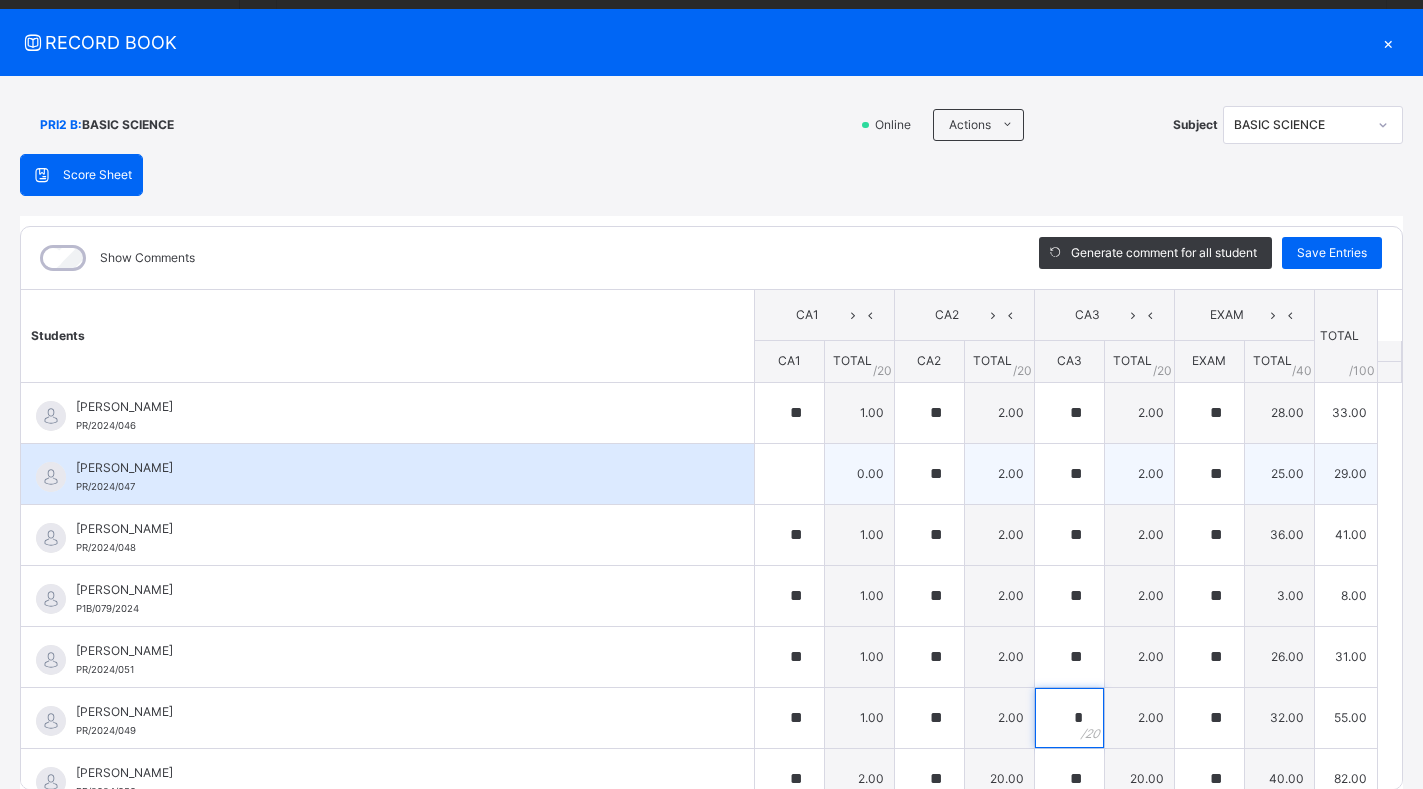 type on "**" 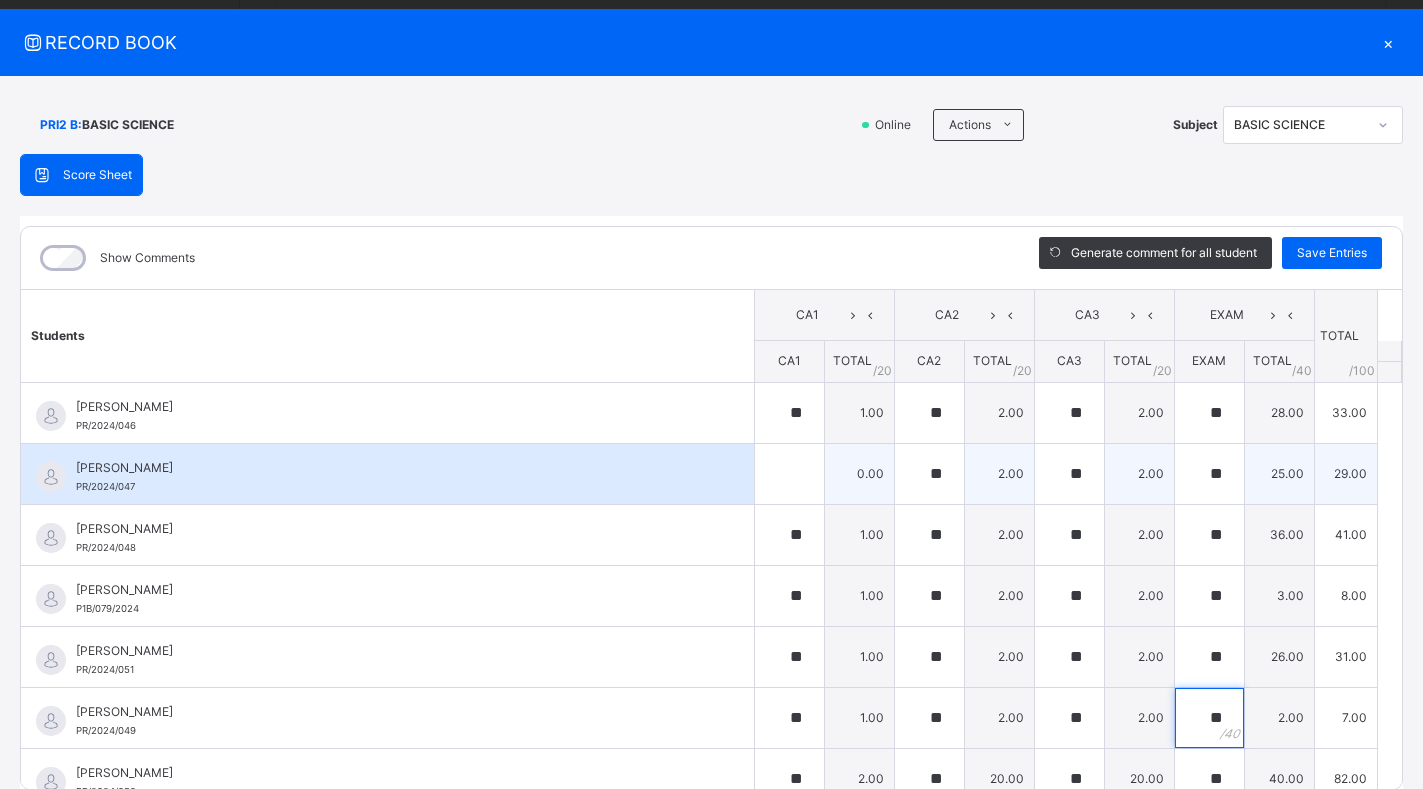 type on "**" 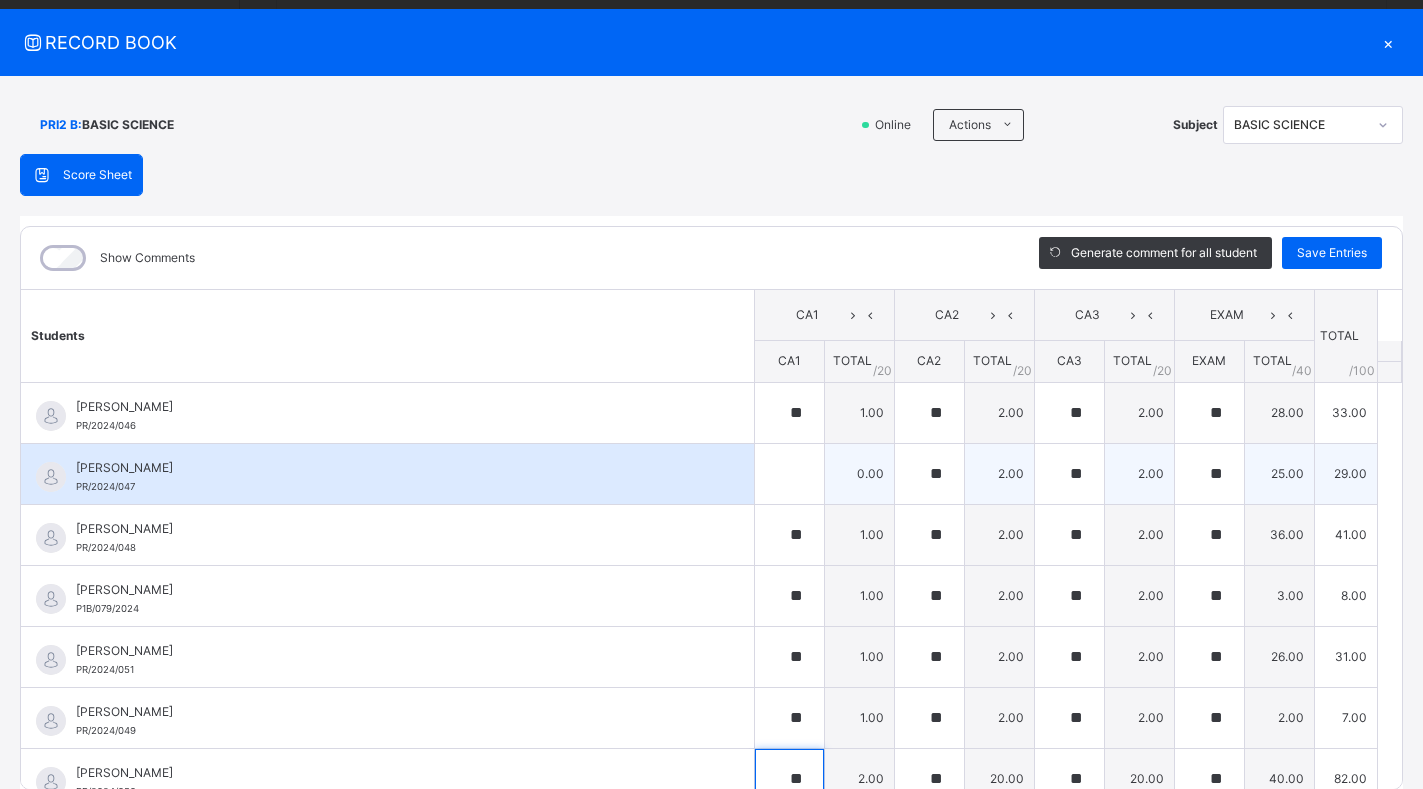 scroll, scrollTop: 20, scrollLeft: 0, axis: vertical 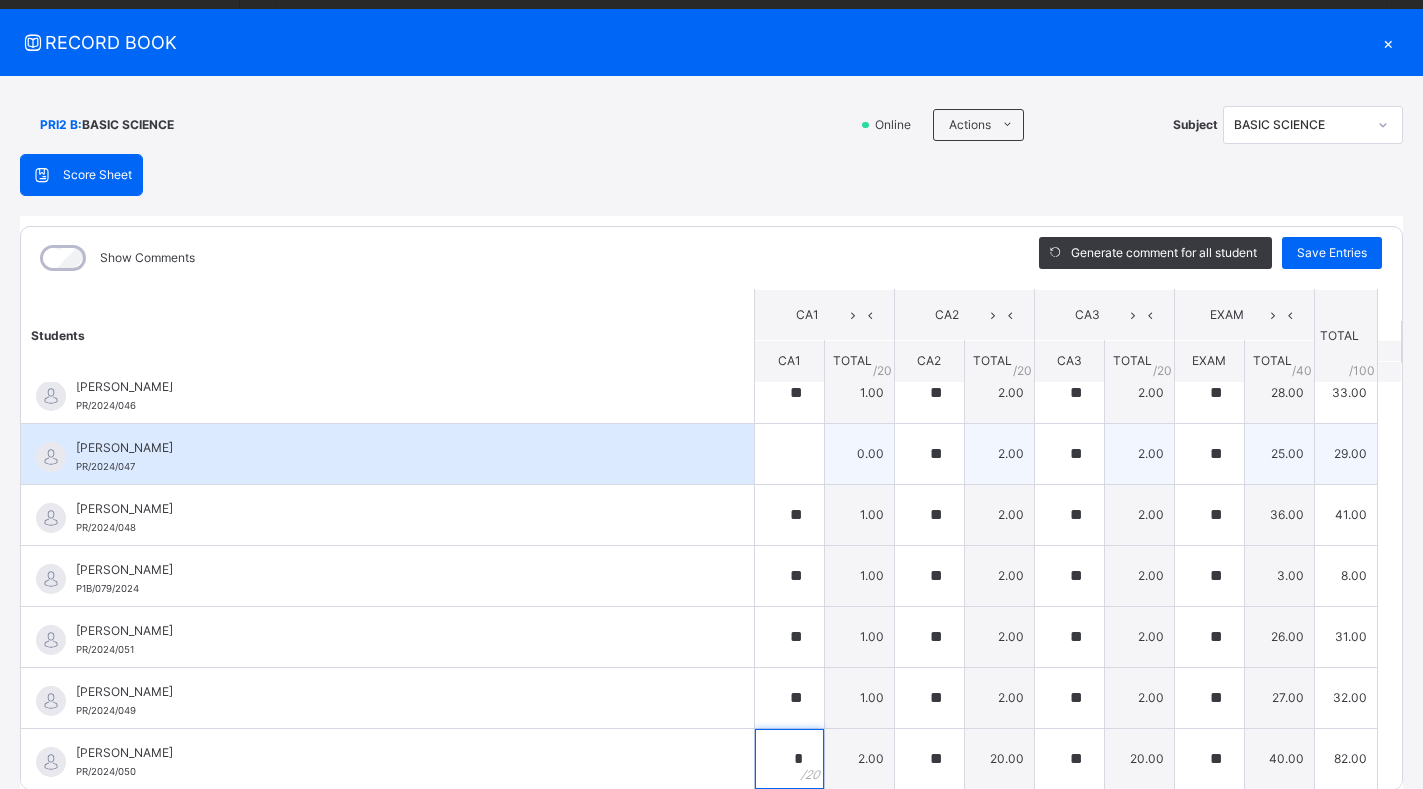 type on "**" 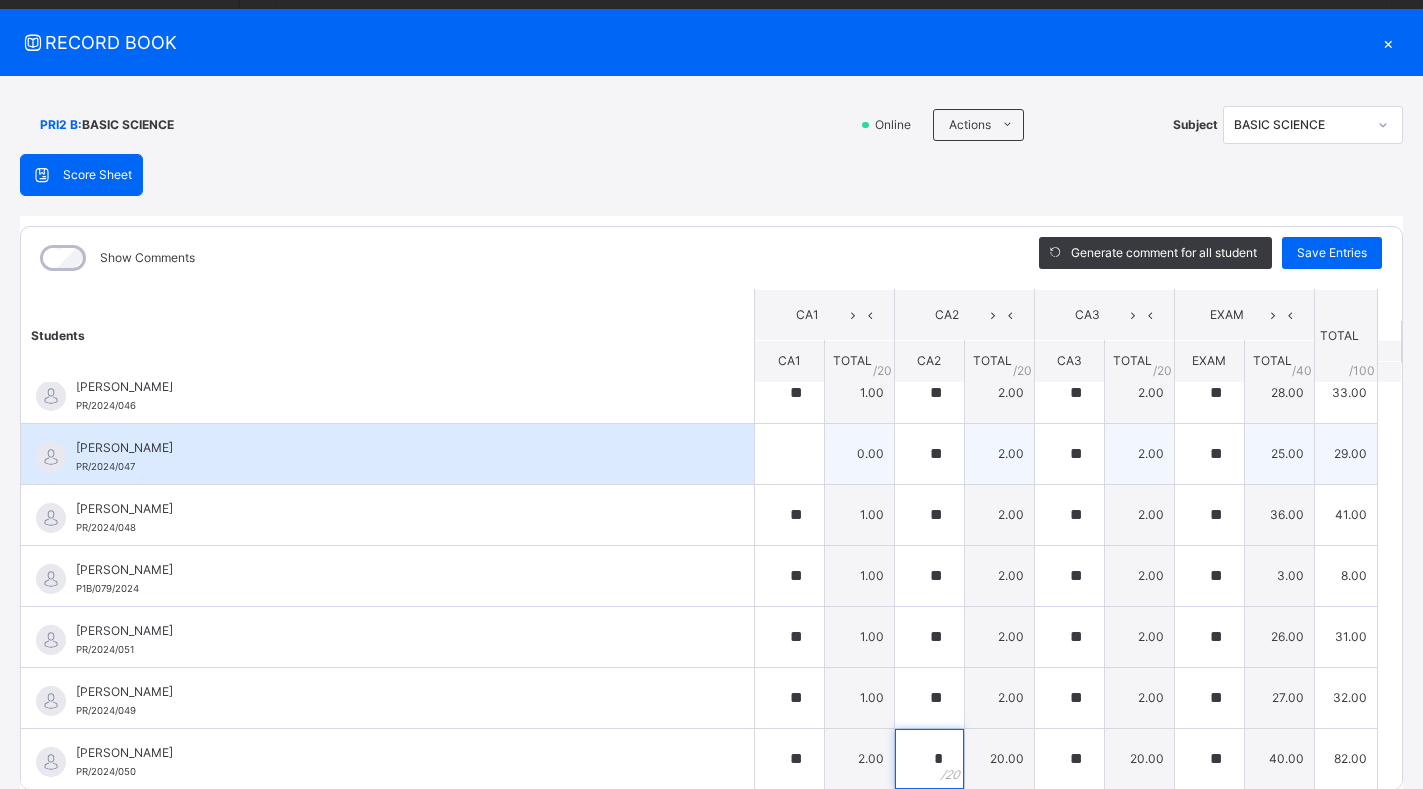 type on "**" 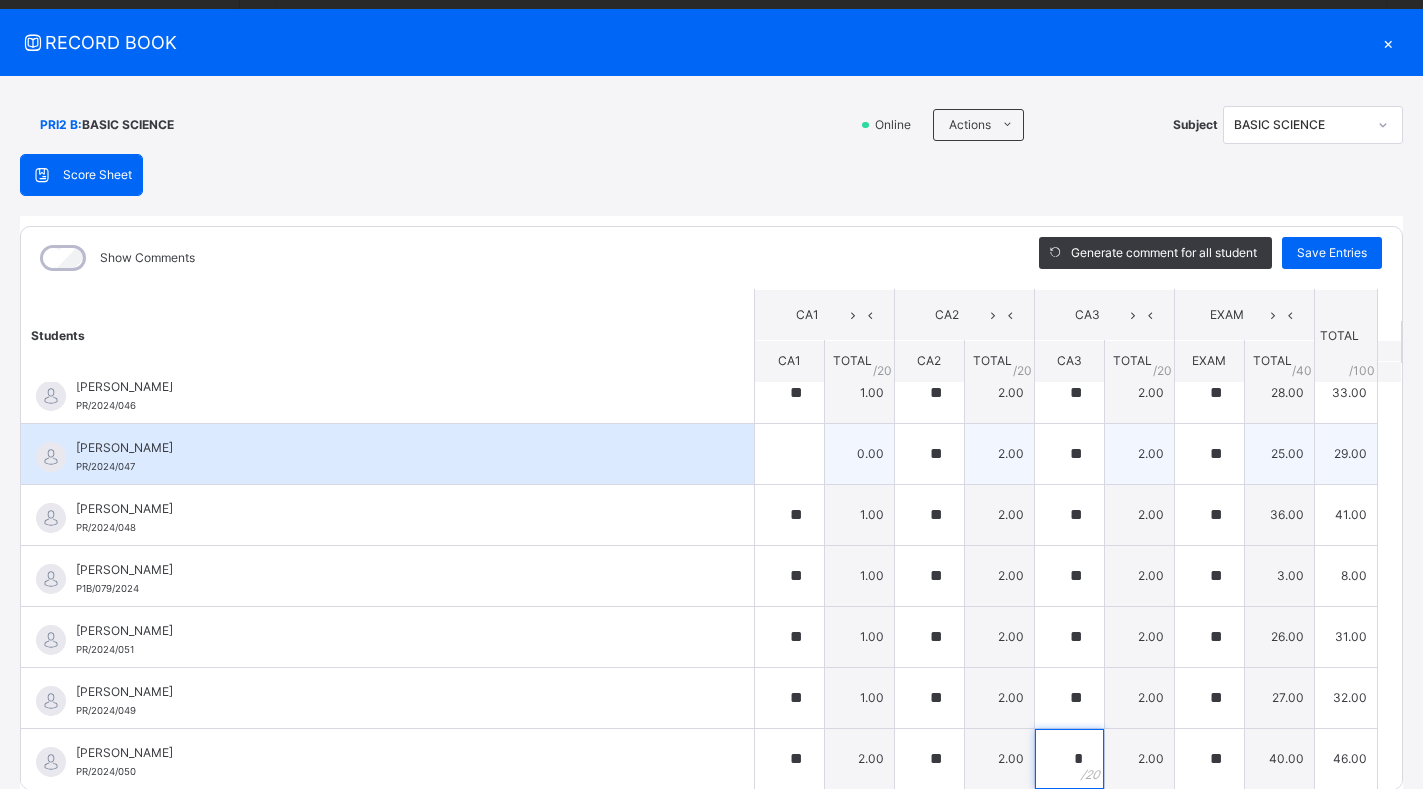 type on "**" 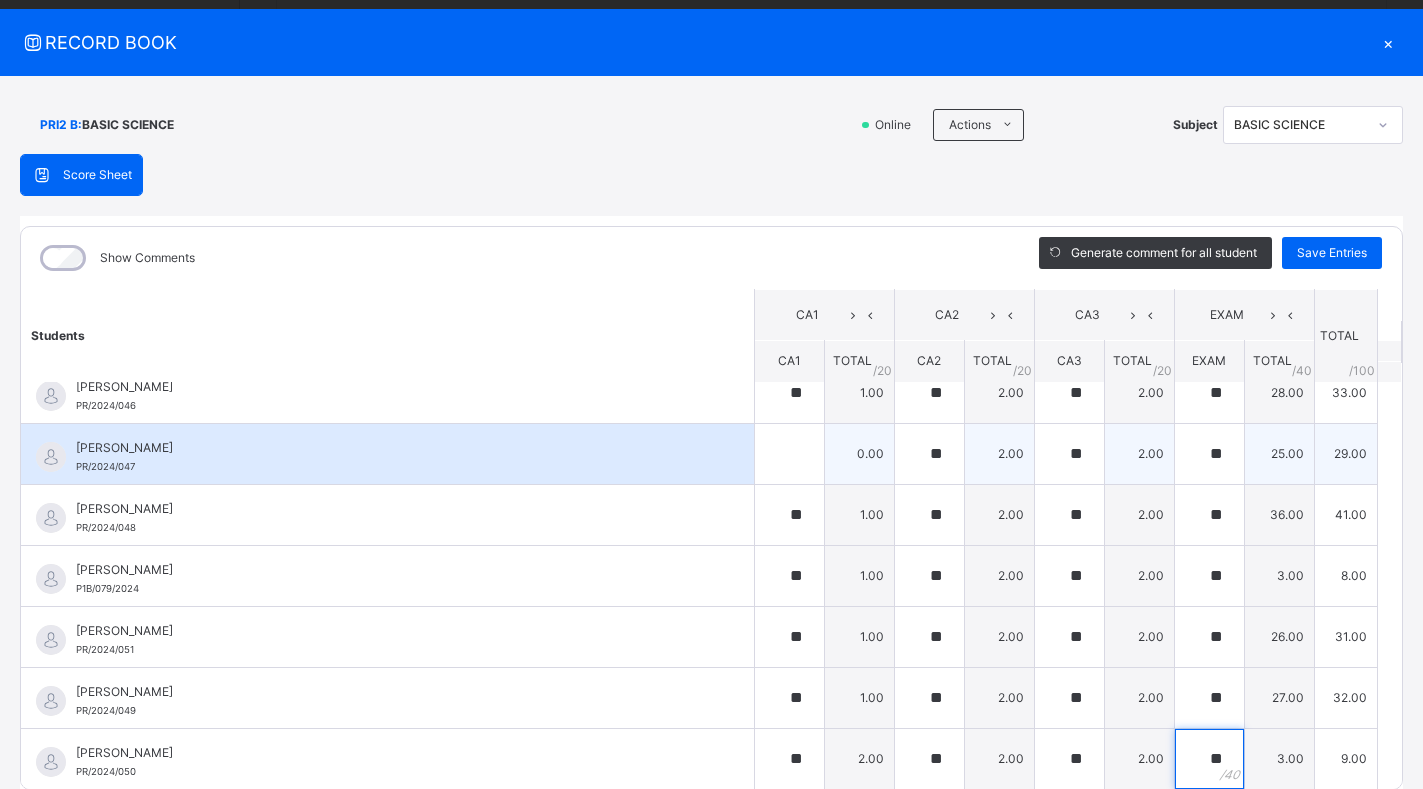 type on "**" 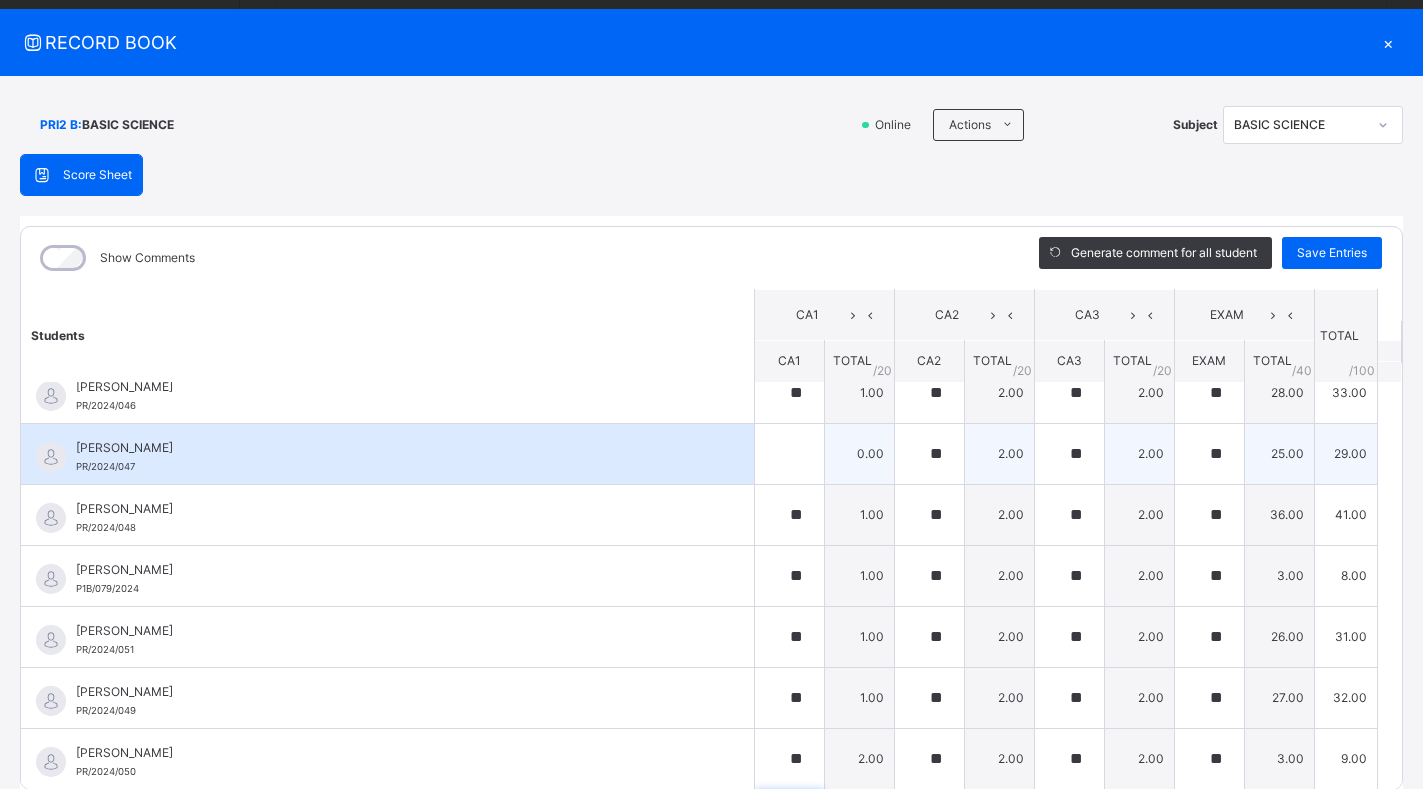 scroll, scrollTop: 301, scrollLeft: 0, axis: vertical 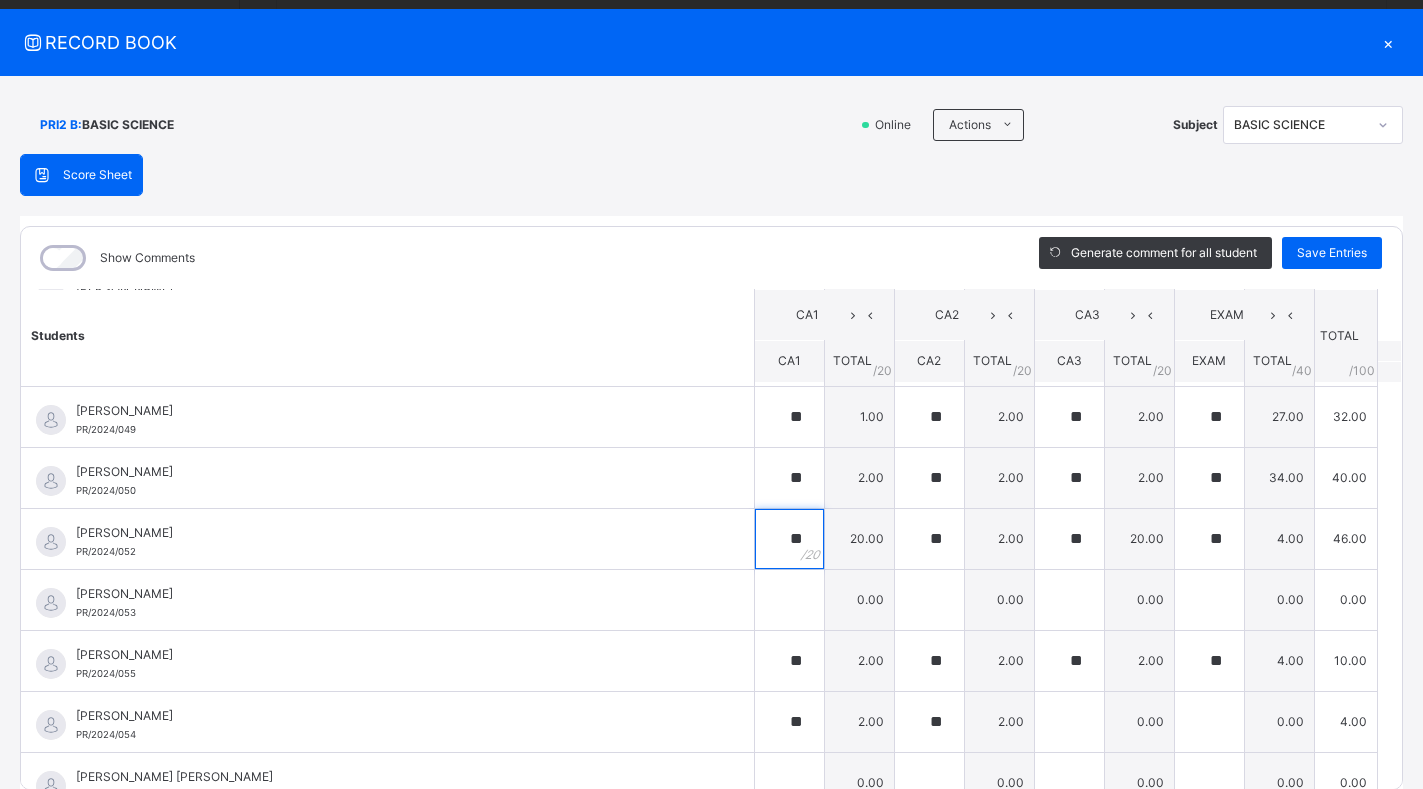 type on "**" 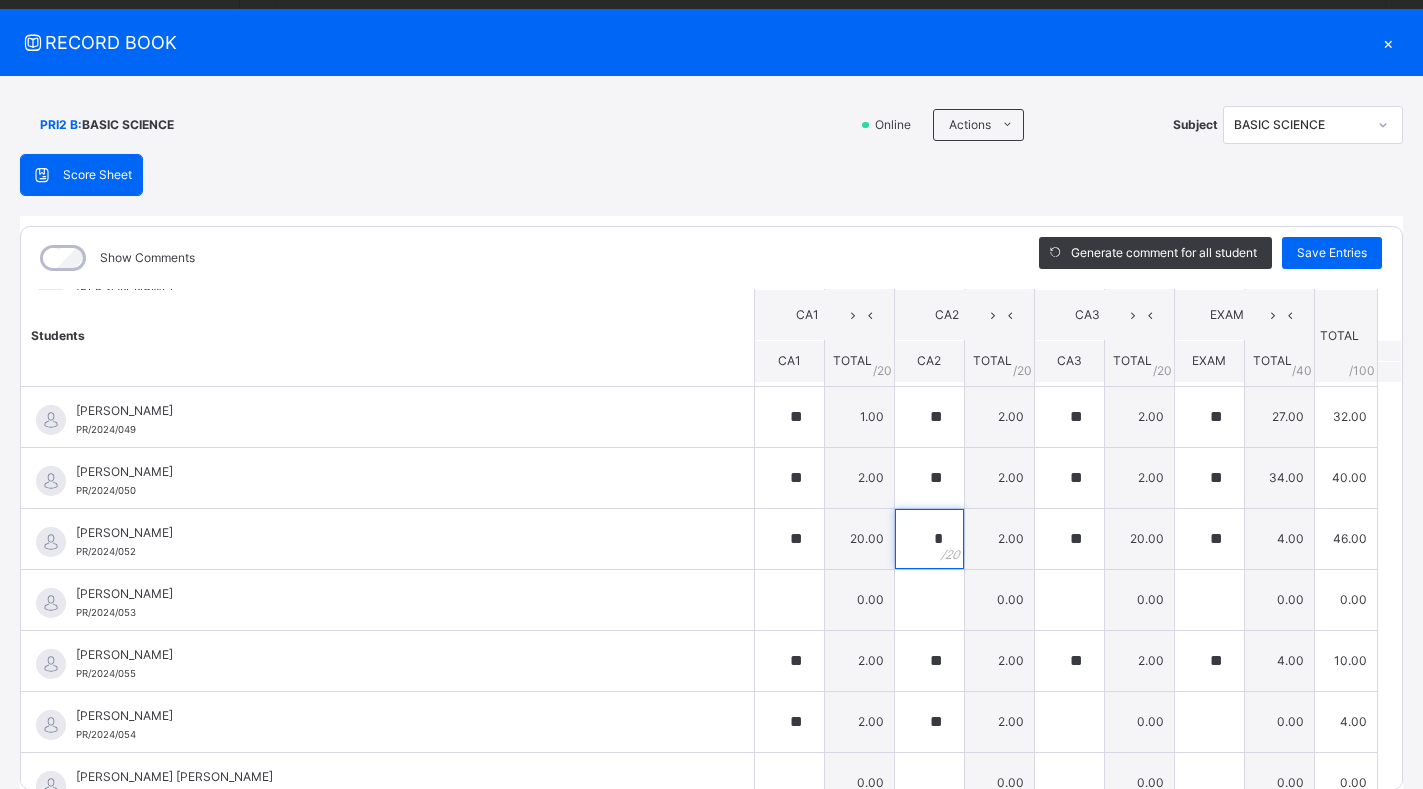 type on "**" 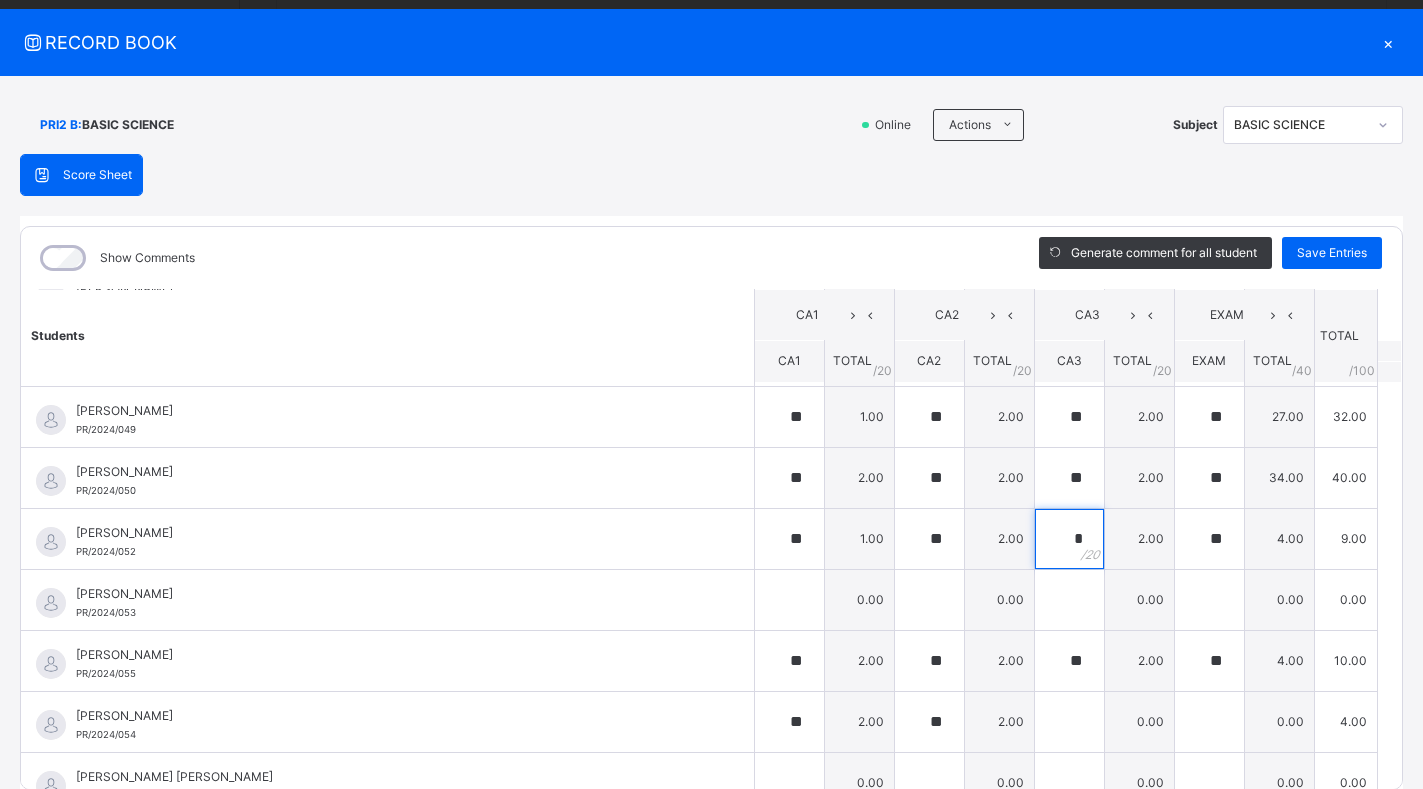 type on "**" 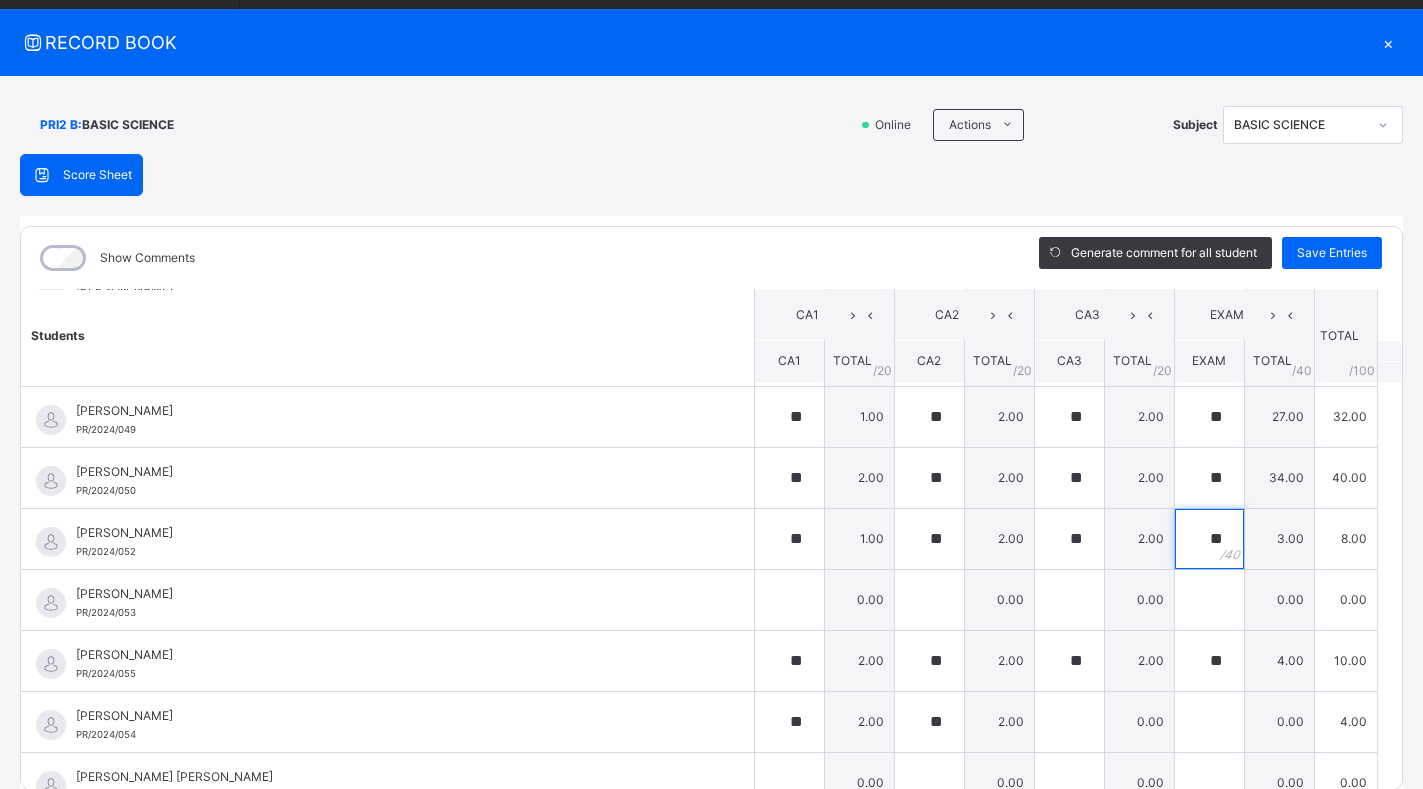 type on "**" 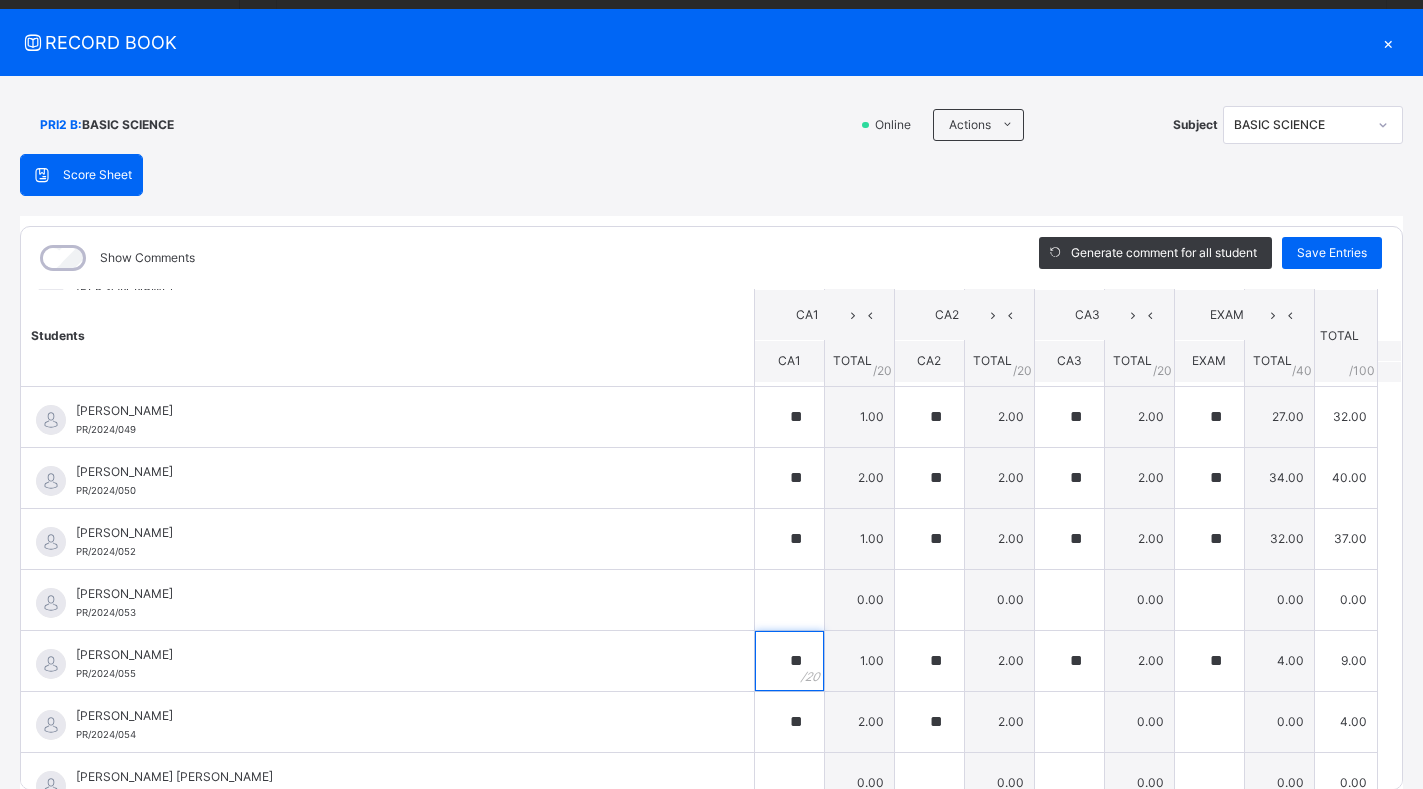 type on "**" 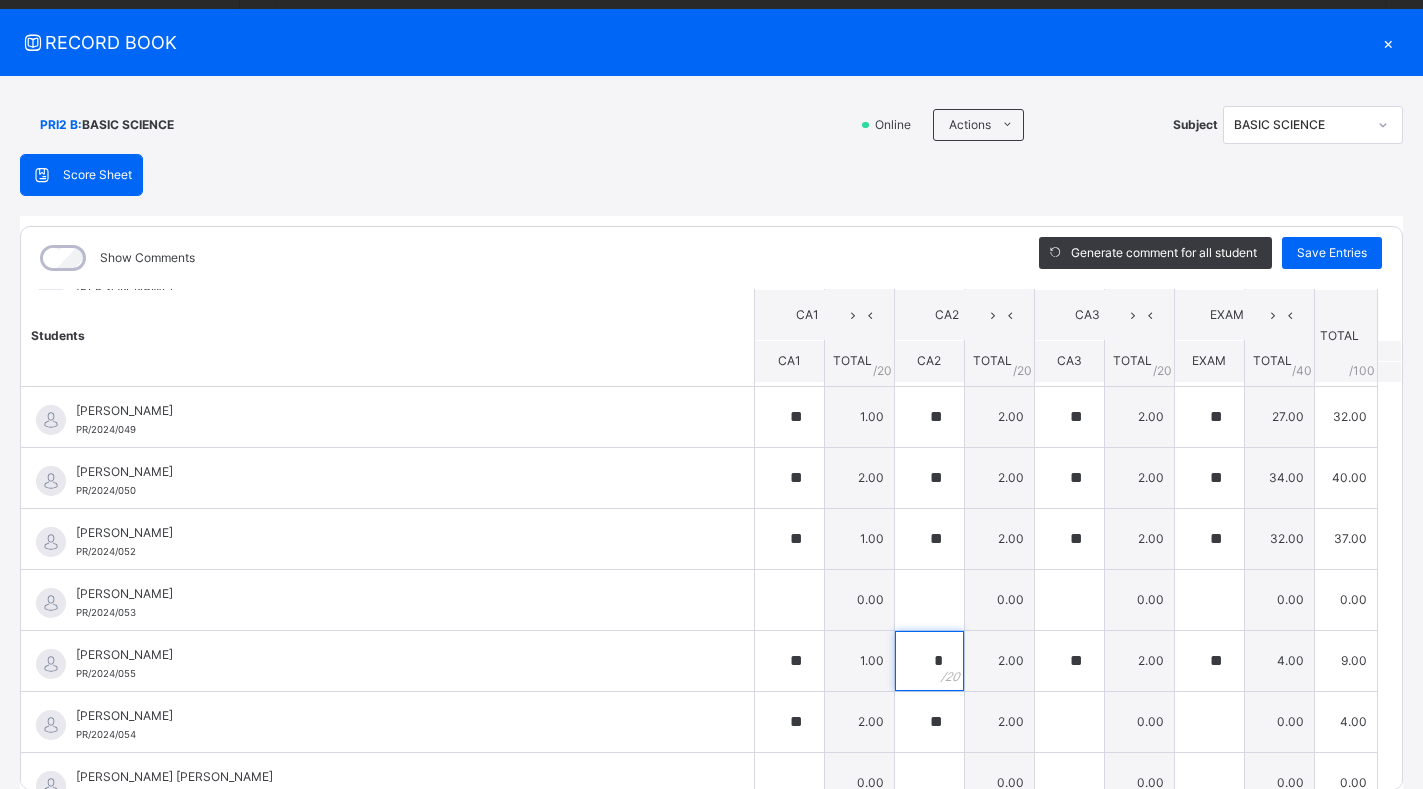 type on "**" 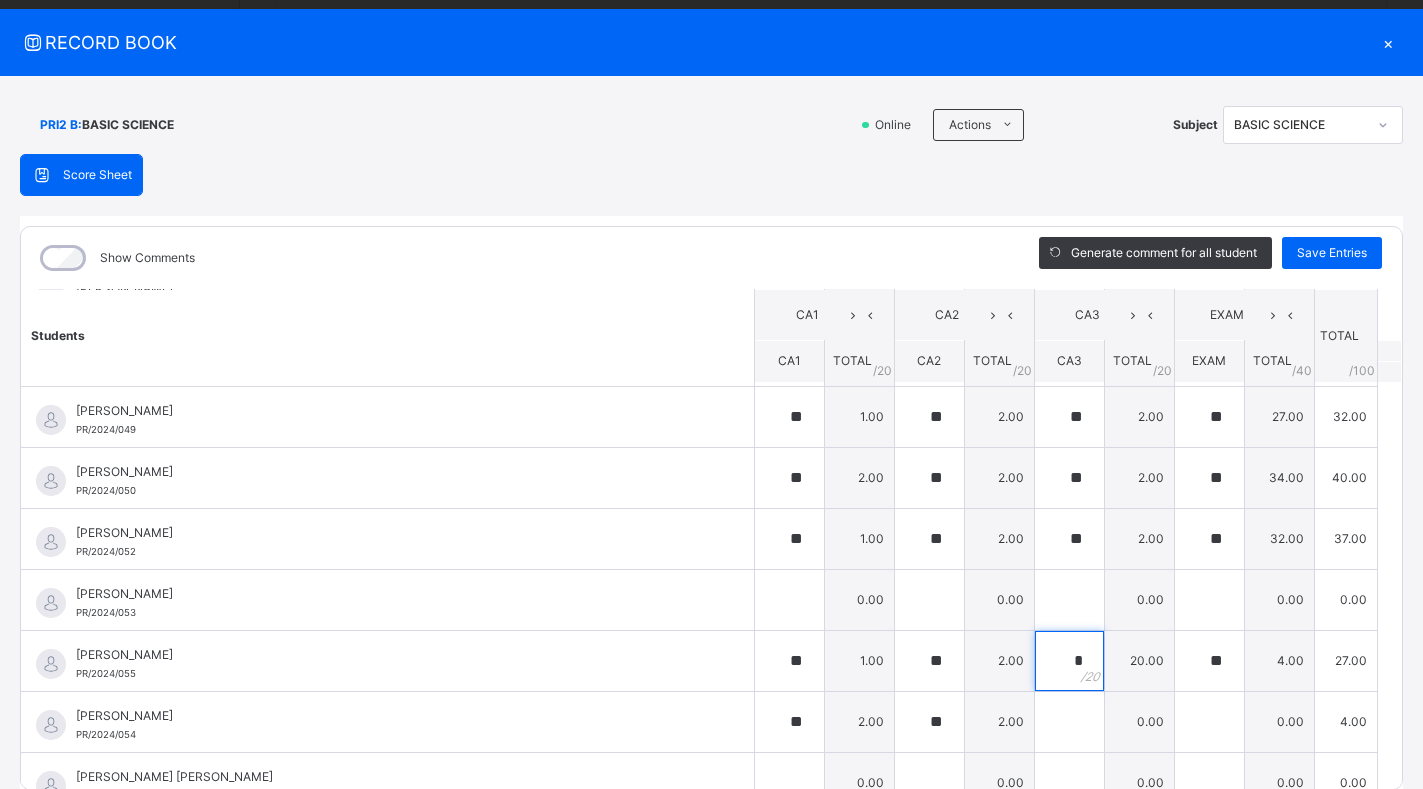type on "**" 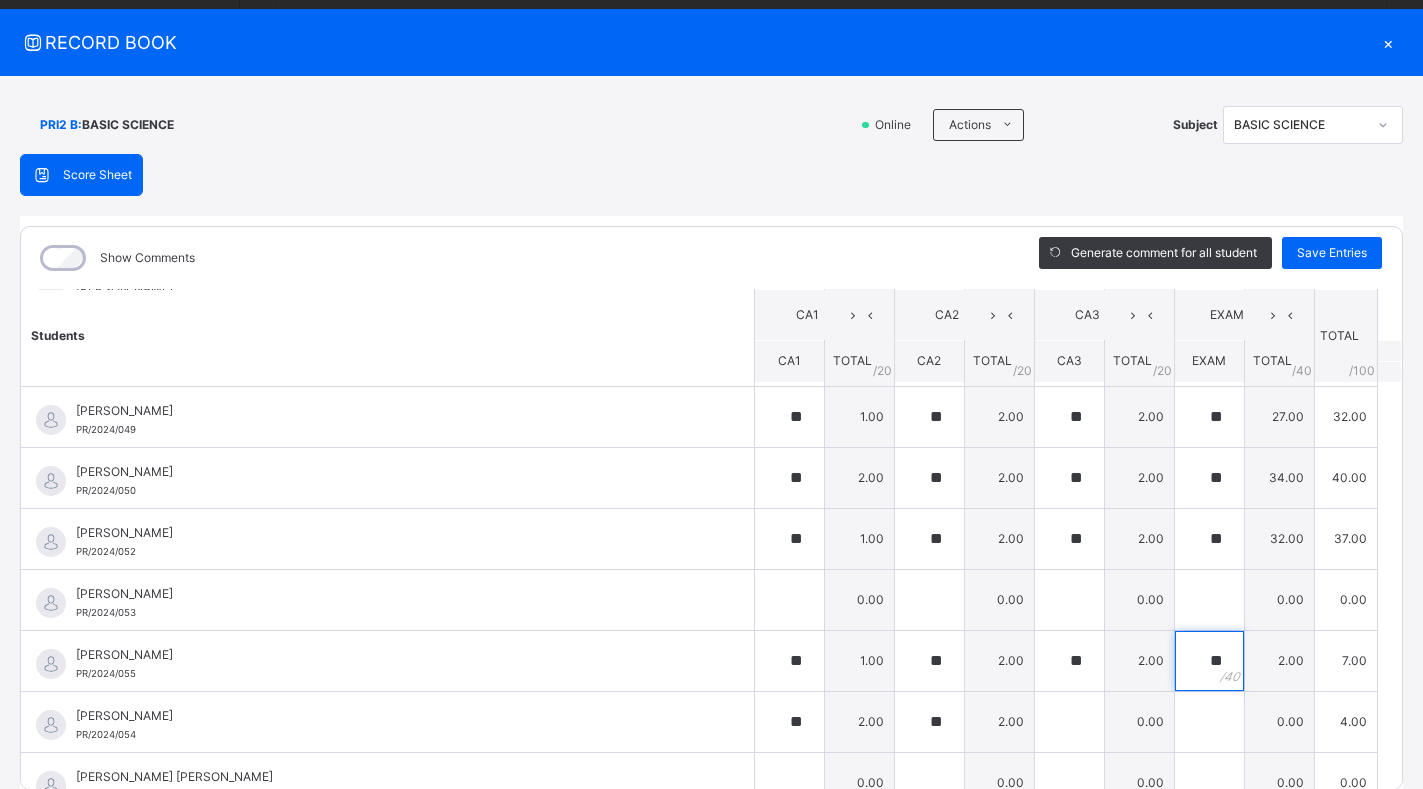 type on "**" 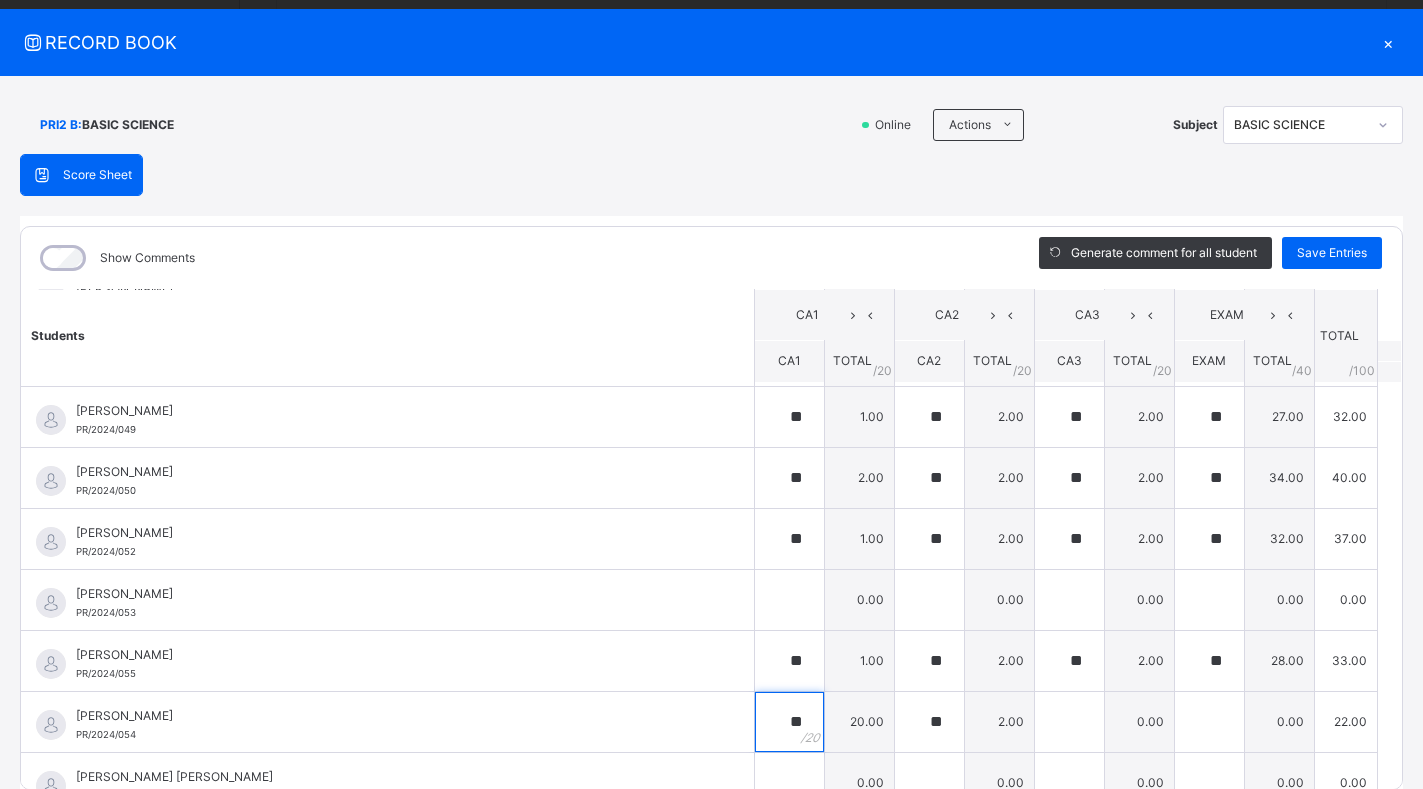type on "**" 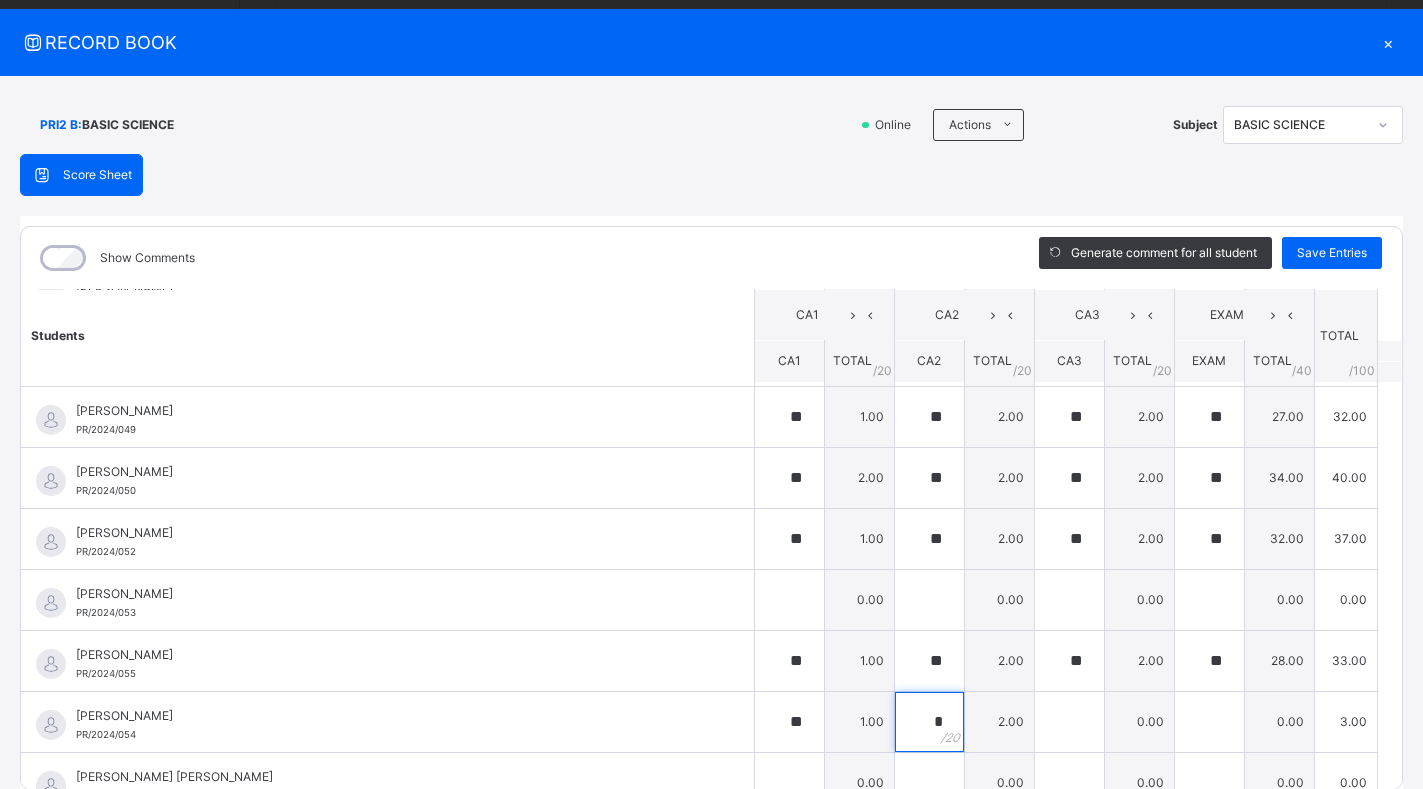 type on "**" 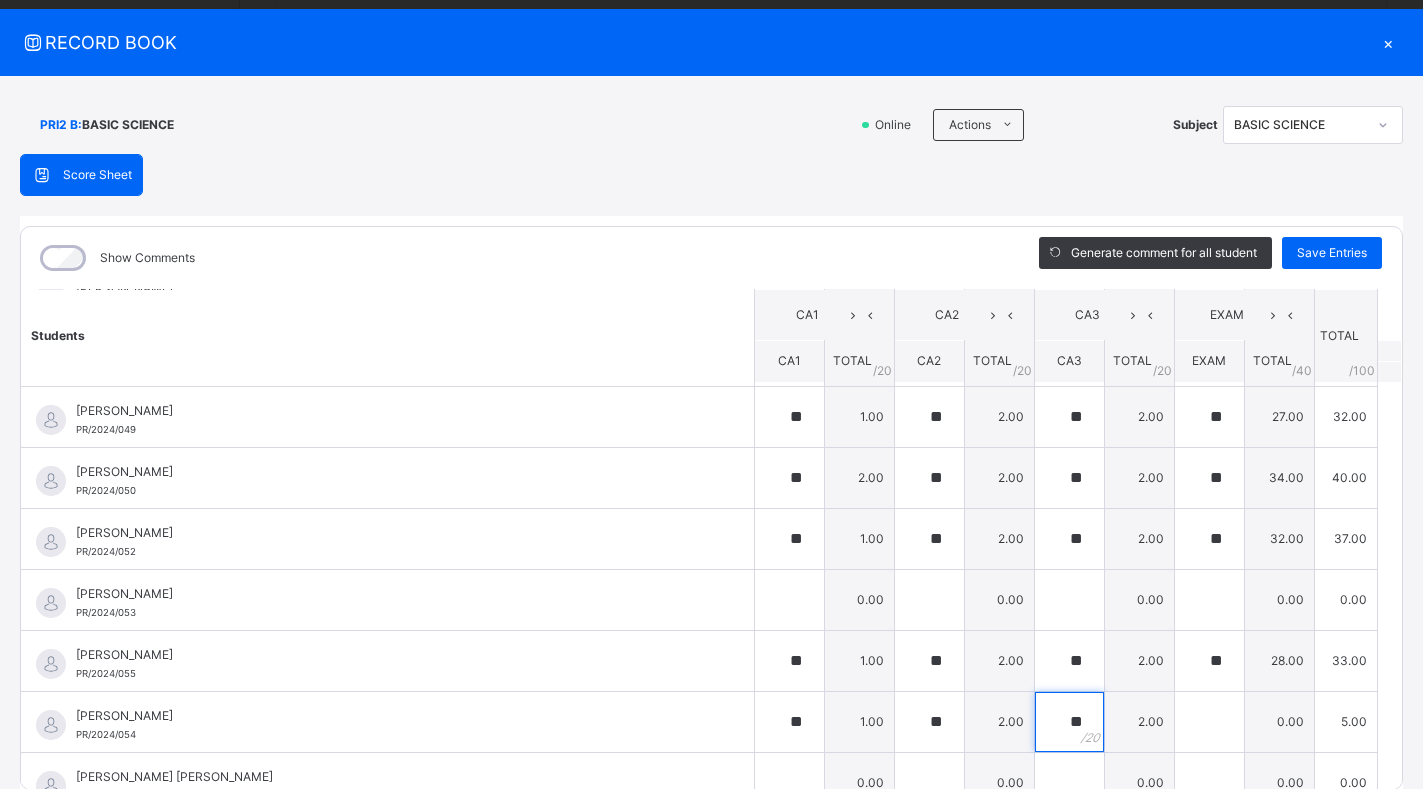 type on "**" 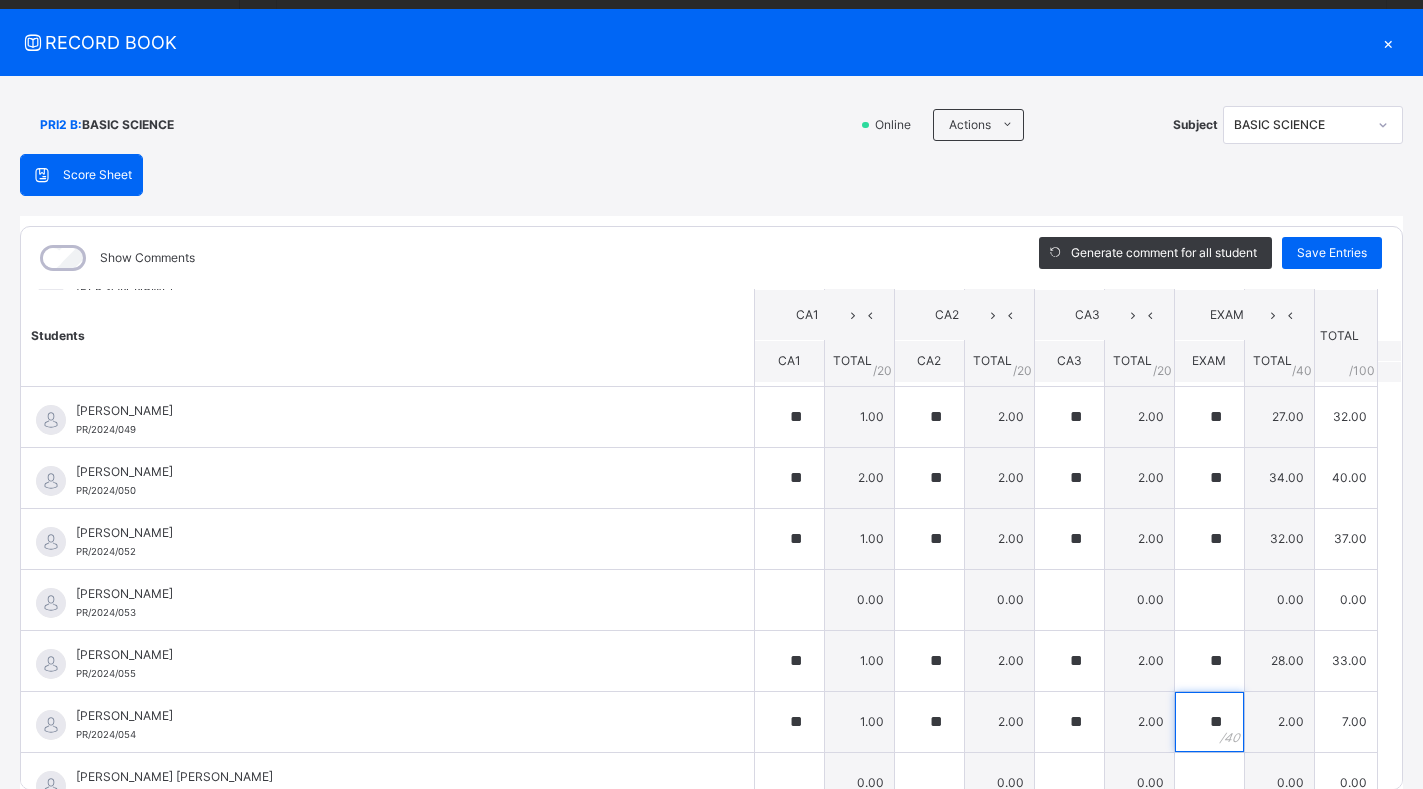 type on "**" 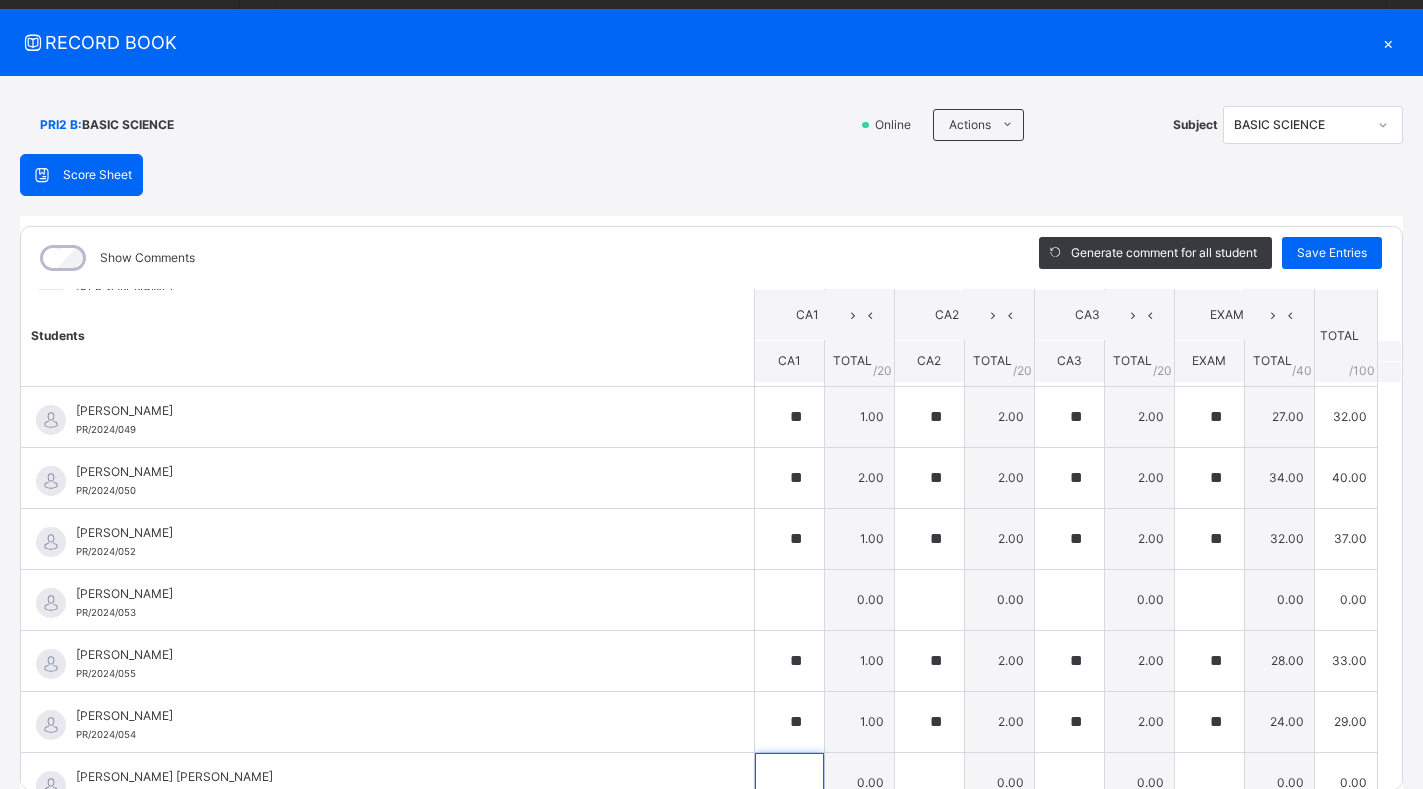 scroll, scrollTop: 325, scrollLeft: 0, axis: vertical 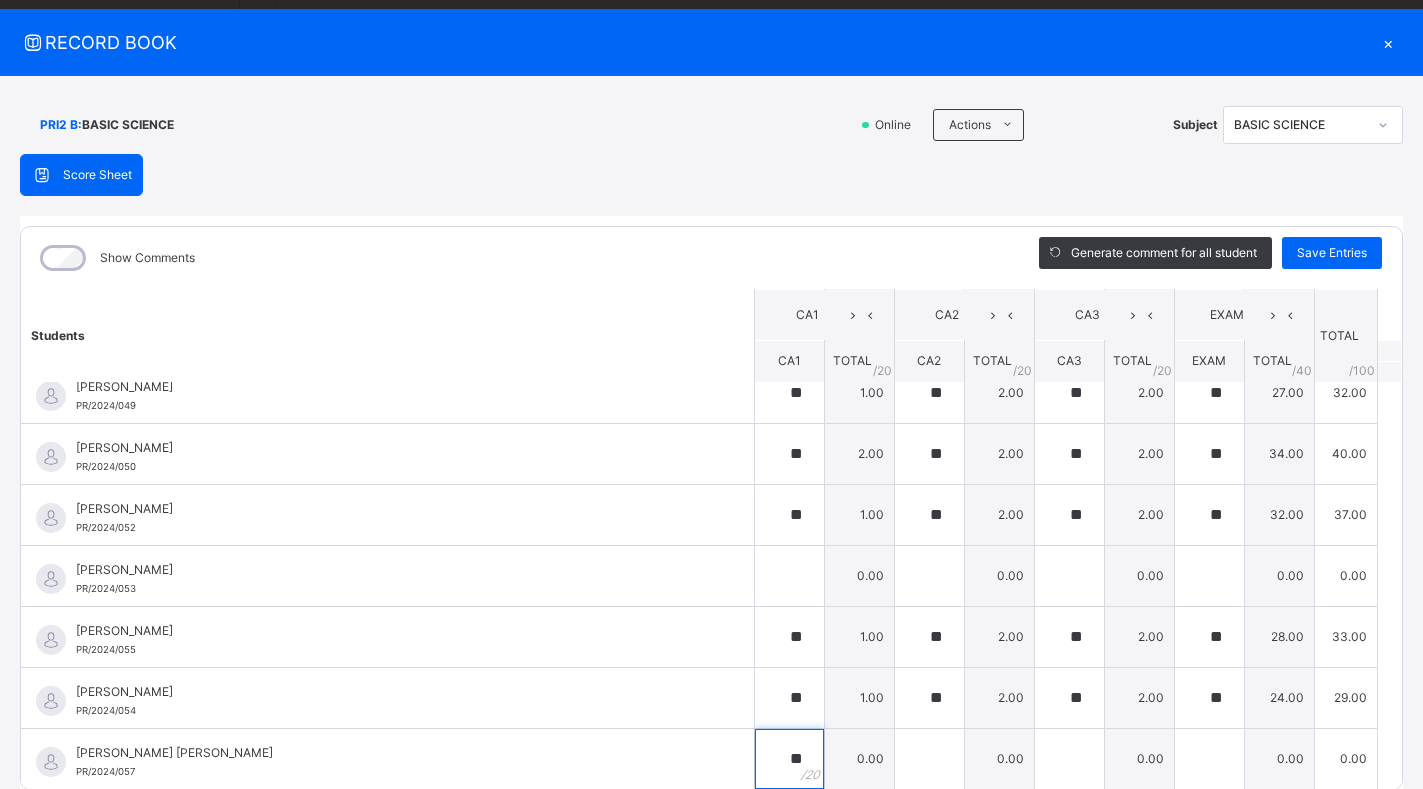 type on "**" 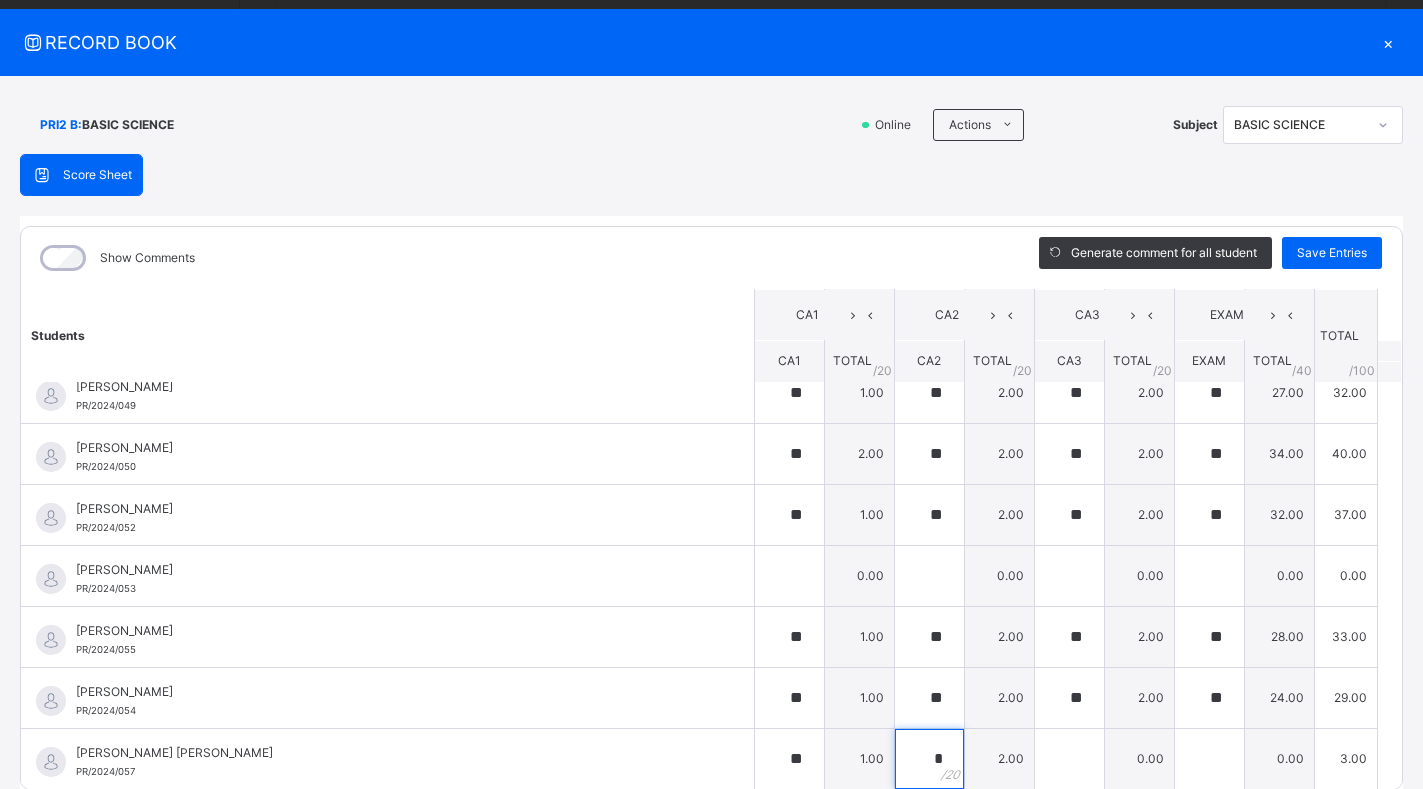 type on "**" 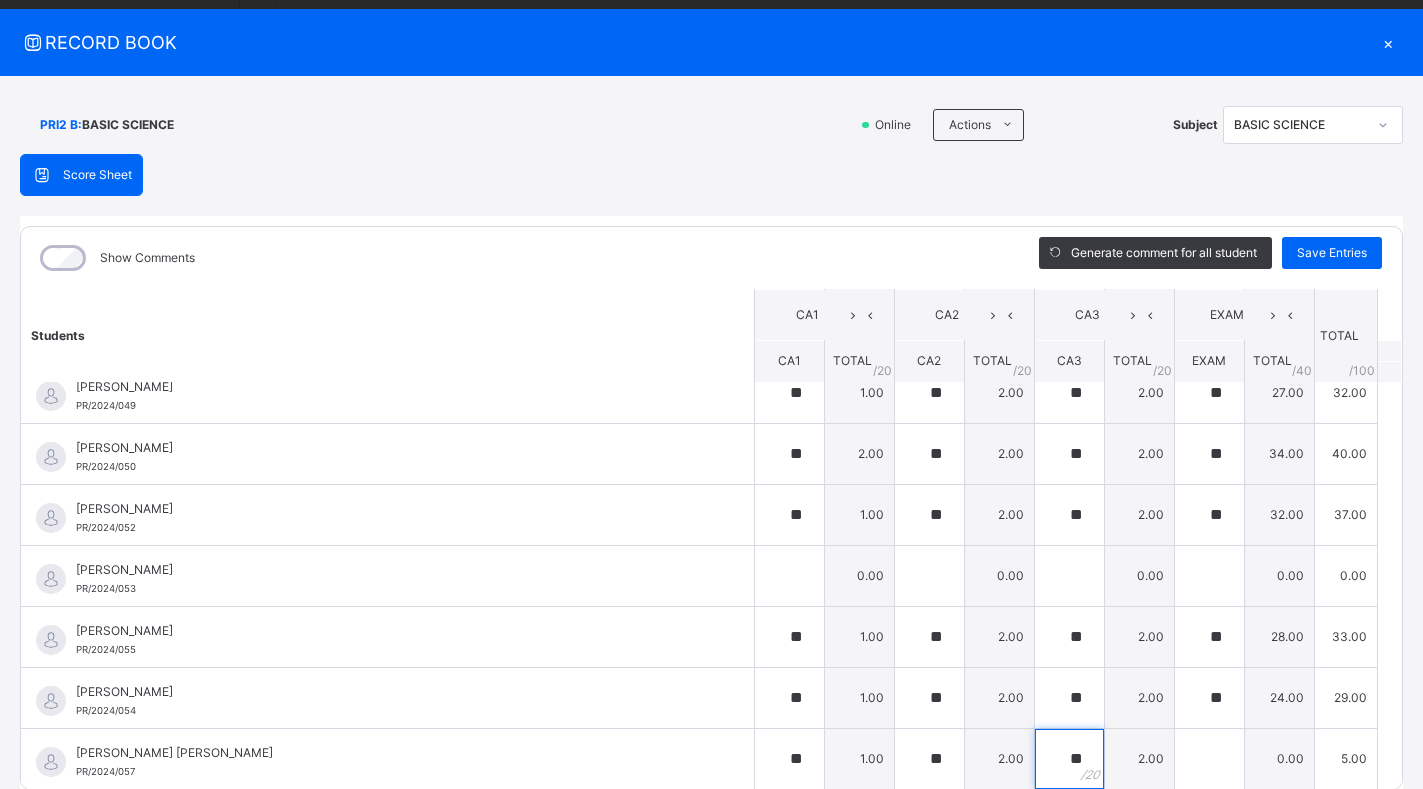type on "**" 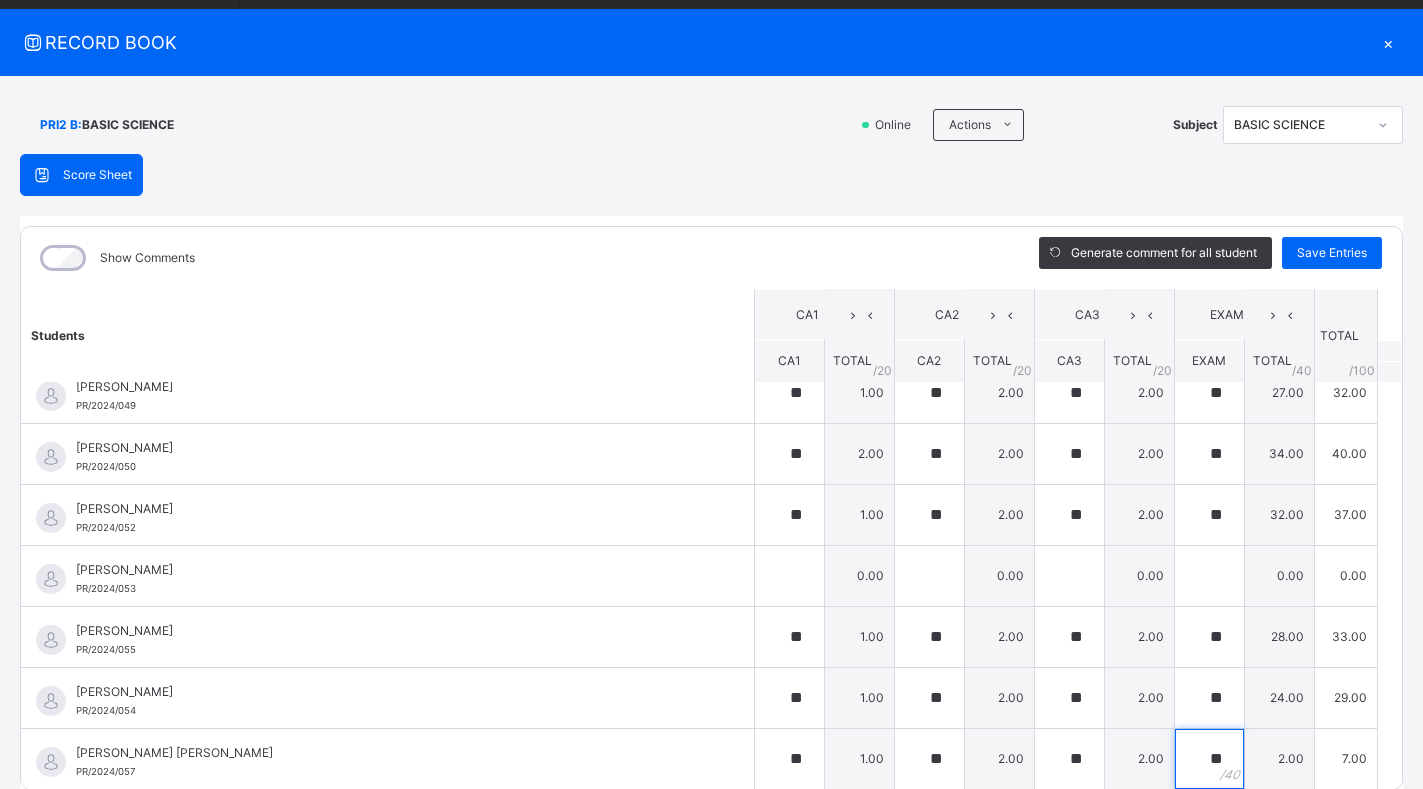 type on "**" 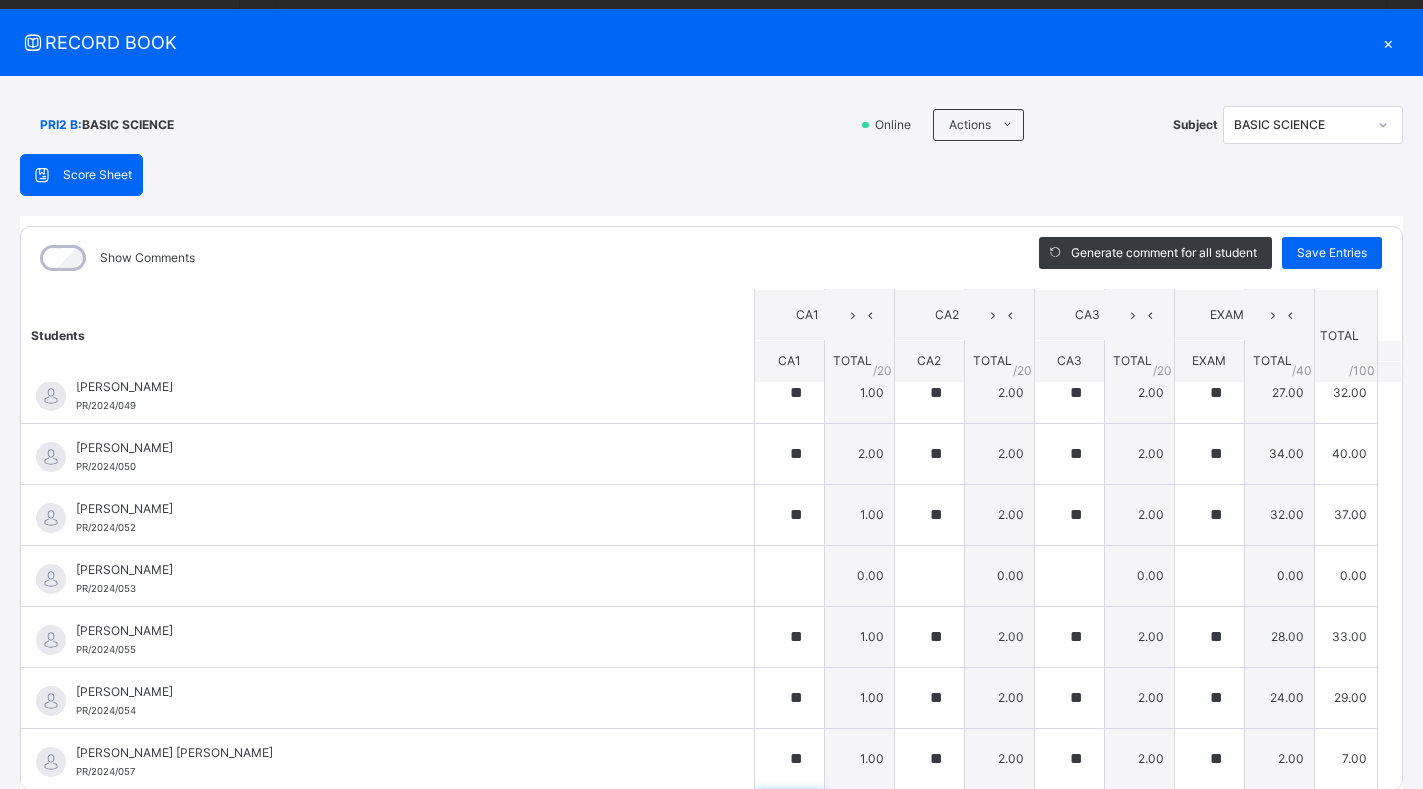 scroll, scrollTop: 606, scrollLeft: 0, axis: vertical 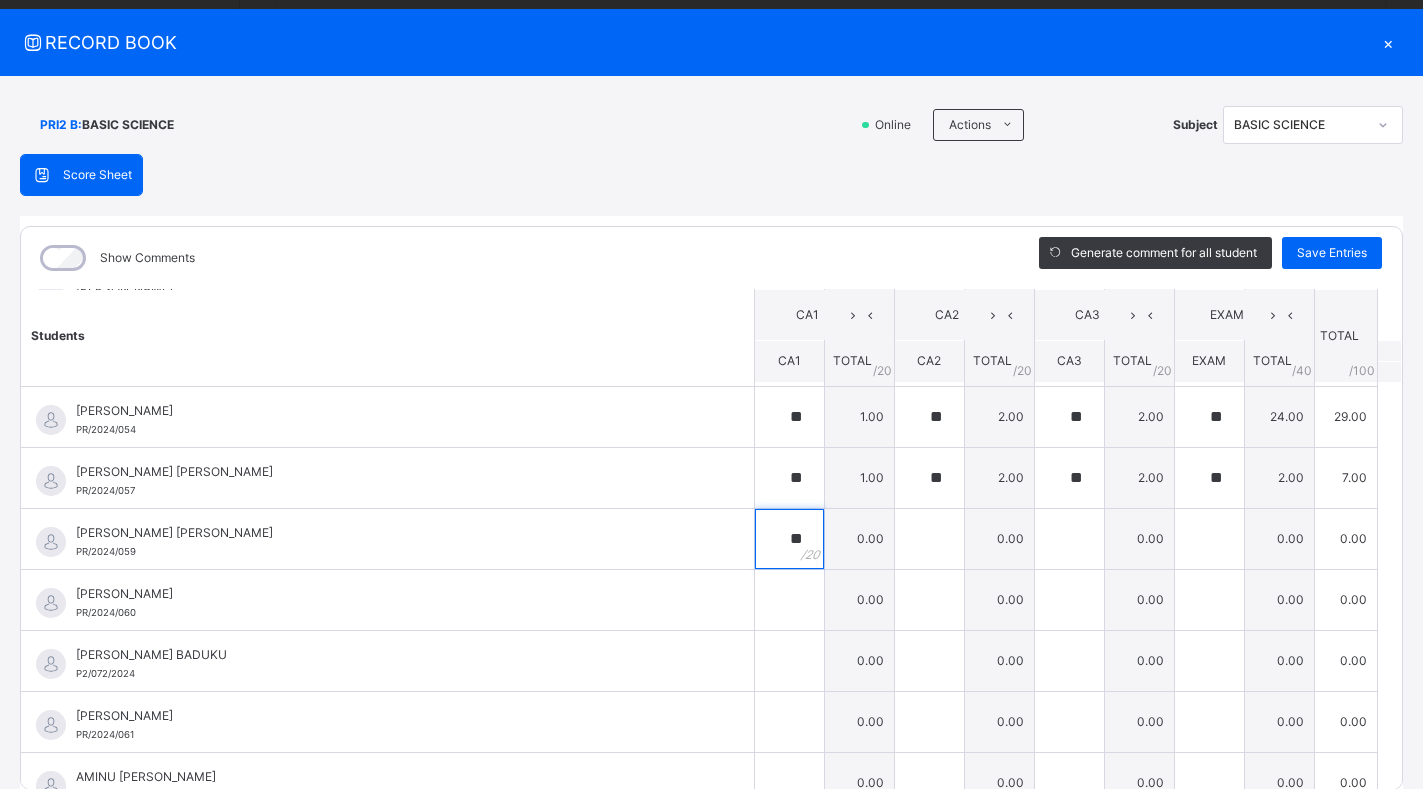 type on "**" 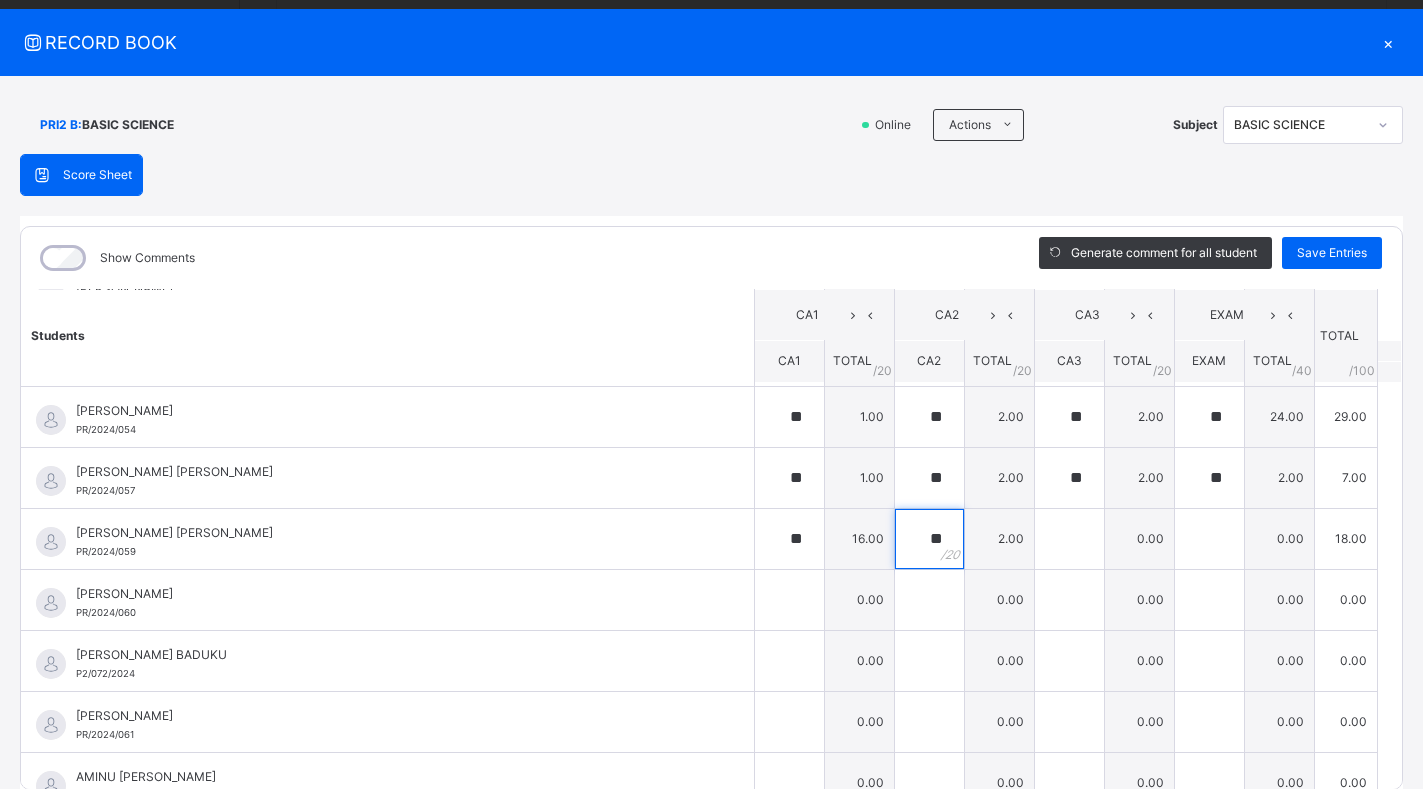 type on "**" 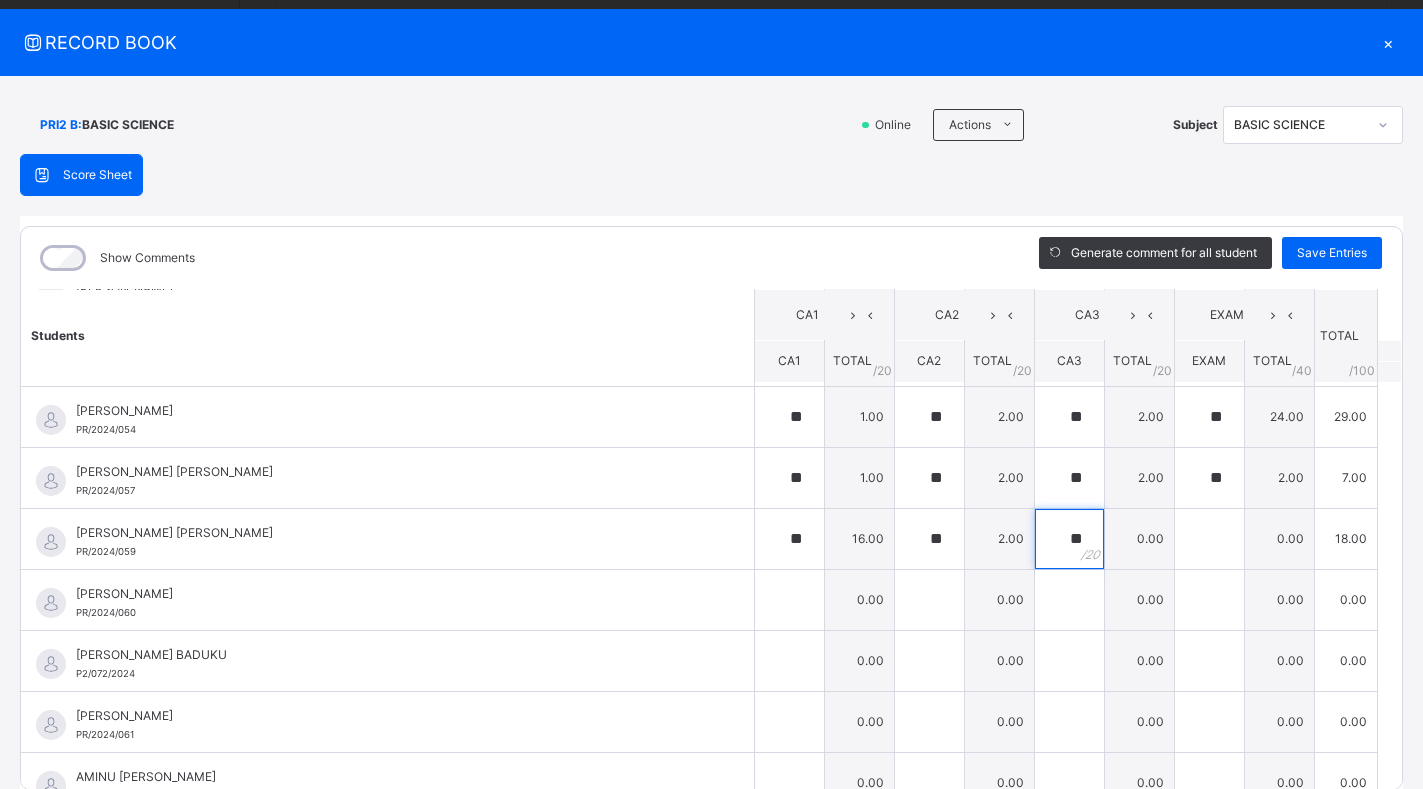 type on "**" 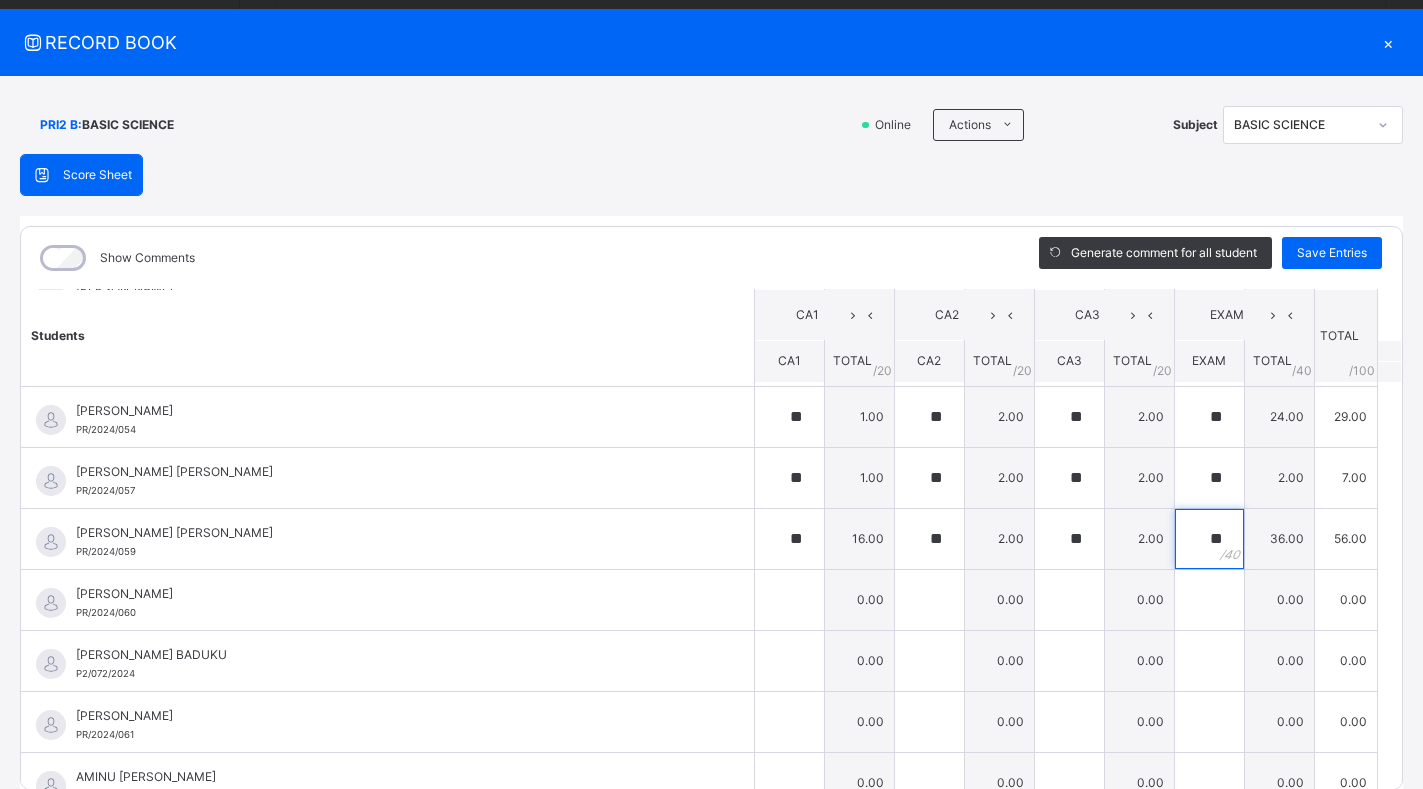 type on "**" 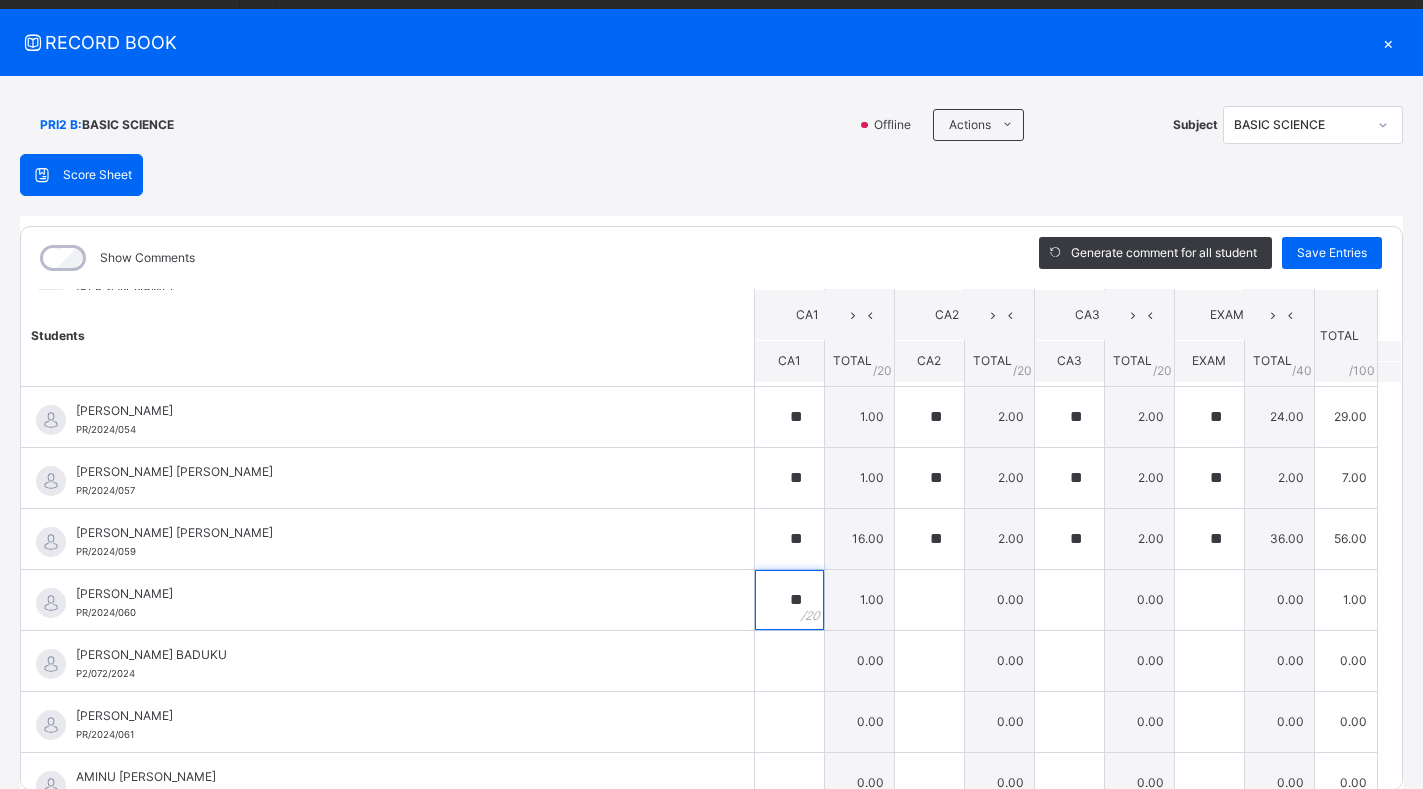 type on "**" 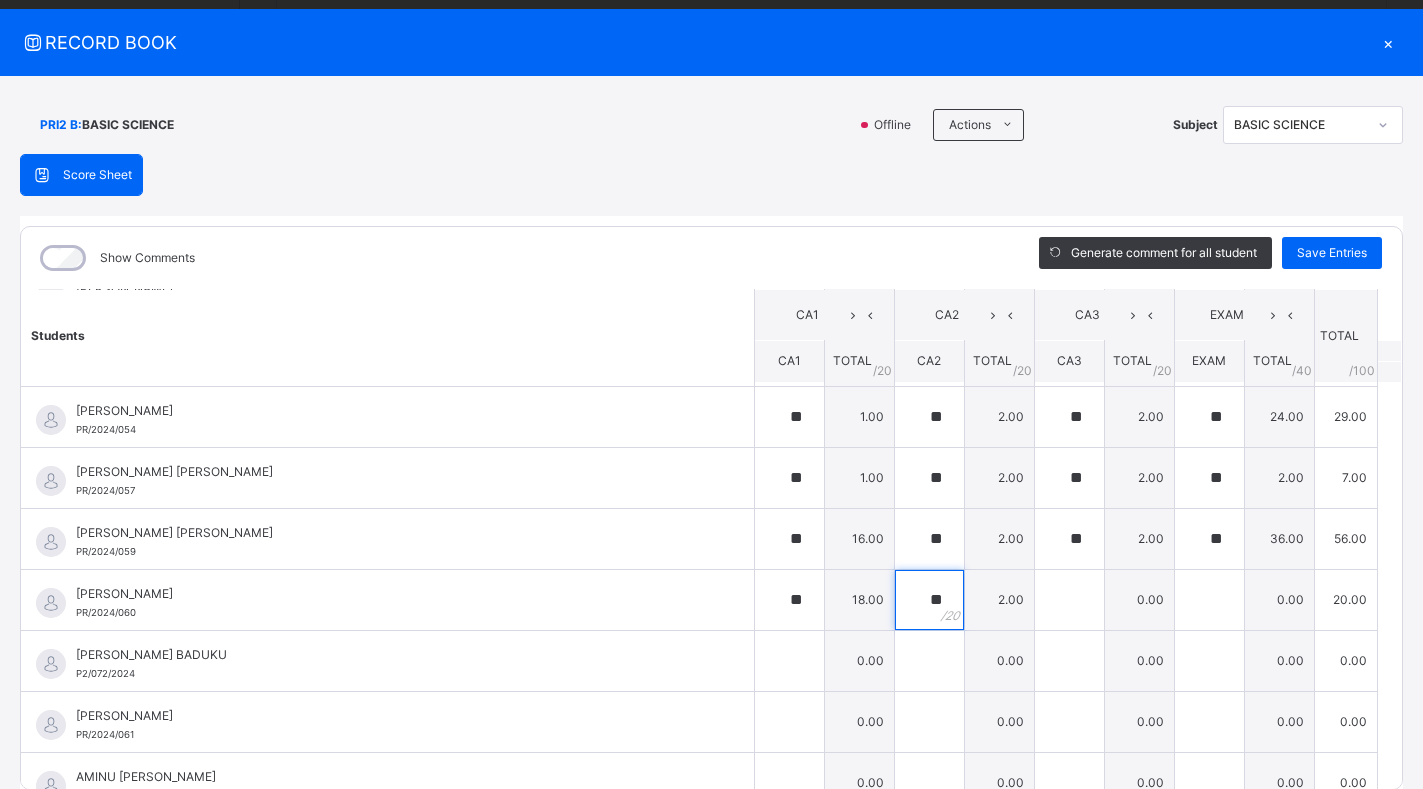 type on "**" 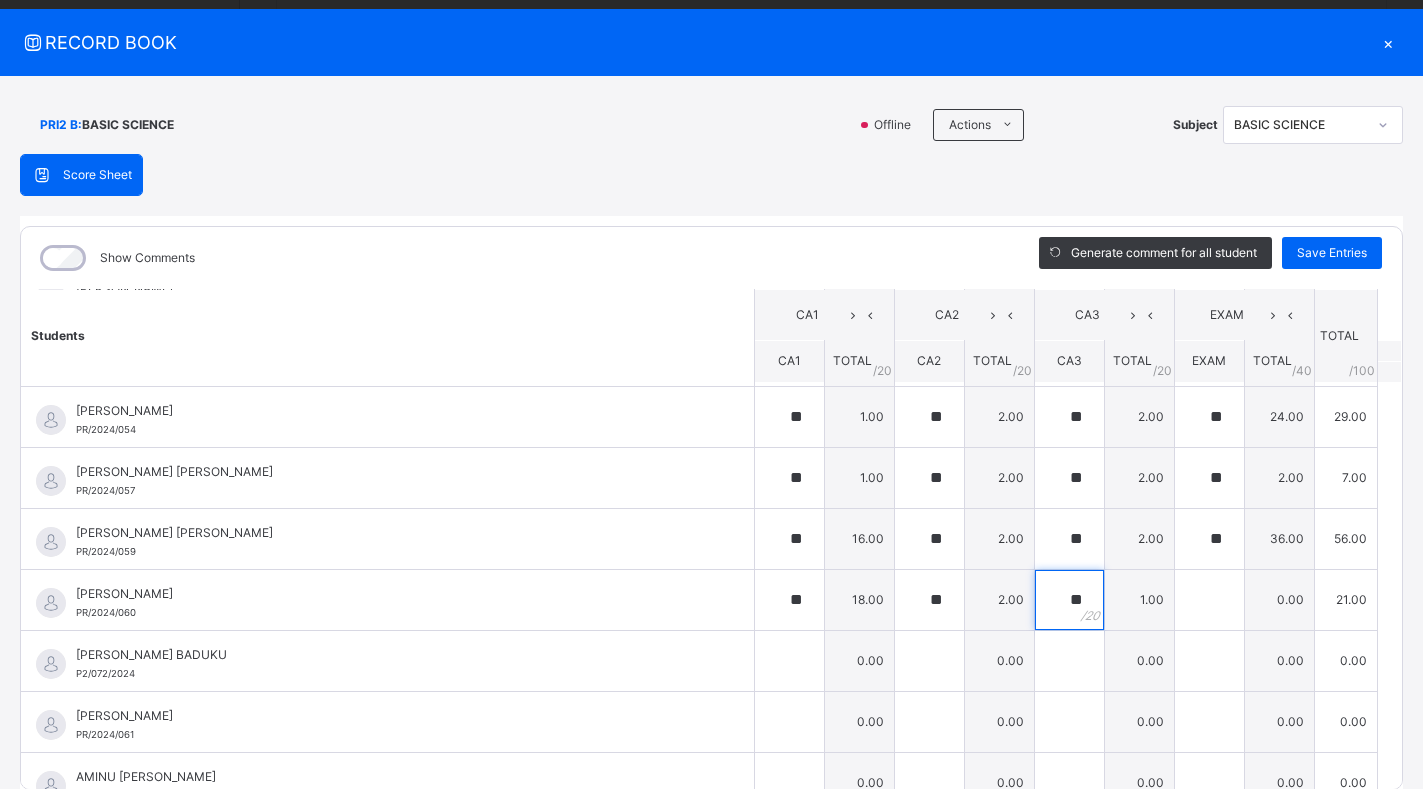 type on "**" 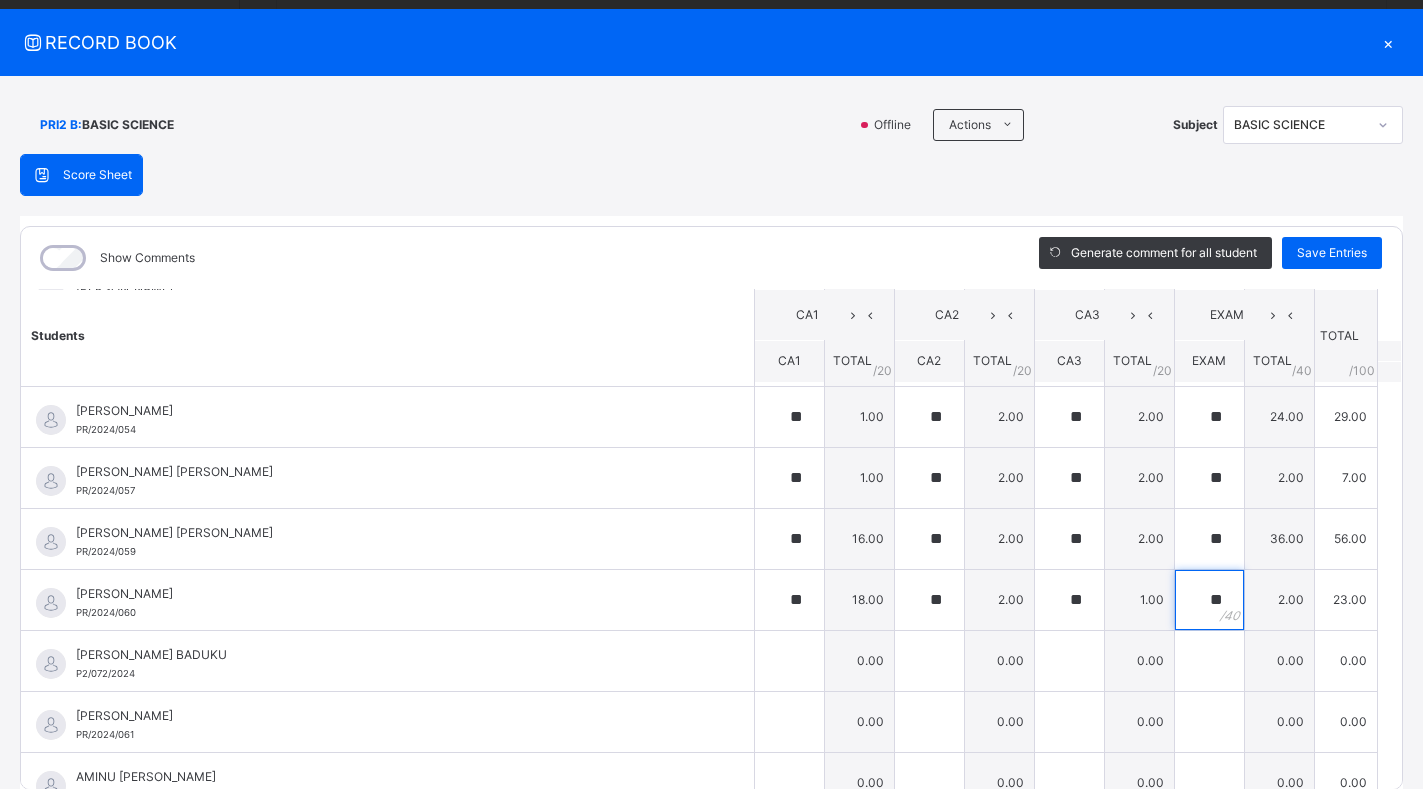 type on "**" 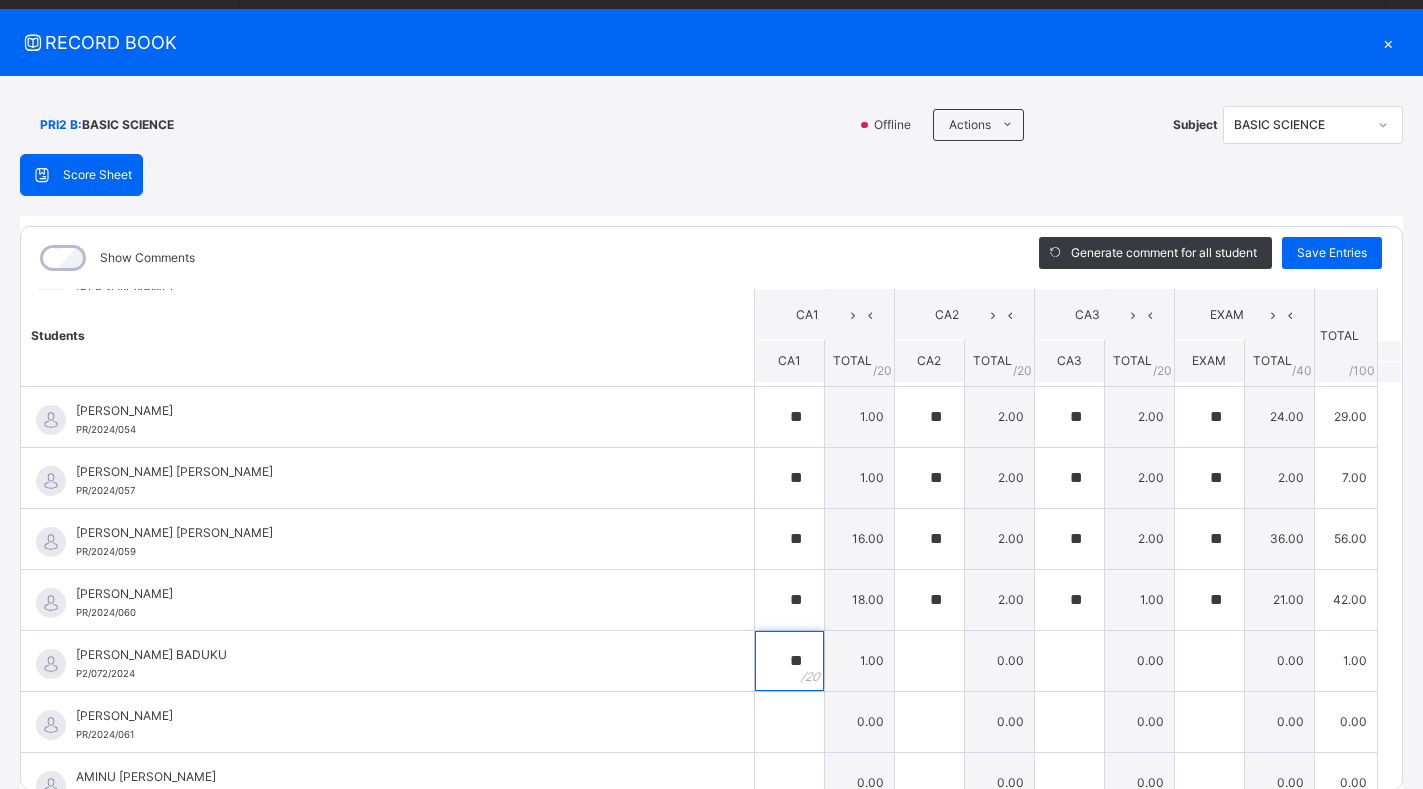 type on "**" 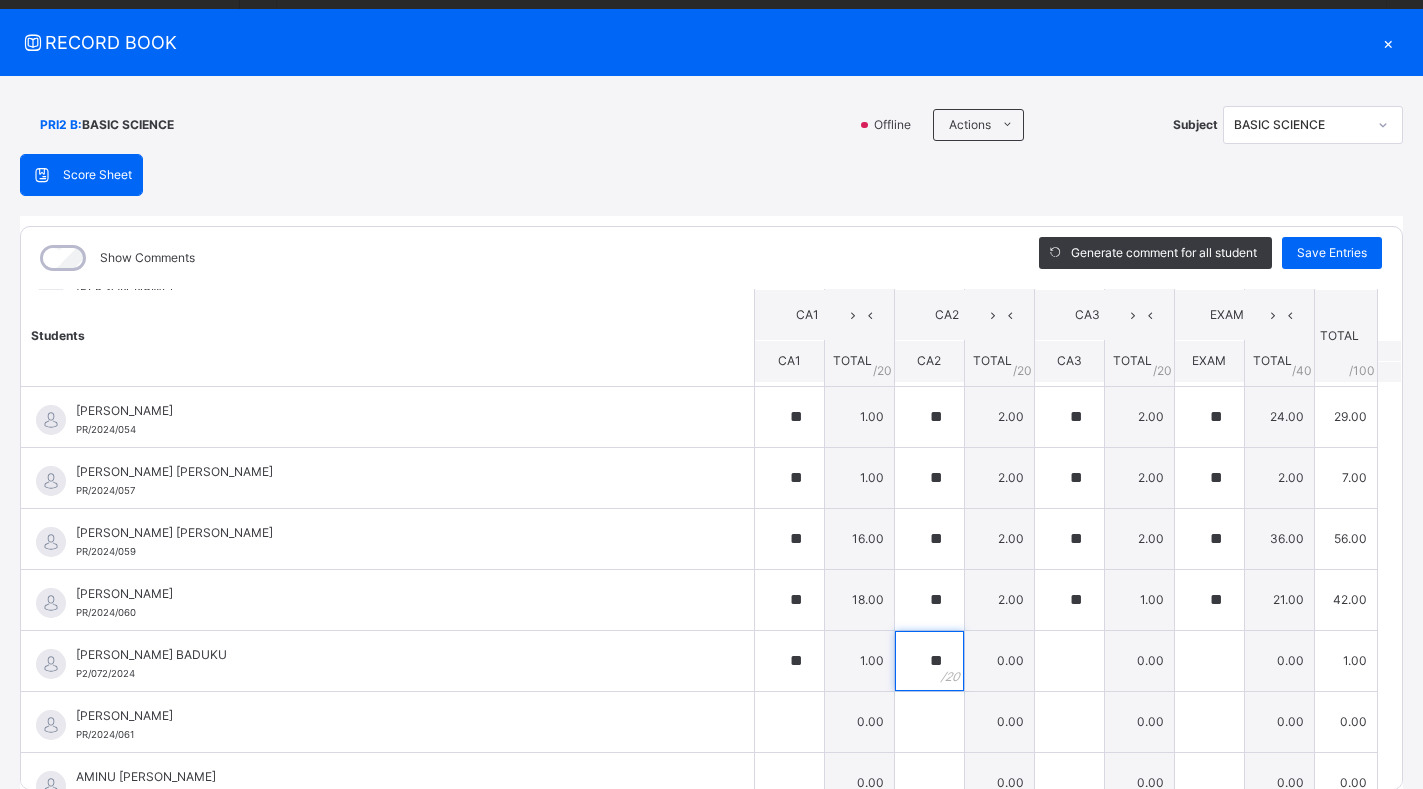 type on "**" 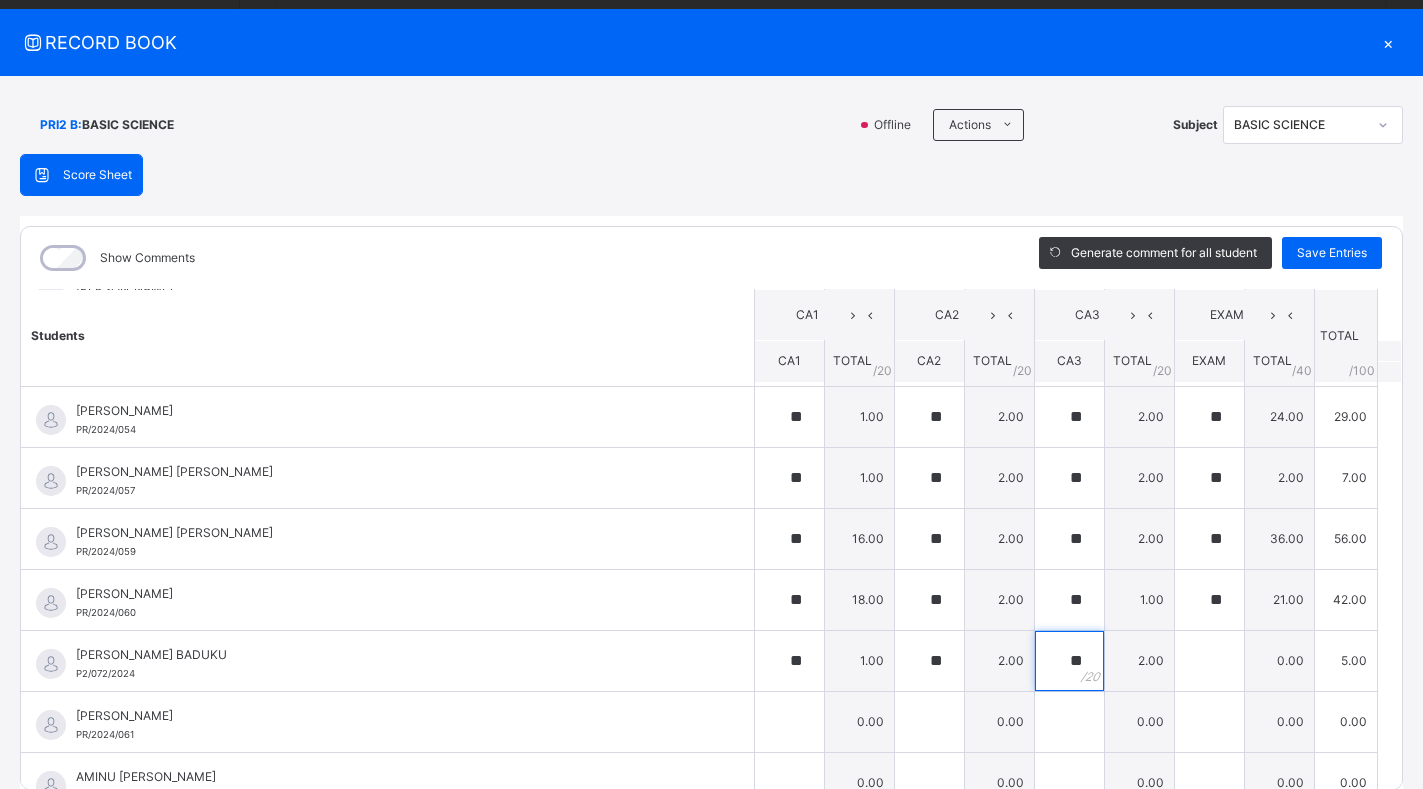 type on "**" 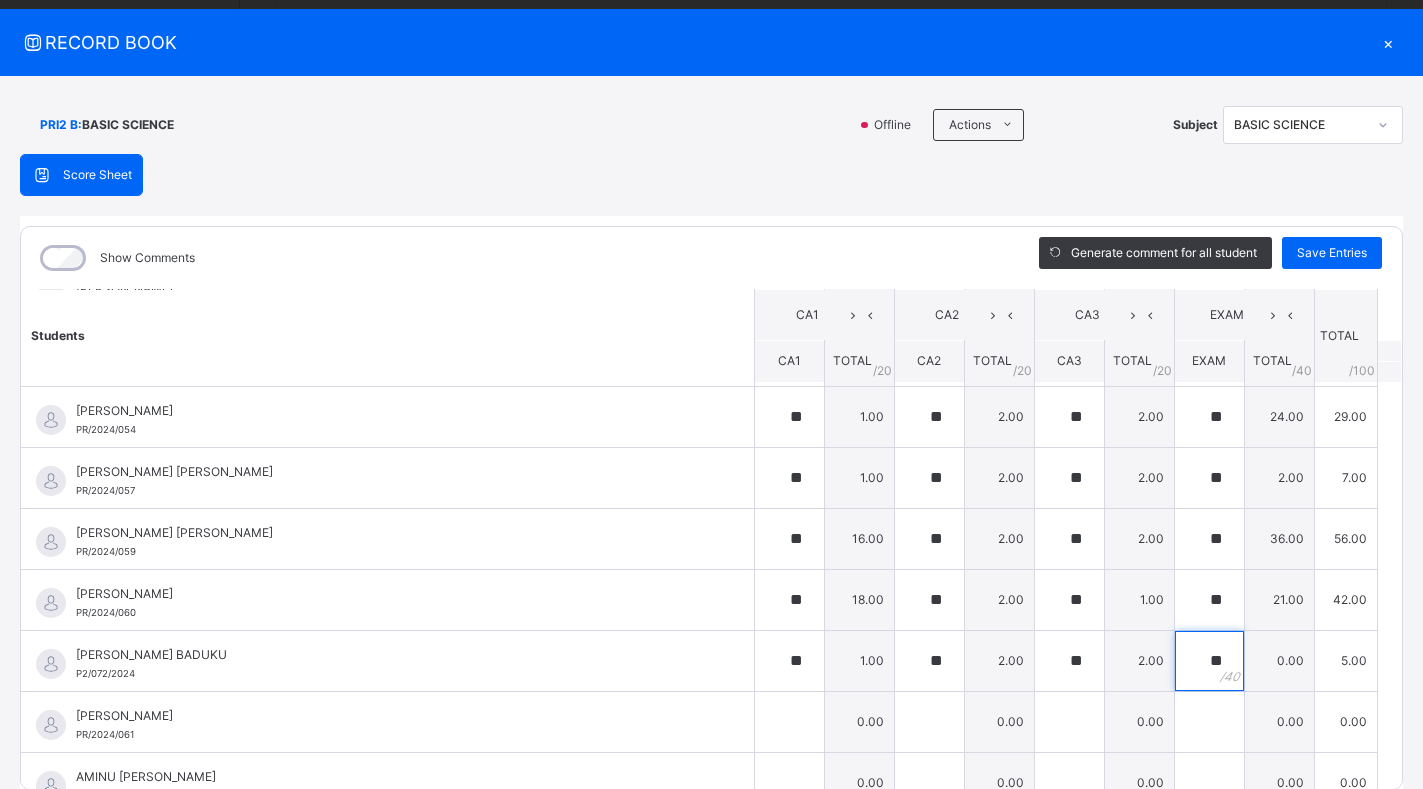type on "**" 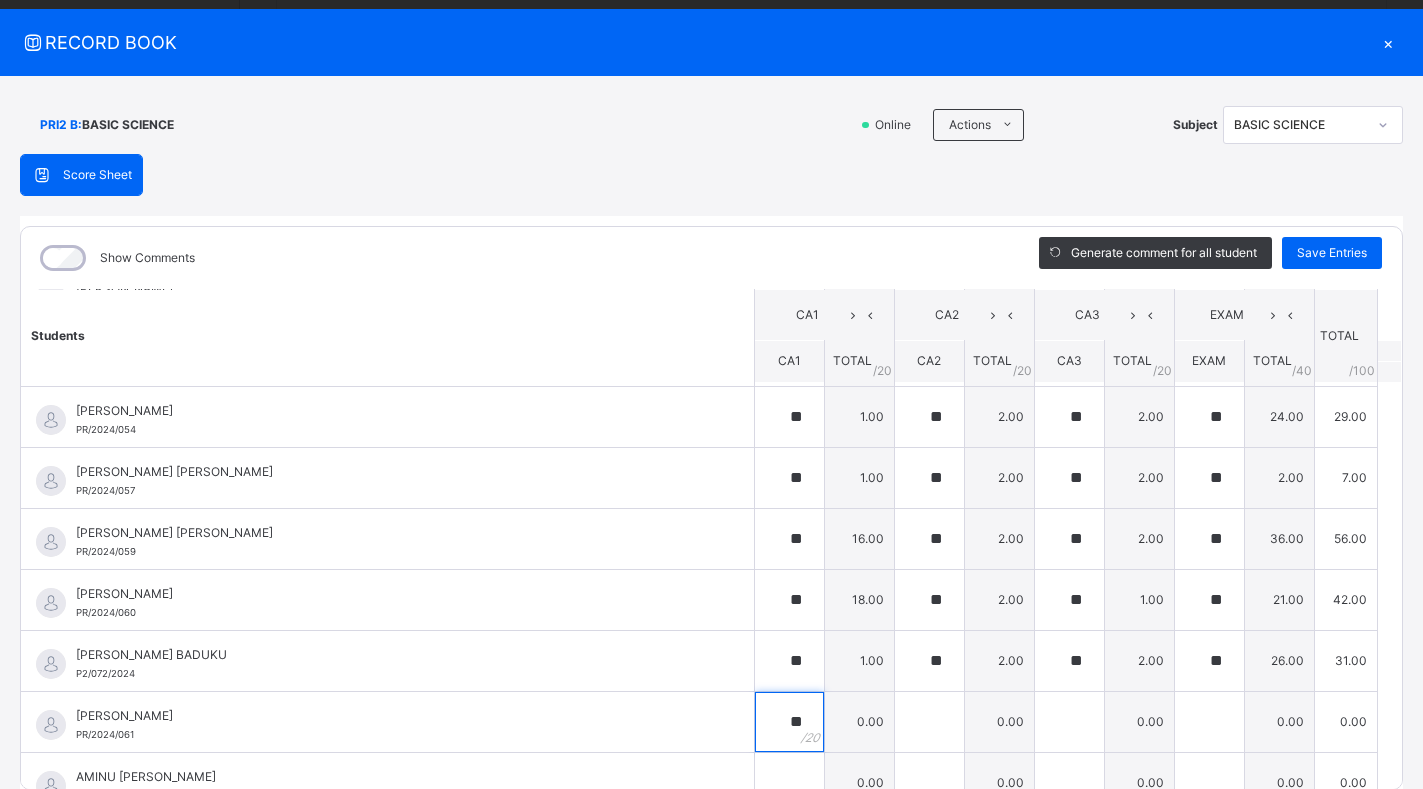 type on "**" 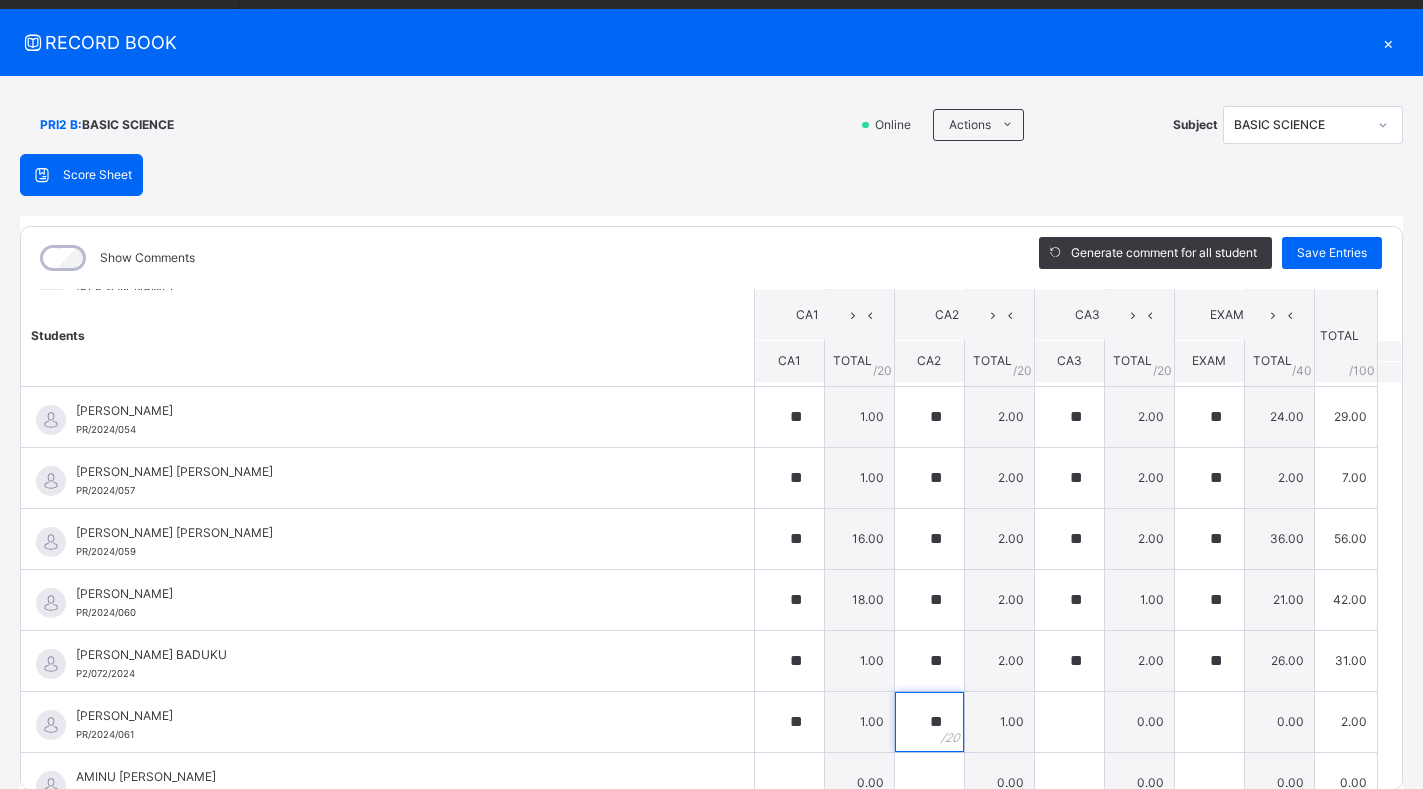 type on "**" 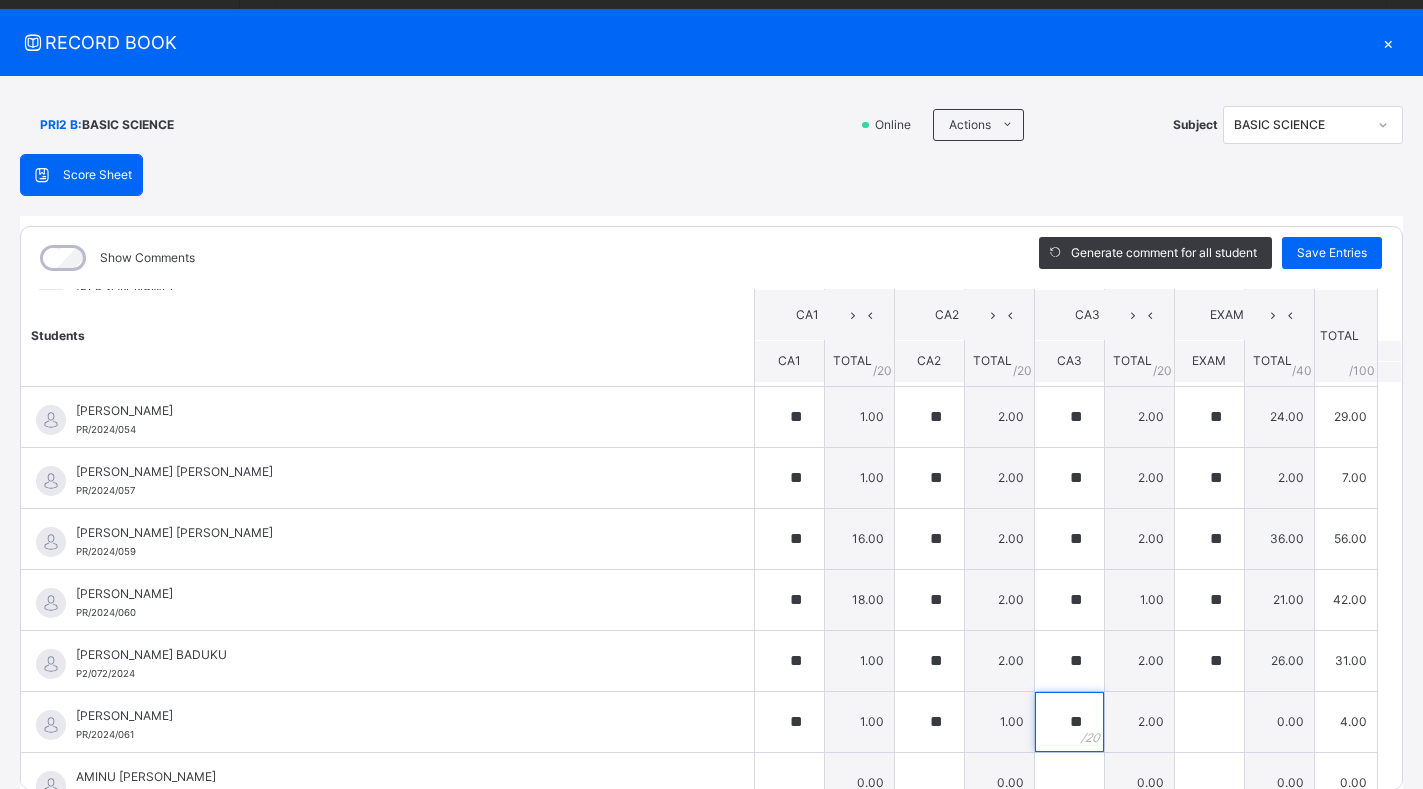 type on "**" 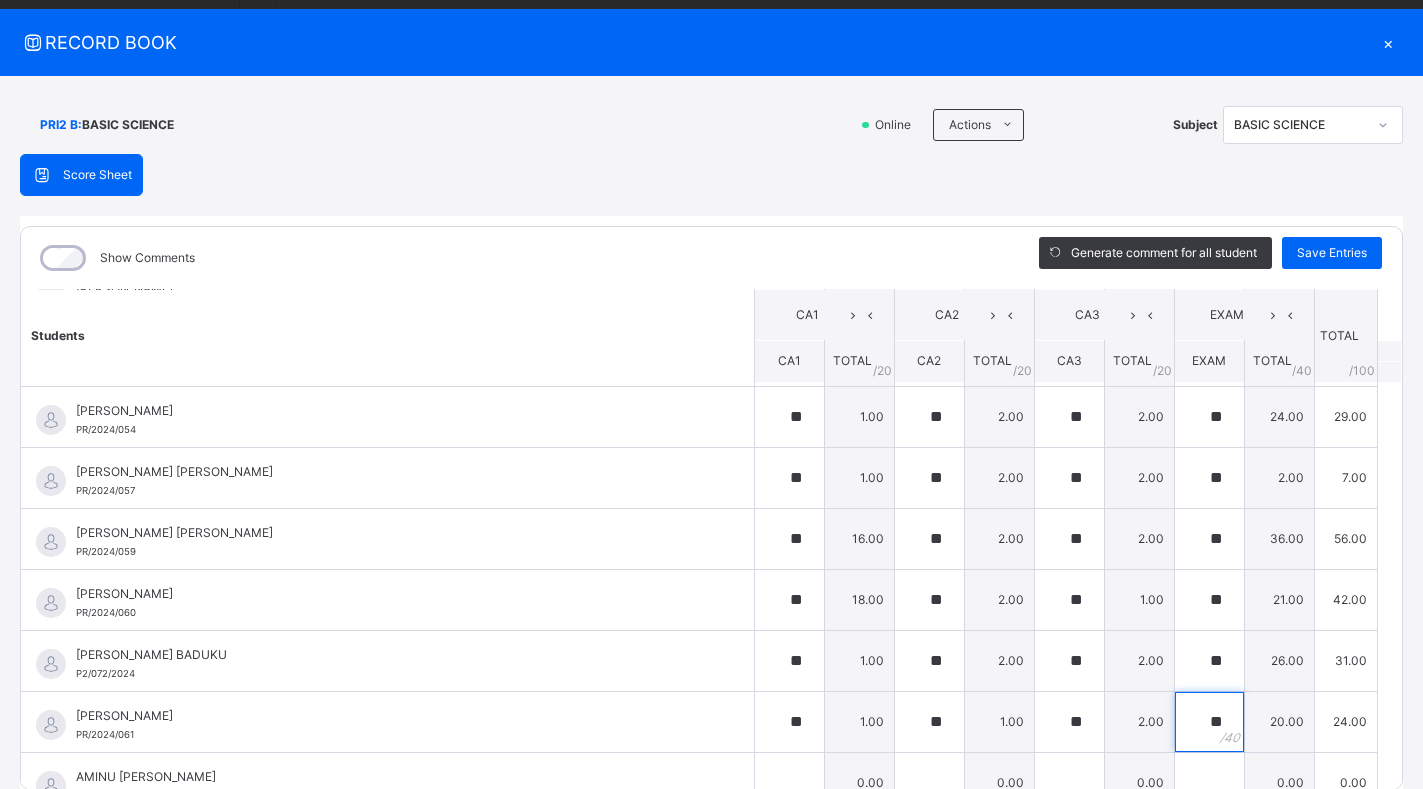 type on "**" 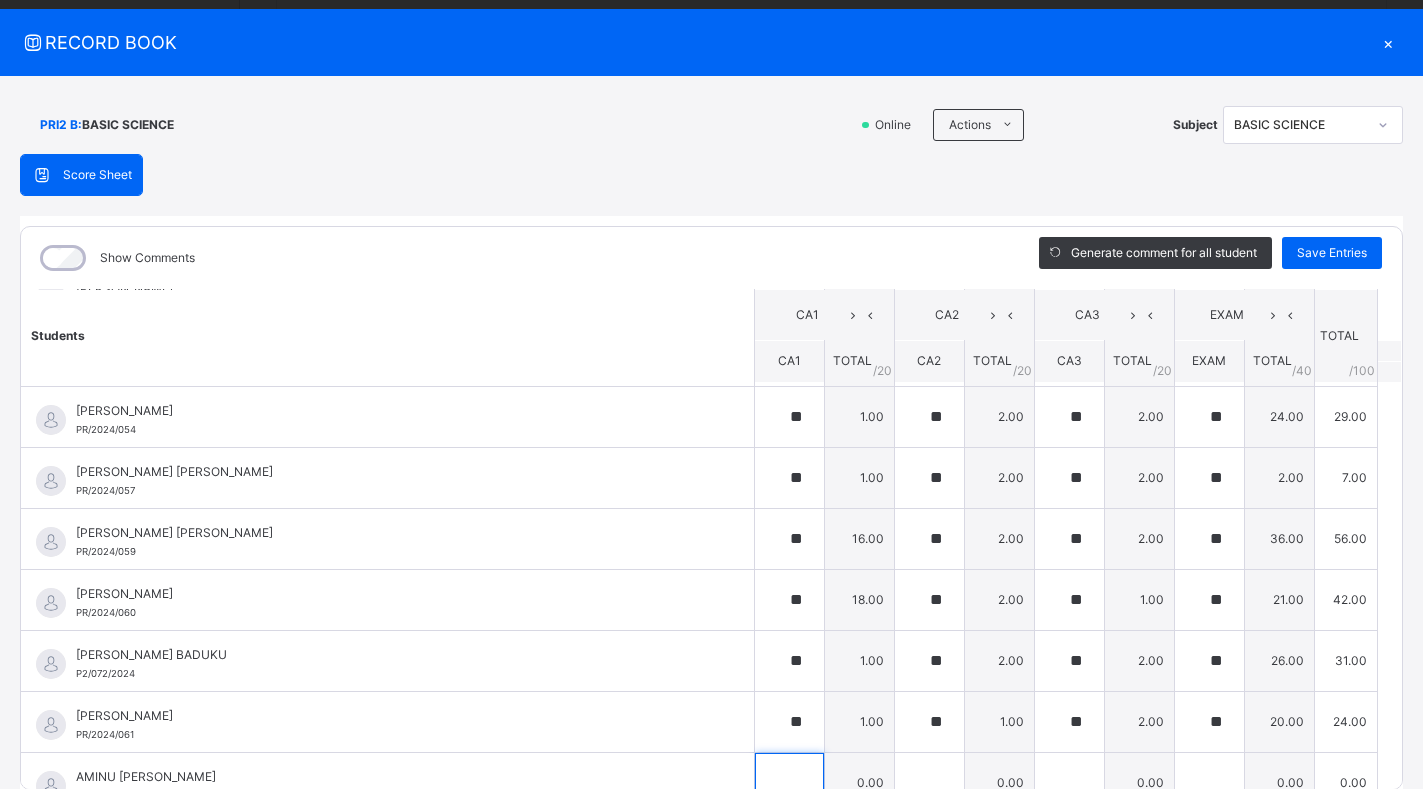 scroll, scrollTop: 630, scrollLeft: 0, axis: vertical 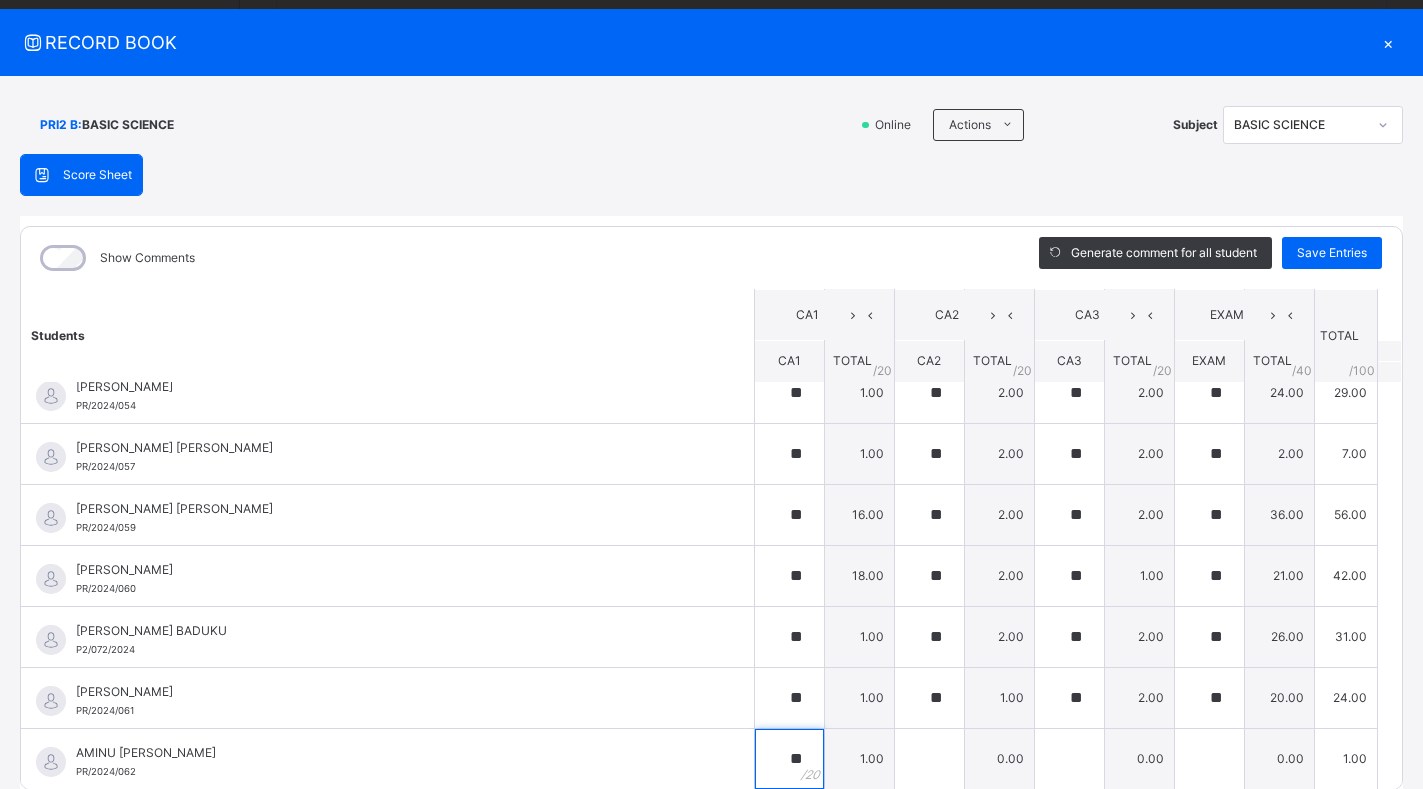 type on "**" 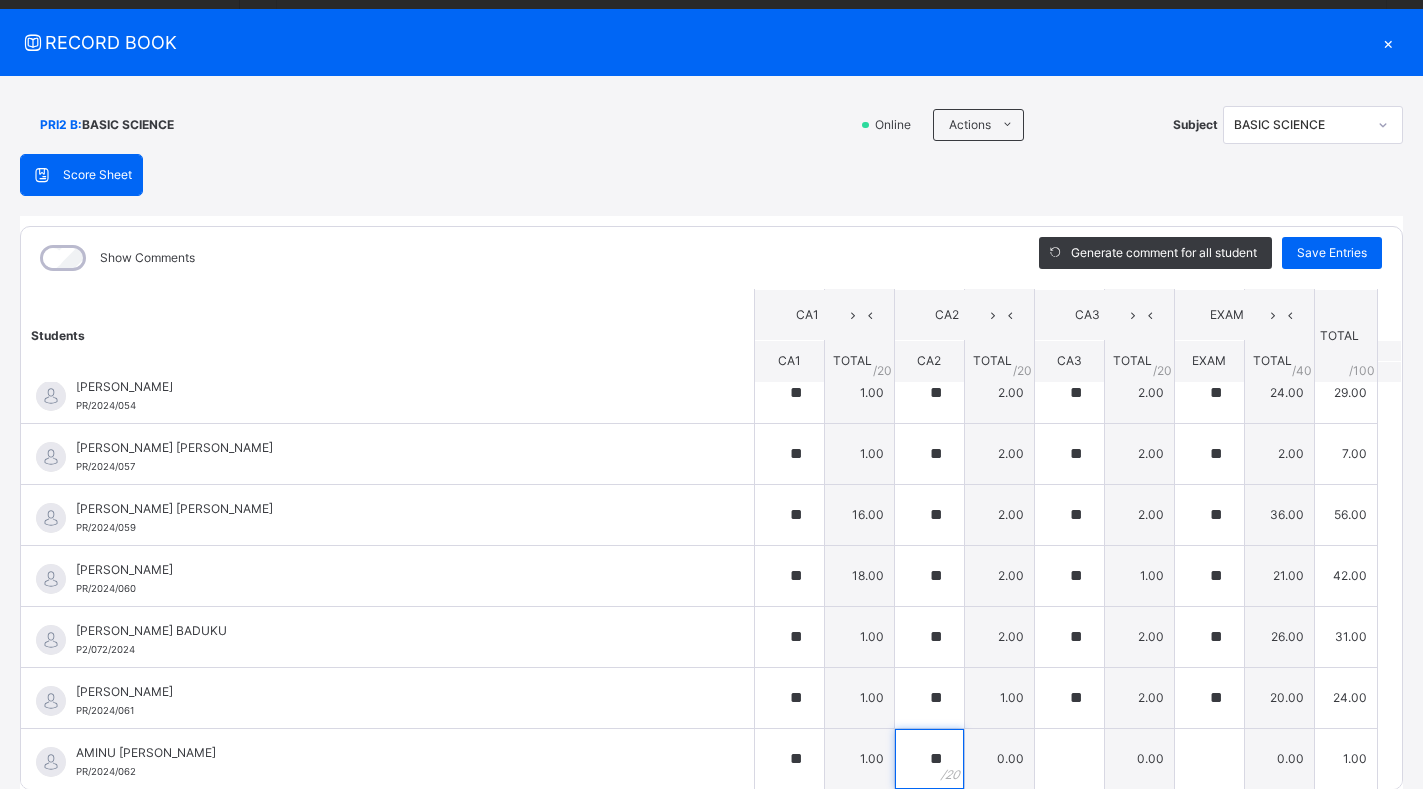 type on "**" 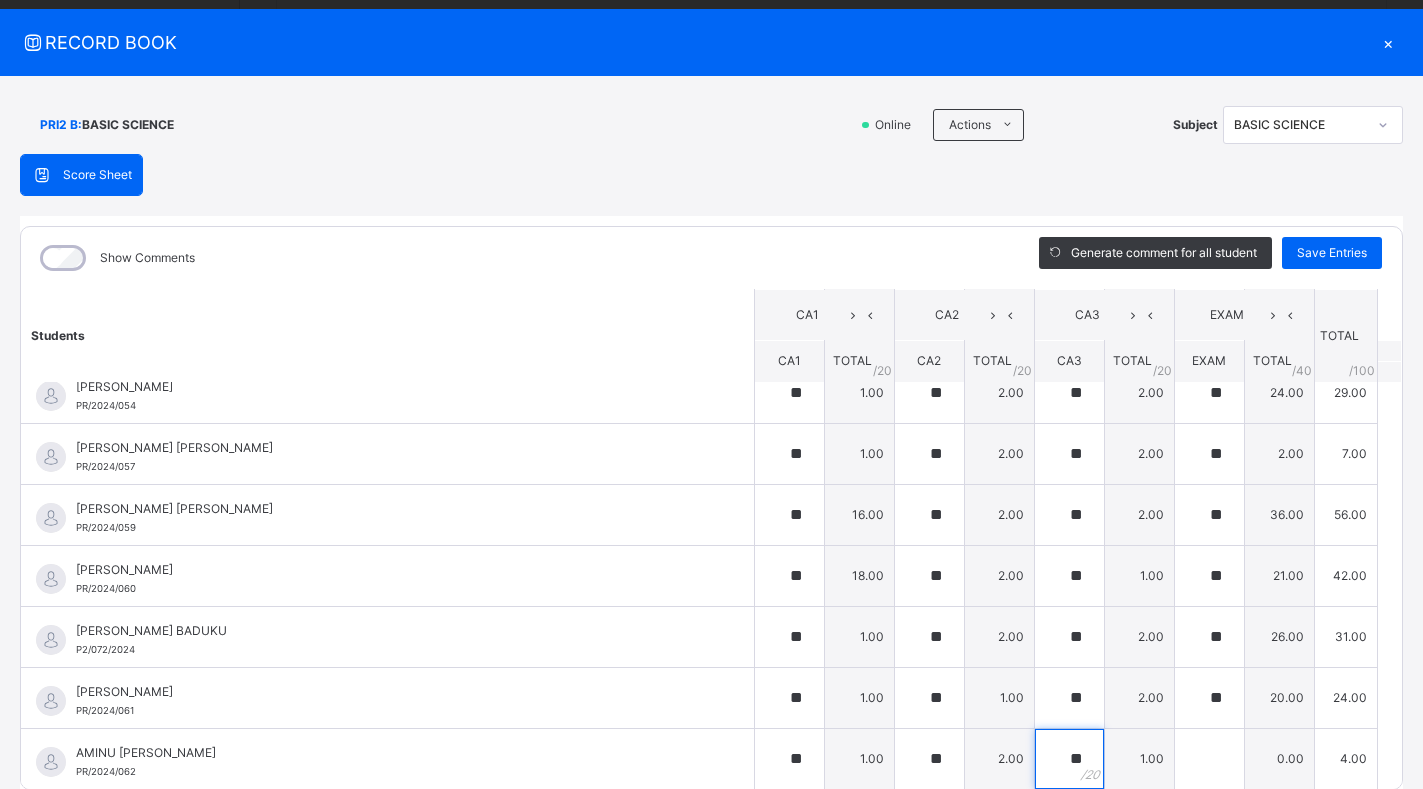 type on "**" 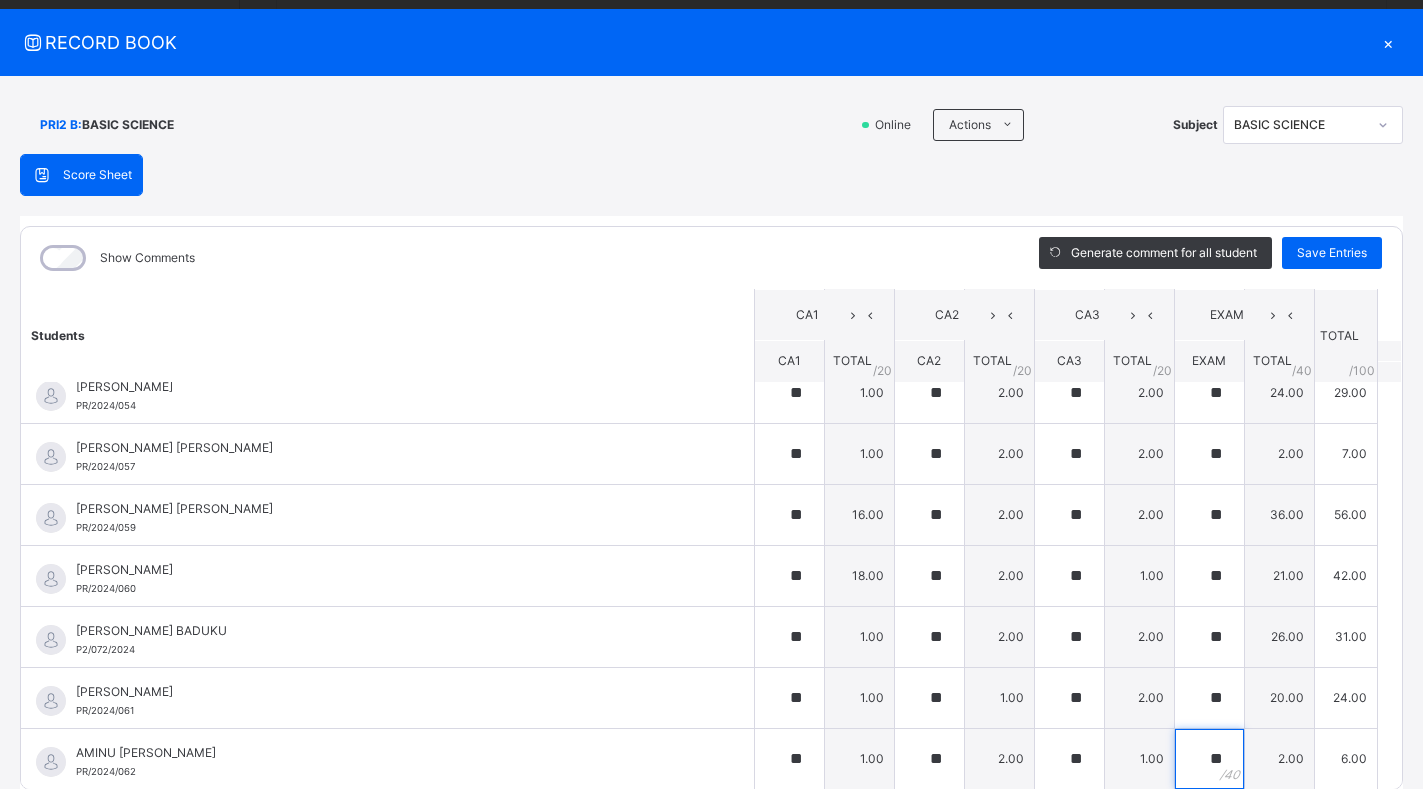 type on "**" 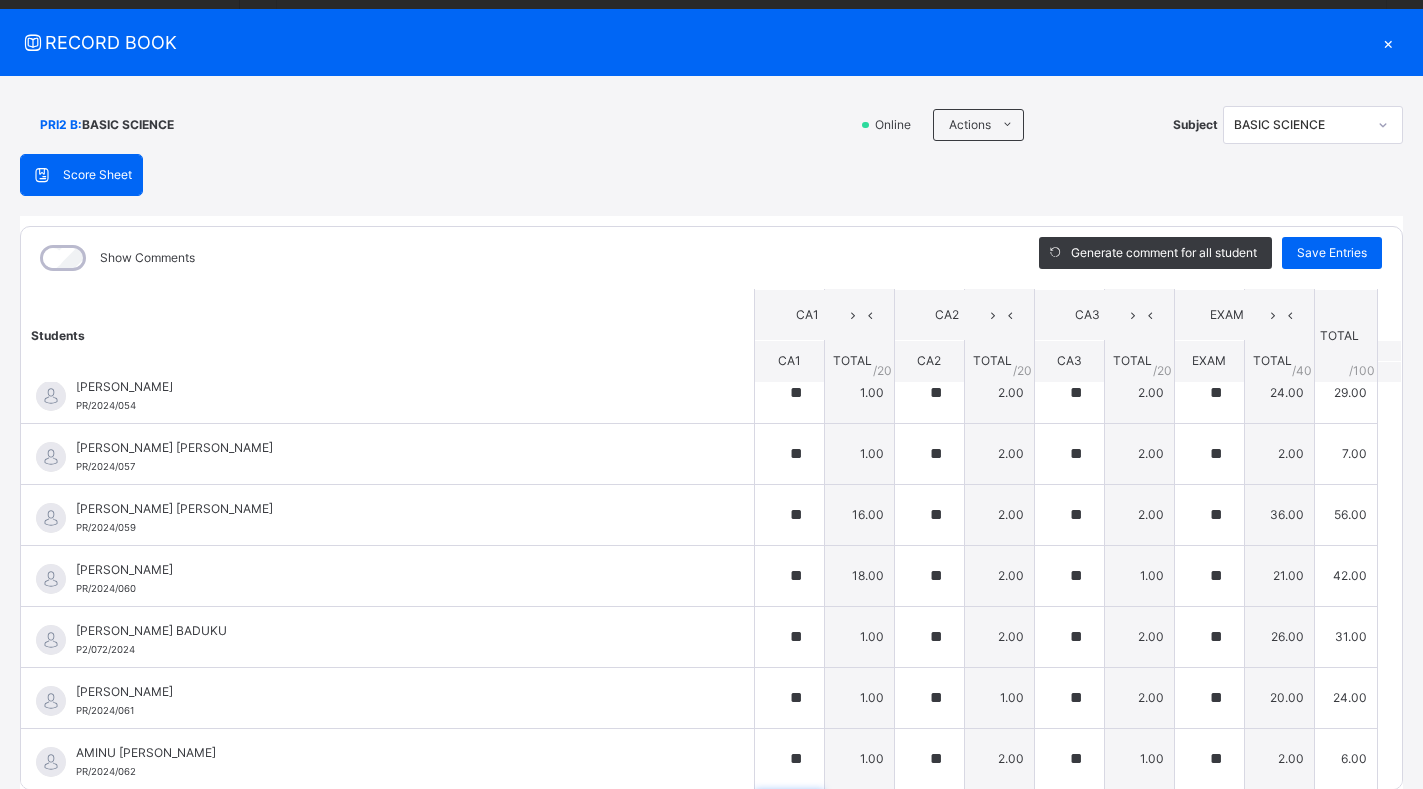 scroll, scrollTop: 911, scrollLeft: 0, axis: vertical 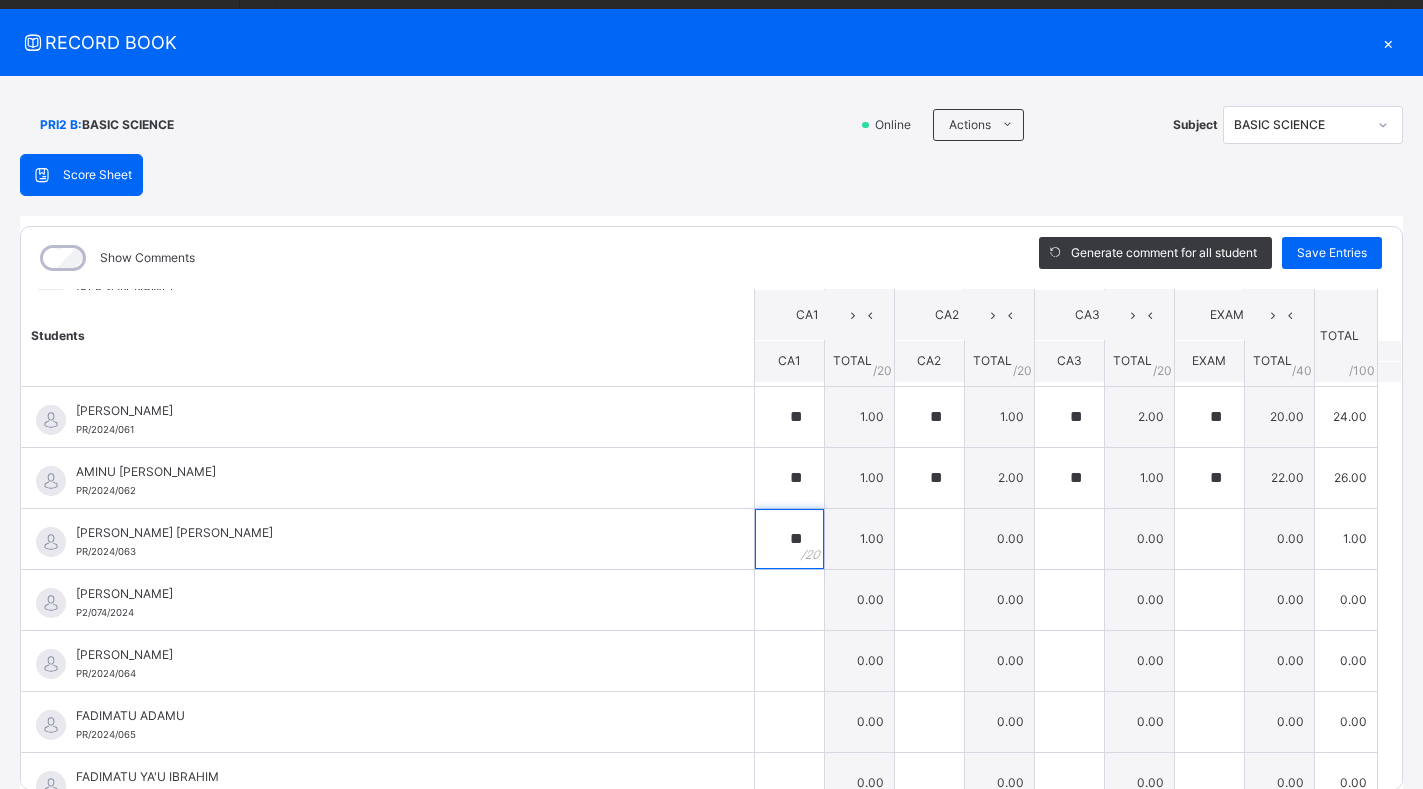 type on "**" 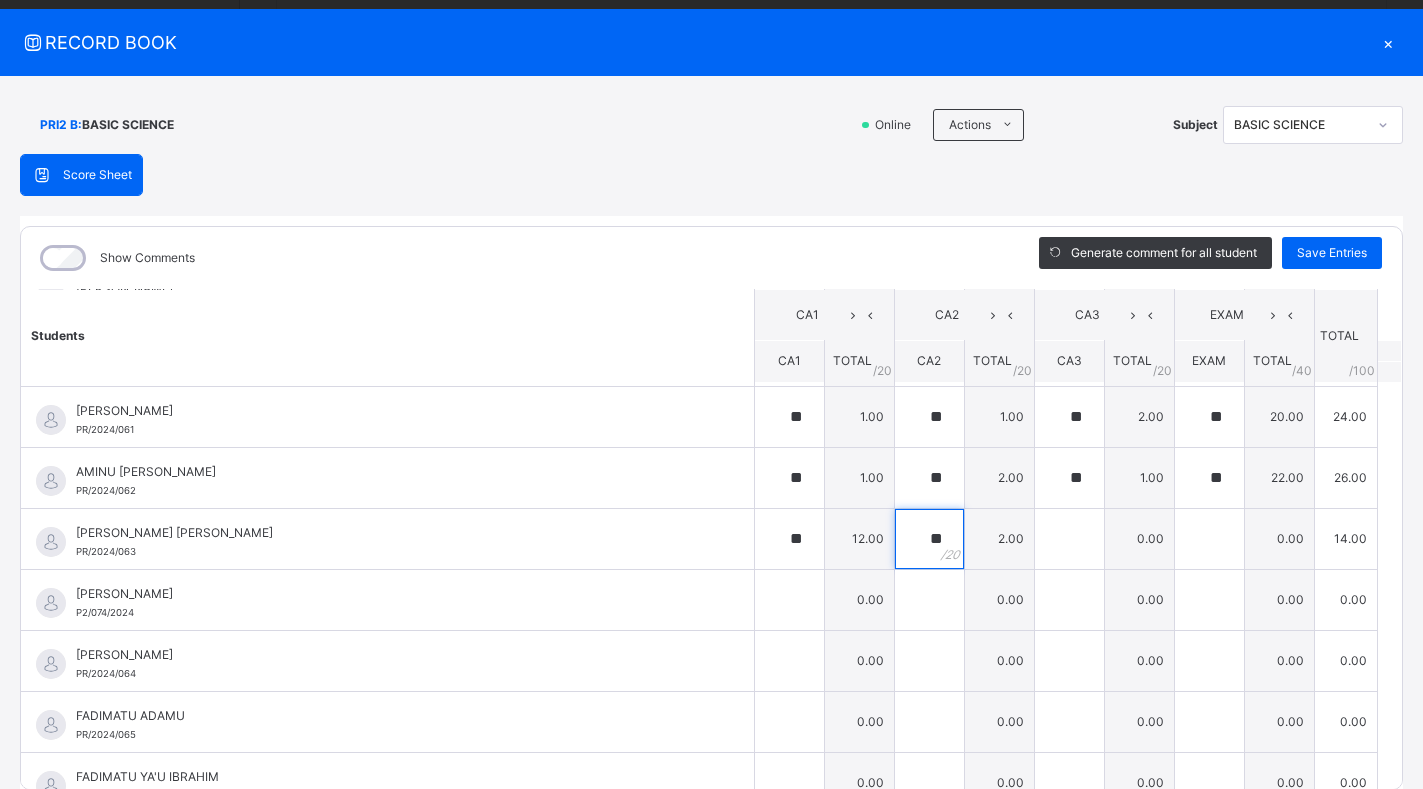 type on "**" 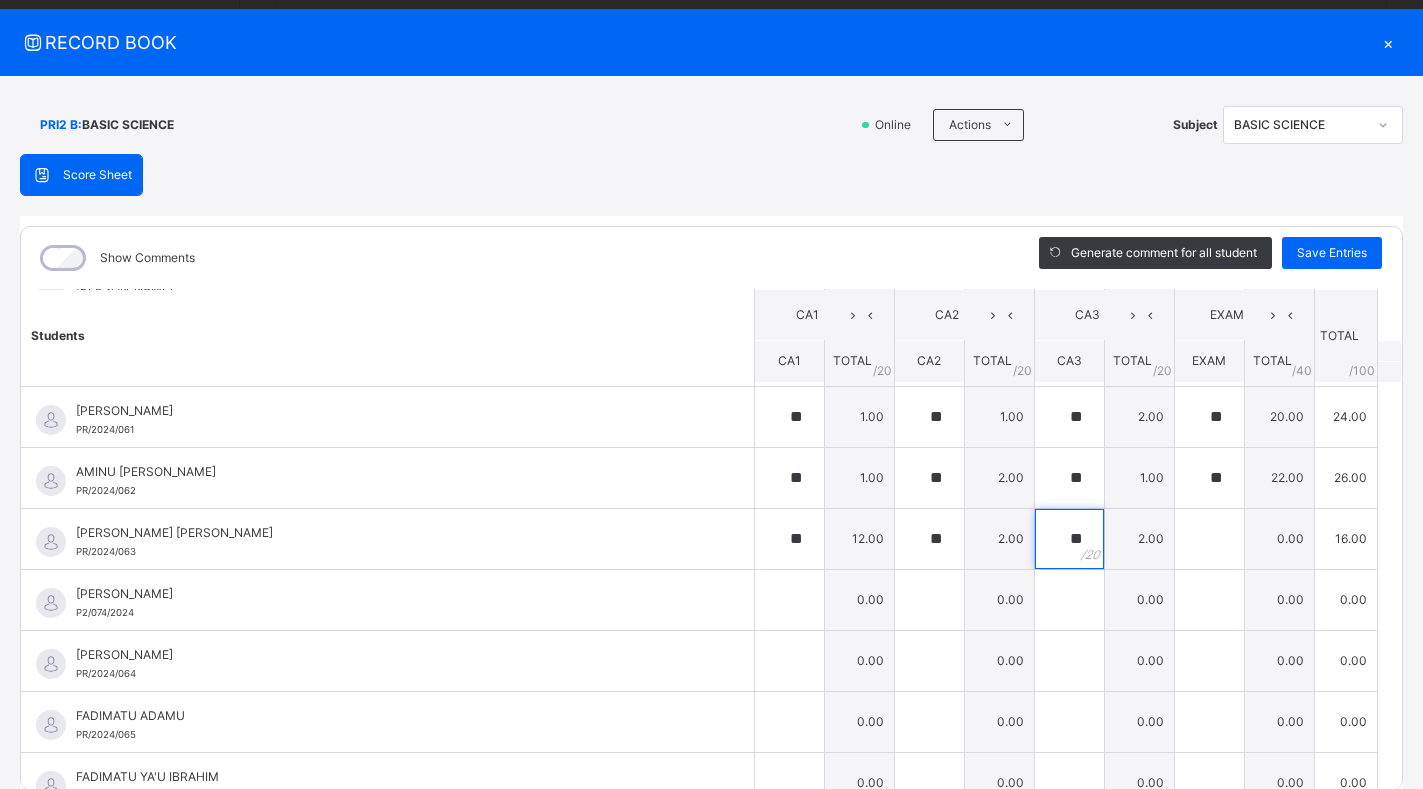 type on "**" 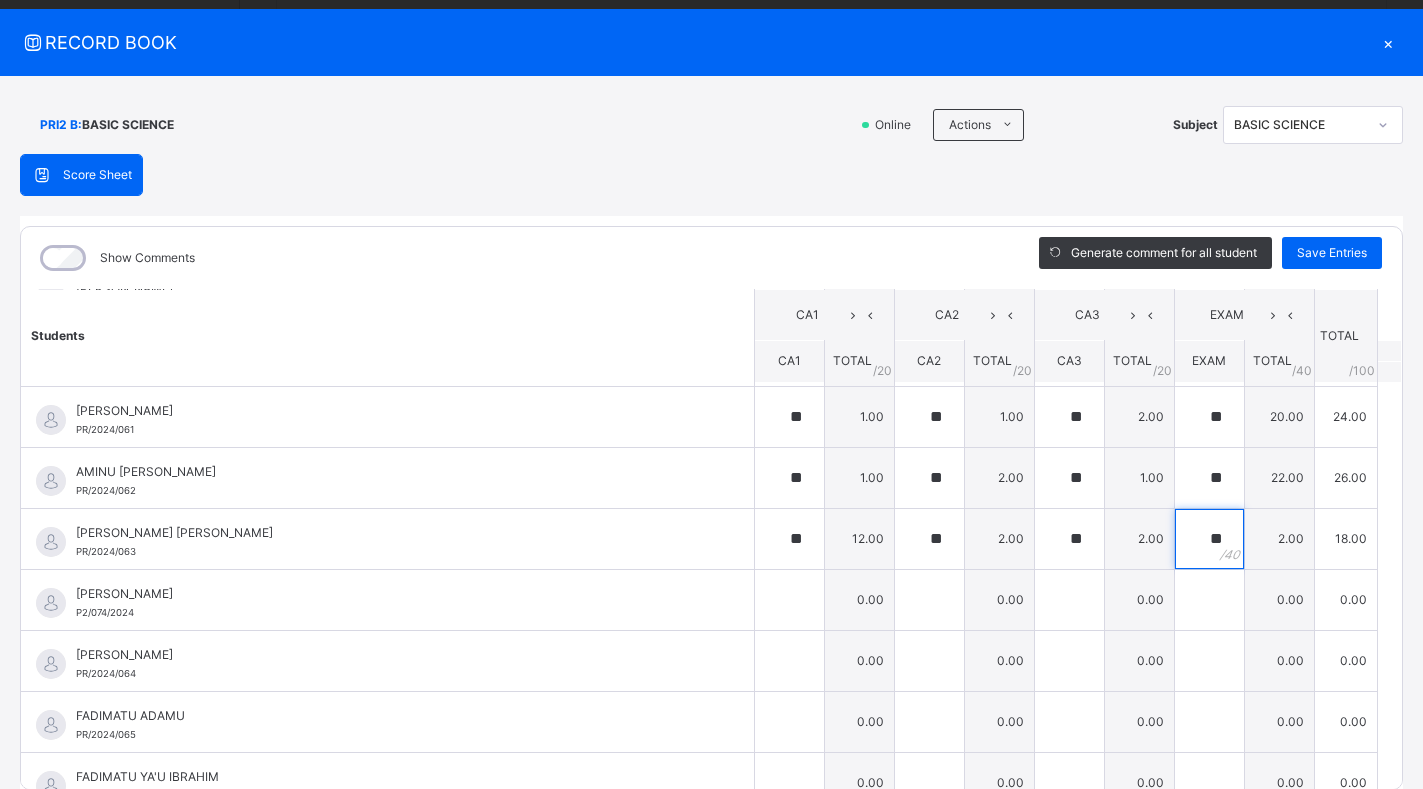 type on "**" 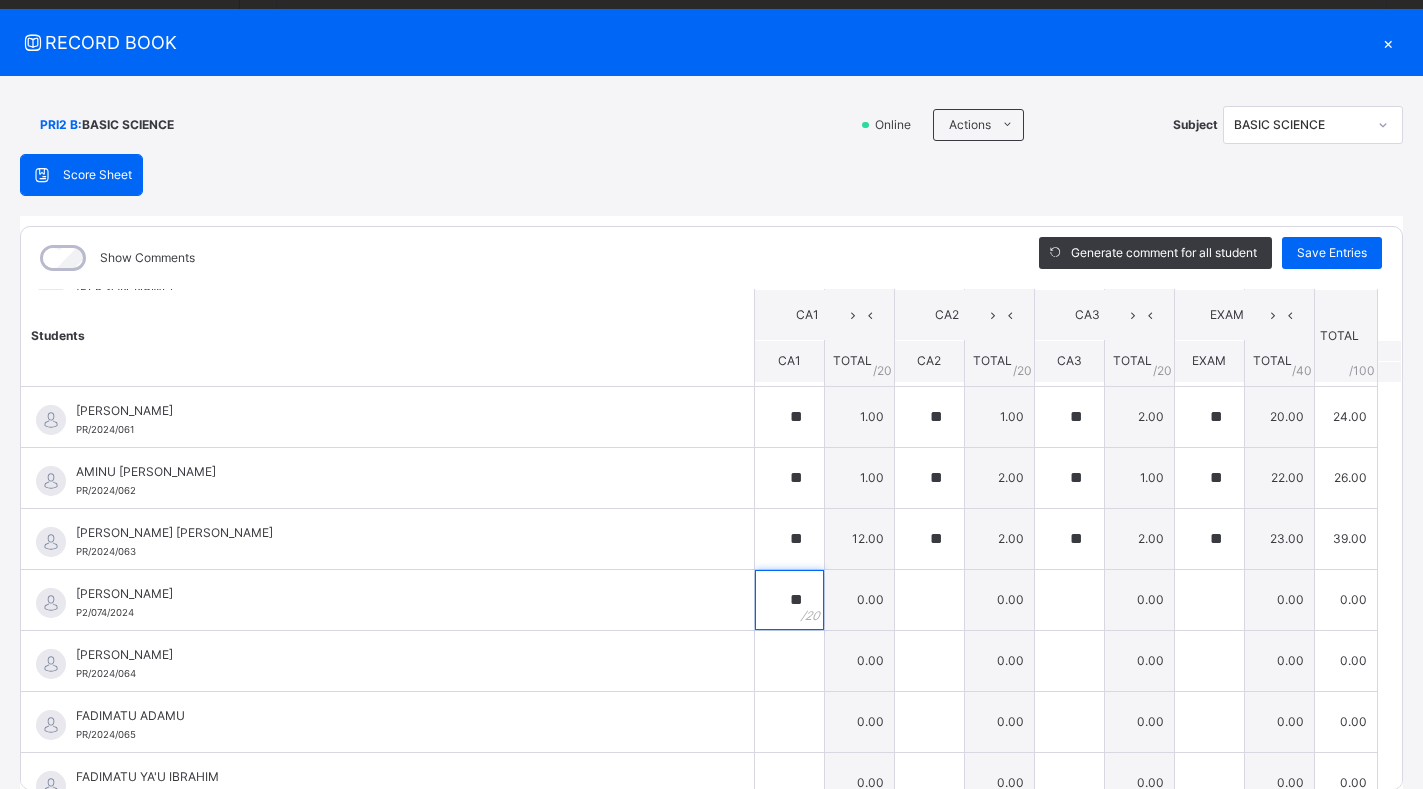 type on "**" 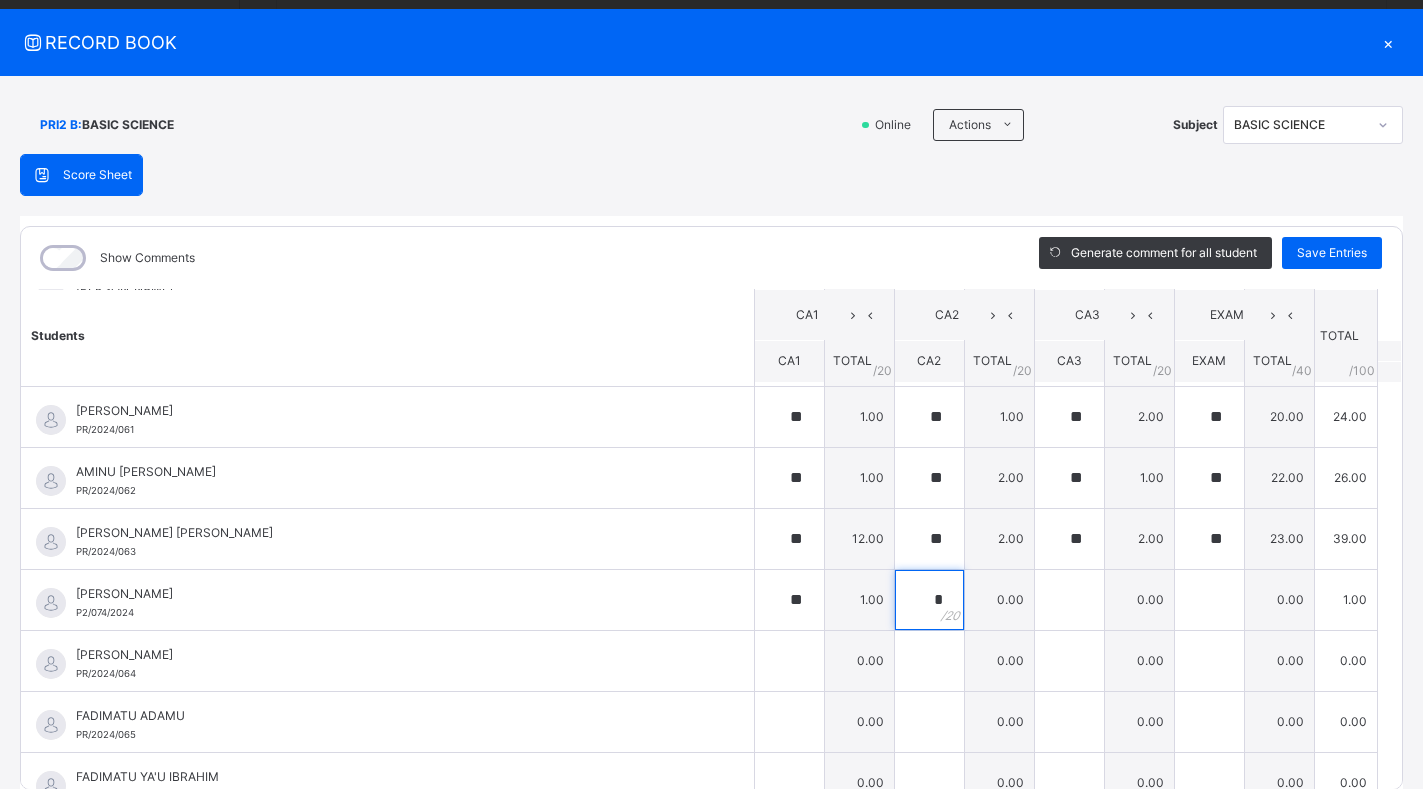 type on "*" 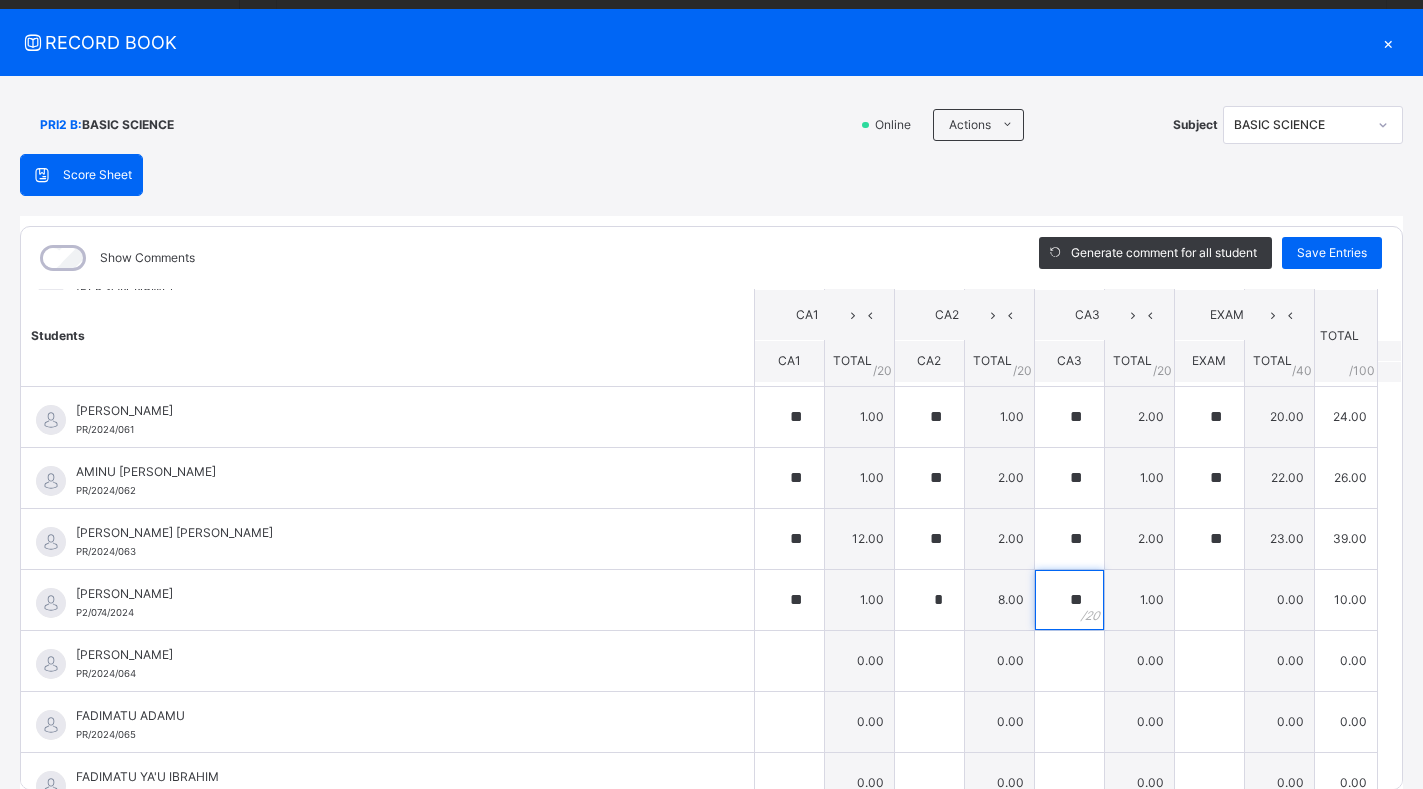 type on "**" 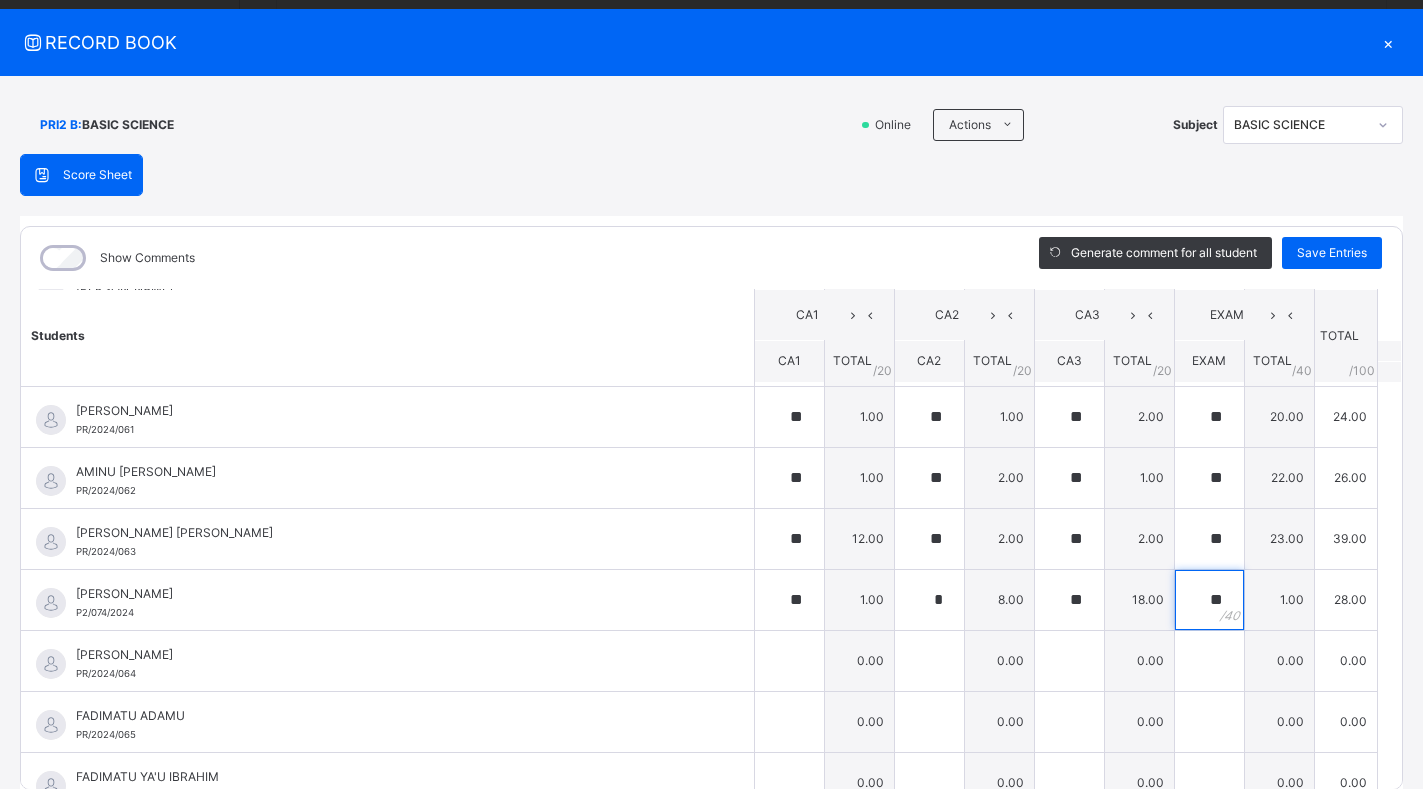 type on "**" 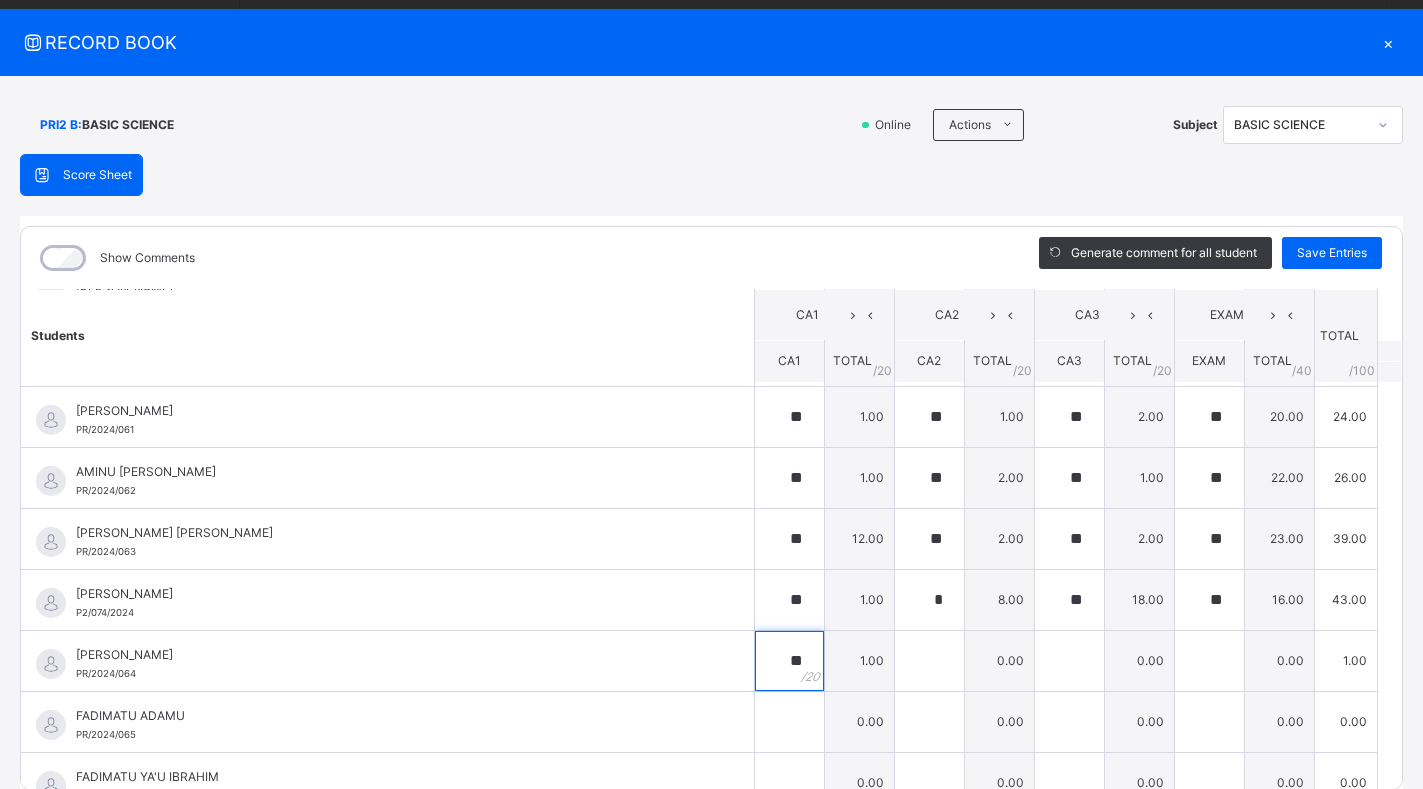 type on "**" 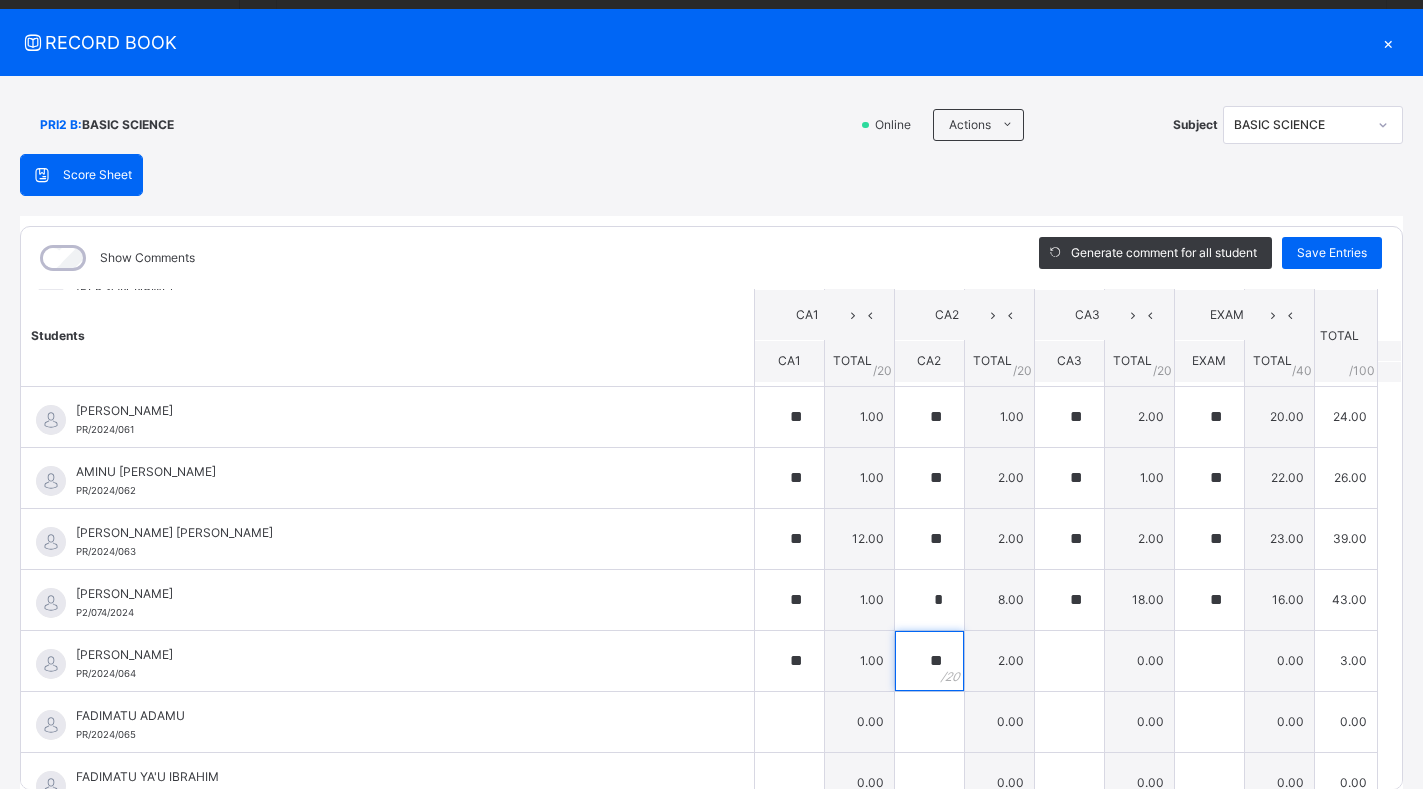 type on "**" 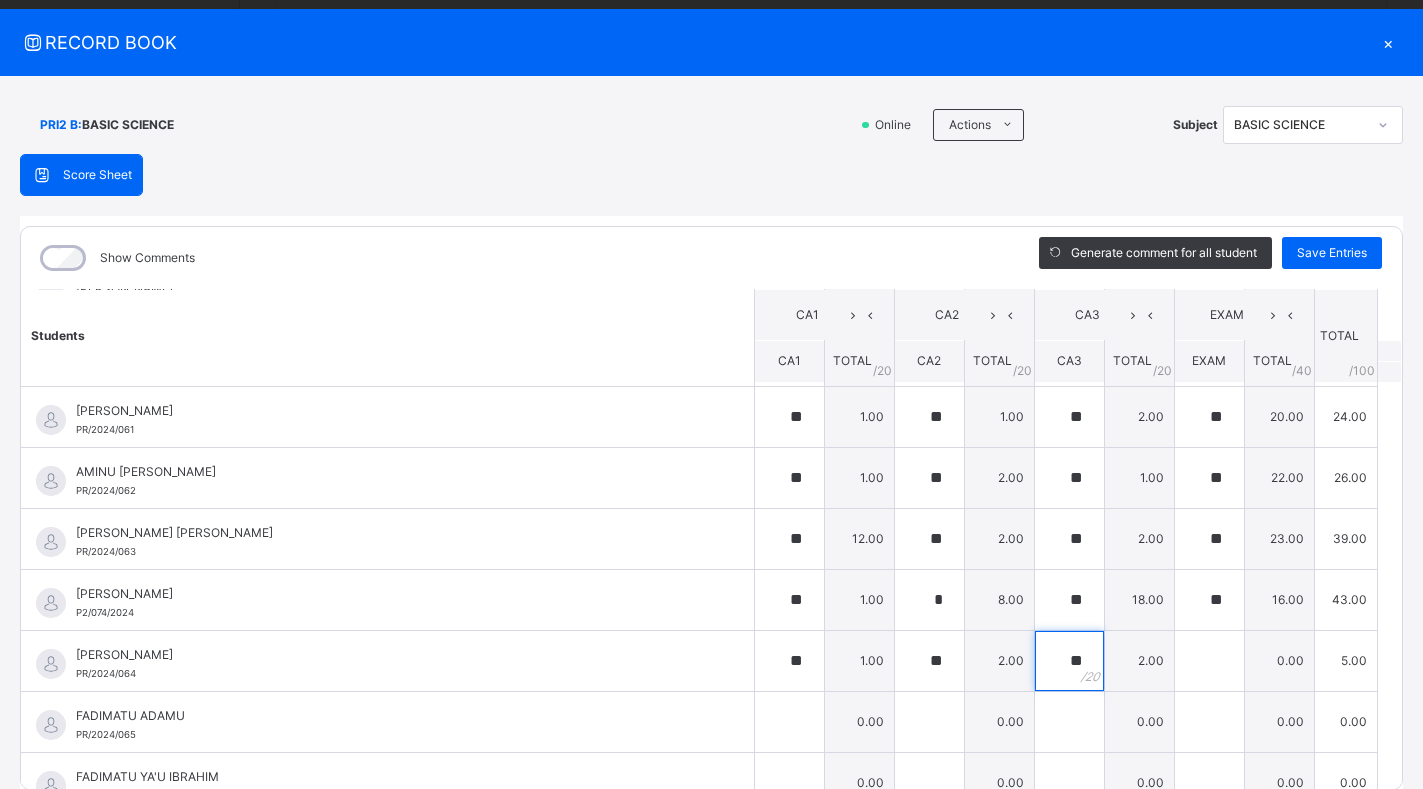 type on "**" 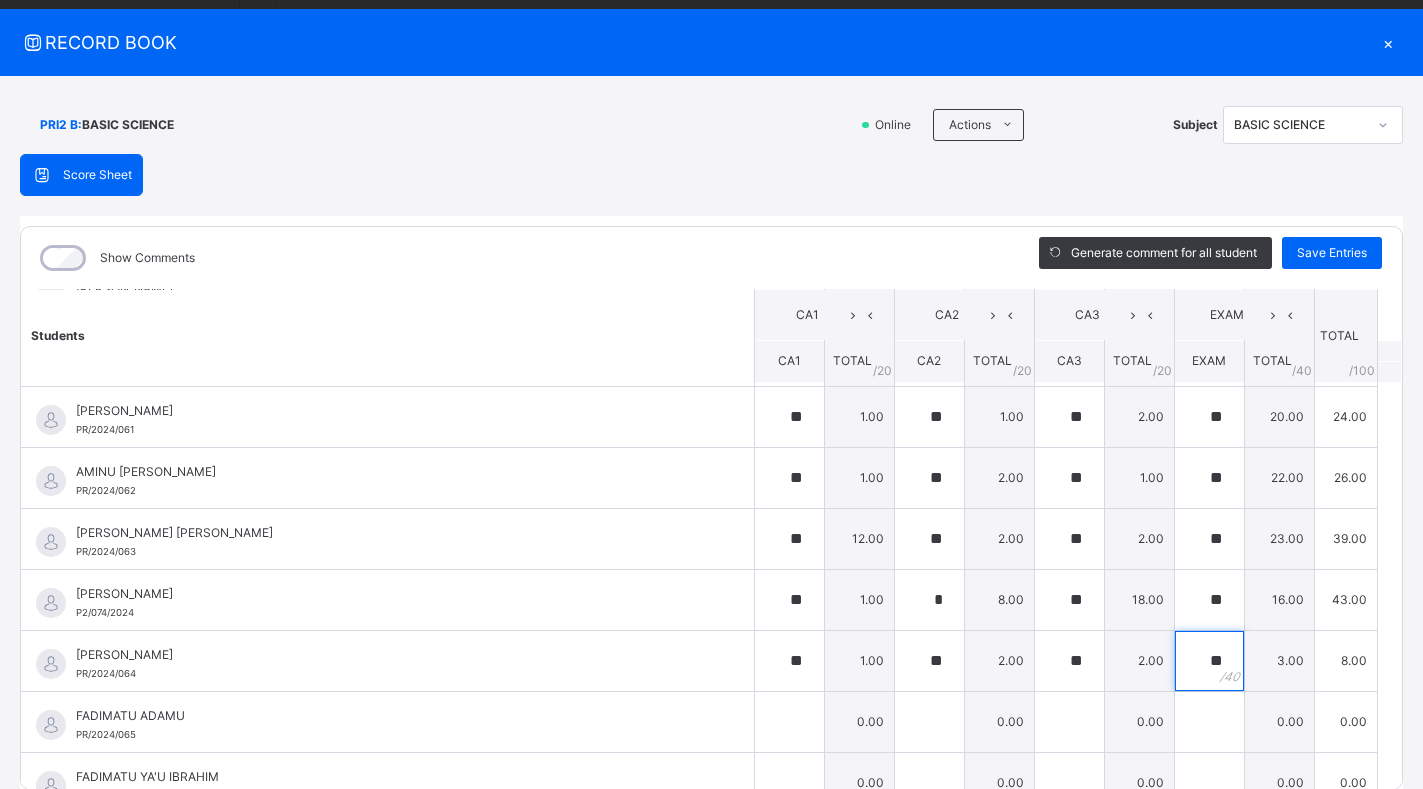 type on "**" 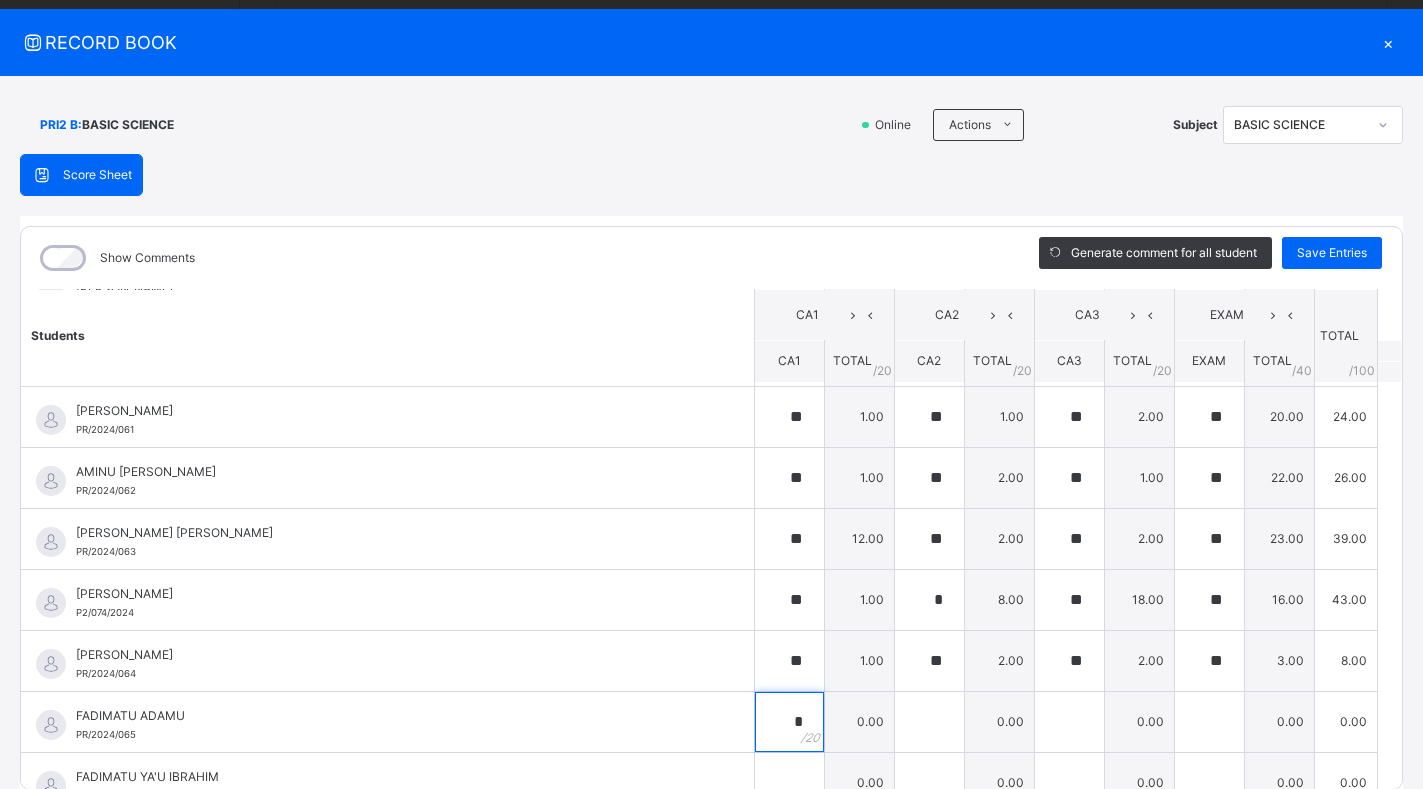 type on "**" 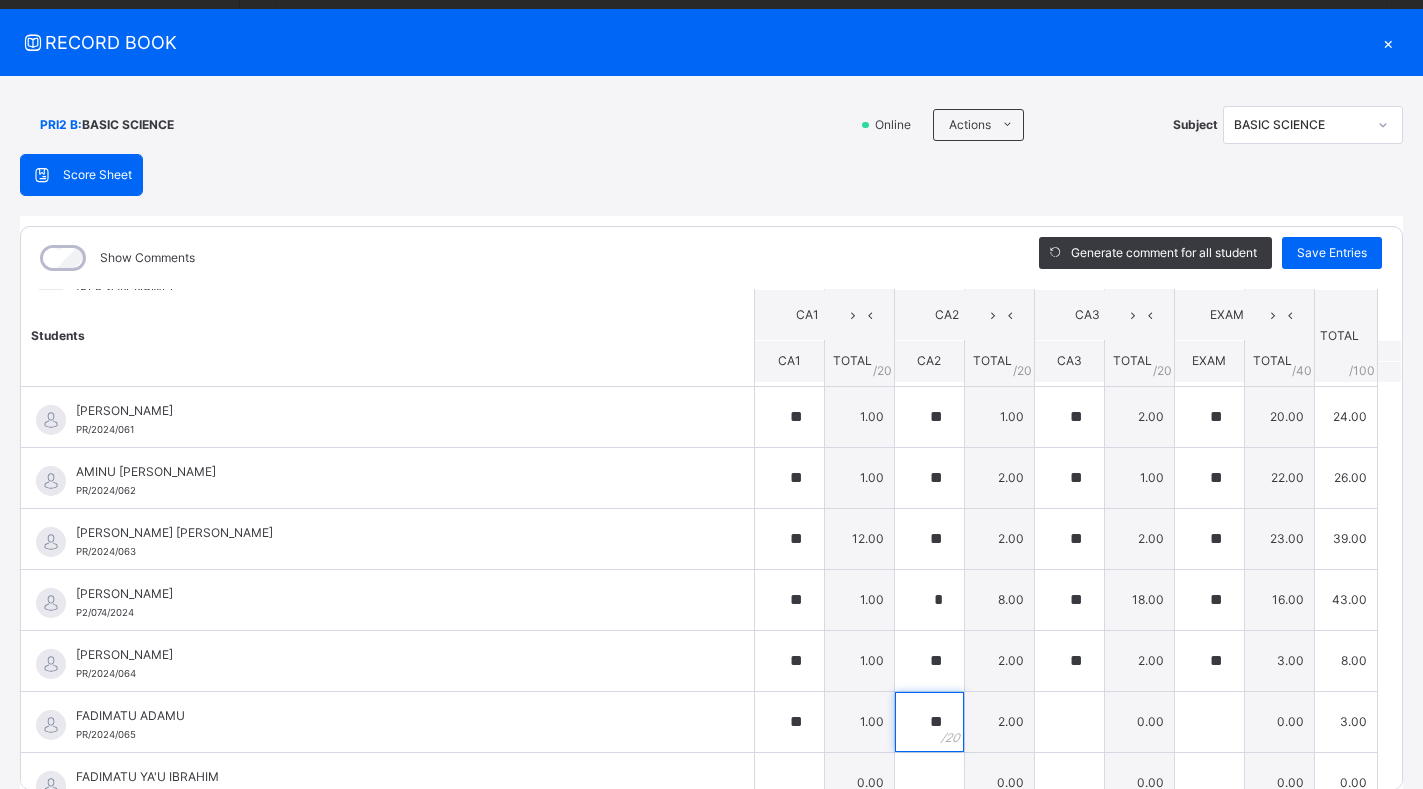 type on "**" 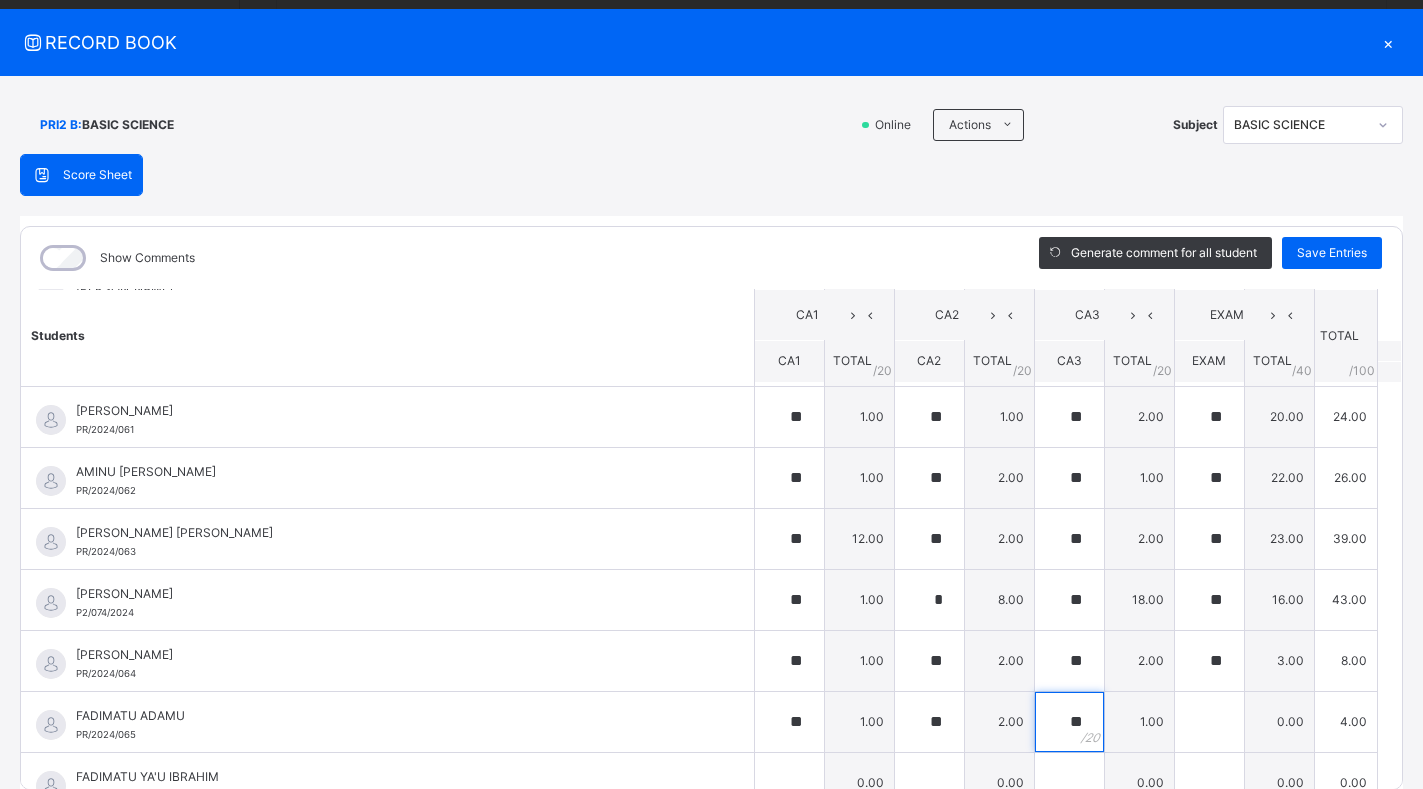 type on "**" 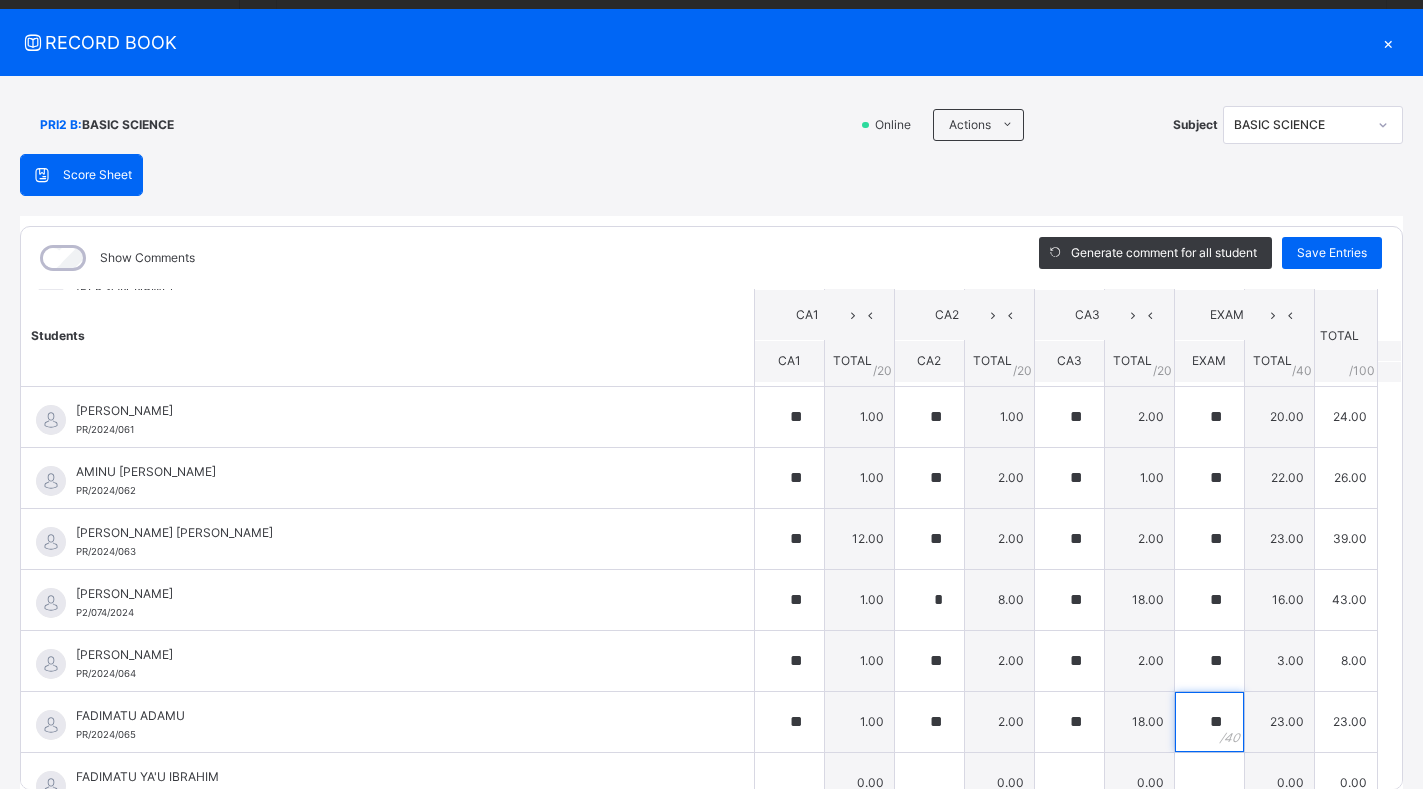 type on "**" 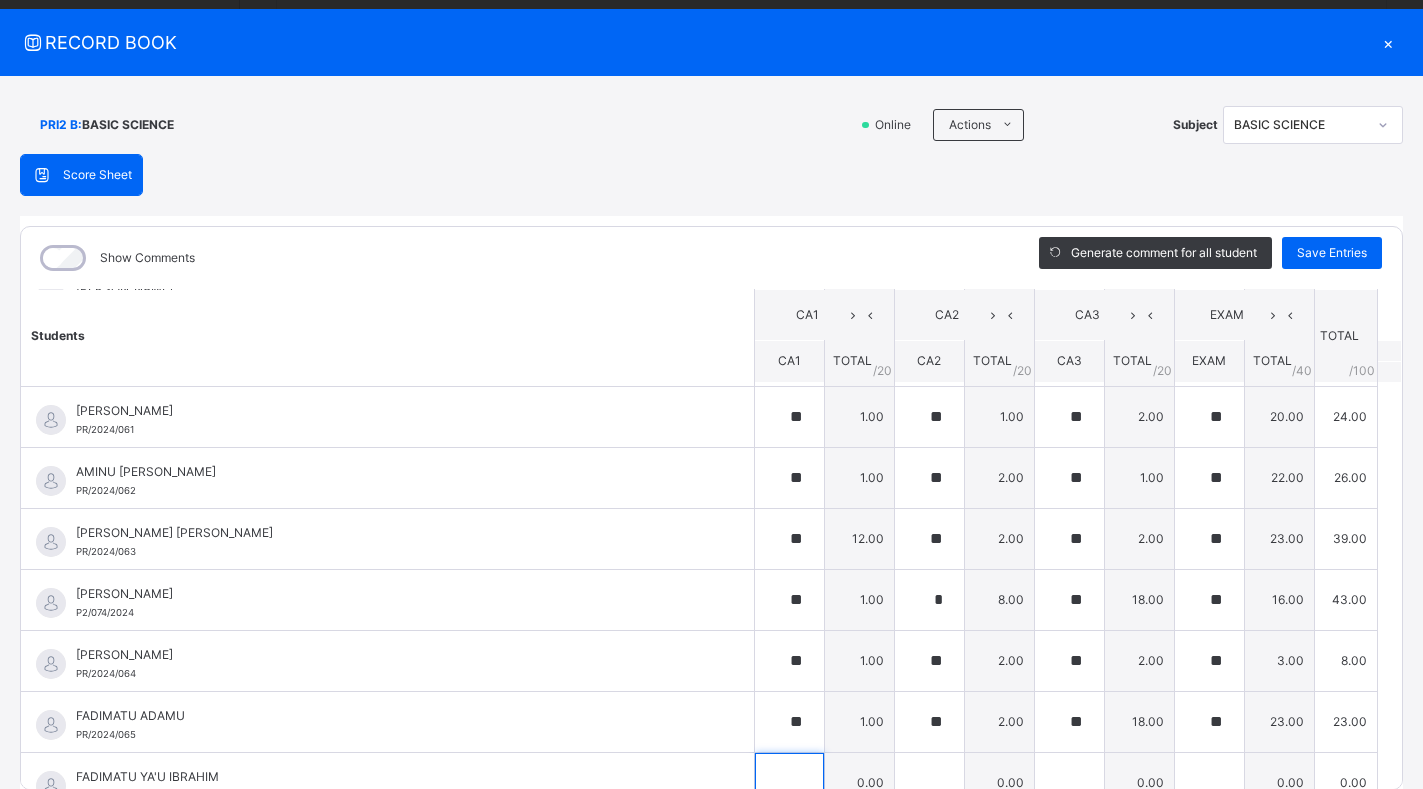 scroll, scrollTop: 935, scrollLeft: 0, axis: vertical 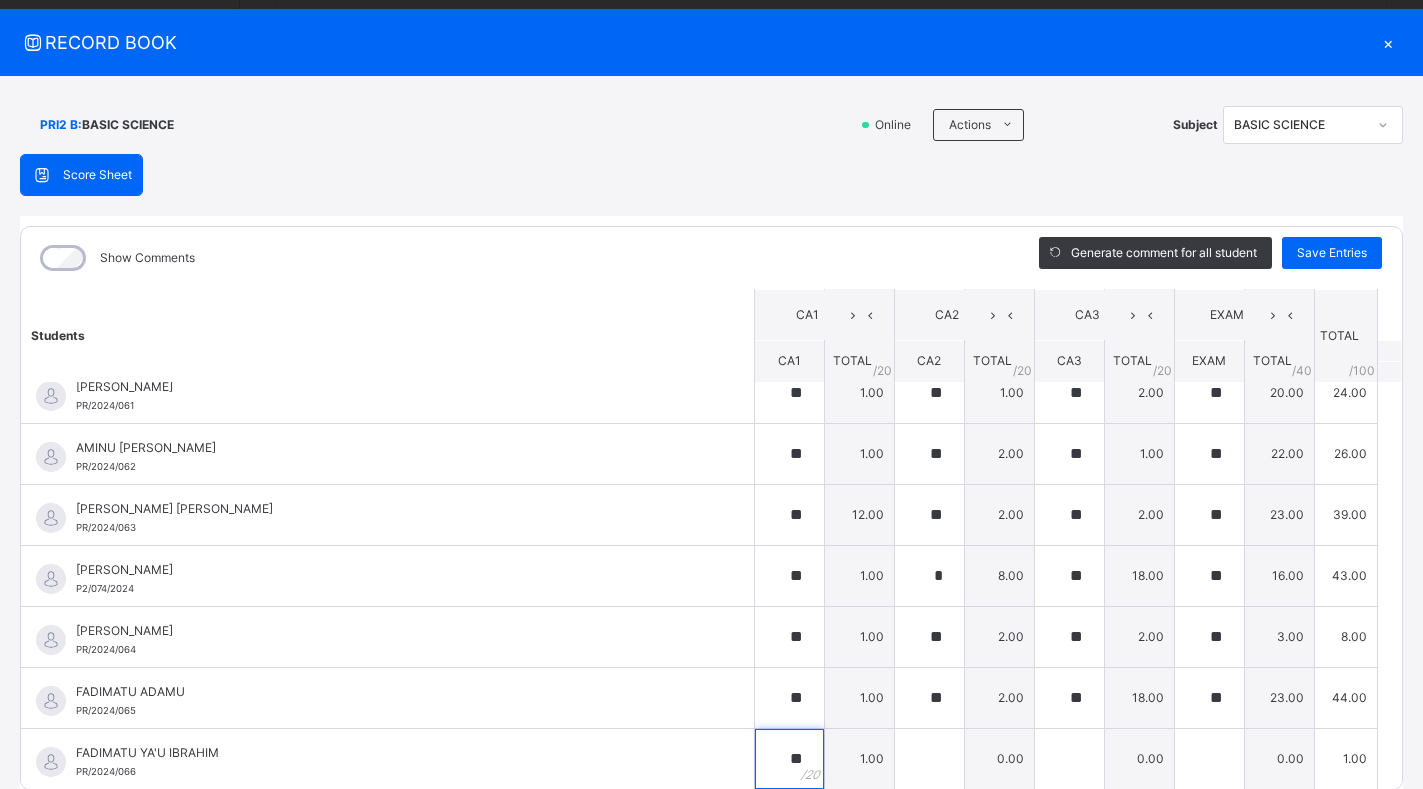 type on "**" 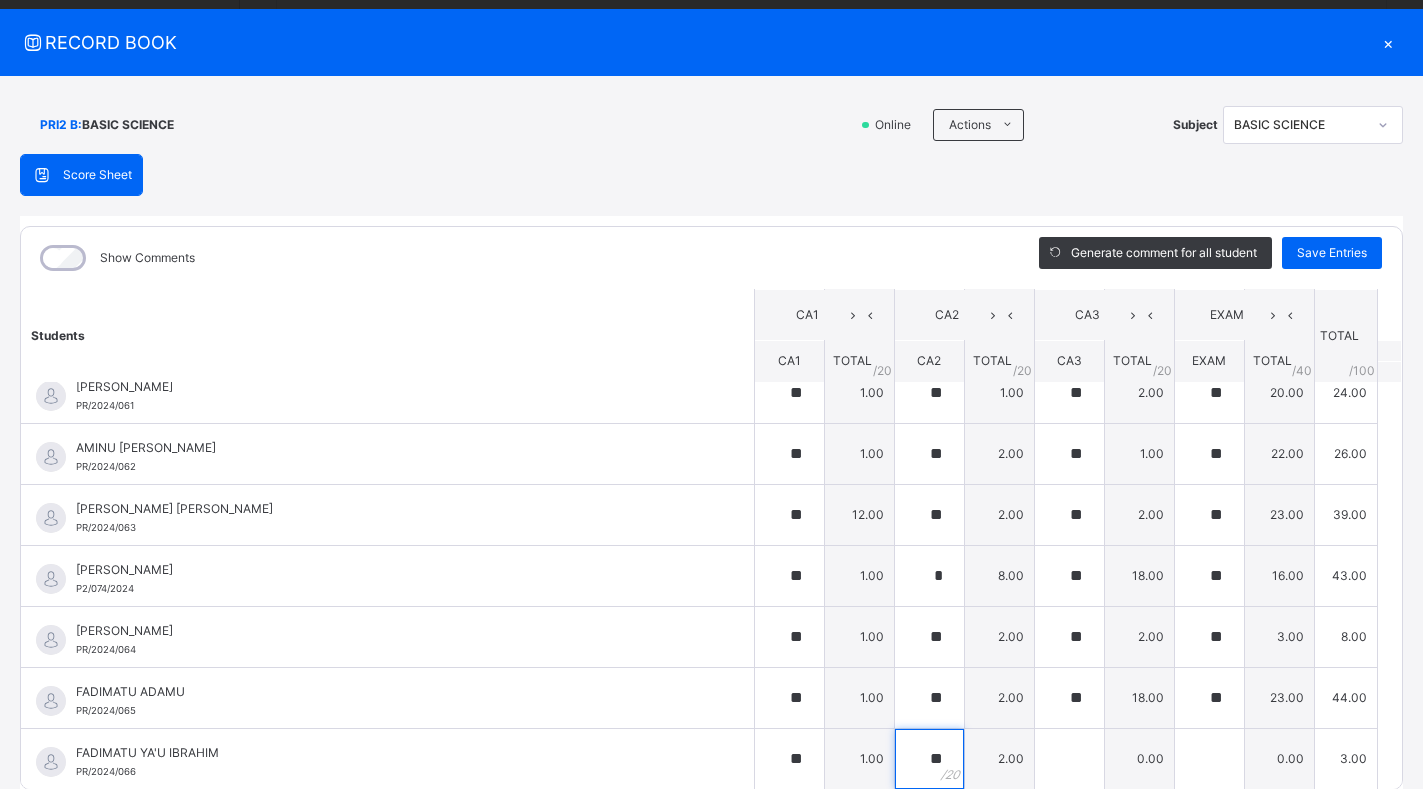 type on "**" 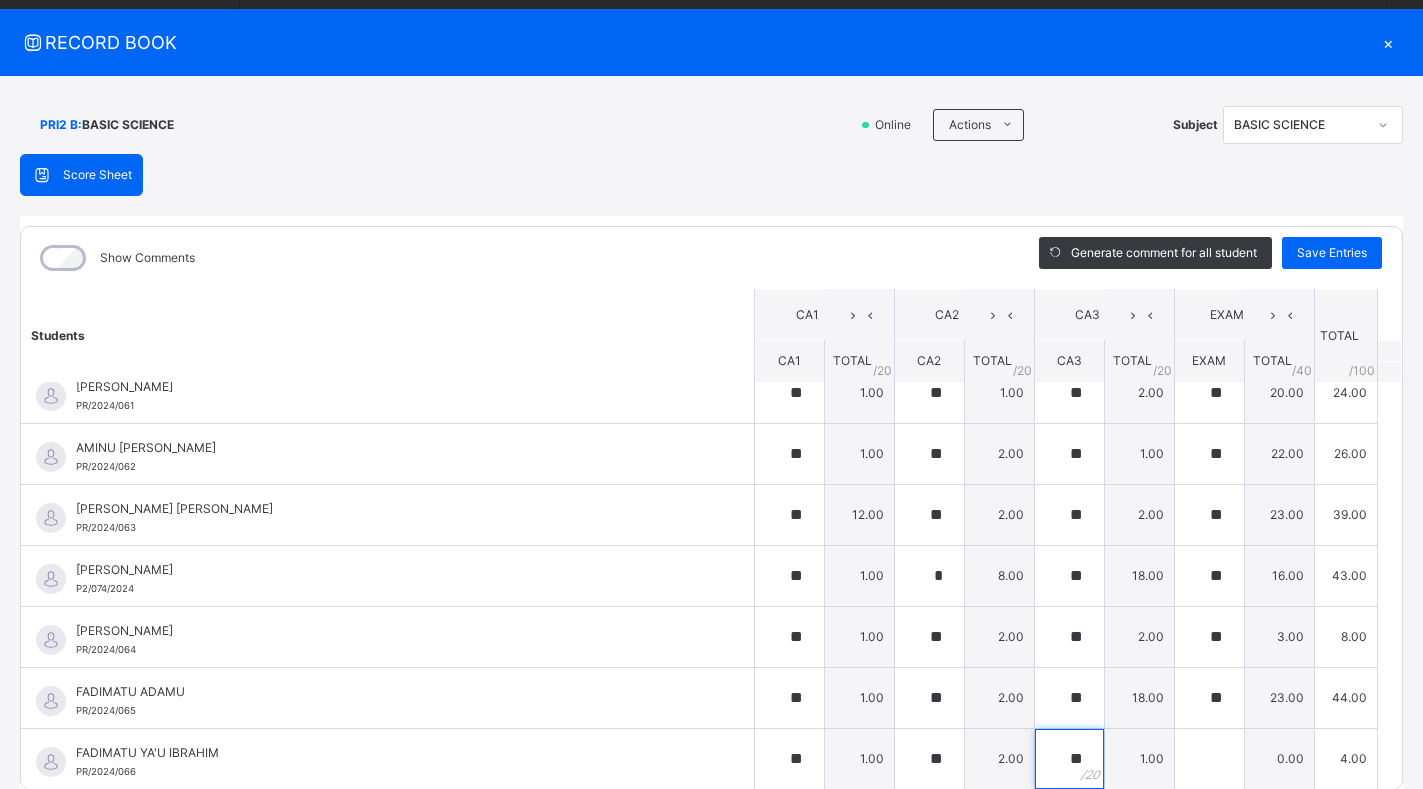 type on "**" 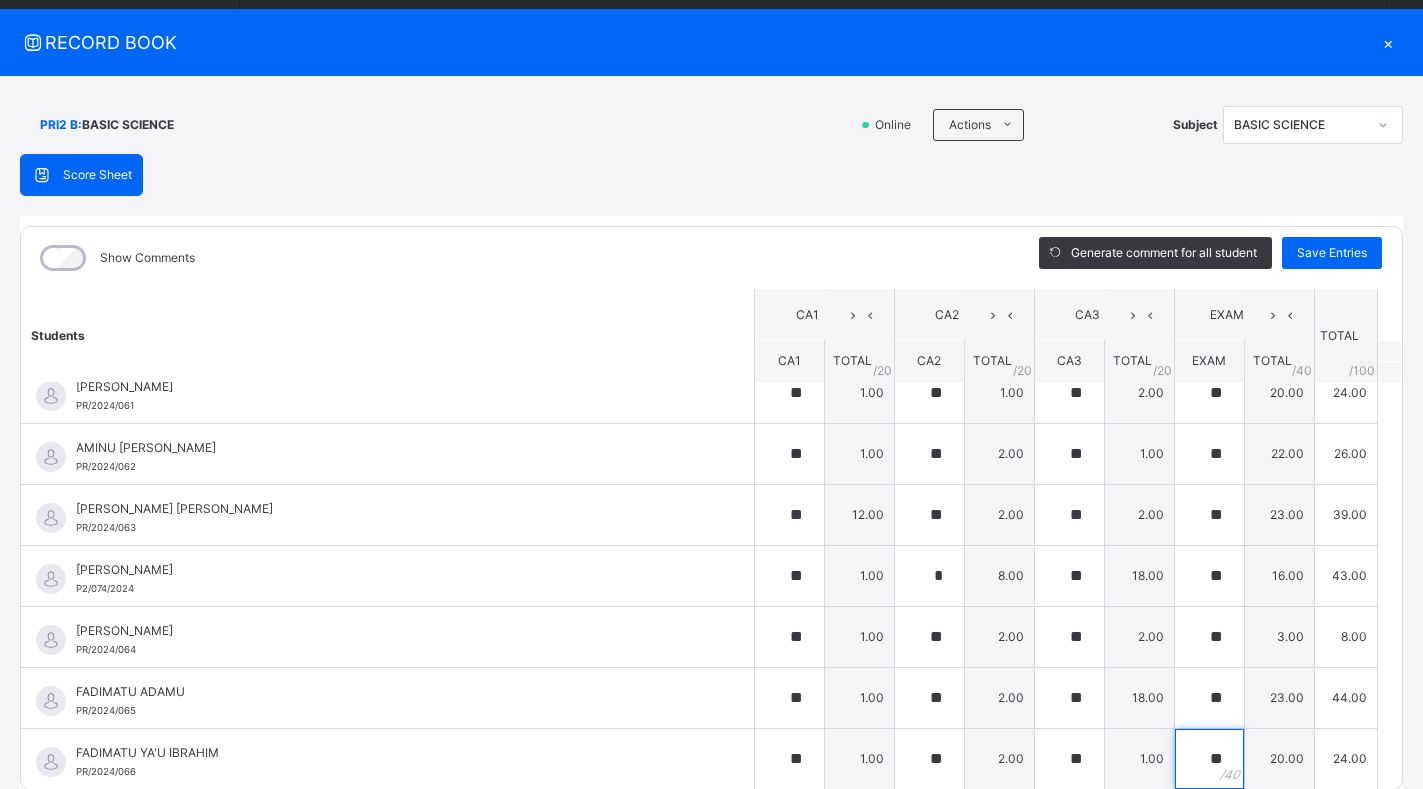 type on "**" 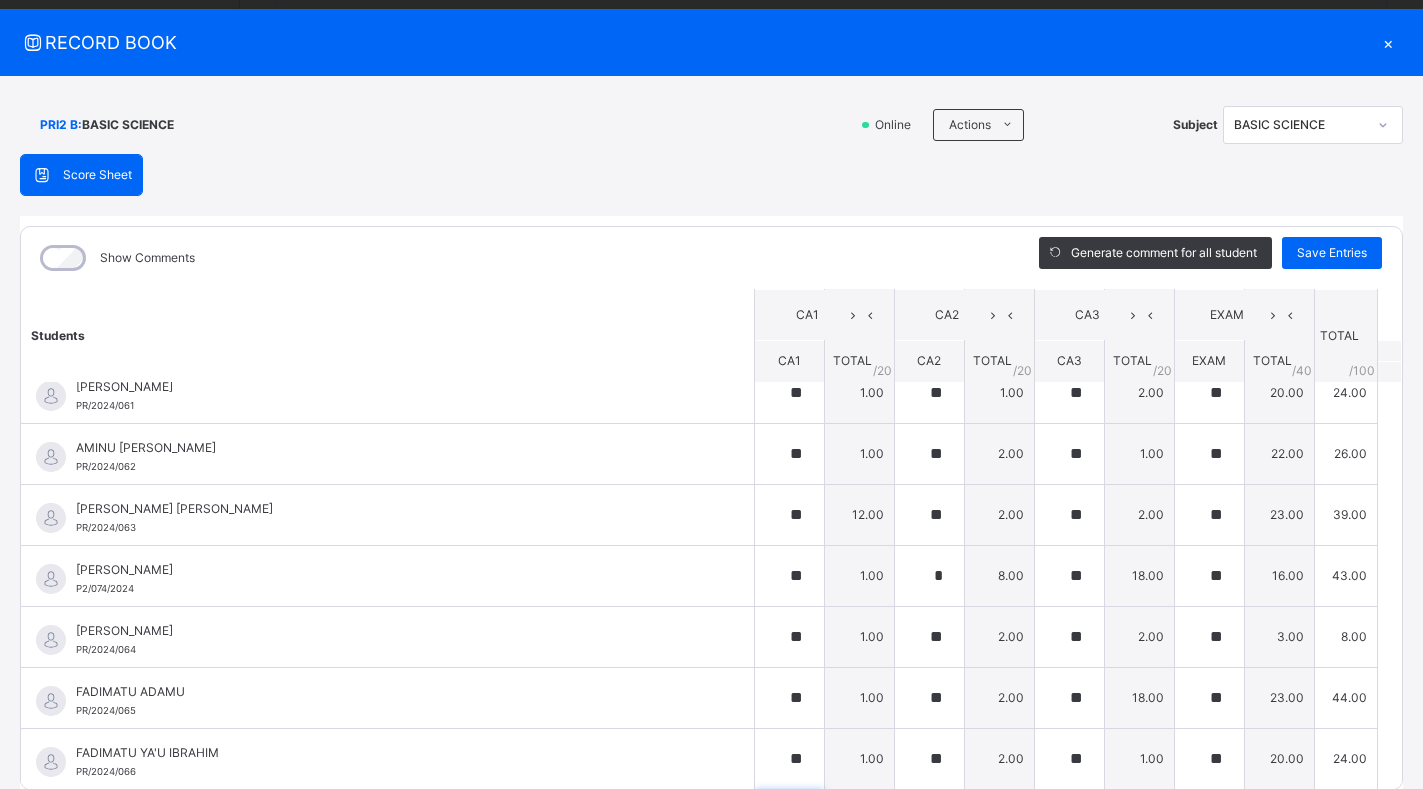 scroll, scrollTop: 1216, scrollLeft: 0, axis: vertical 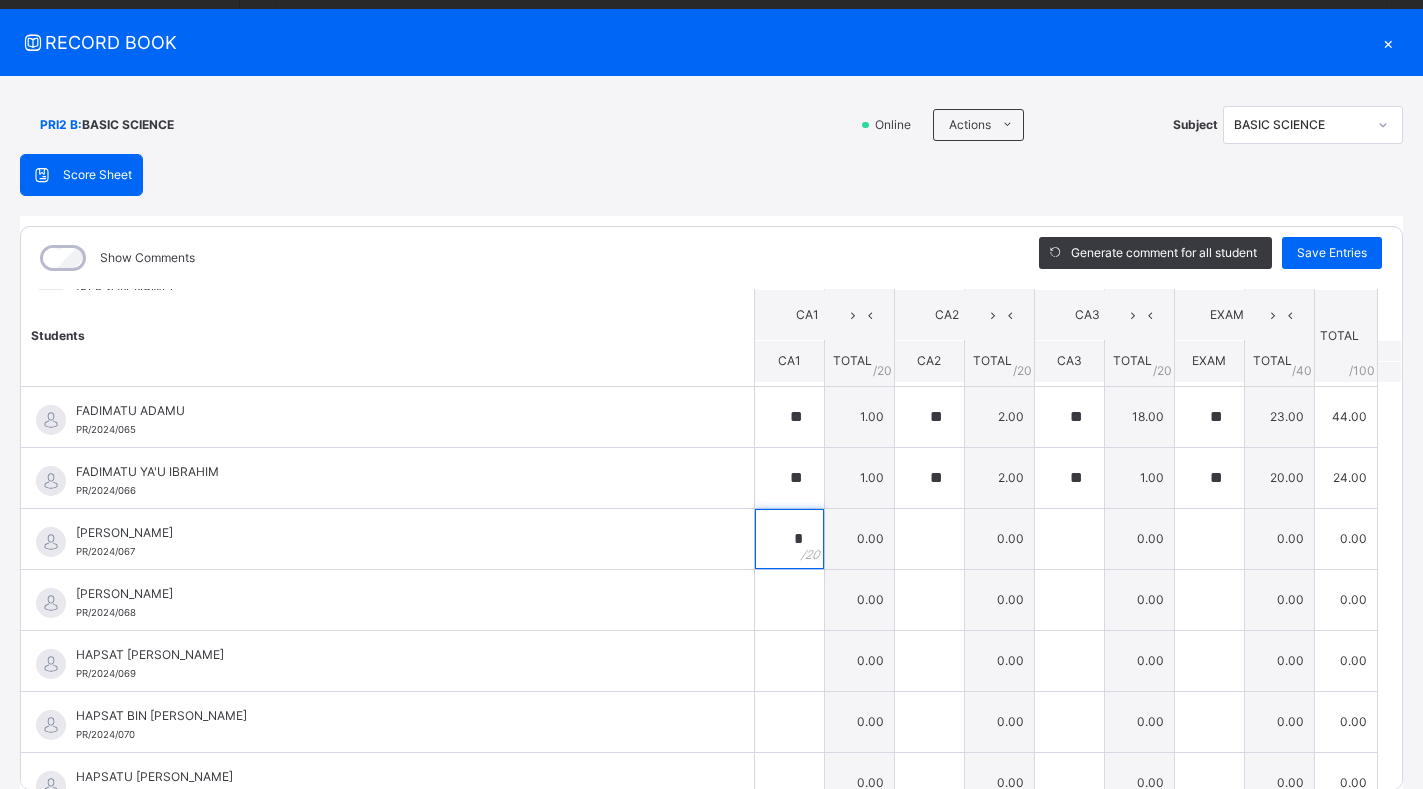 type on "**" 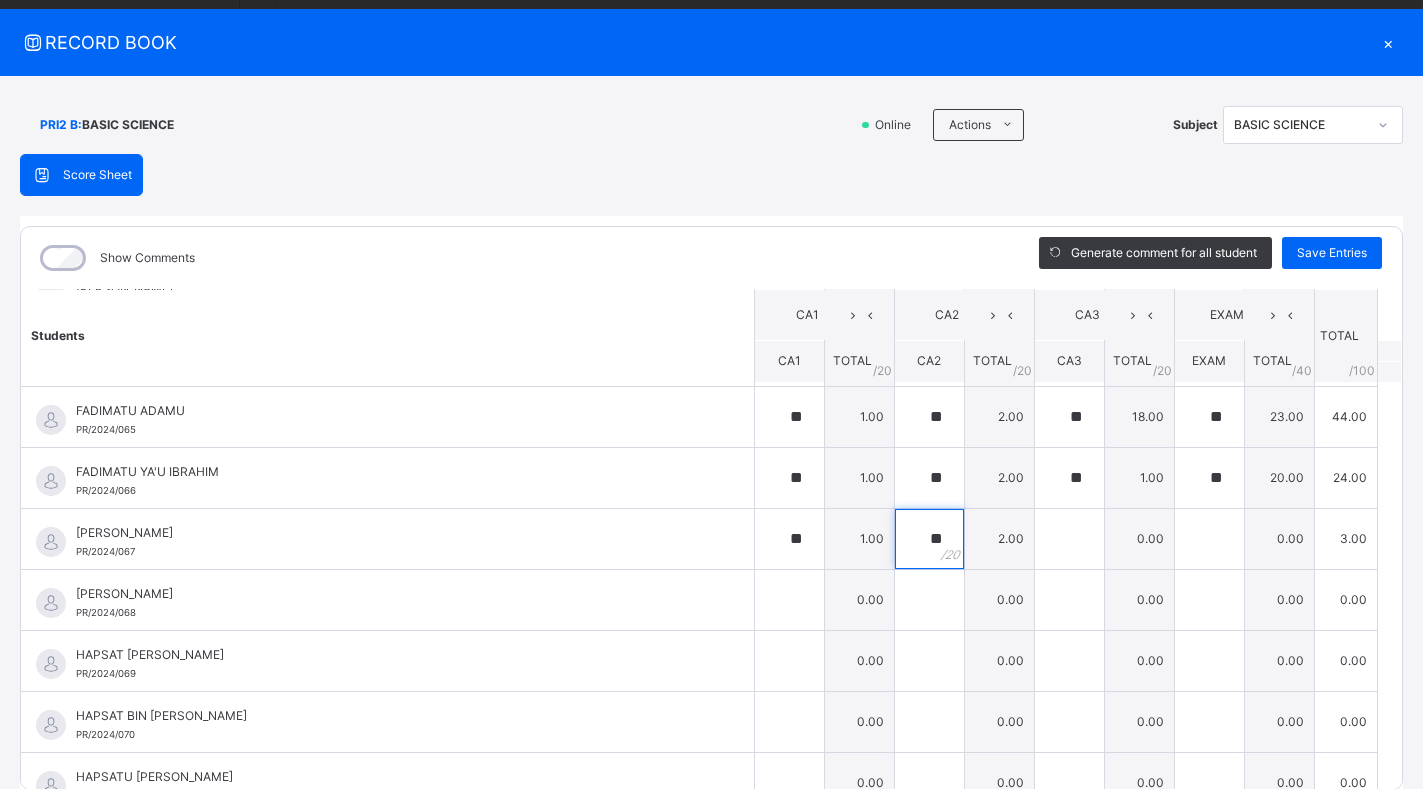 type on "**" 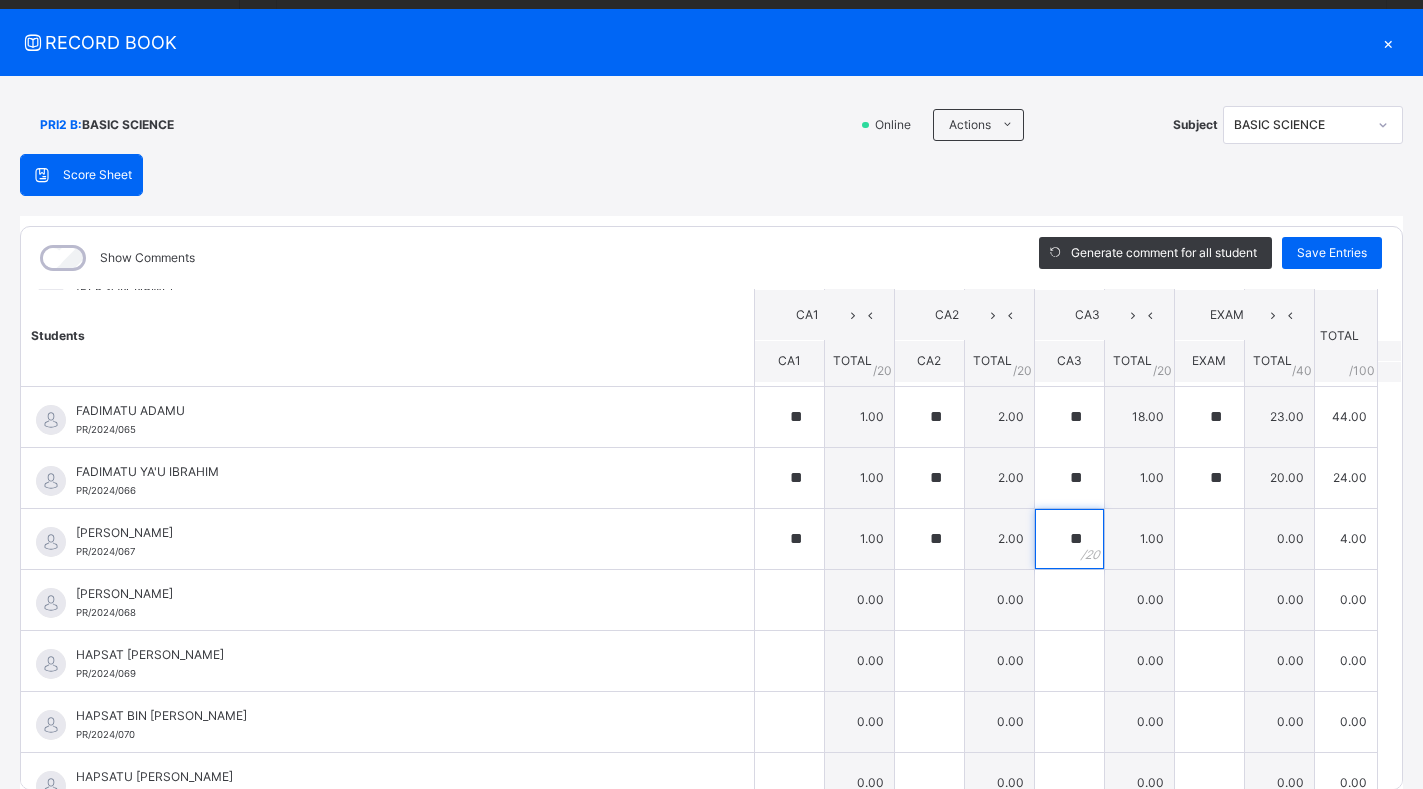 type on "**" 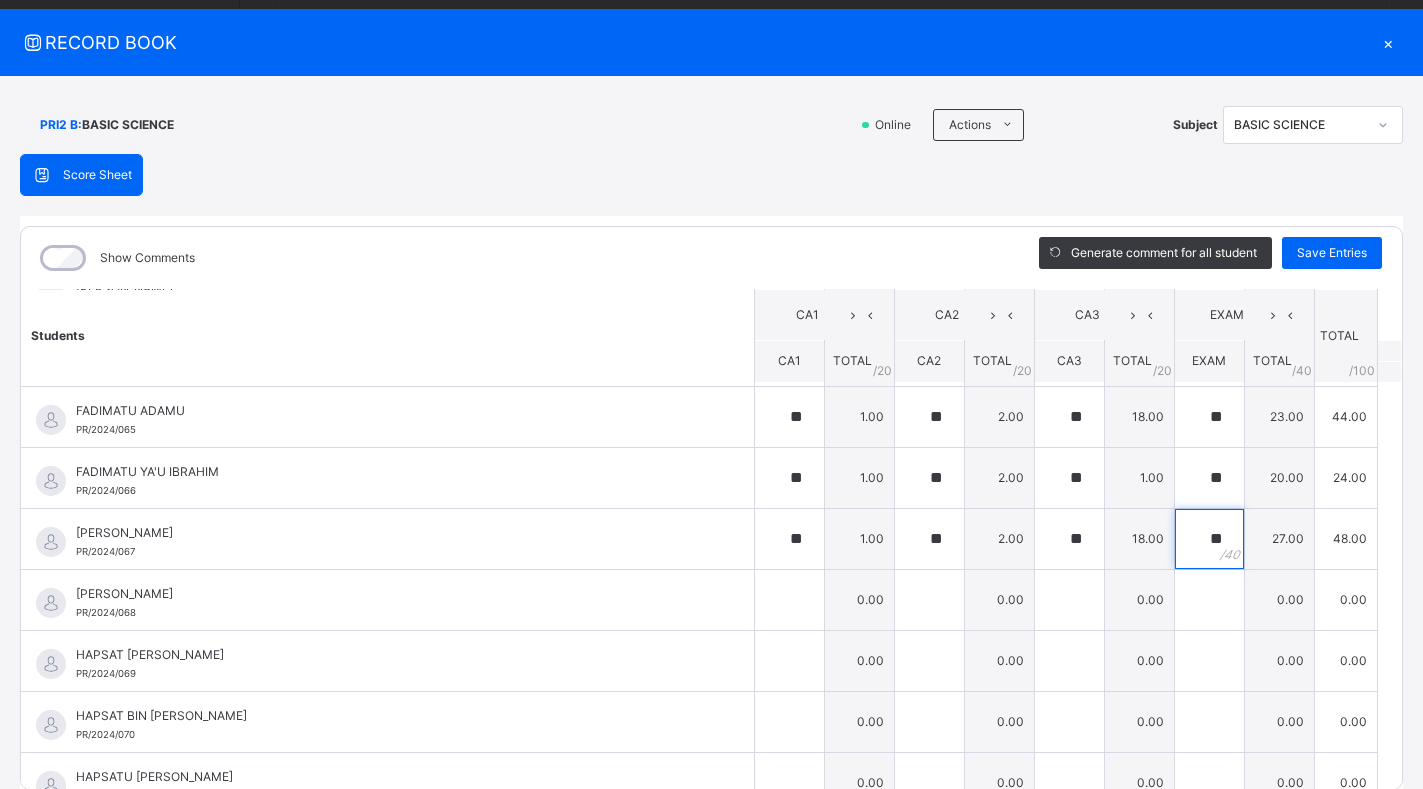 type on "**" 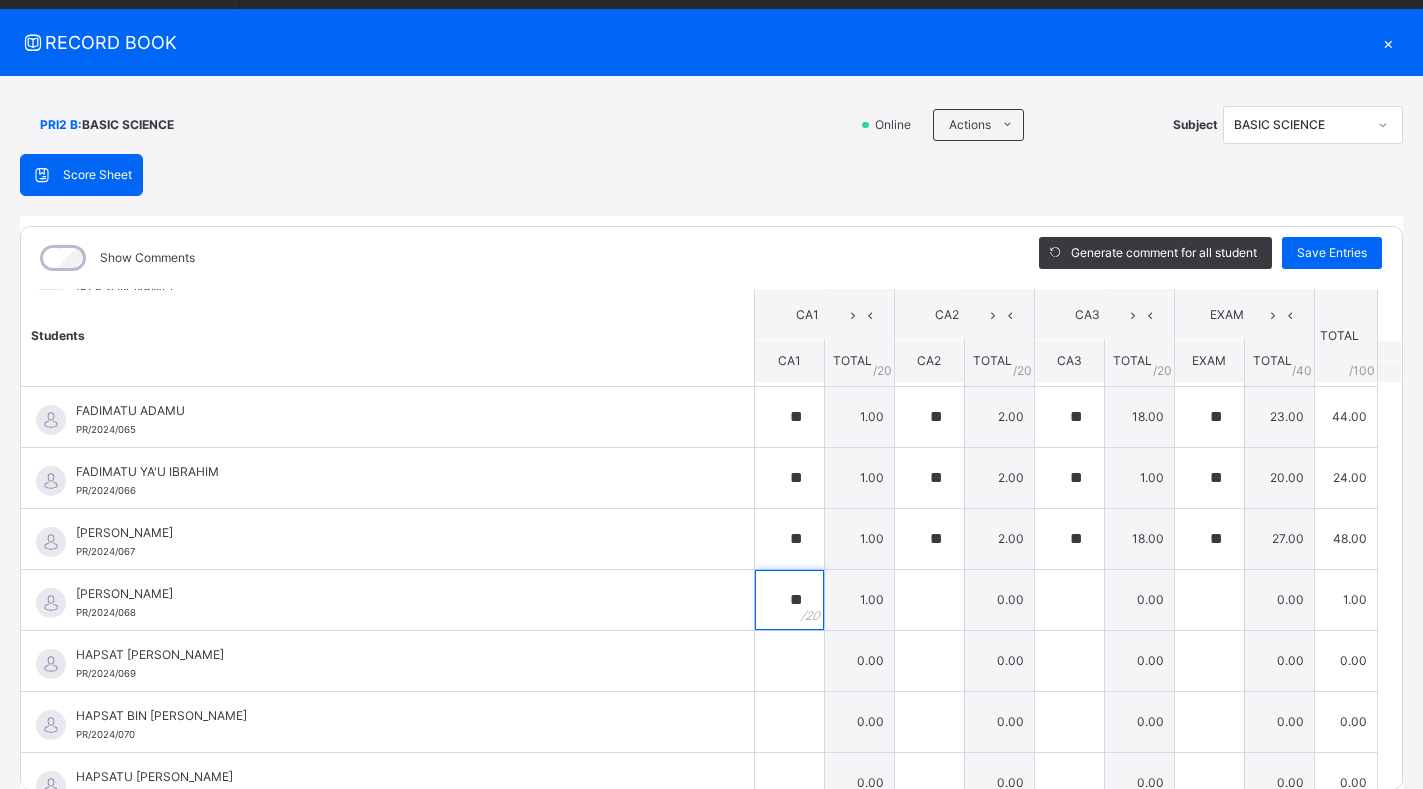 type on "**" 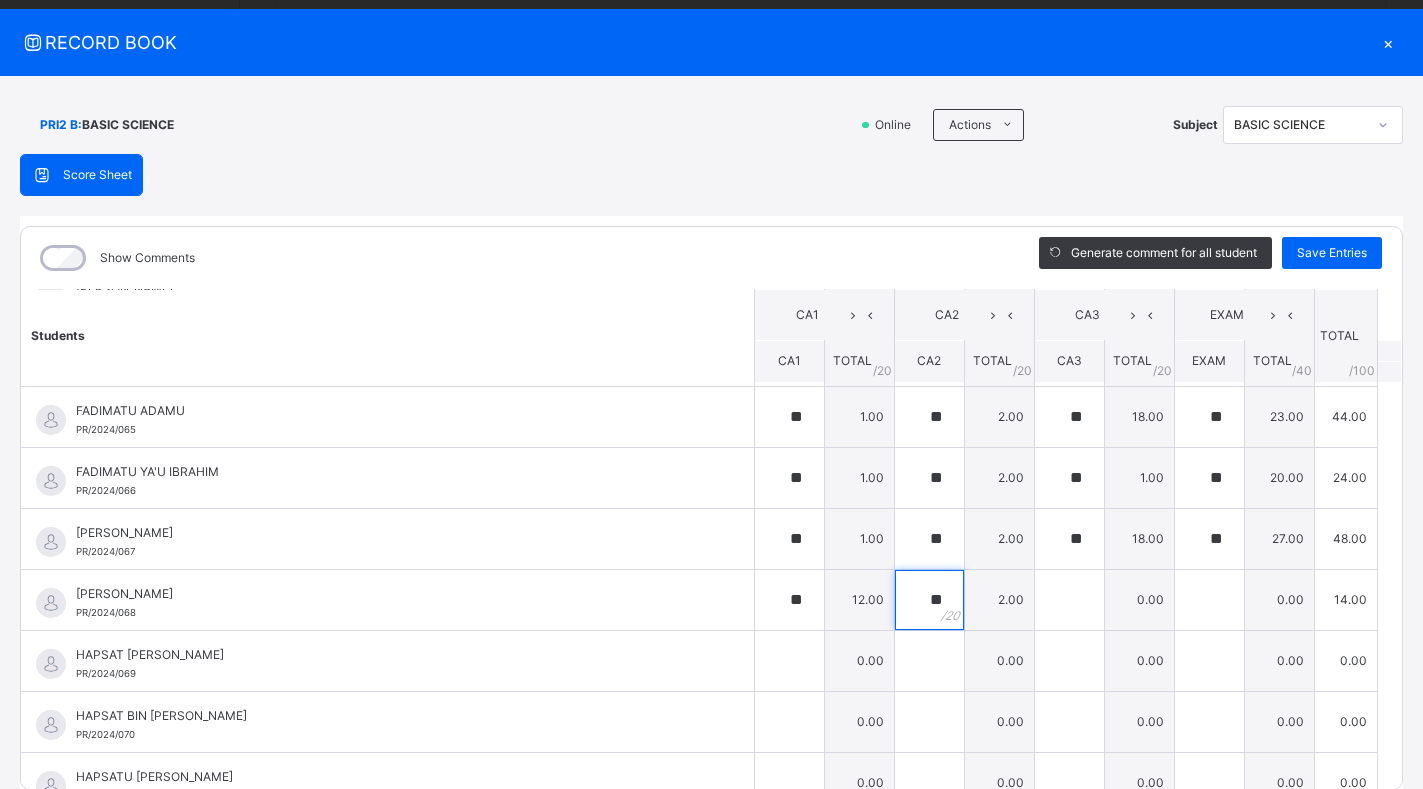 type on "**" 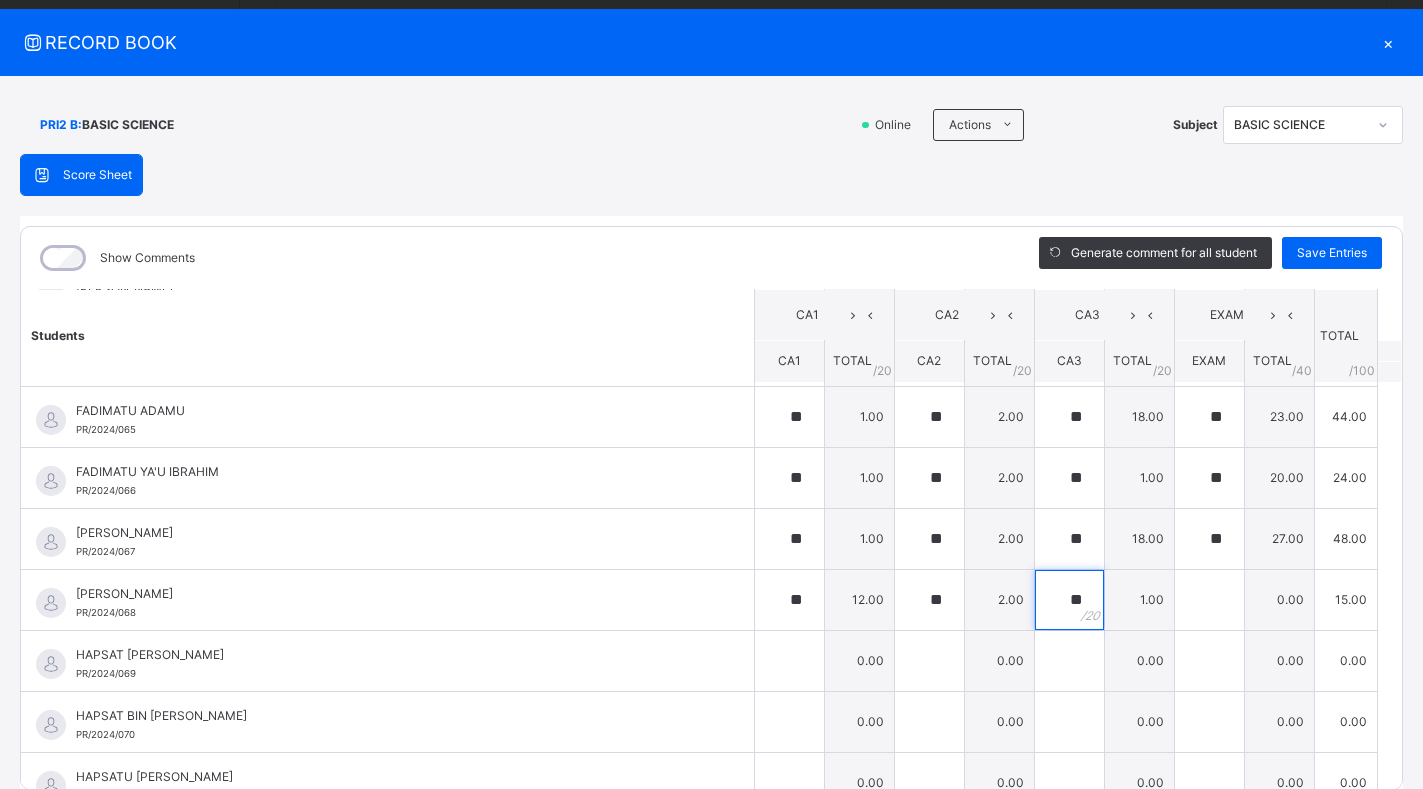 type on "**" 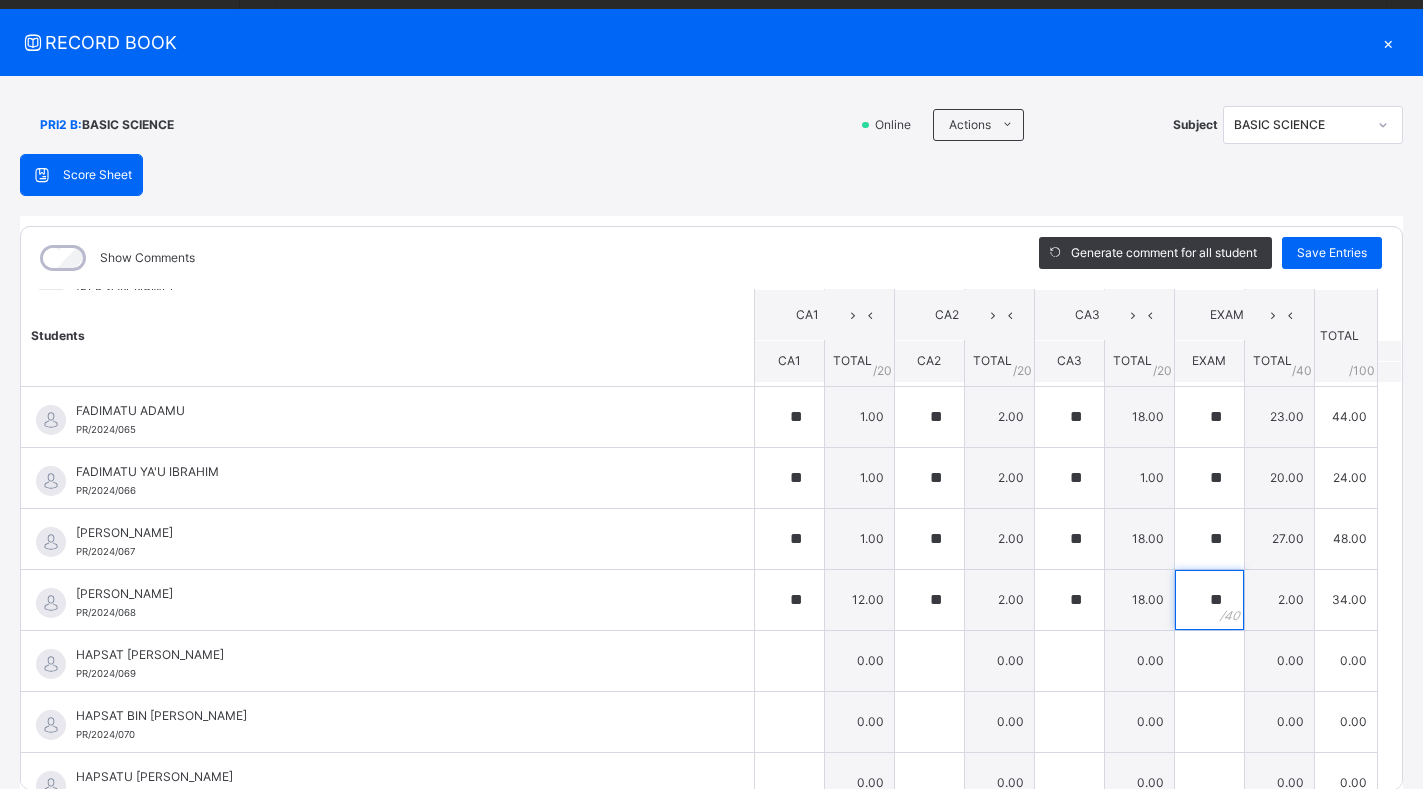 type on "**" 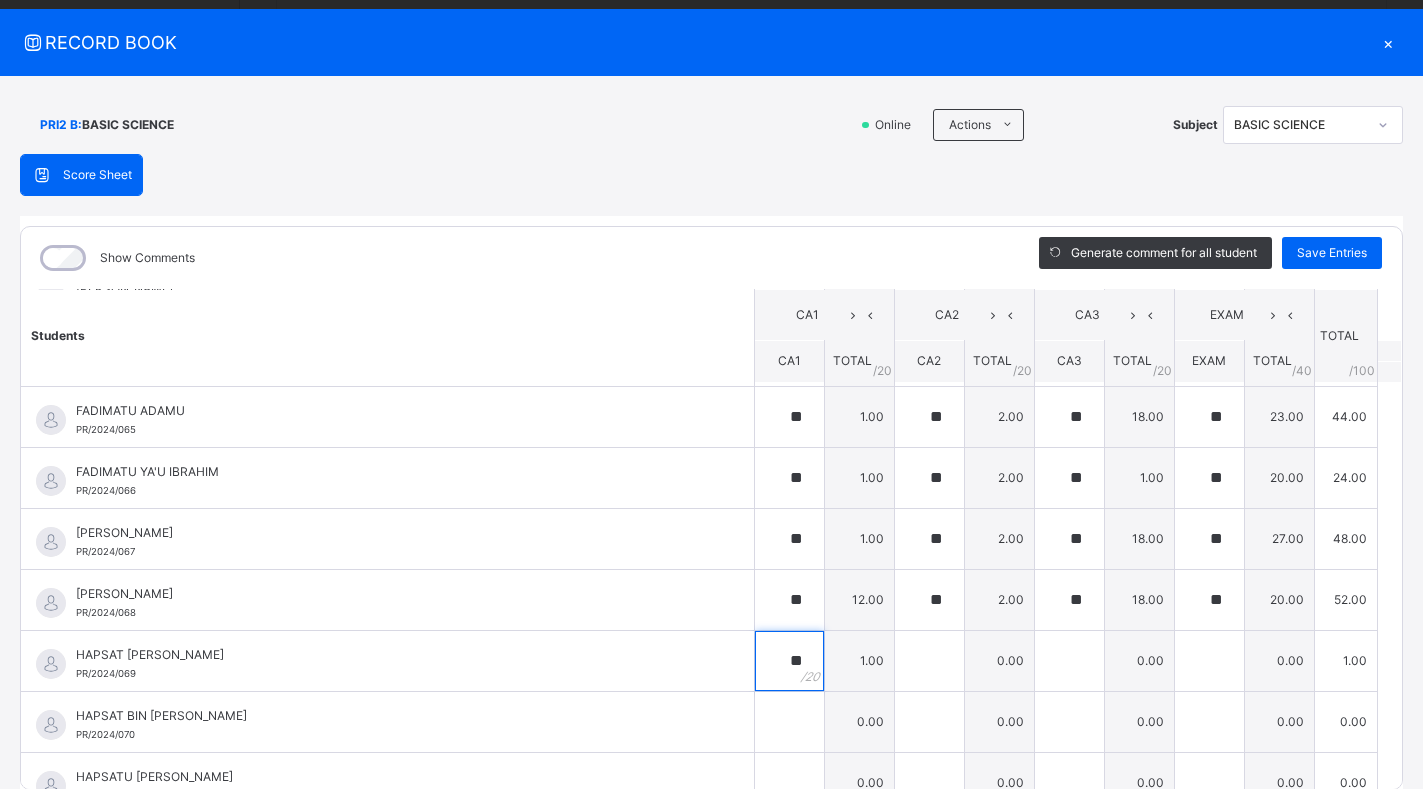 type on "**" 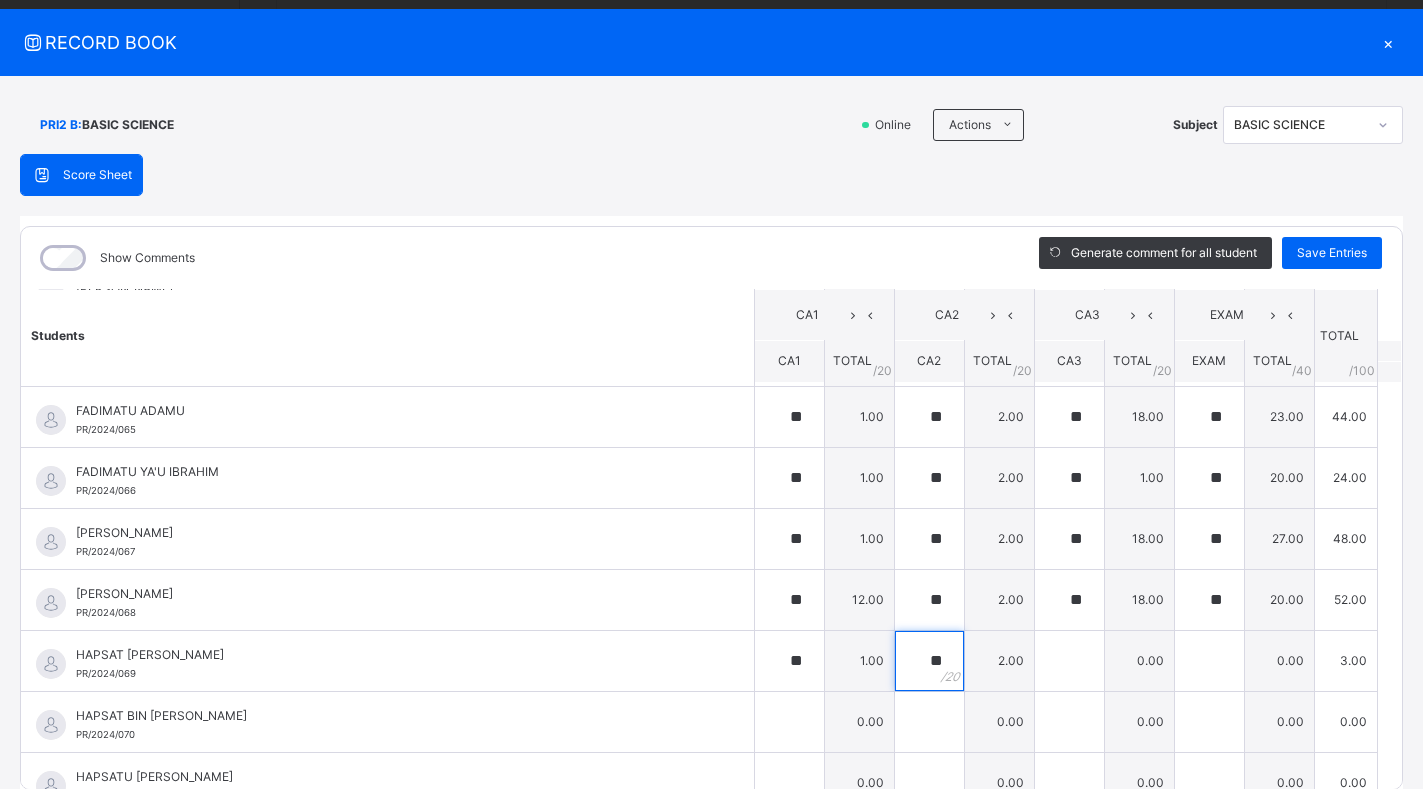 type on "**" 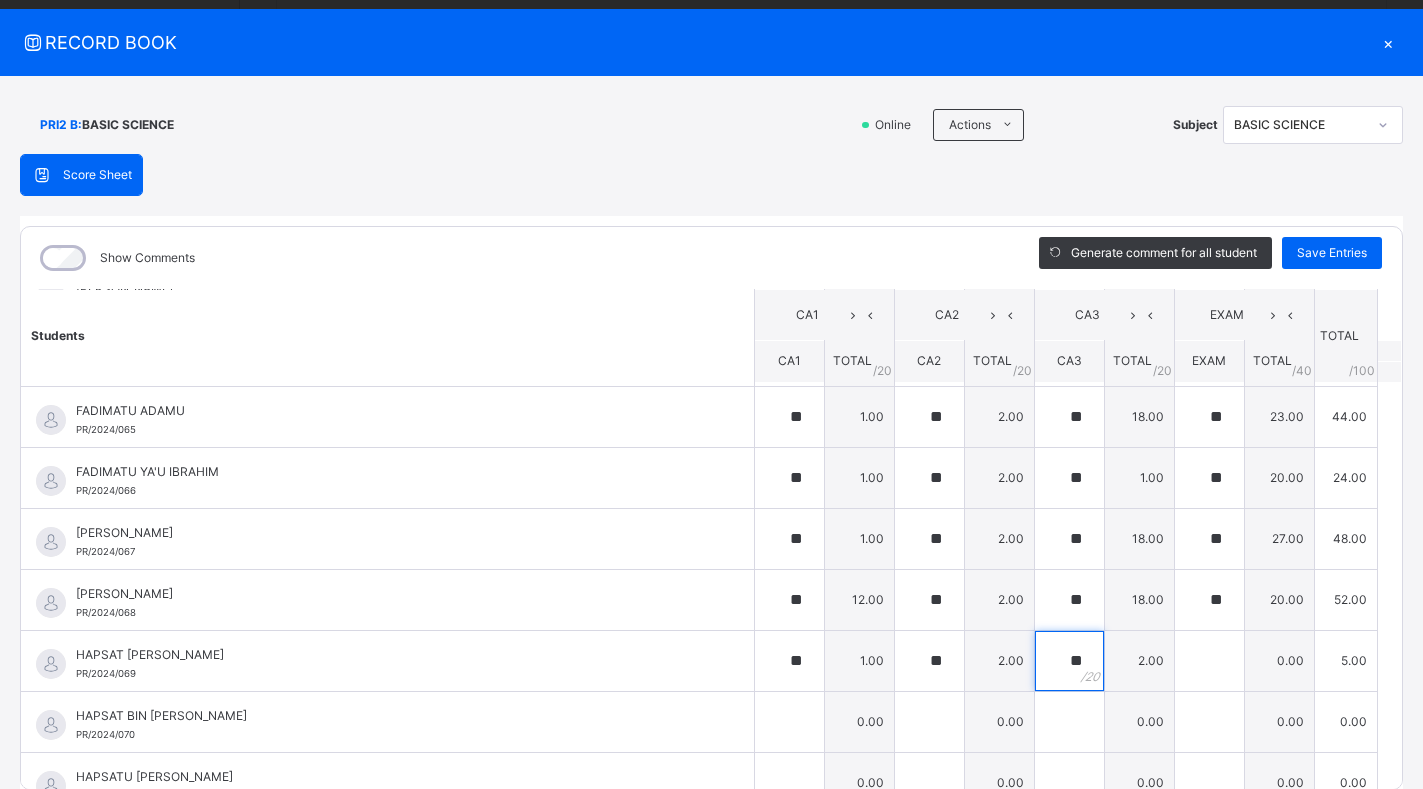 type on "**" 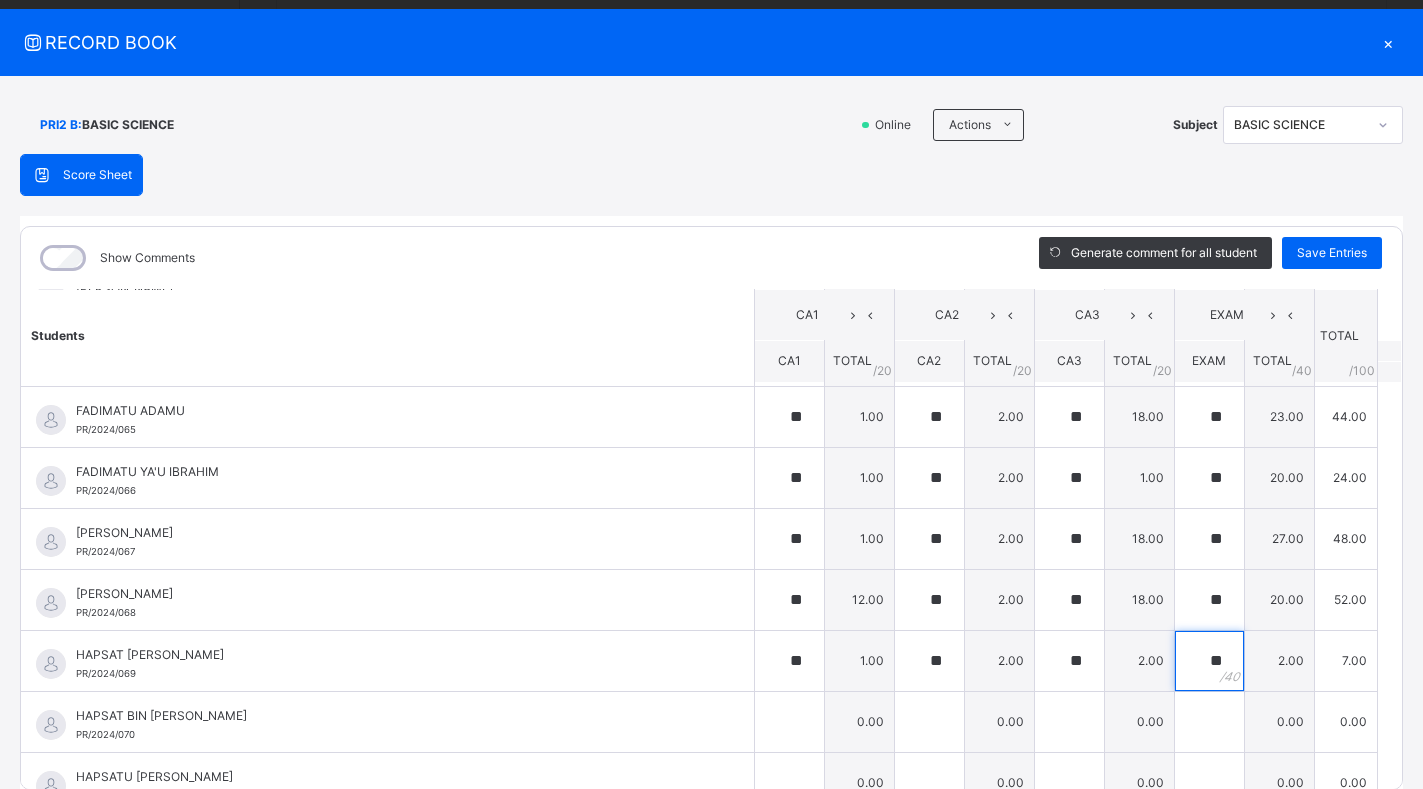 type on "**" 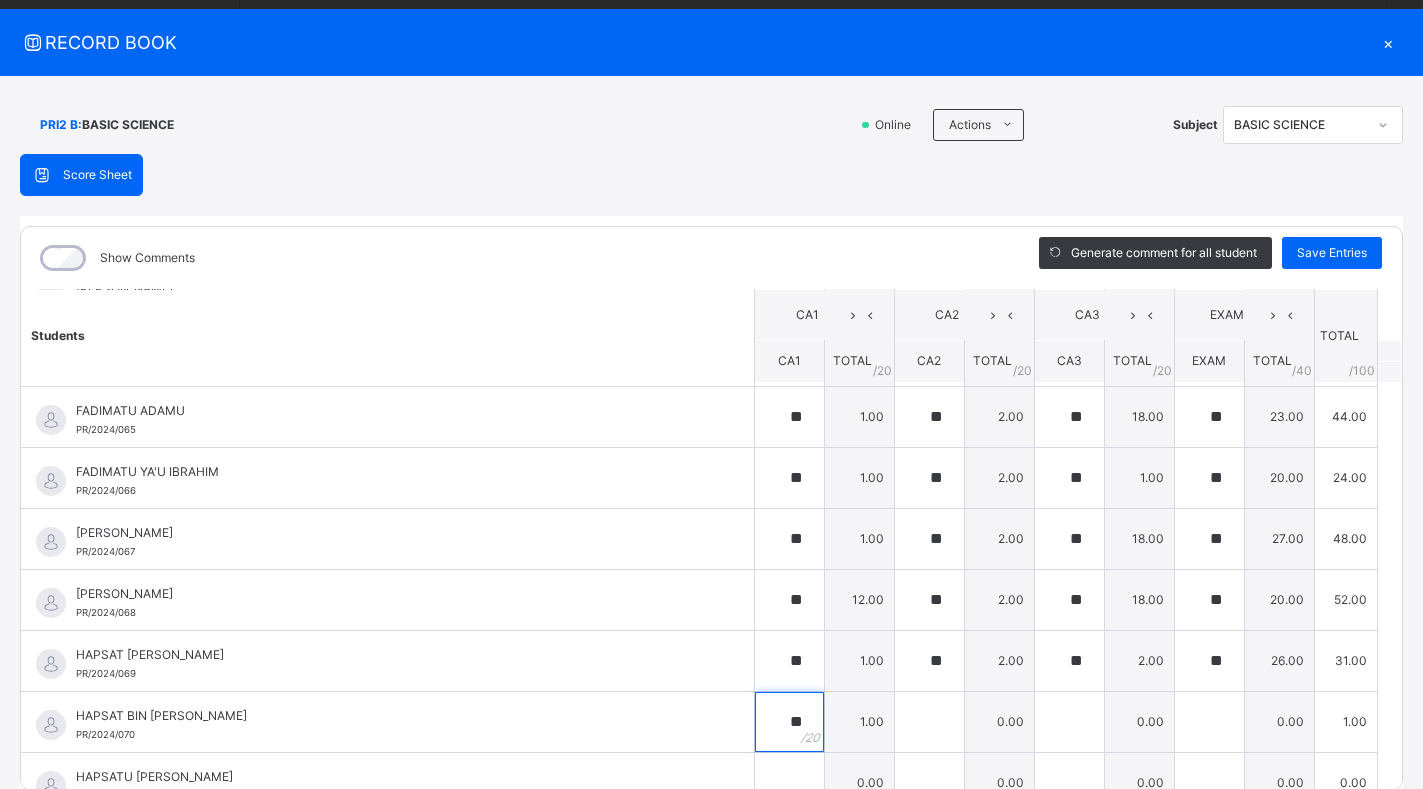 type on "**" 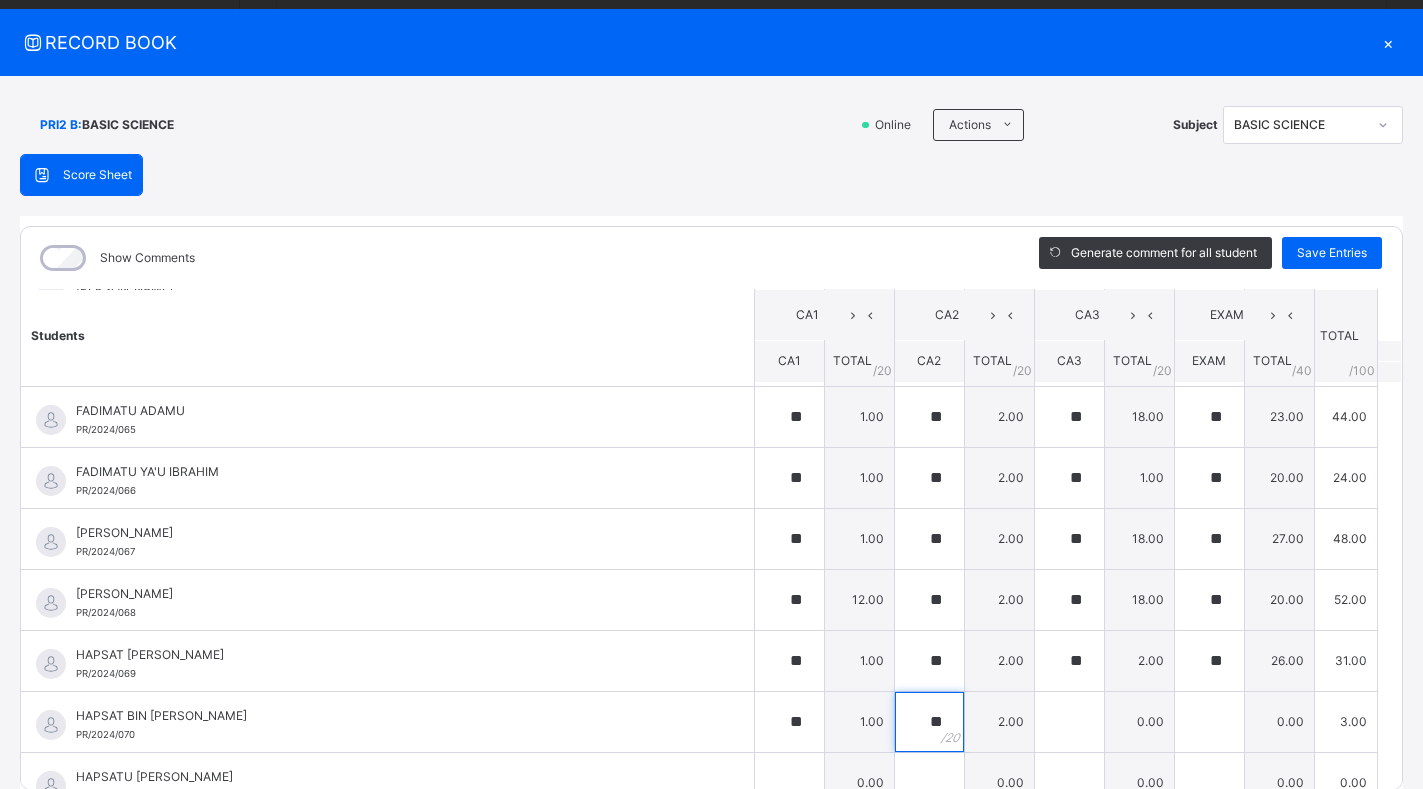 type on "**" 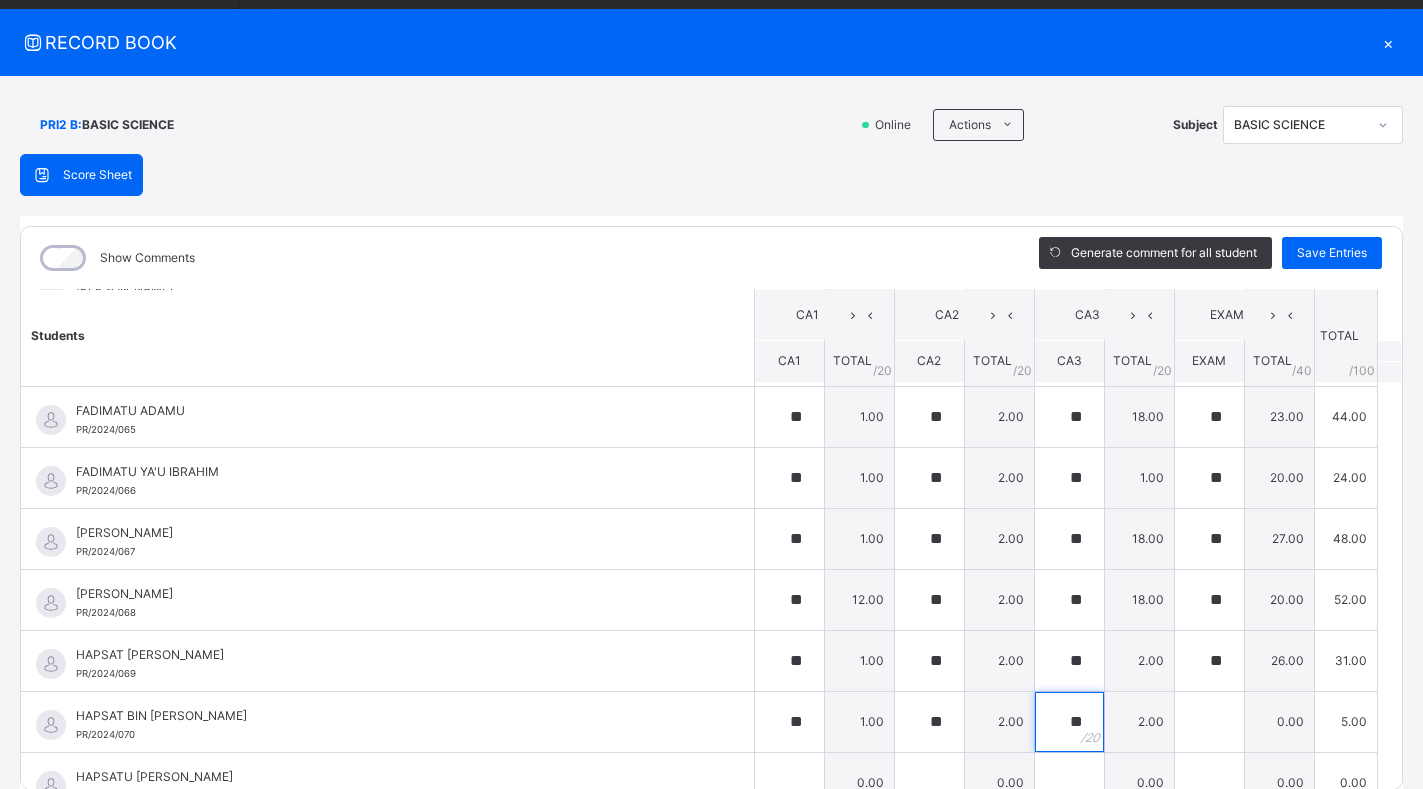 type on "**" 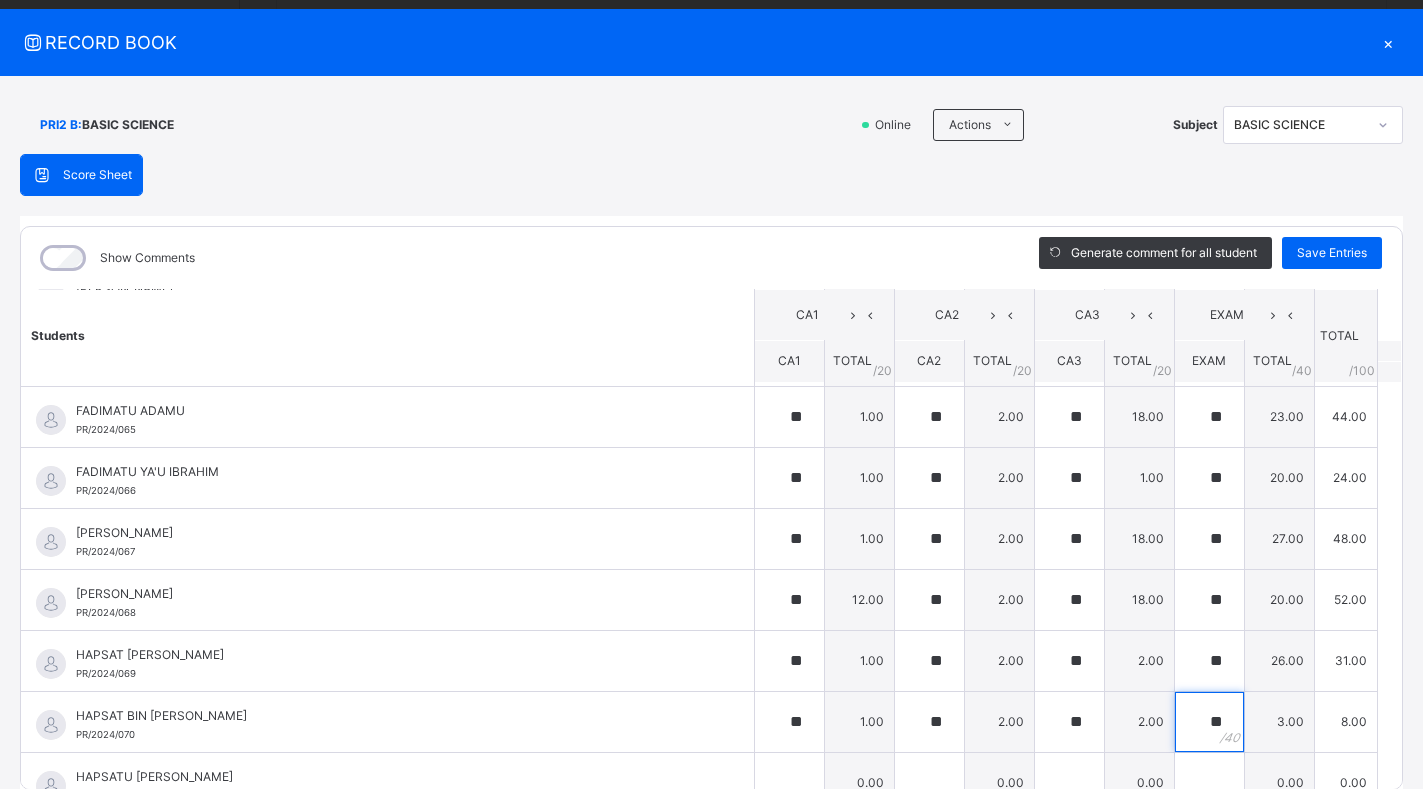 type on "**" 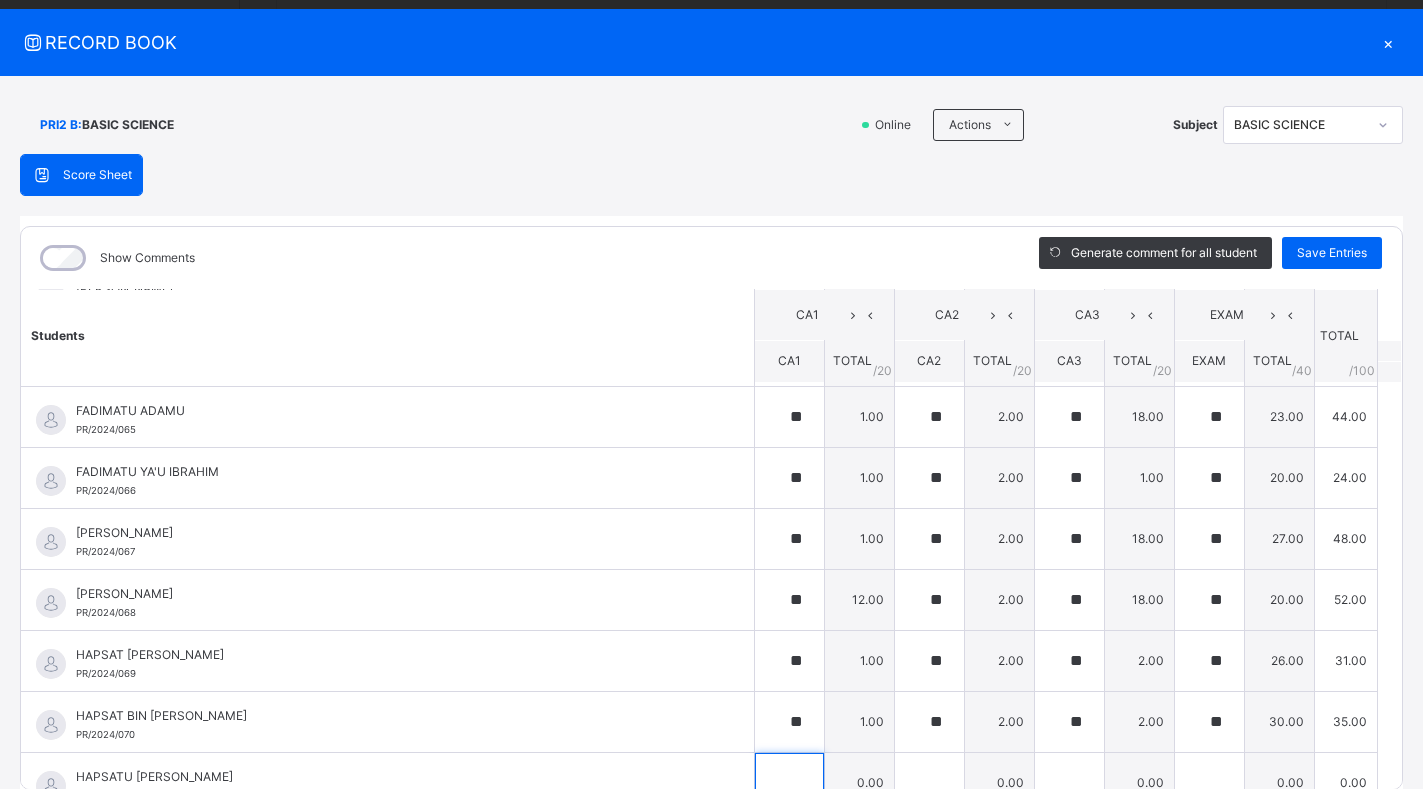 scroll, scrollTop: 1240, scrollLeft: 0, axis: vertical 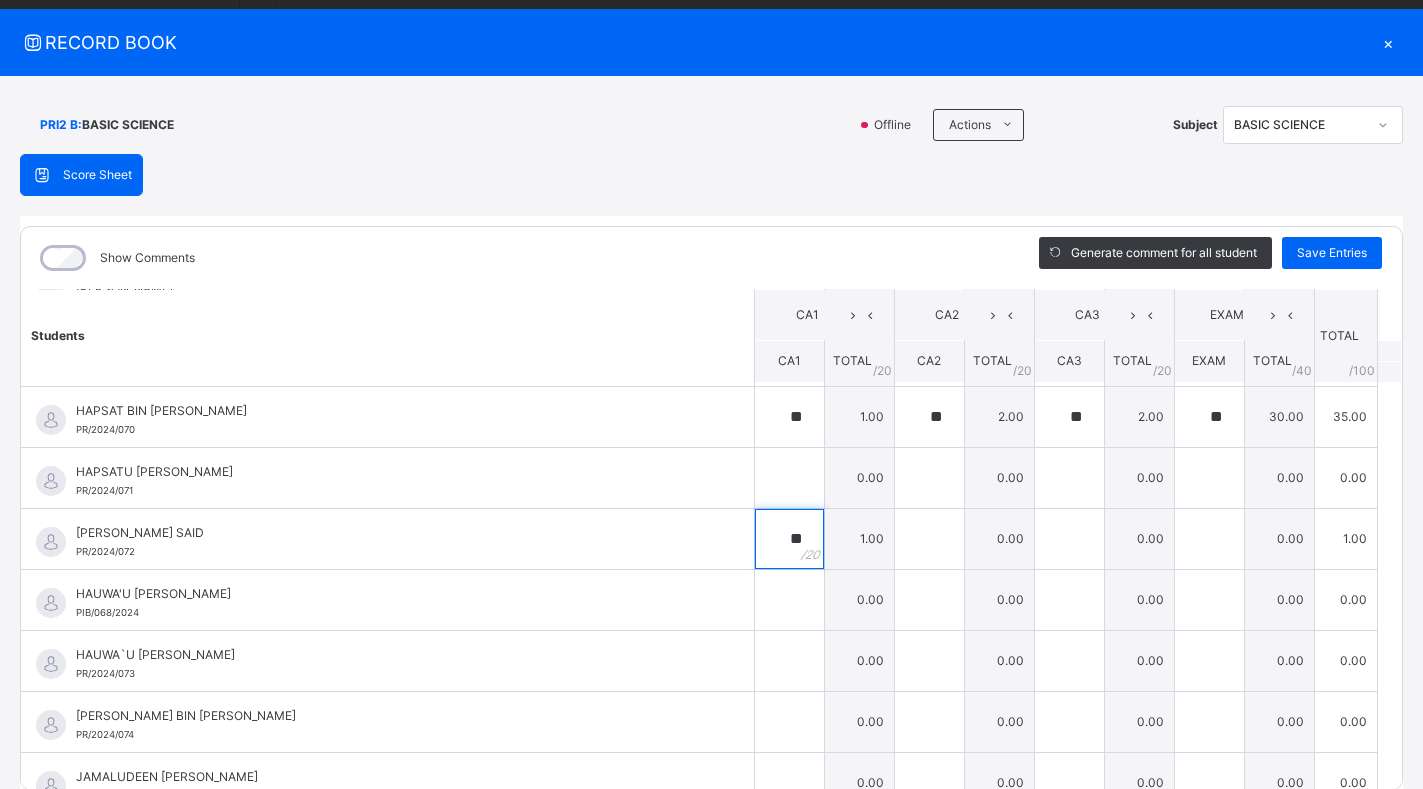 type on "**" 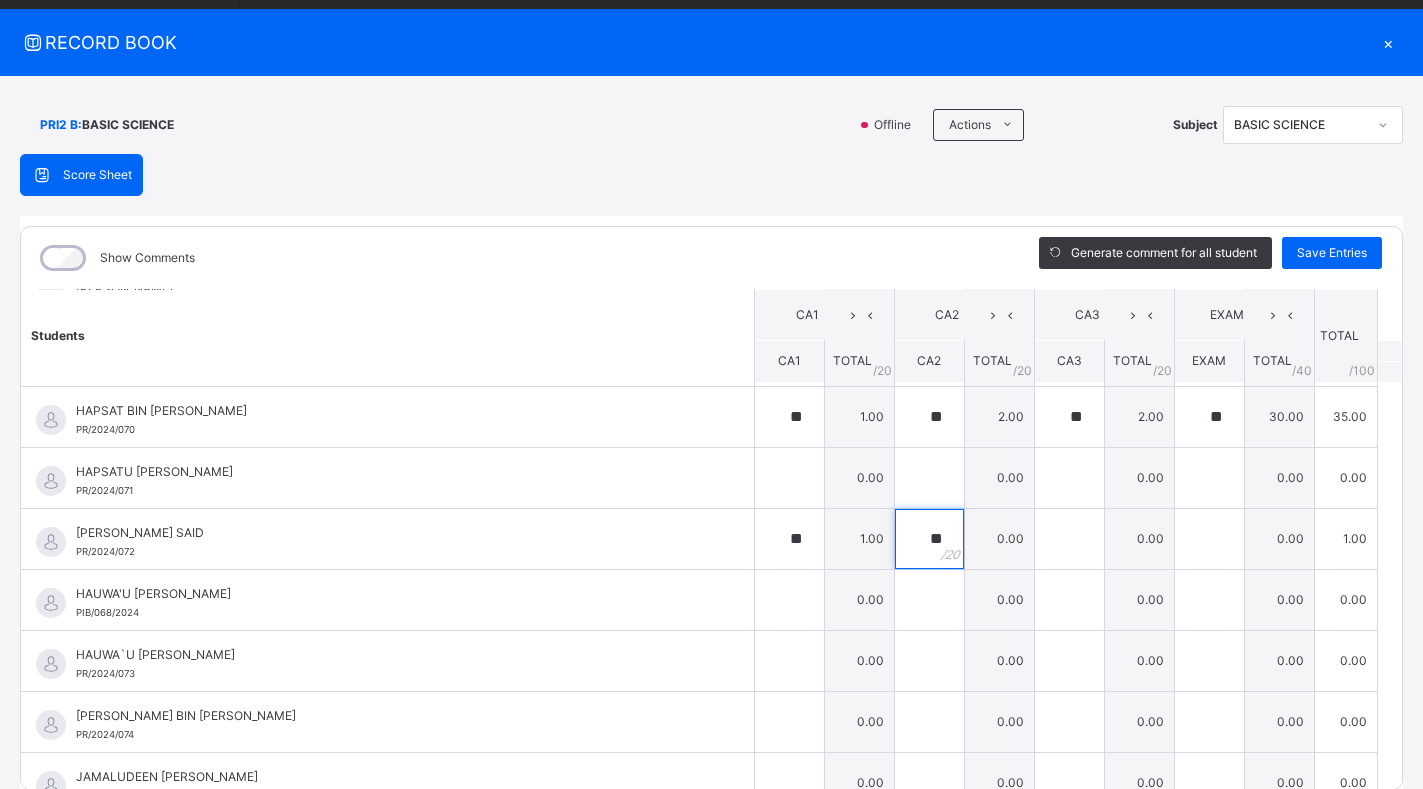 type on "**" 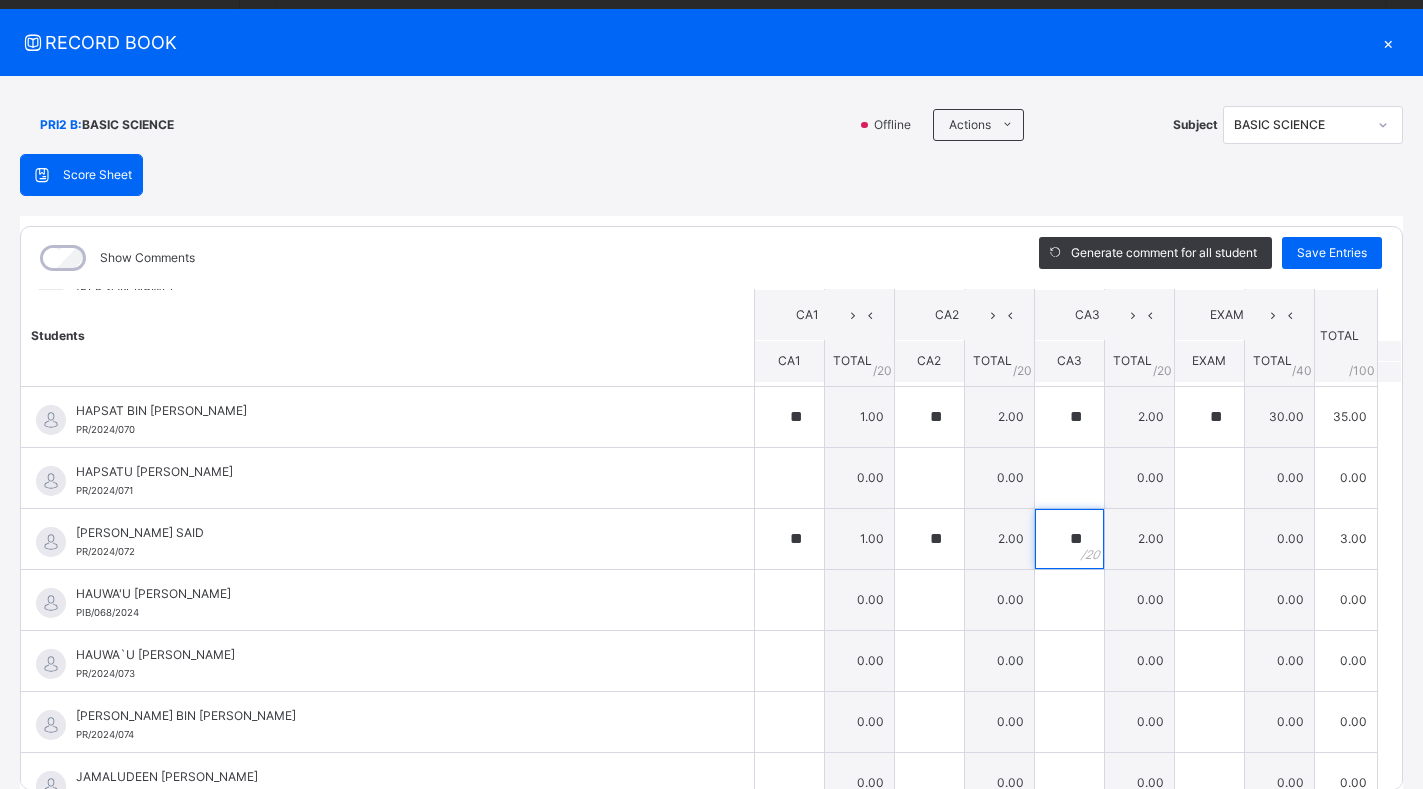 type on "**" 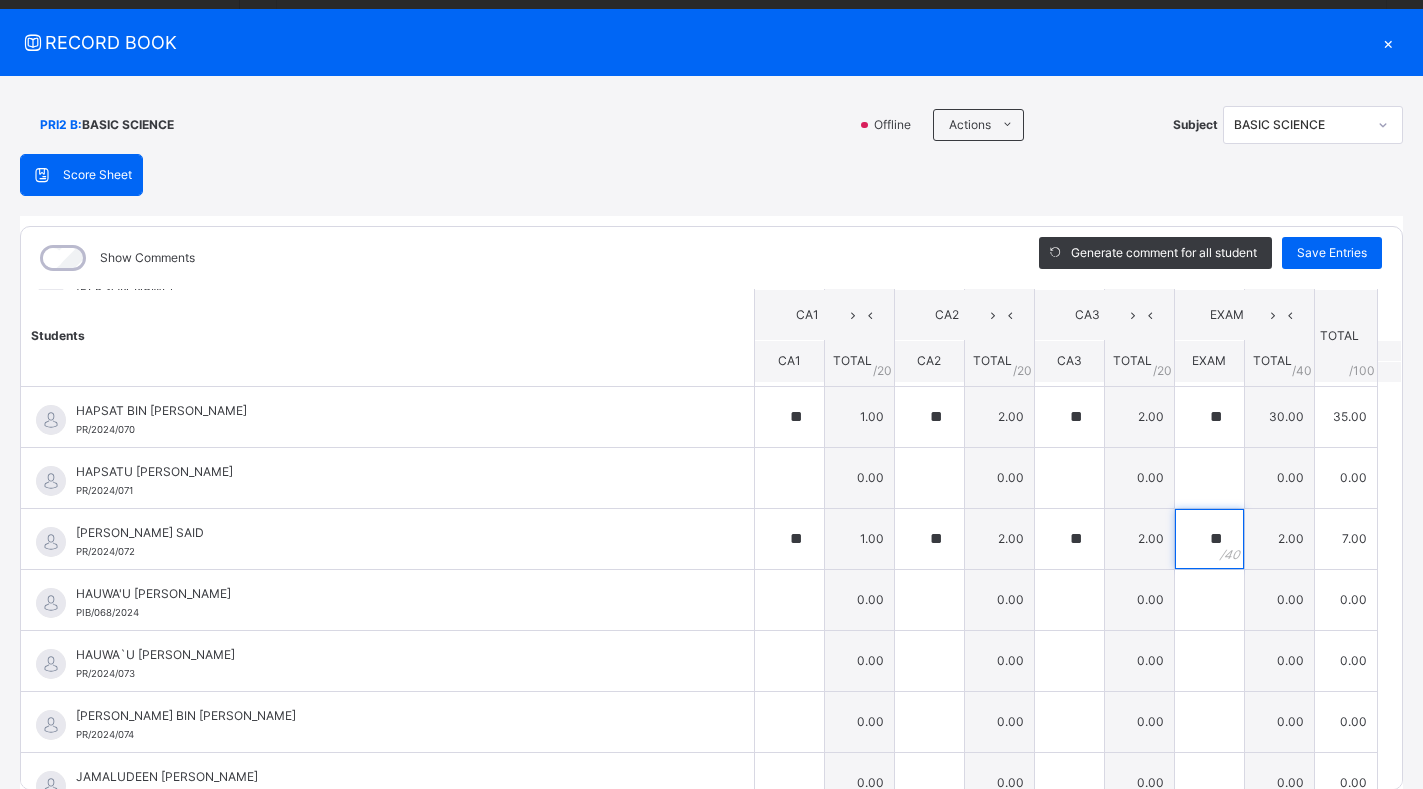 type on "**" 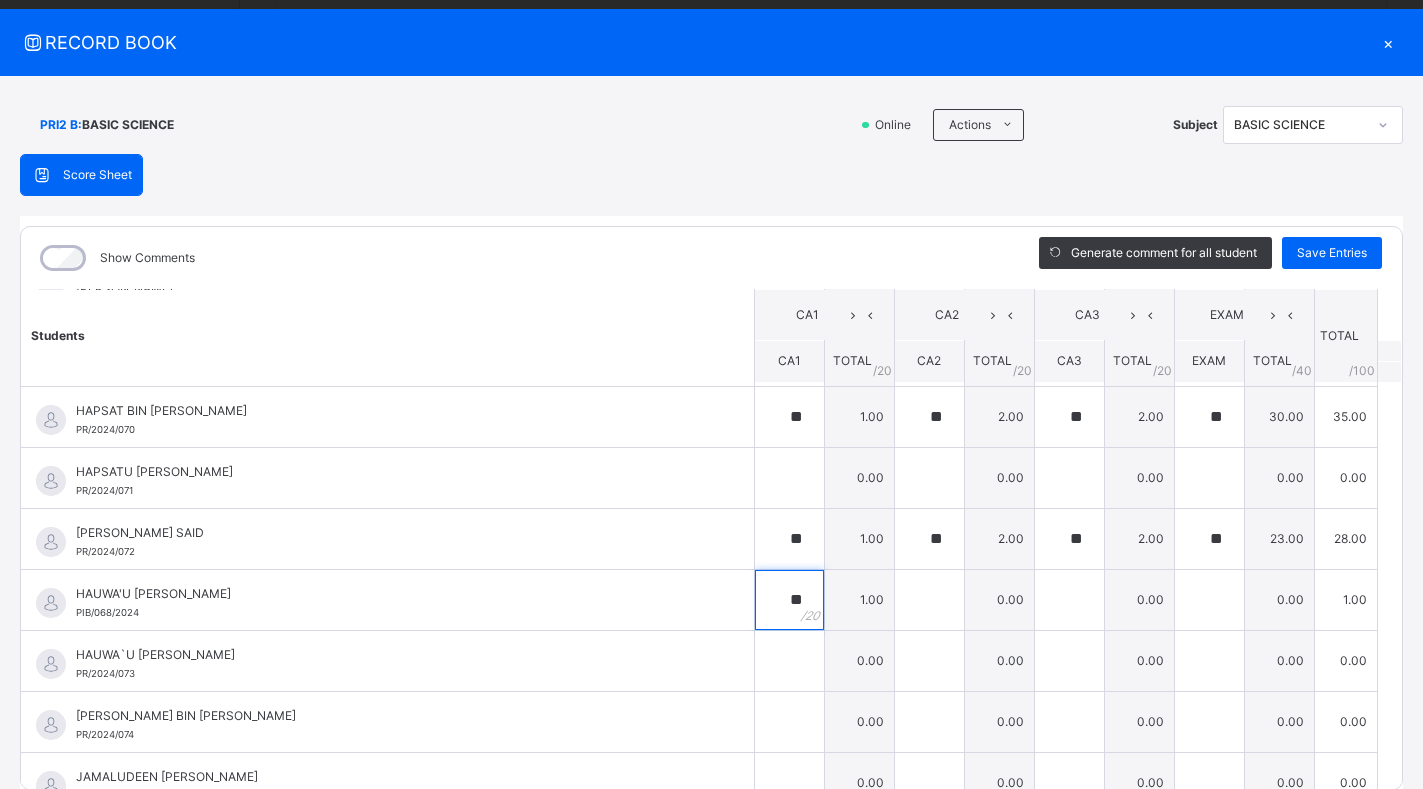 type on "**" 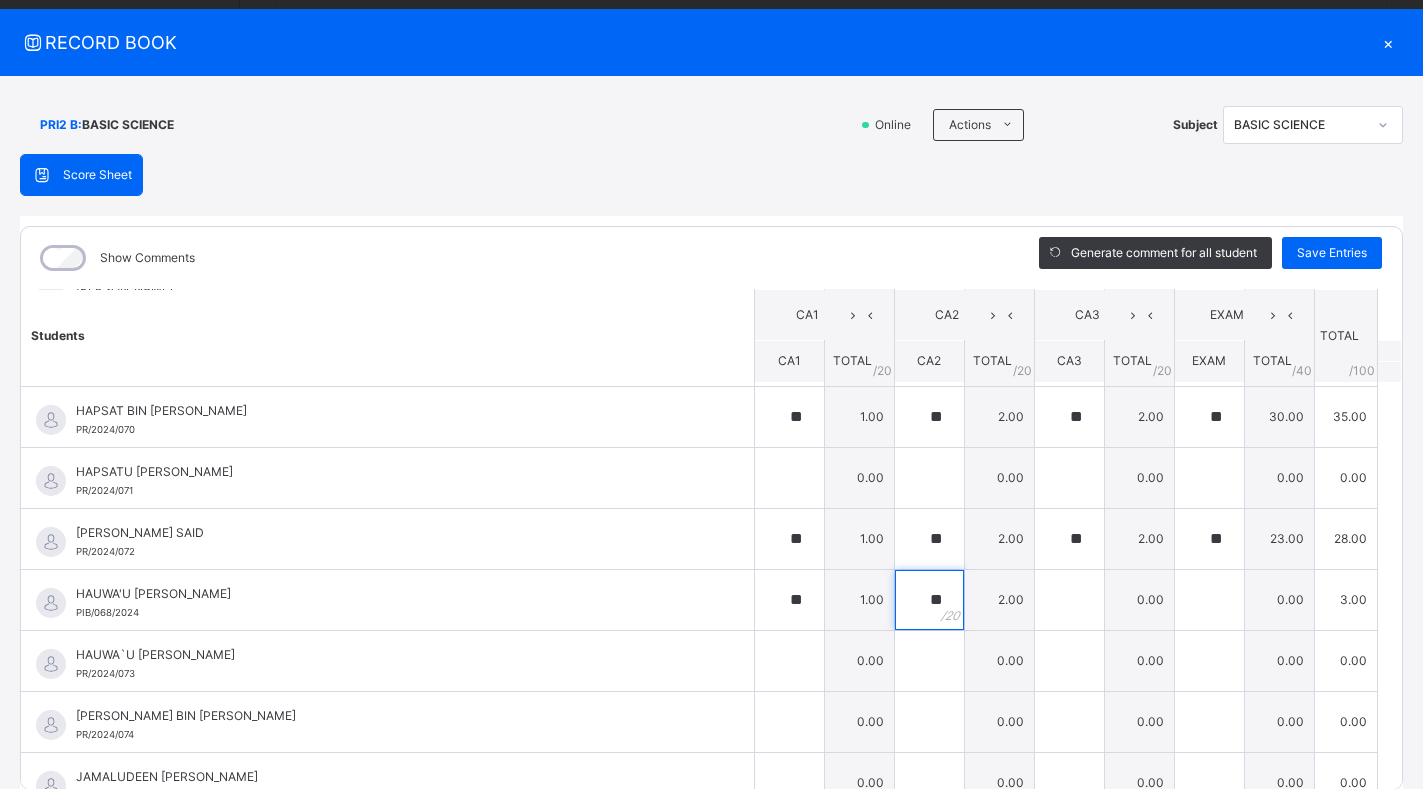 type on "**" 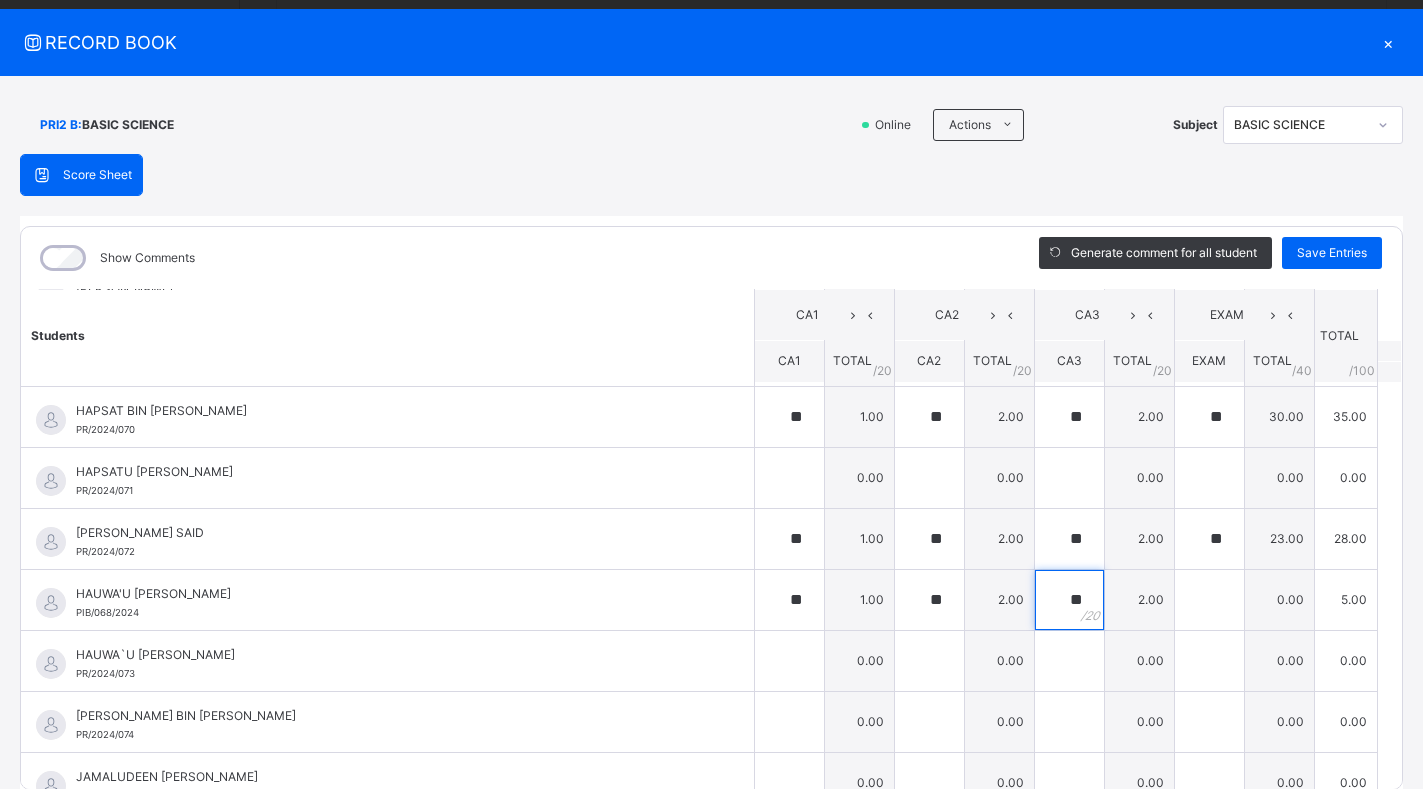 type on "**" 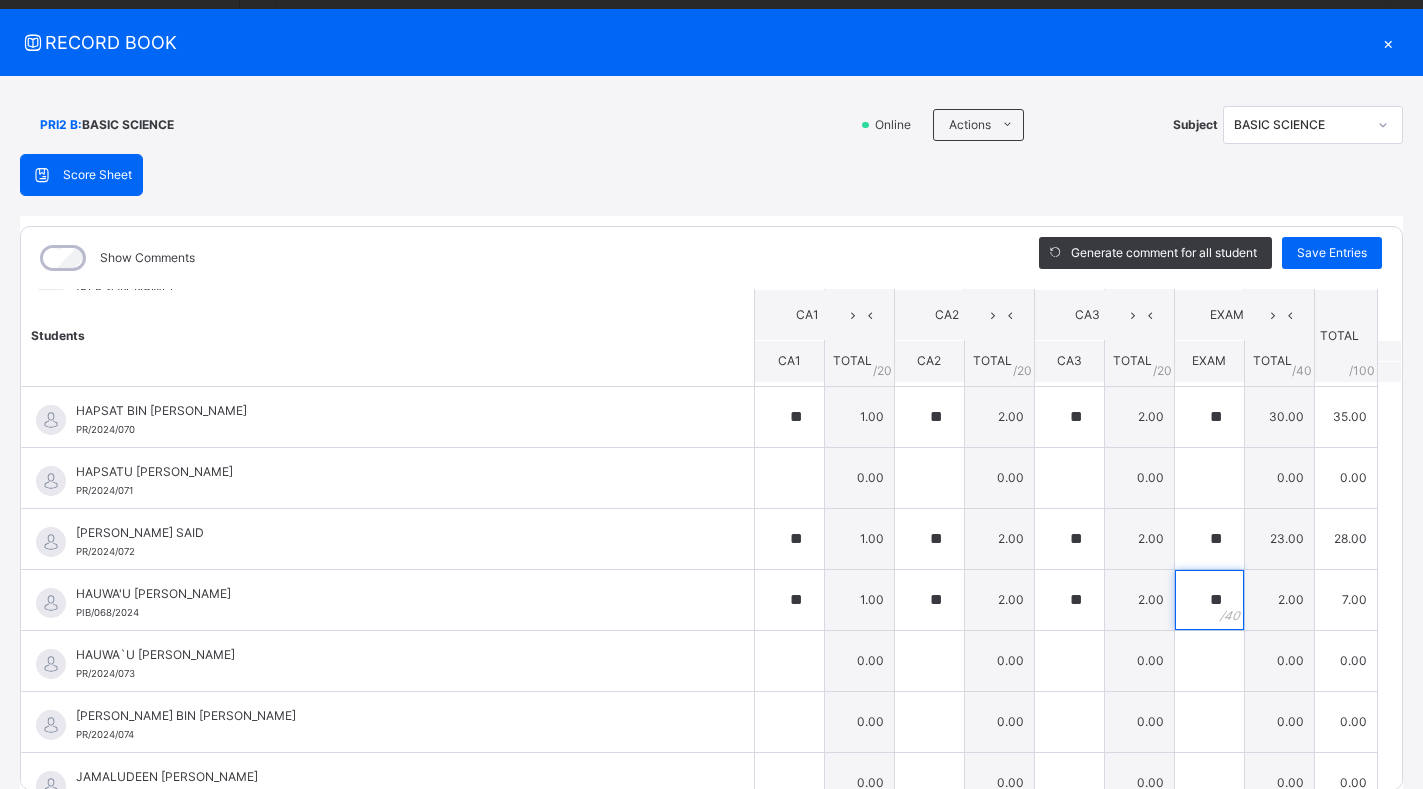 type on "**" 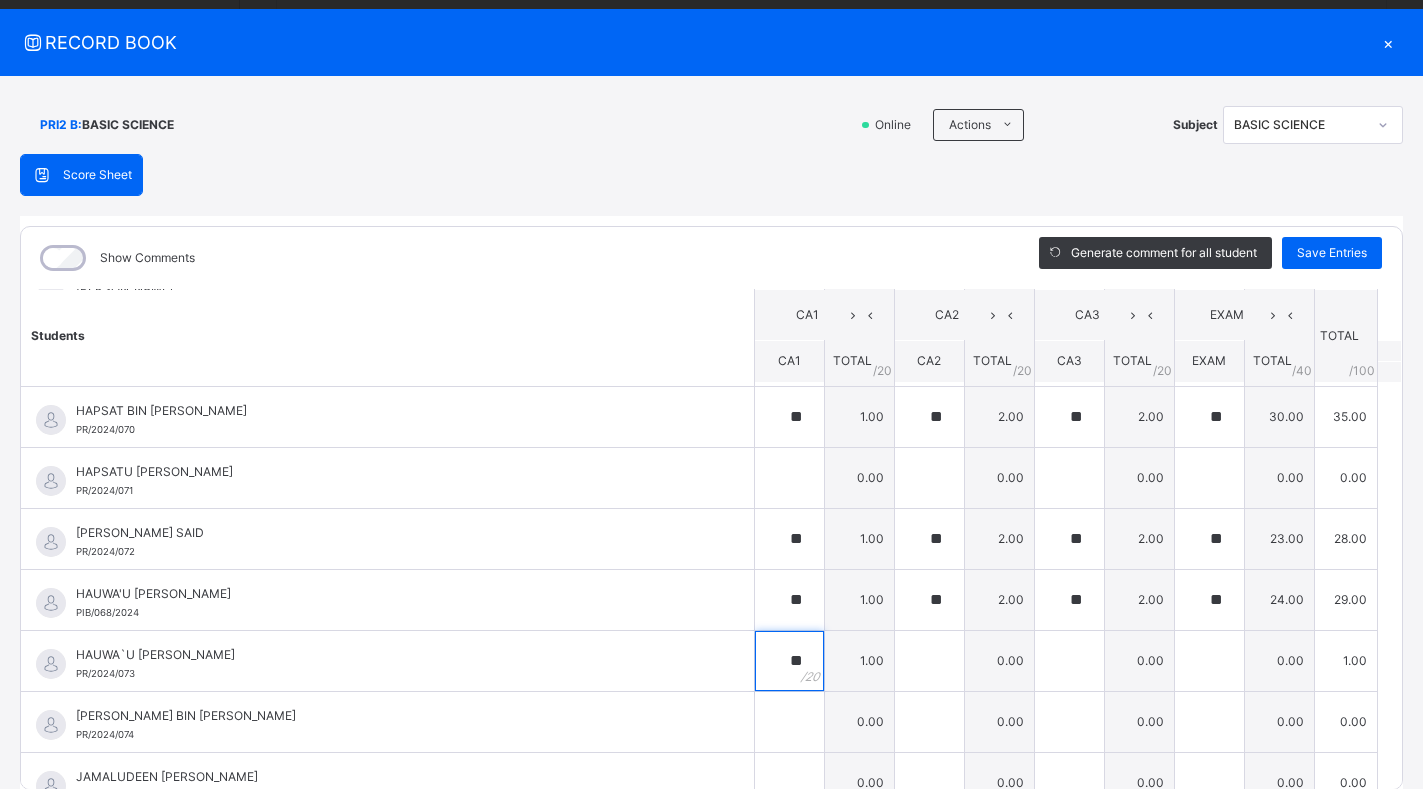 type on "**" 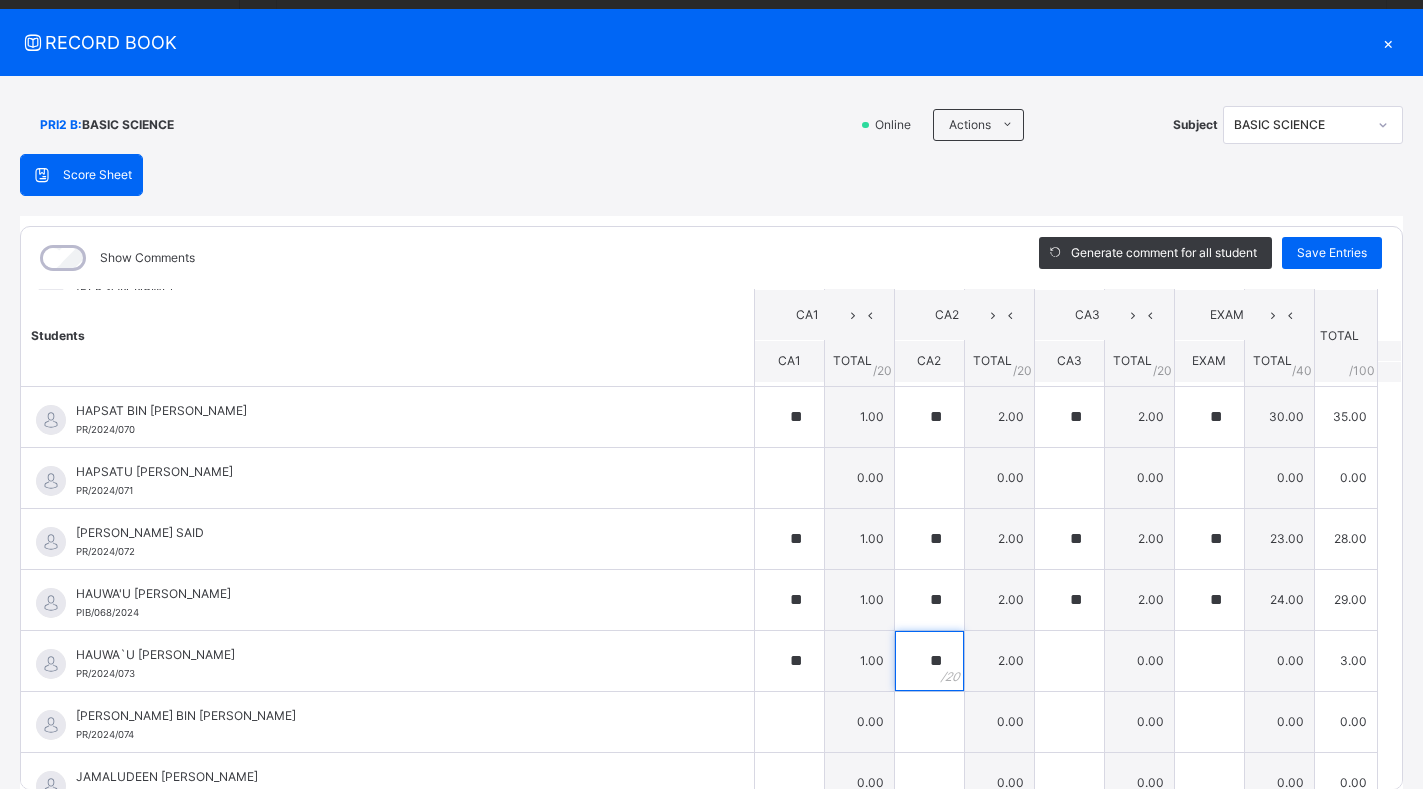 type on "**" 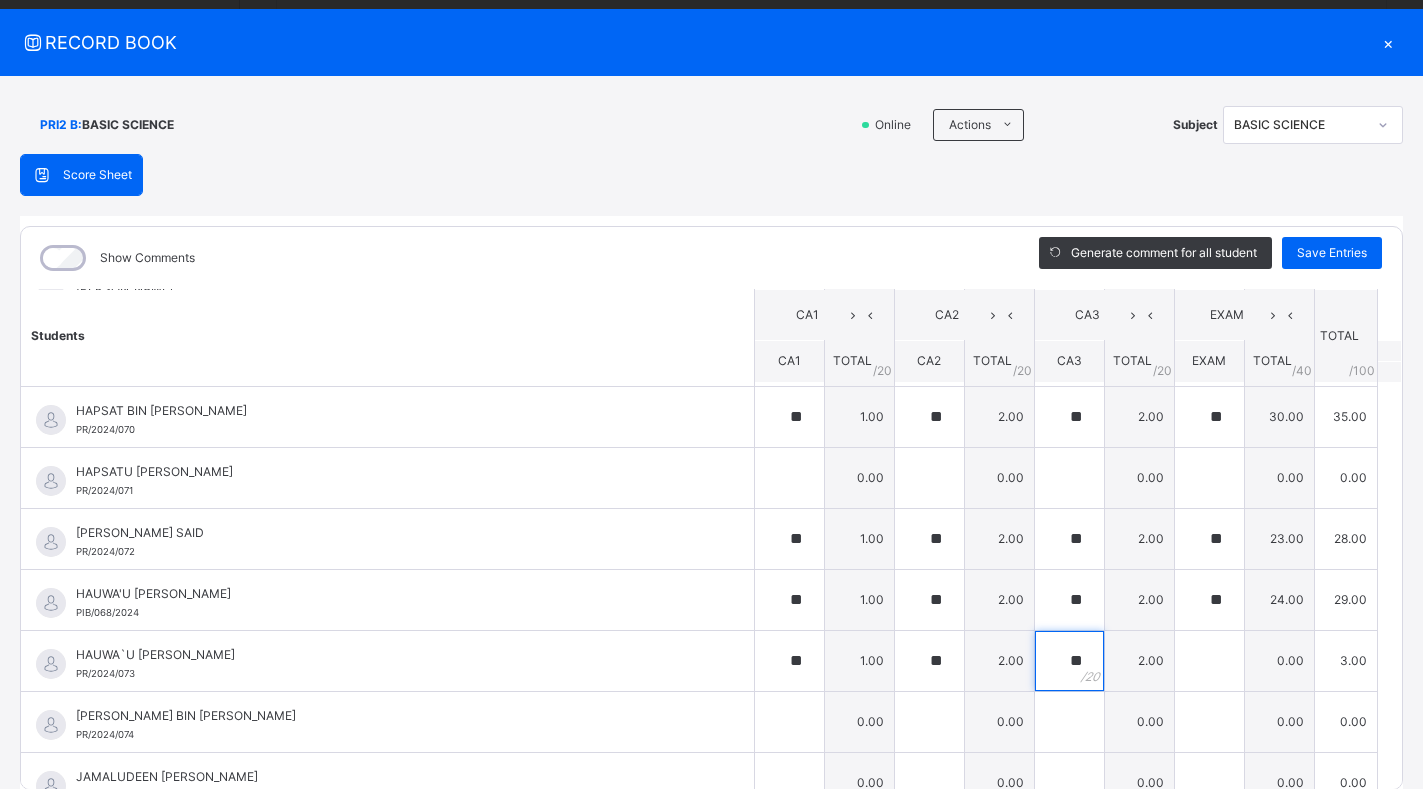 type on "**" 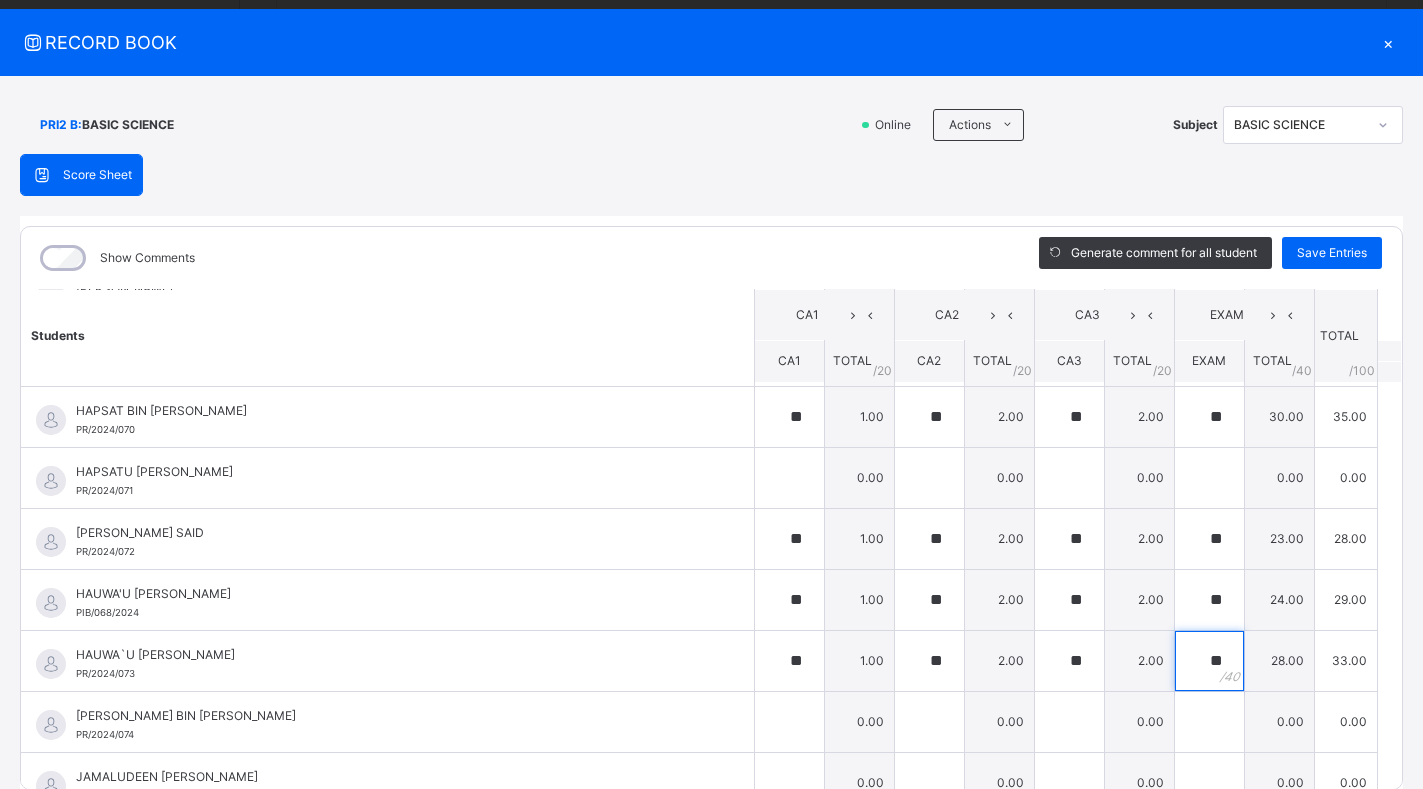 type on "**" 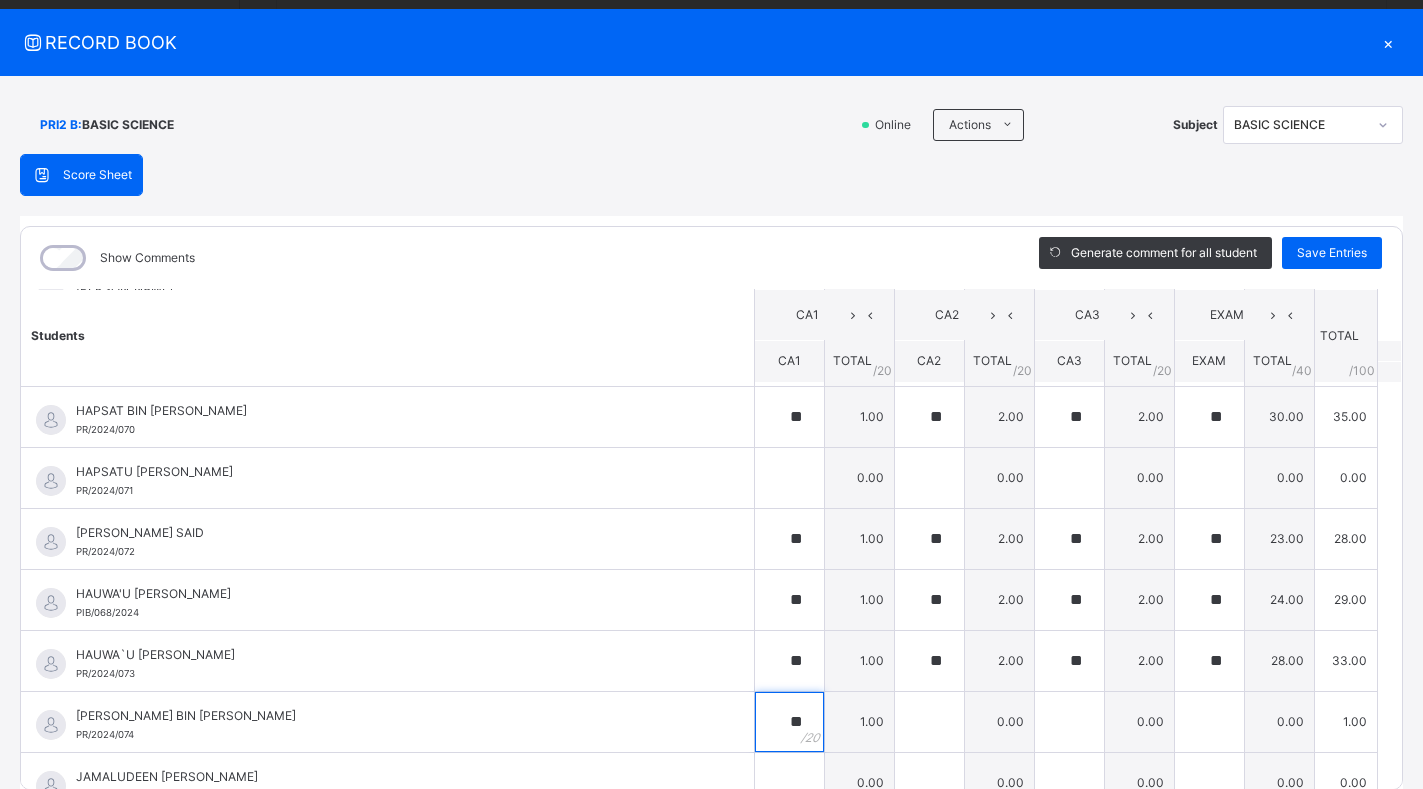type on "**" 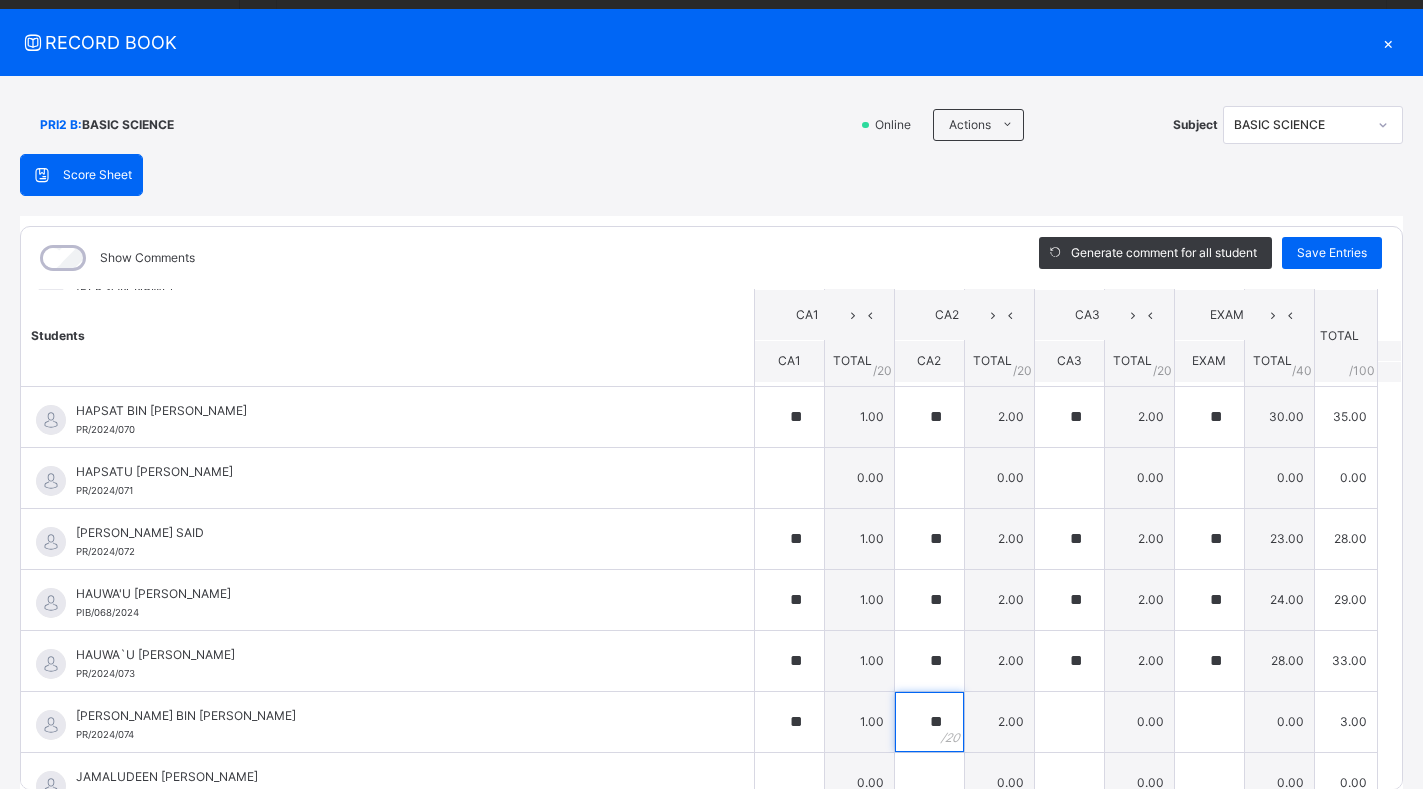type on "**" 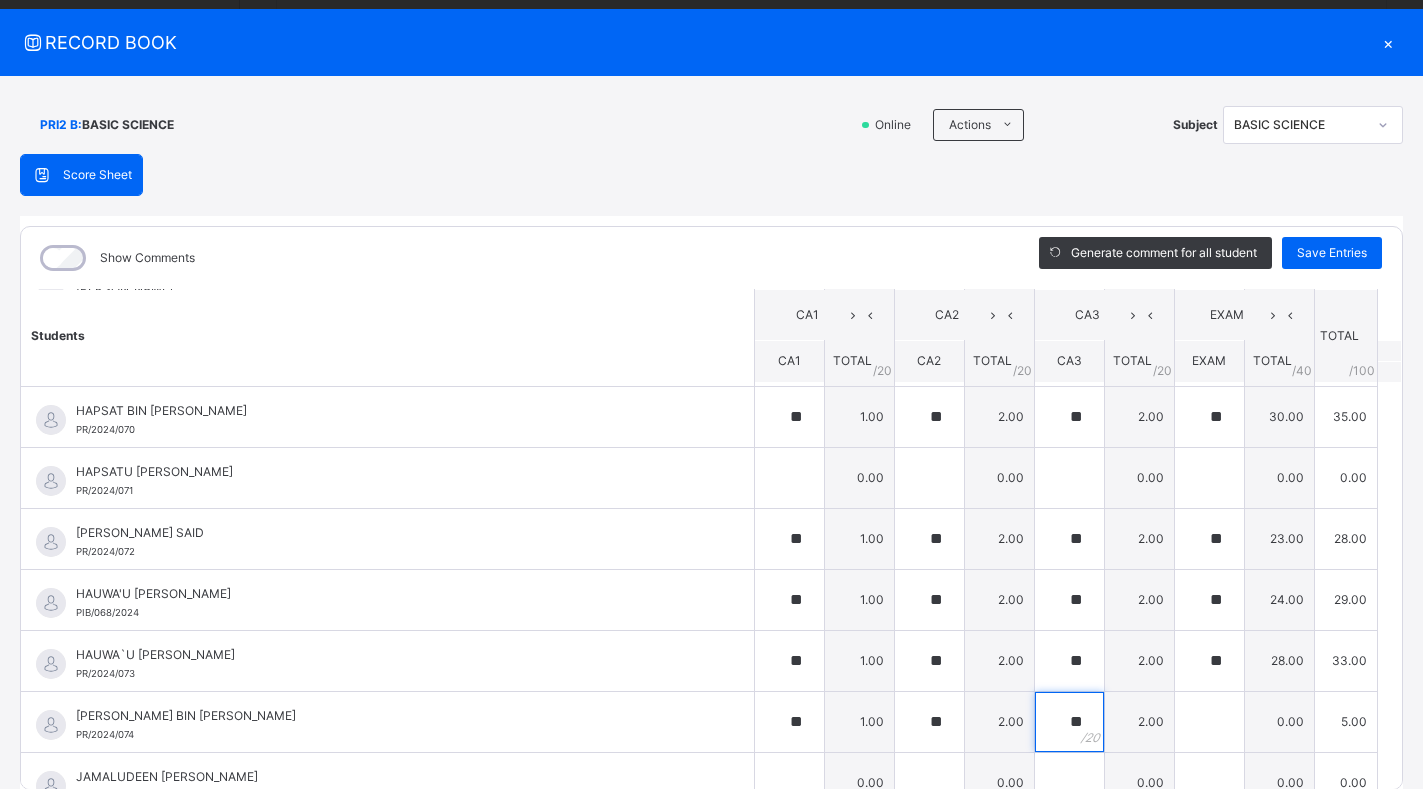 type on "**" 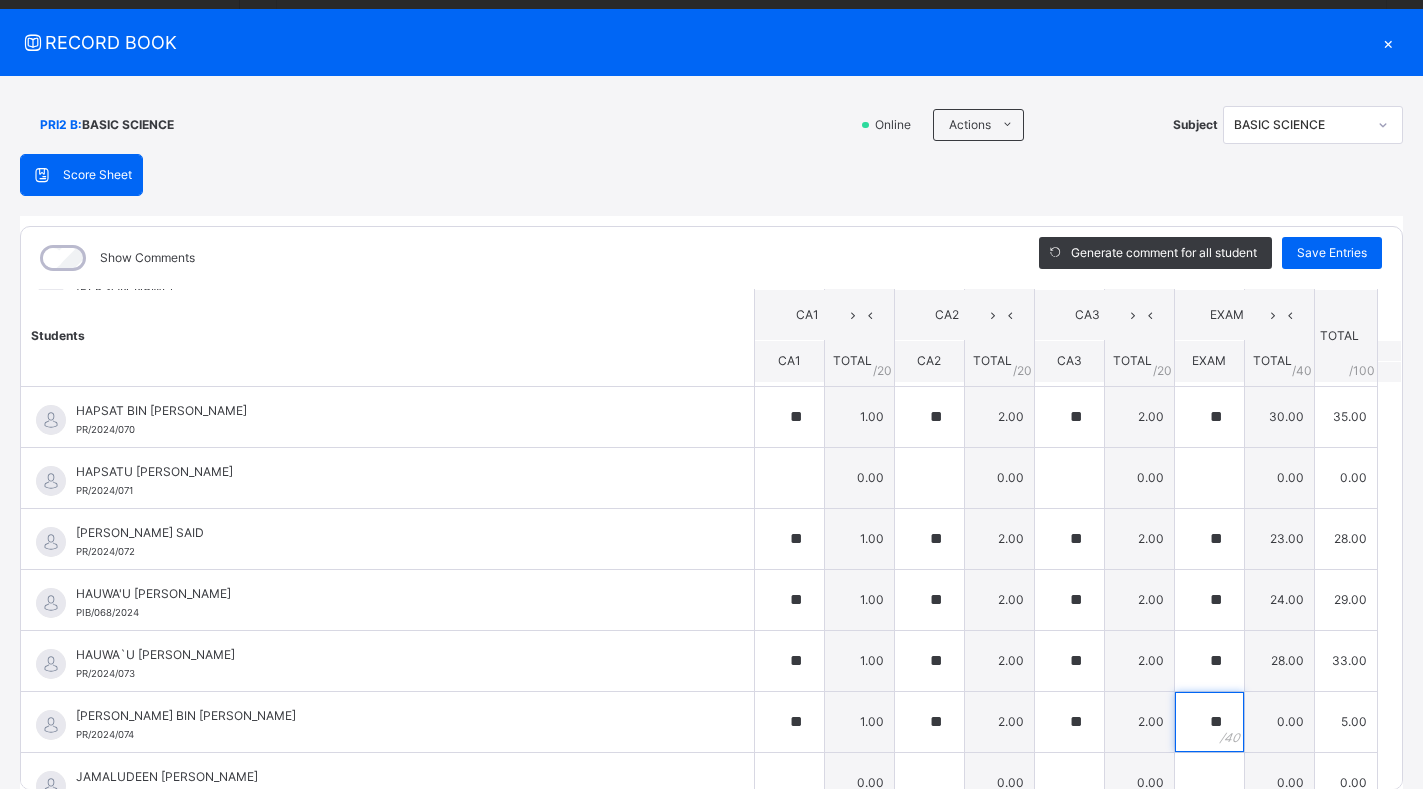 type on "**" 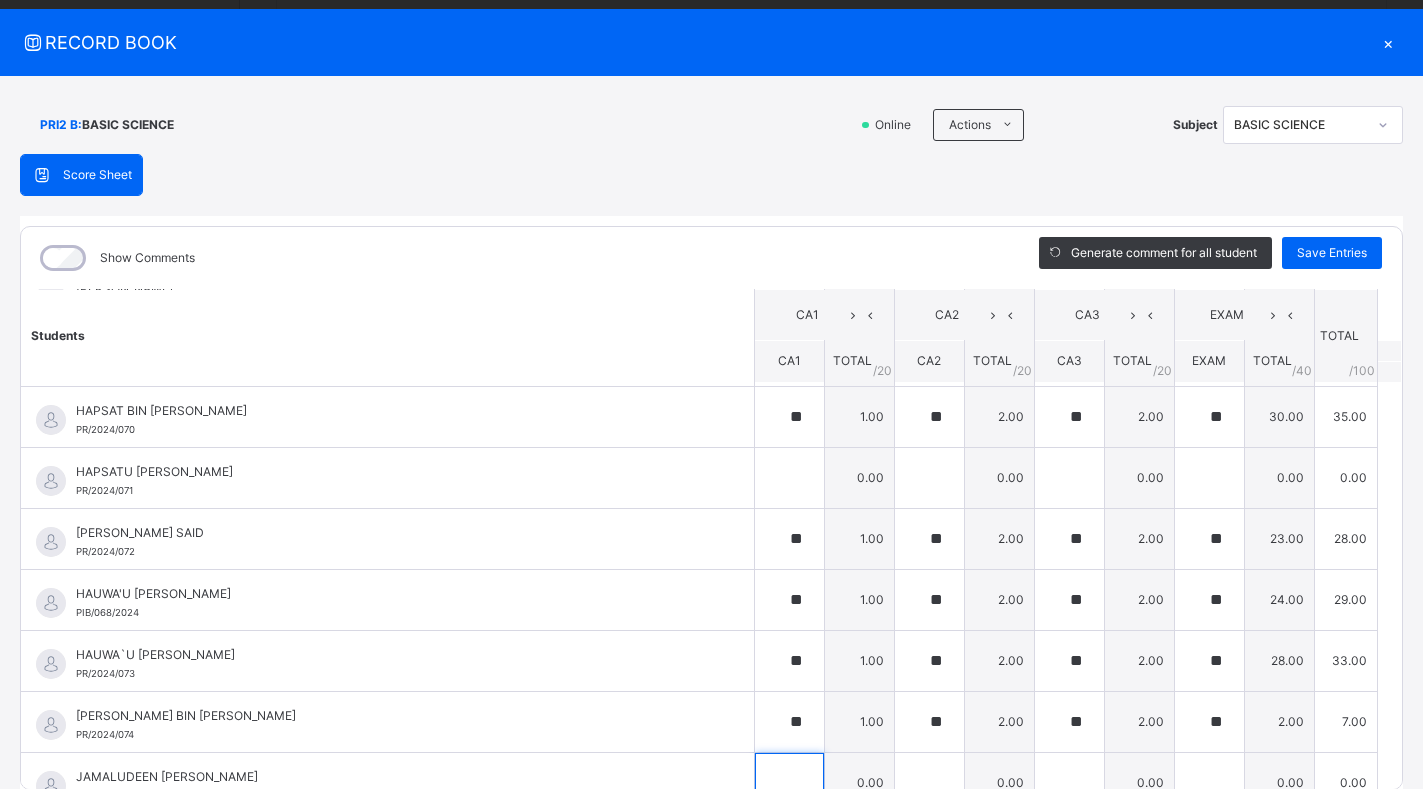 scroll, scrollTop: 1545, scrollLeft: 0, axis: vertical 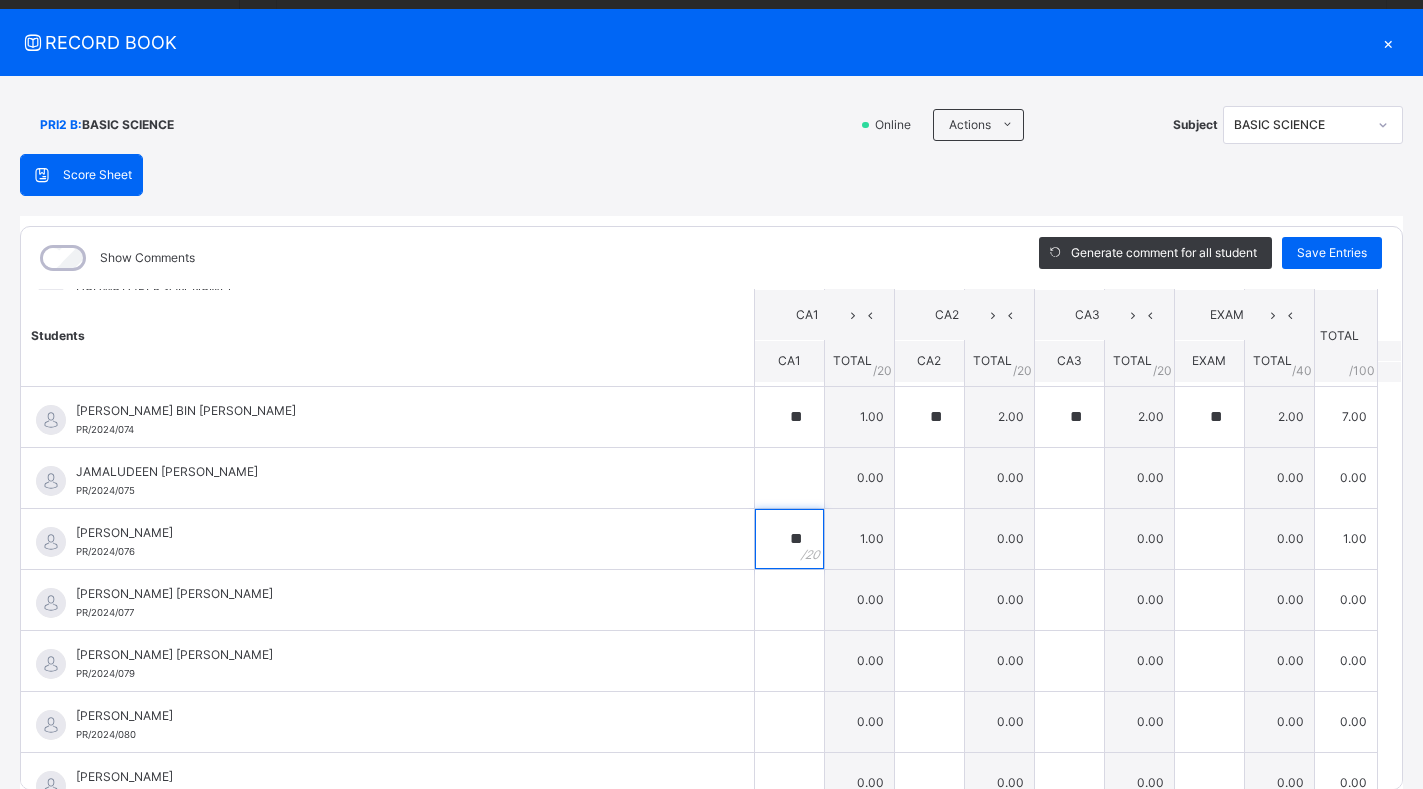 type on "**" 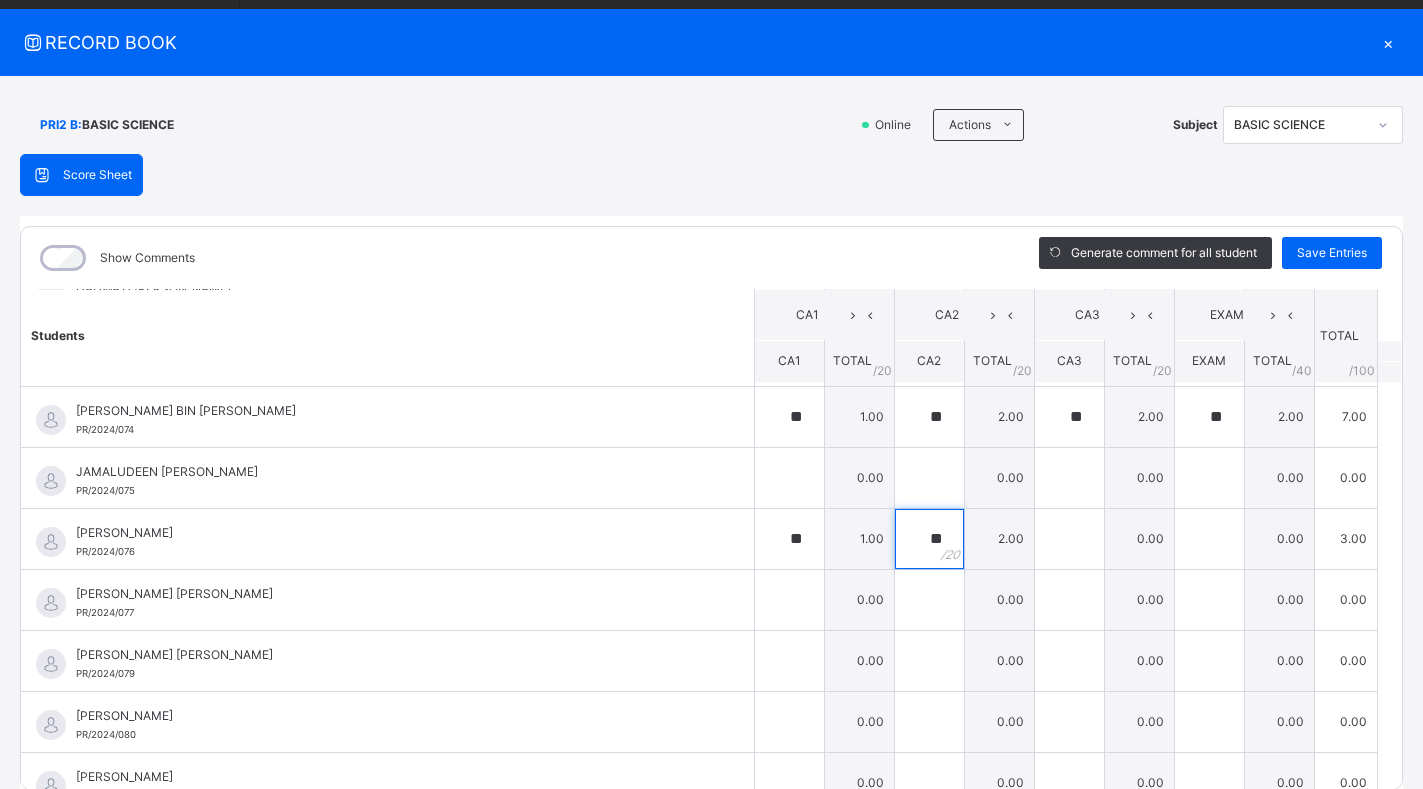 type on "**" 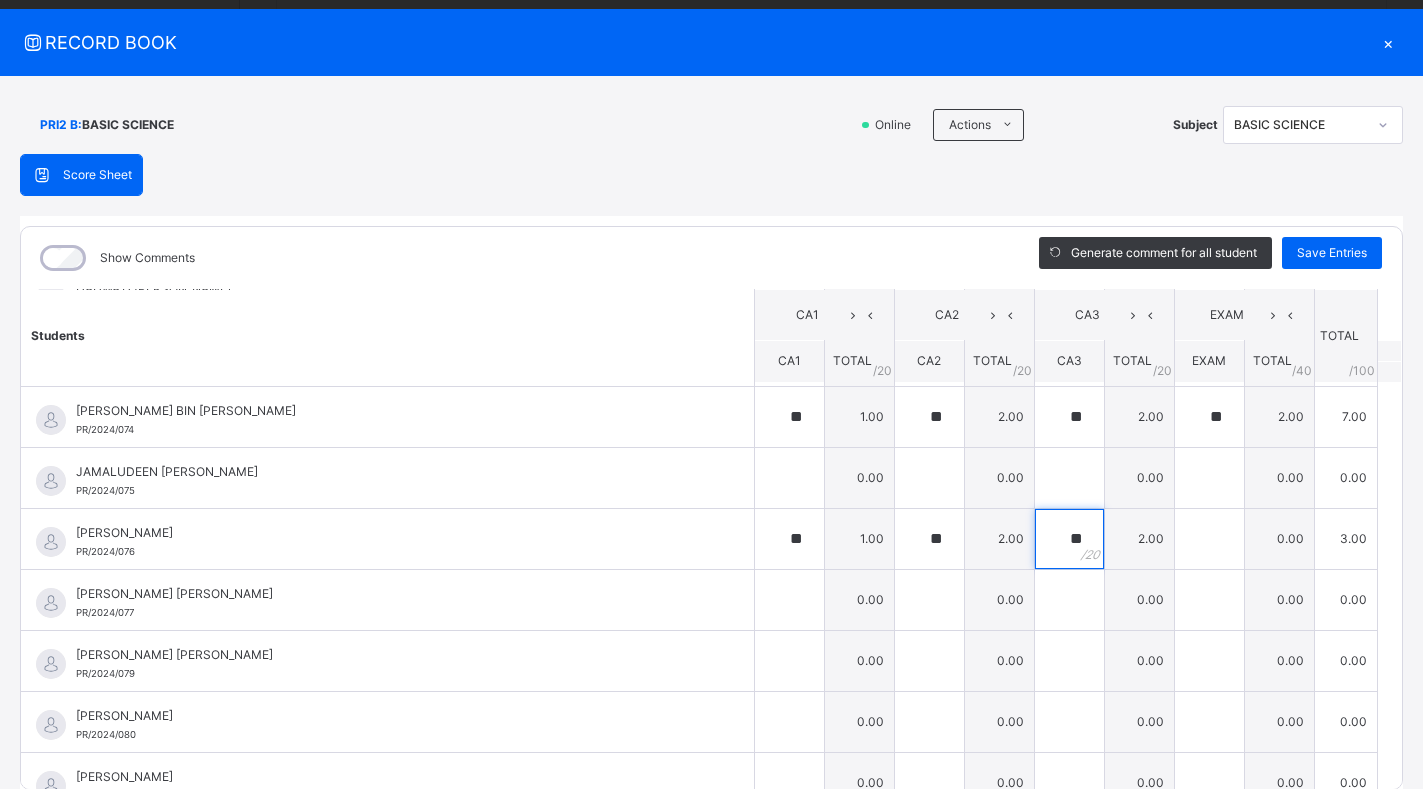 type on "**" 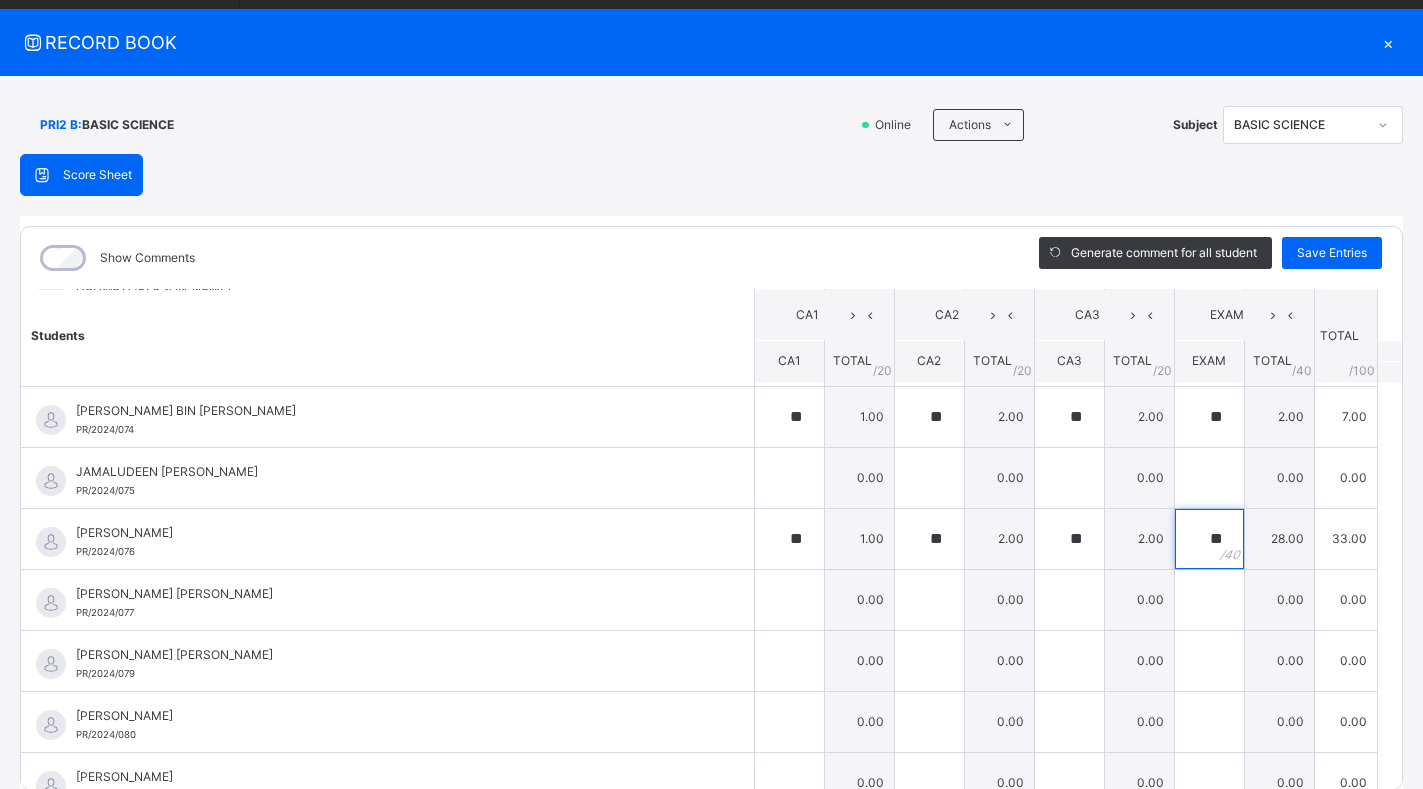 type on "**" 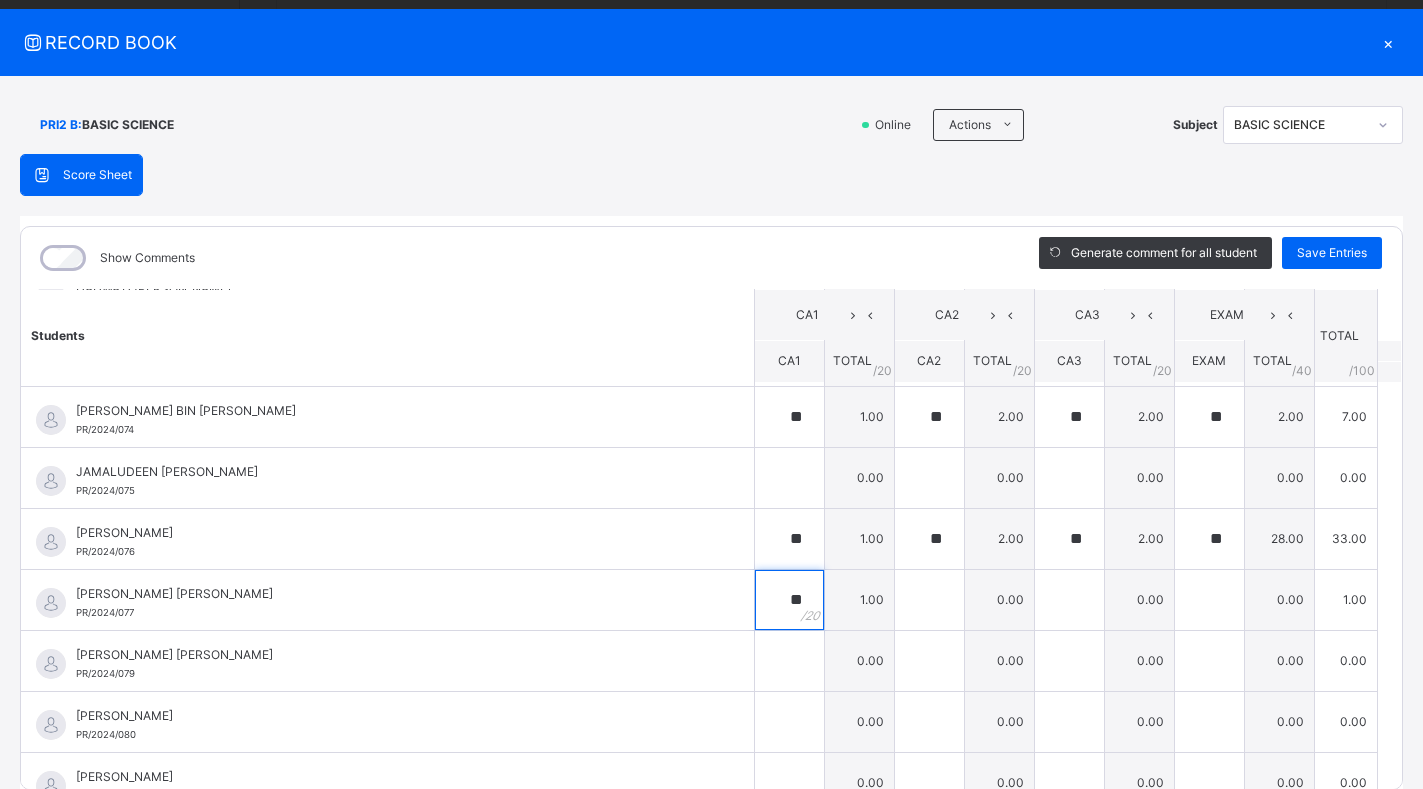 type on "**" 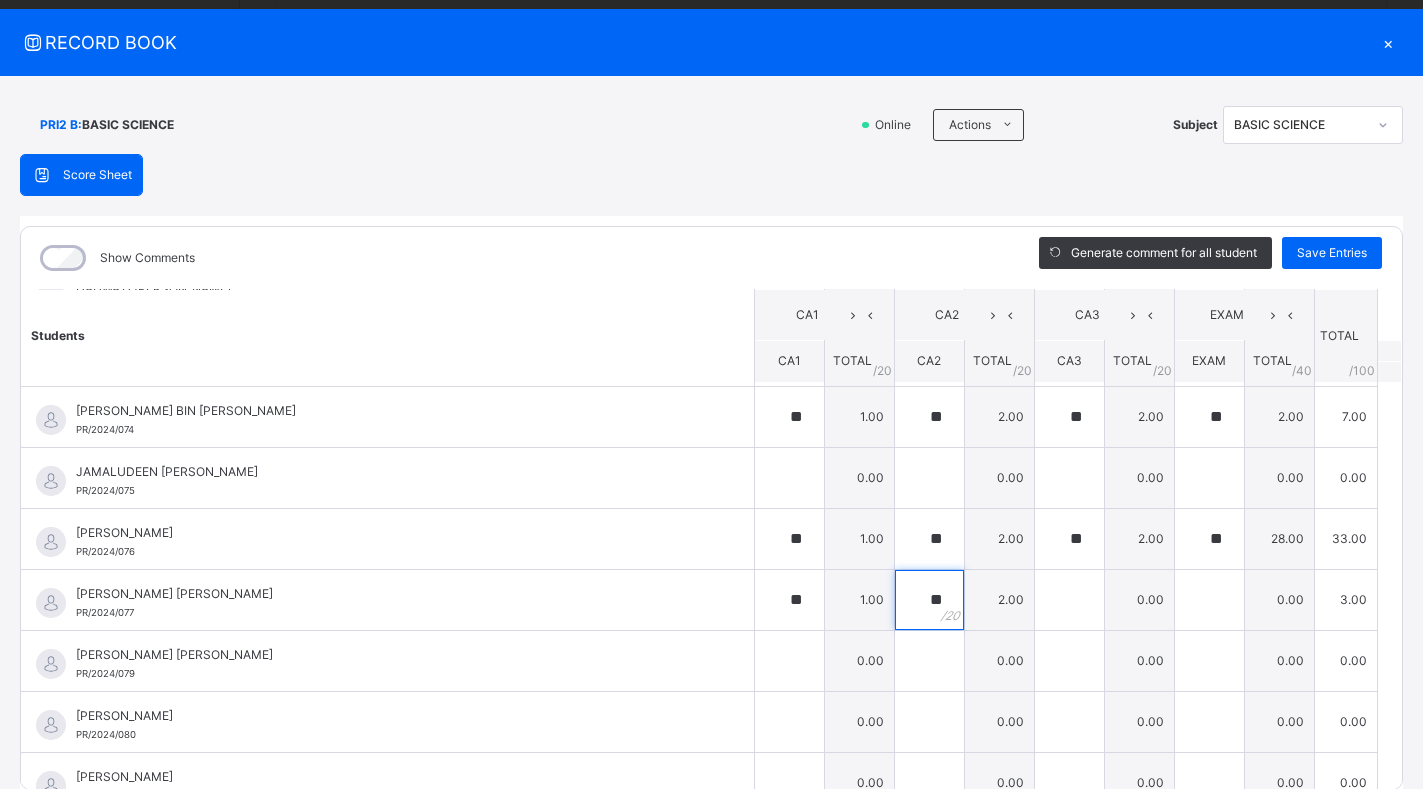 type on "**" 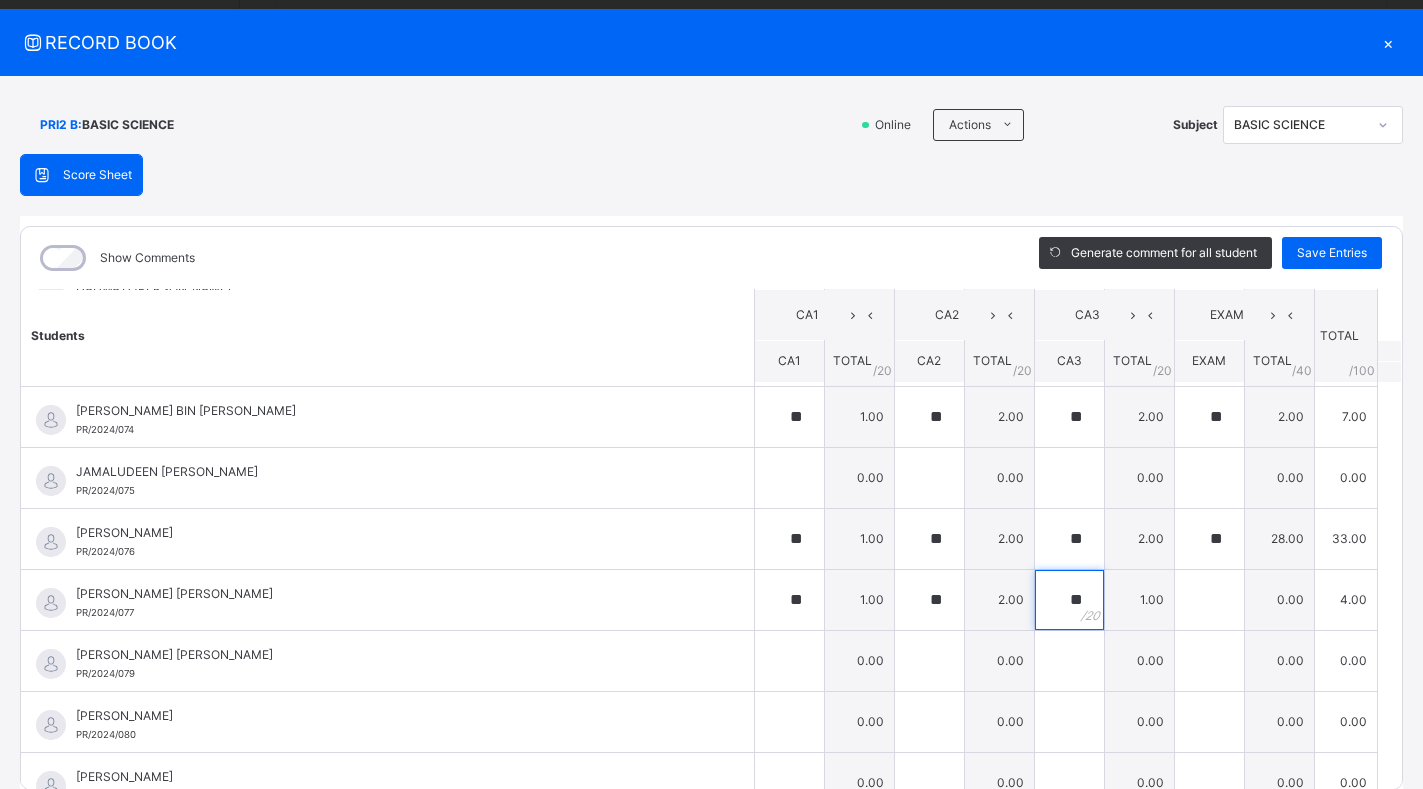 type on "**" 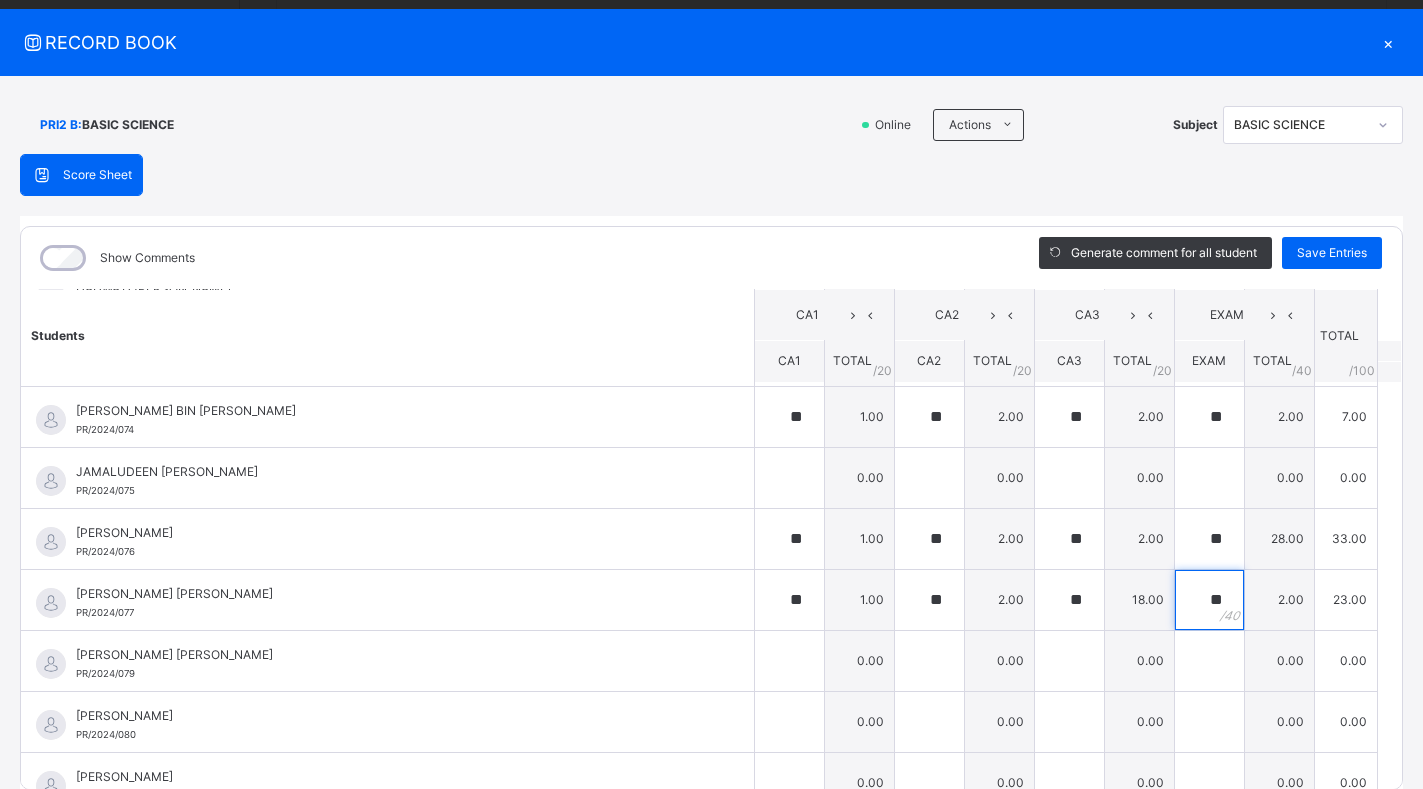 type on "**" 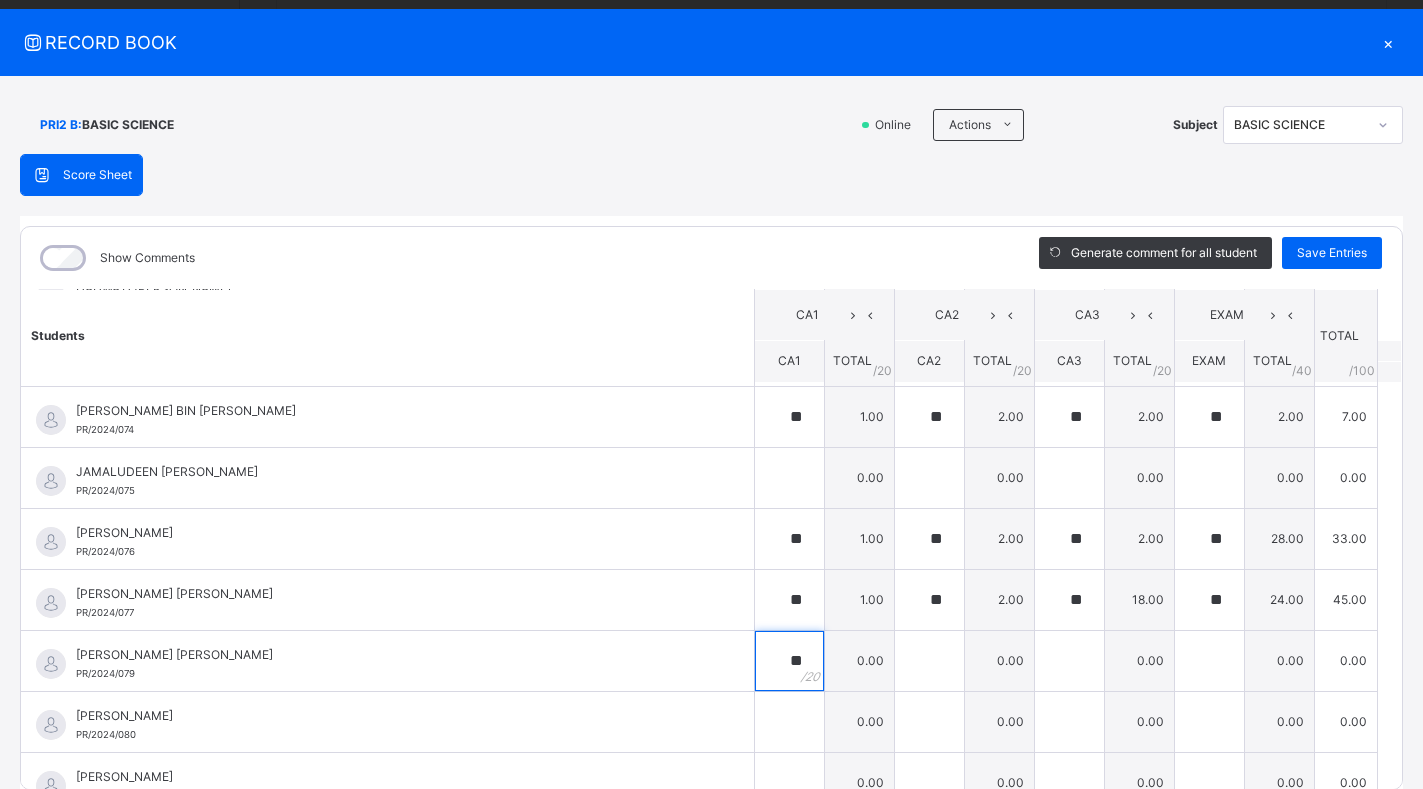 type on "**" 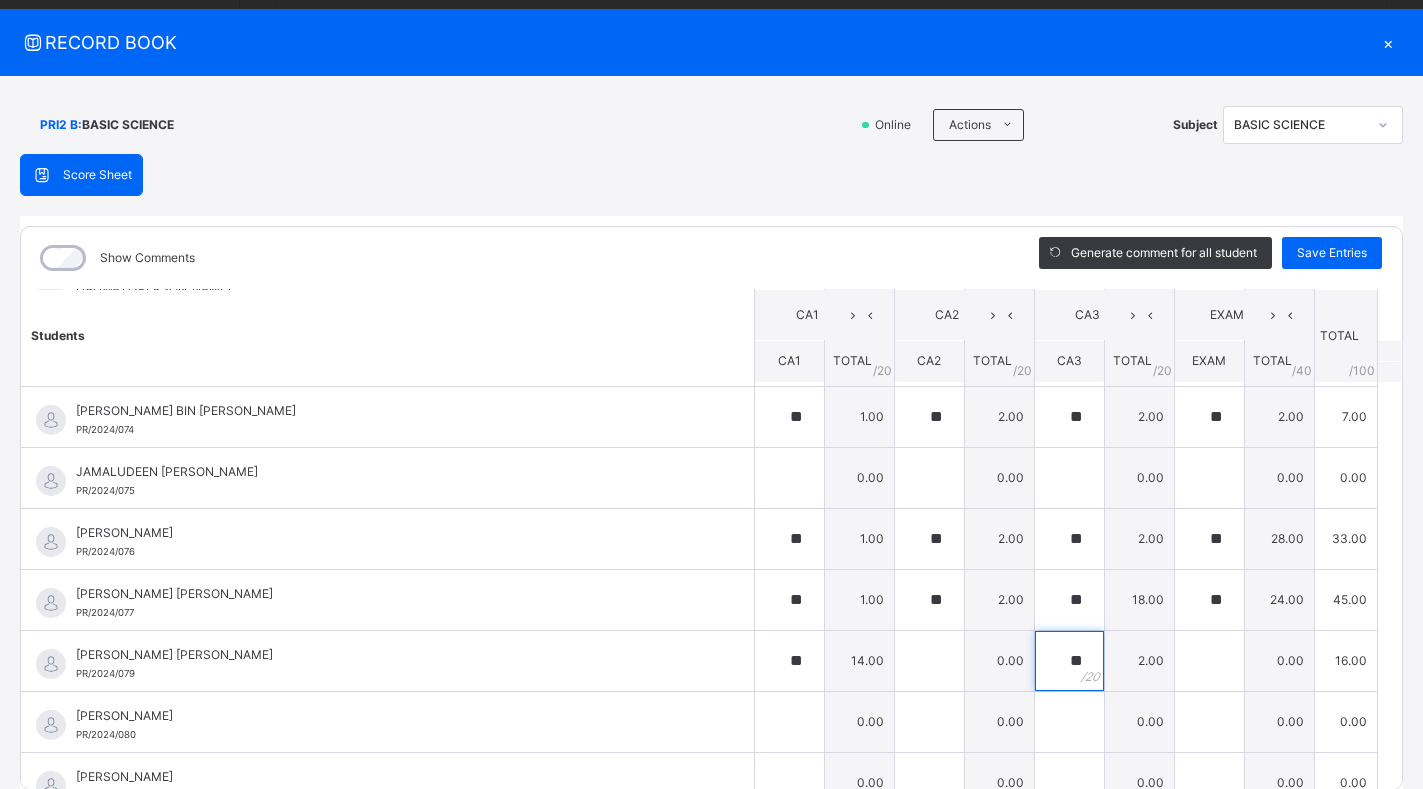 type on "**" 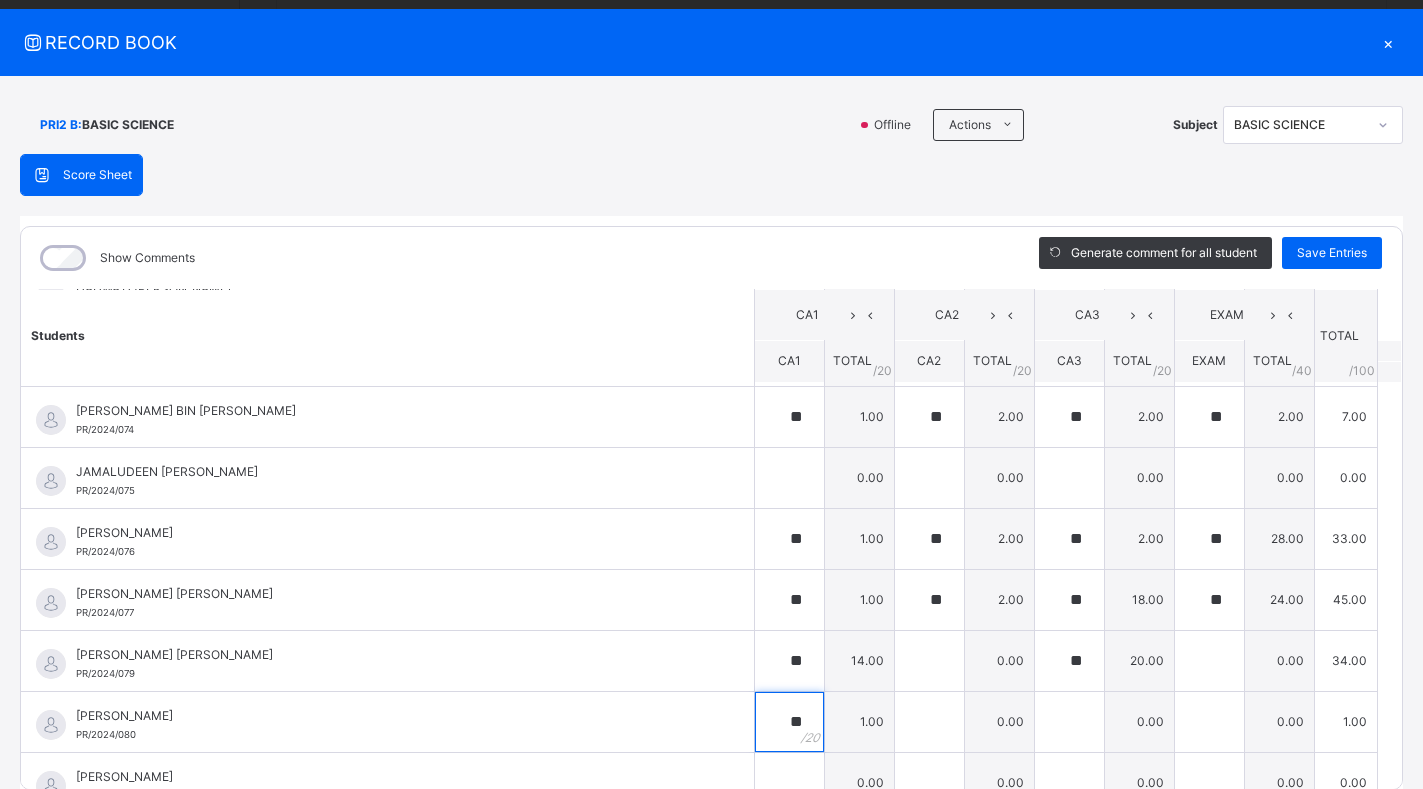 type on "**" 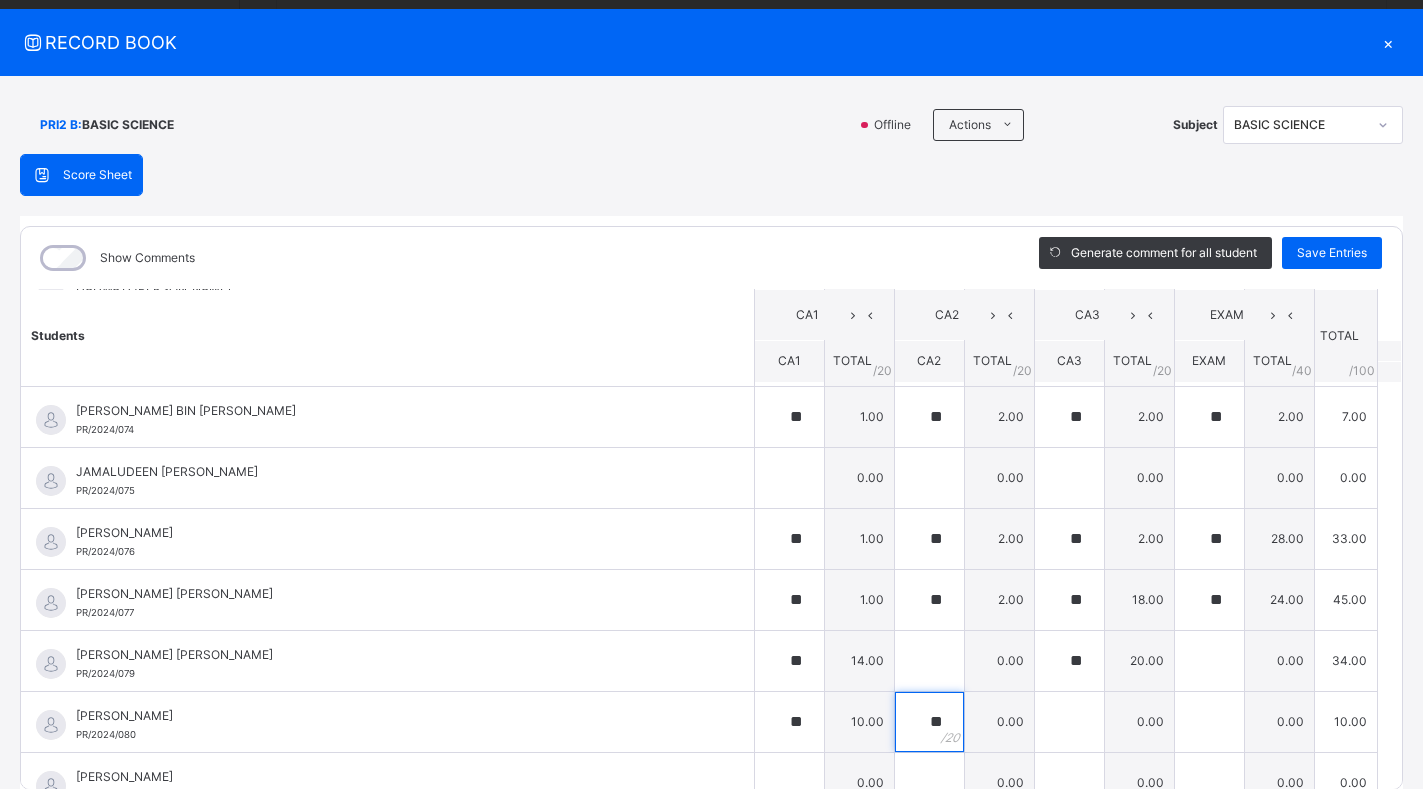 type on "**" 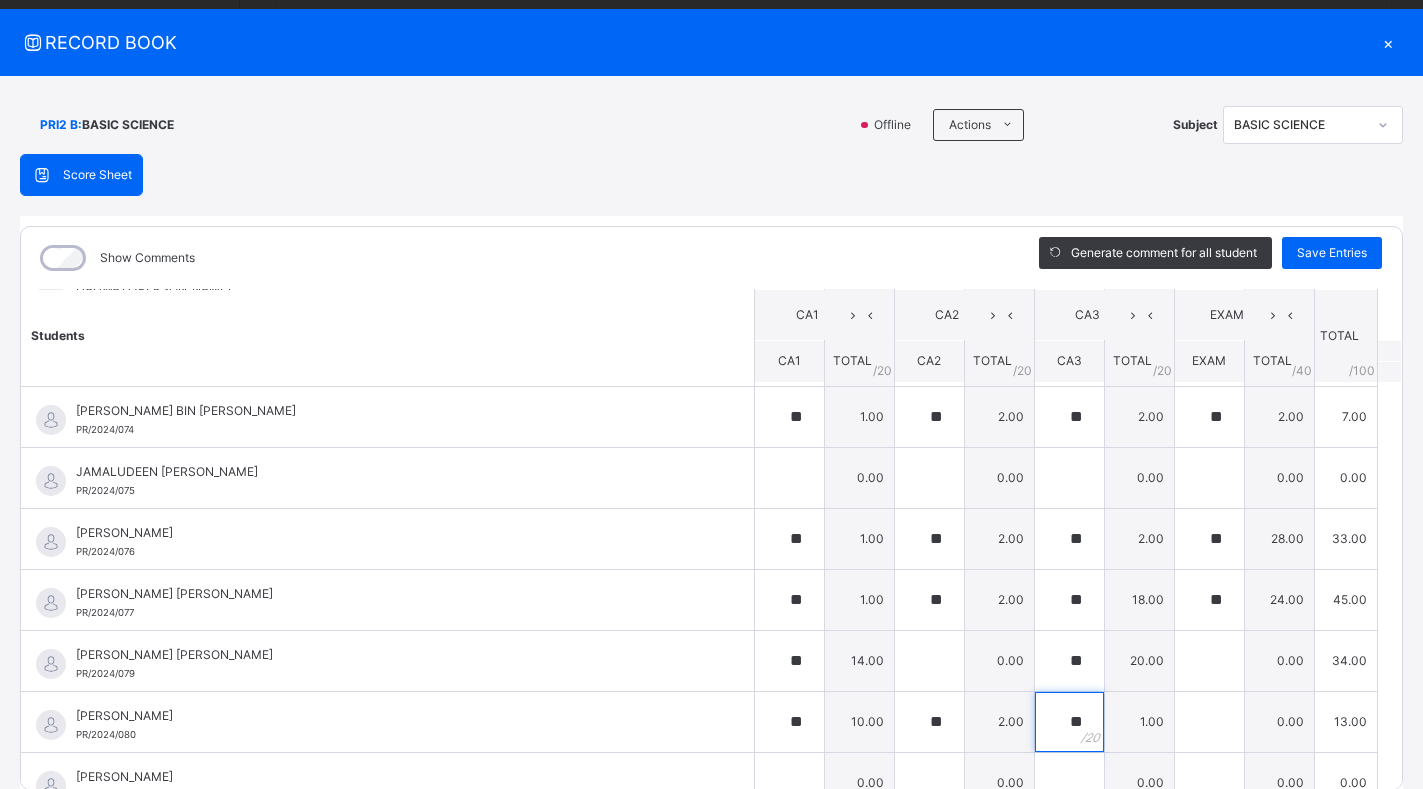 type on "**" 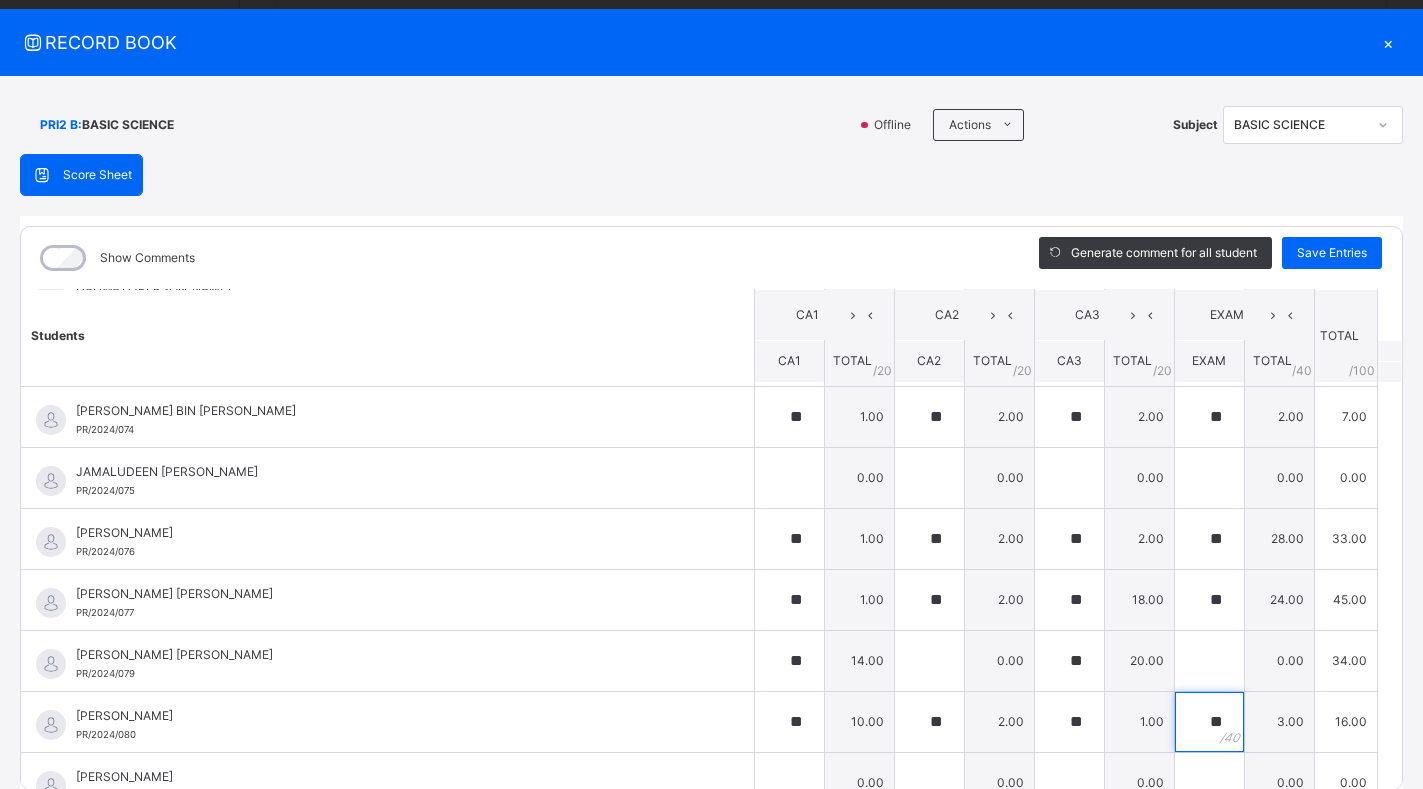 type on "**" 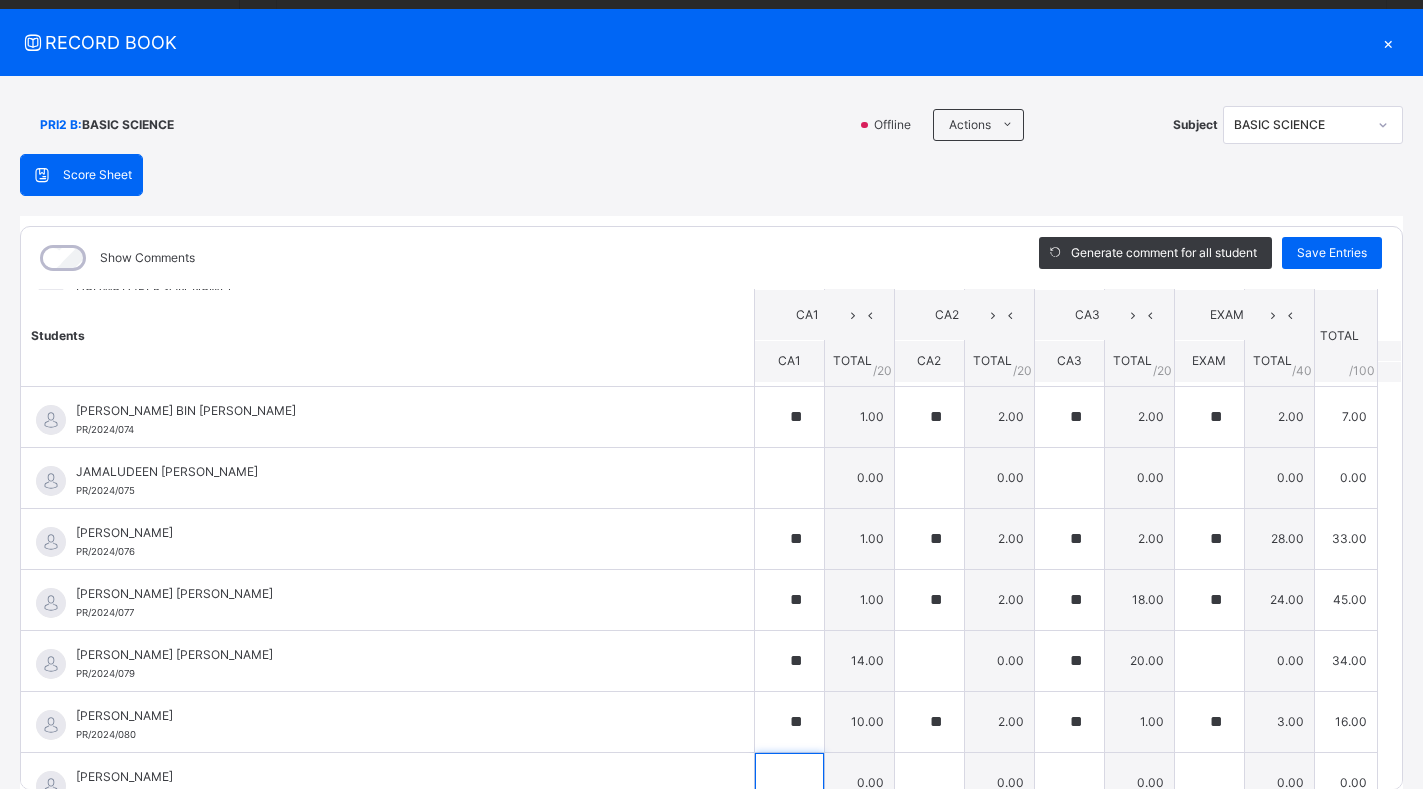 scroll, scrollTop: 1850, scrollLeft: 0, axis: vertical 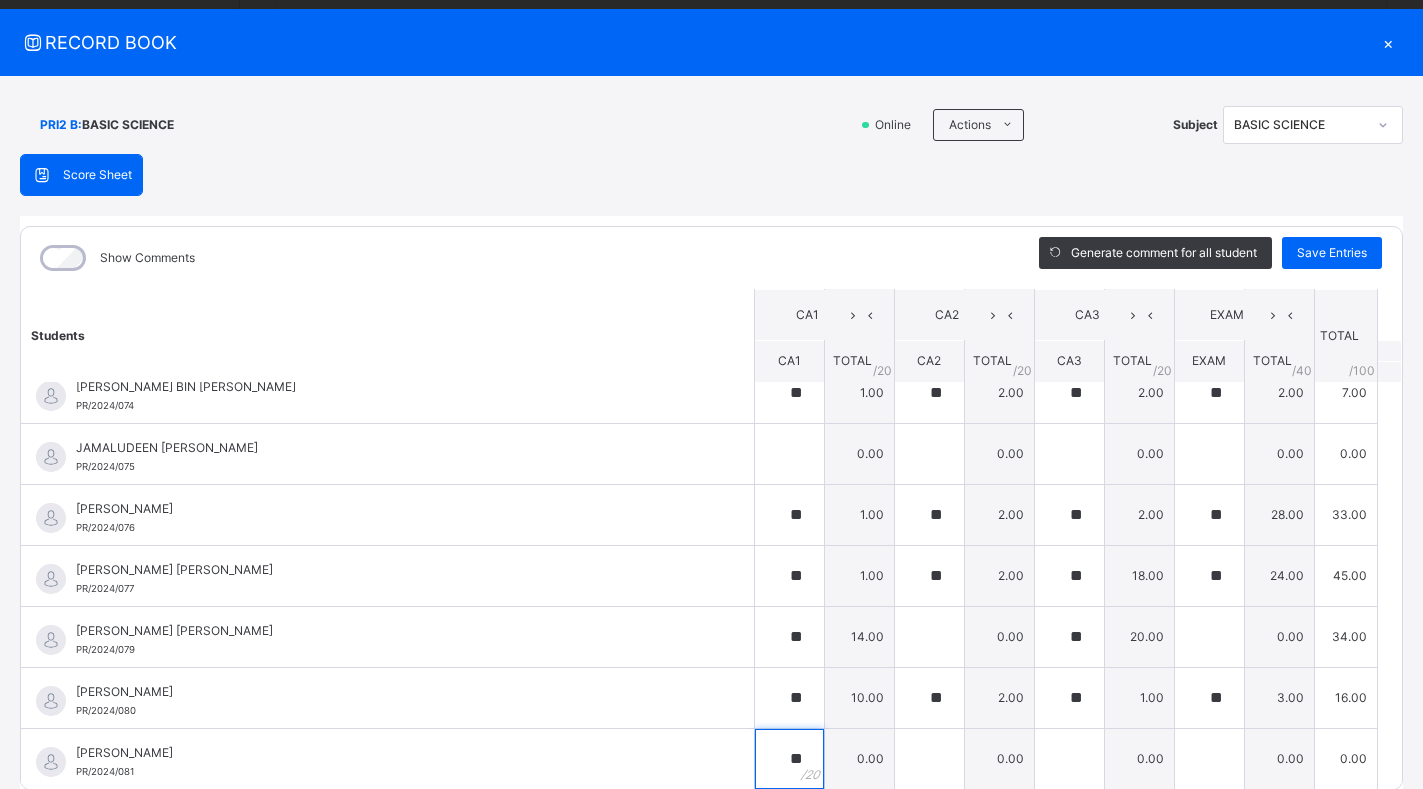 type on "**" 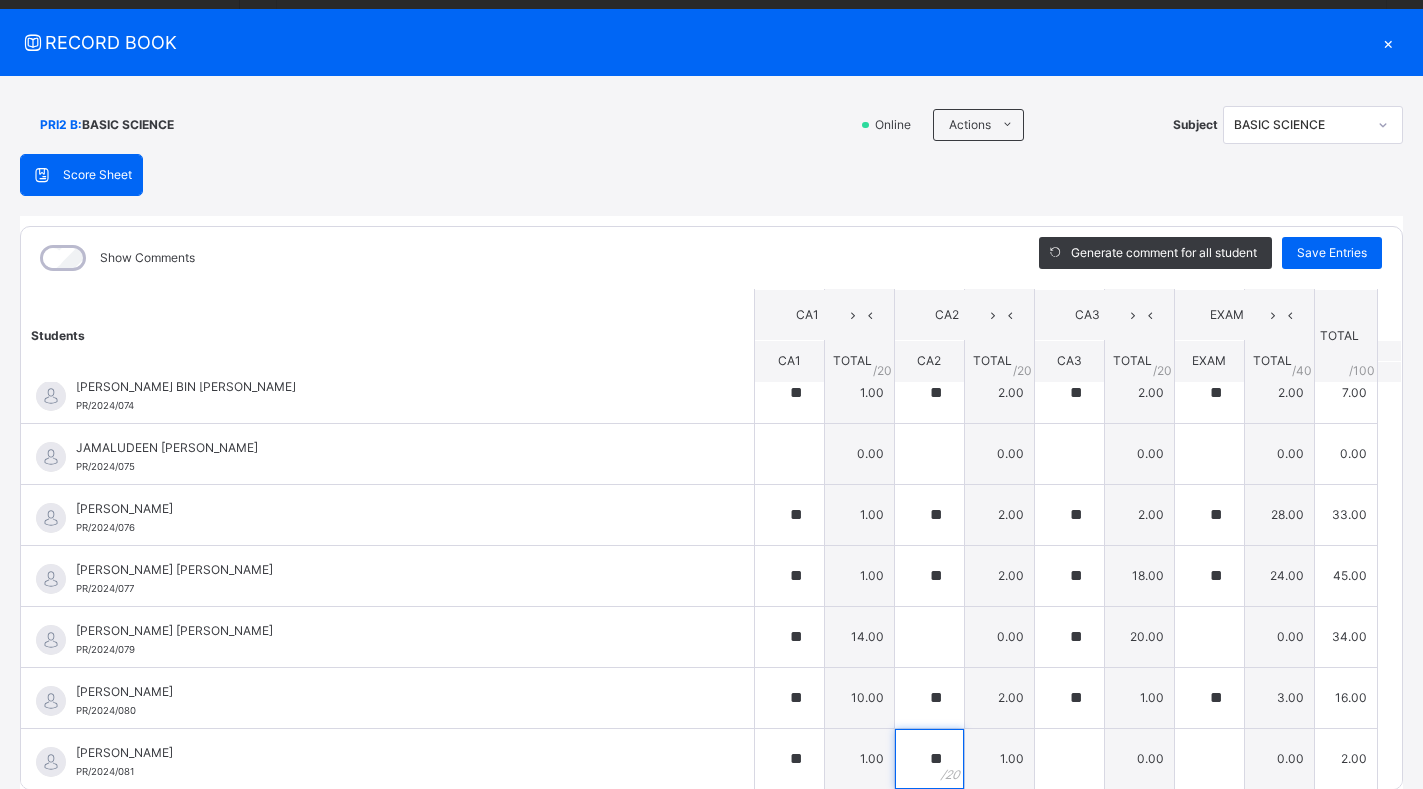 type on "**" 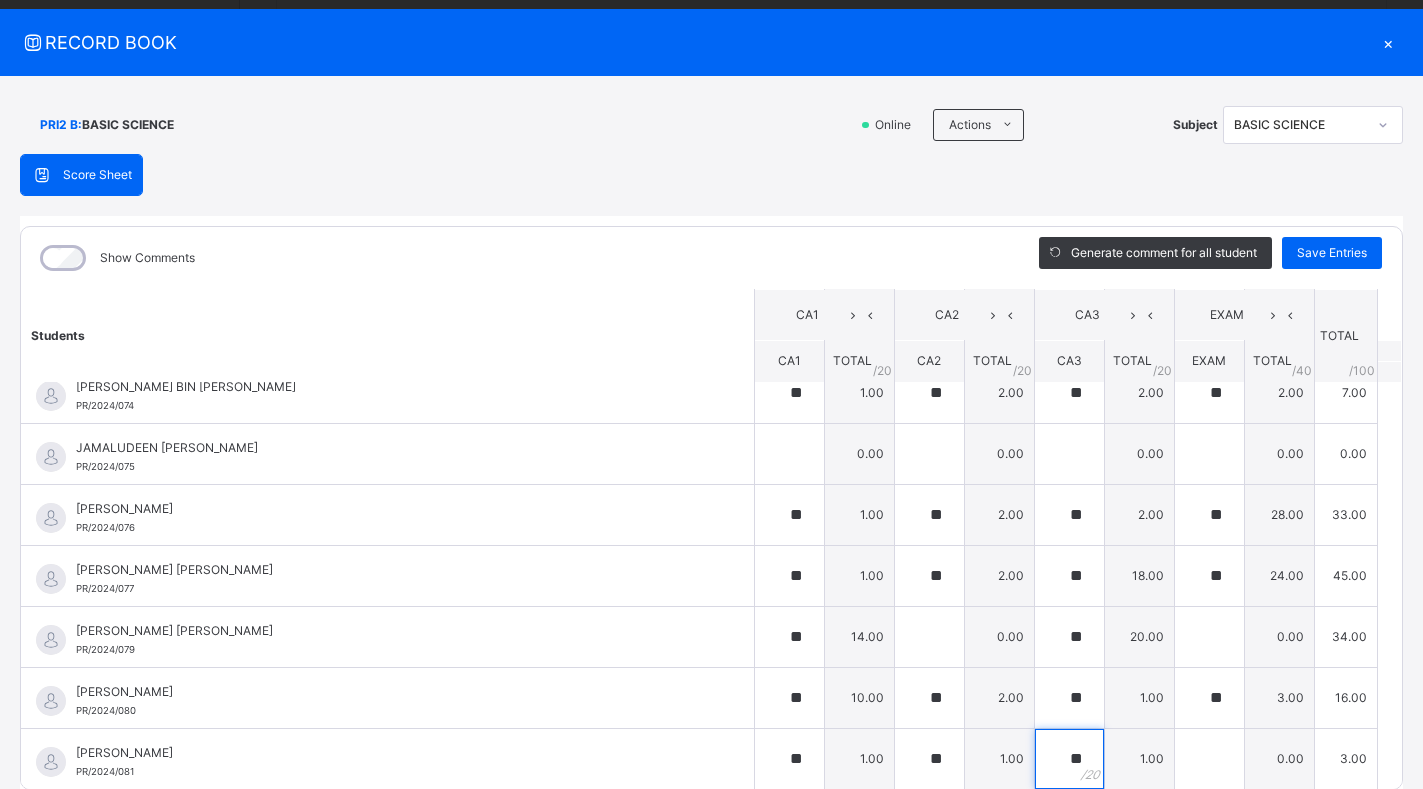 type on "**" 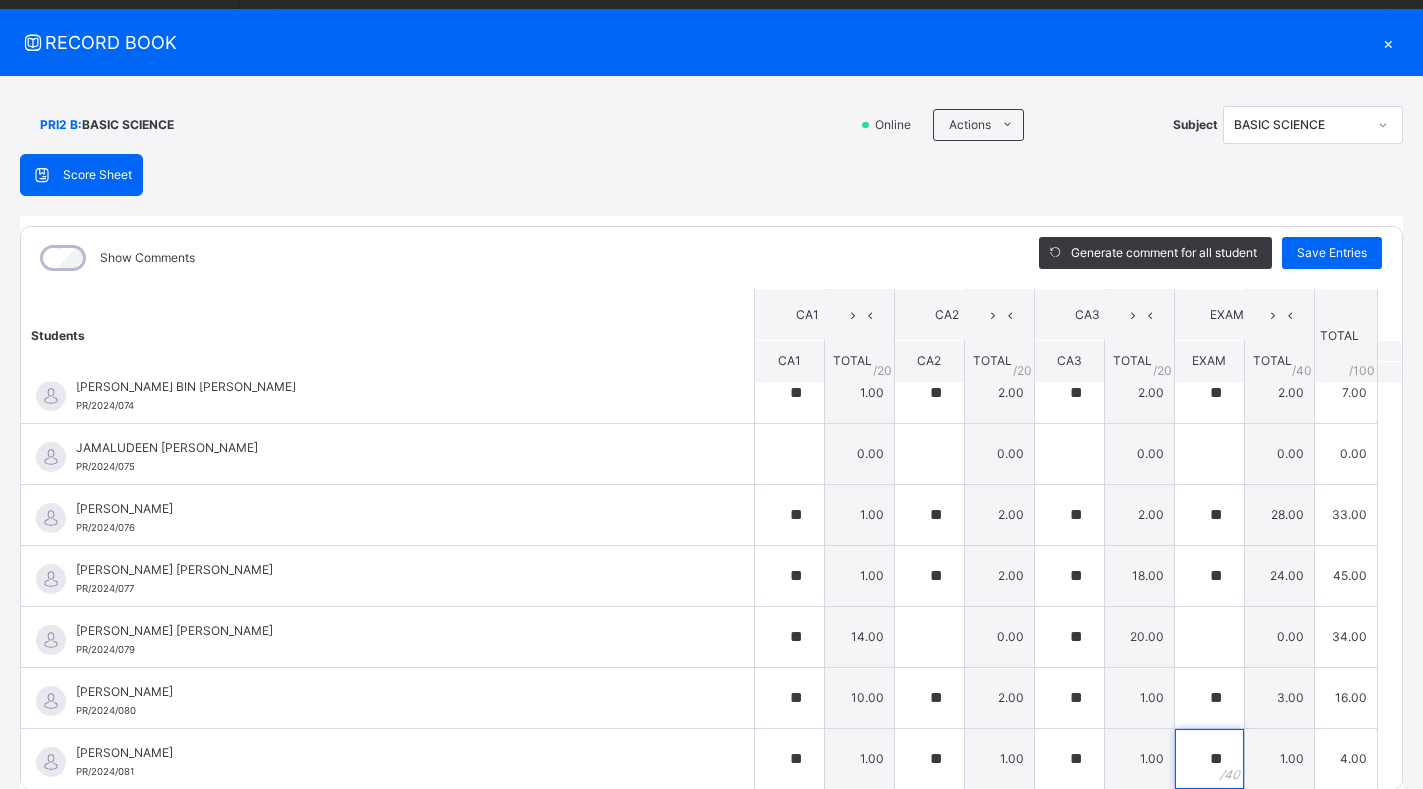 type on "**" 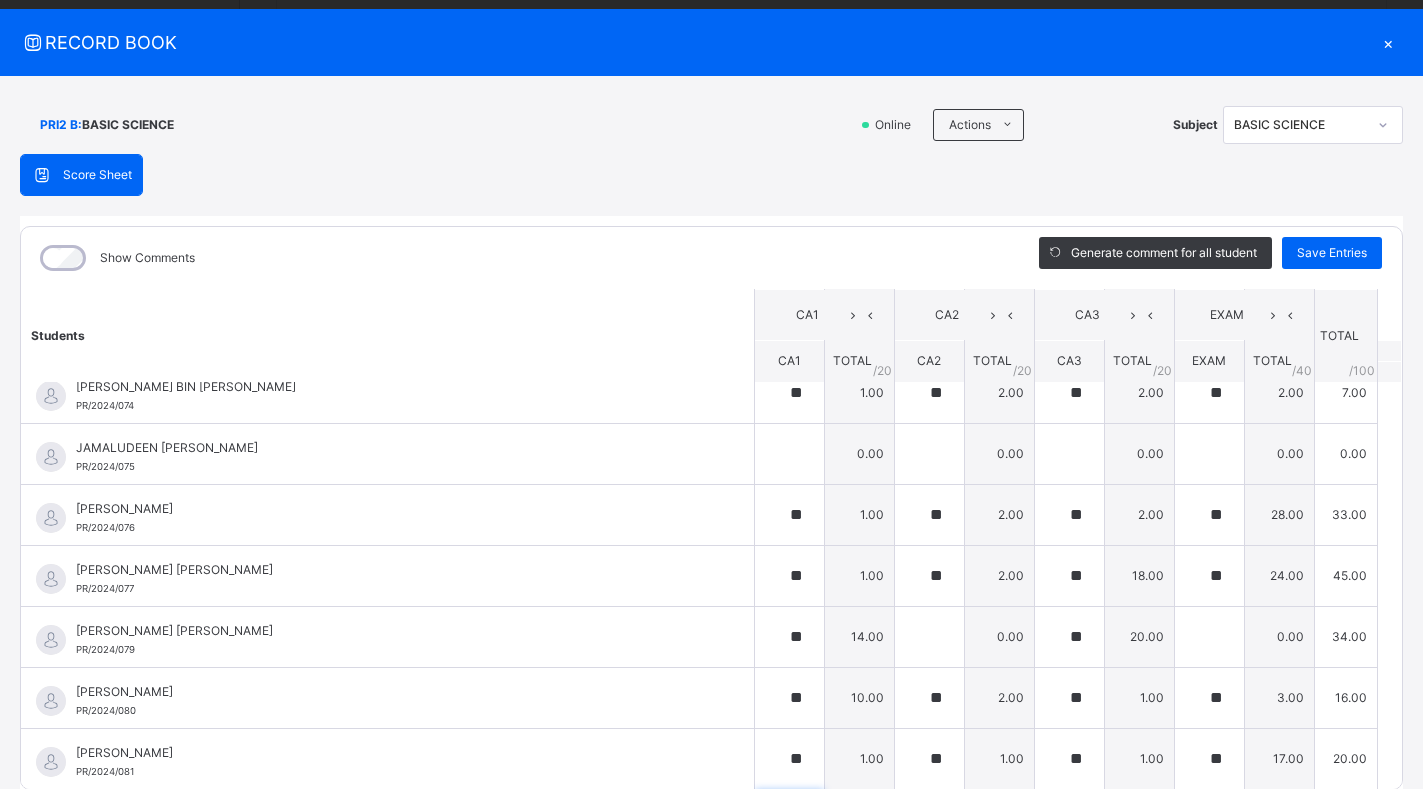 scroll, scrollTop: 2131, scrollLeft: 0, axis: vertical 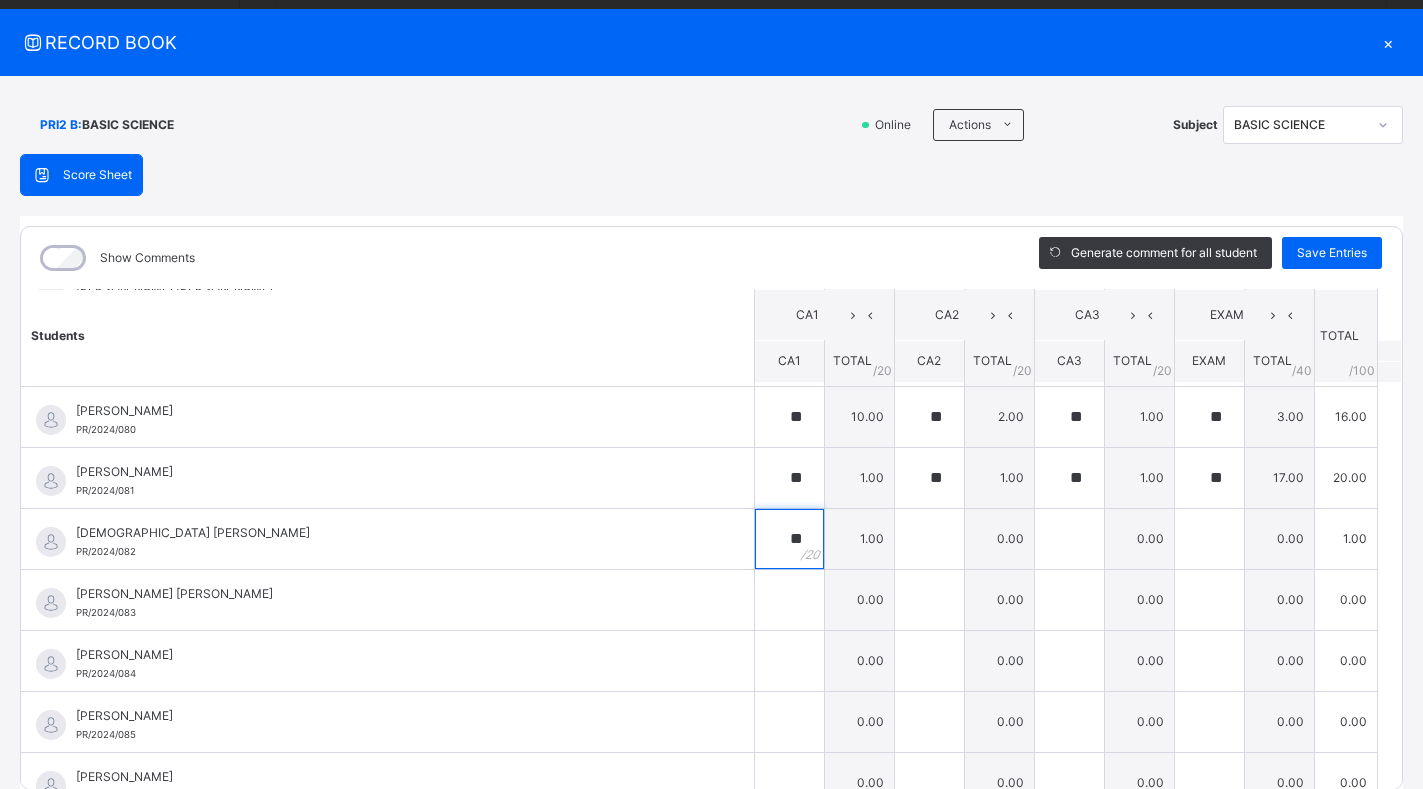type on "**" 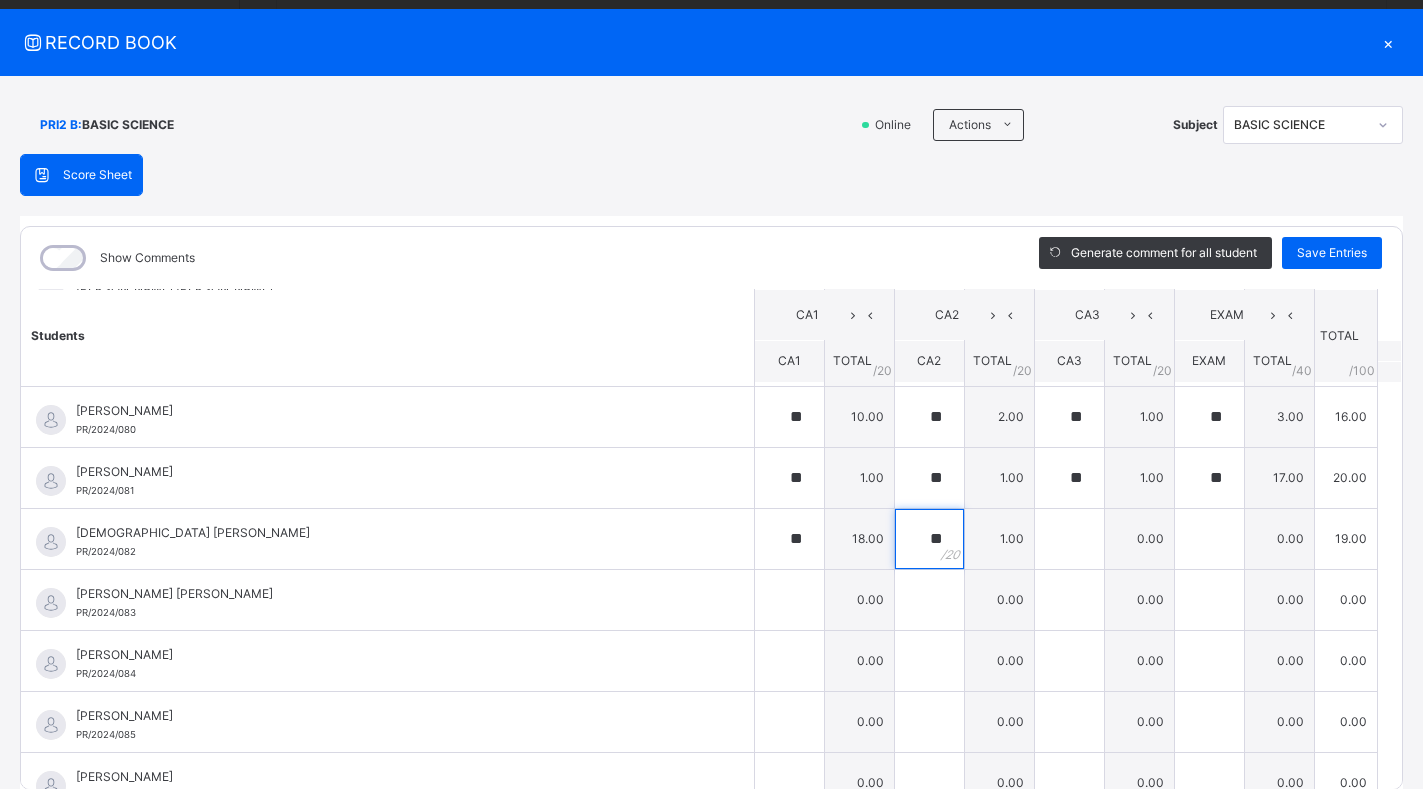 type on "**" 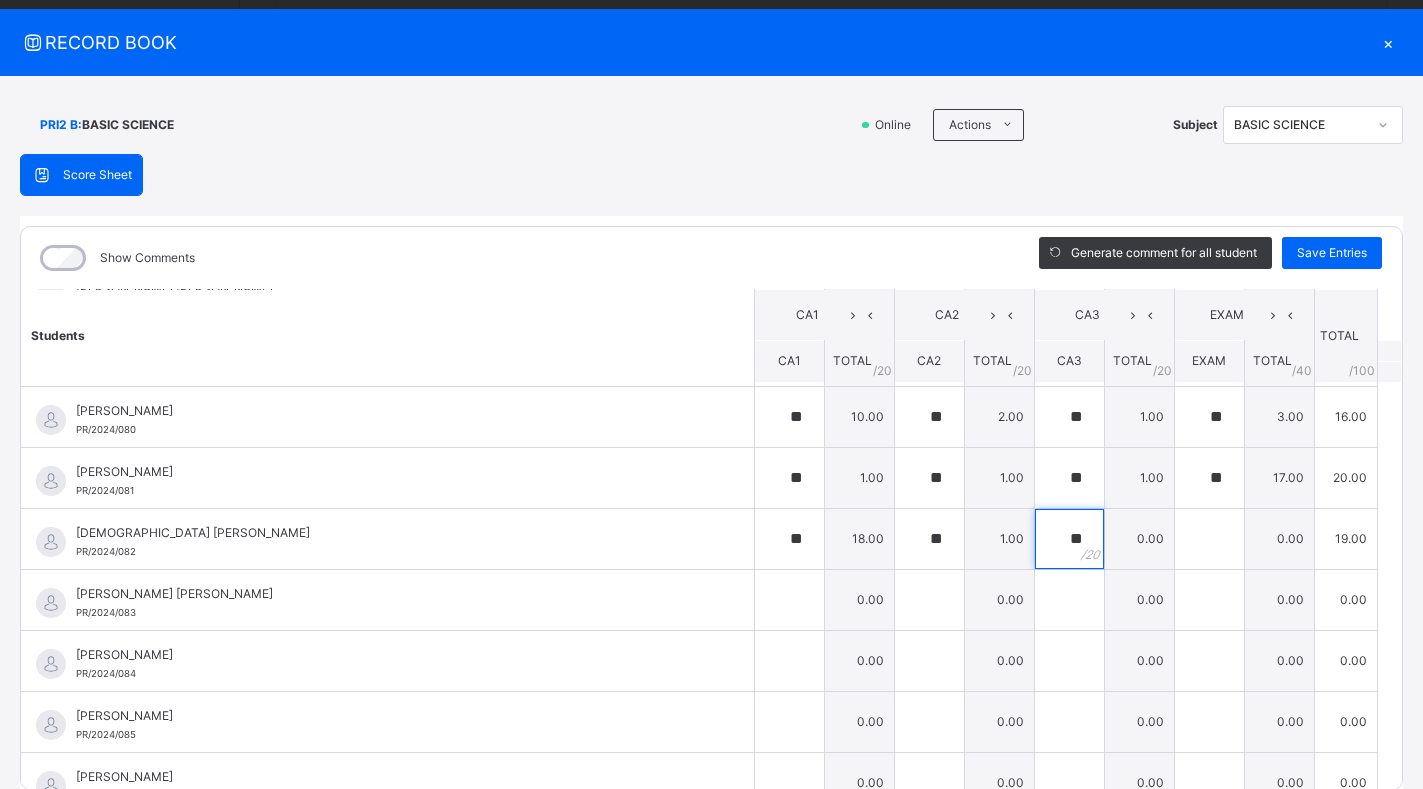 type on "**" 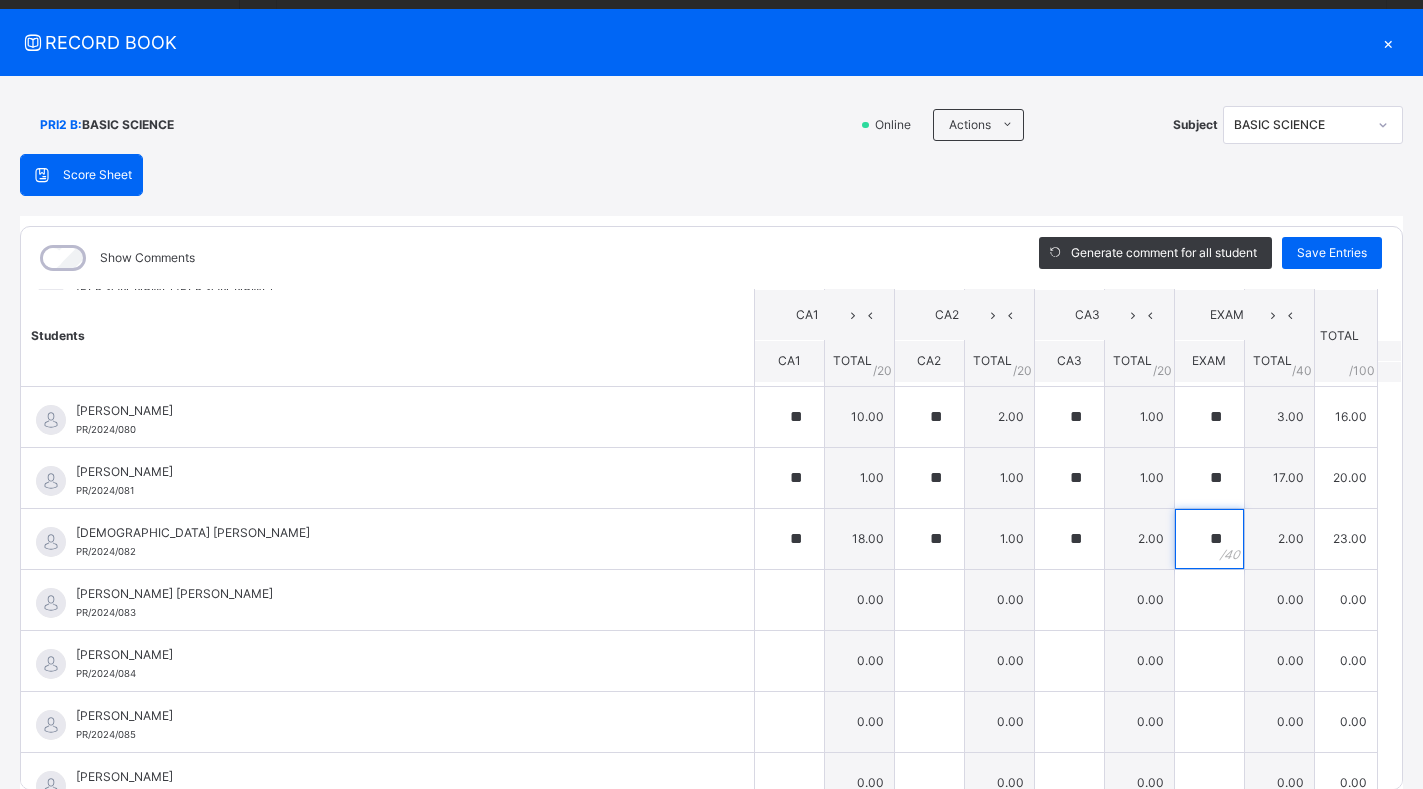 type on "**" 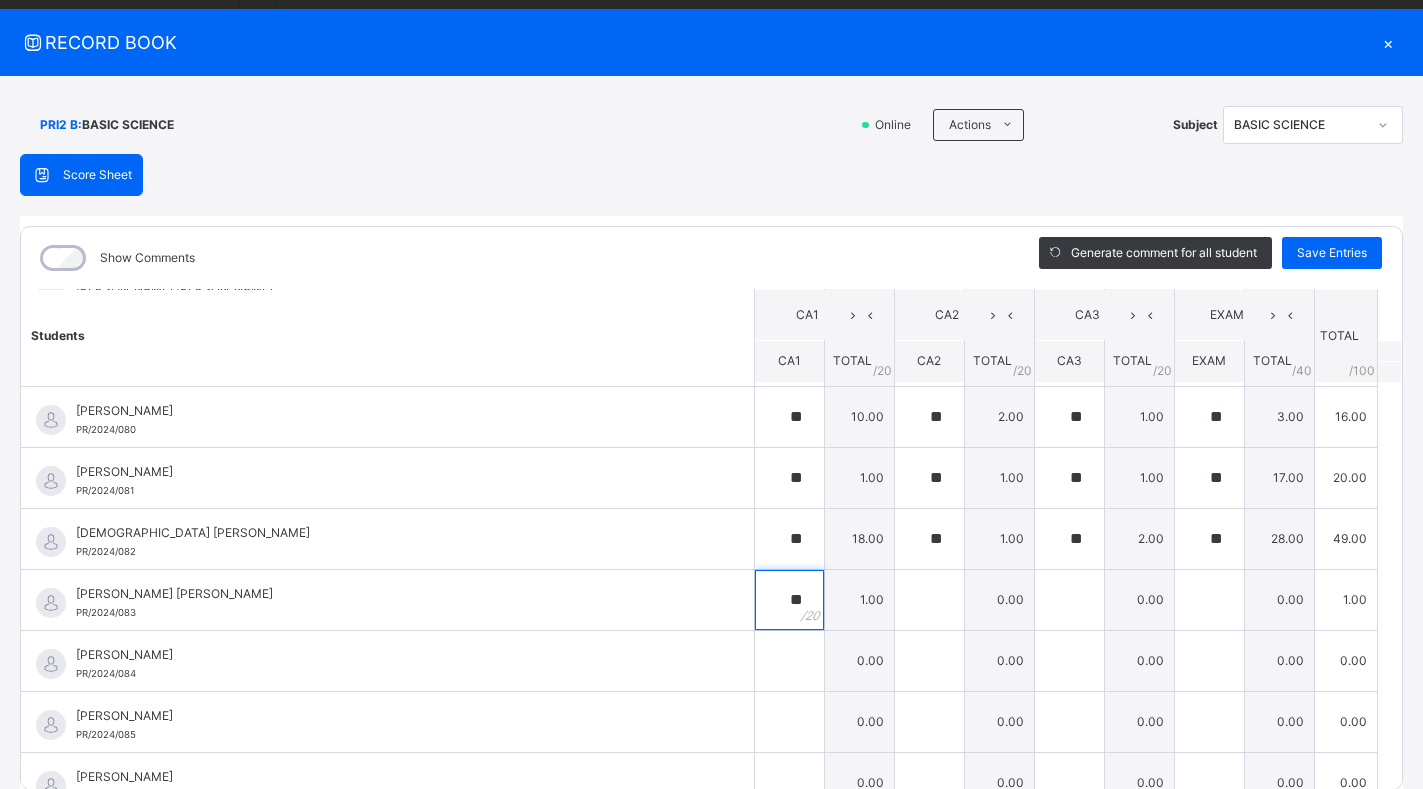 type on "**" 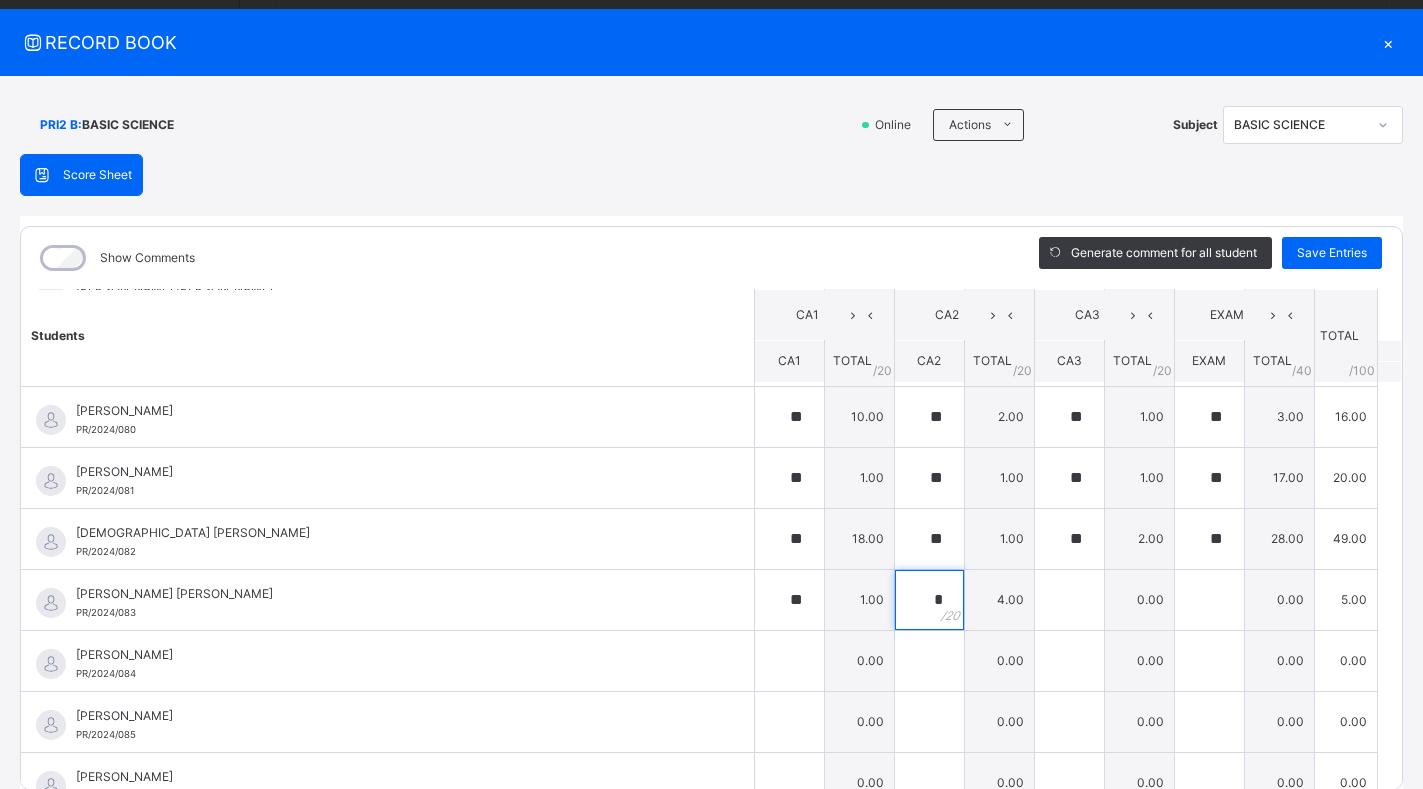 type on "*" 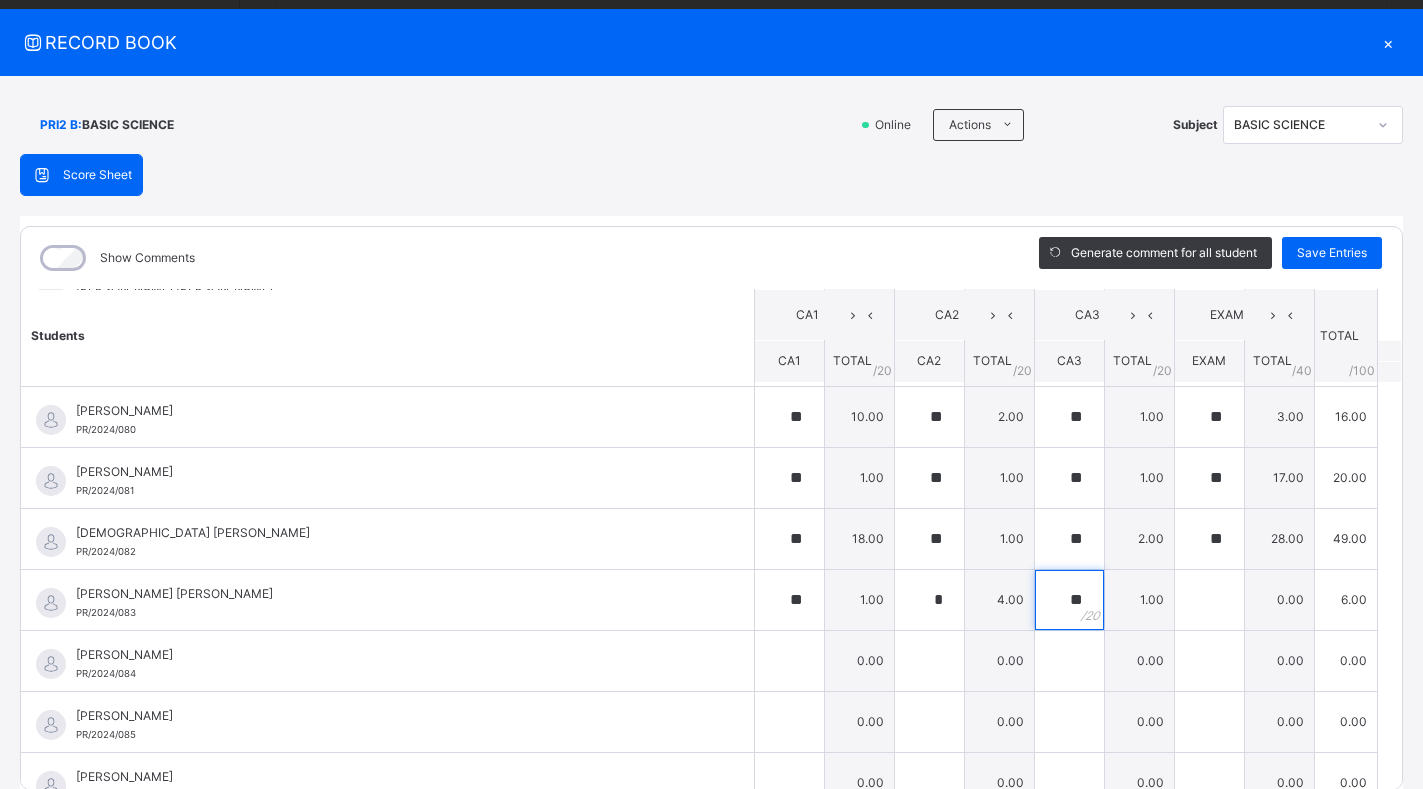 type on "**" 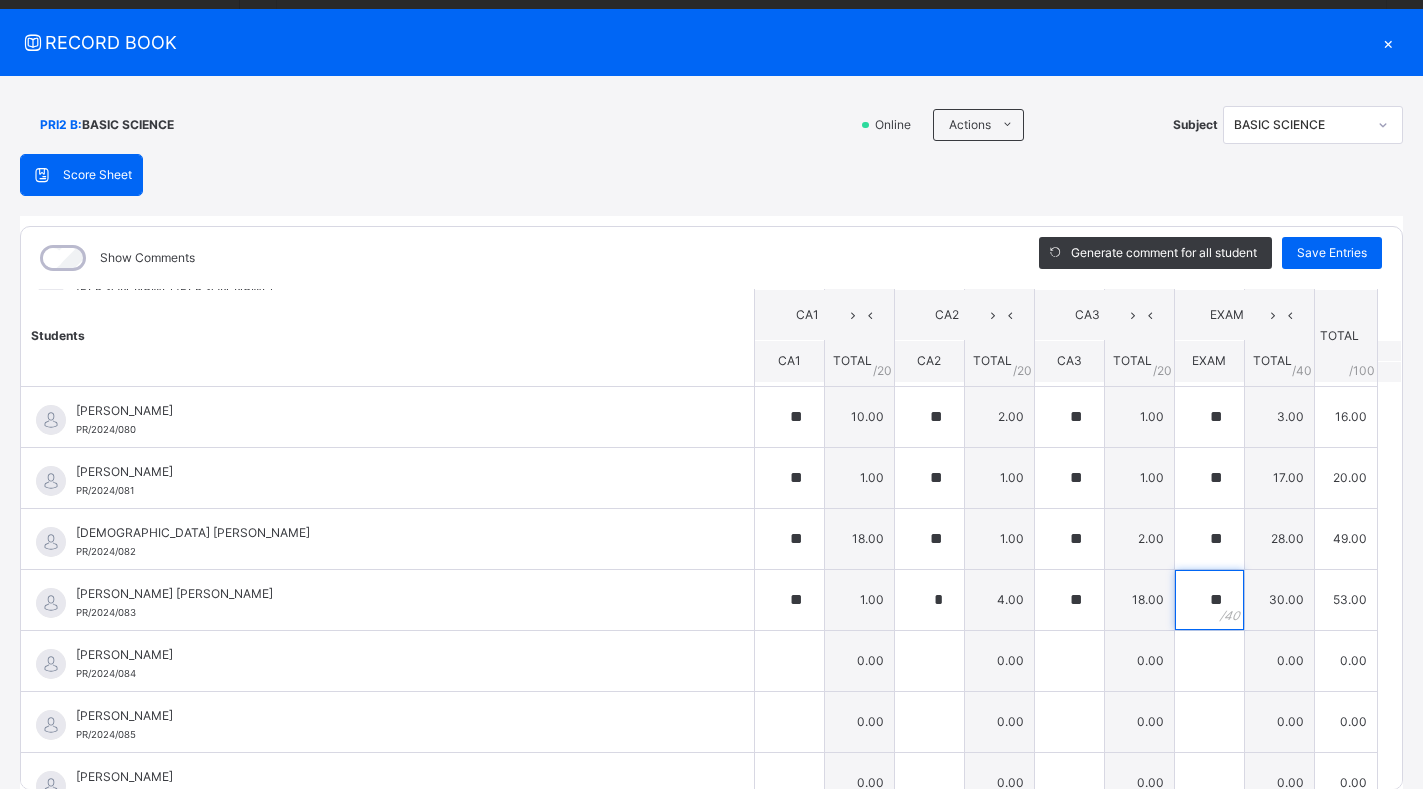 type on "**" 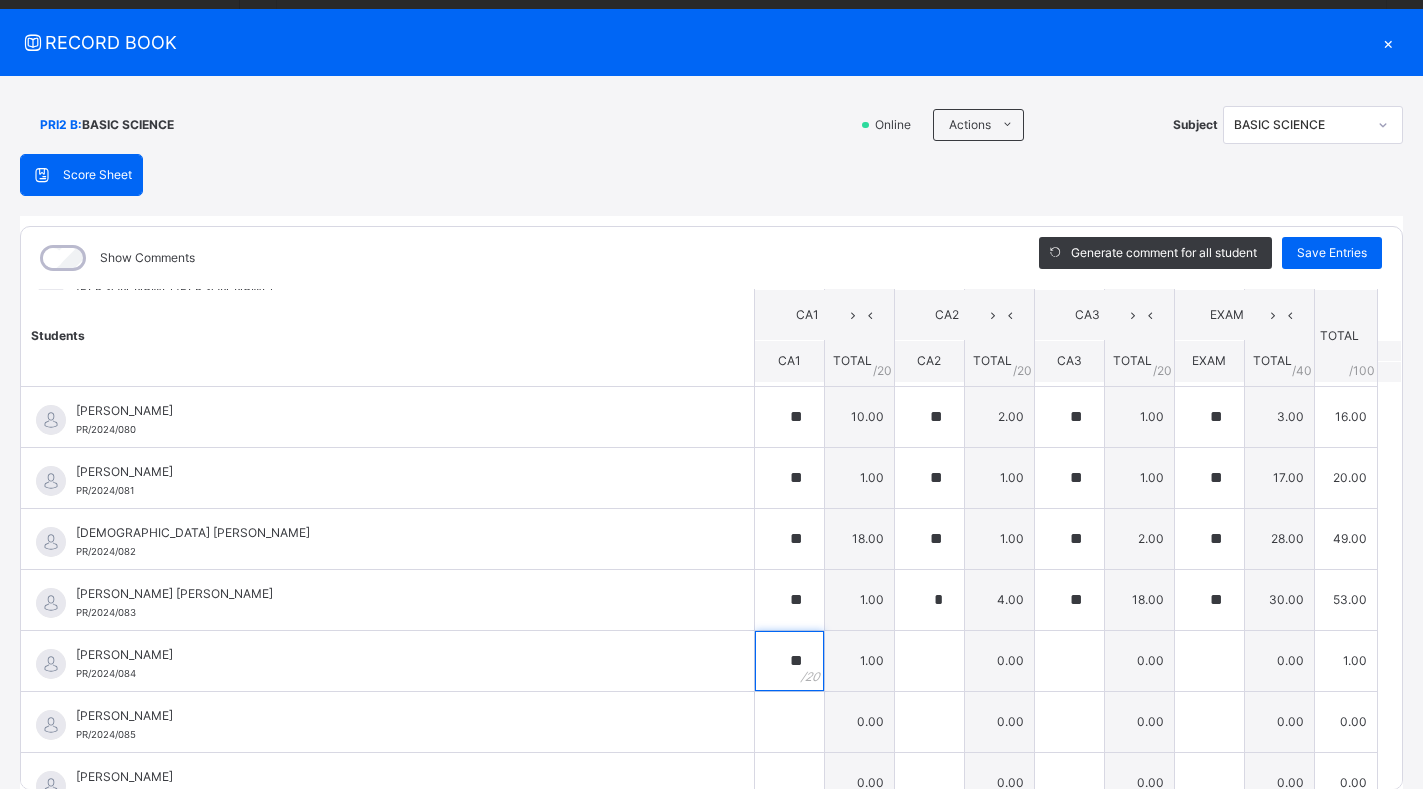 type on "**" 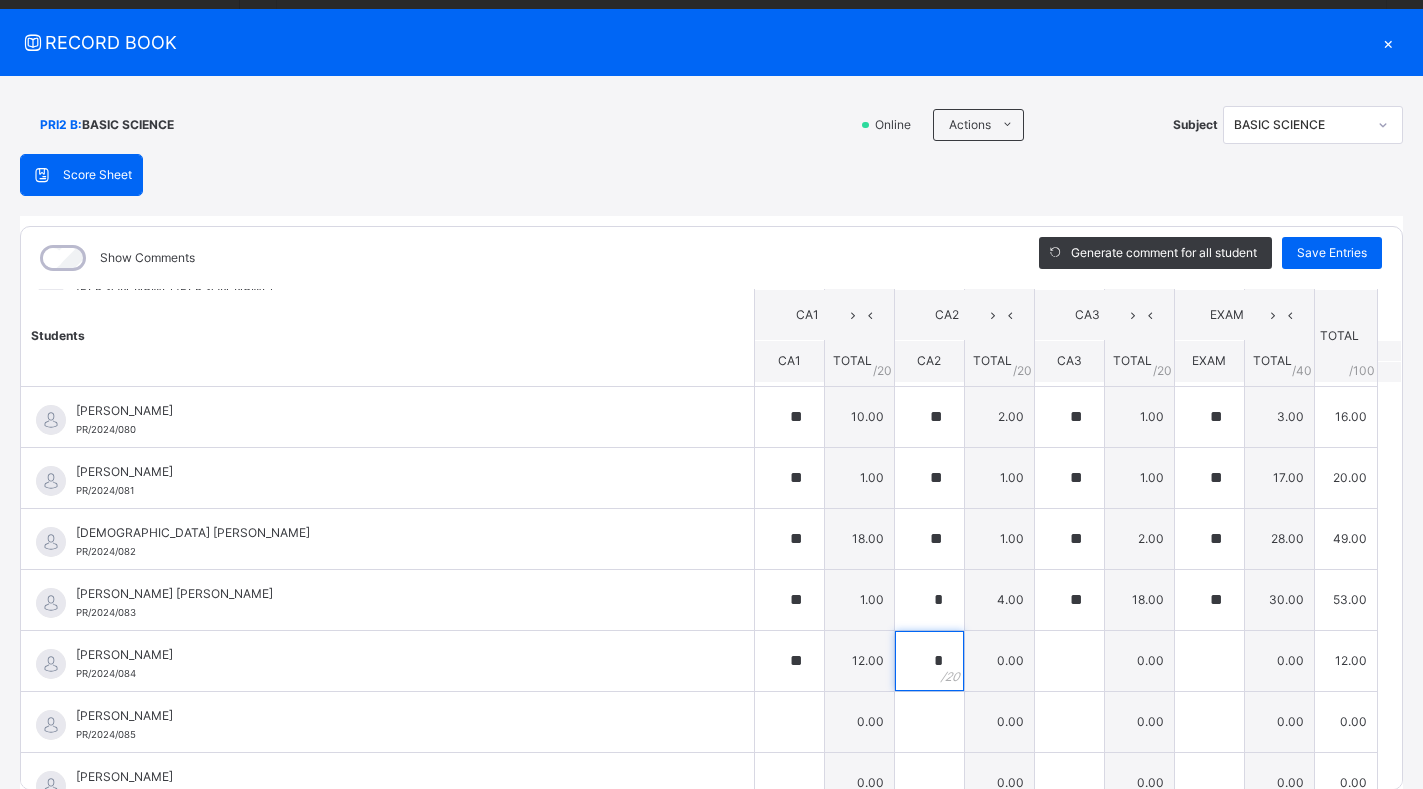 type on "*" 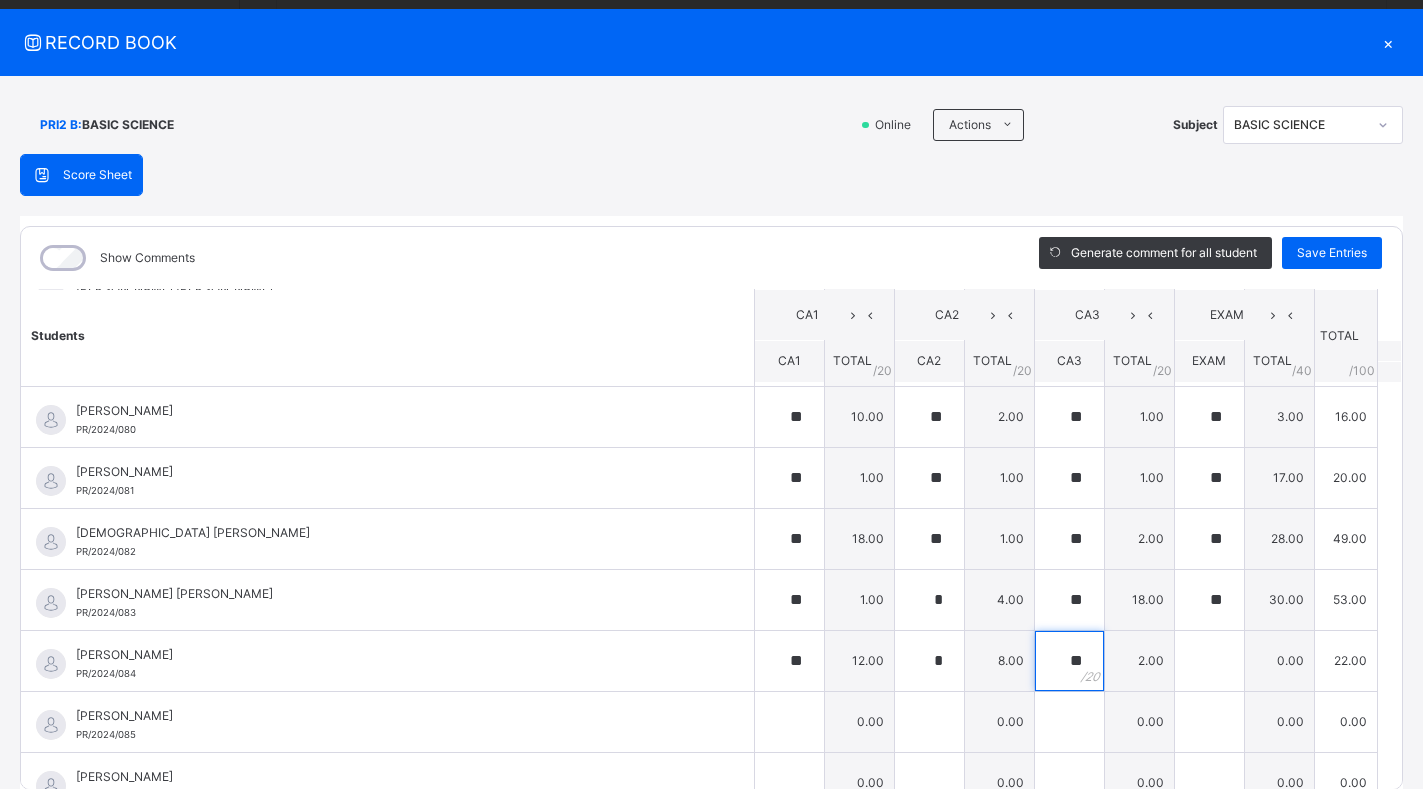 type on "**" 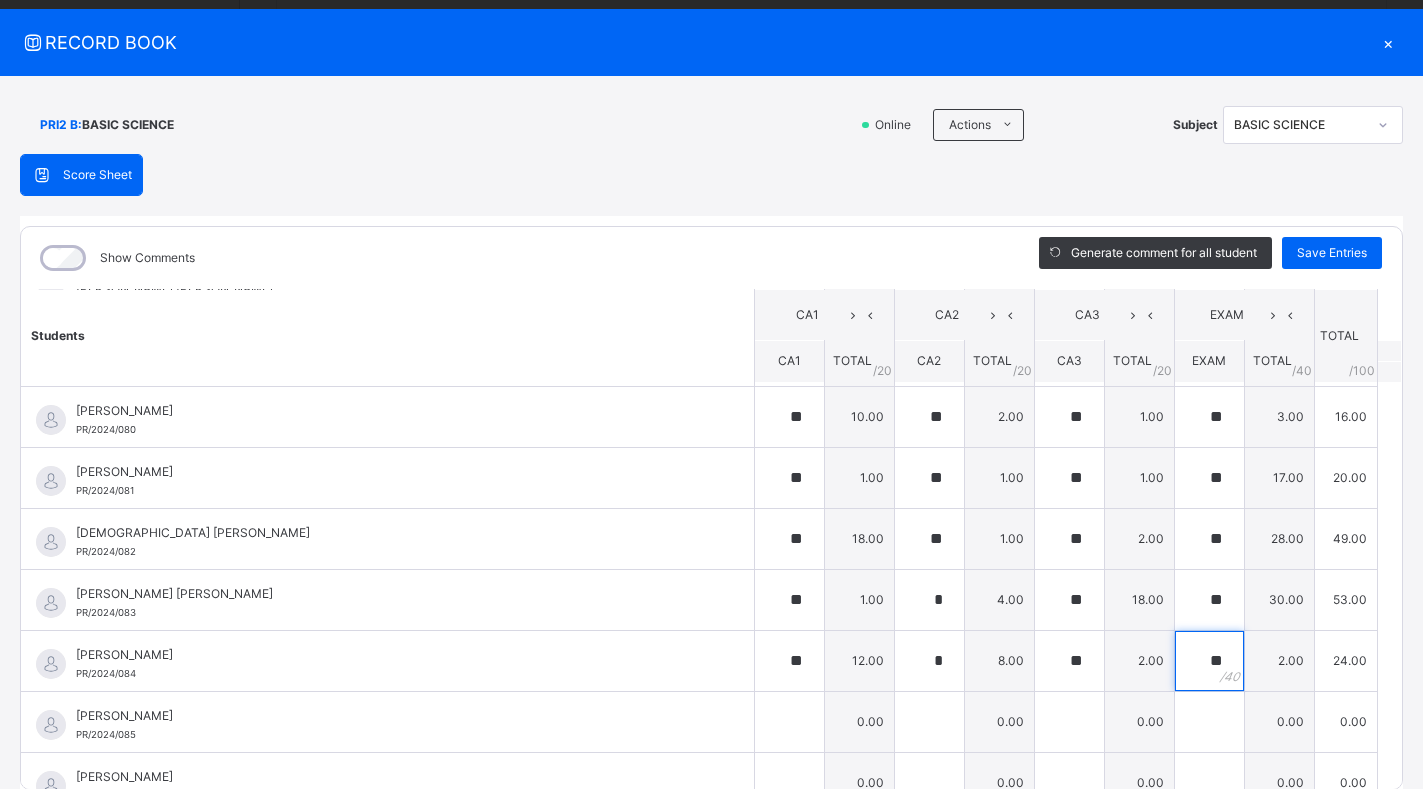 type on "**" 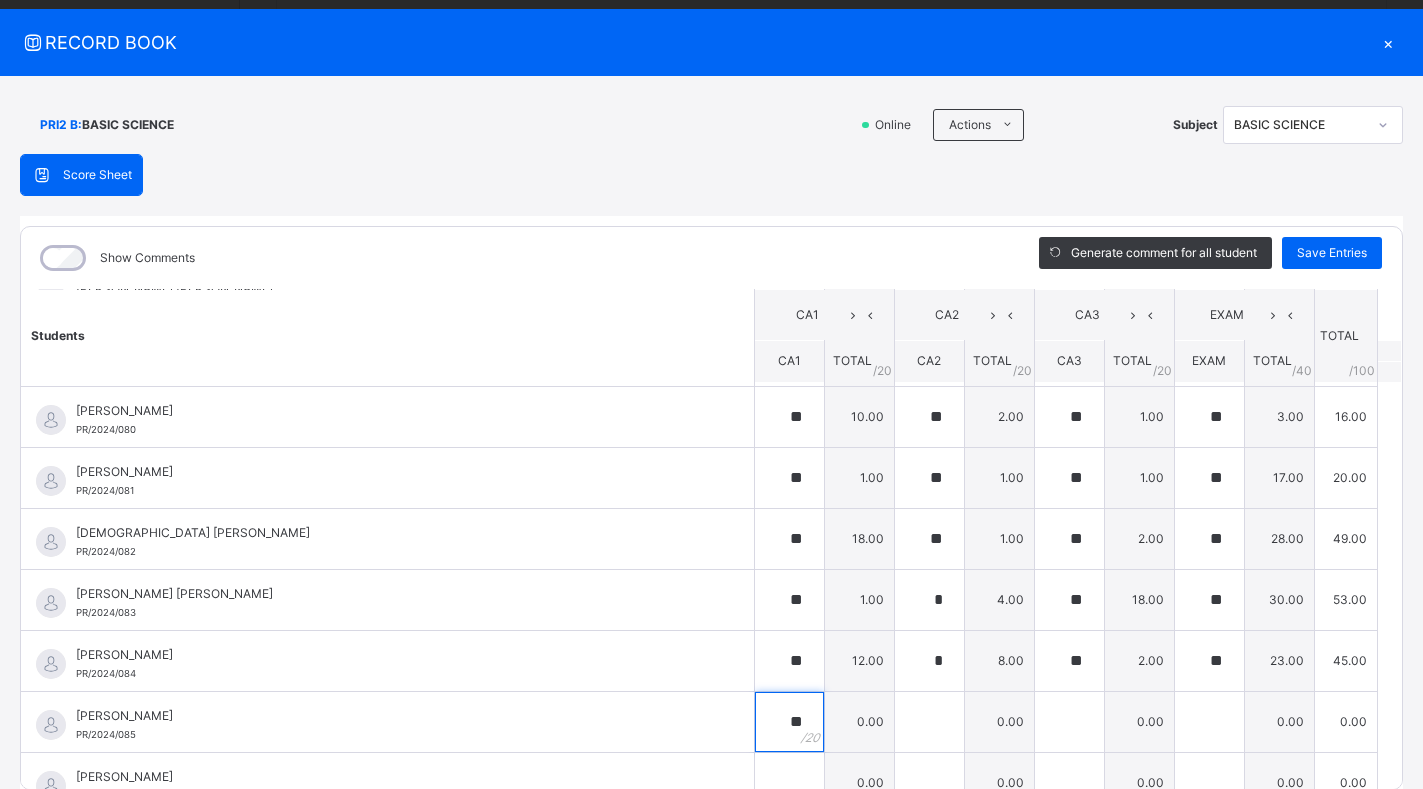 type on "**" 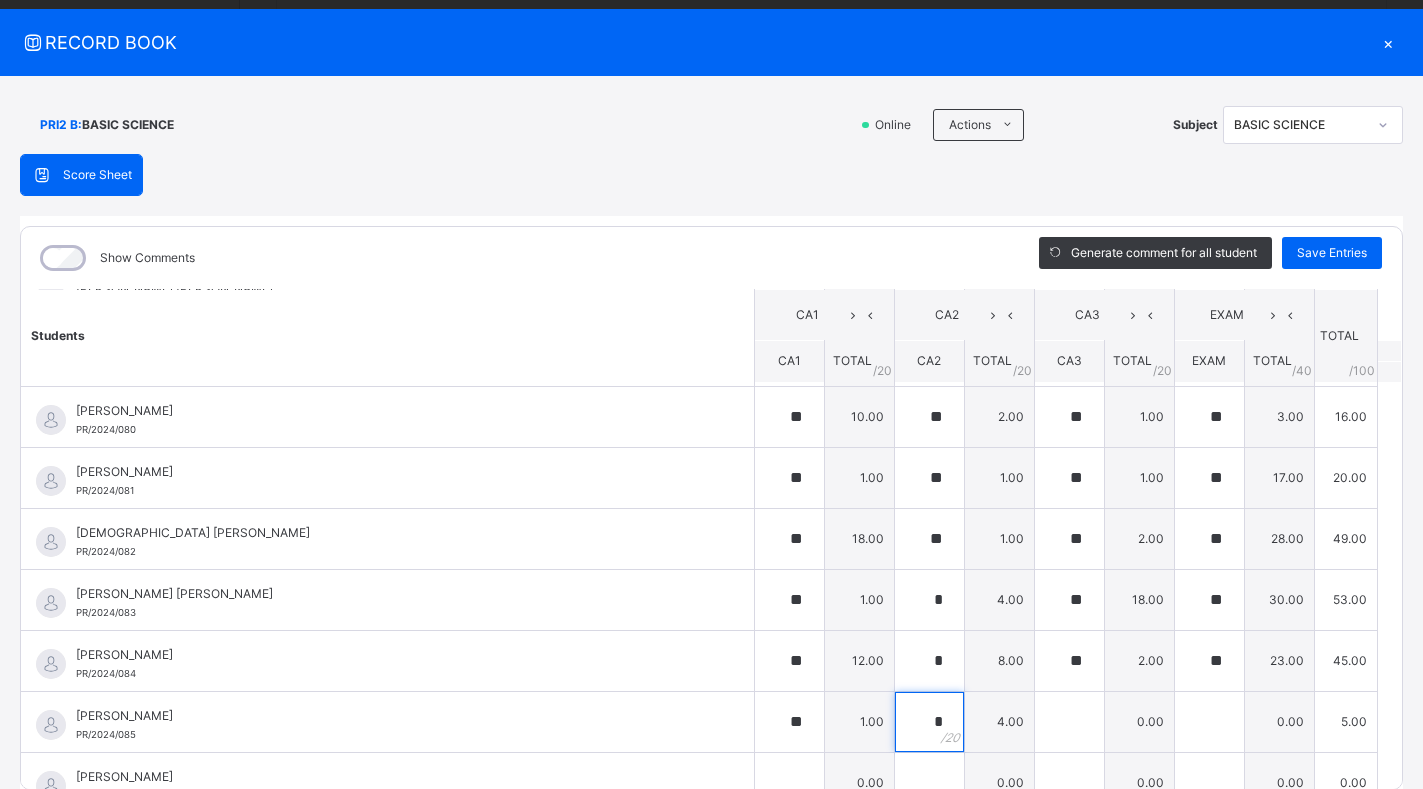 type on "*" 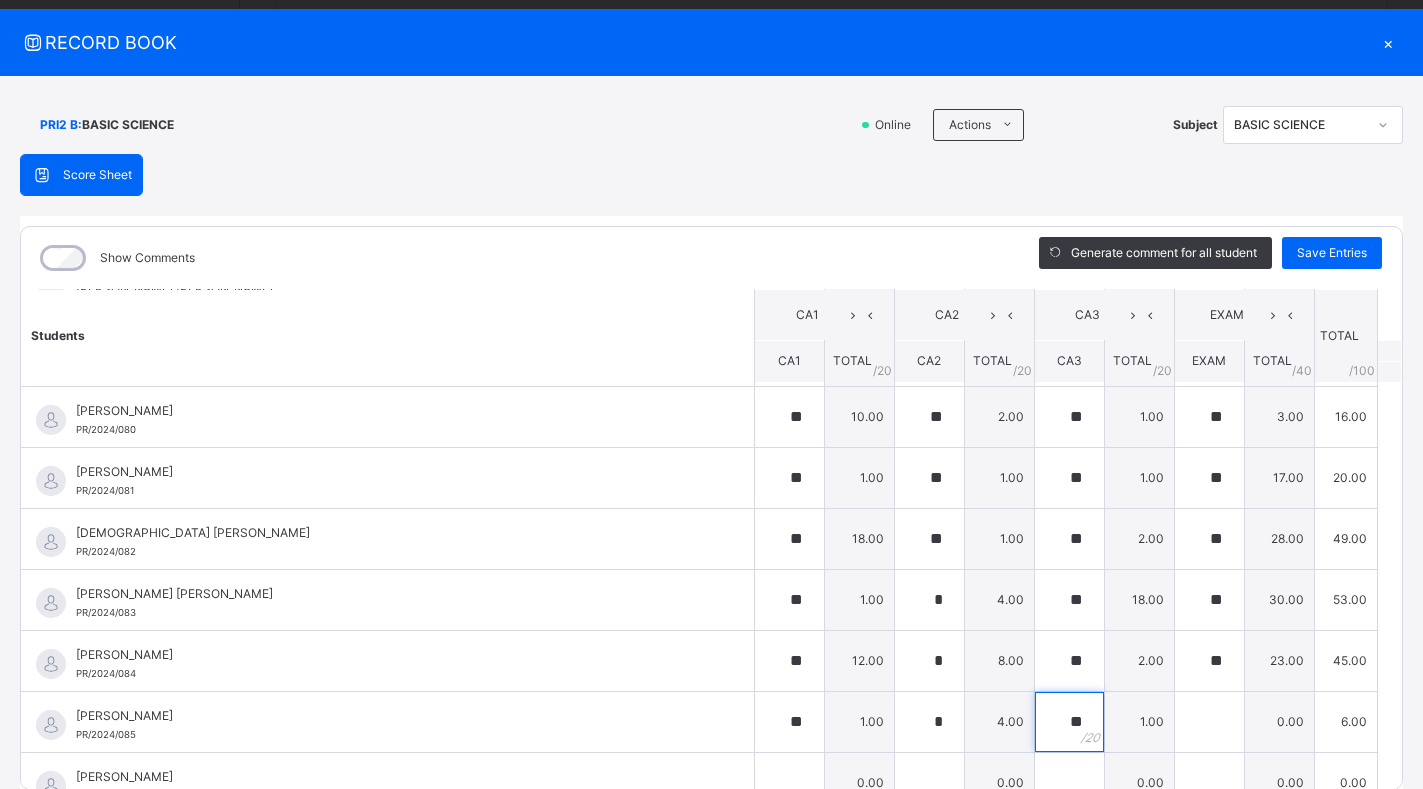 type on "**" 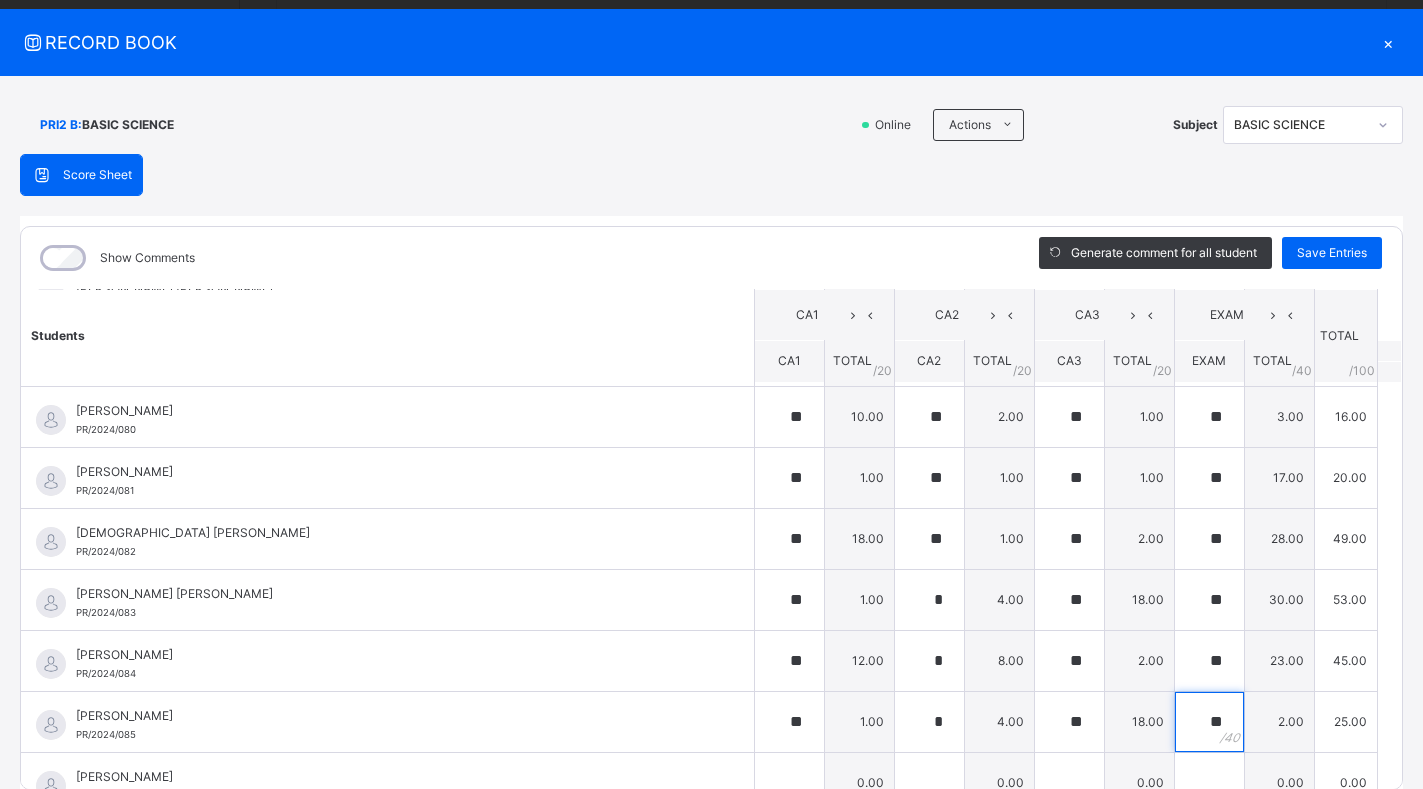 type on "**" 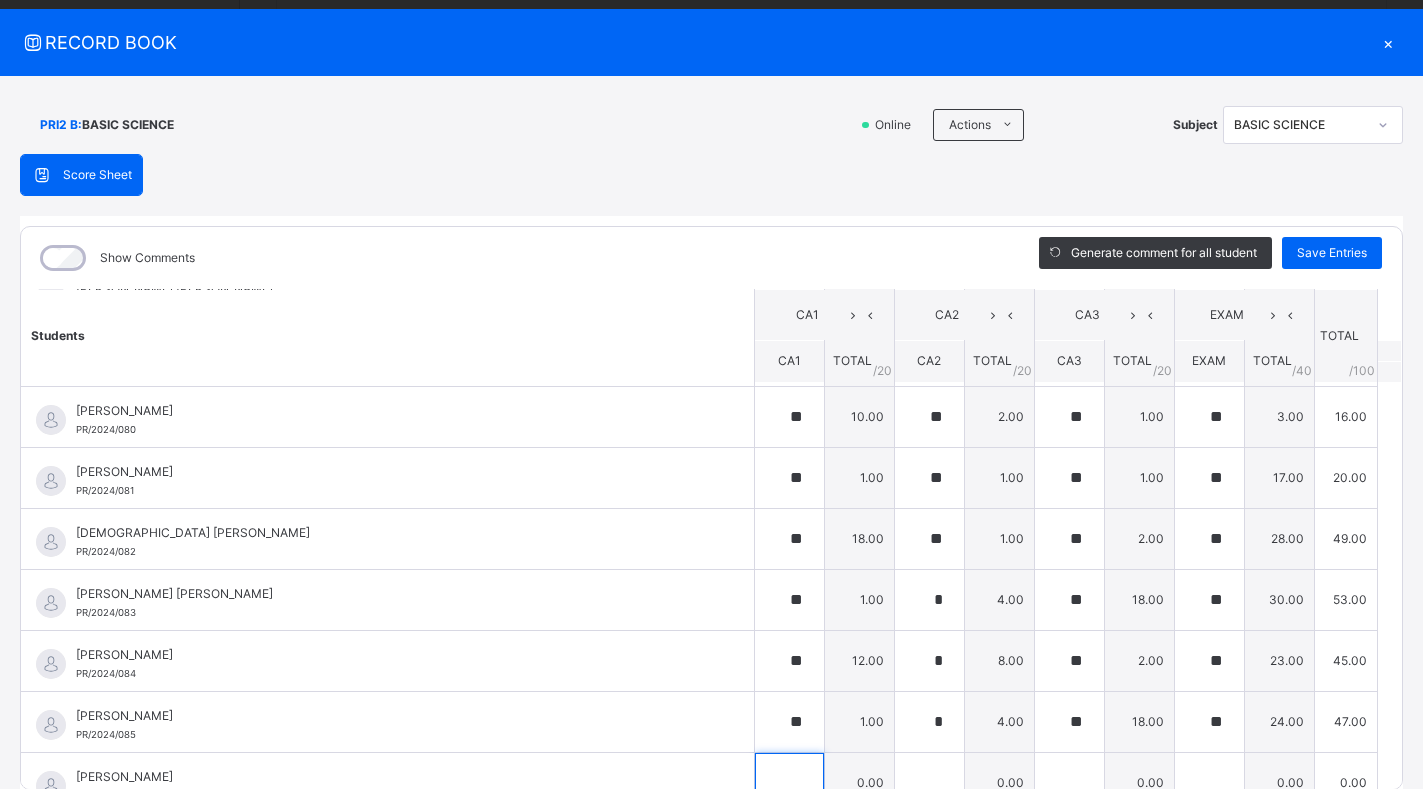 scroll, scrollTop: 2155, scrollLeft: 0, axis: vertical 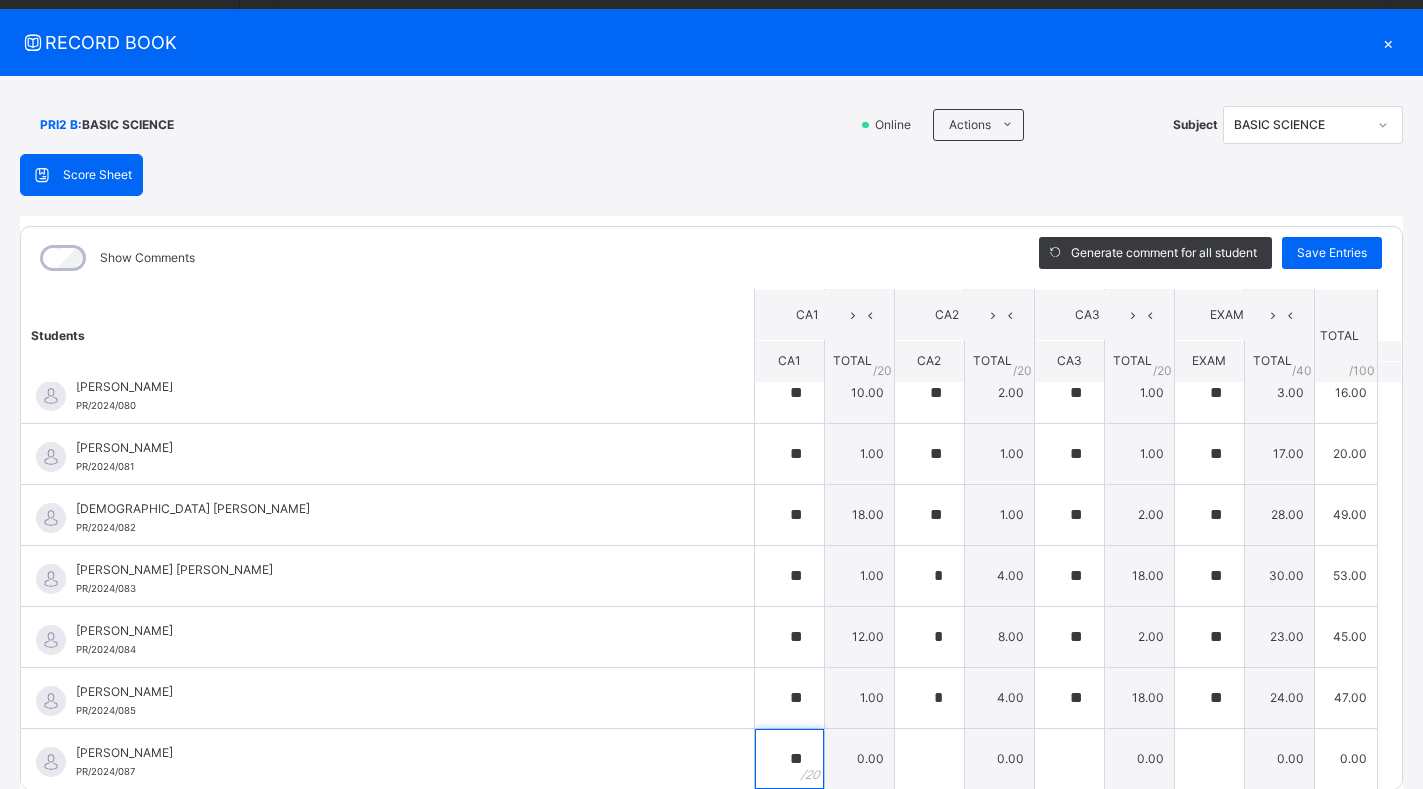 type on "**" 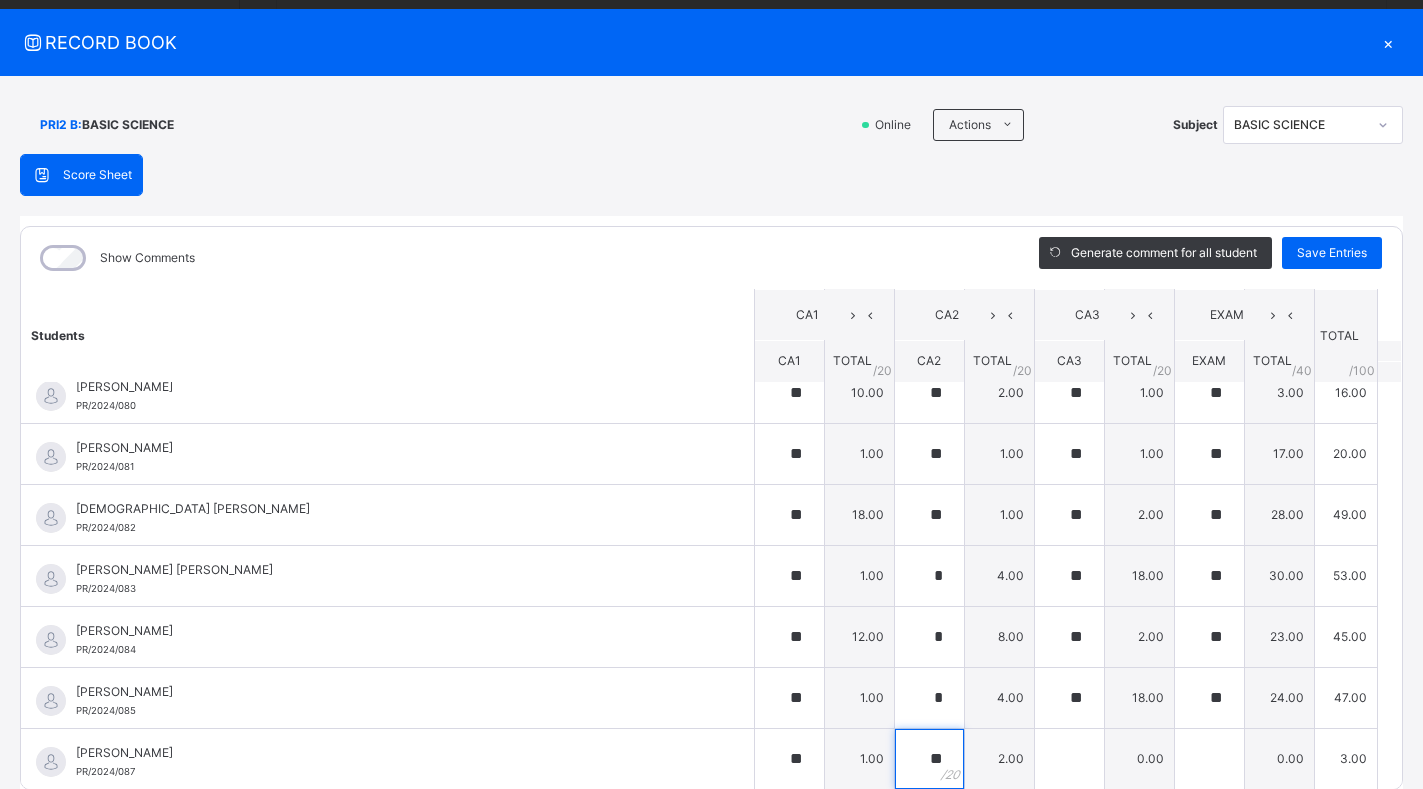 type on "**" 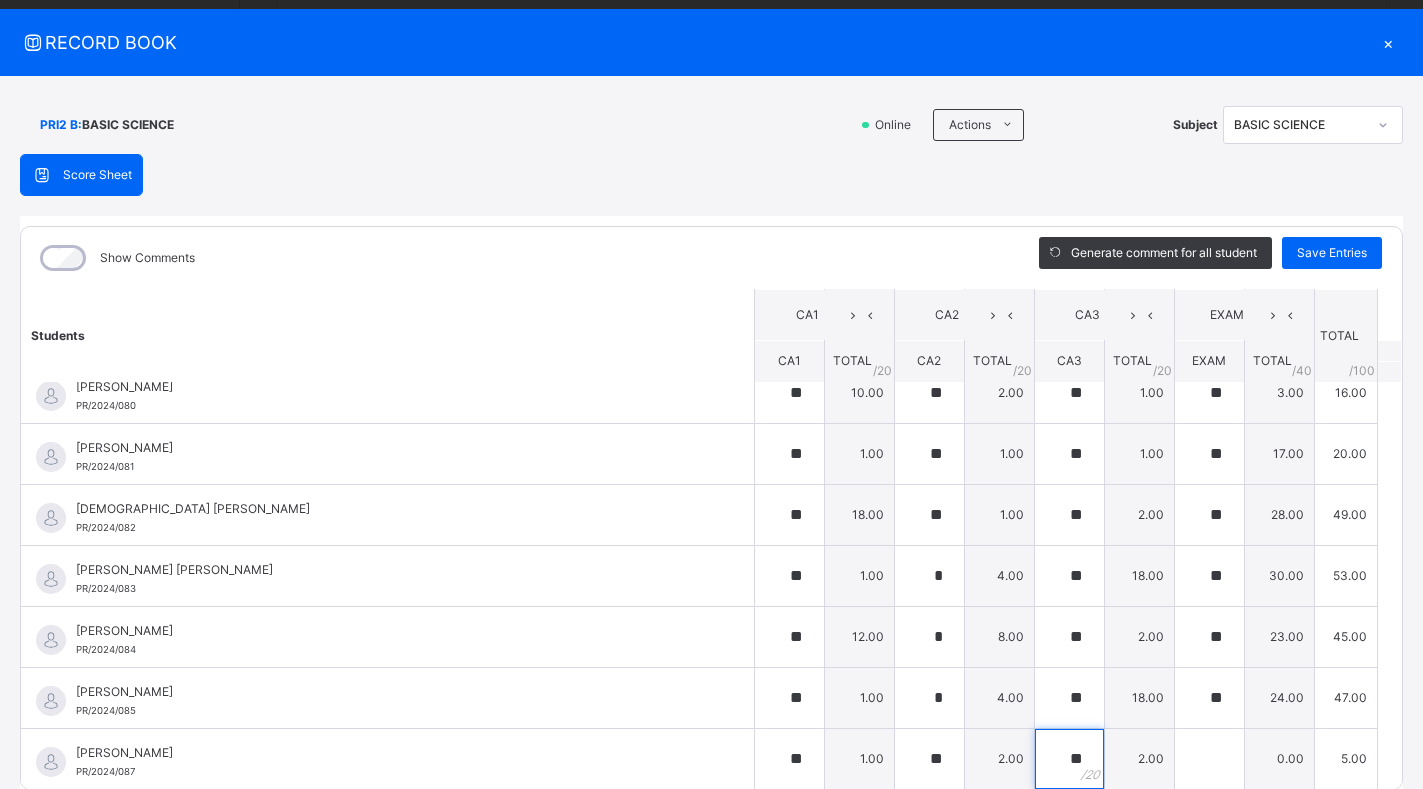 type on "**" 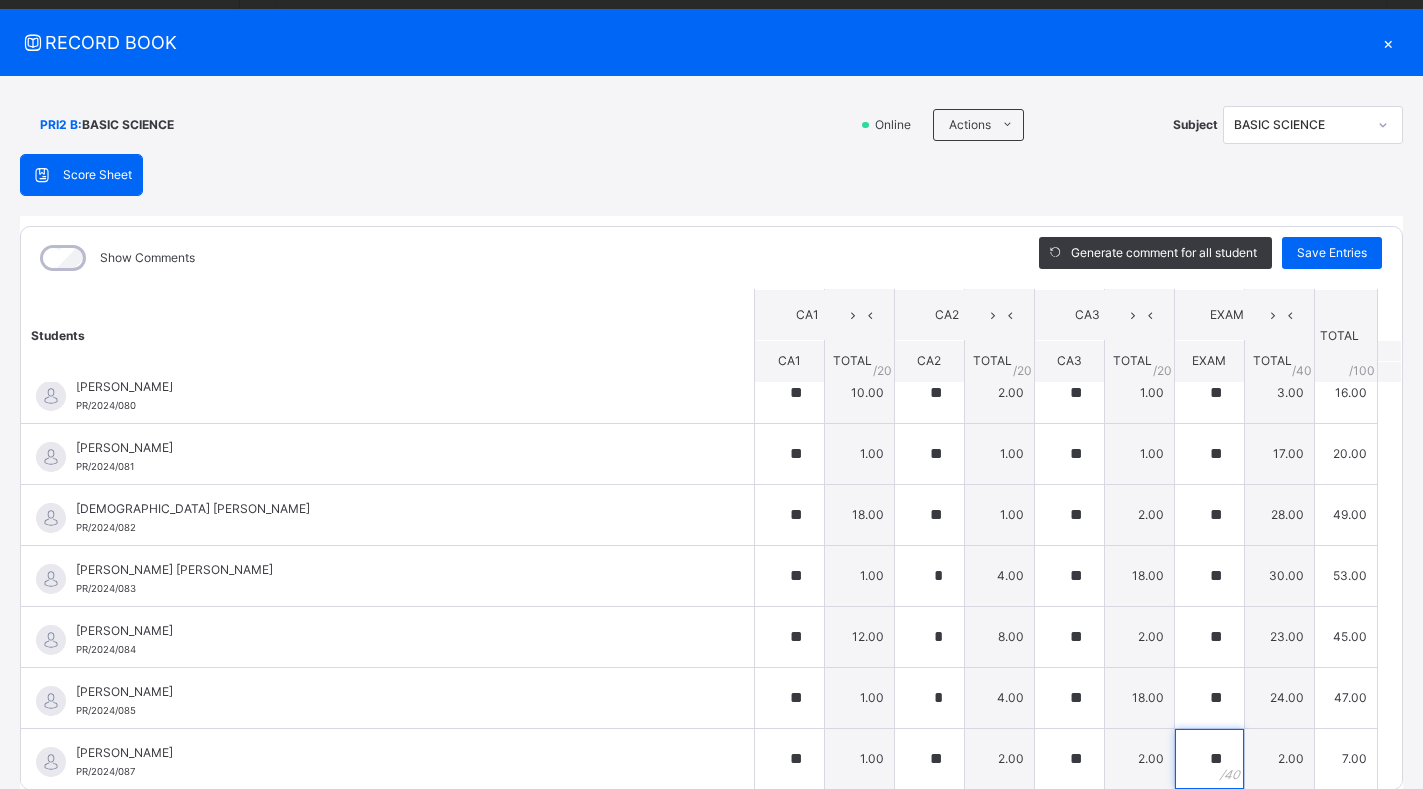 type on "**" 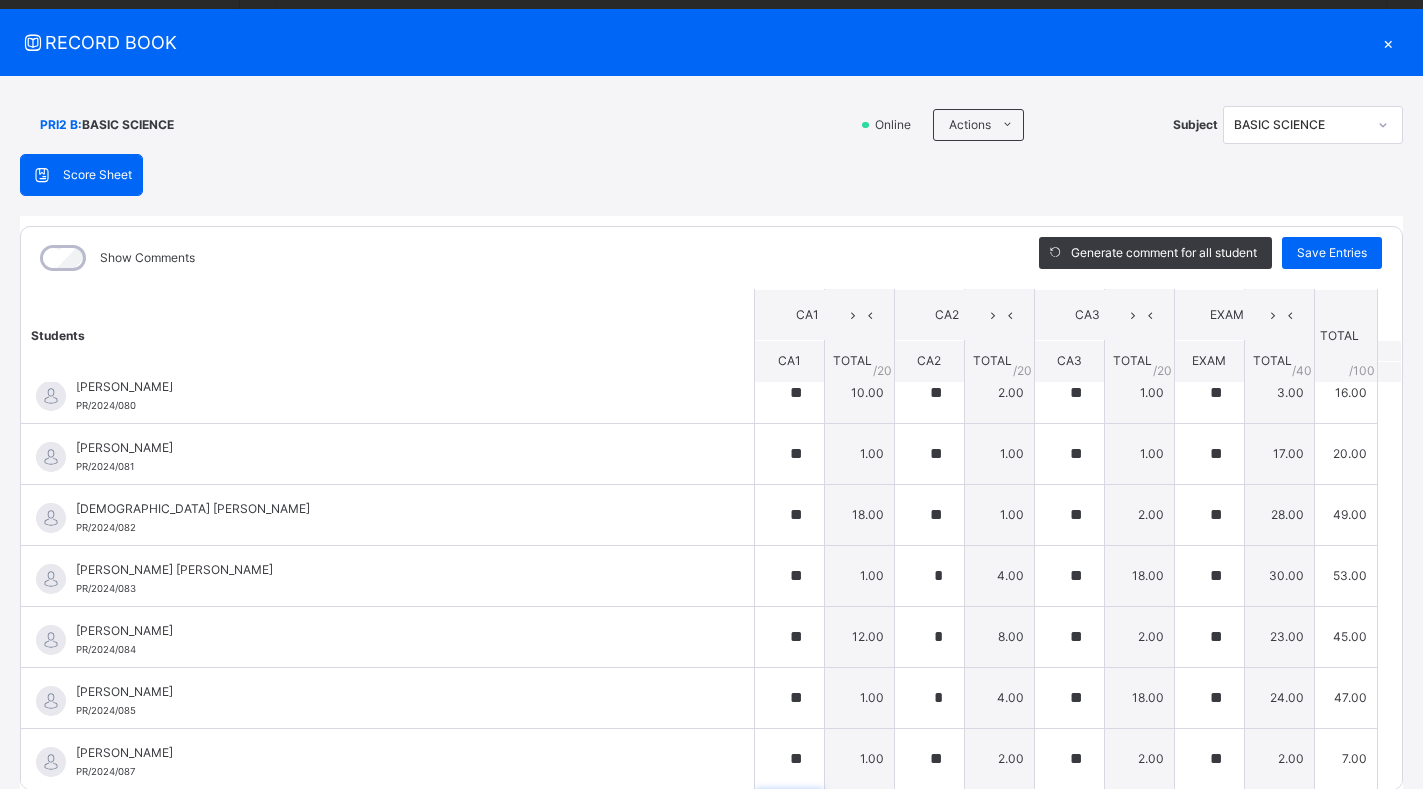 scroll, scrollTop: 2400, scrollLeft: 0, axis: vertical 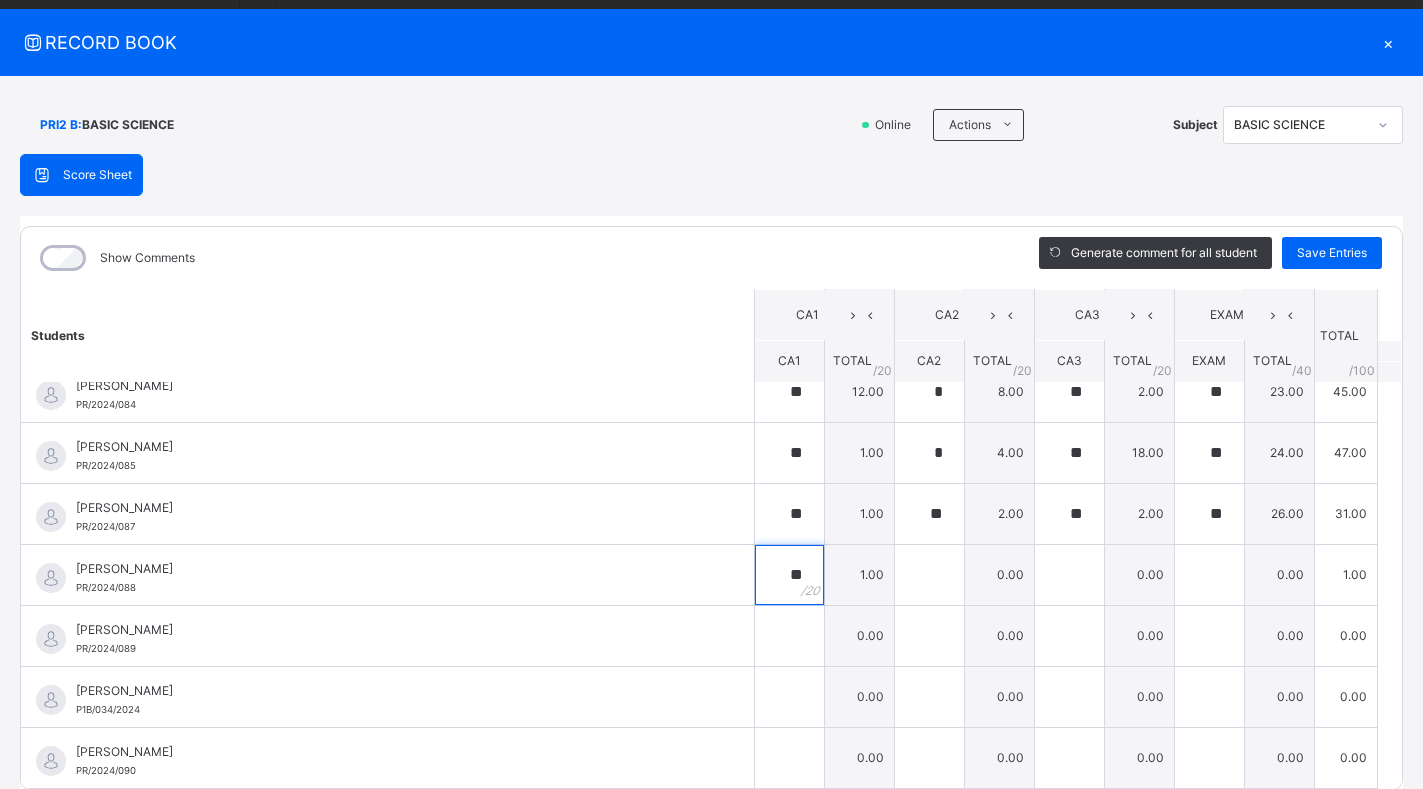 type on "**" 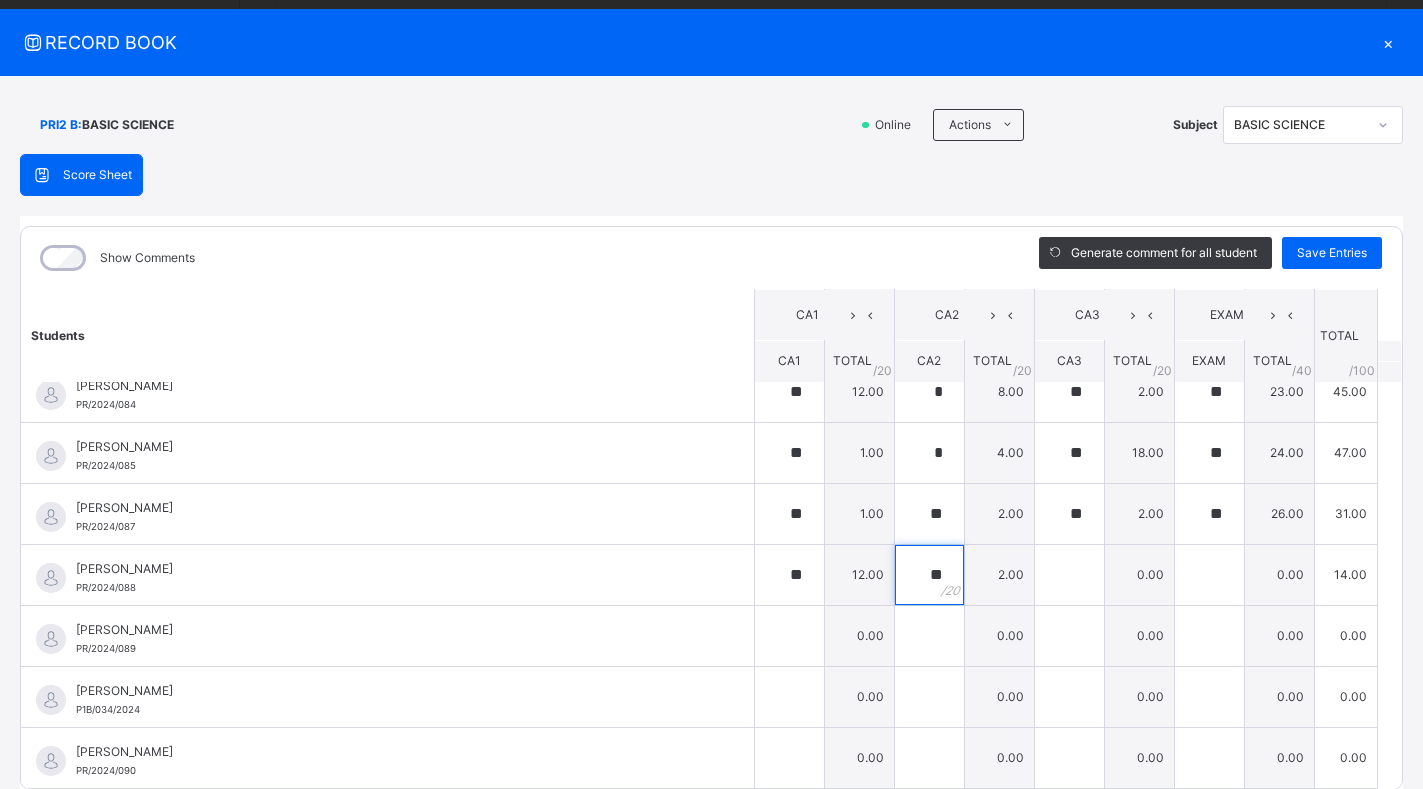 type on "**" 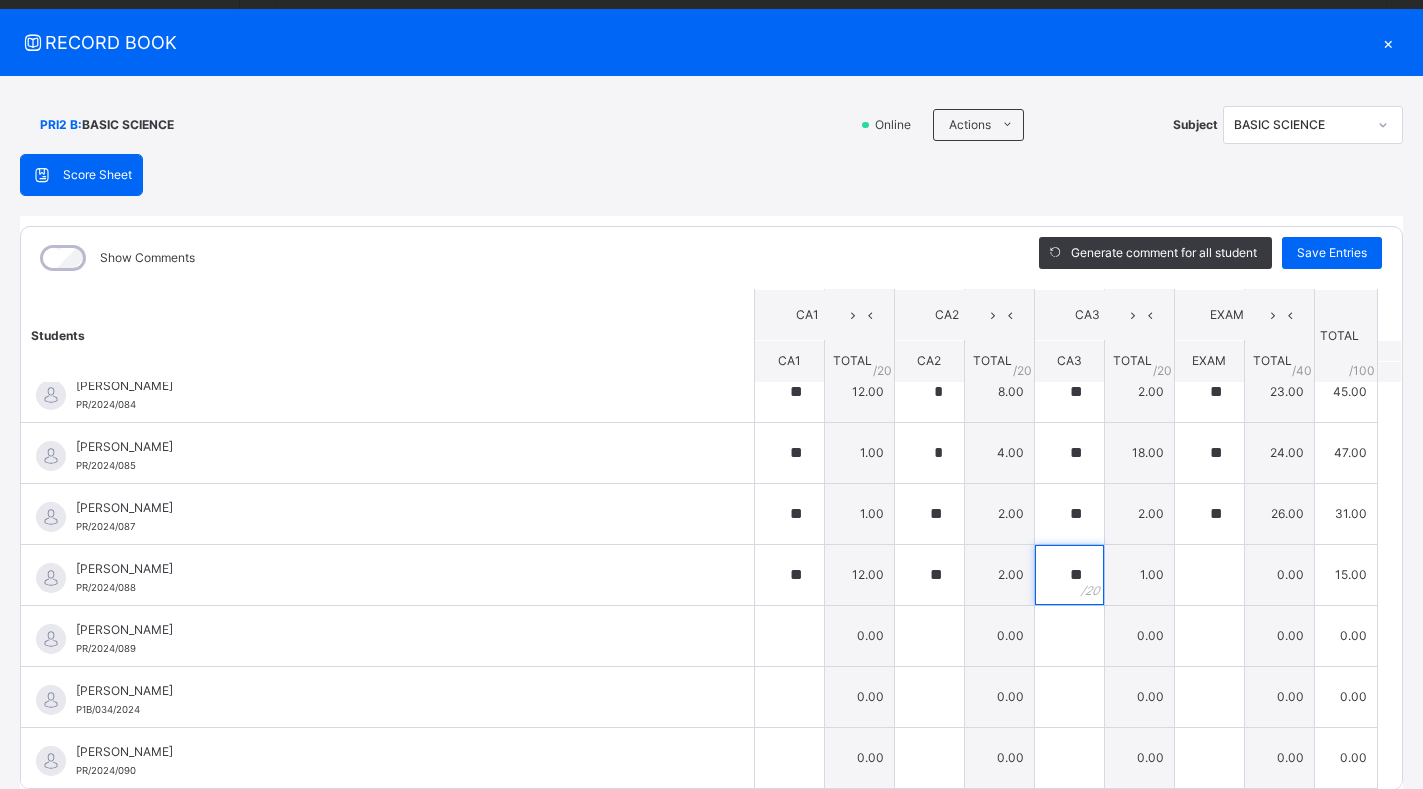 type on "**" 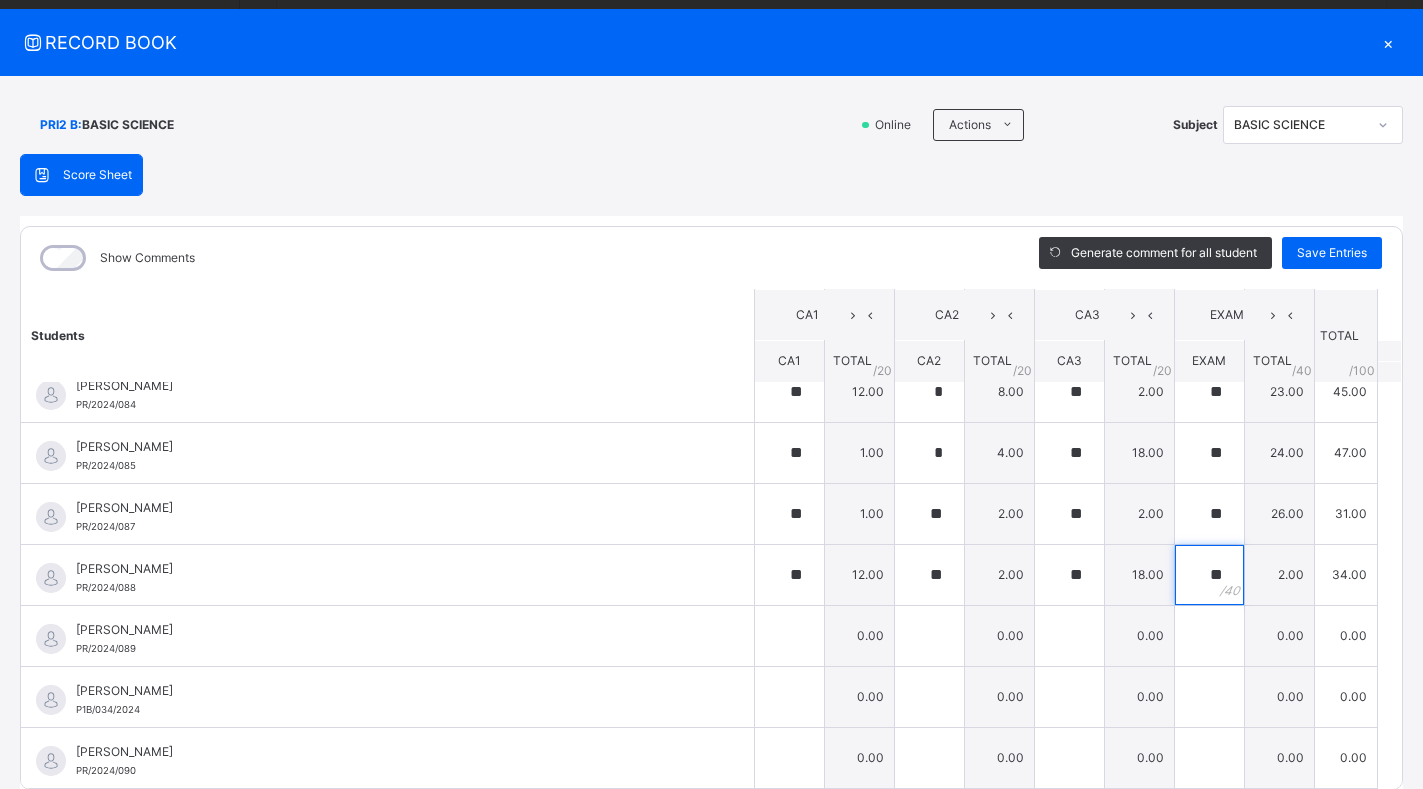type on "**" 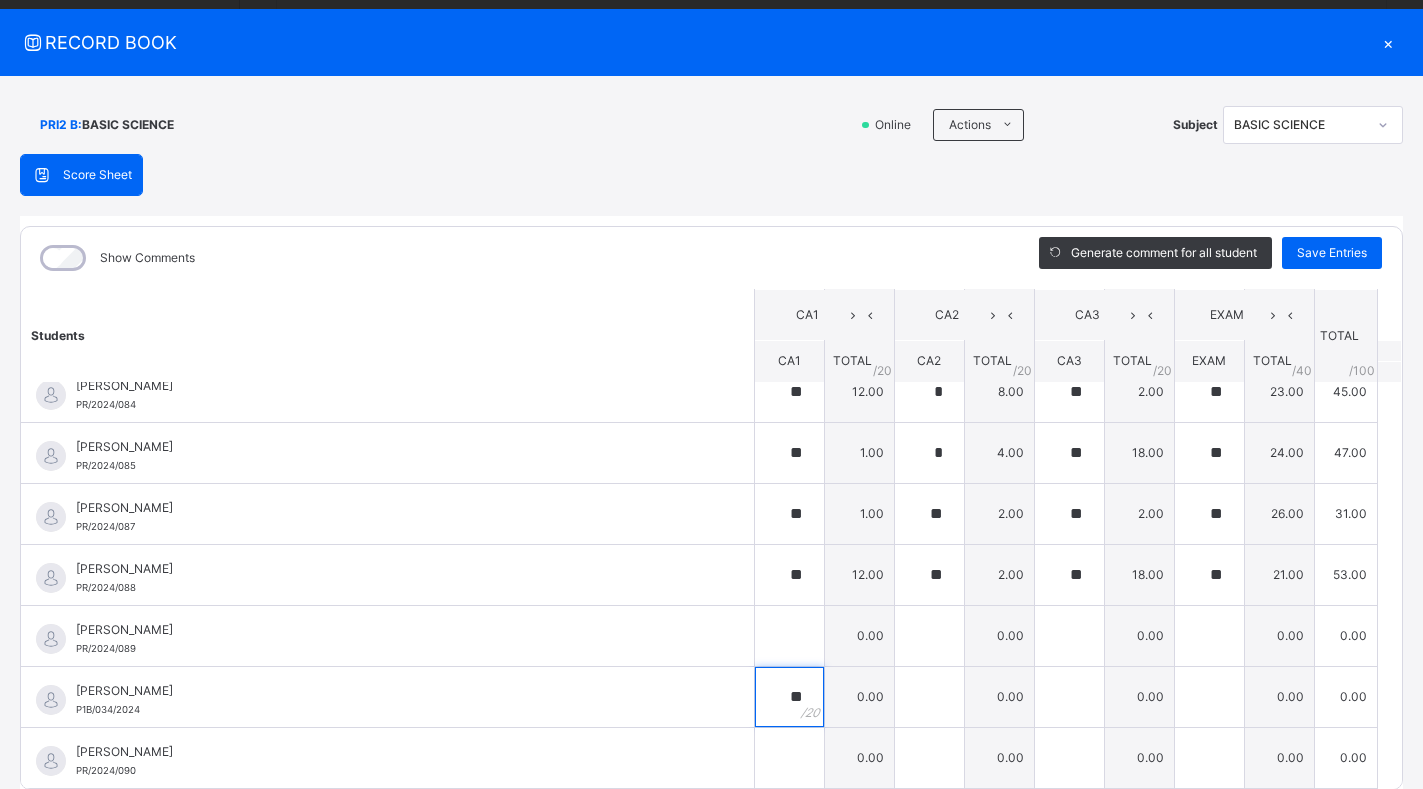 type 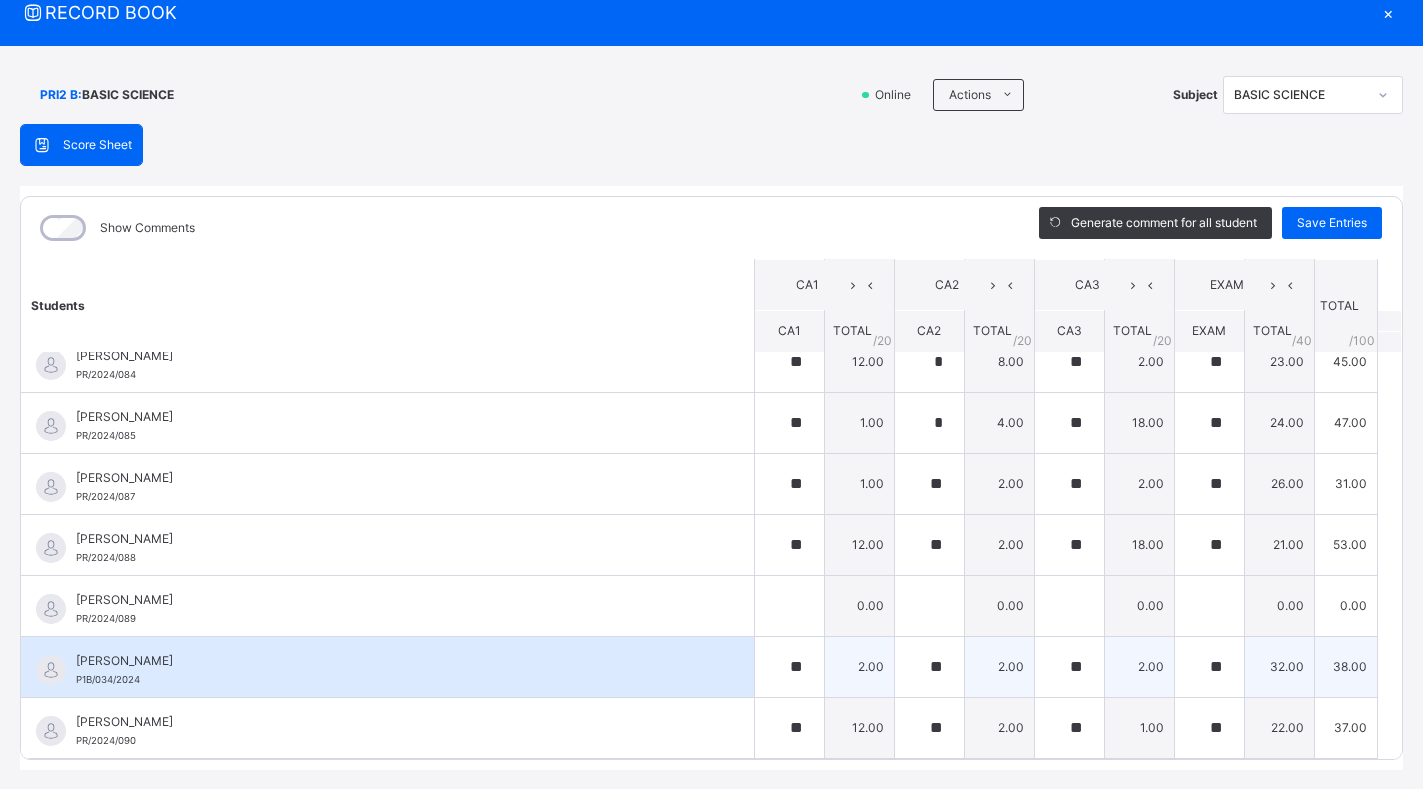 scroll, scrollTop: 122, scrollLeft: 0, axis: vertical 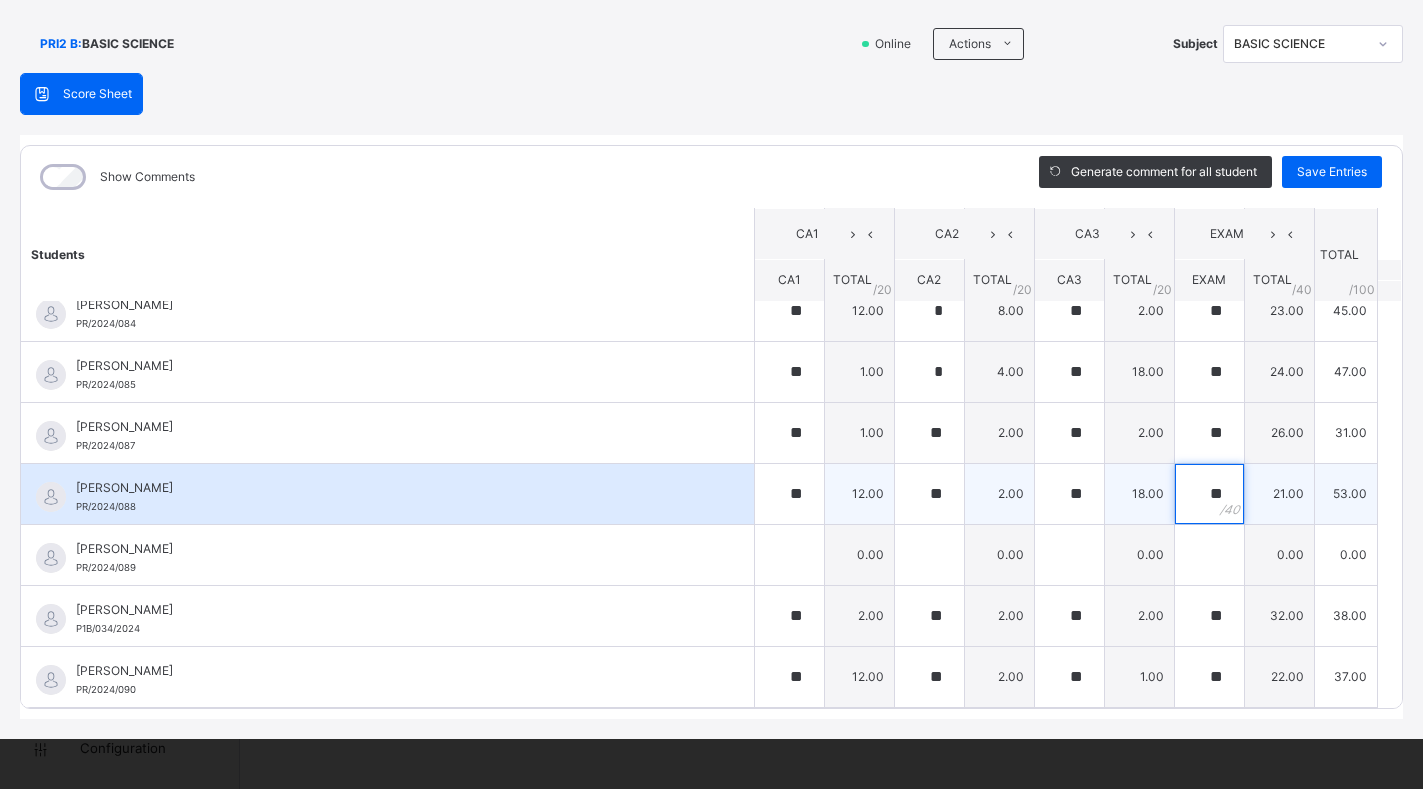 click on "**" at bounding box center (1209, 494) 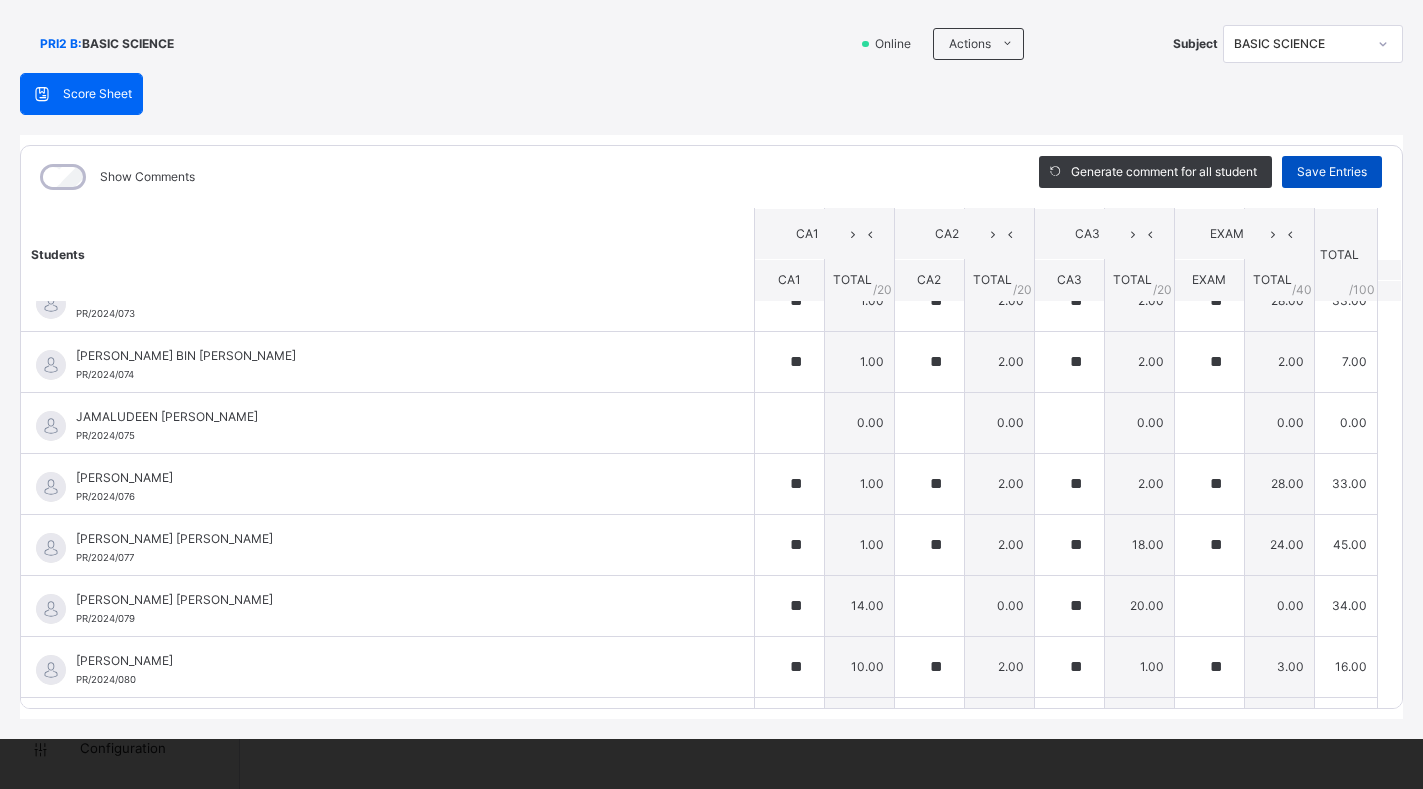 click on "Save Entries" at bounding box center (1332, 172) 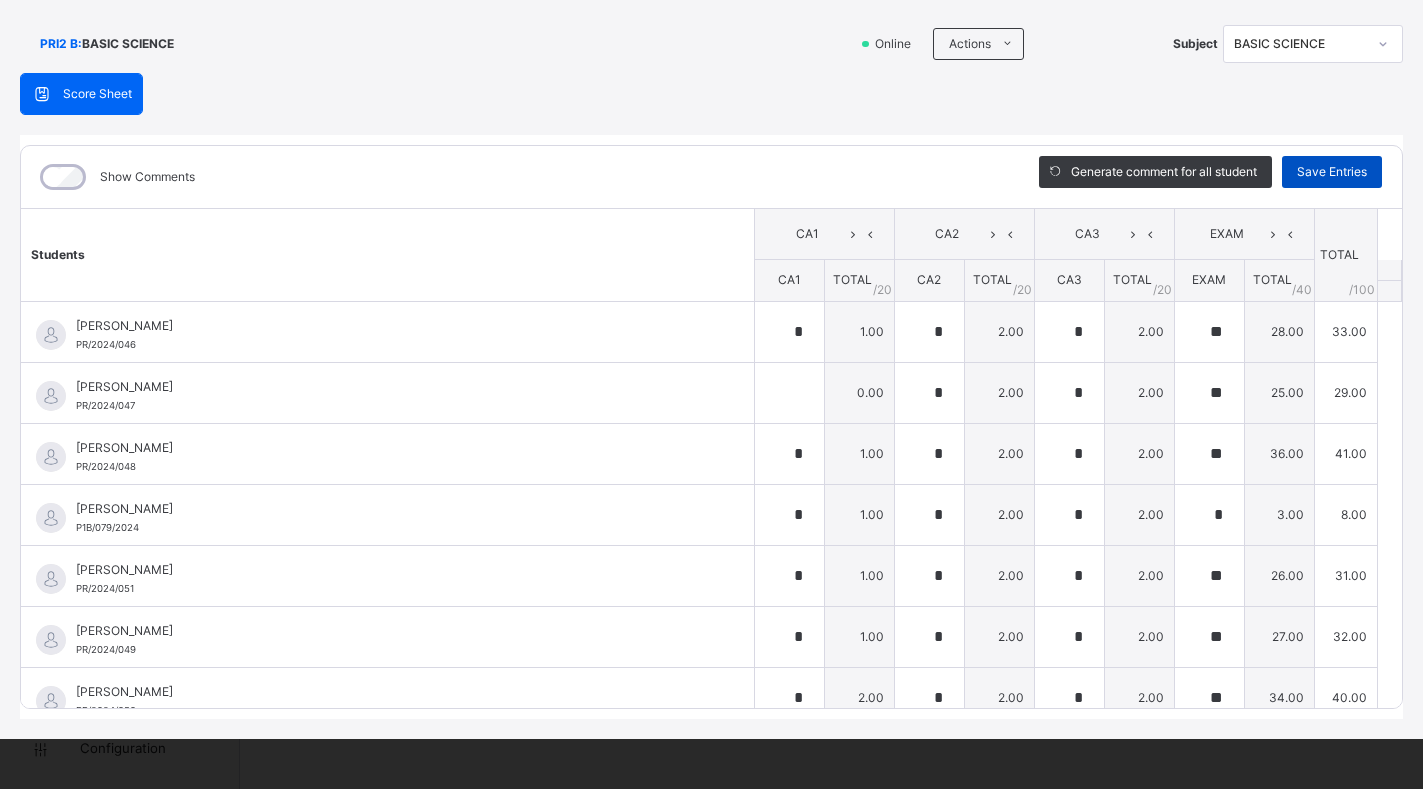 click on "Save Entries" at bounding box center (1332, 172) 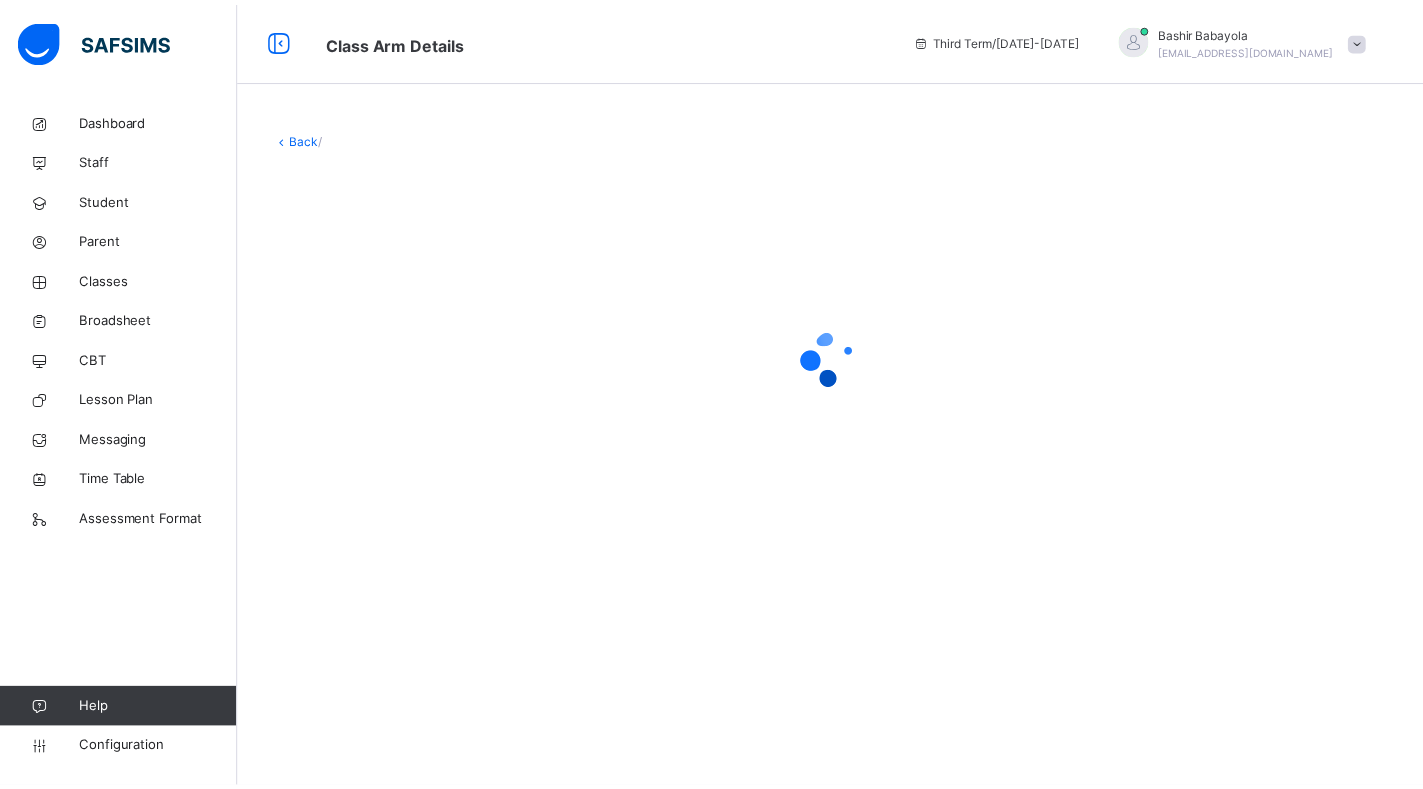 scroll, scrollTop: 0, scrollLeft: 0, axis: both 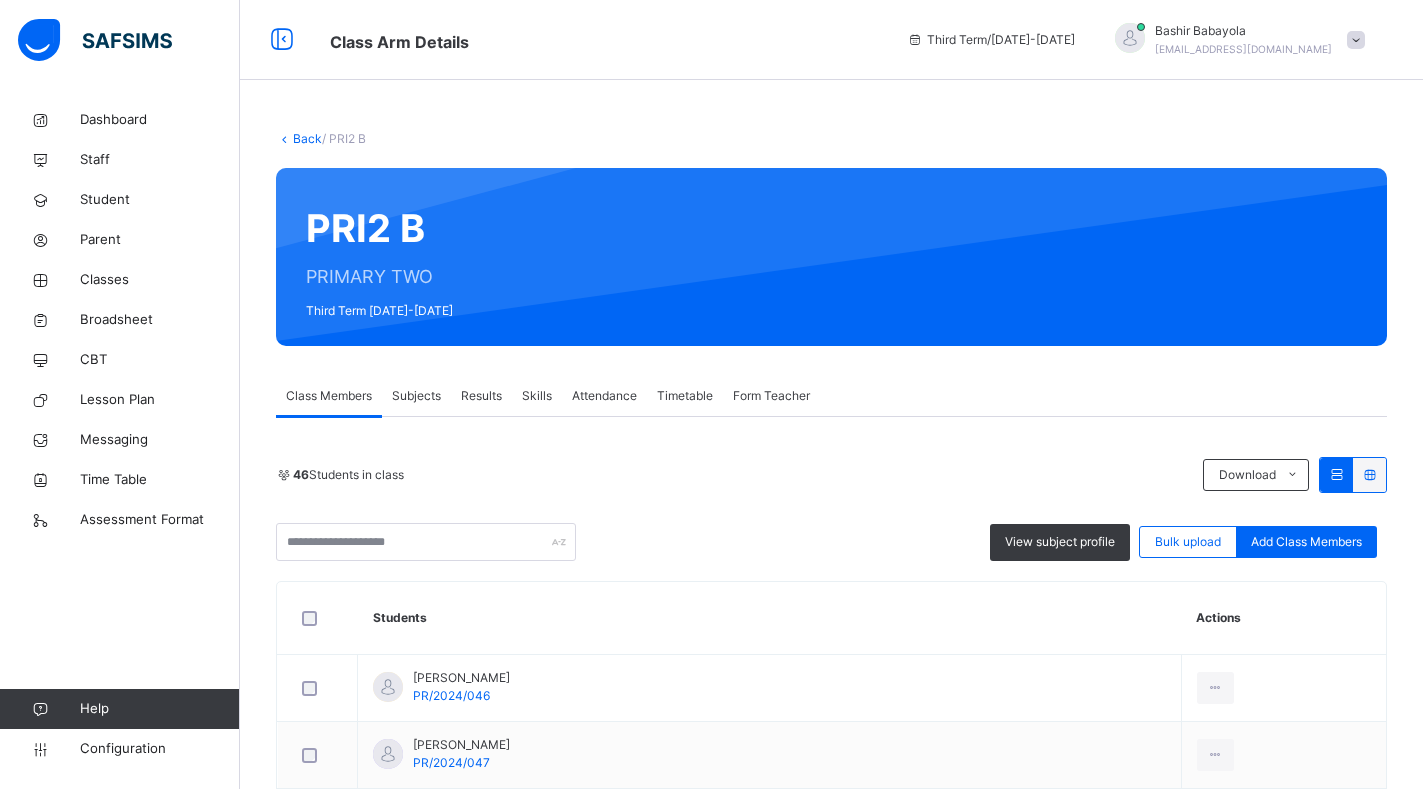 click on "Subjects" at bounding box center [416, 396] 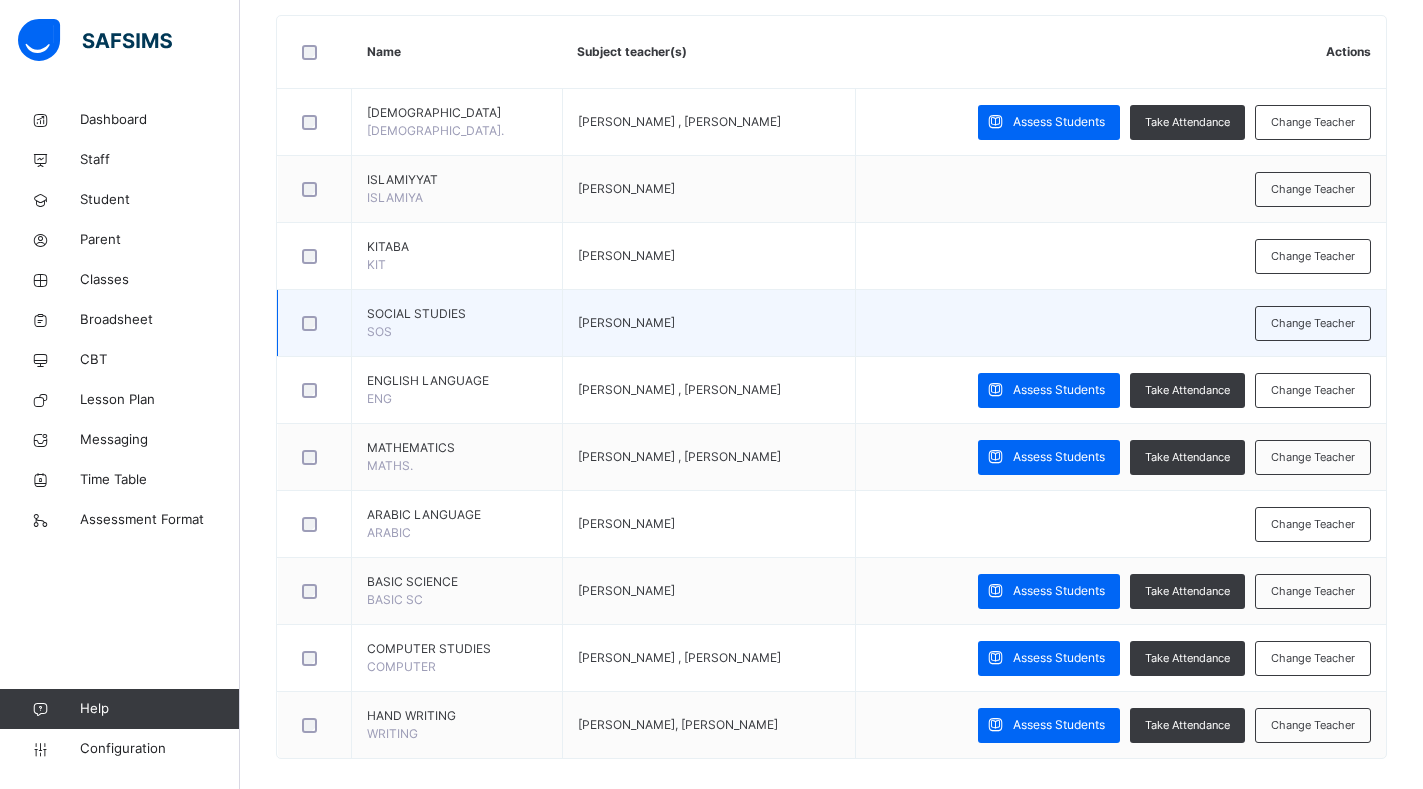 scroll, scrollTop: 500, scrollLeft: 0, axis: vertical 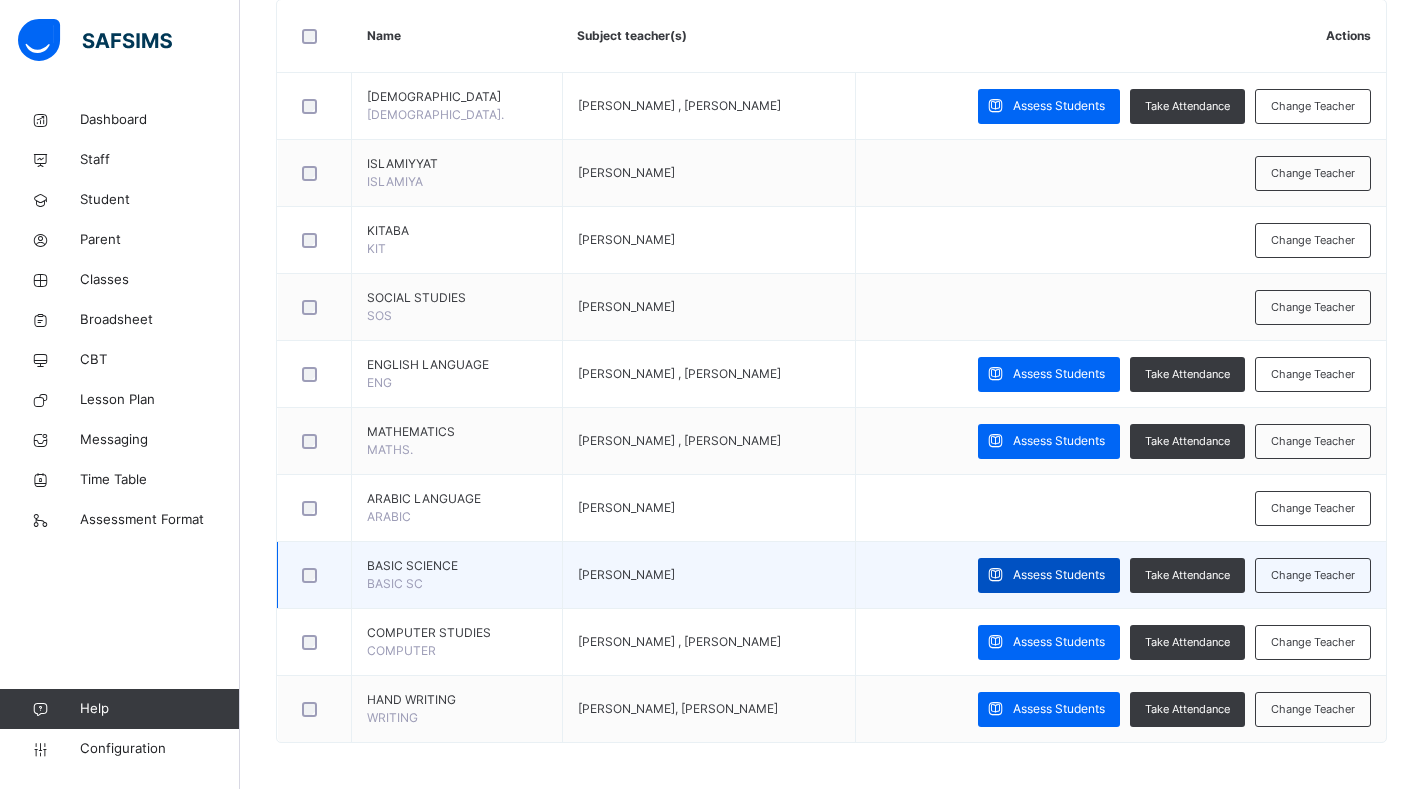 click on "Assess Students" at bounding box center (1059, 575) 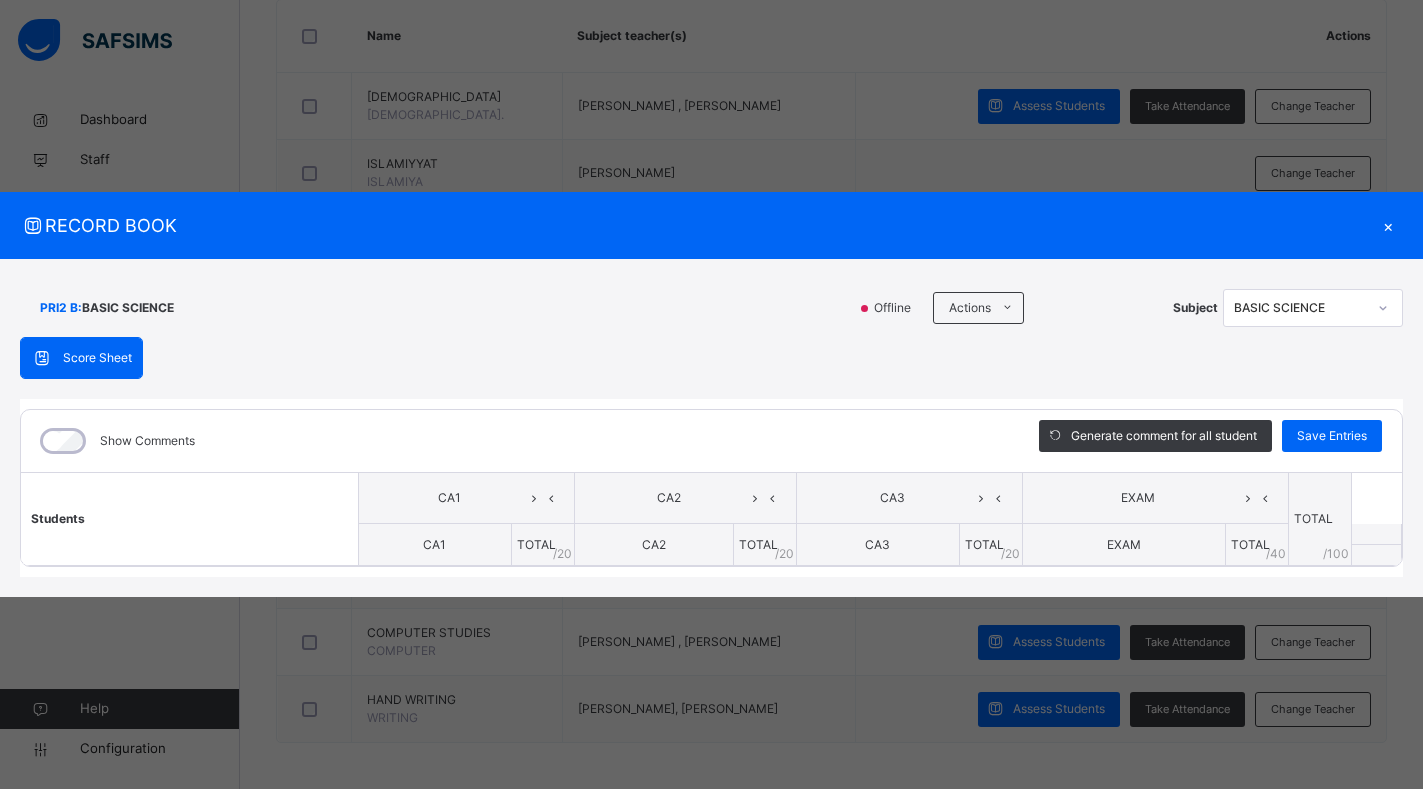 click on "×" at bounding box center [1388, 225] 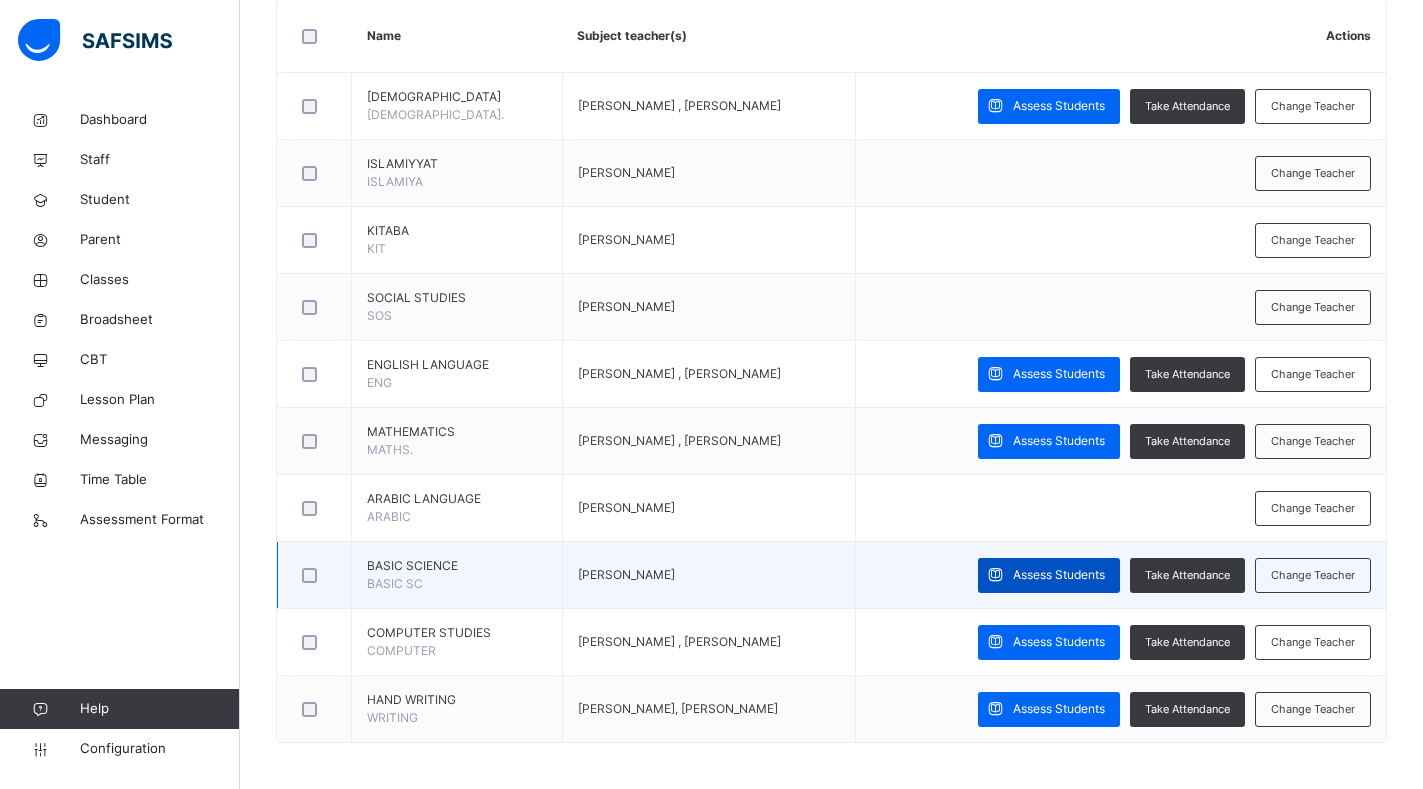 click on "Assess Students" at bounding box center (1059, 575) 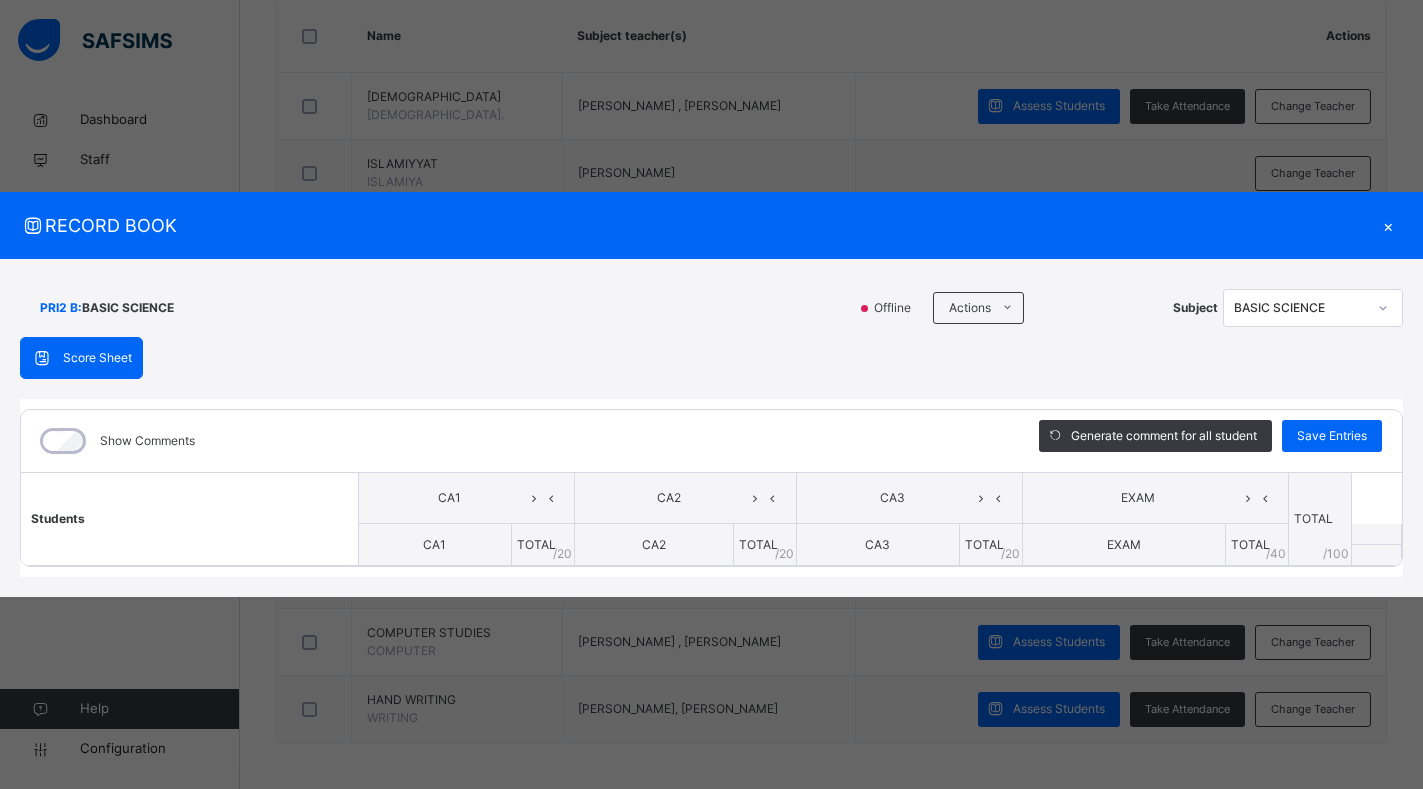 click on "×" at bounding box center (1388, 225) 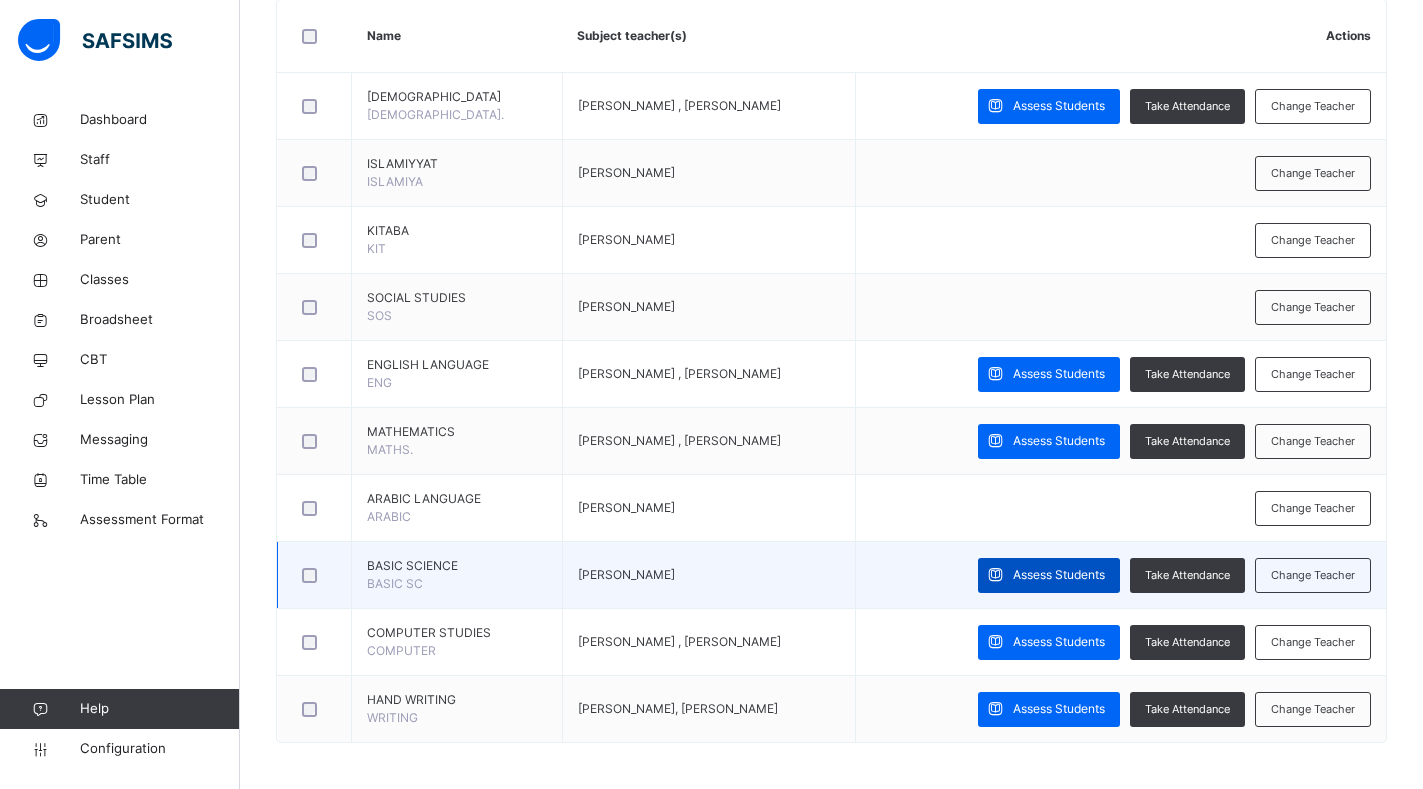 click on "Assess Students" at bounding box center [1059, 575] 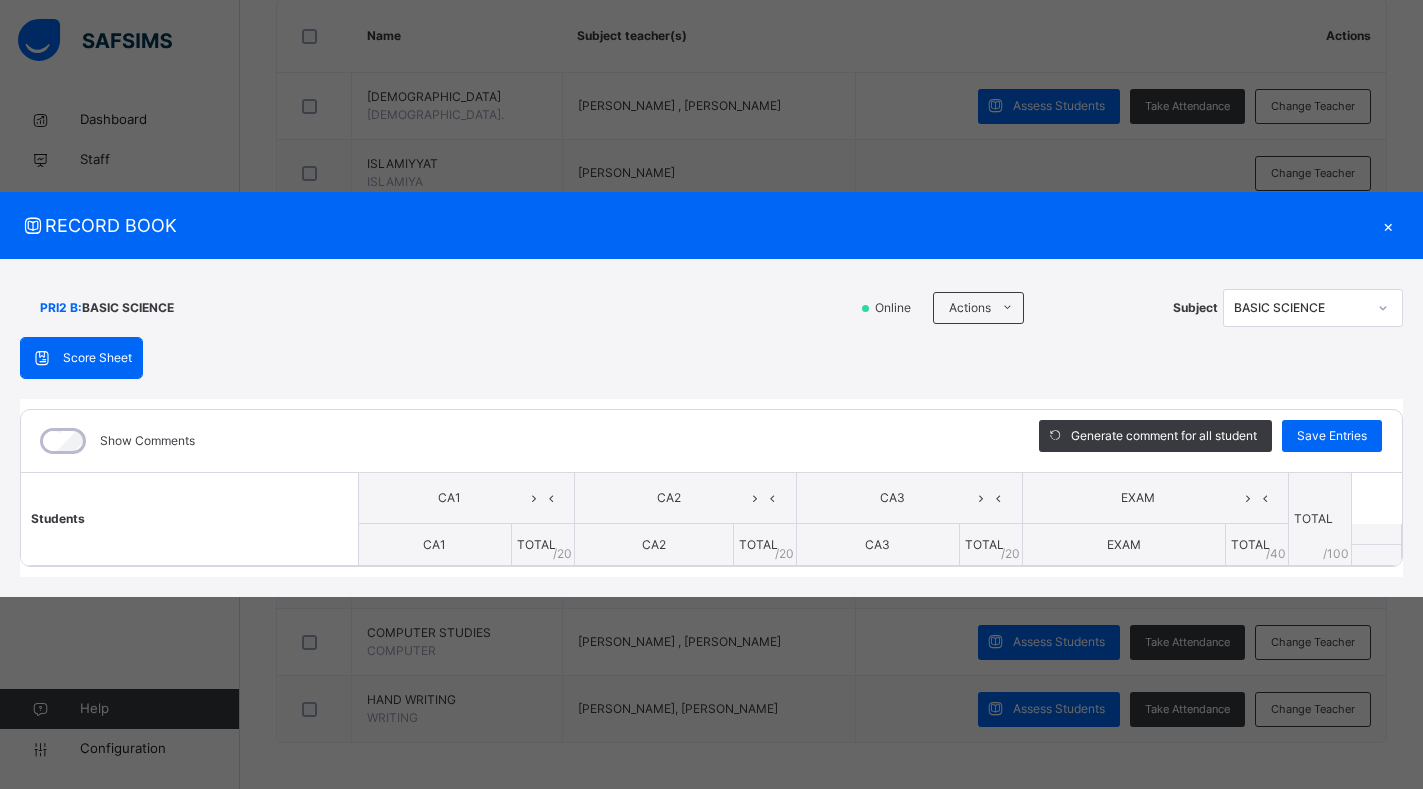 click on "×" at bounding box center [1388, 225] 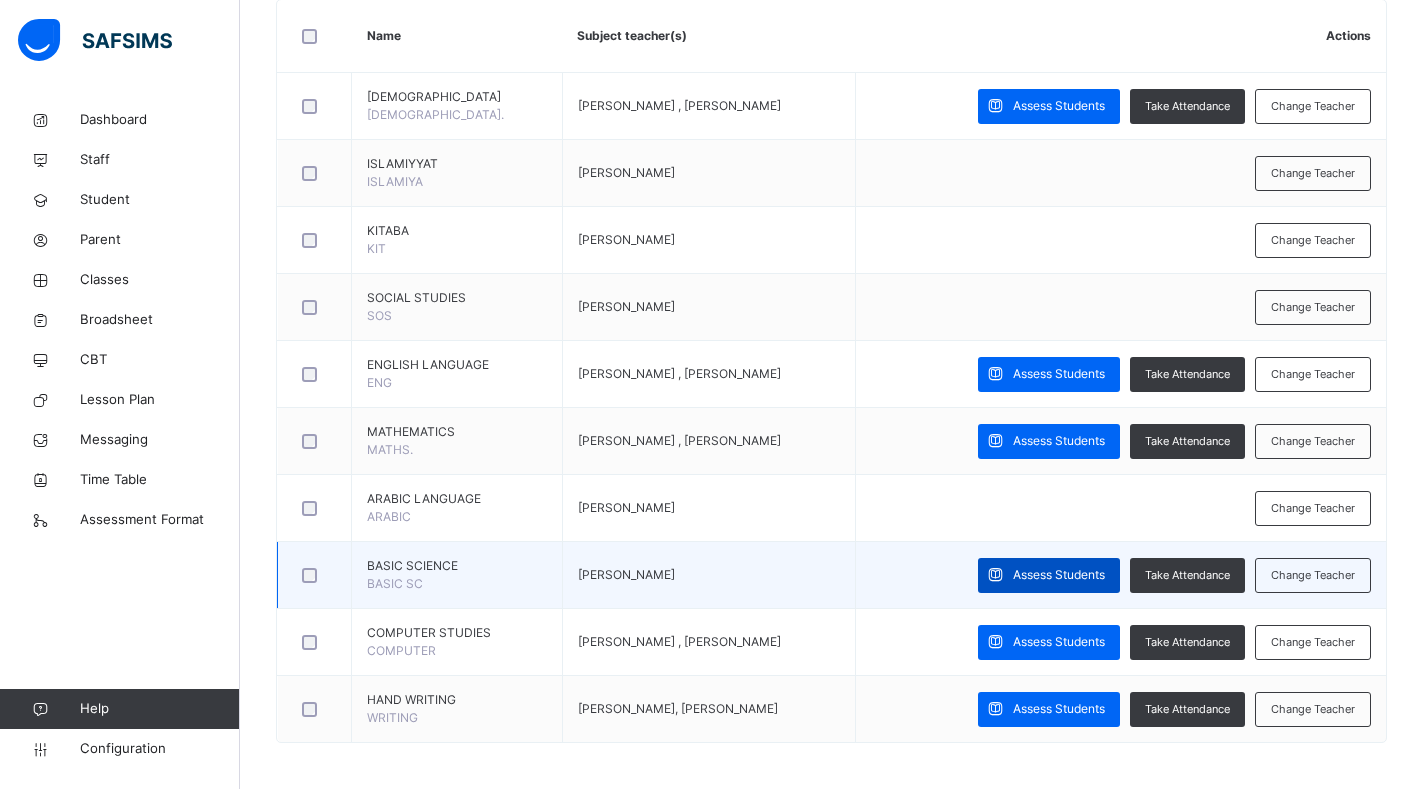 click on "Assess Students" at bounding box center (1059, 575) 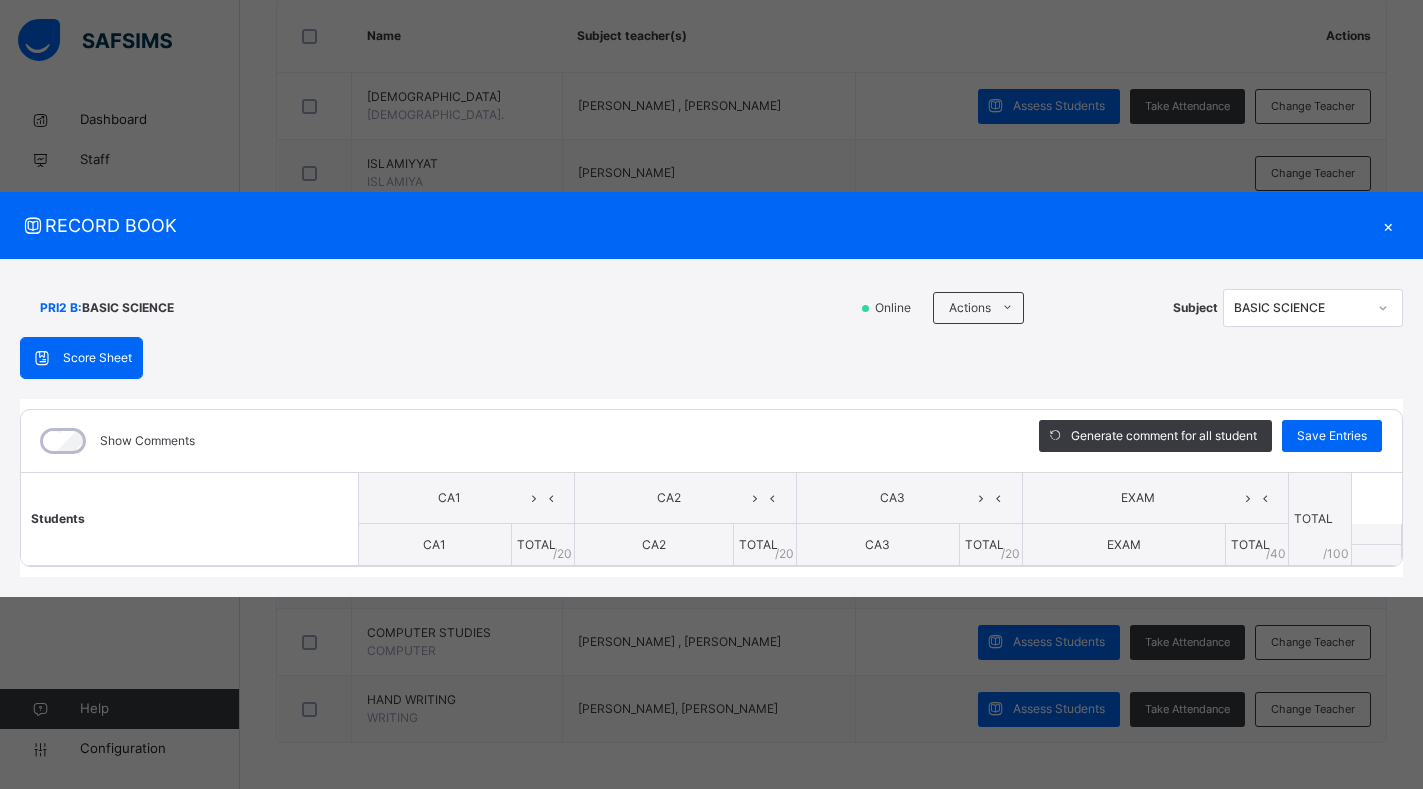 click on "×" at bounding box center (1388, 225) 